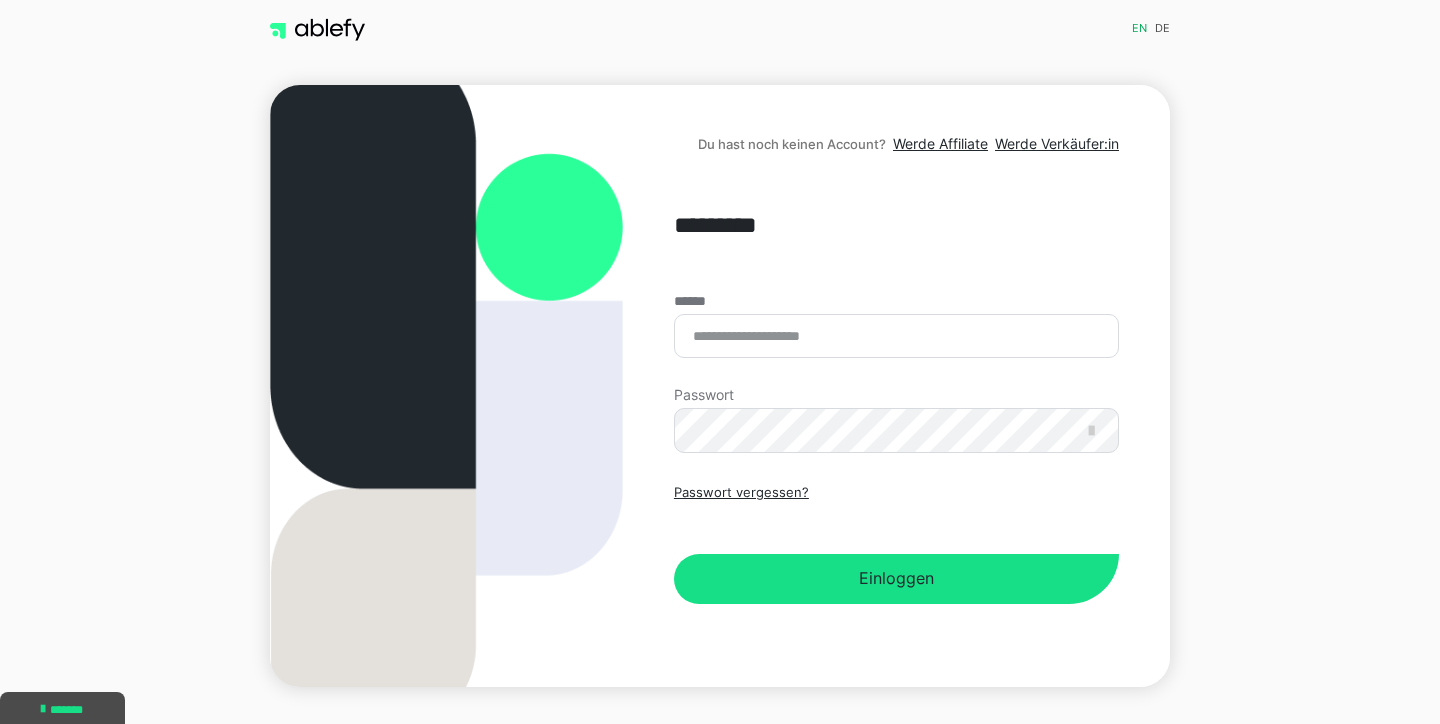 scroll, scrollTop: 0, scrollLeft: 0, axis: both 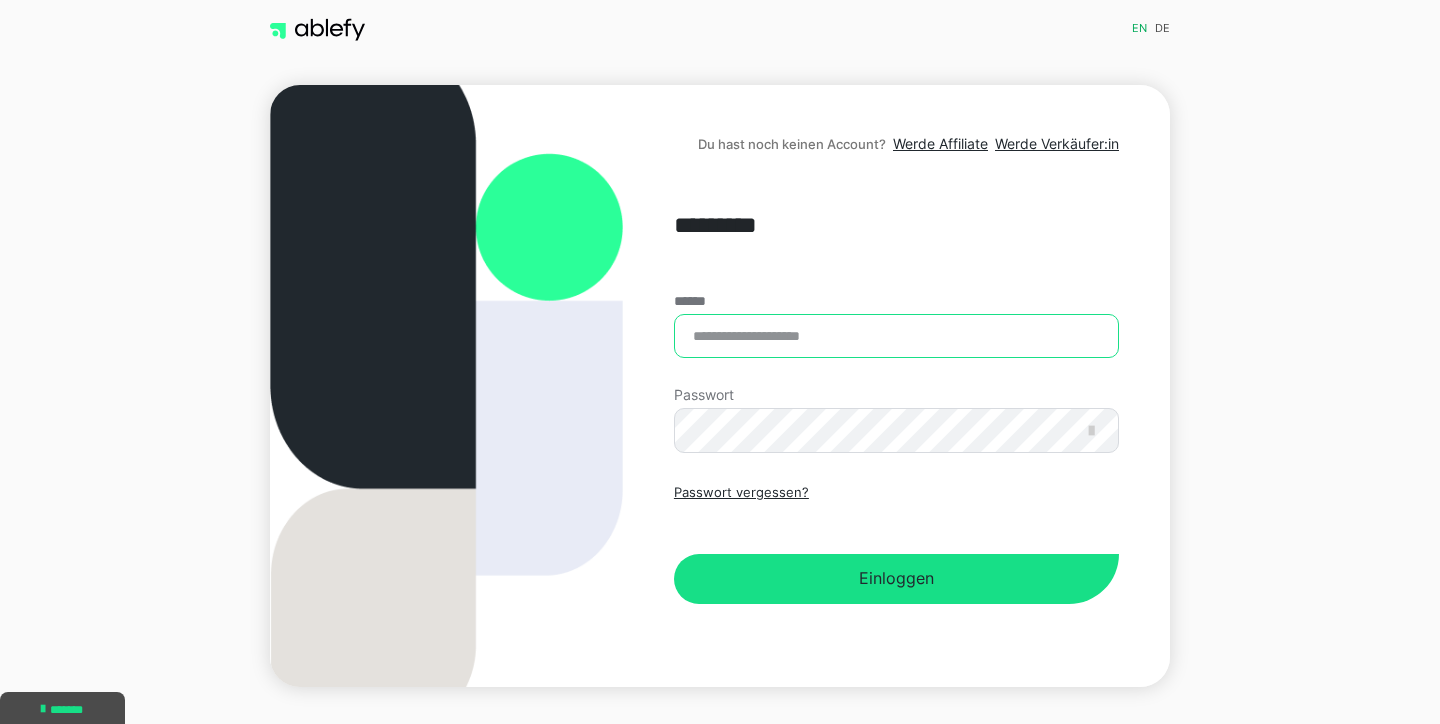 type on "**********" 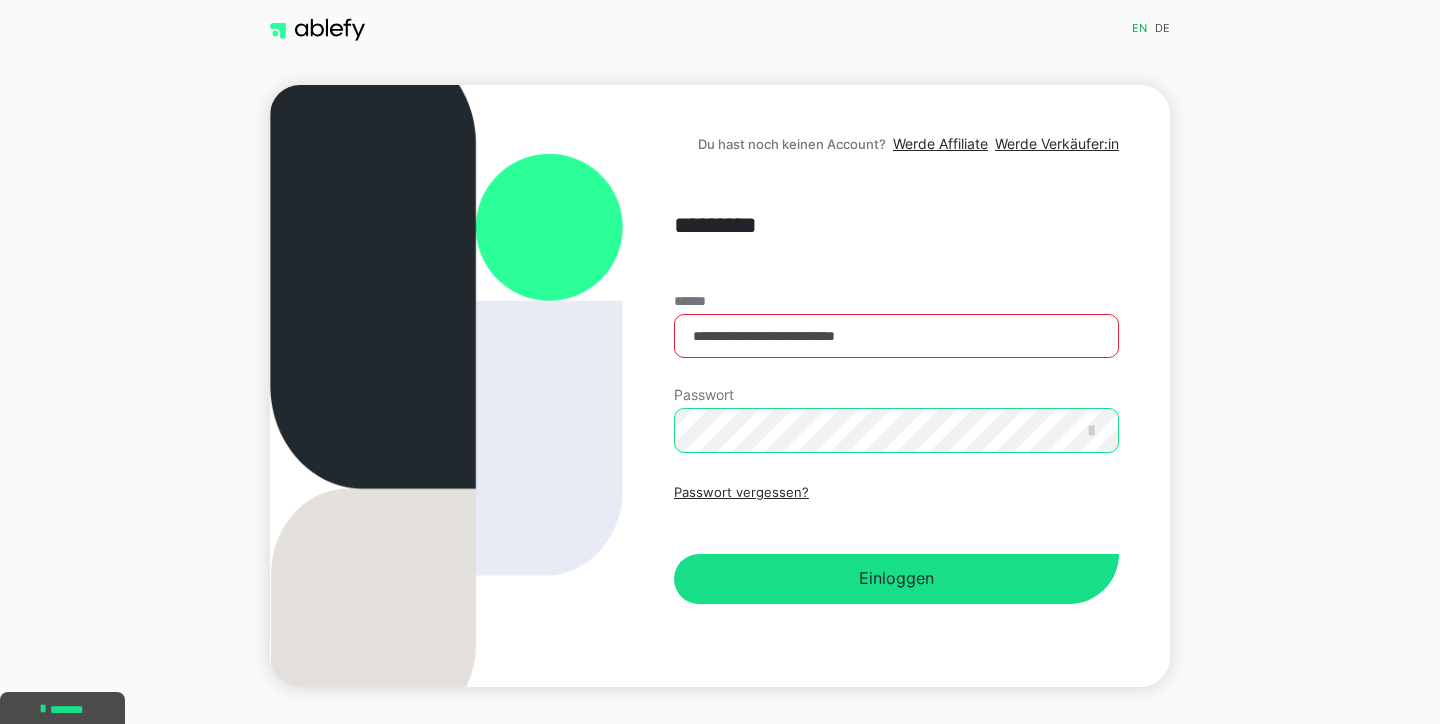click on "Einloggen" at bounding box center (896, 579) 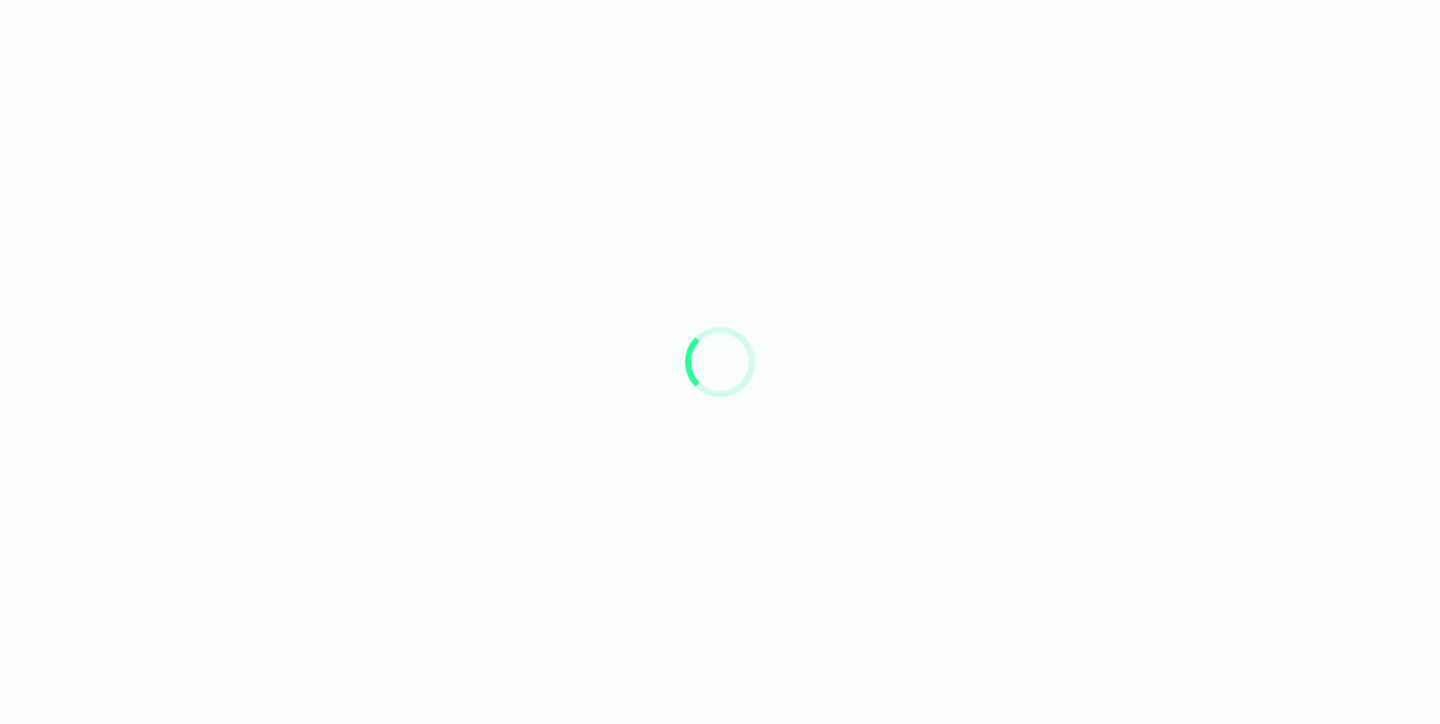 scroll, scrollTop: 0, scrollLeft: 0, axis: both 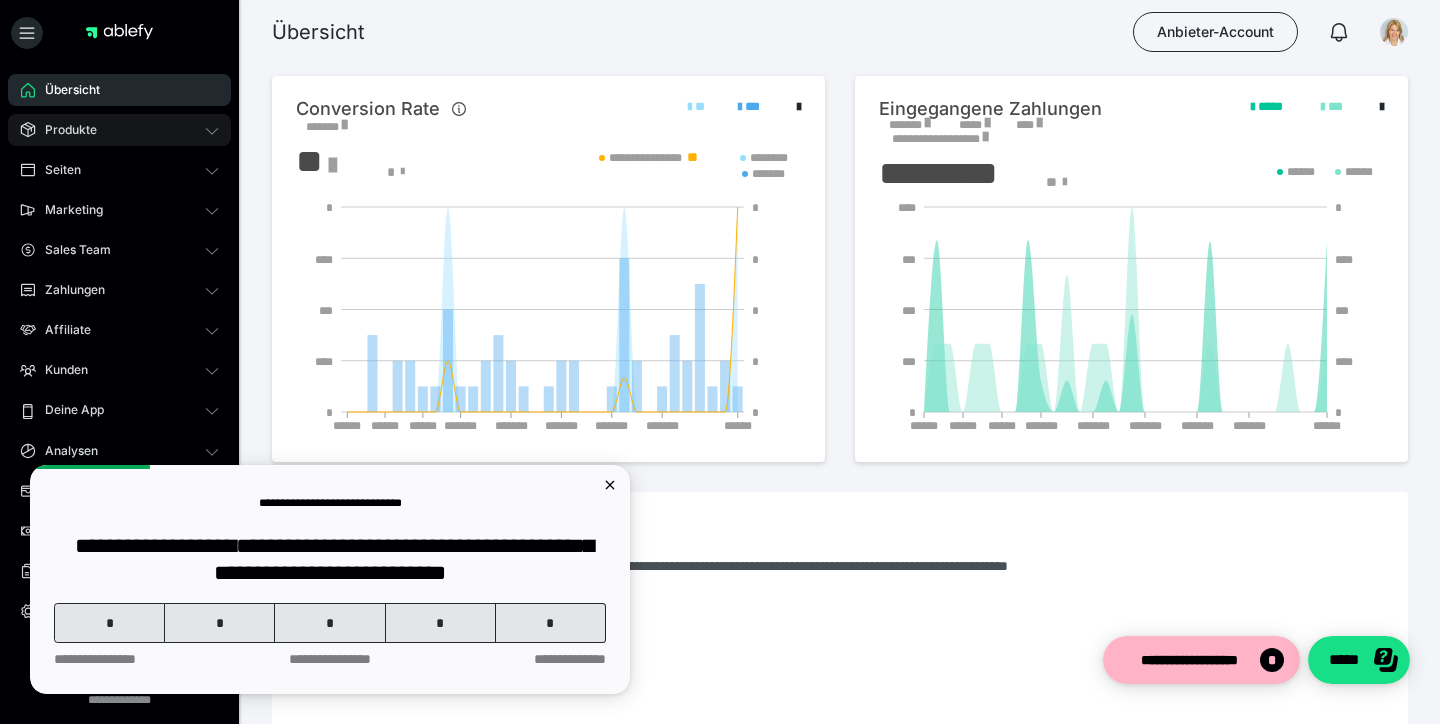 click on "Produkte" at bounding box center [64, 130] 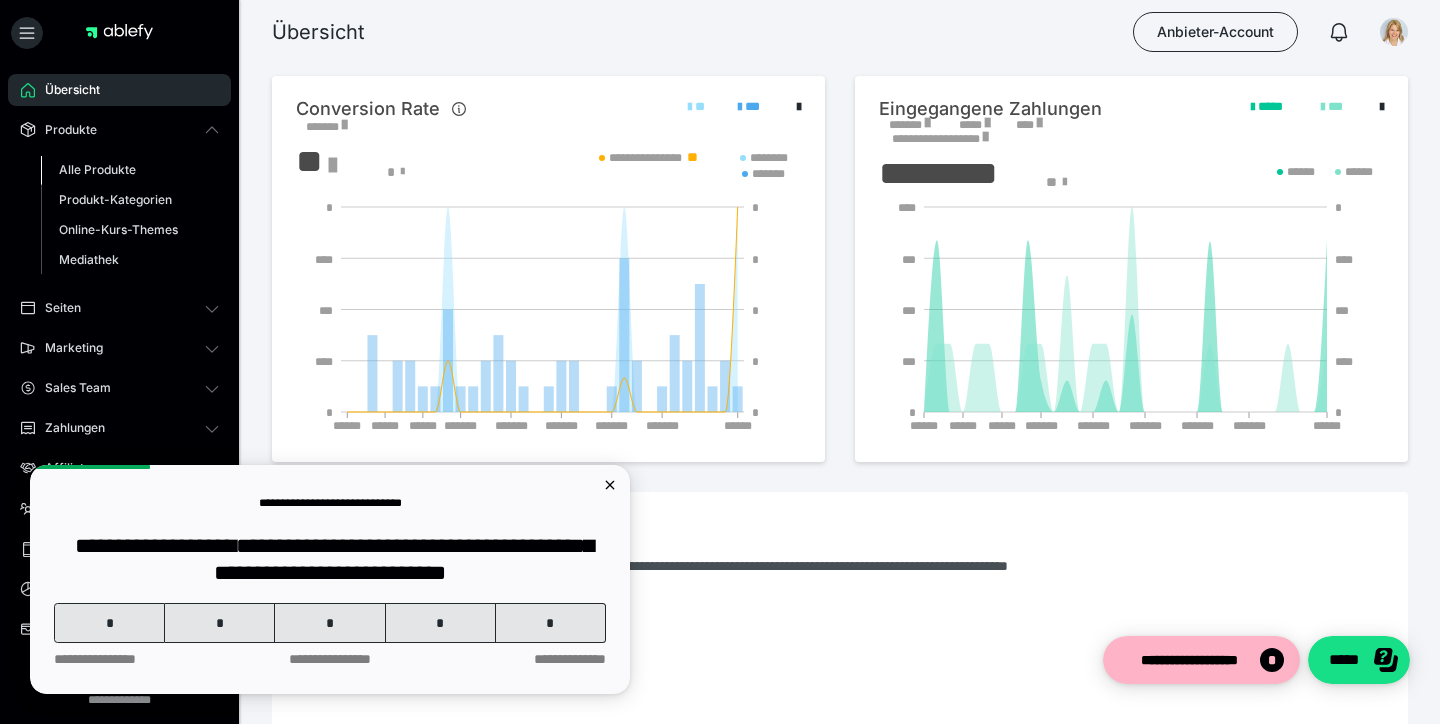 click on "Alle Produkte" at bounding box center (97, 169) 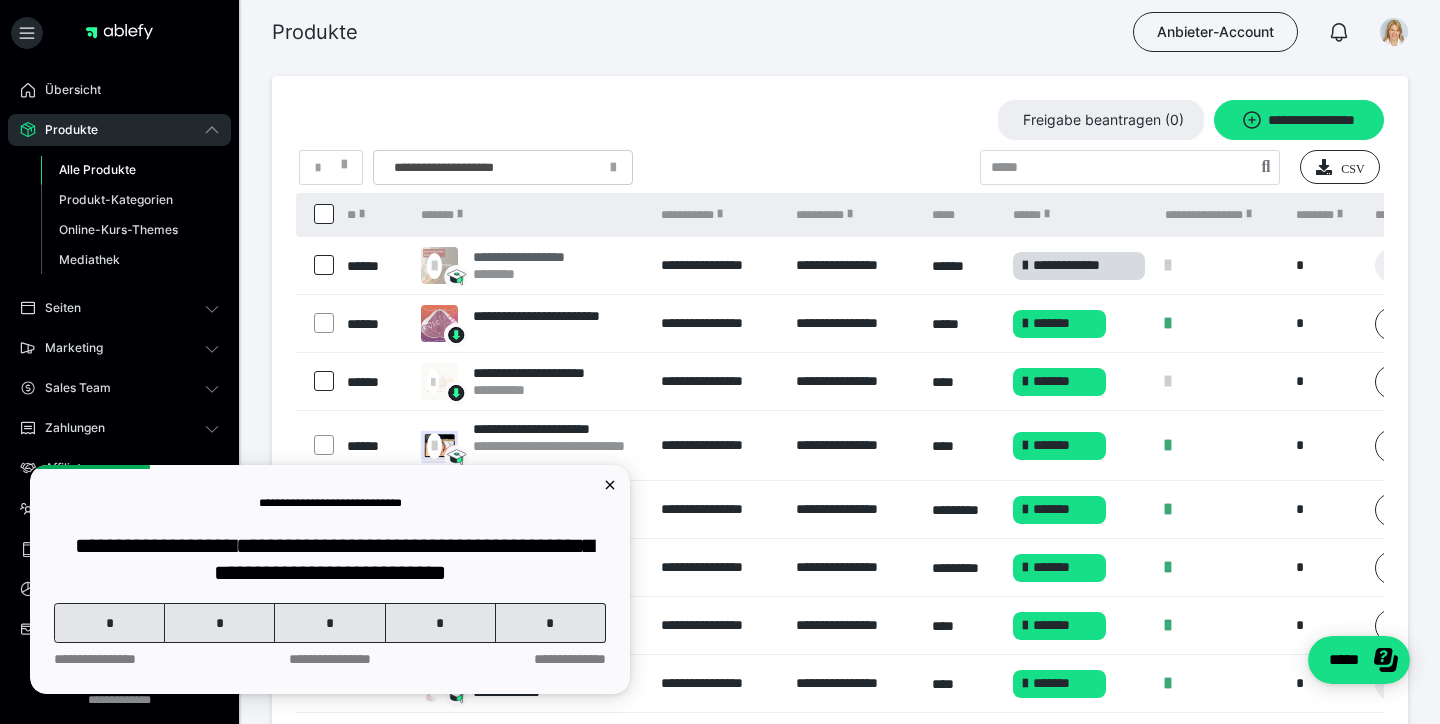 click on "**********" at bounding box center [542, 257] 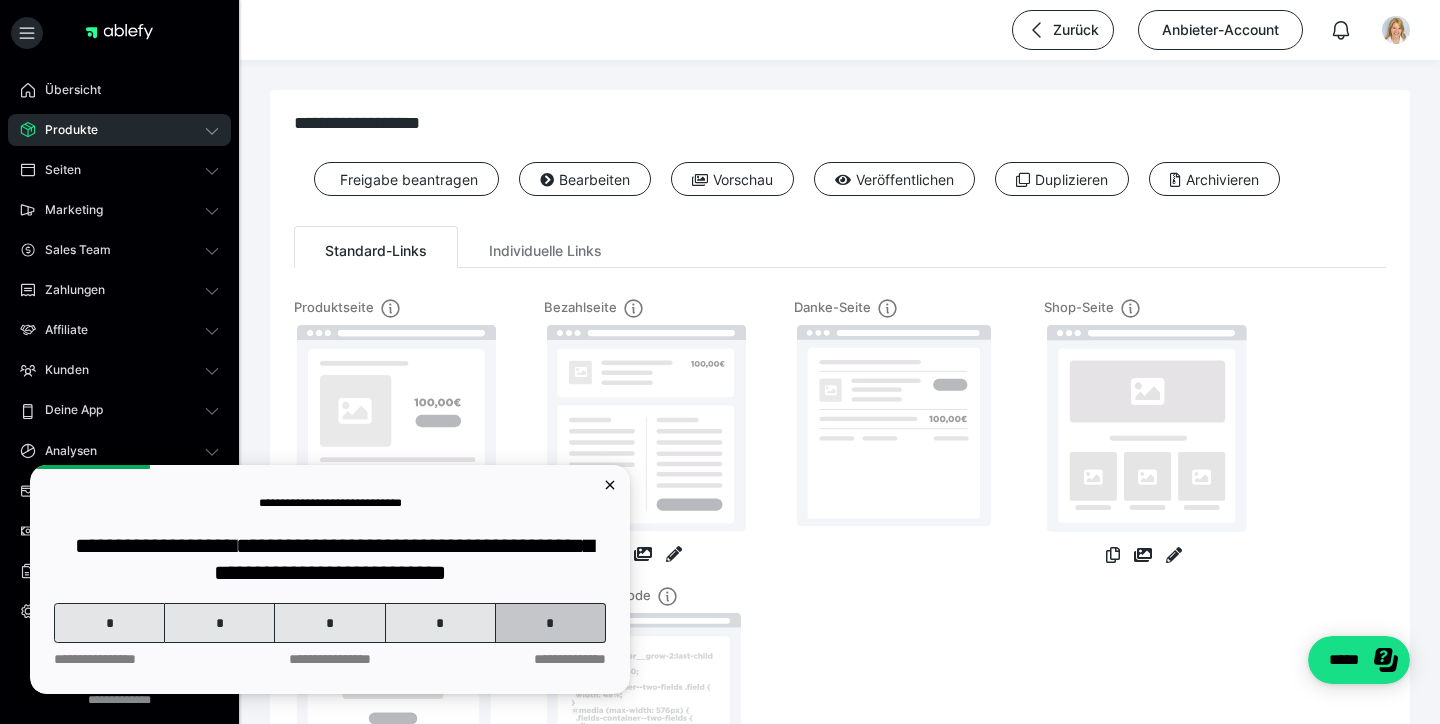click on "*" at bounding box center [551, 623] 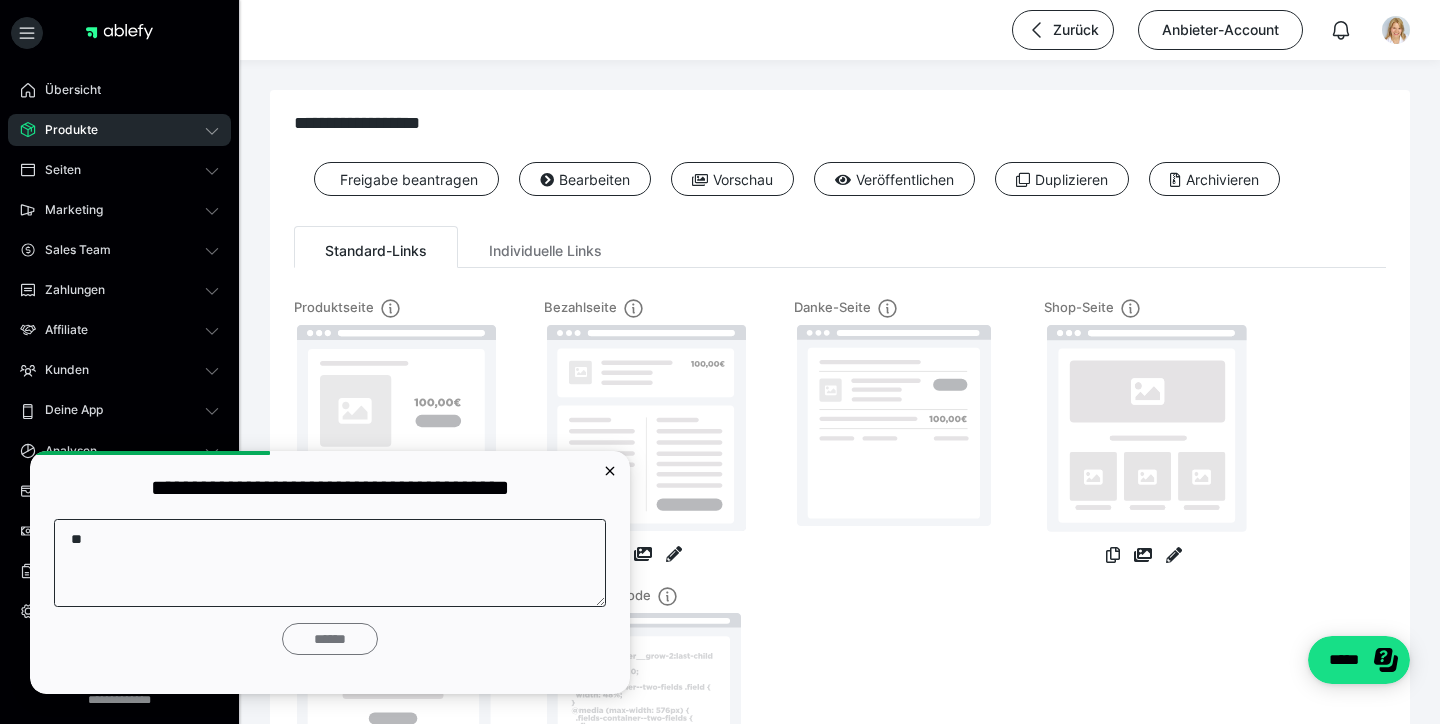 type on "**" 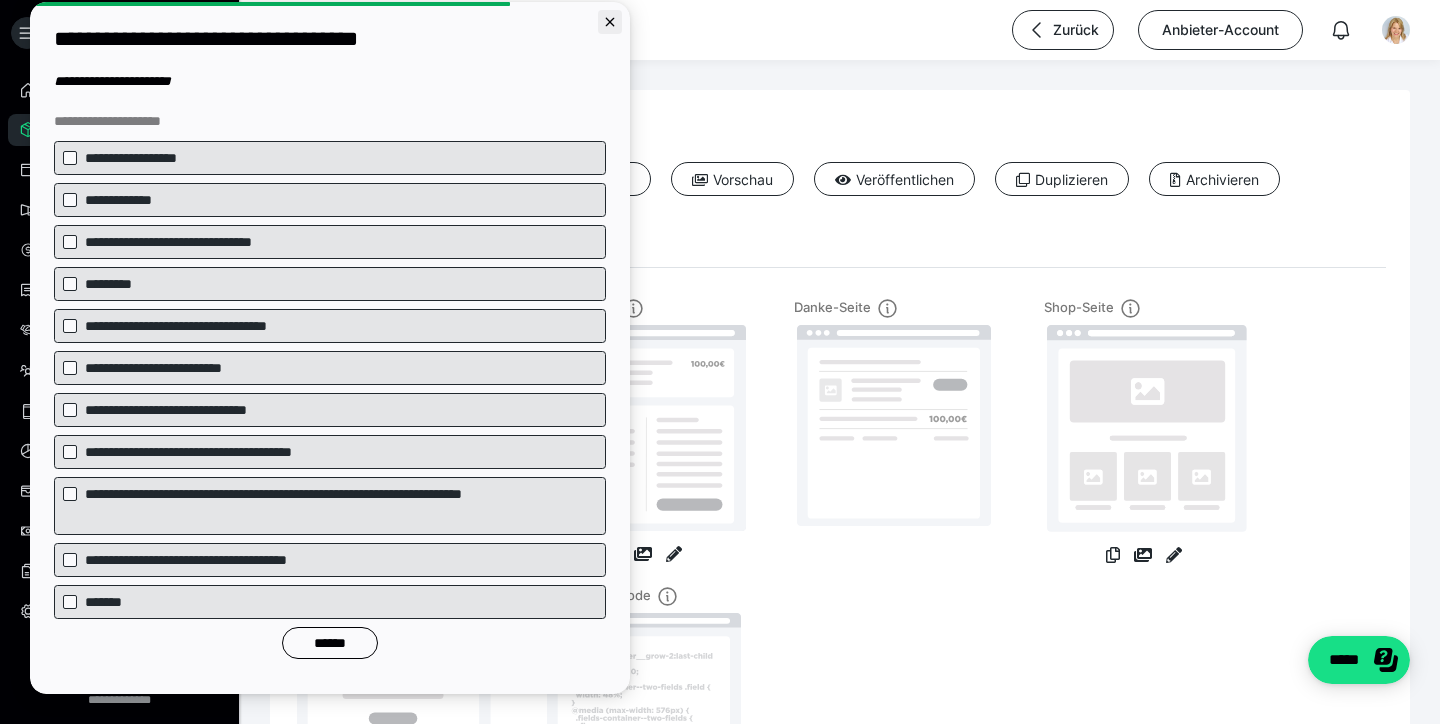 click 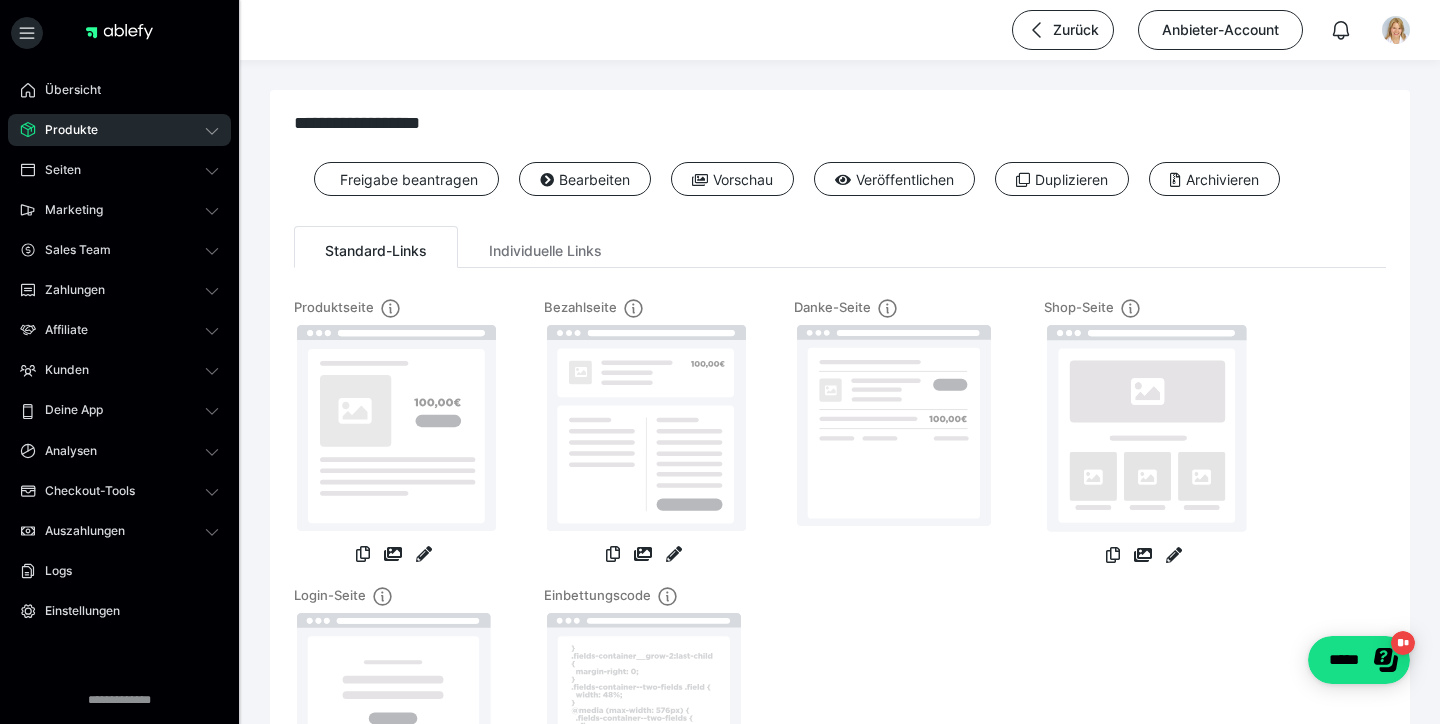 scroll, scrollTop: 0, scrollLeft: 0, axis: both 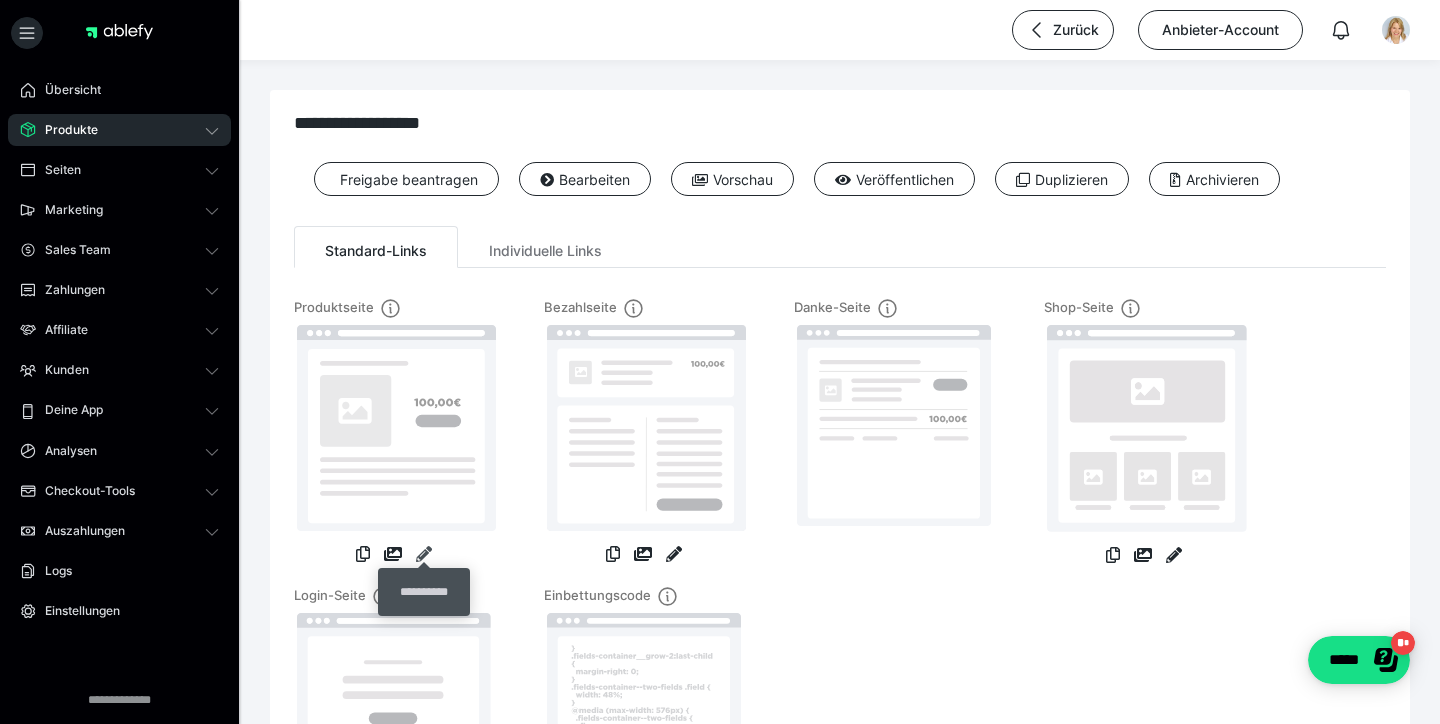 click at bounding box center (424, 554) 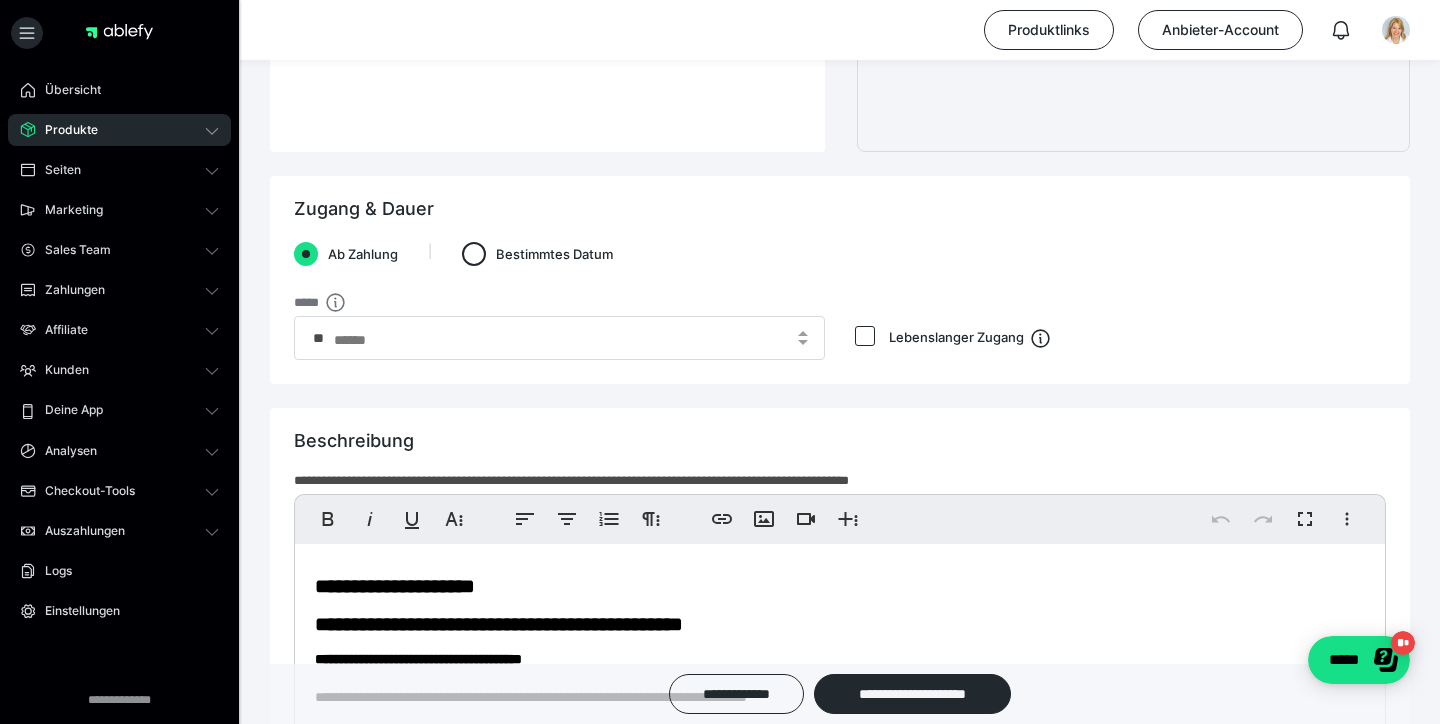 scroll, scrollTop: 933, scrollLeft: 0, axis: vertical 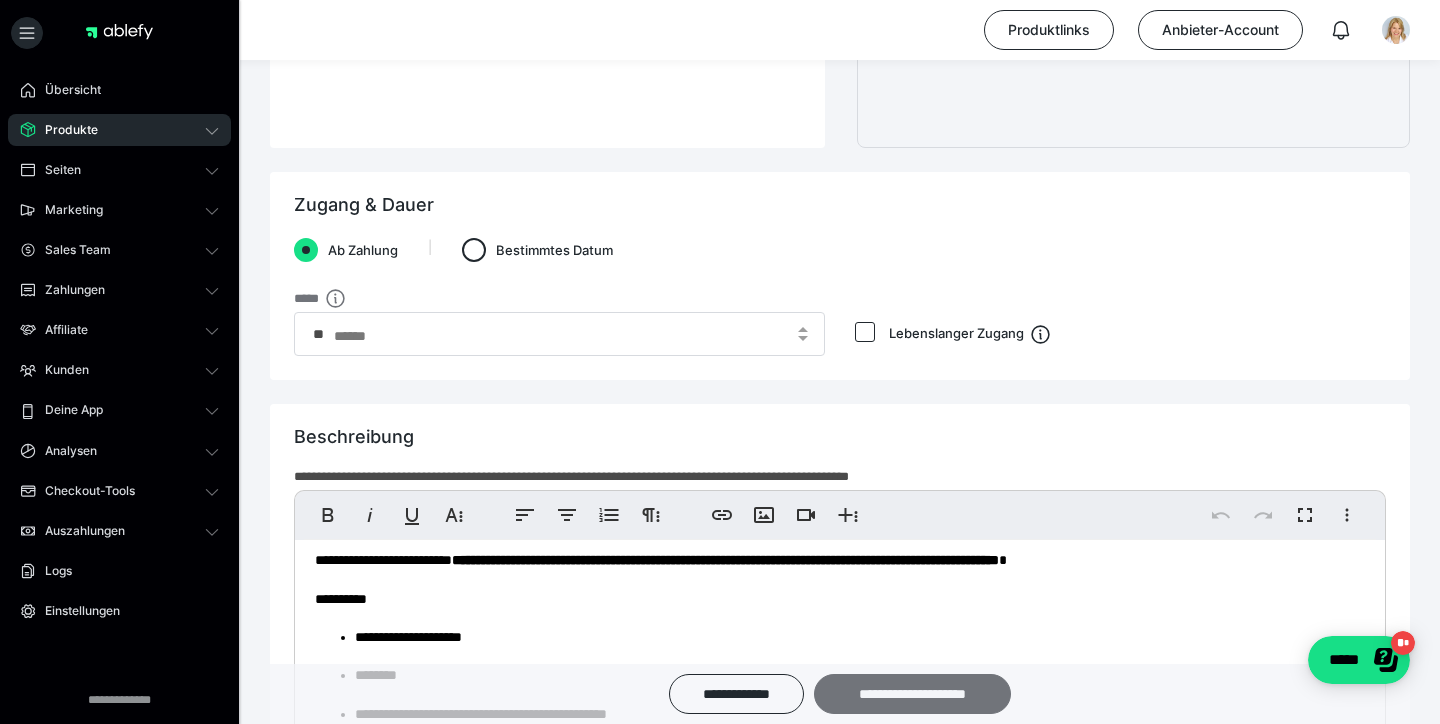 click on "**********" at bounding box center [912, 694] 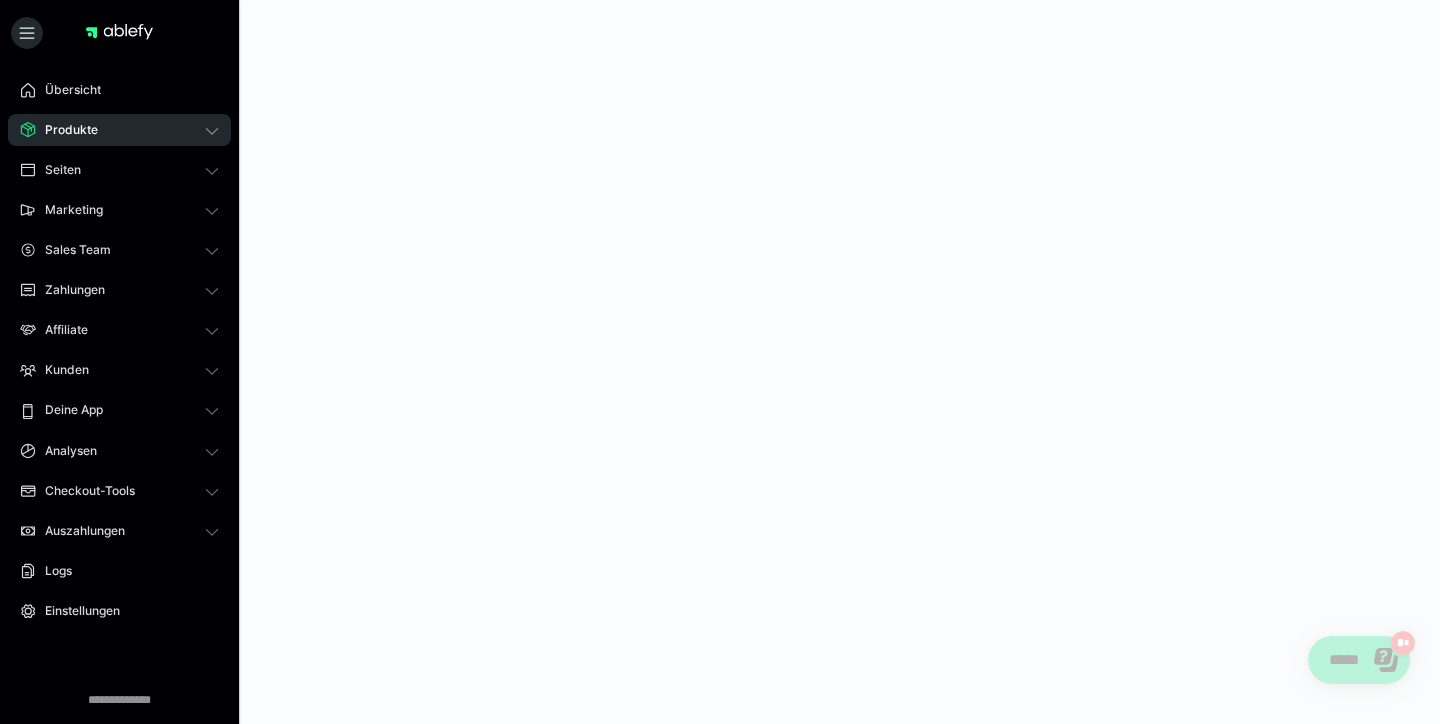scroll, scrollTop: 0, scrollLeft: 0, axis: both 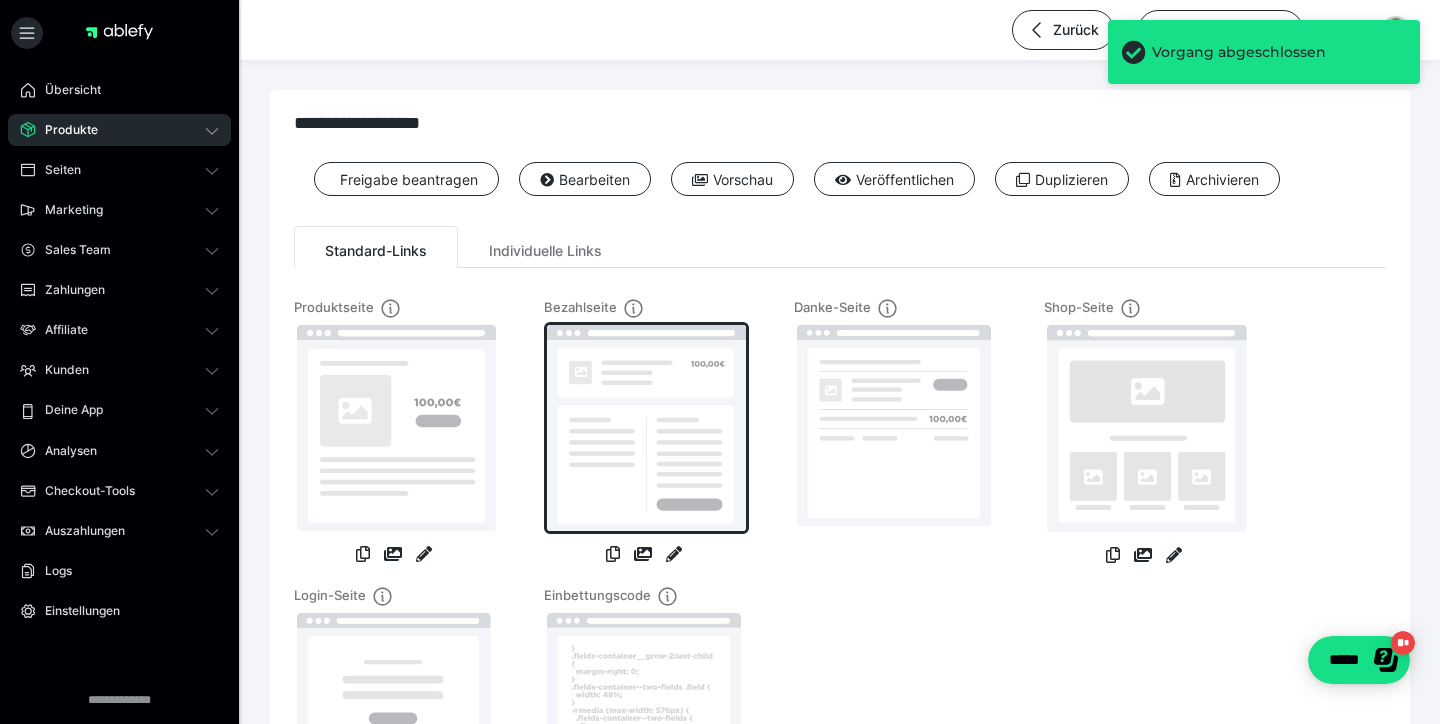 click at bounding box center [646, 428] 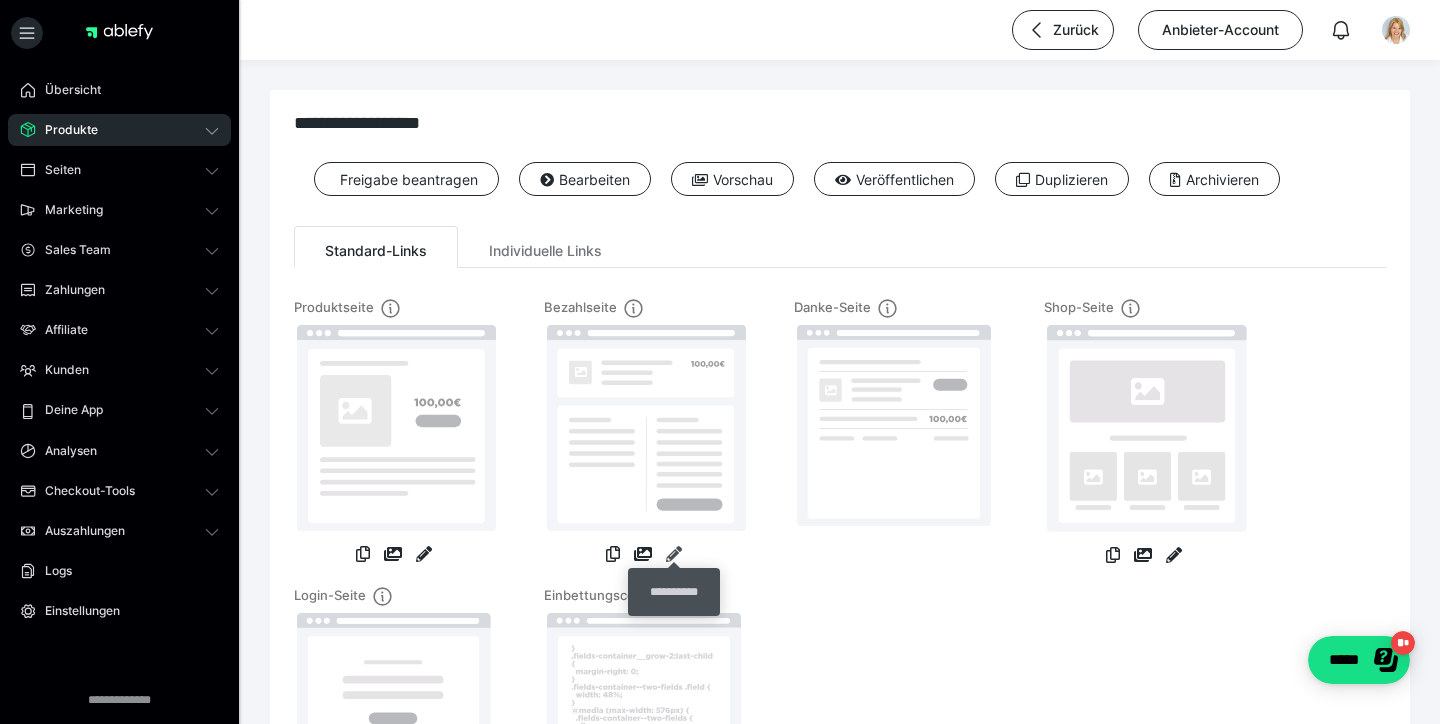 click at bounding box center (674, 554) 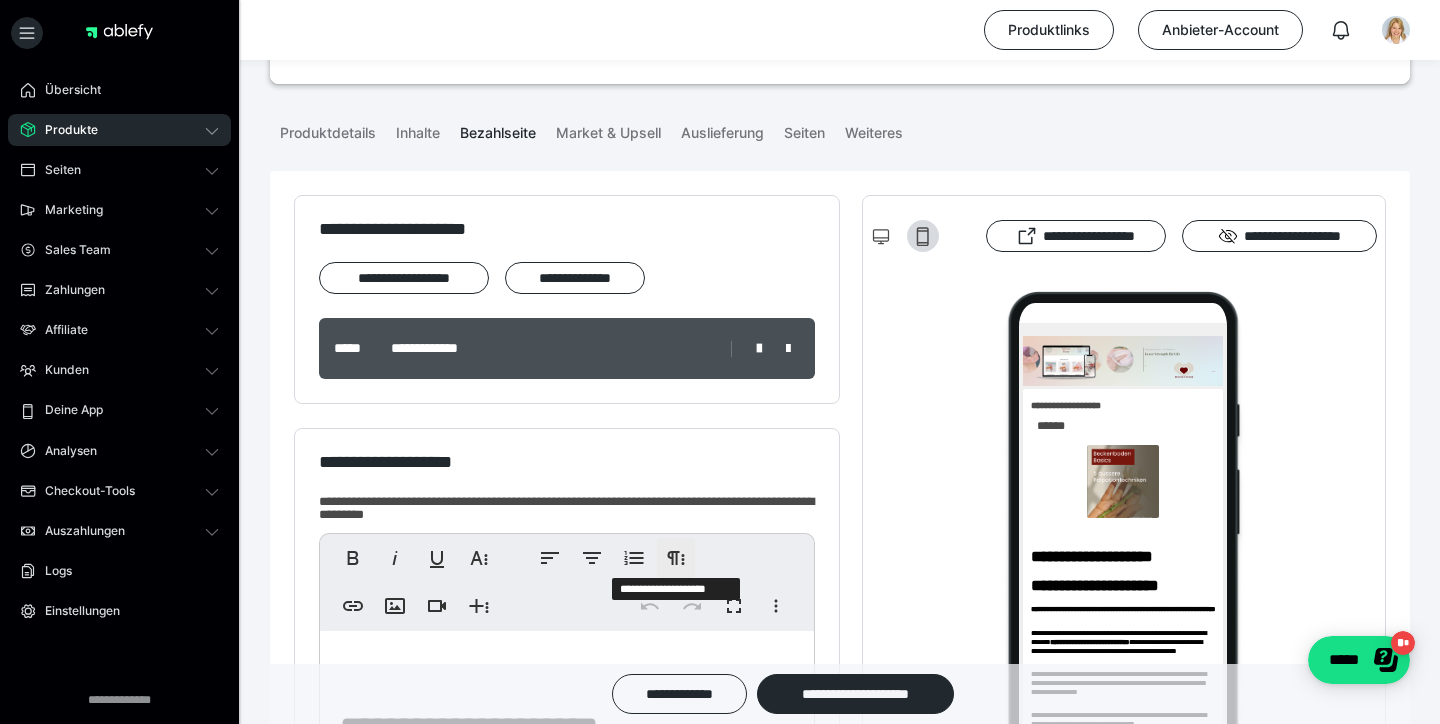 scroll, scrollTop: 282, scrollLeft: 0, axis: vertical 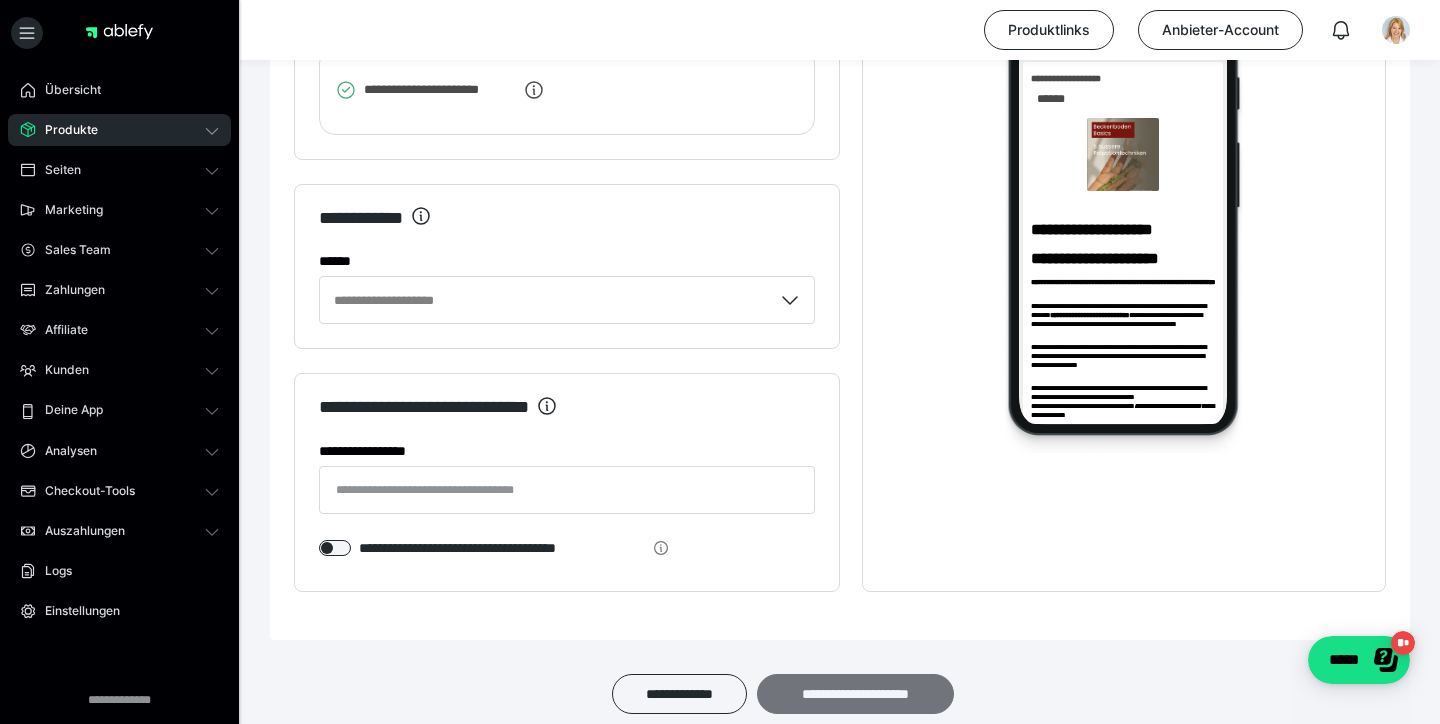 click on "**********" at bounding box center (855, 694) 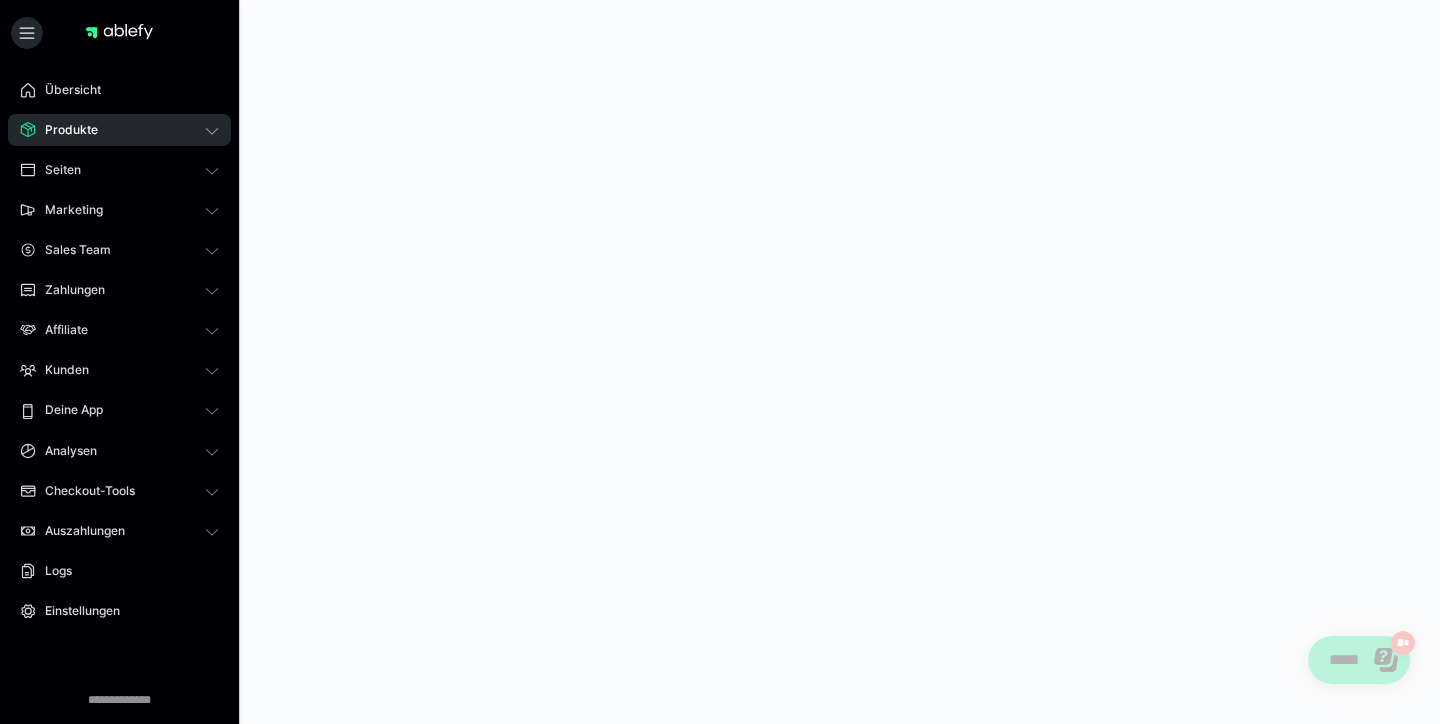 scroll, scrollTop: 0, scrollLeft: 0, axis: both 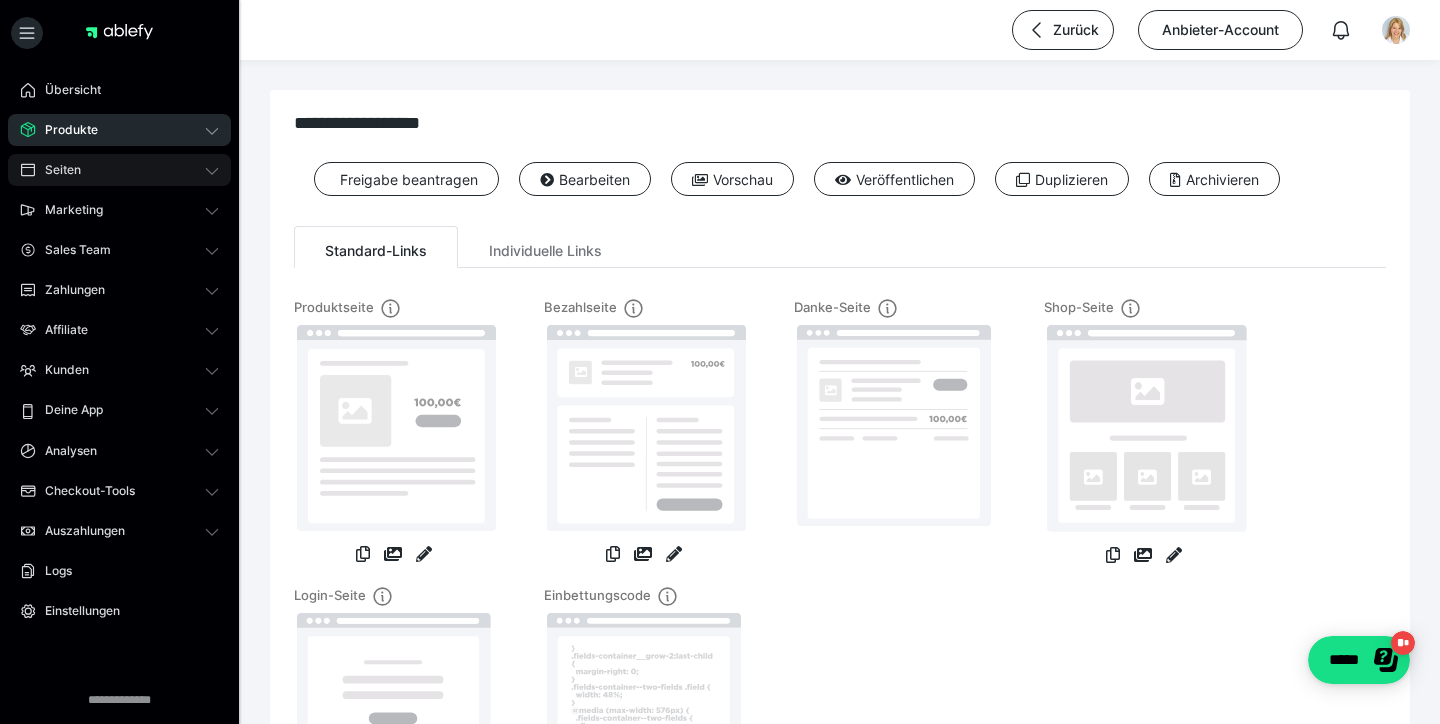 click on "Seiten" at bounding box center [56, 170] 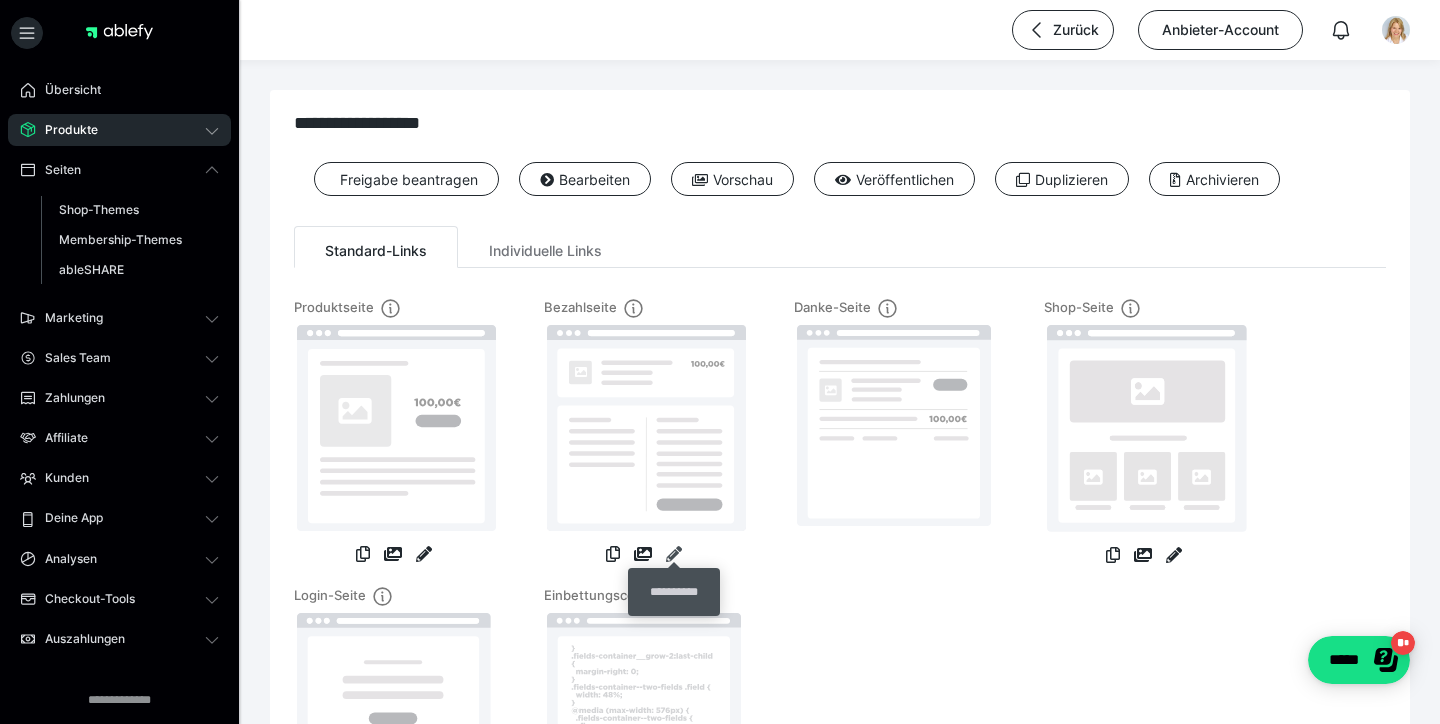 click at bounding box center [674, 554] 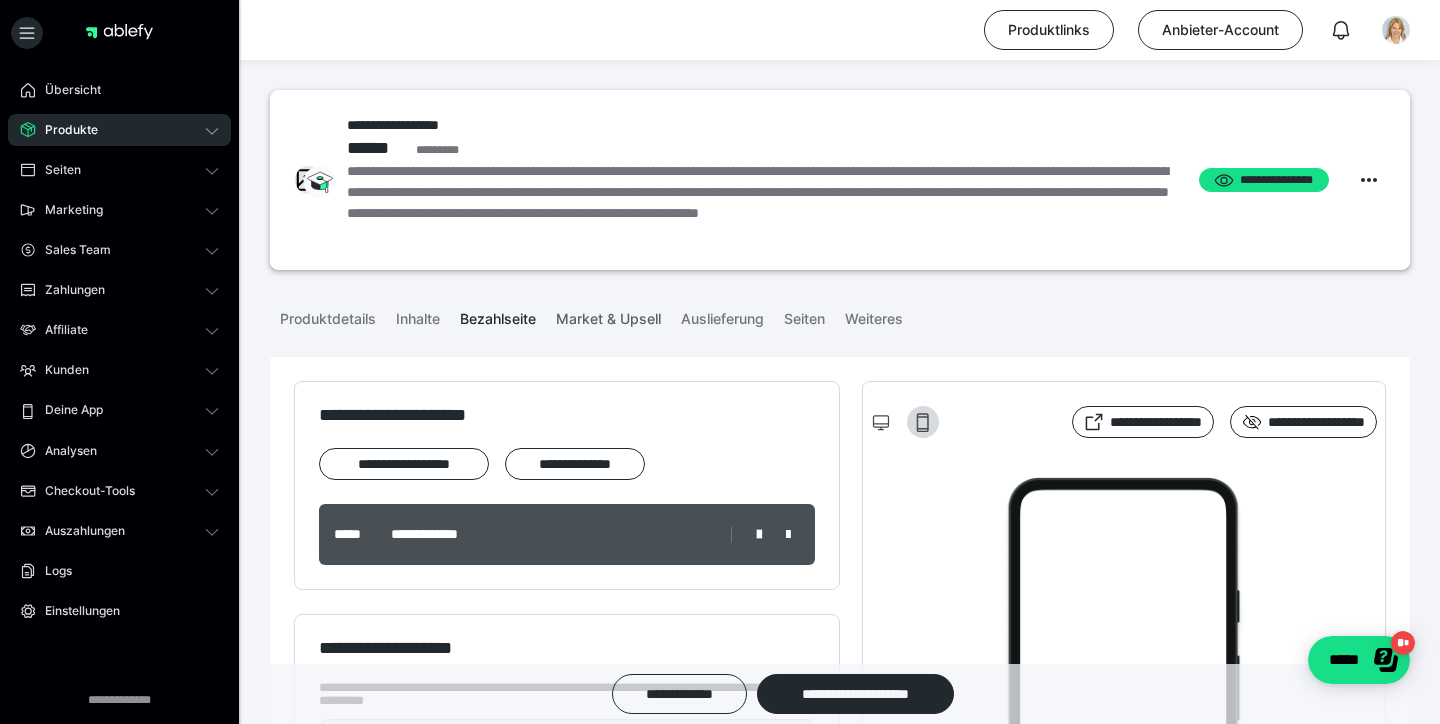 click on "Market & Upsell" at bounding box center [608, 315] 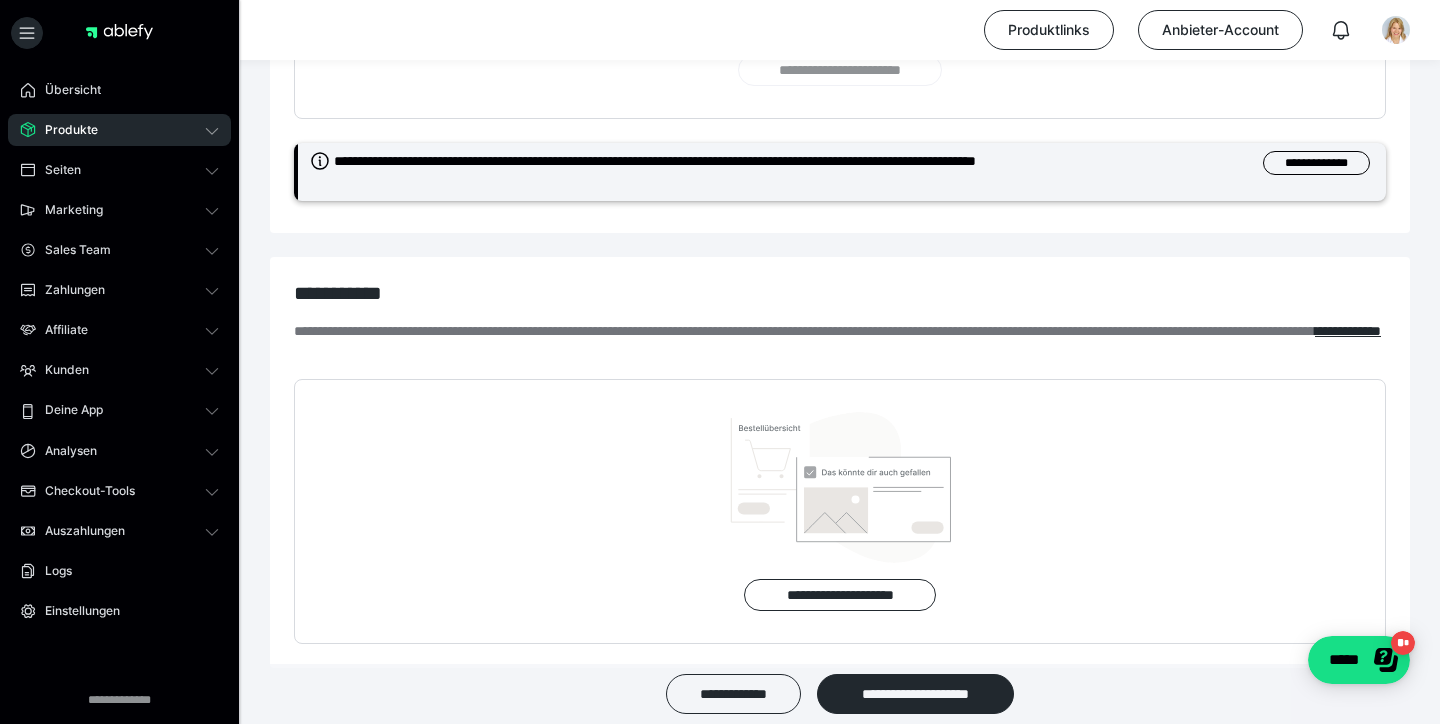 scroll, scrollTop: 632, scrollLeft: 0, axis: vertical 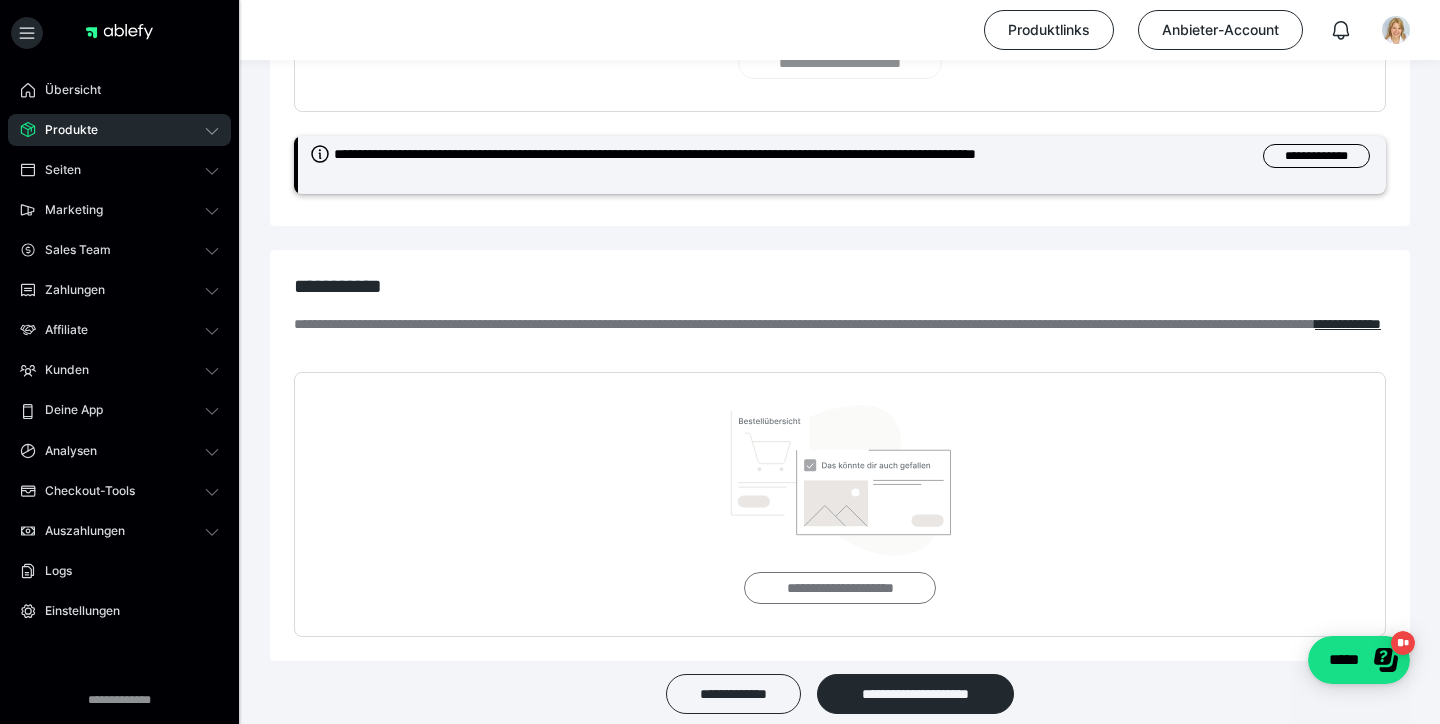click on "**********" at bounding box center [839, 588] 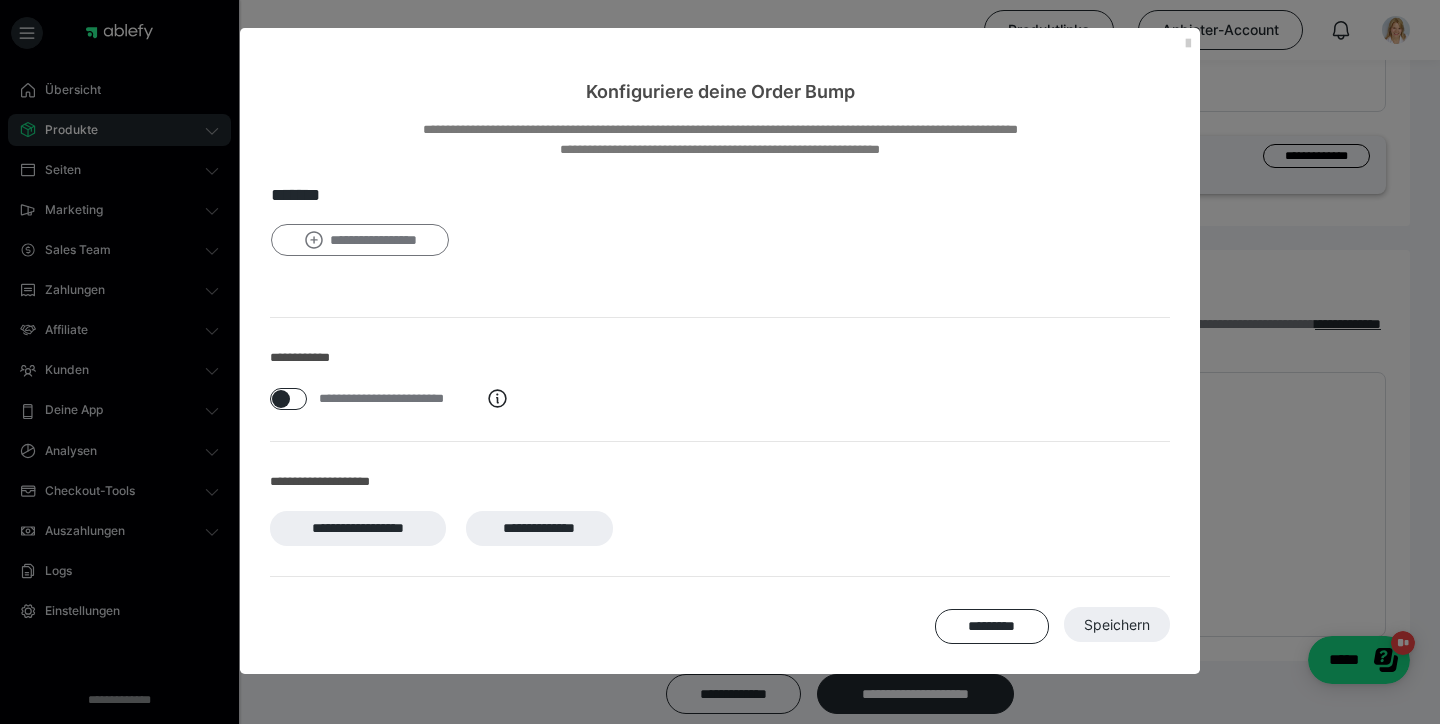 click on "**********" at bounding box center (360, 240) 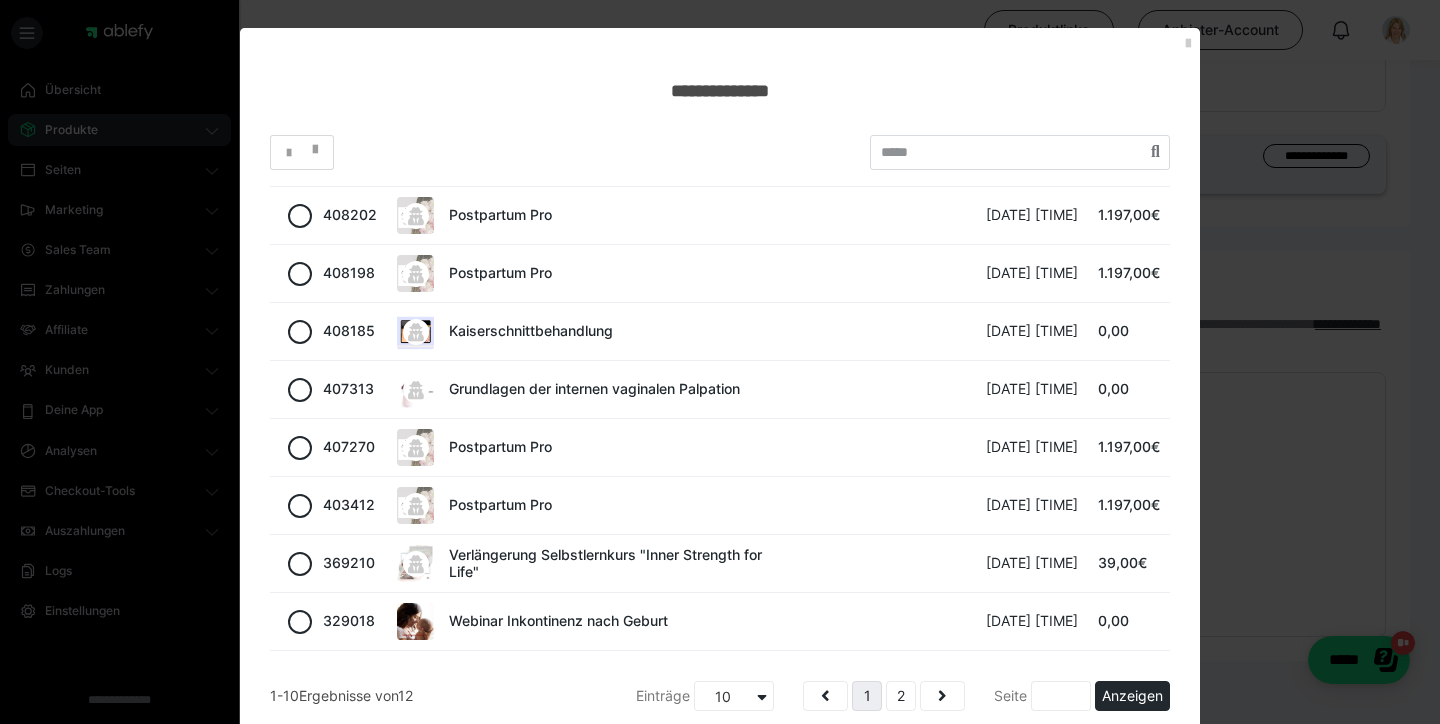 scroll, scrollTop: 153, scrollLeft: 0, axis: vertical 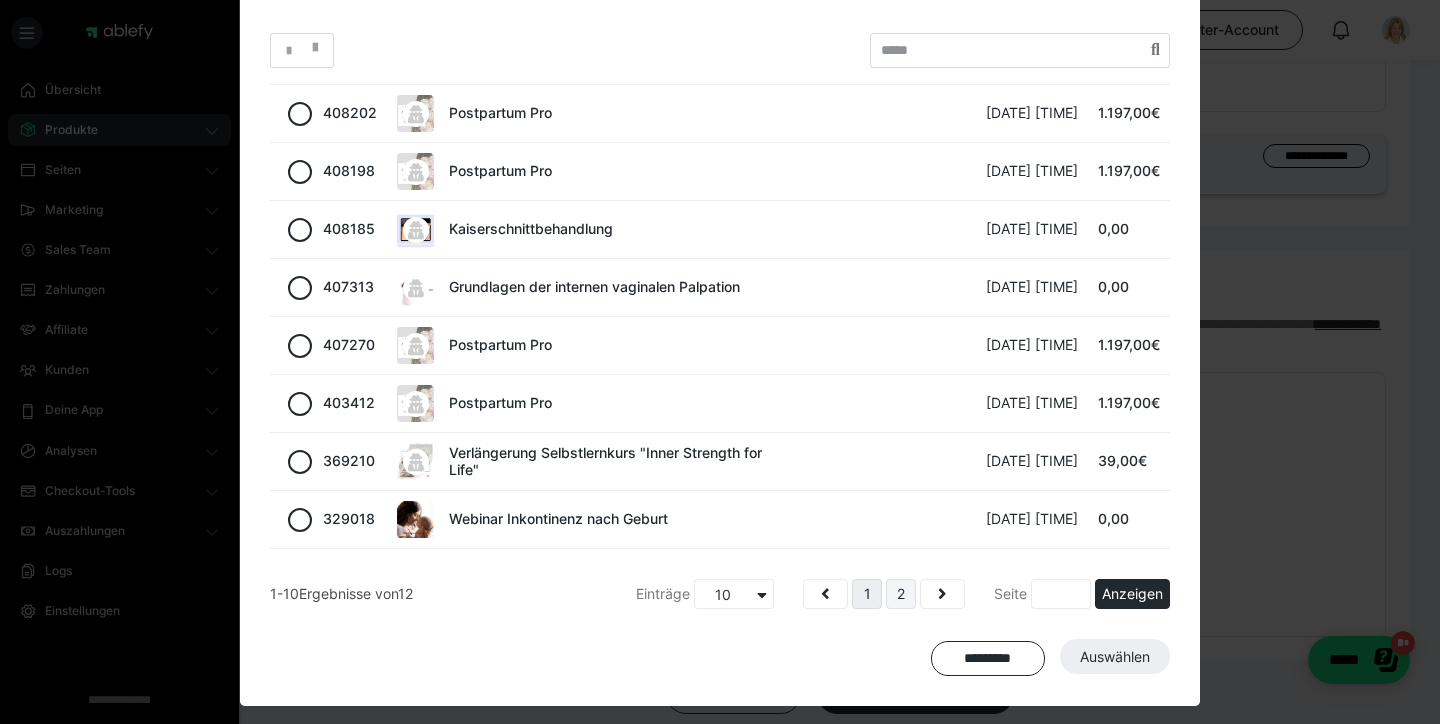 click on "2" at bounding box center [901, 594] 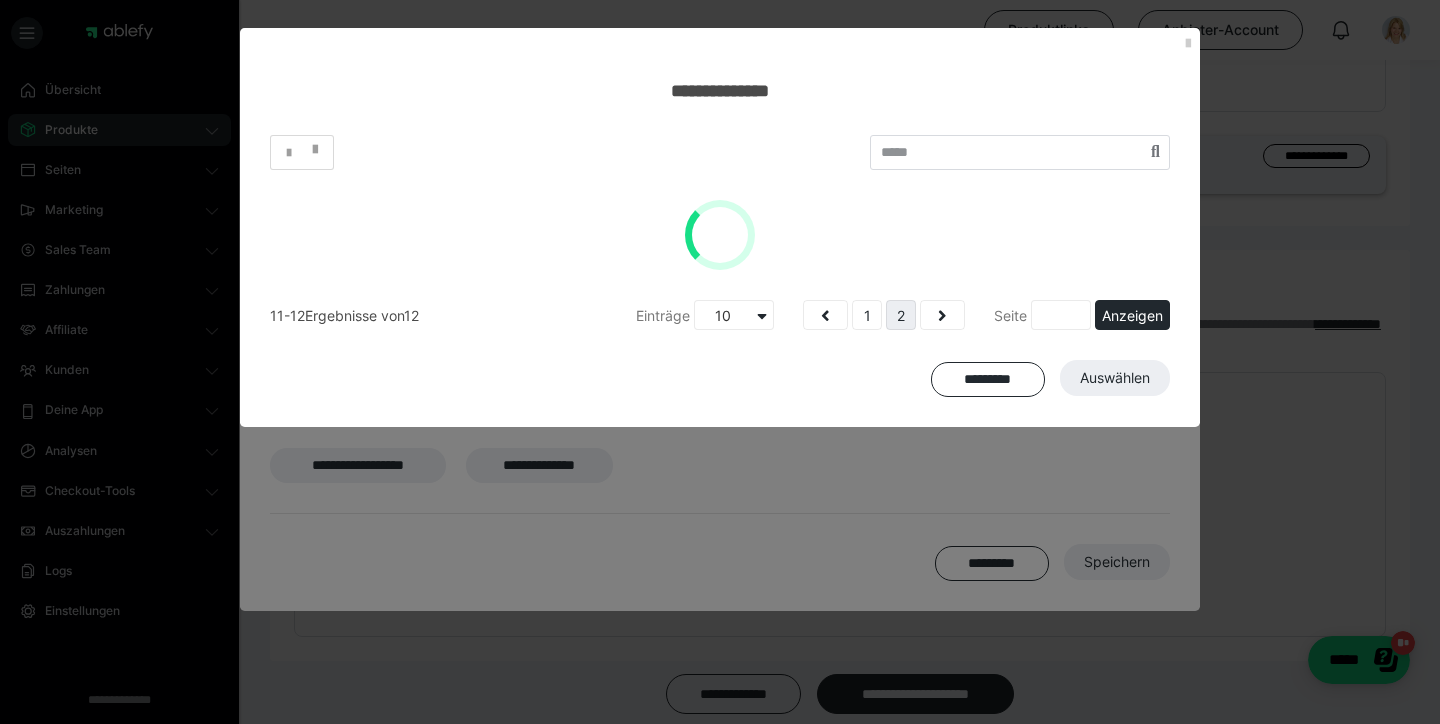 scroll, scrollTop: 0, scrollLeft: 0, axis: both 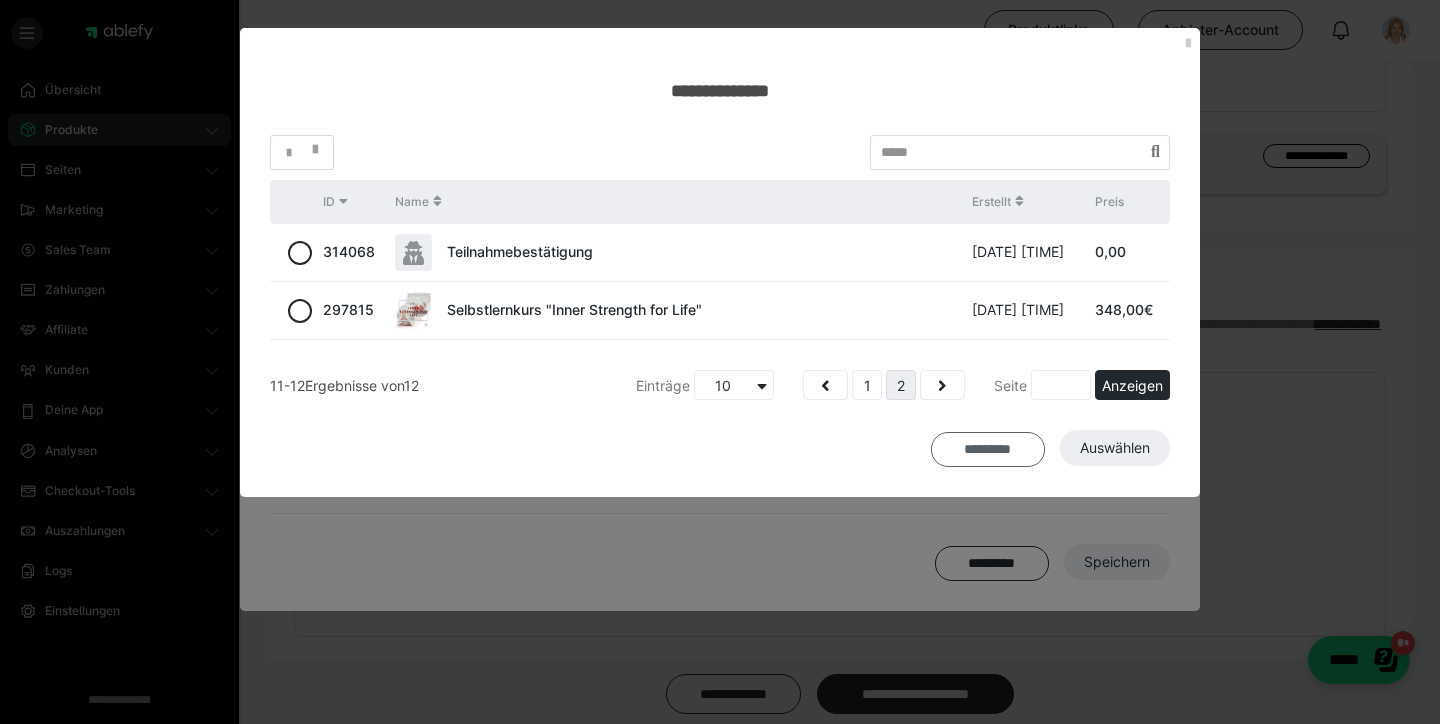 click on "*********" at bounding box center [988, 449] 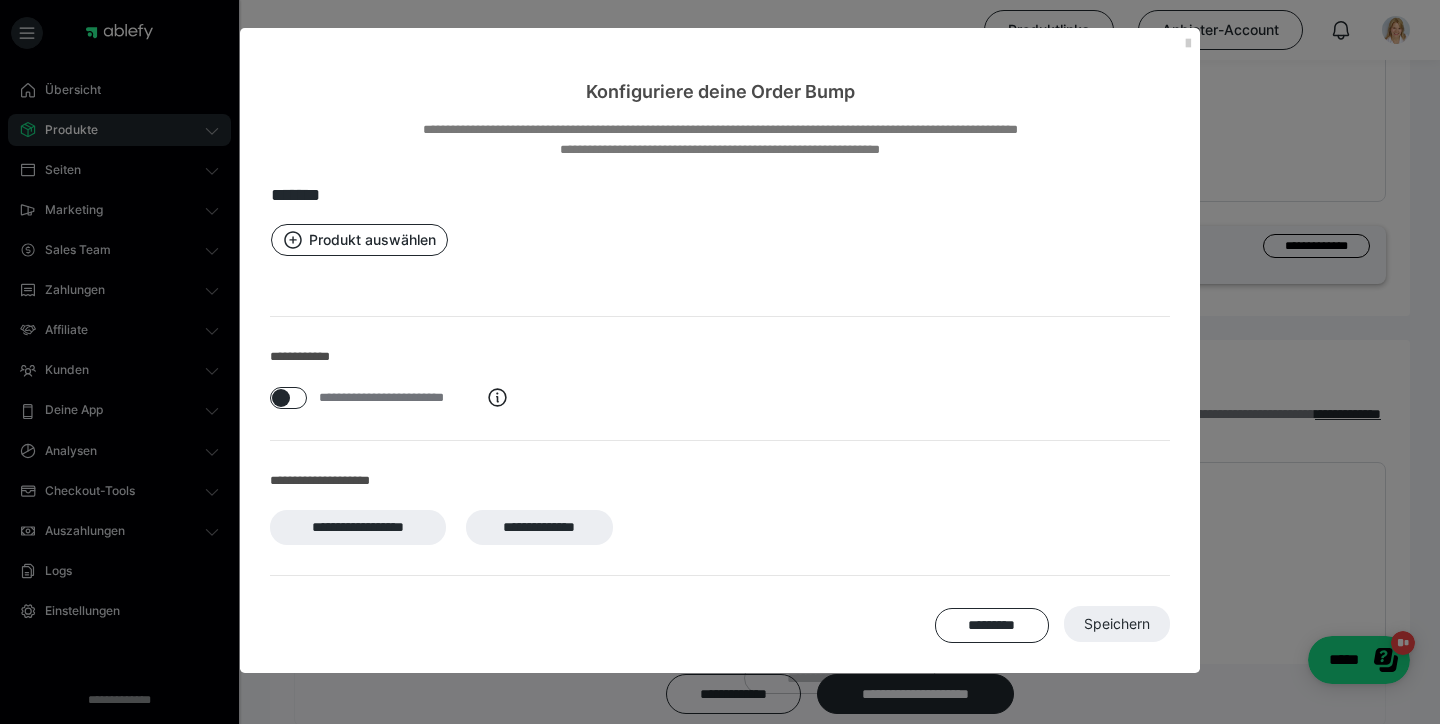 scroll, scrollTop: 526, scrollLeft: 0, axis: vertical 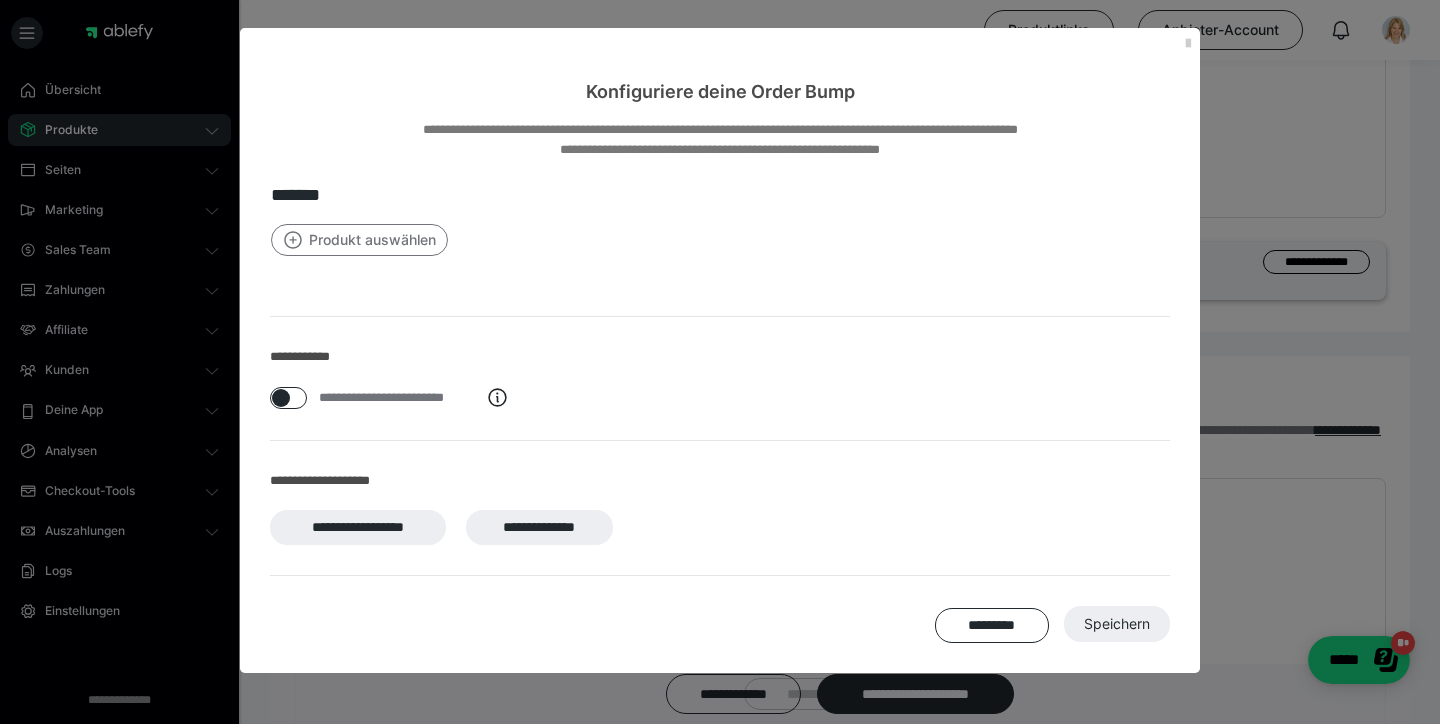 click on "Produkt auswählen" at bounding box center [359, 240] 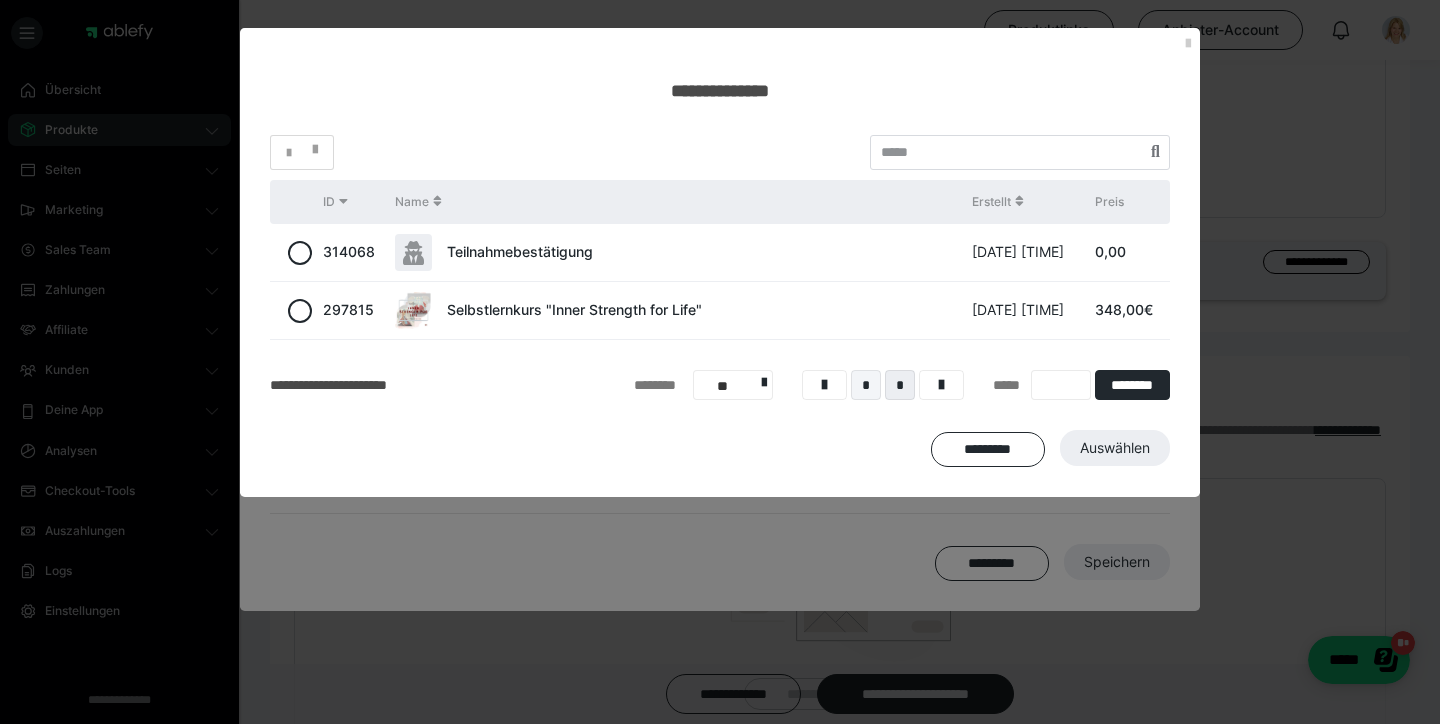 click on "*" at bounding box center (866, 385) 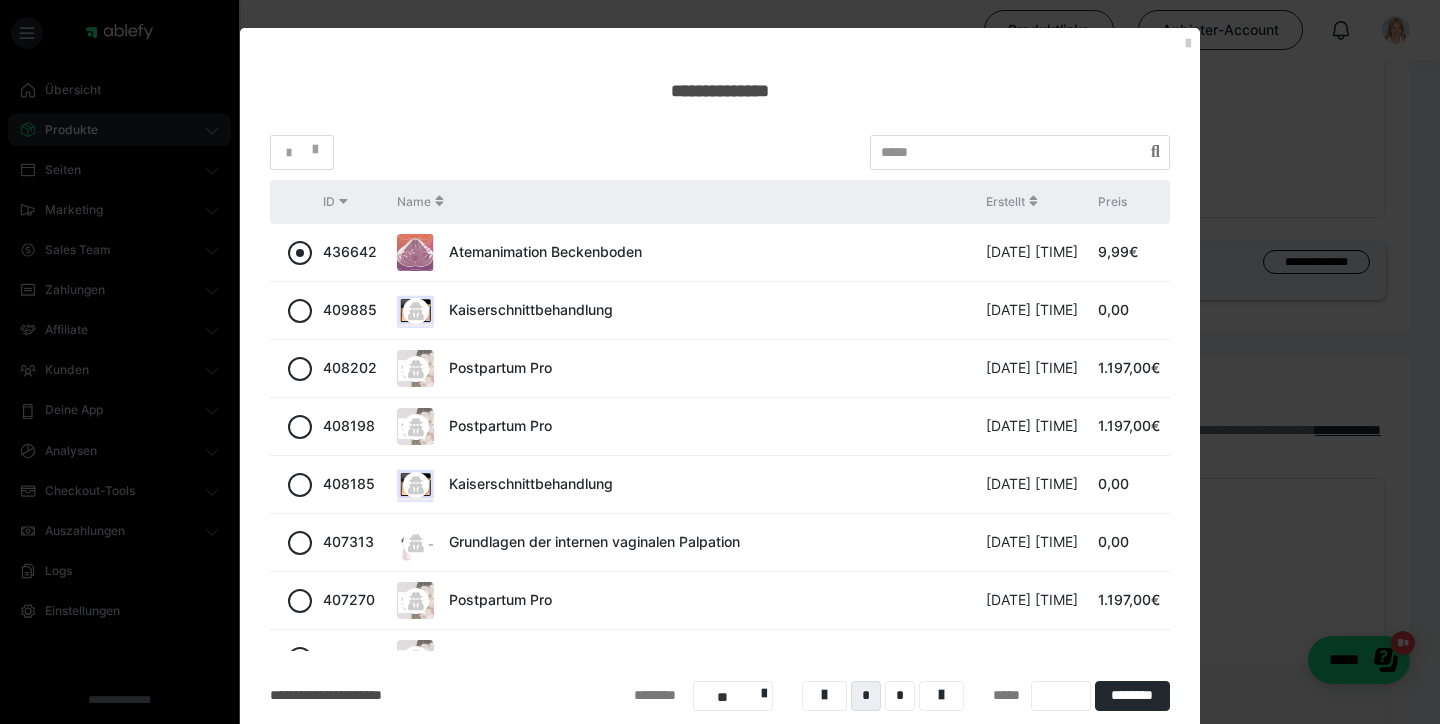 click at bounding box center (300, 253) 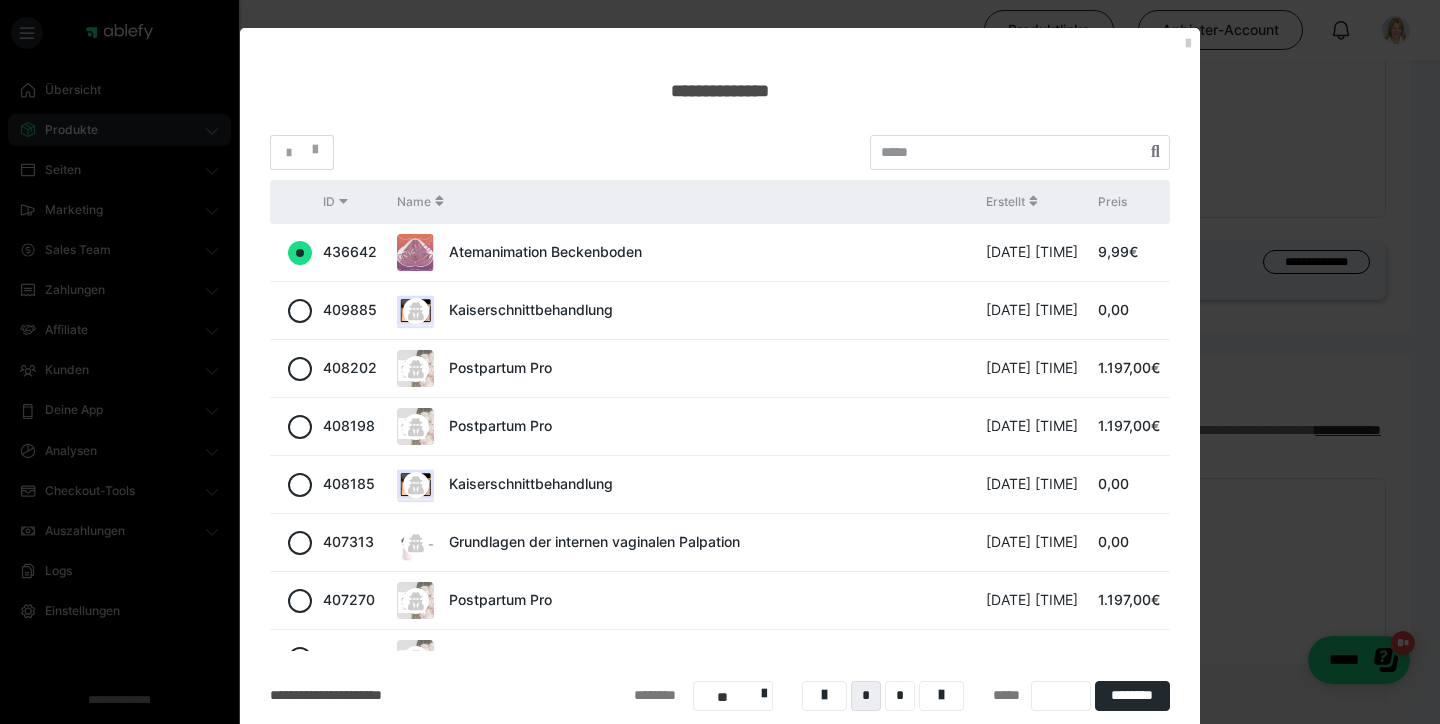 radio on "true" 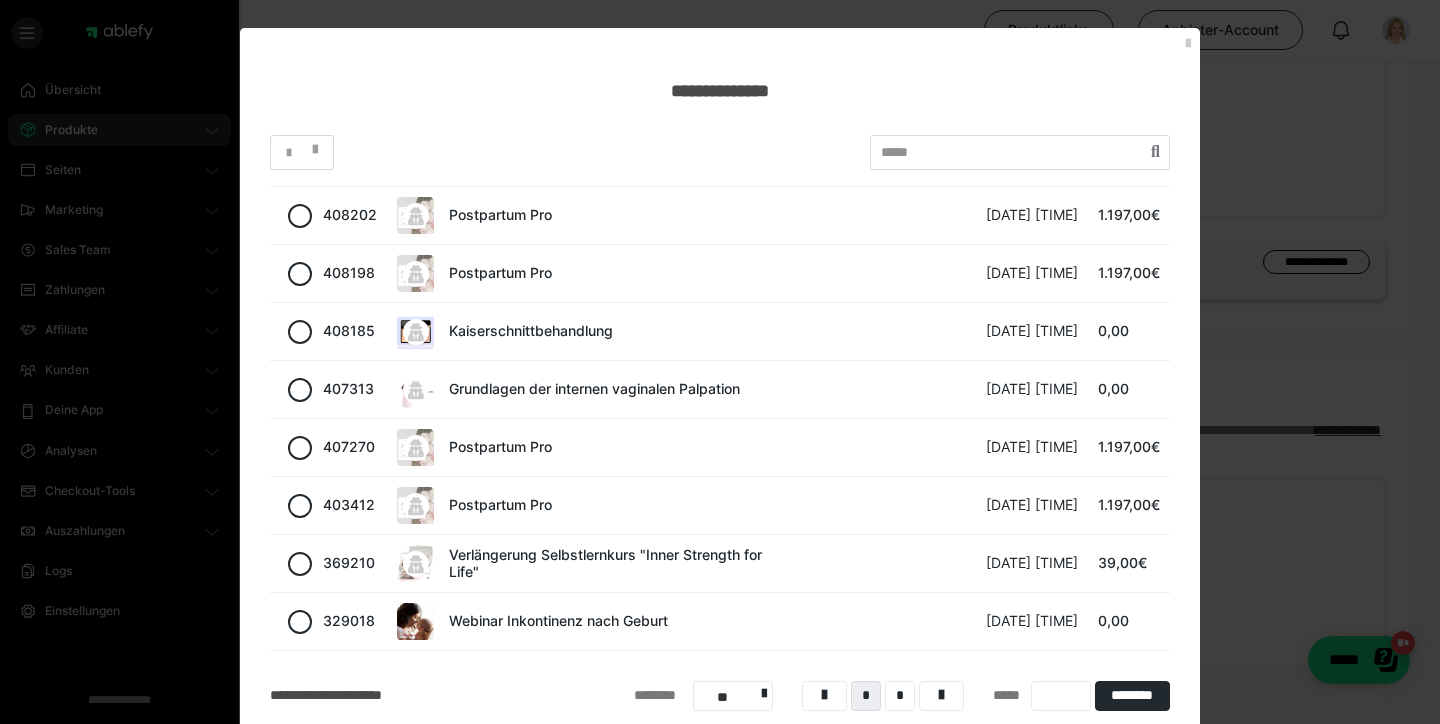 scroll, scrollTop: 153, scrollLeft: 0, axis: vertical 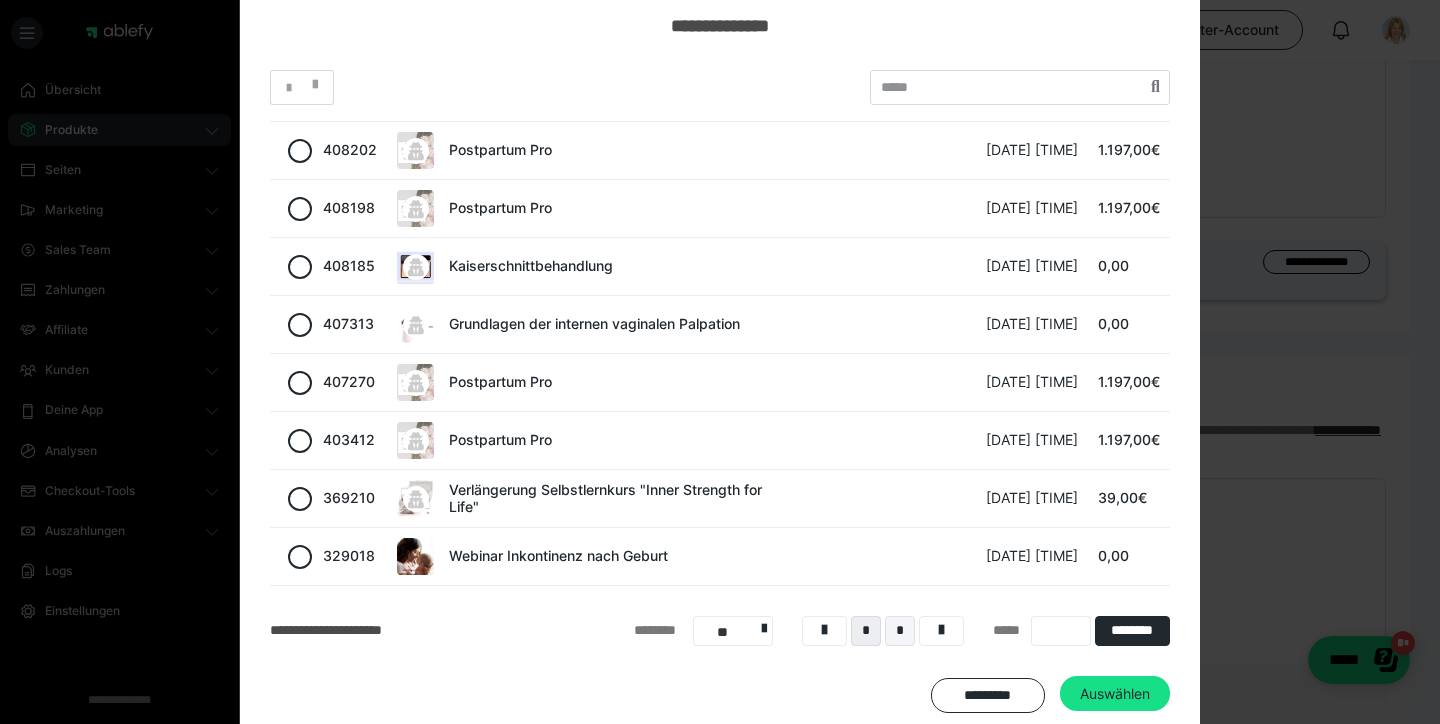 click on "*" at bounding box center (900, 631) 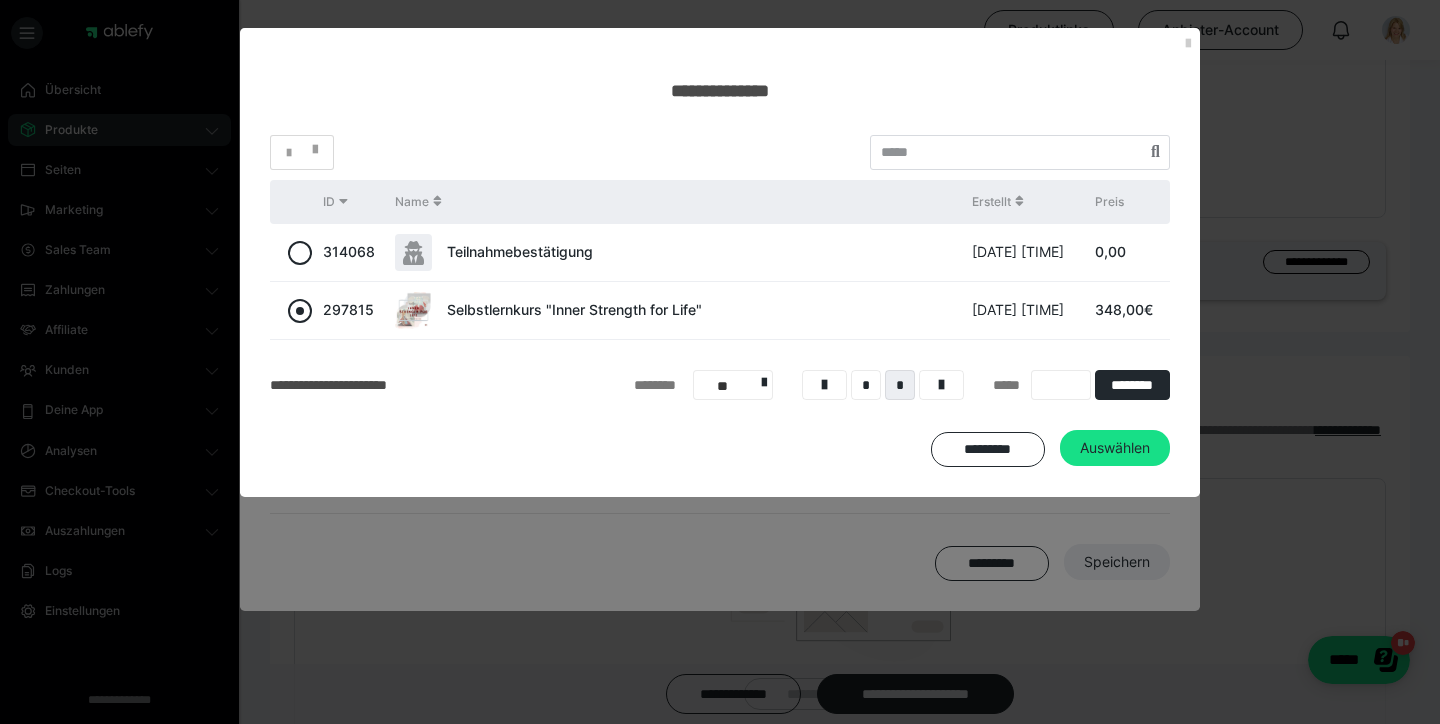 click at bounding box center [300, 311] 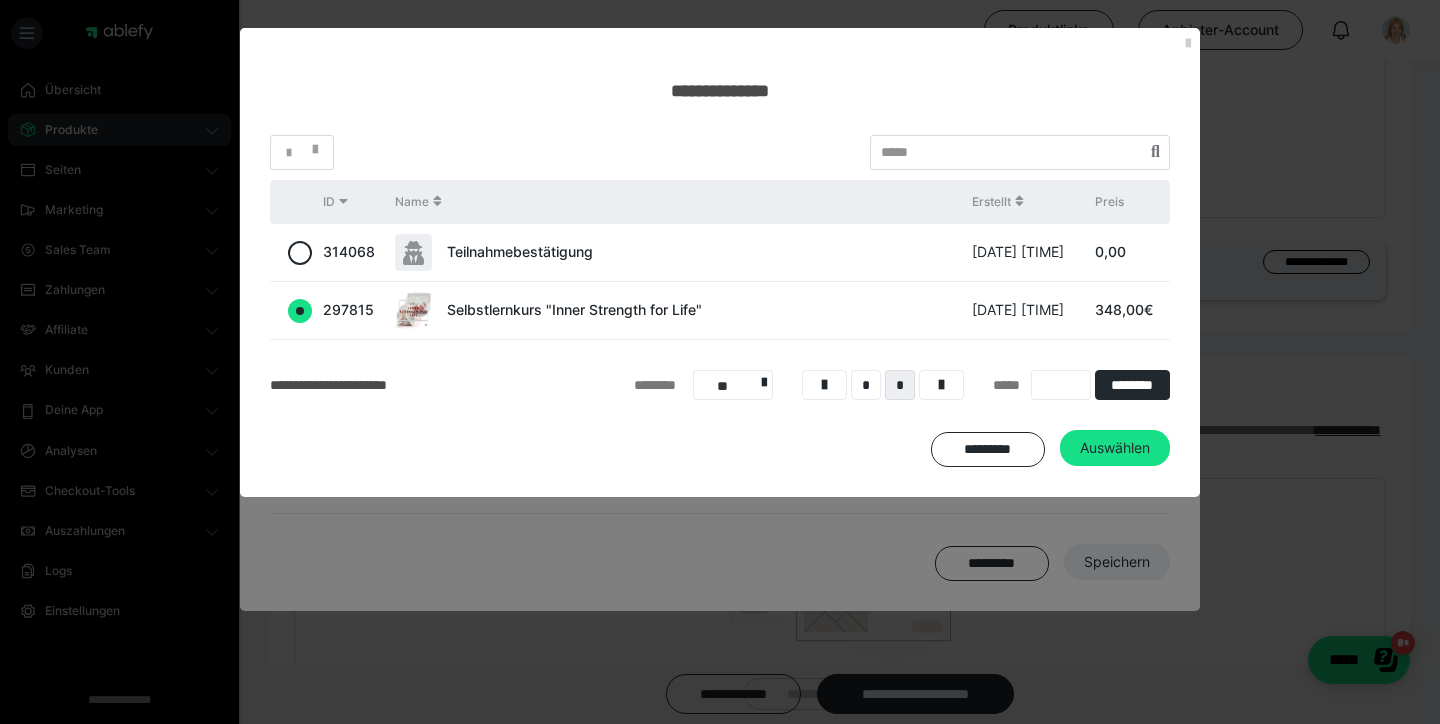 radio on "true" 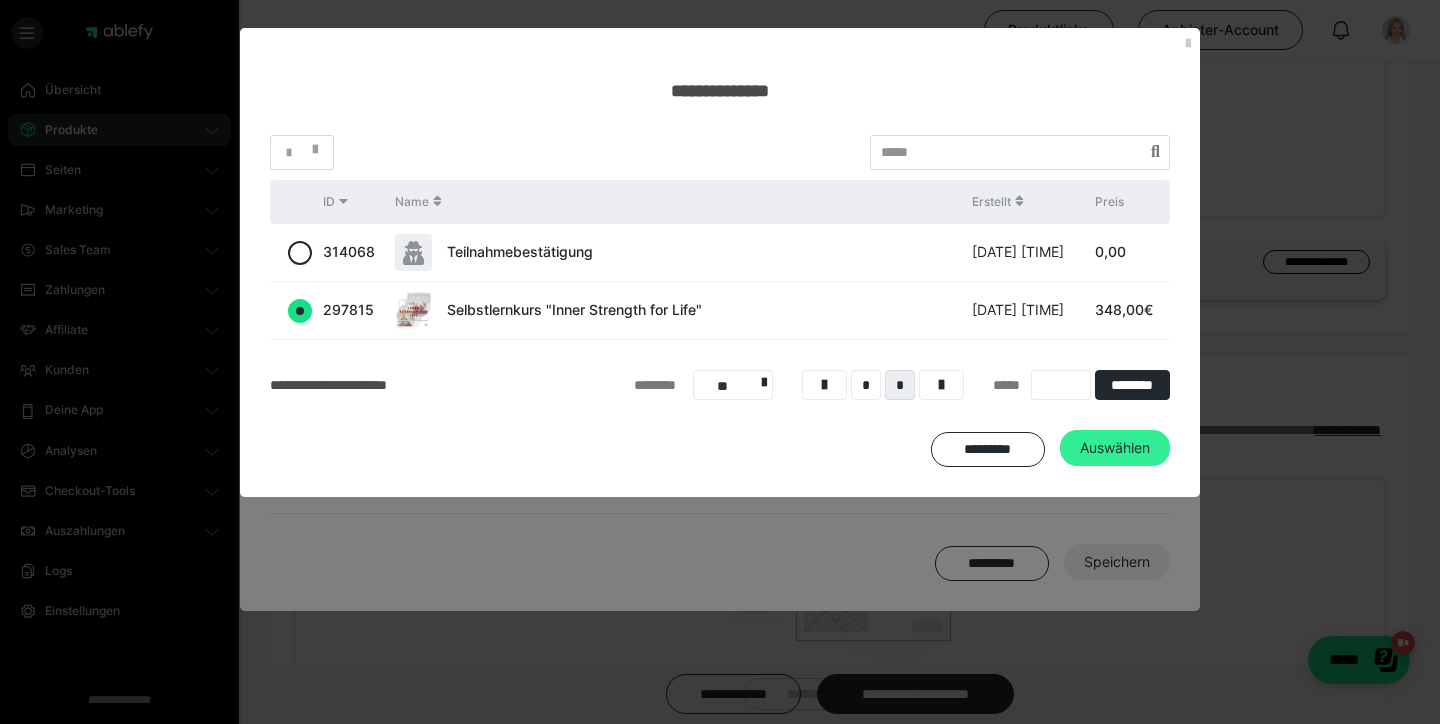 click on "Auswählen" at bounding box center [1115, 448] 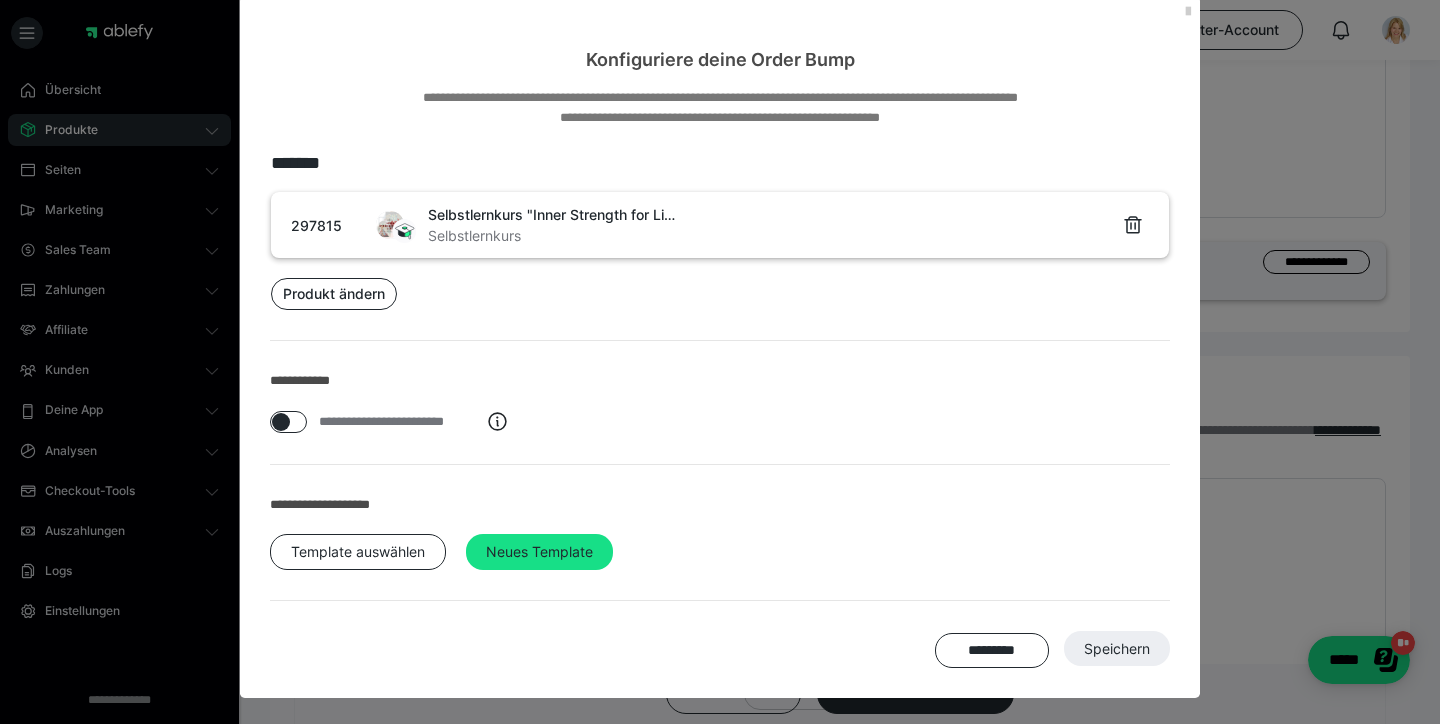 scroll, scrollTop: 31, scrollLeft: 0, axis: vertical 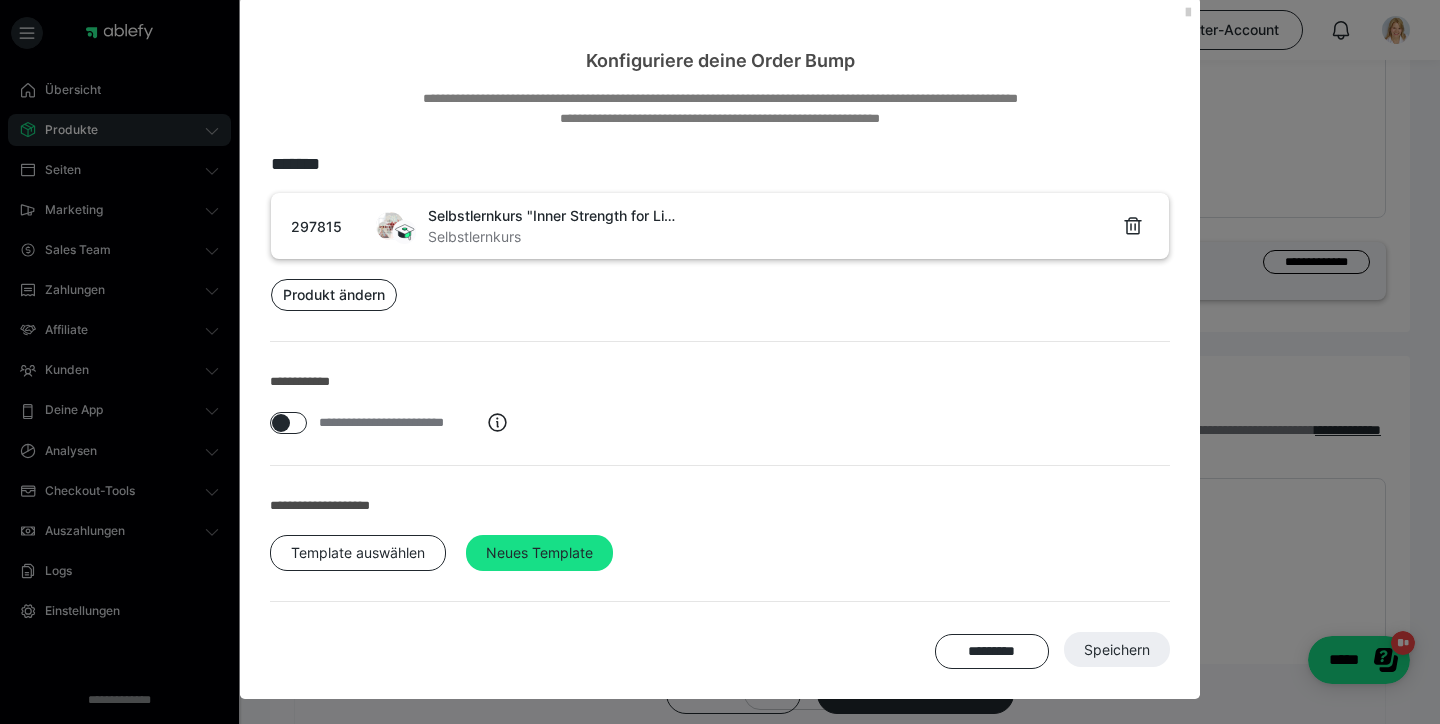 click at bounding box center [281, 423] 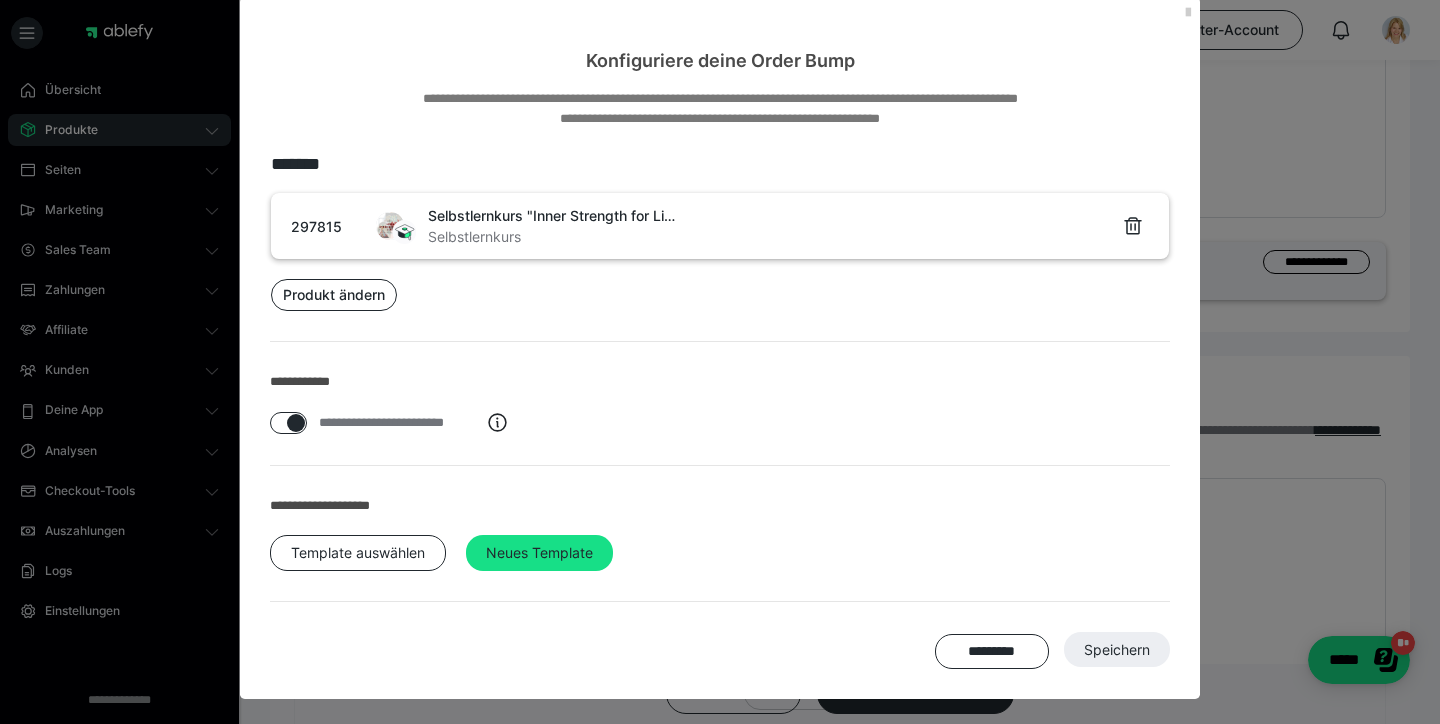 checkbox on "****" 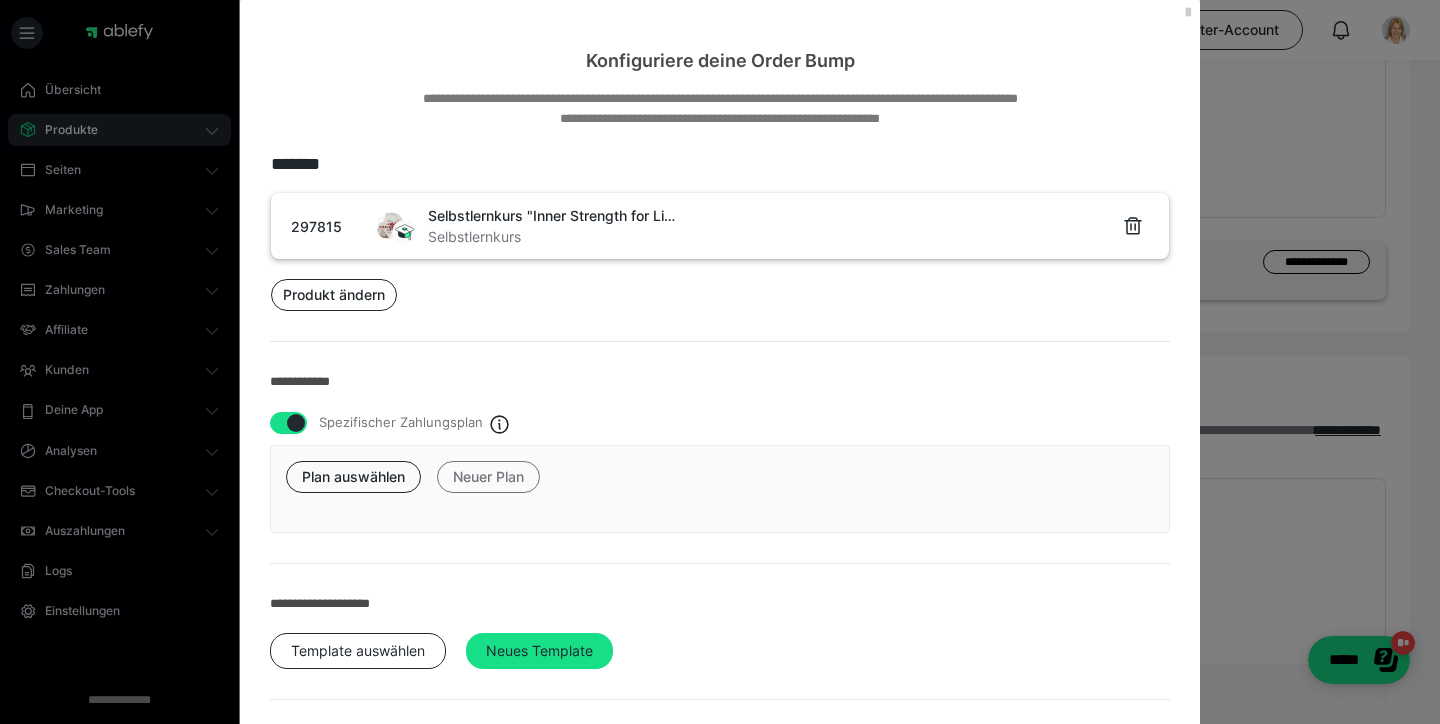 click on "Neuer Plan" at bounding box center (488, 477) 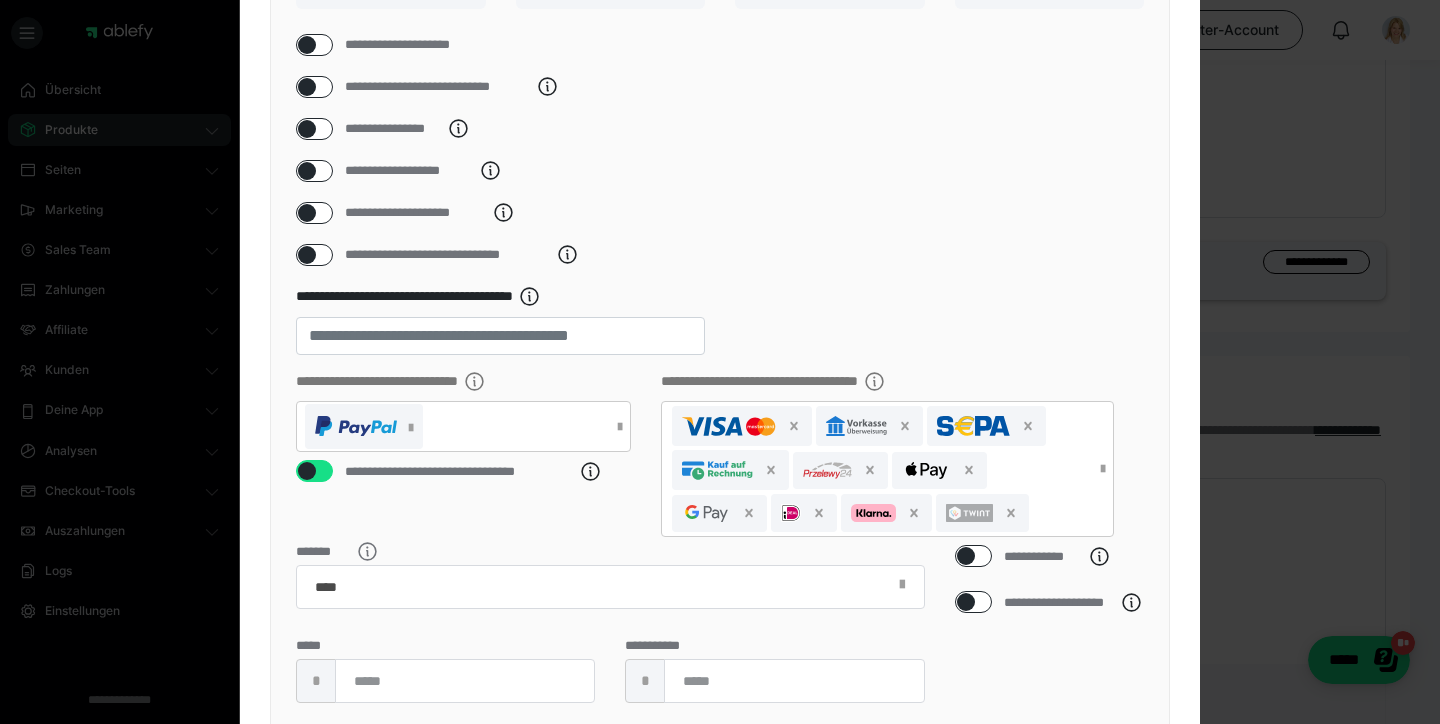 scroll, scrollTop: 221, scrollLeft: 0, axis: vertical 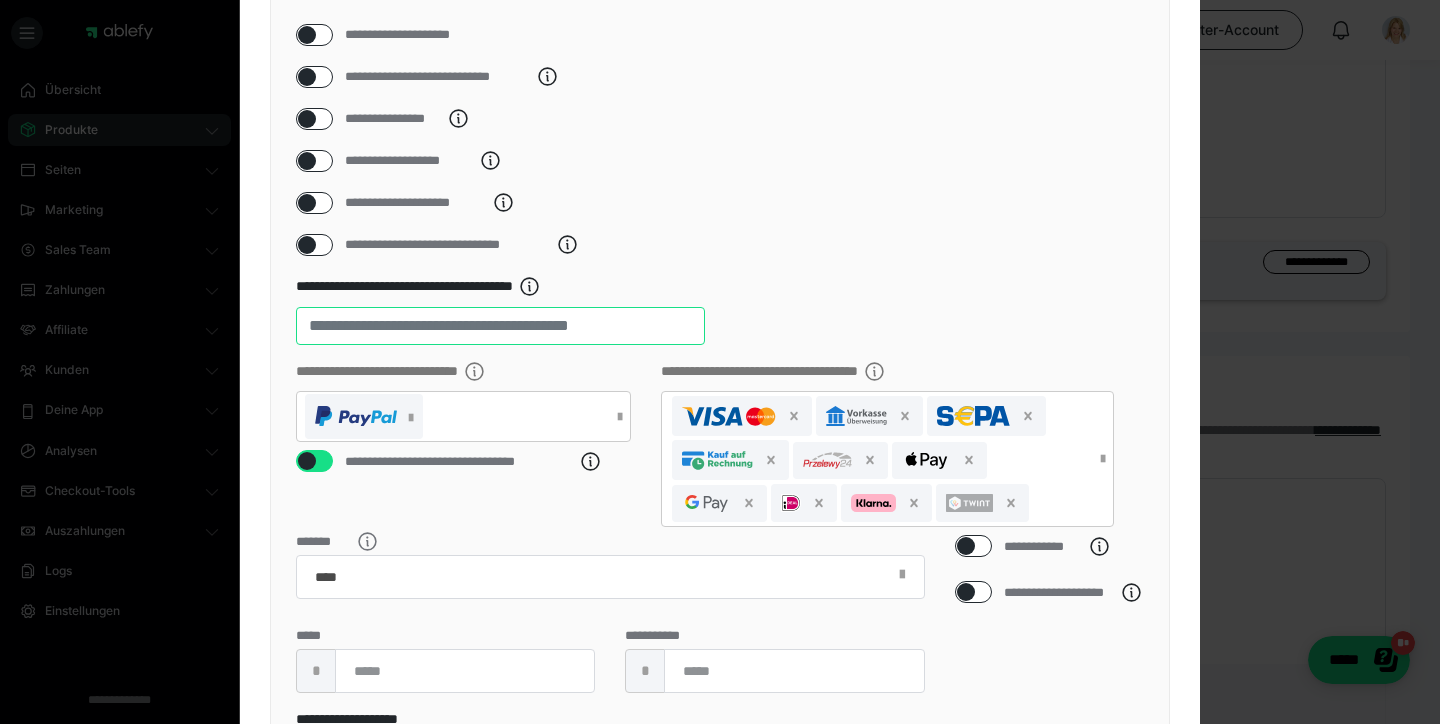 drag, startPoint x: 365, startPoint y: 353, endPoint x: 271, endPoint y: 356, distance: 94.04786 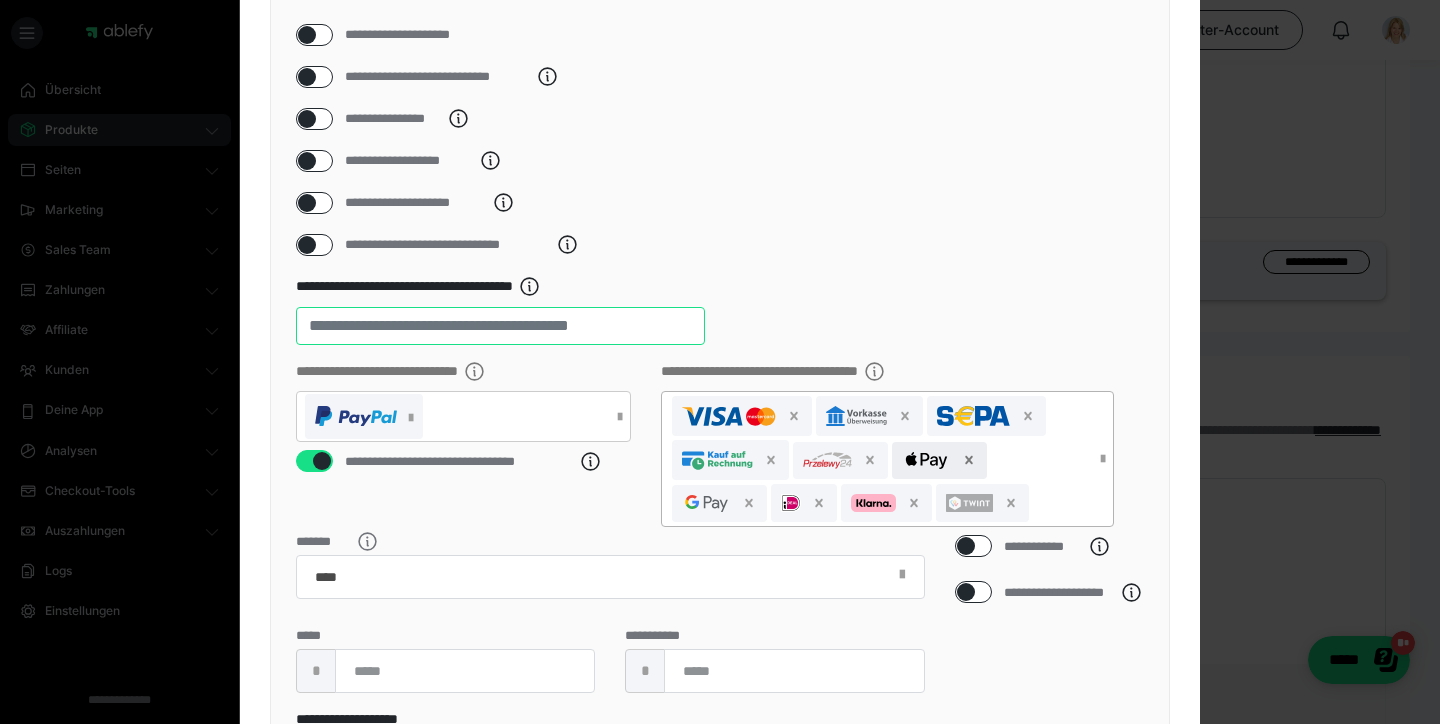 click 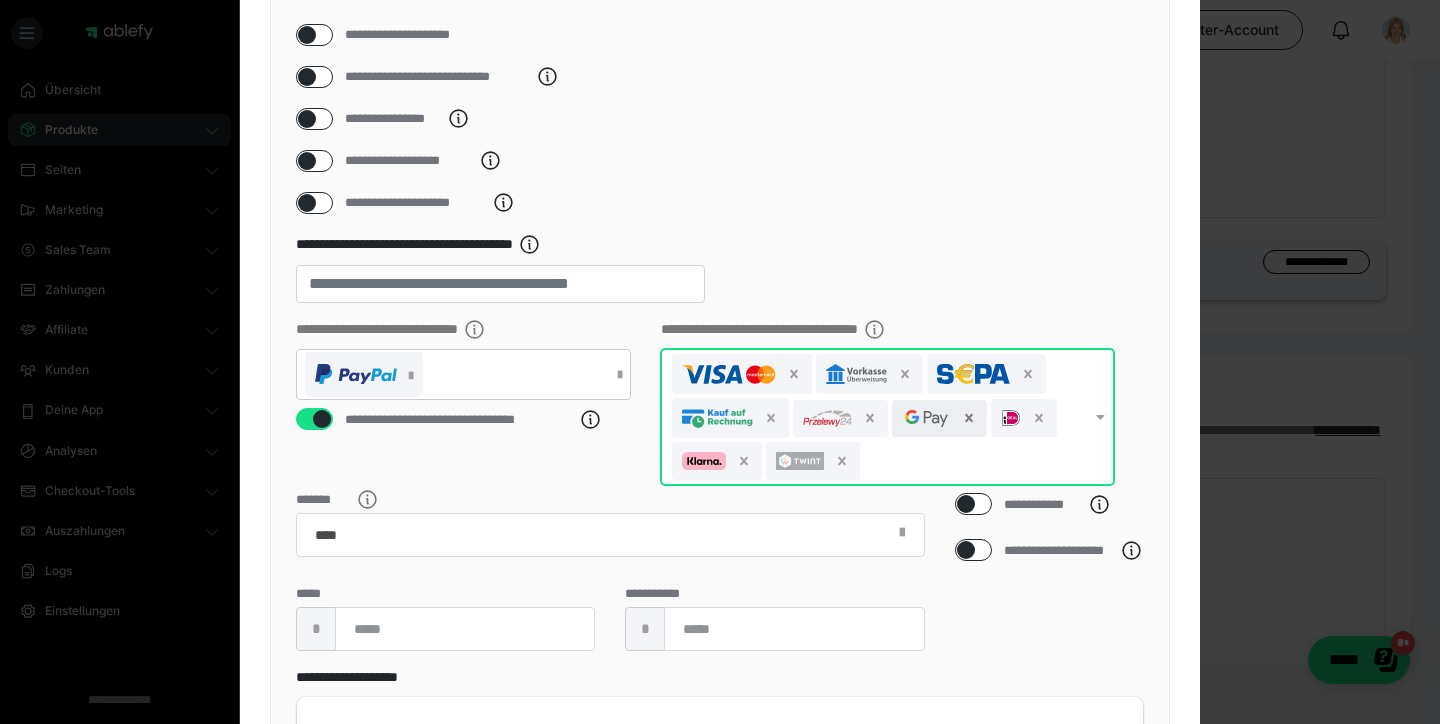 click 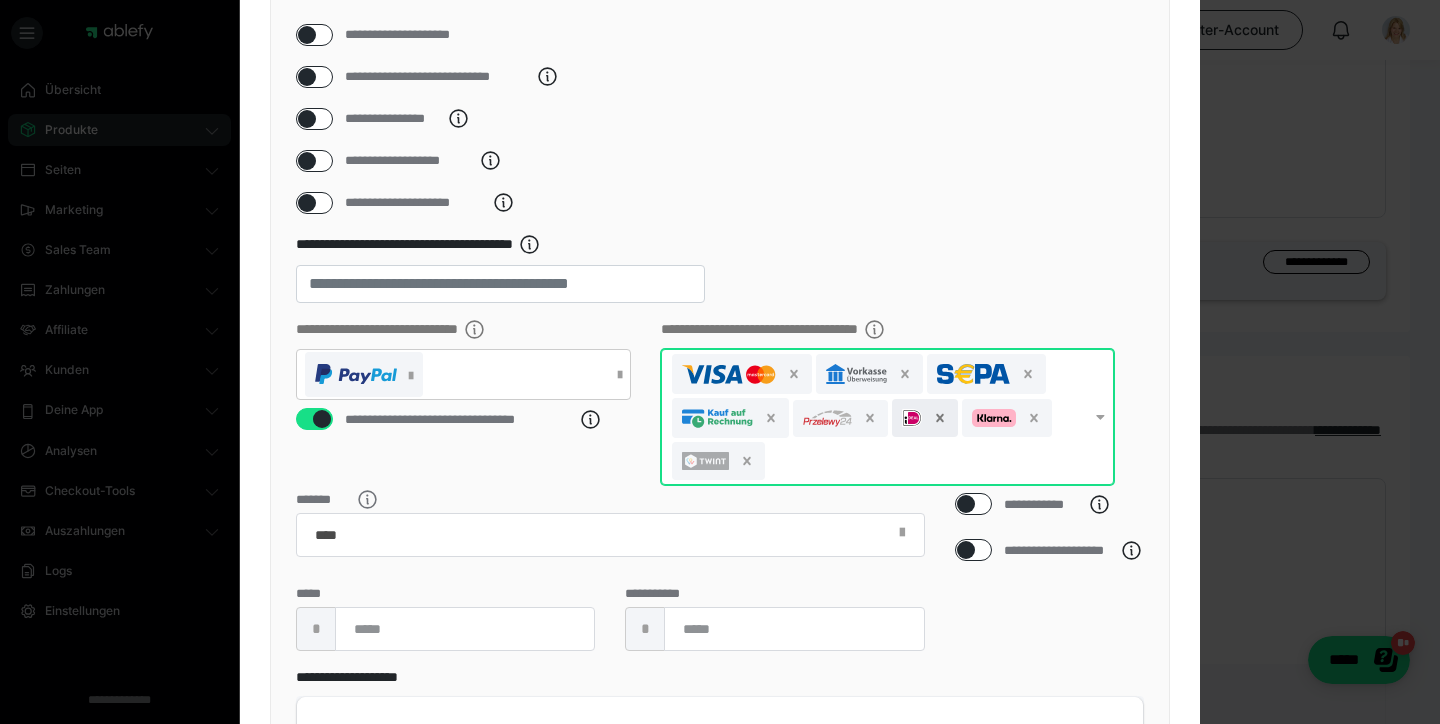 click 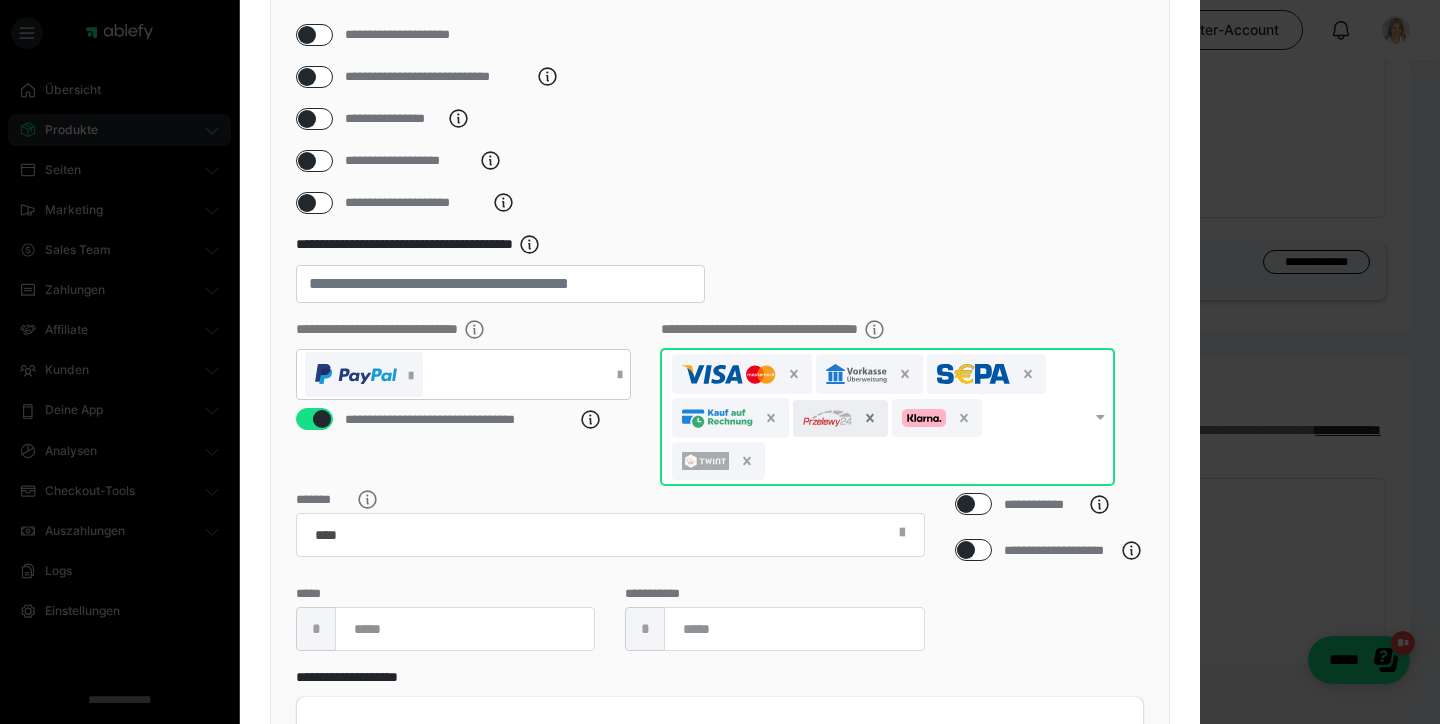 click 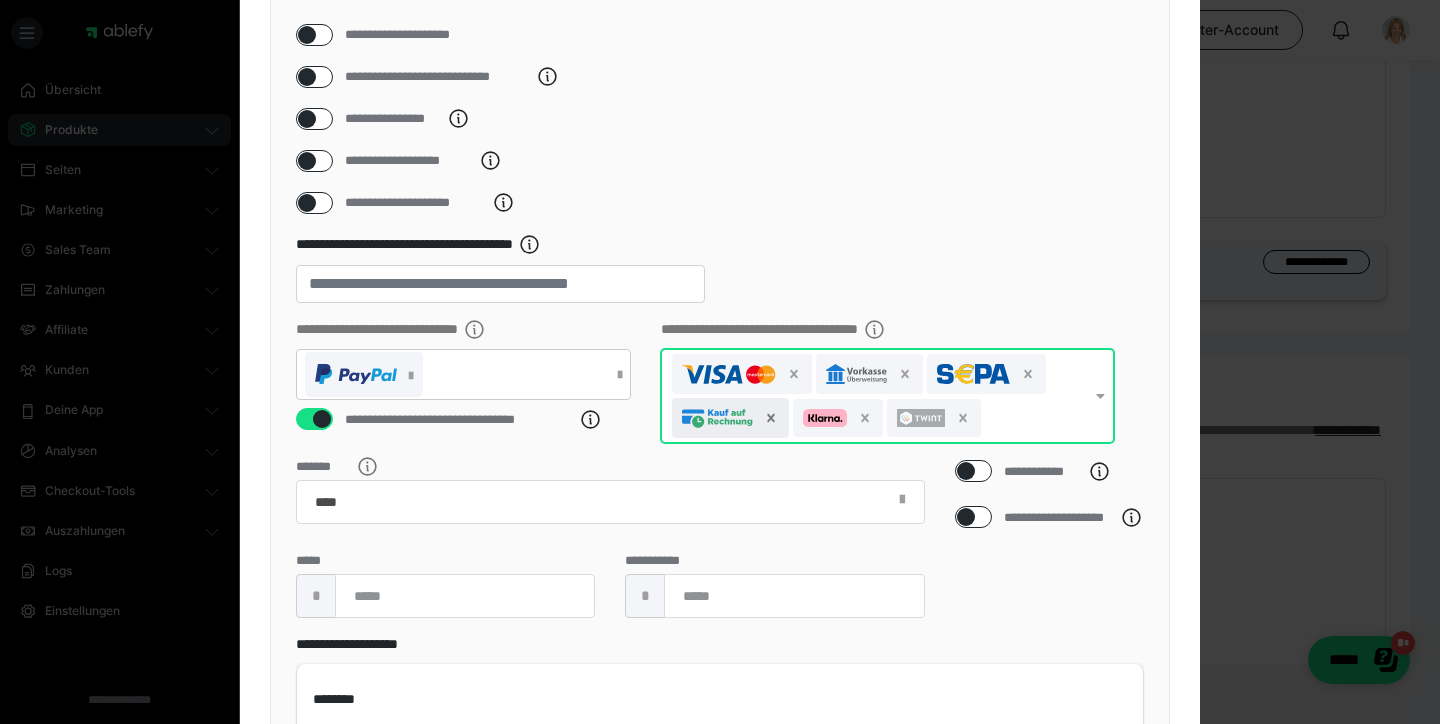 click at bounding box center [771, 418] 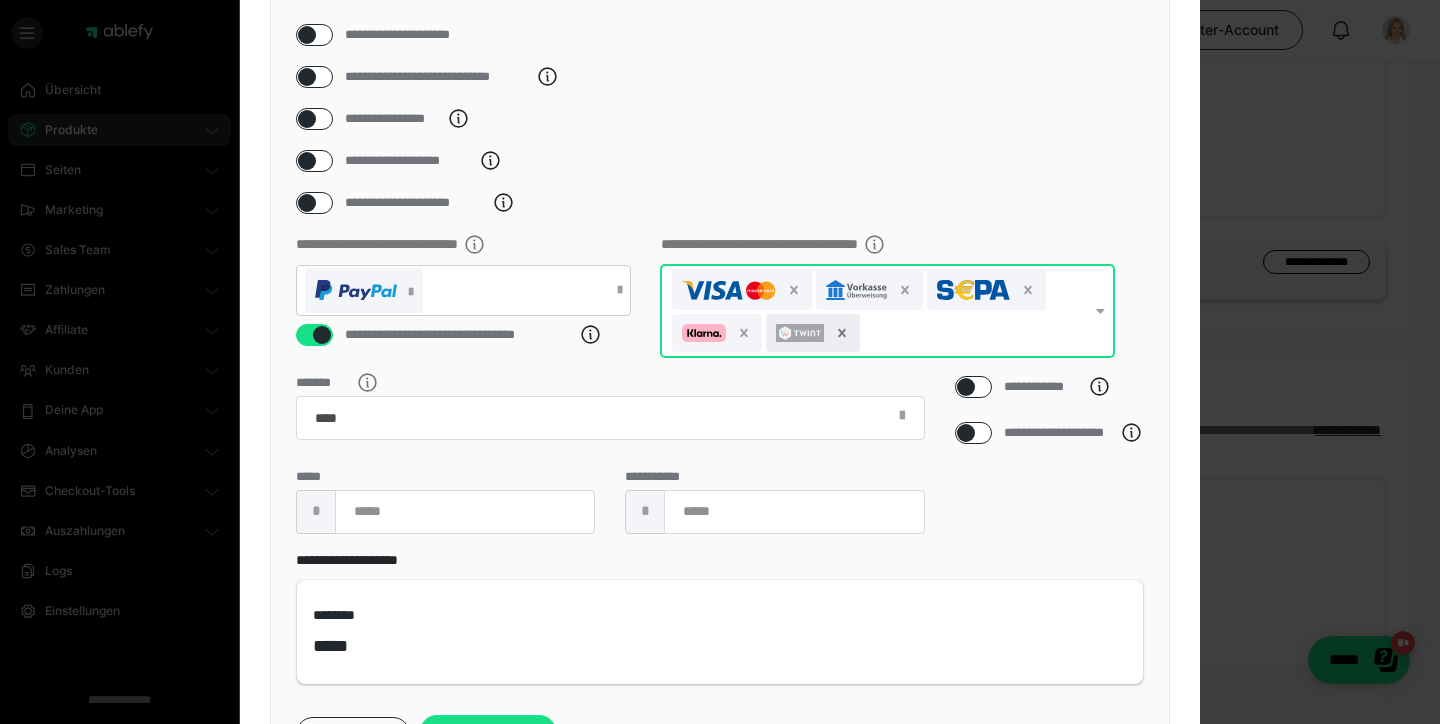 click 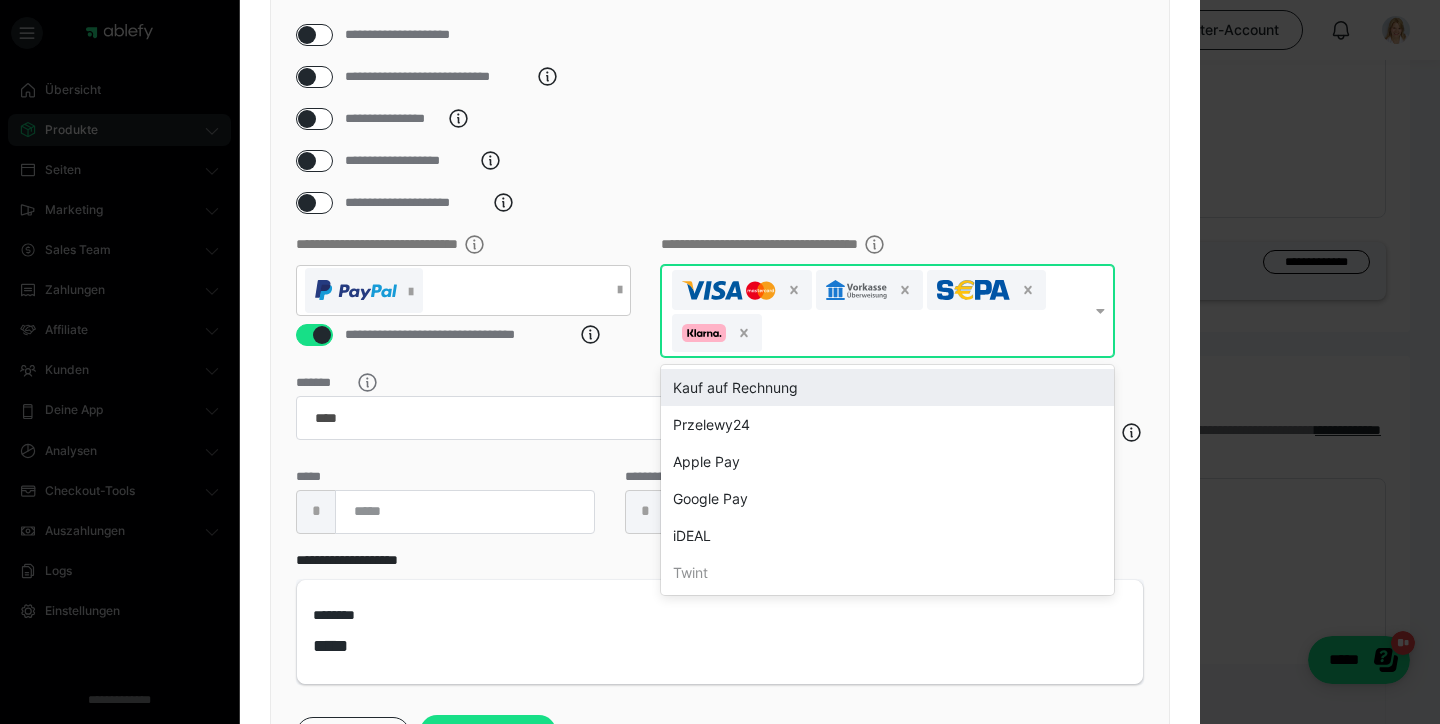 click at bounding box center [1100, 311] 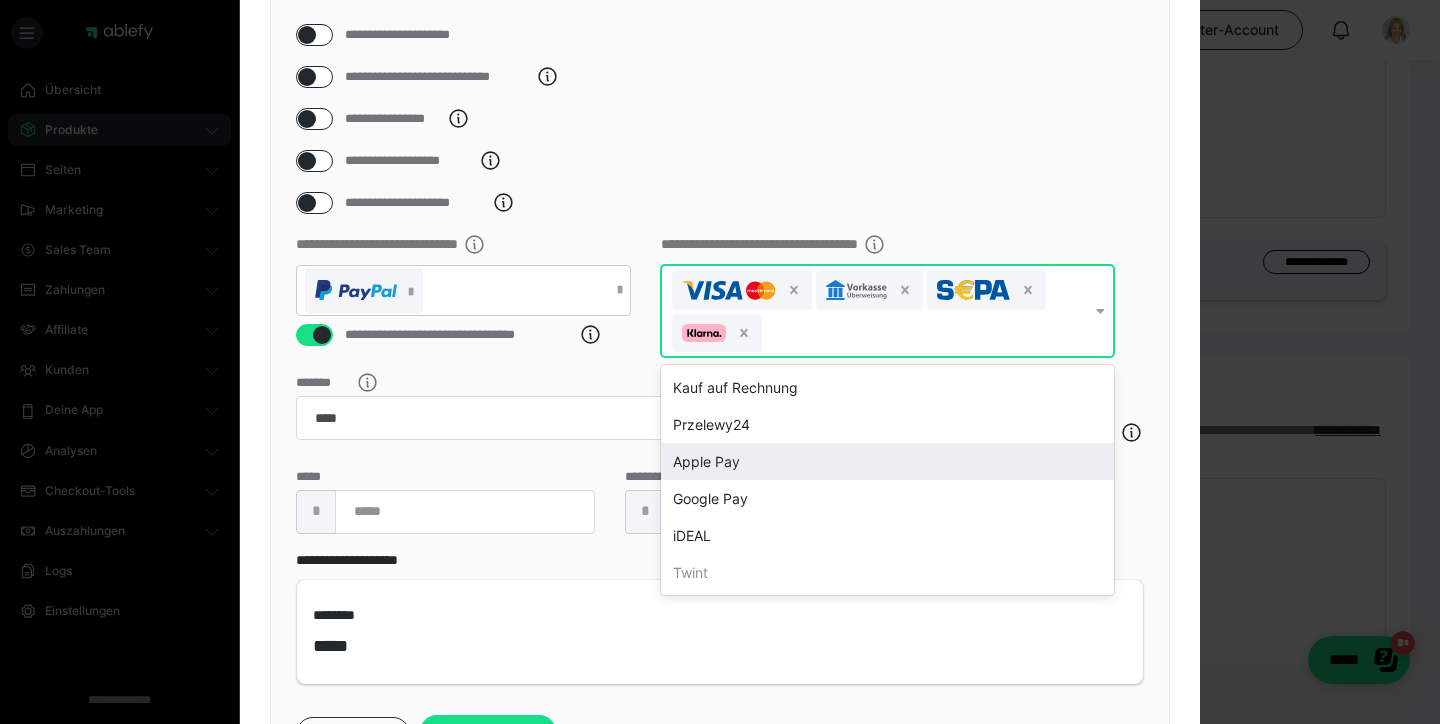 click on "Apple Pay" at bounding box center [887, 461] 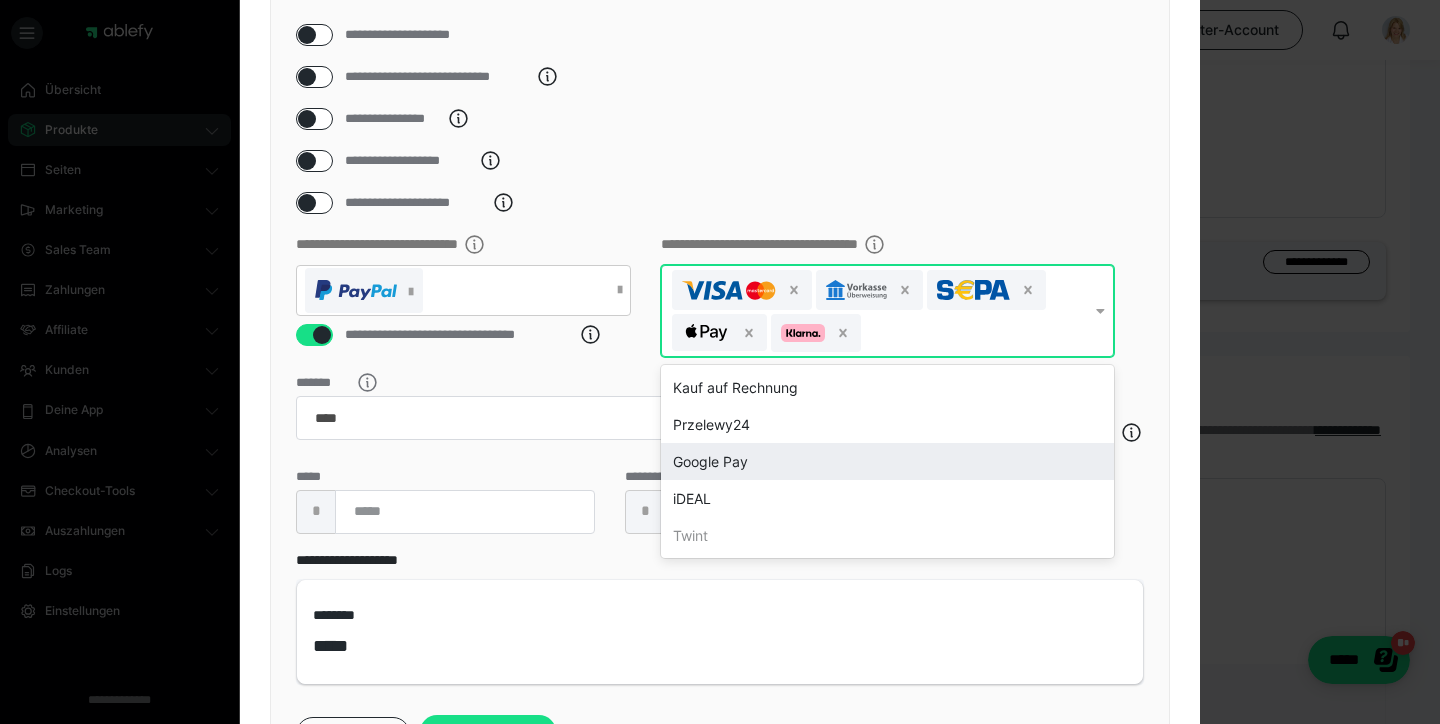 click on "Google Pay" at bounding box center [887, 461] 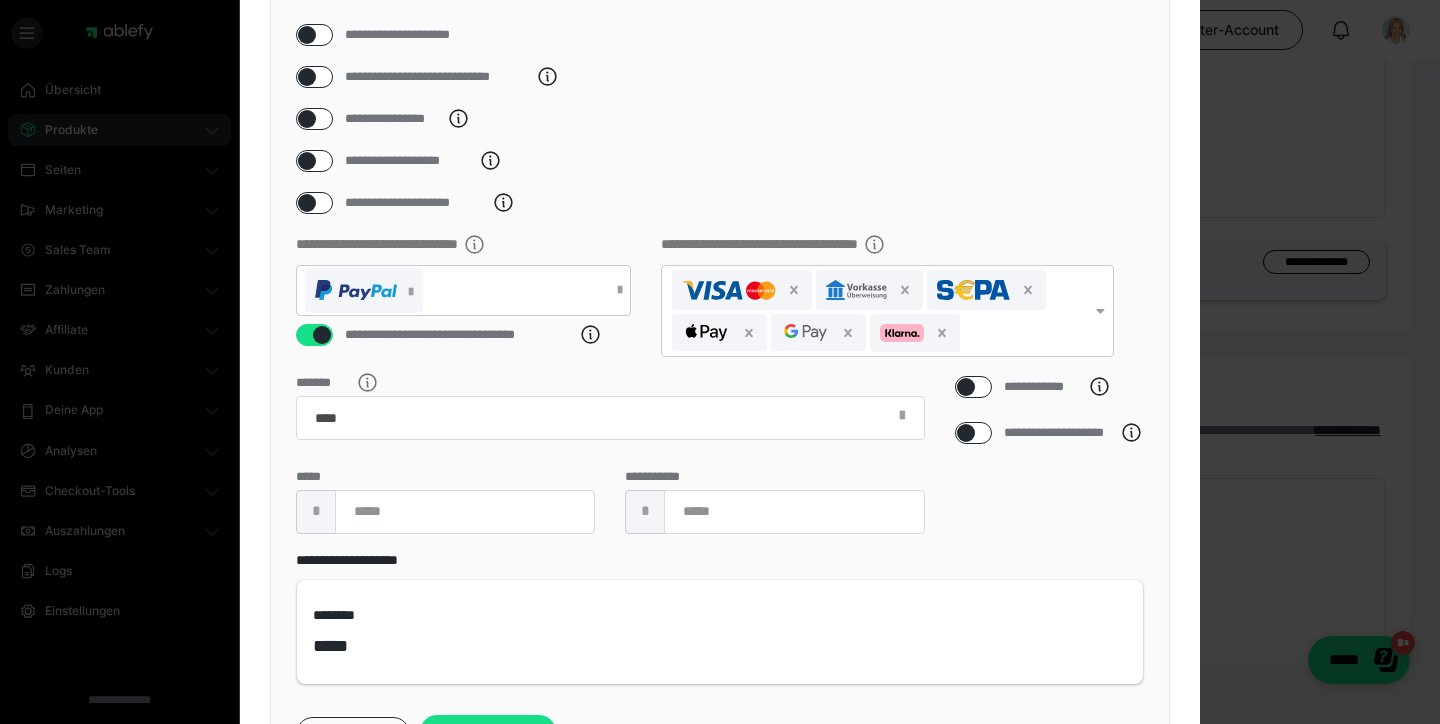 click on "**********" at bounding box center (720, 161) 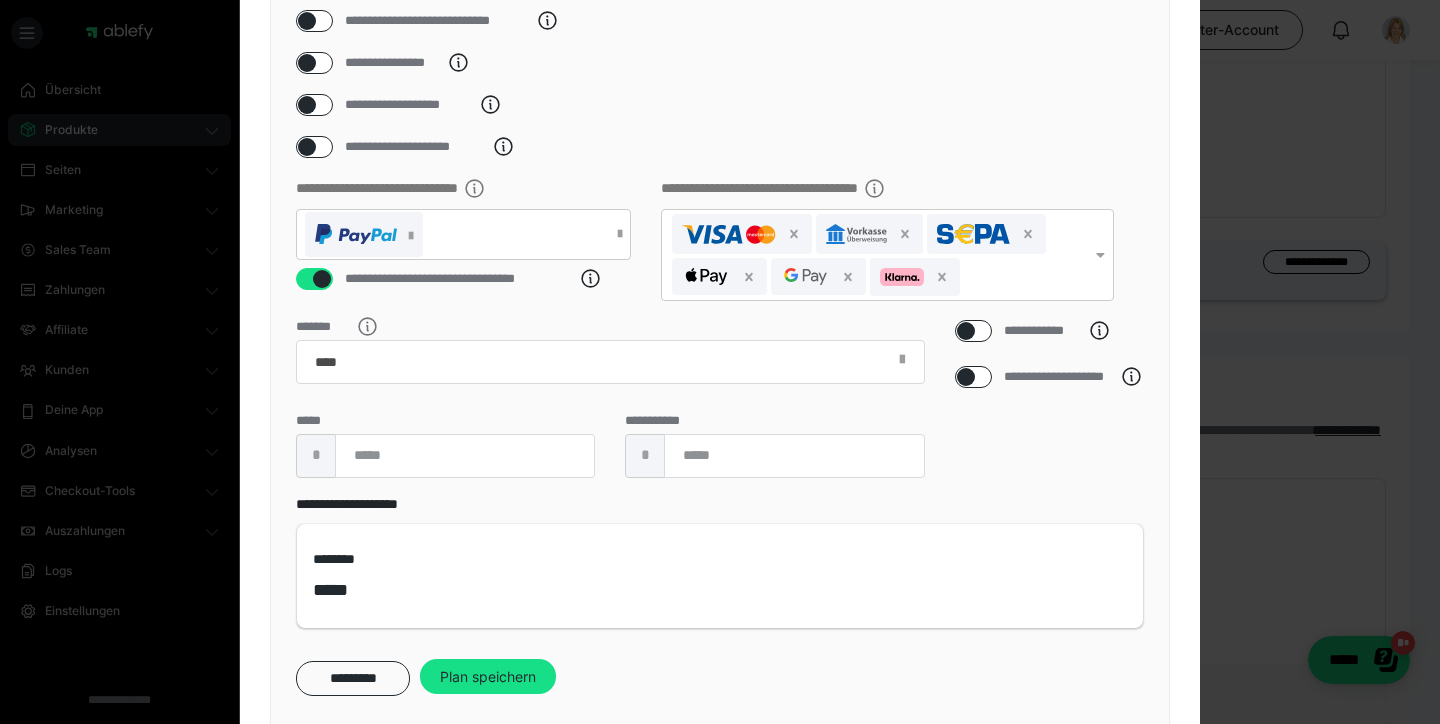 scroll, scrollTop: 283, scrollLeft: 0, axis: vertical 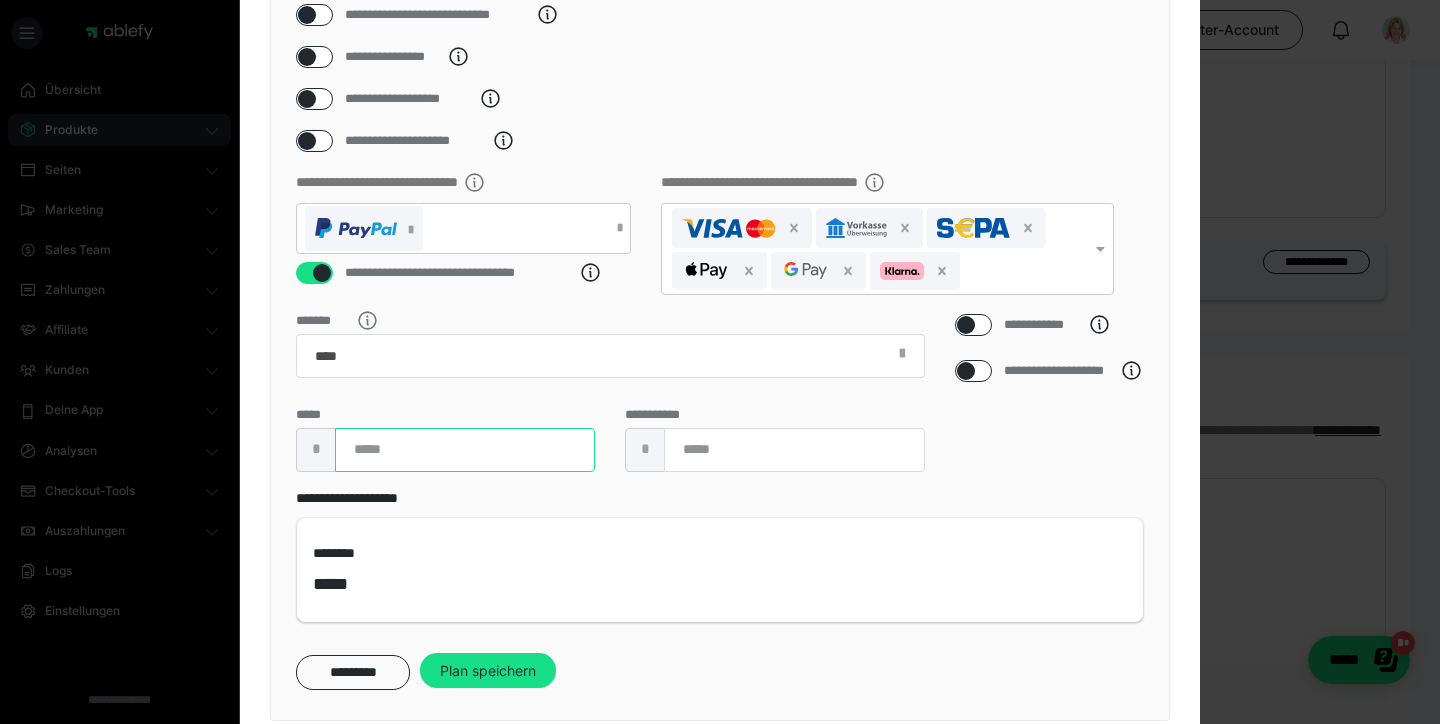 drag, startPoint x: 463, startPoint y: 474, endPoint x: 348, endPoint y: 474, distance: 115 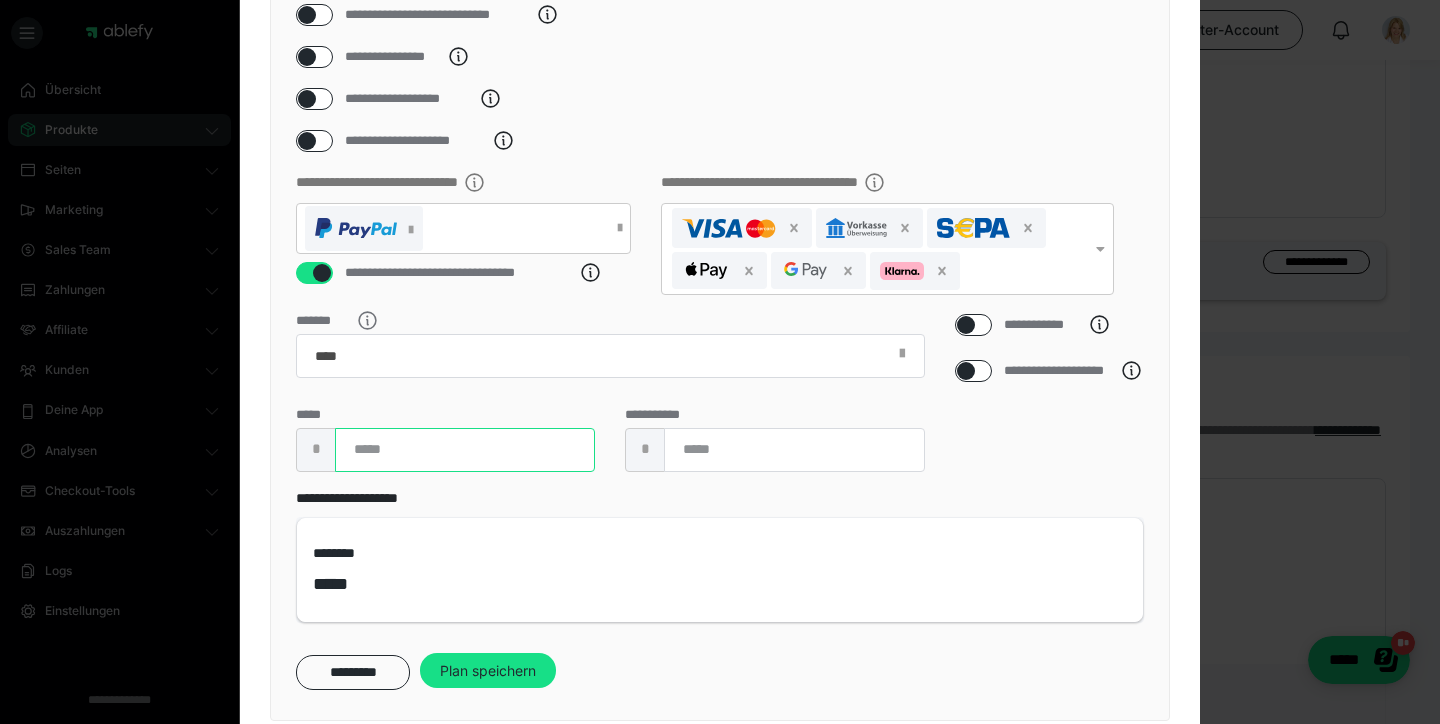 click at bounding box center [465, 450] 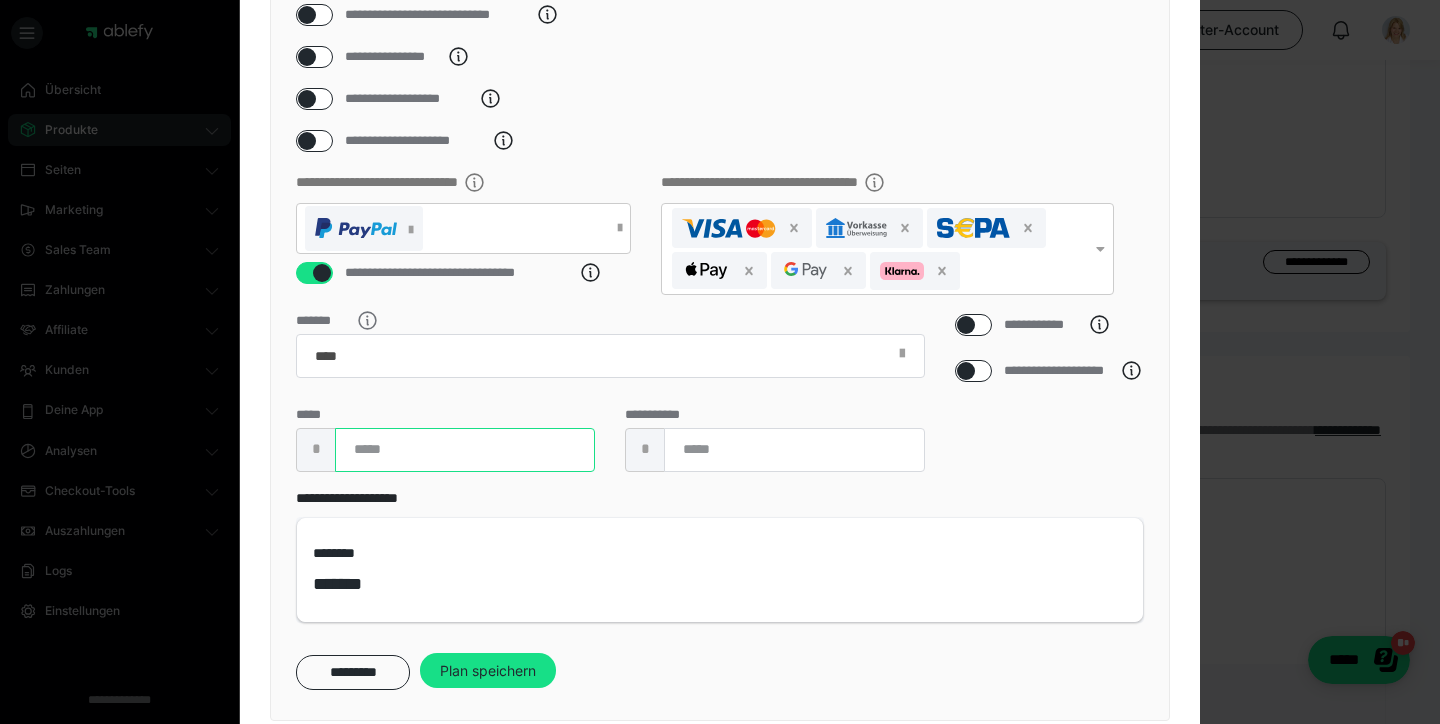 type on "******" 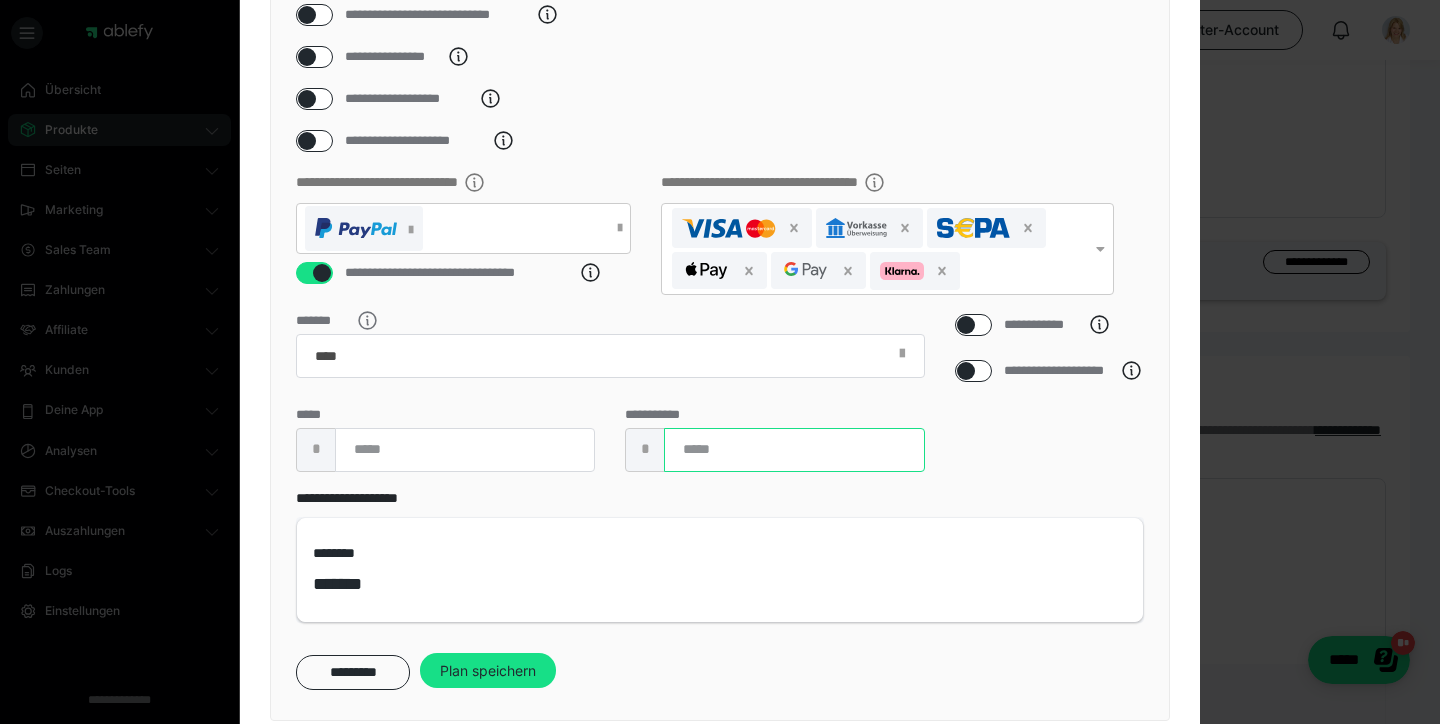 click at bounding box center [794, 450] 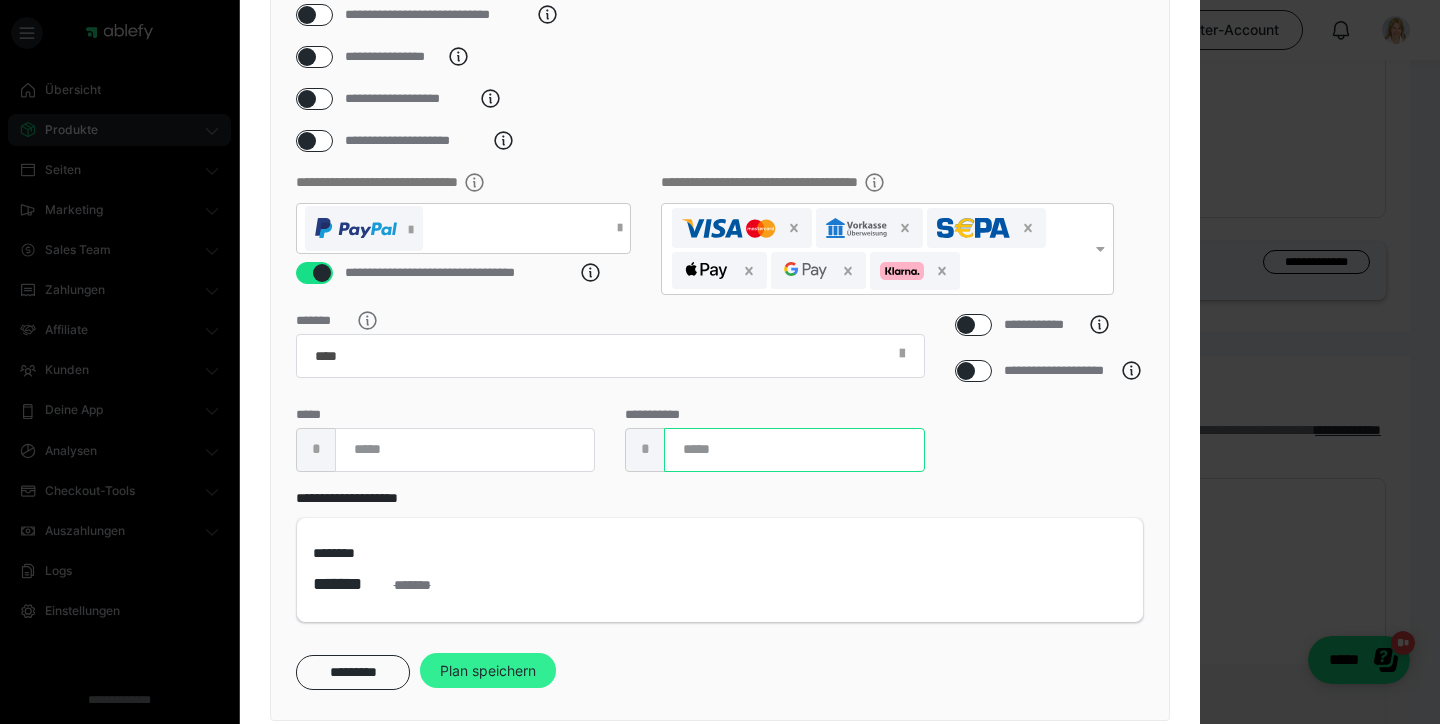 type on "***" 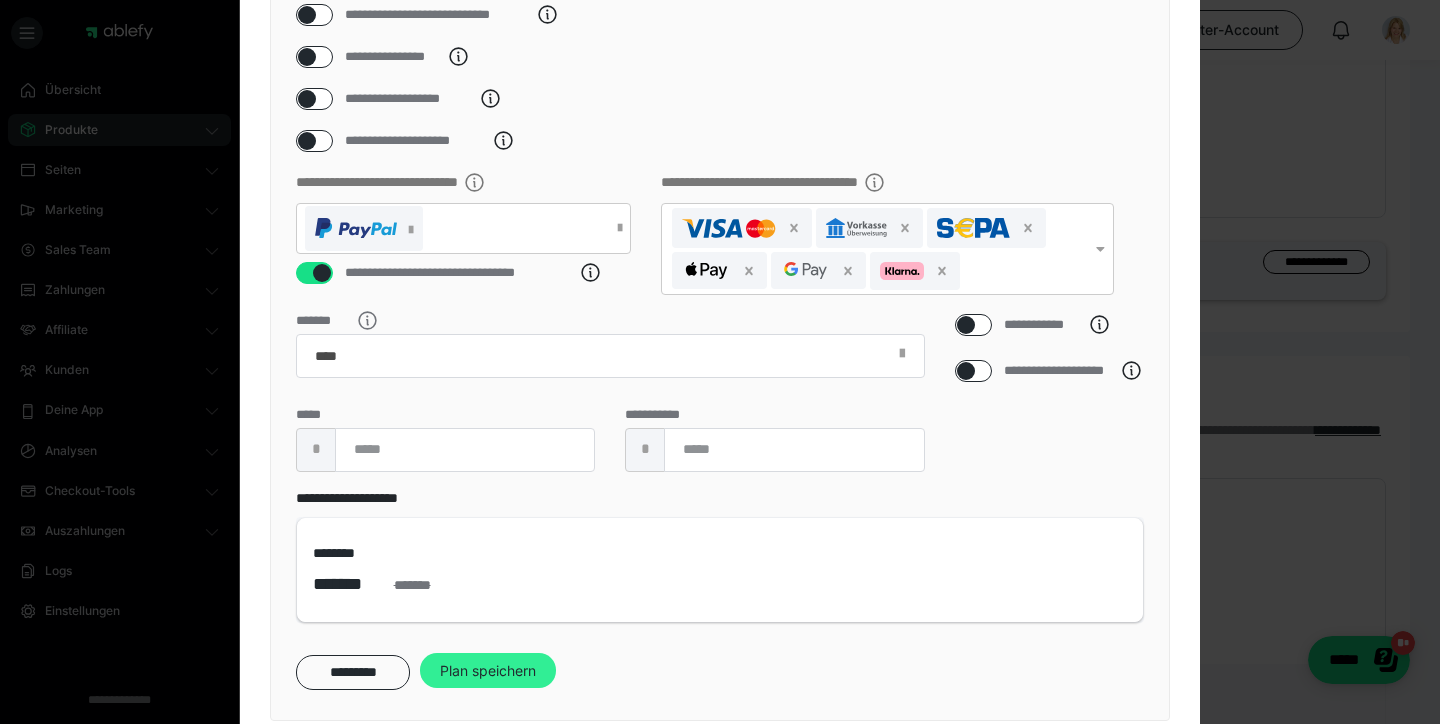 click on "Plan speichern" at bounding box center (488, 671) 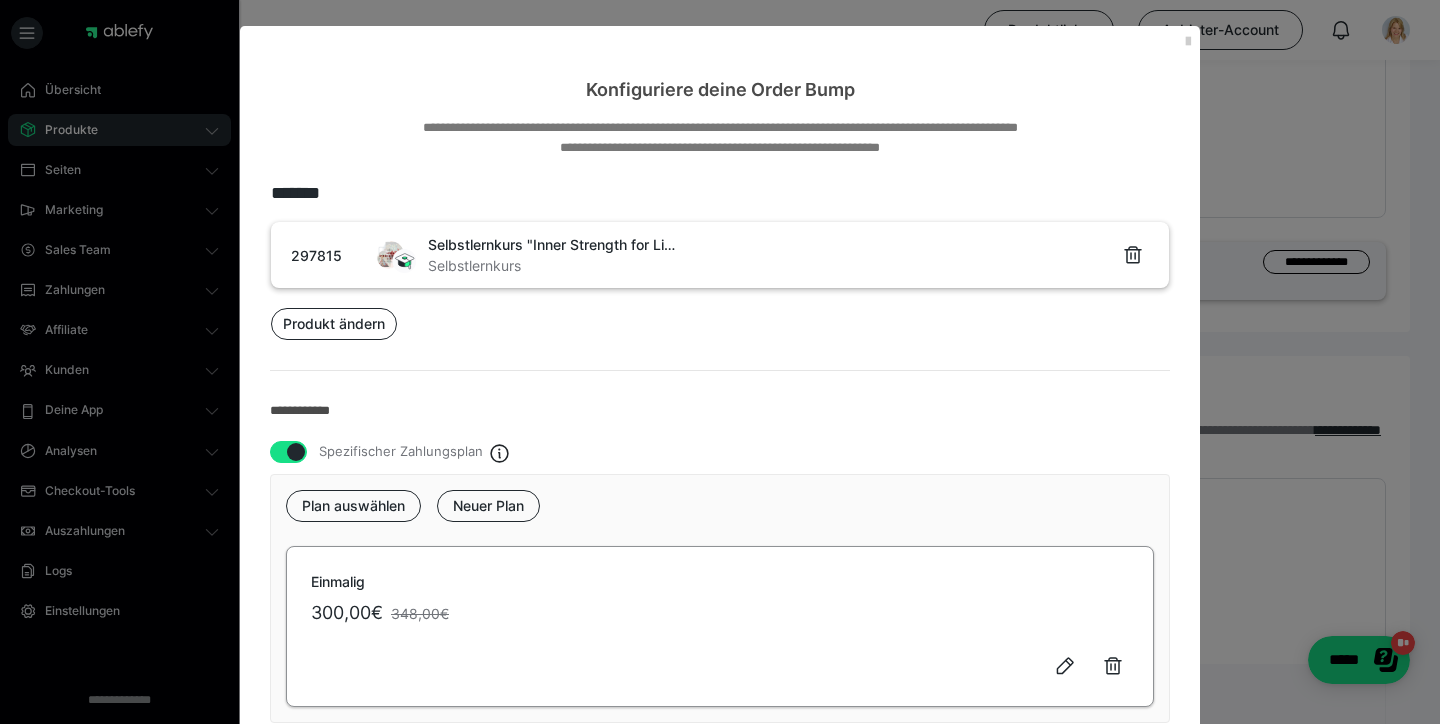 scroll, scrollTop: 0, scrollLeft: 0, axis: both 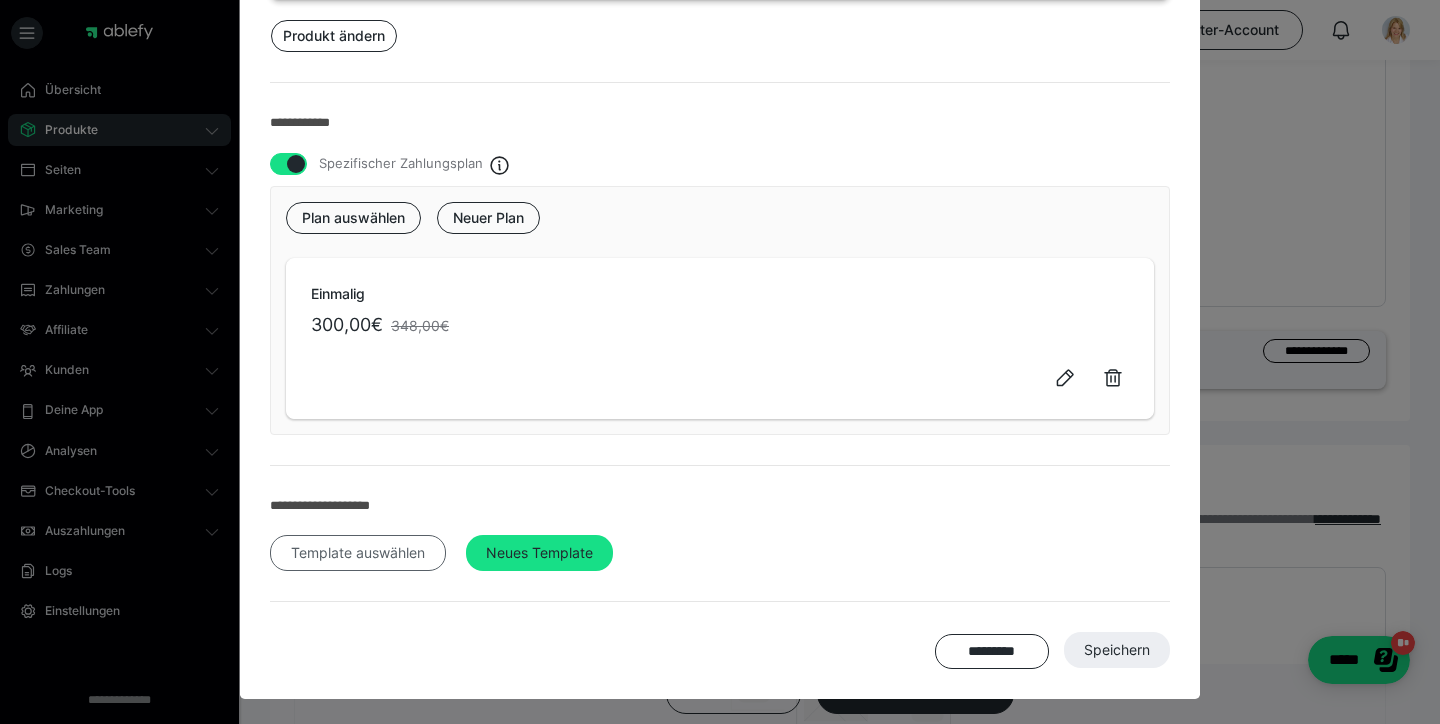click on "Template auswählen" at bounding box center (358, 553) 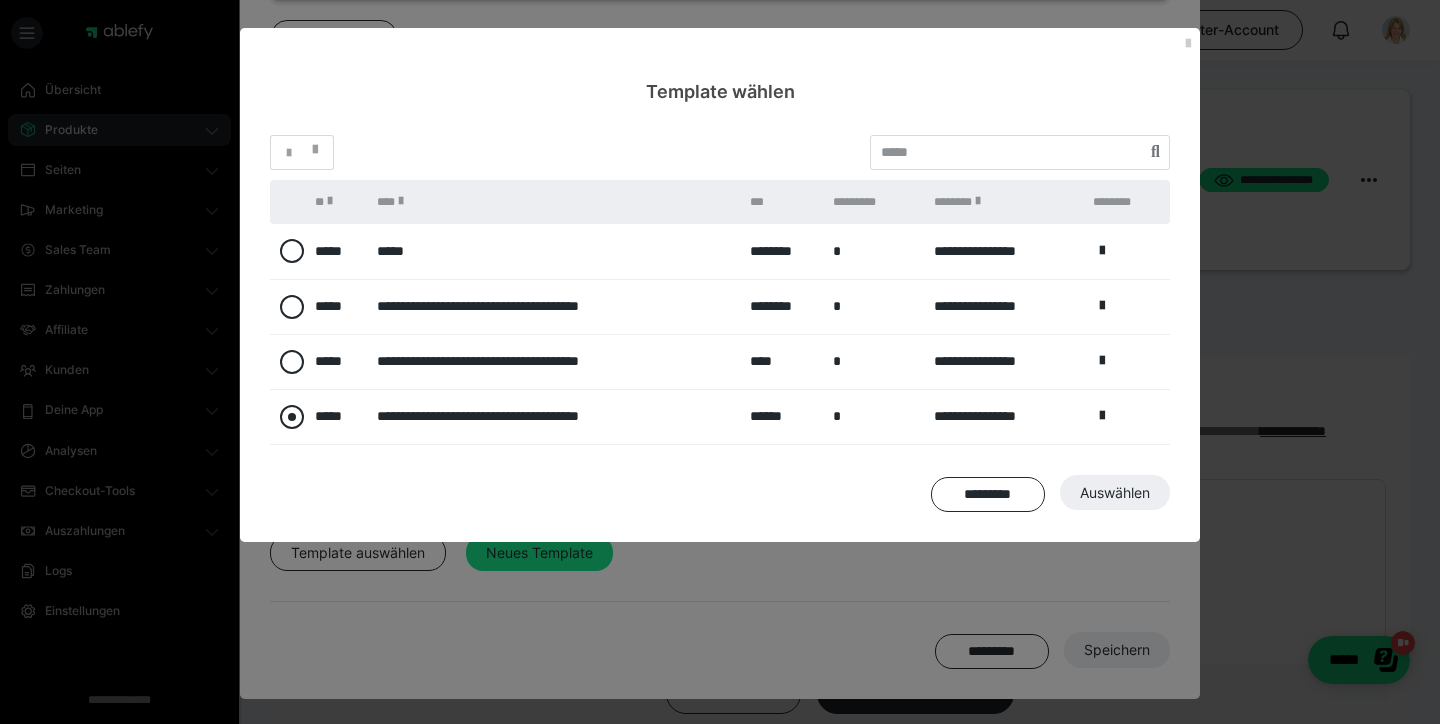 click at bounding box center (292, 417) 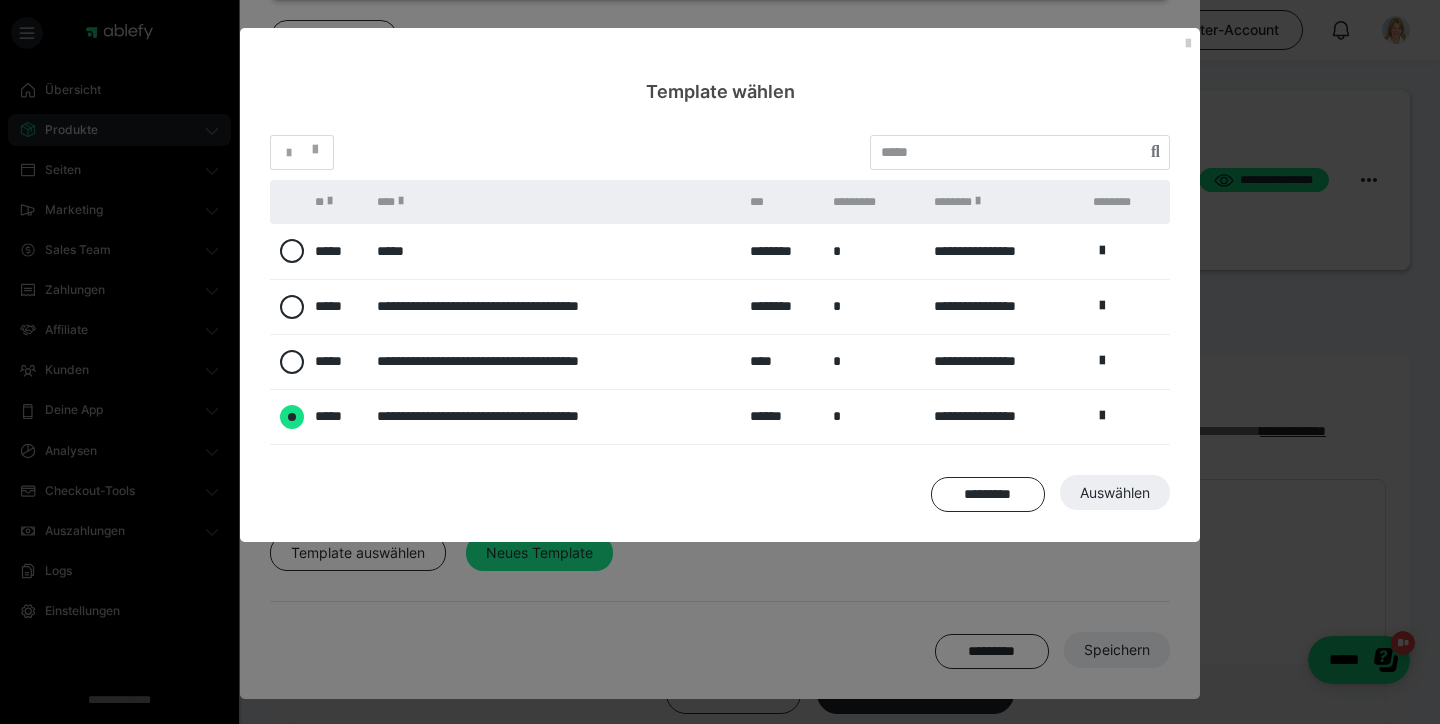 radio on "****" 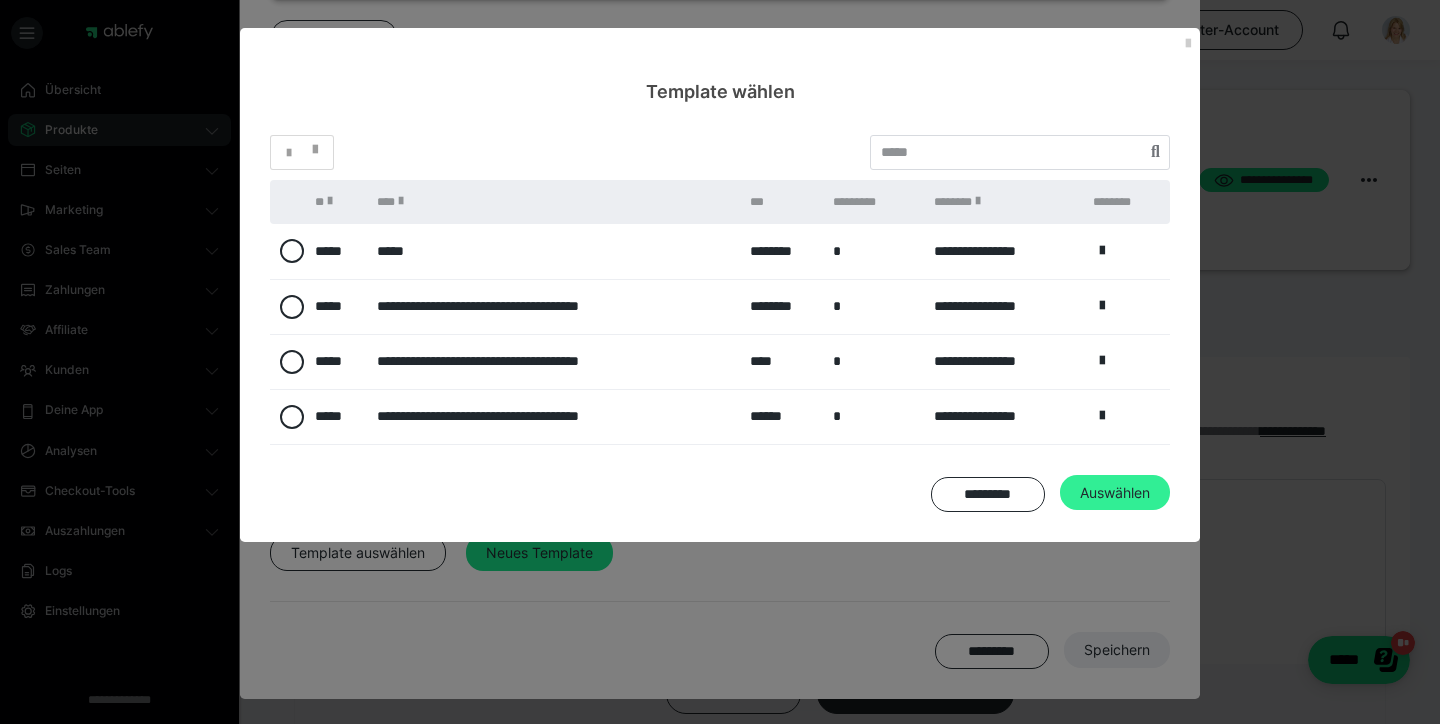 click on "Auswählen" at bounding box center (1117, 650) 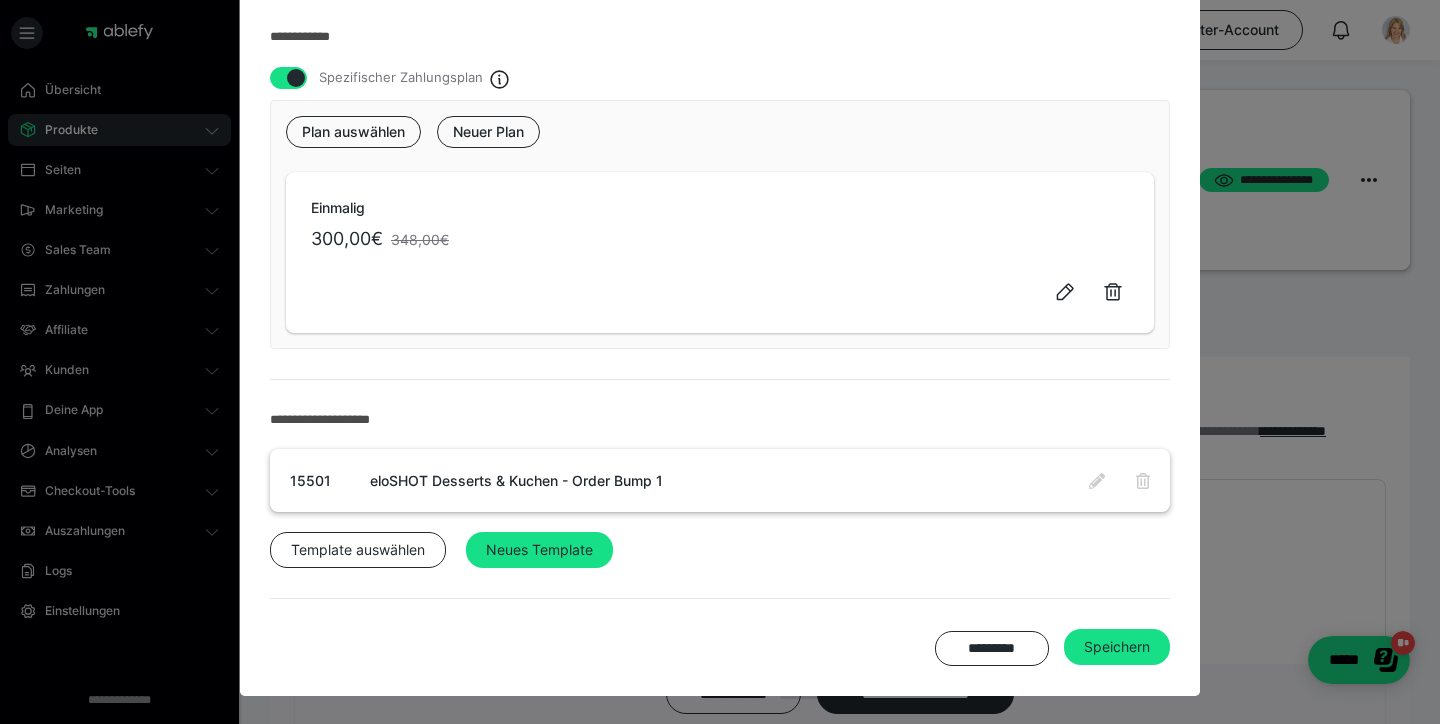 scroll, scrollTop: 373, scrollLeft: 0, axis: vertical 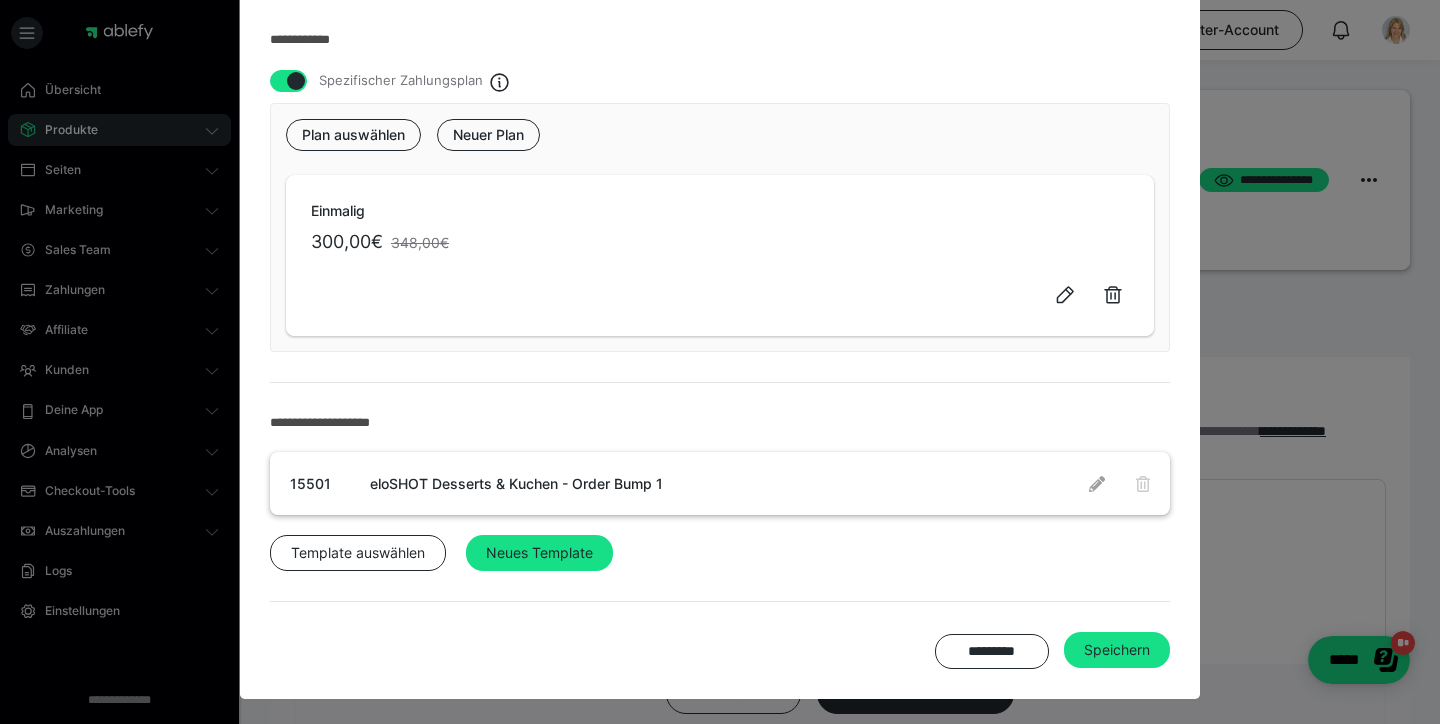 click at bounding box center [1097, 483] 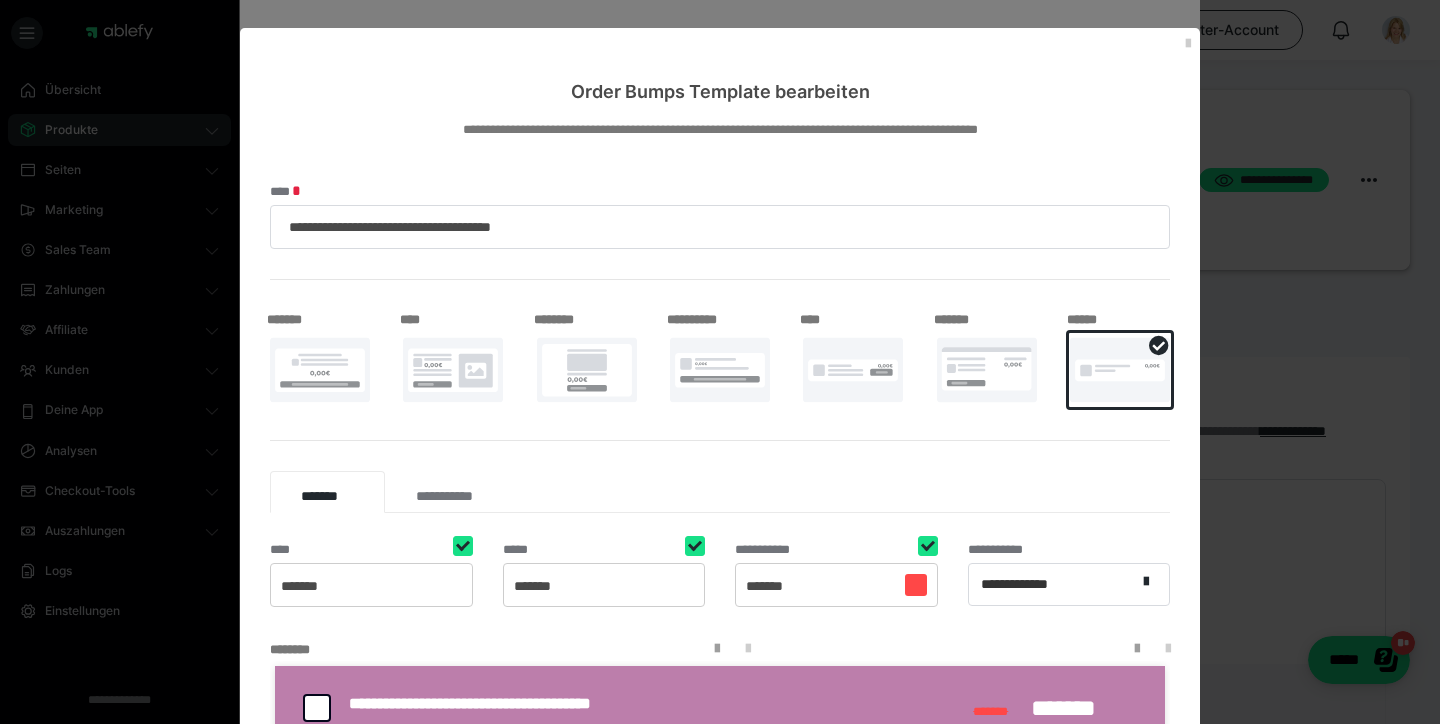 scroll, scrollTop: 0, scrollLeft: 0, axis: both 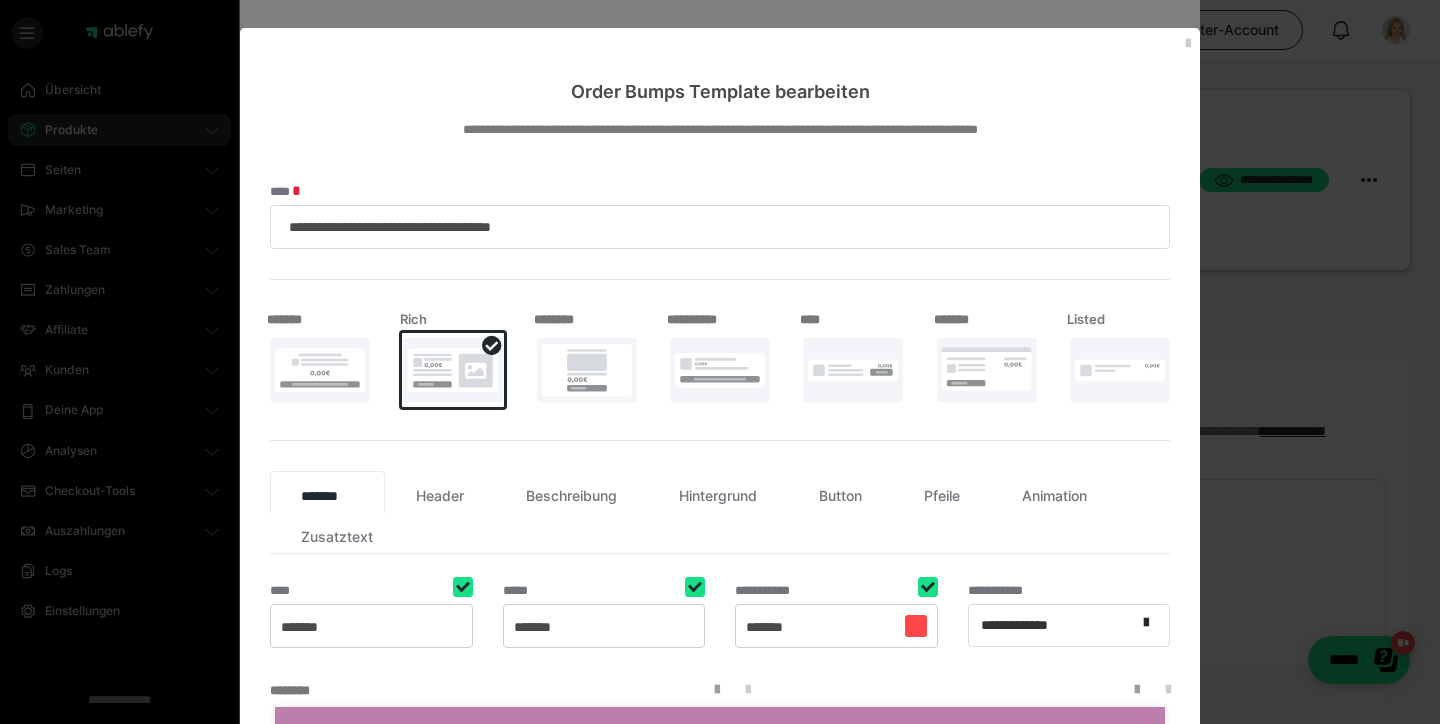 click at bounding box center [987, 370] 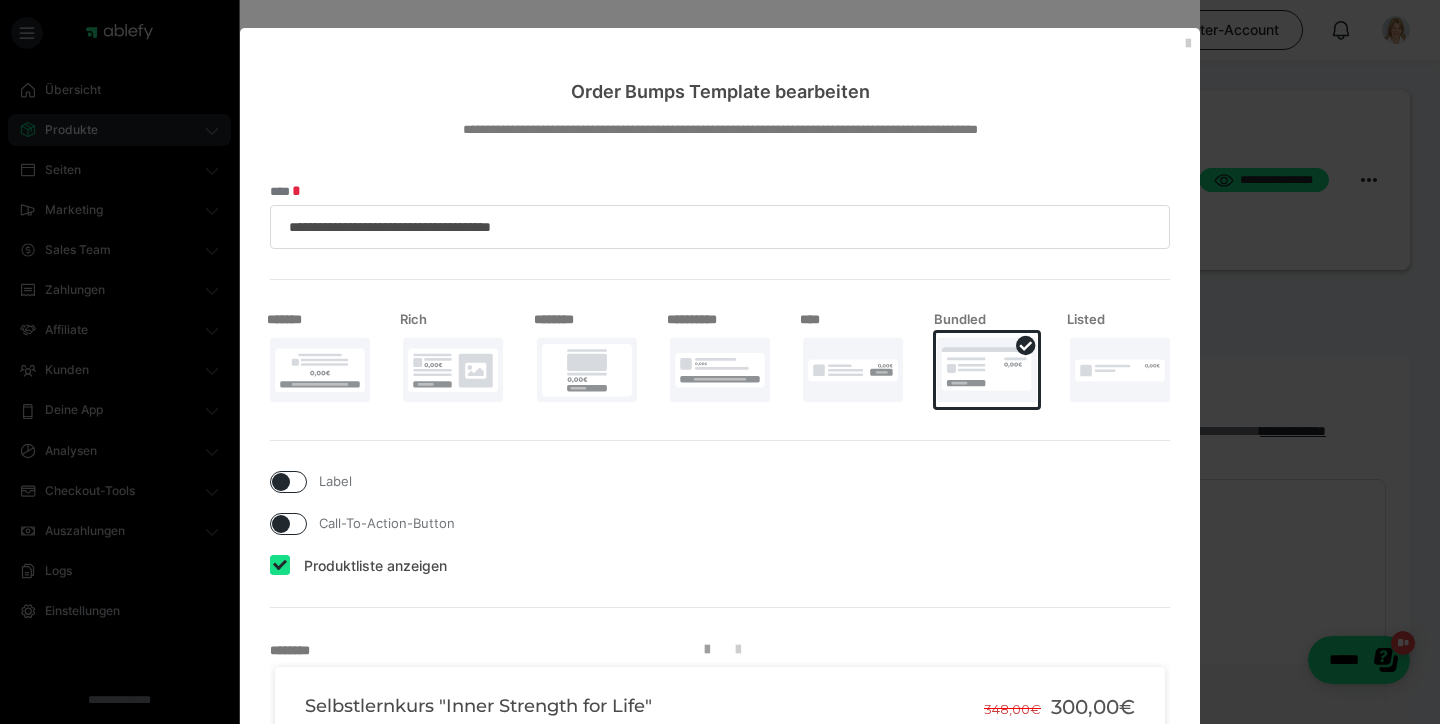 scroll, scrollTop: 0, scrollLeft: 0, axis: both 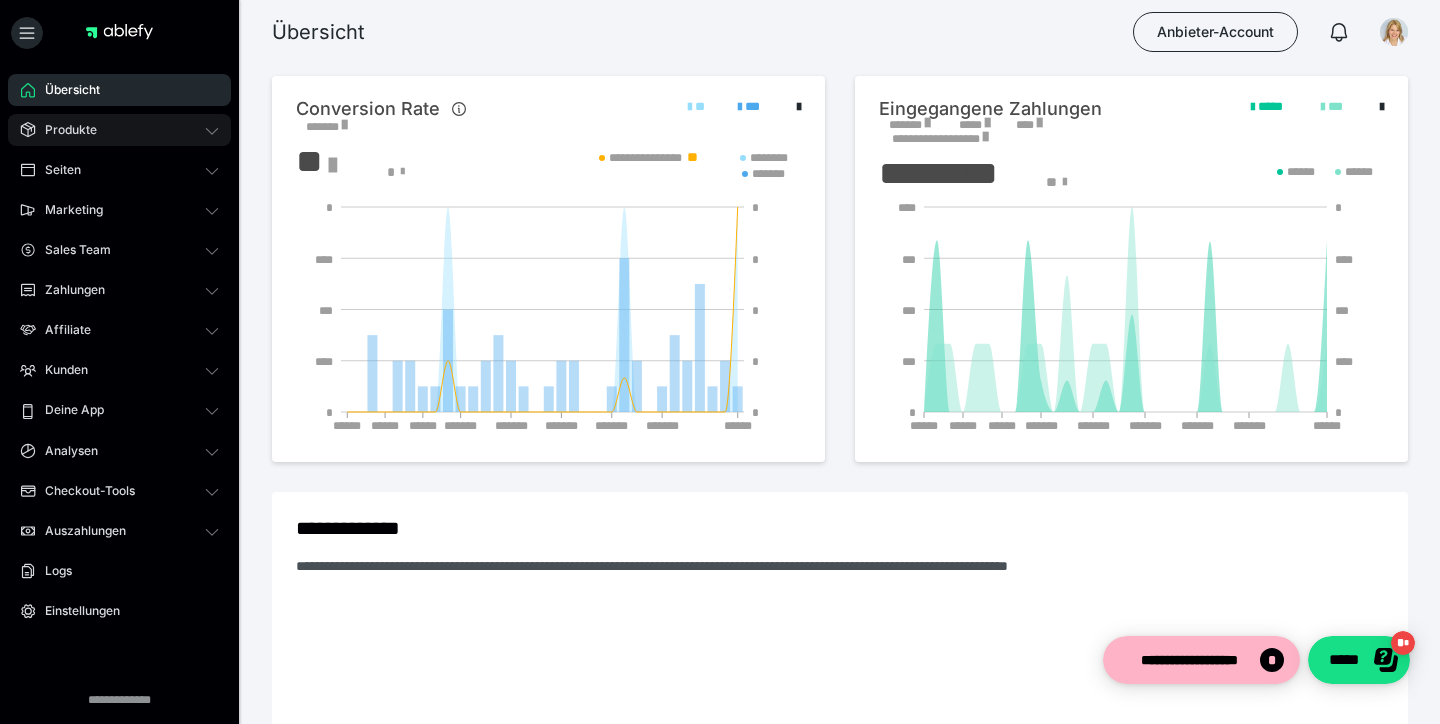 click on "Produkte" at bounding box center (64, 130) 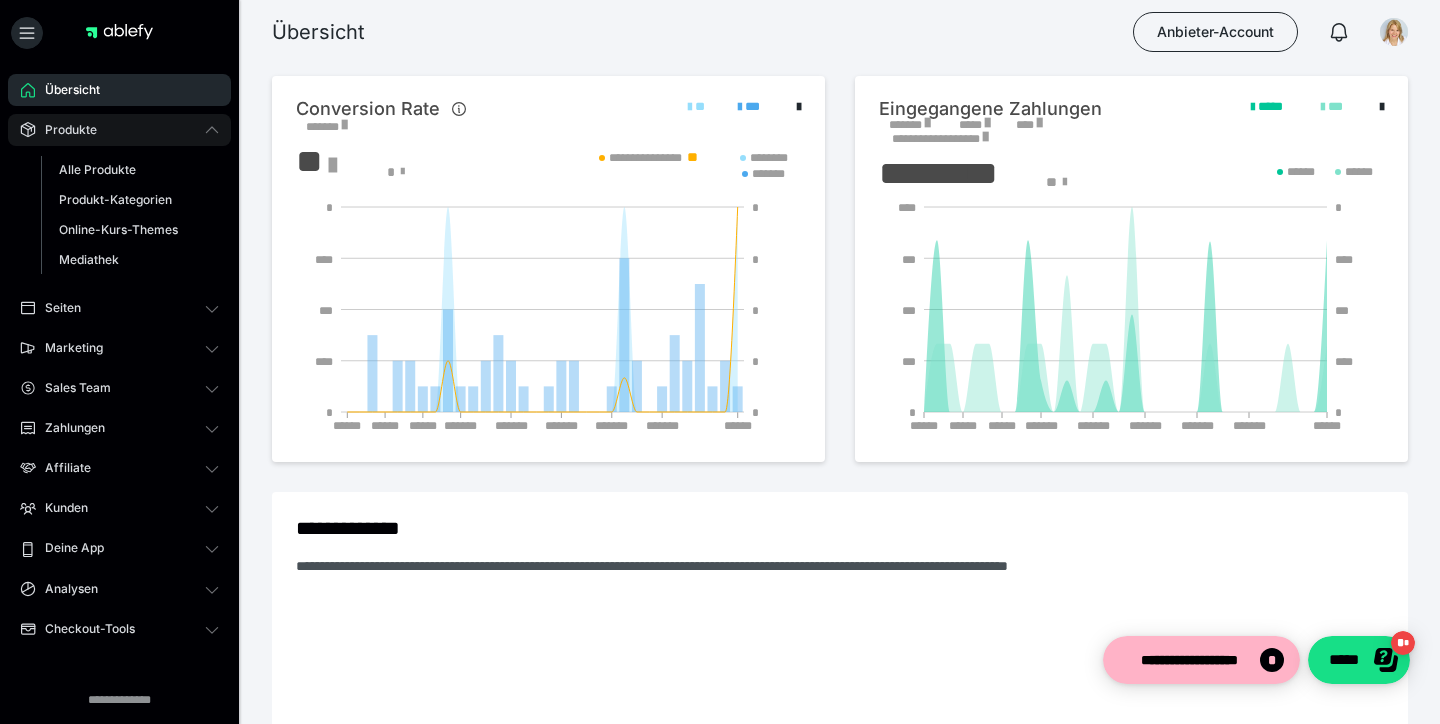 scroll, scrollTop: 0, scrollLeft: 0, axis: both 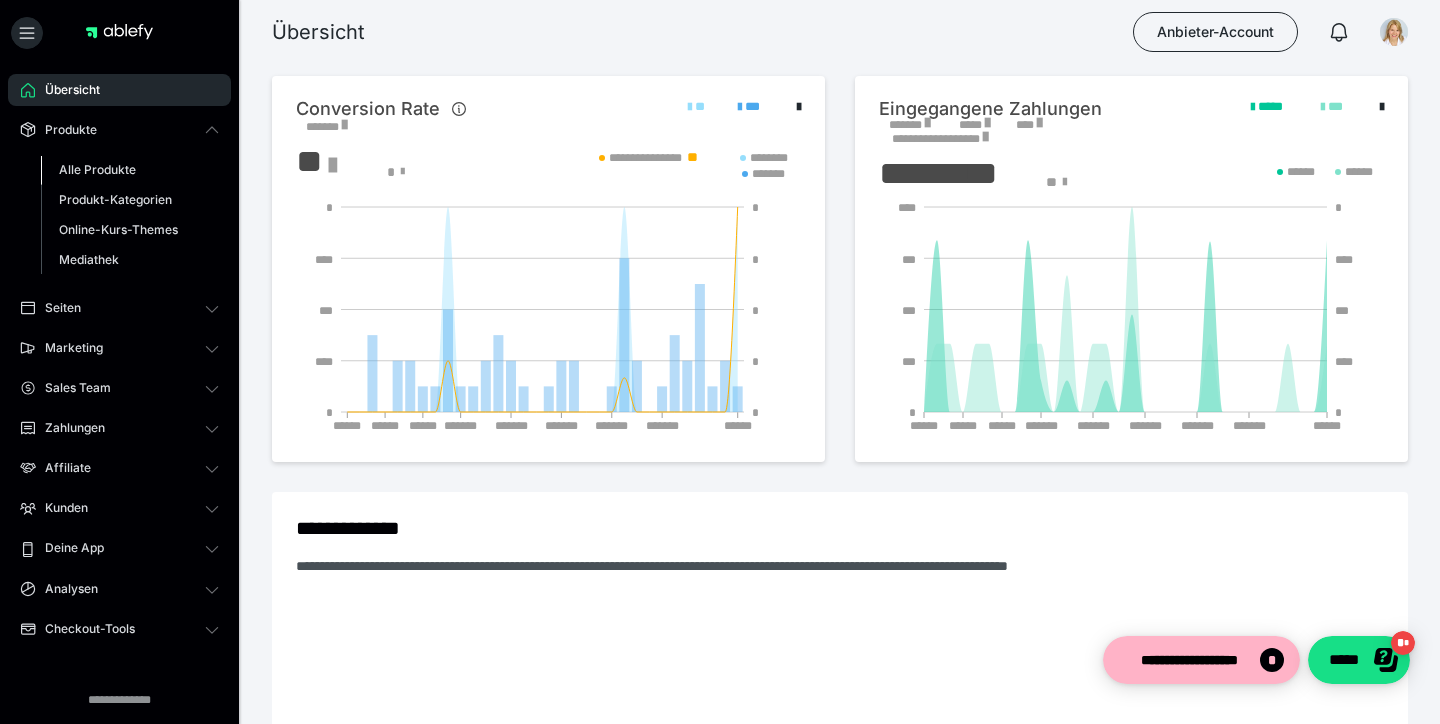 click on "Alle Produkte" at bounding box center [97, 169] 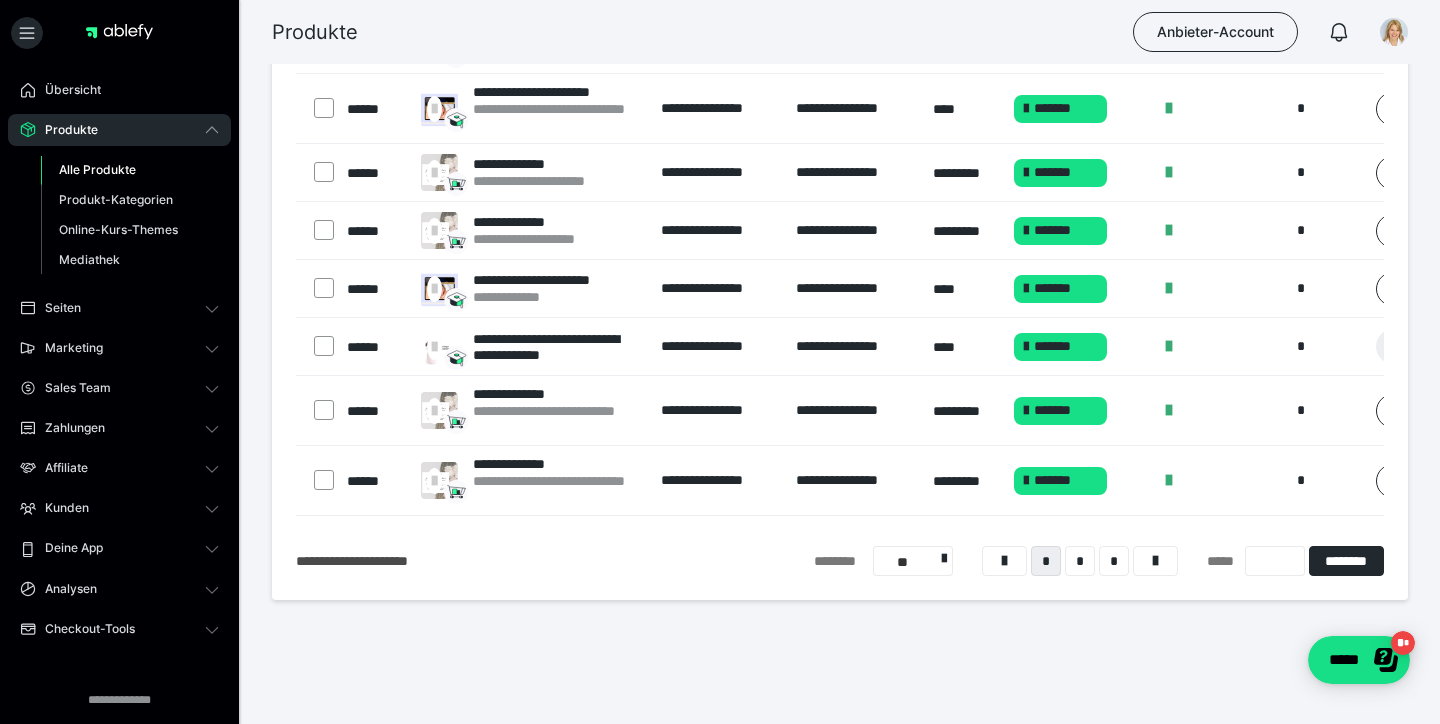 scroll, scrollTop: 337, scrollLeft: 0, axis: vertical 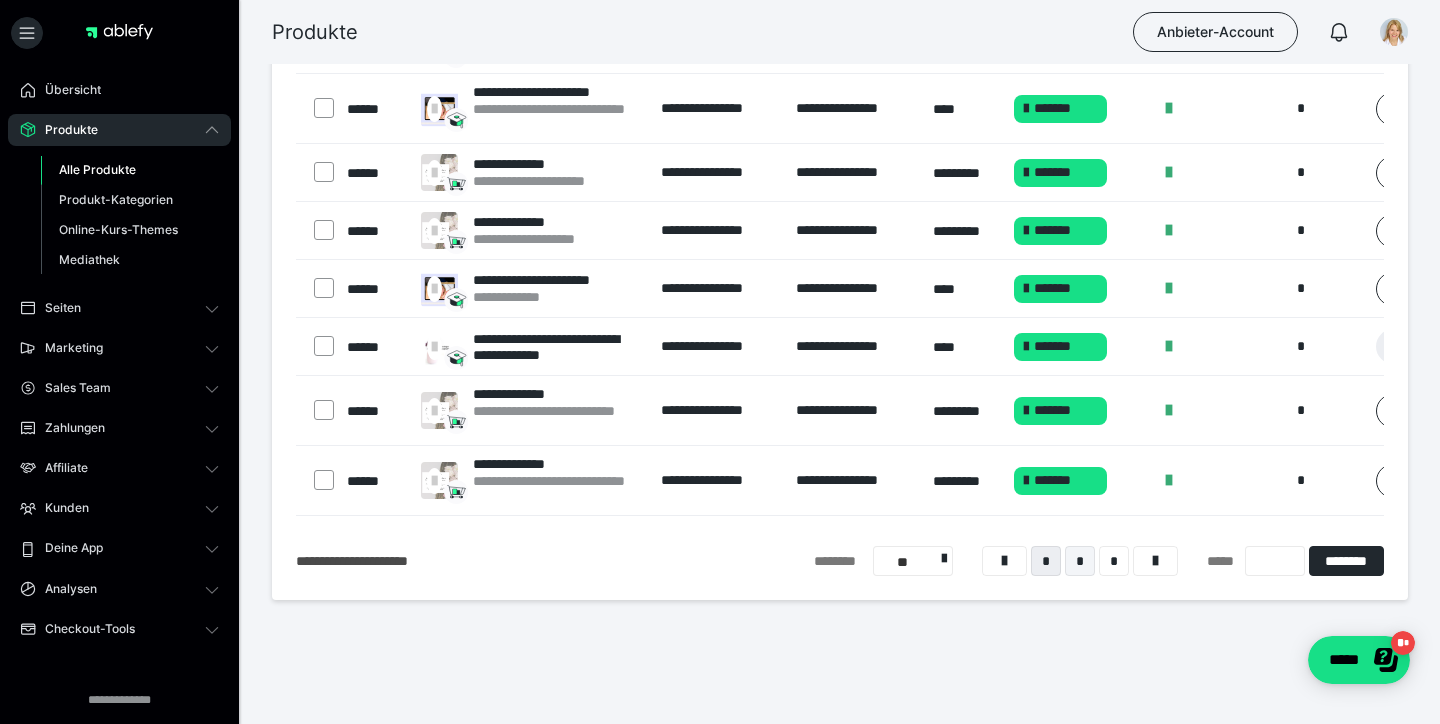 click on "*" at bounding box center (1080, 561) 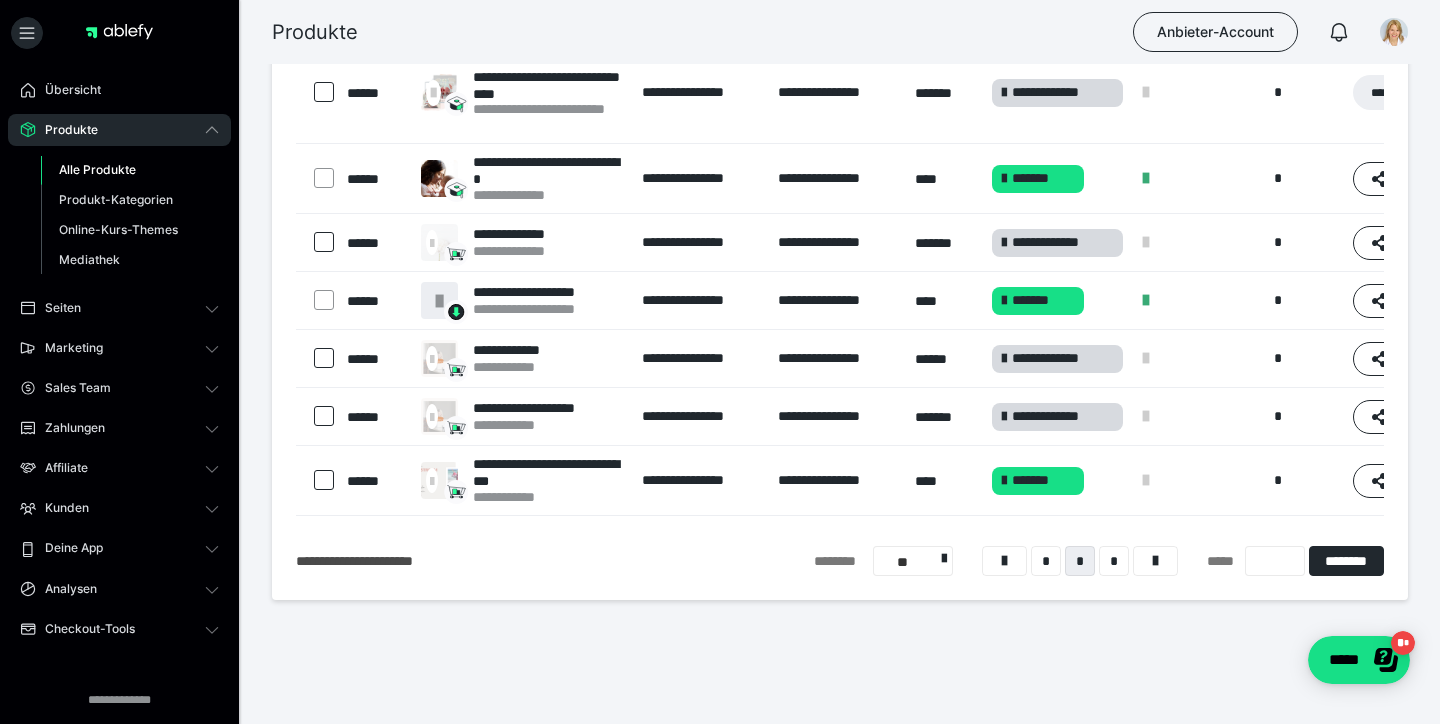scroll, scrollTop: 425, scrollLeft: 0, axis: vertical 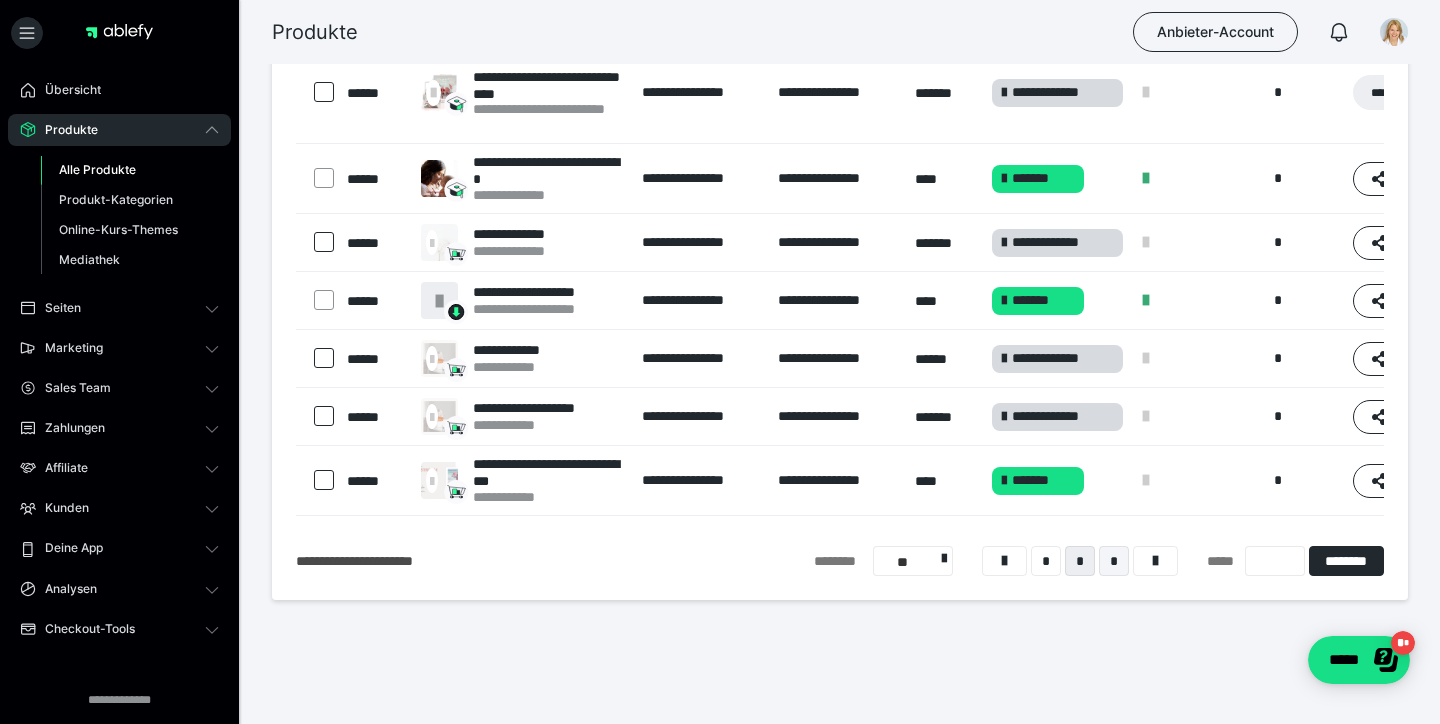 click on "*" at bounding box center [1114, 561] 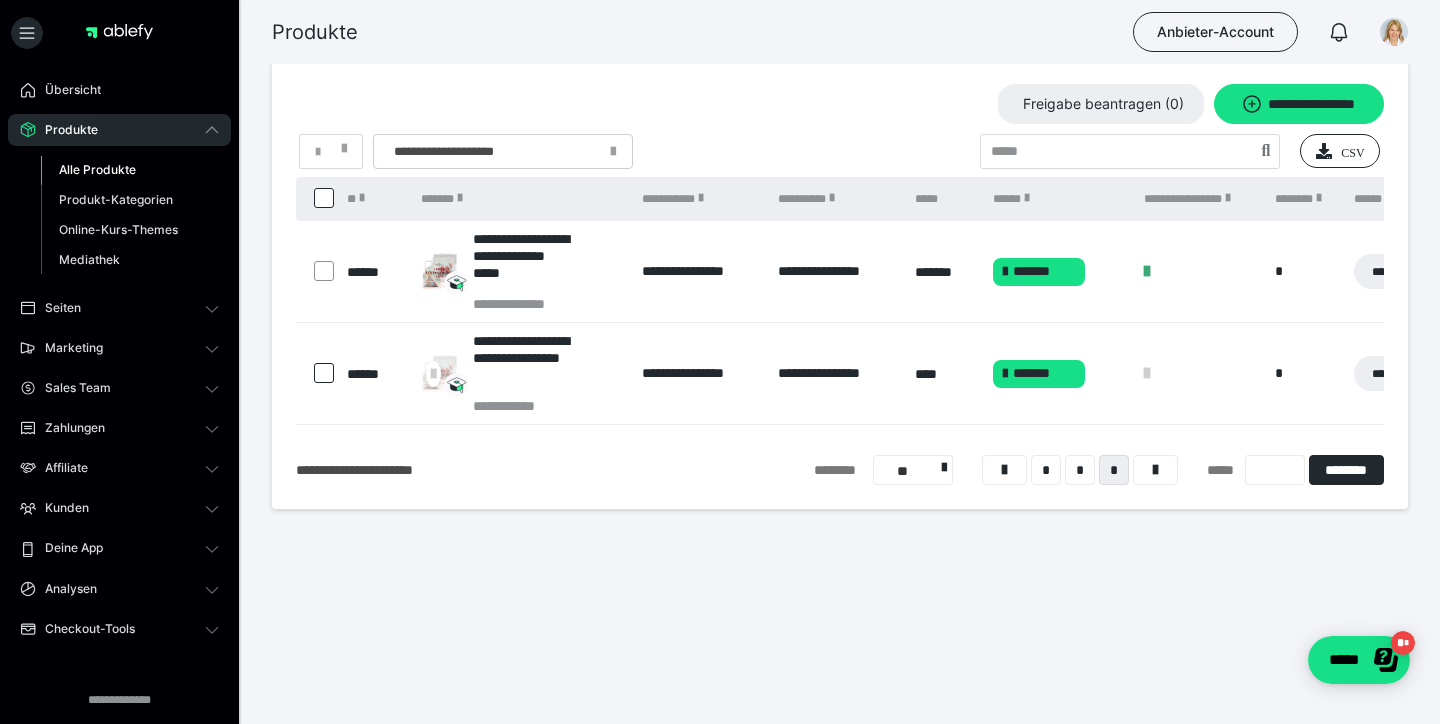 scroll, scrollTop: 0, scrollLeft: 0, axis: both 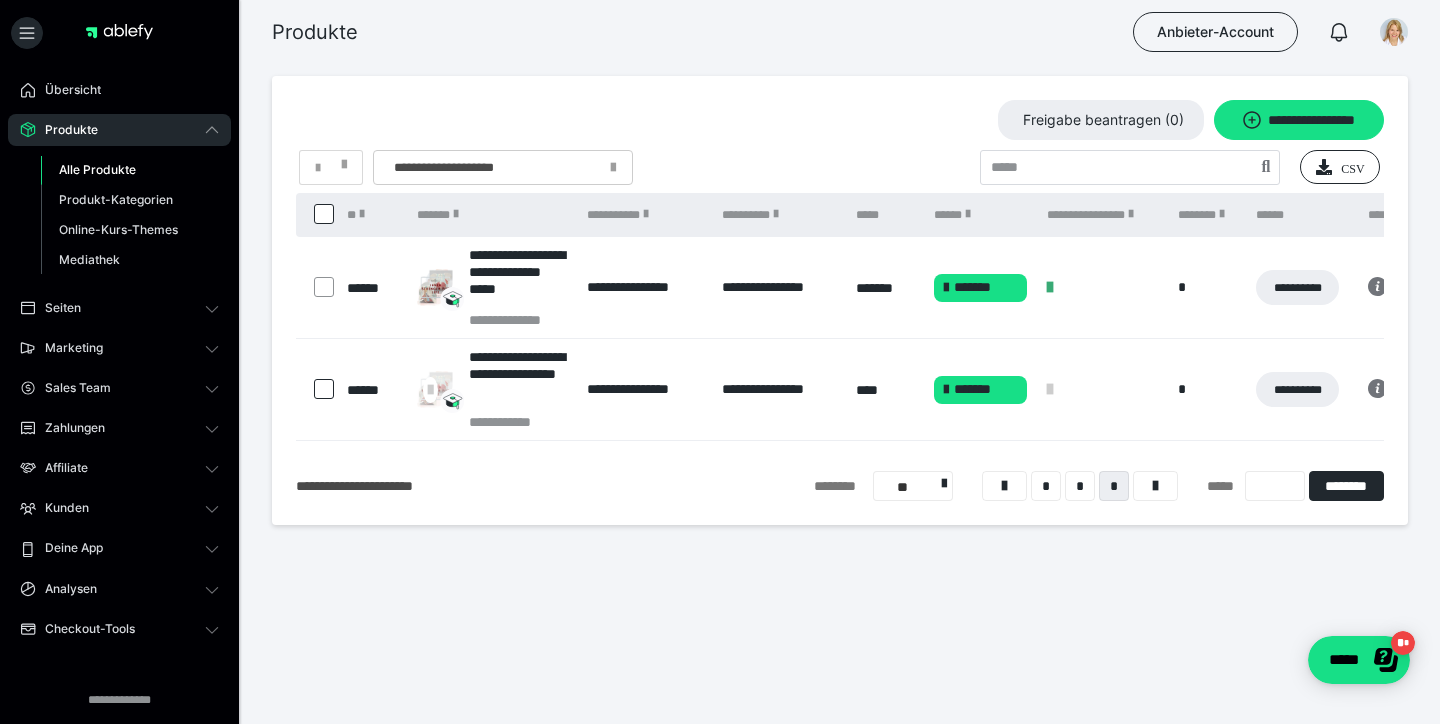 click on "Alle Produkte" at bounding box center [97, 169] 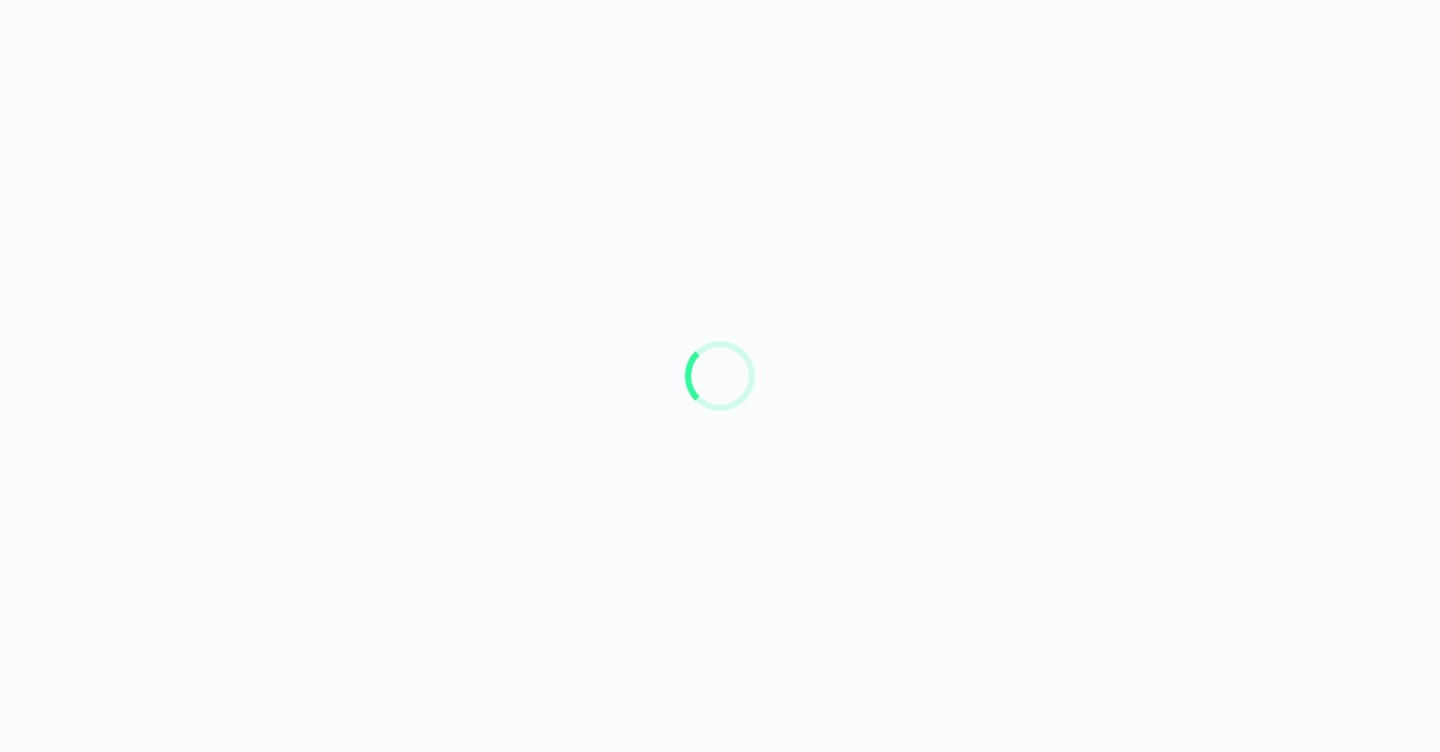 scroll, scrollTop: 0, scrollLeft: 0, axis: both 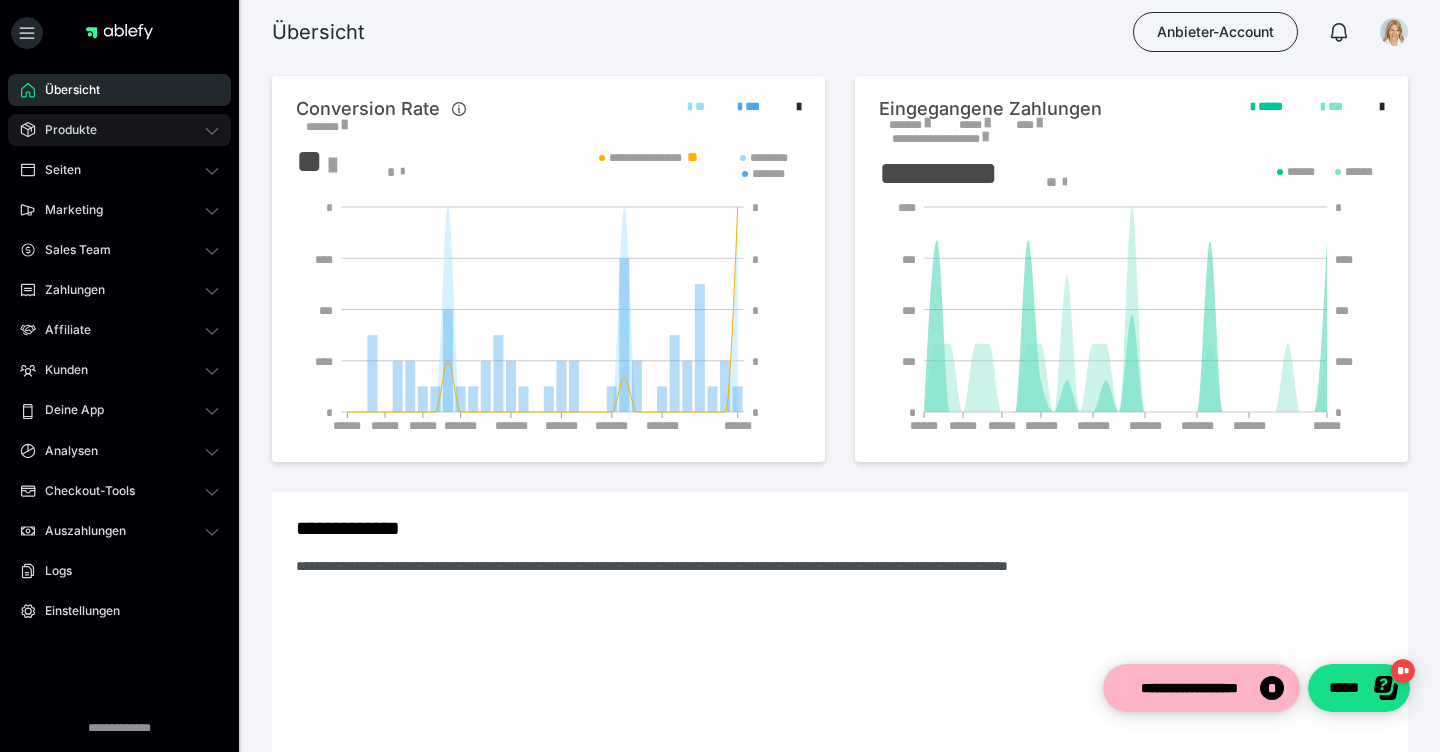 click on "Produkte" at bounding box center (64, 130) 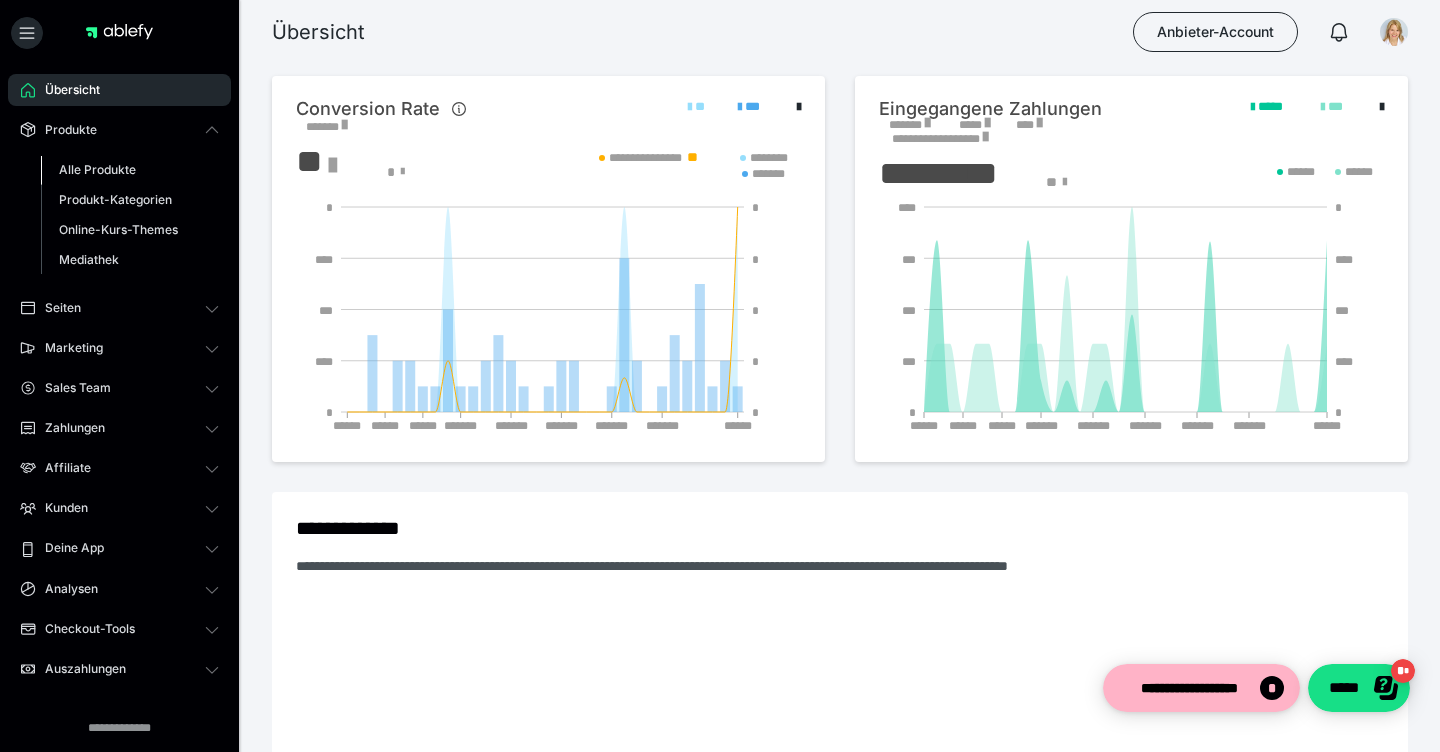 click on "Alle Produkte" at bounding box center (97, 169) 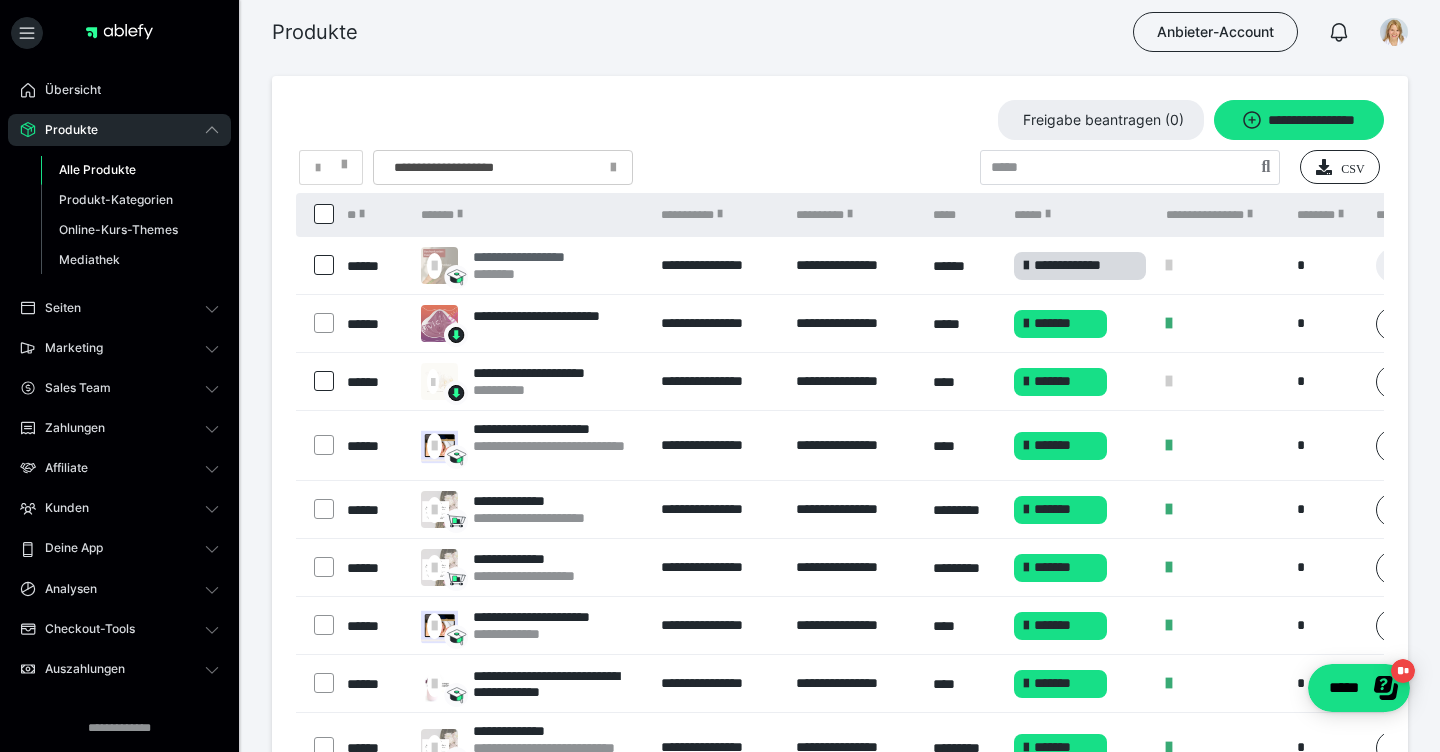 click on "**********" at bounding box center [542, 257] 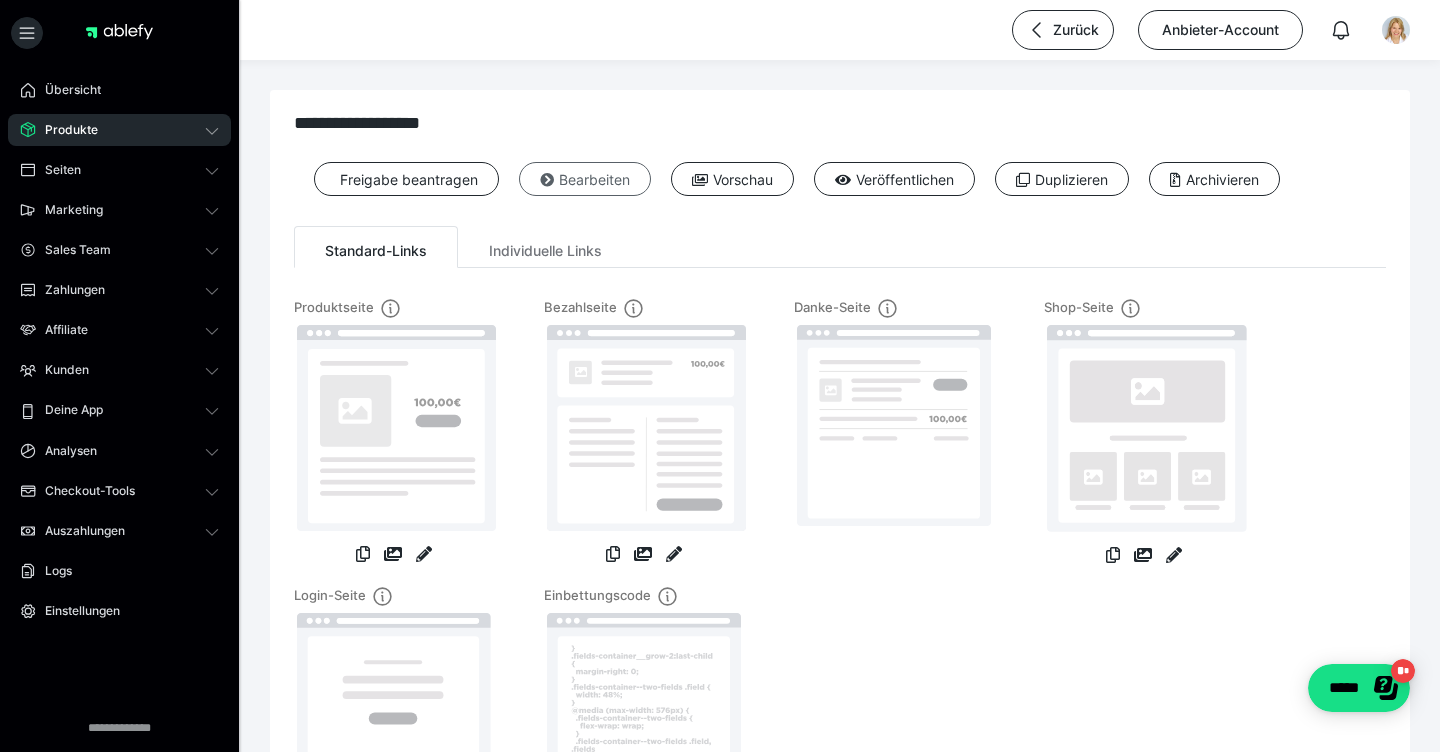 click on "Bearbeiten" at bounding box center (585, 179) 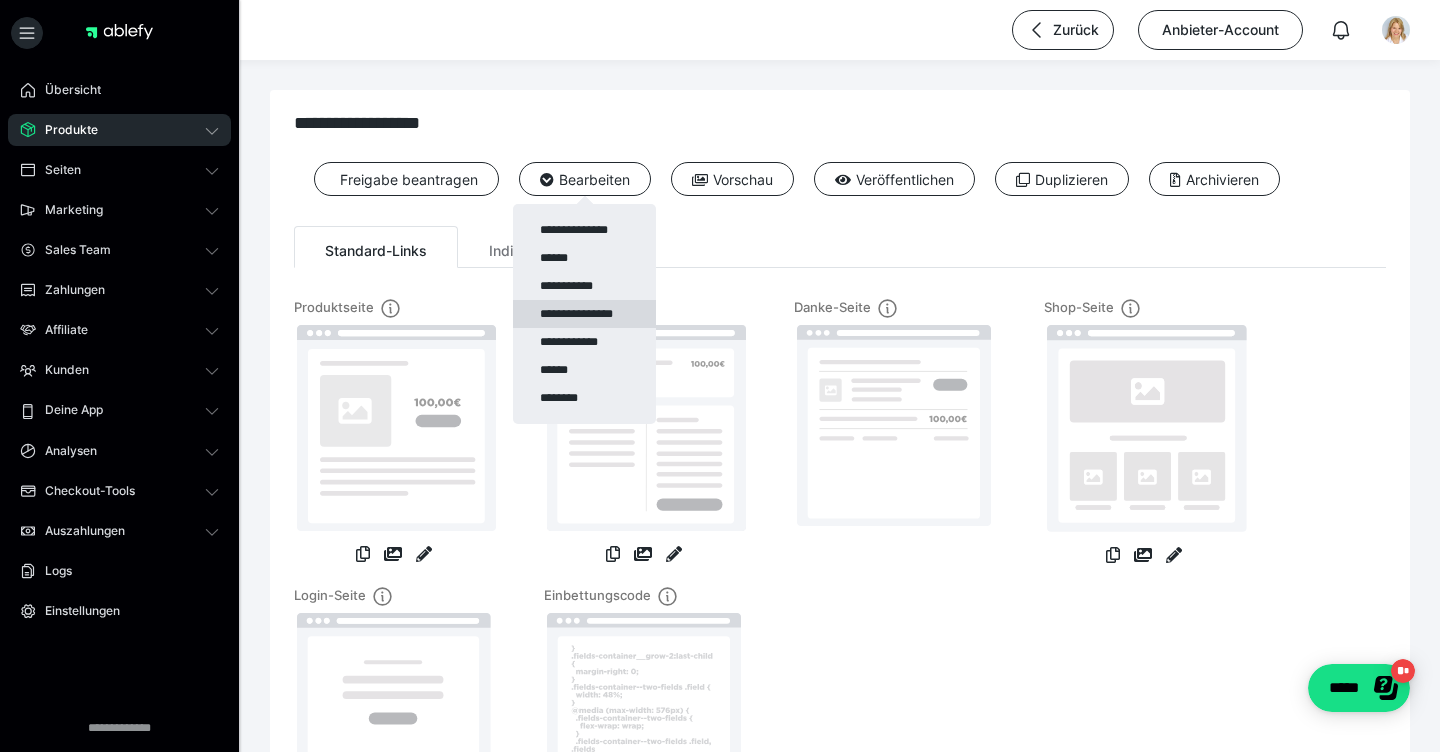 click on "**********" at bounding box center (584, 314) 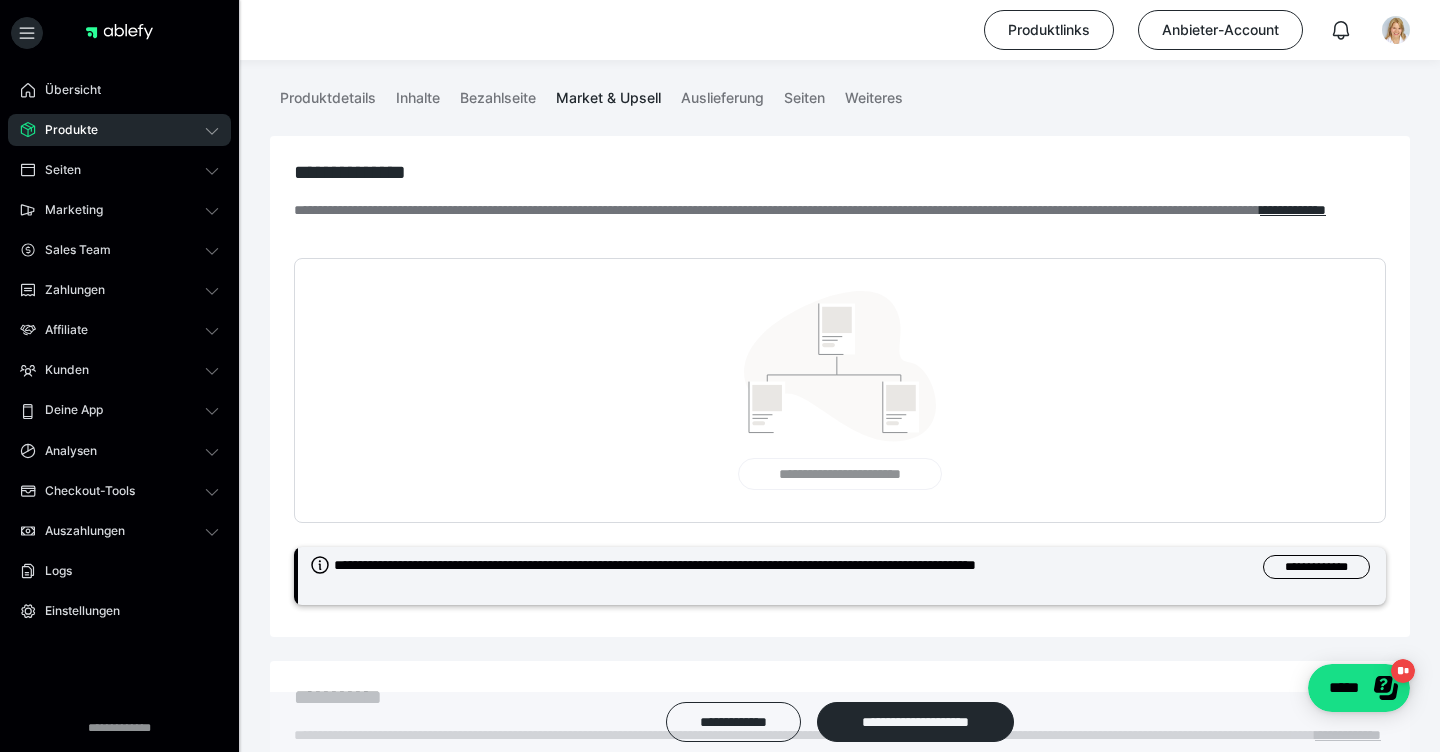 scroll, scrollTop: 224, scrollLeft: 0, axis: vertical 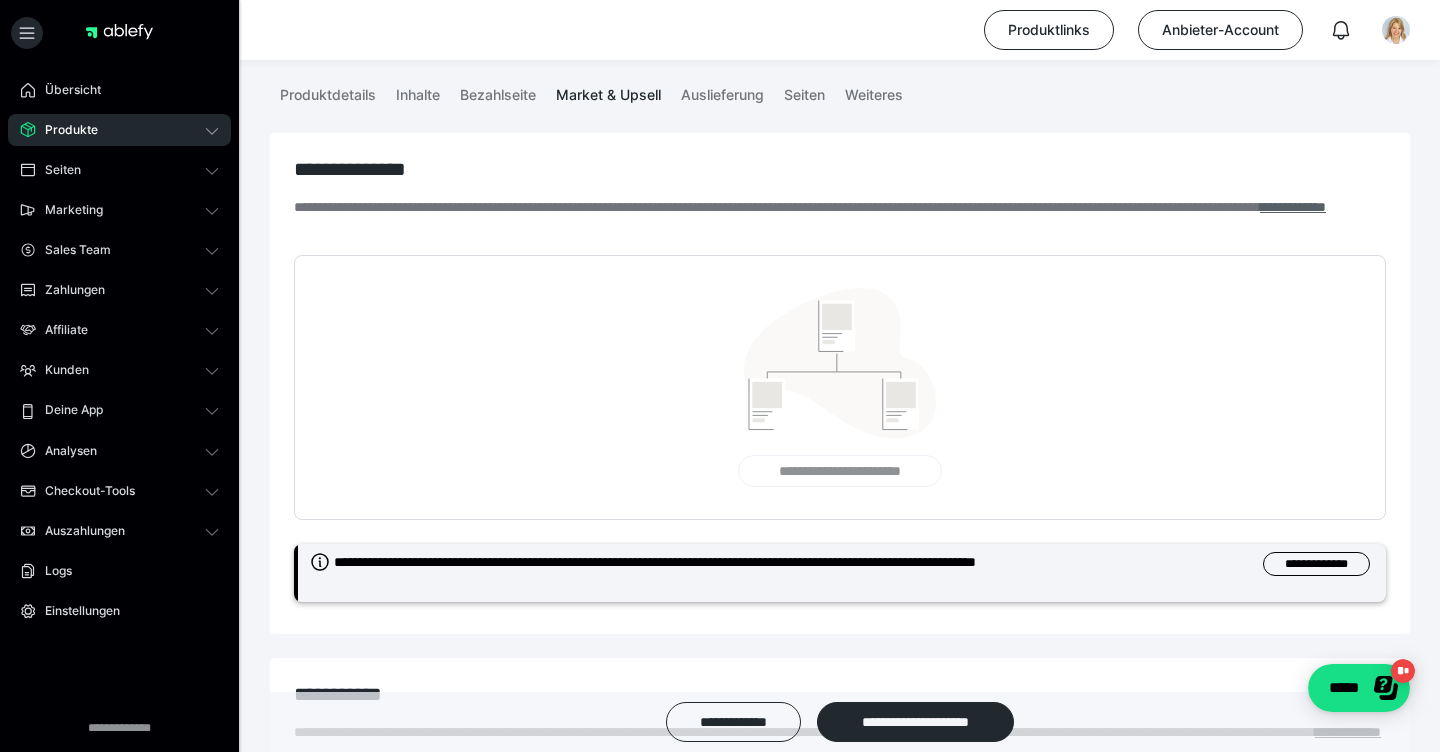 click on "**********" at bounding box center (1293, 207) 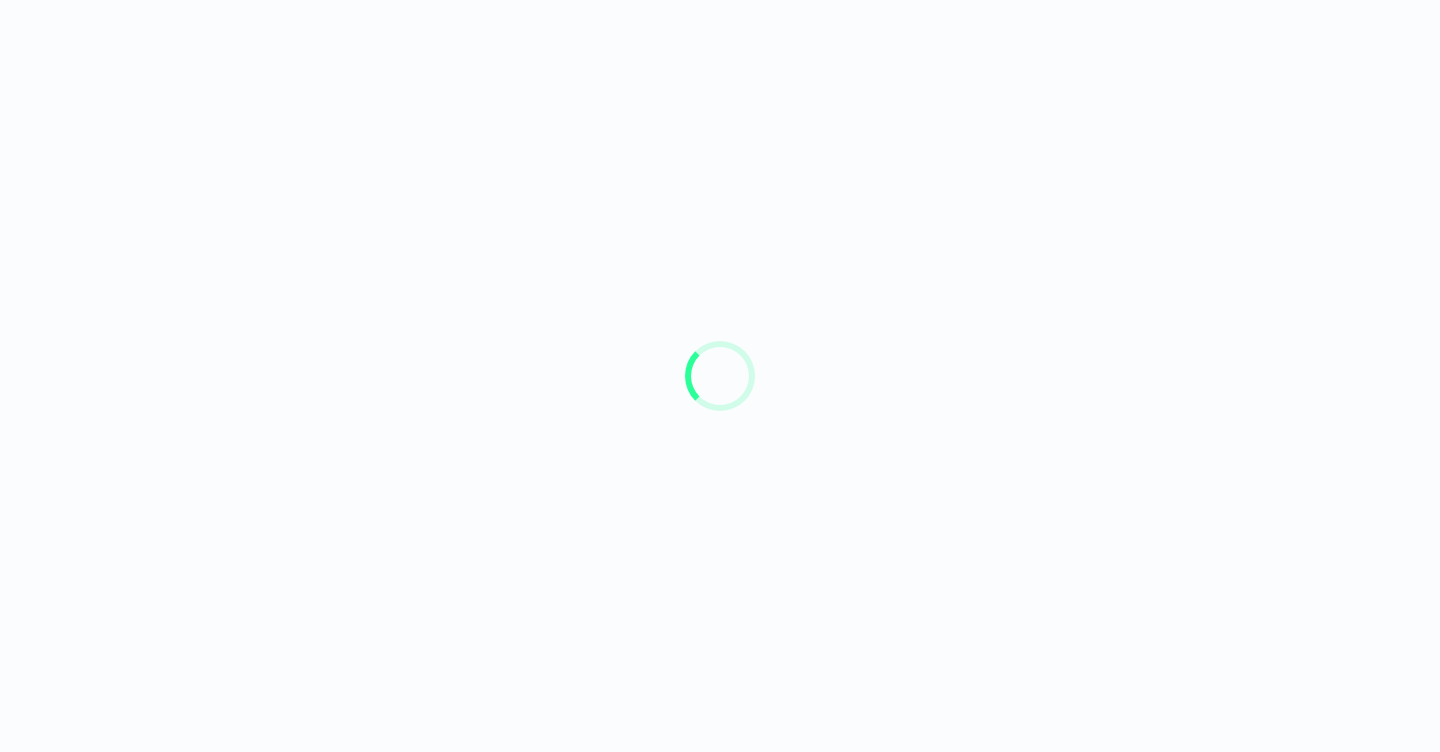 scroll, scrollTop: 0, scrollLeft: 0, axis: both 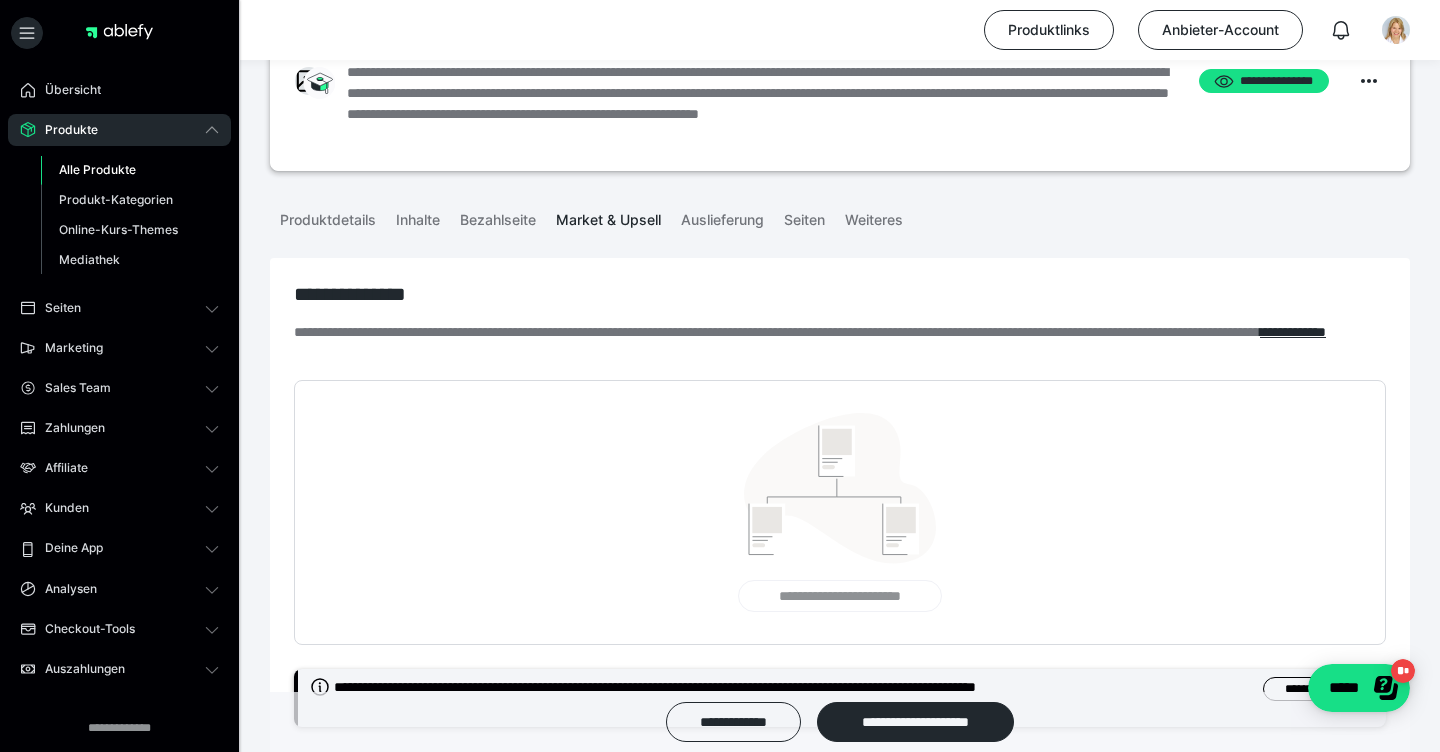 click at bounding box center [840, 488] 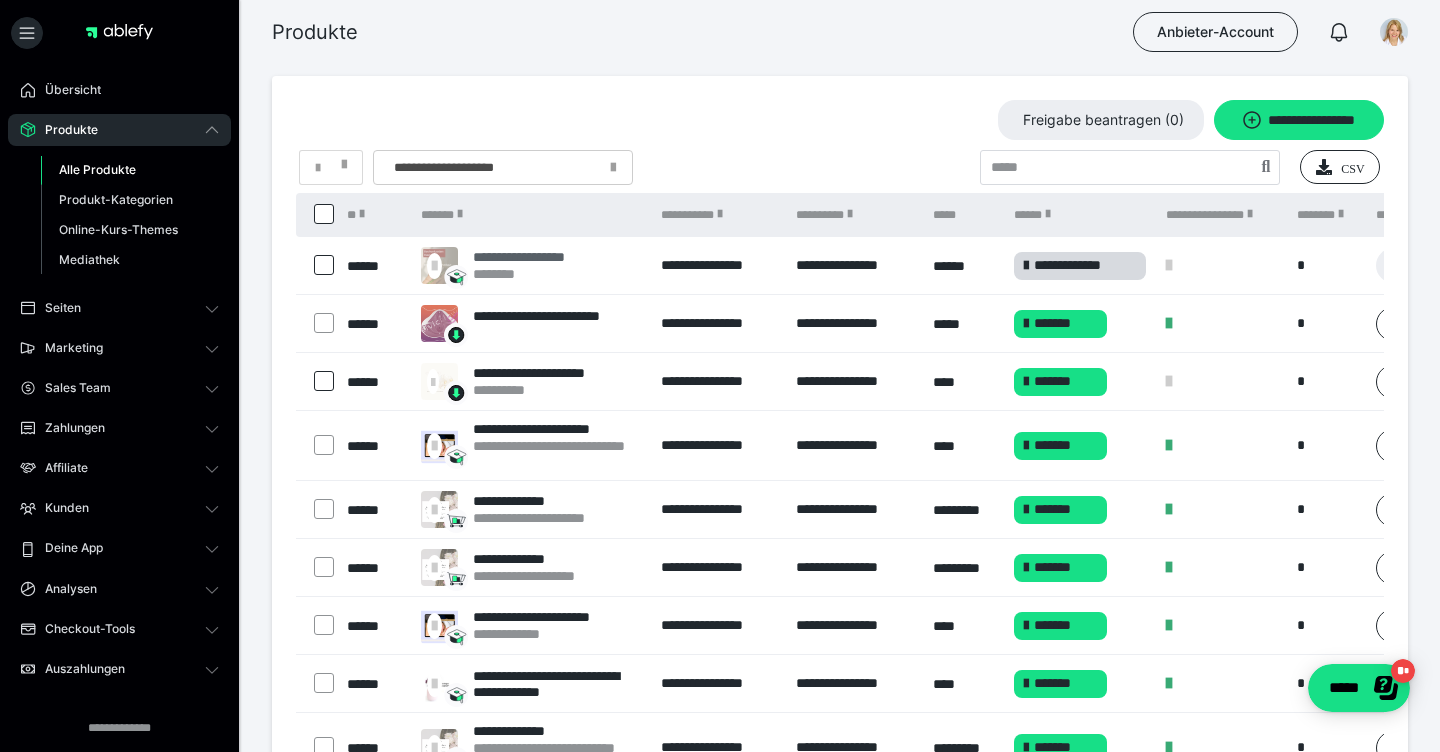 click on "**********" at bounding box center [542, 257] 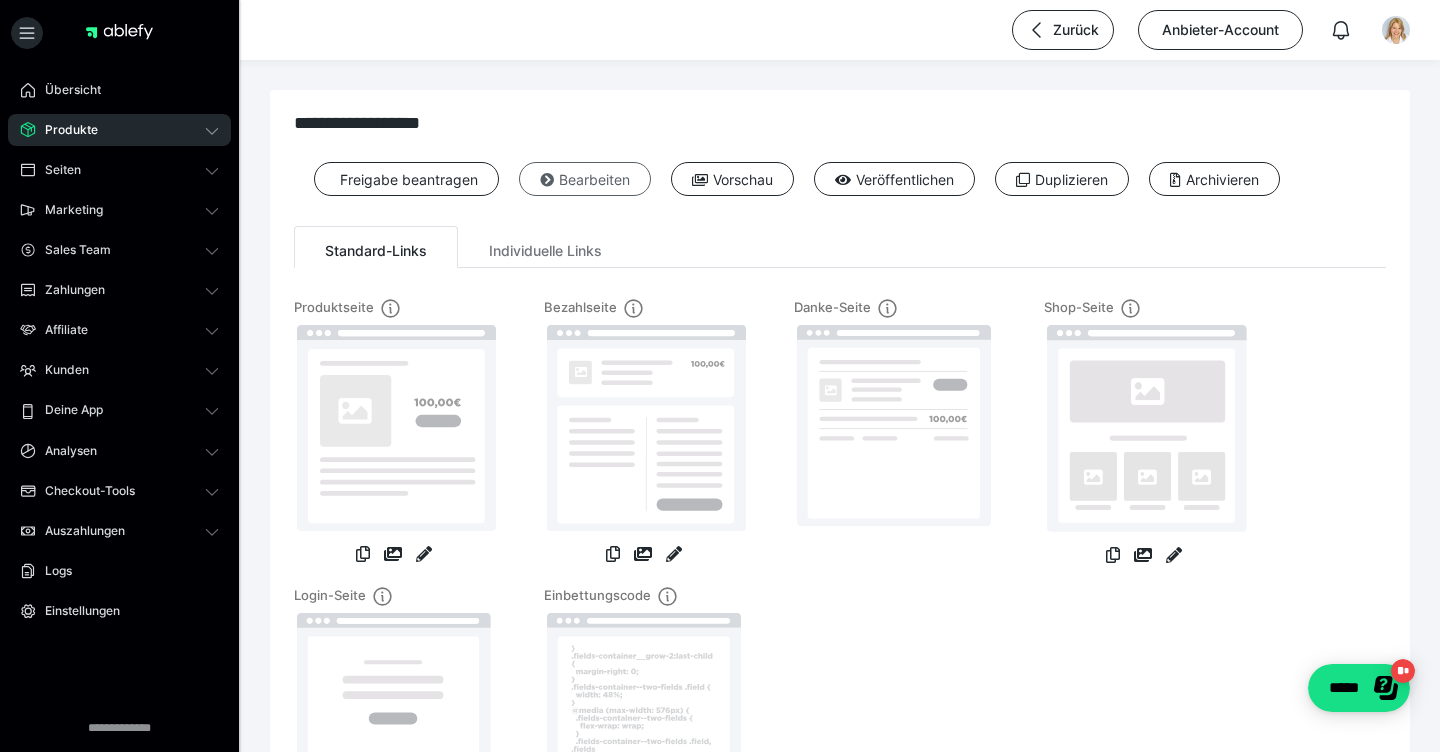click on "Bearbeiten" at bounding box center [585, 179] 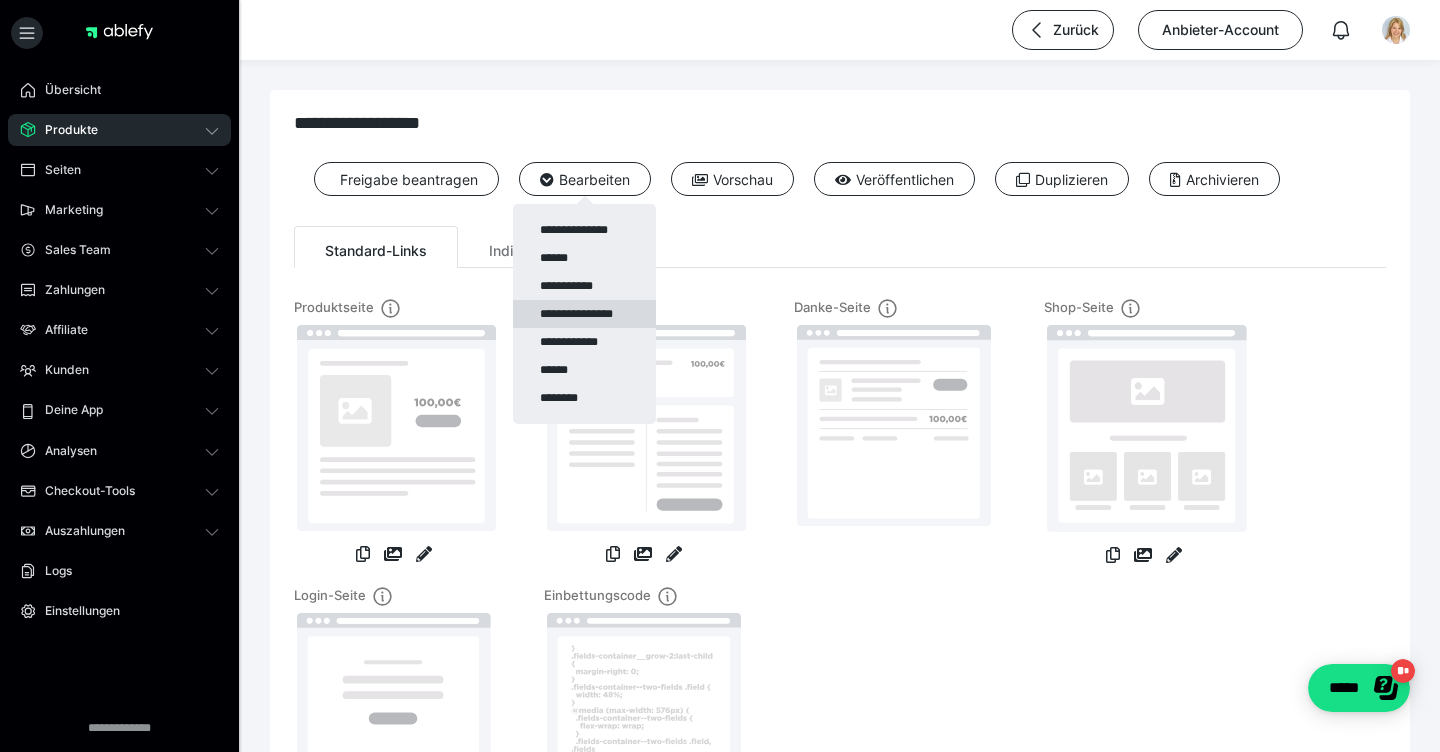 click on "**********" at bounding box center [584, 314] 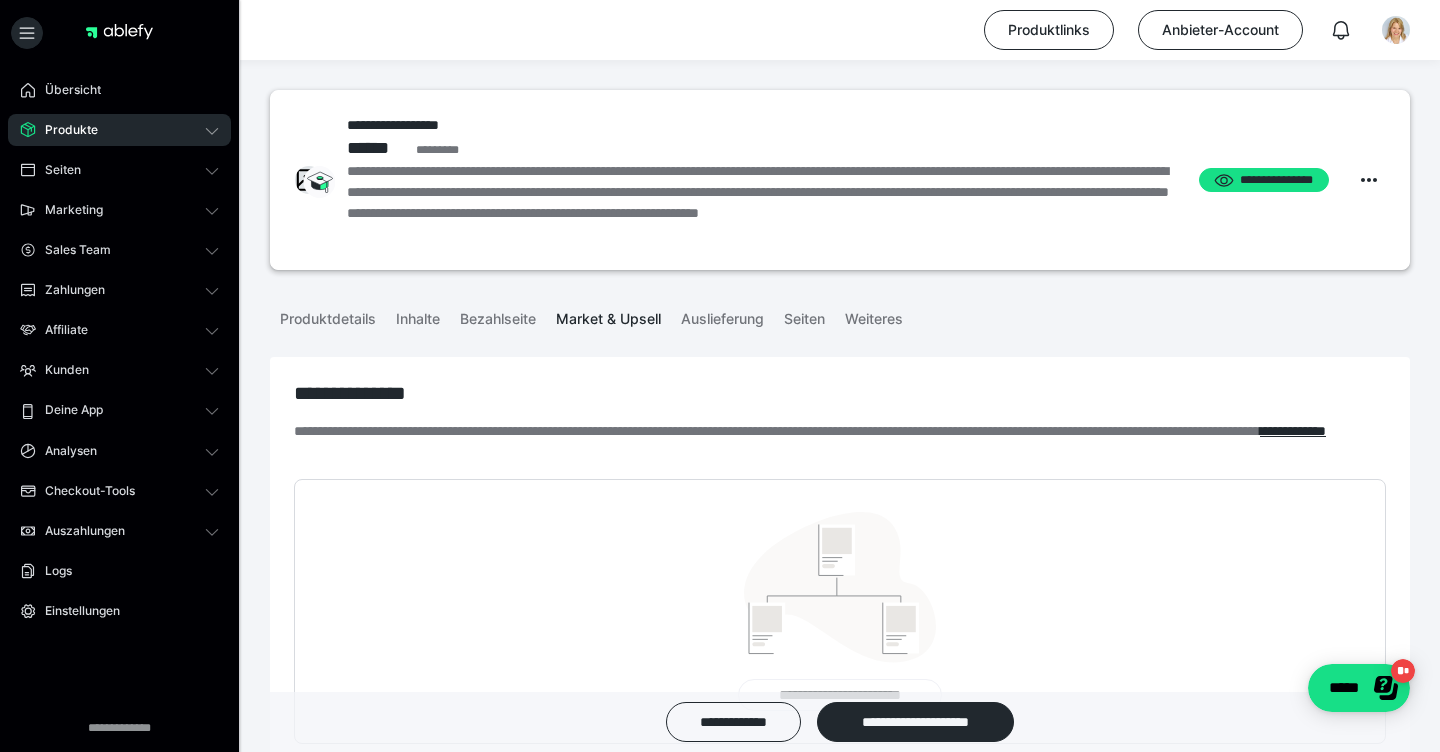 click at bounding box center [840, 587] 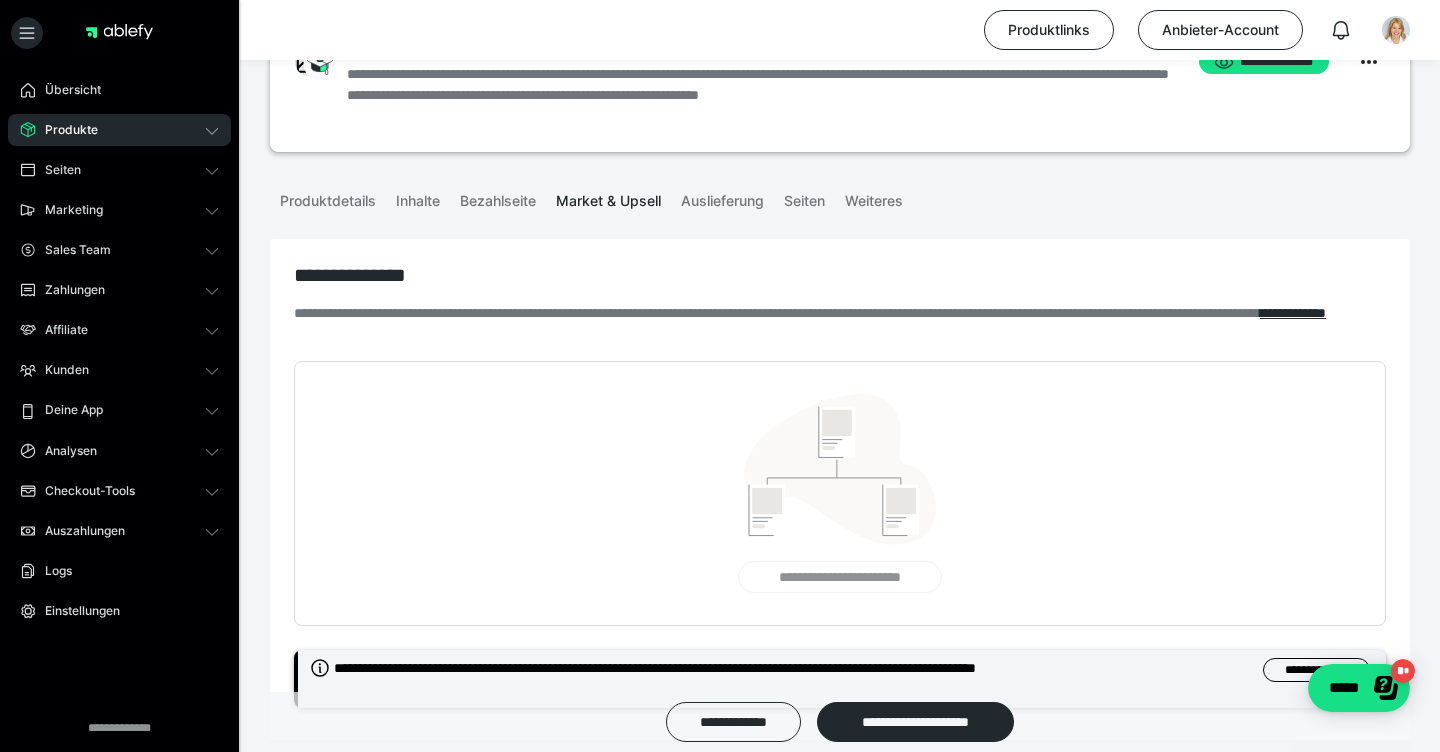 scroll, scrollTop: 132, scrollLeft: 0, axis: vertical 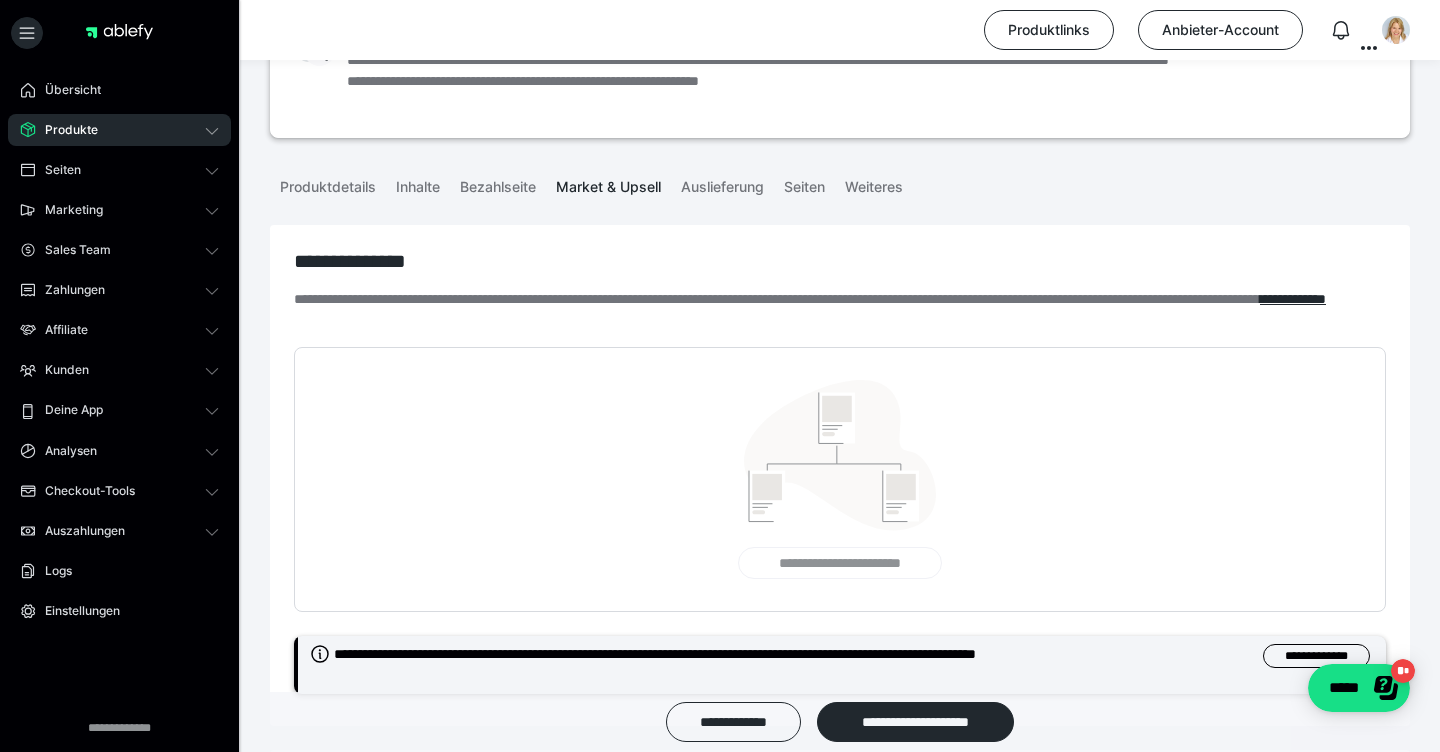 click on "**********" at bounding box center (839, 563) 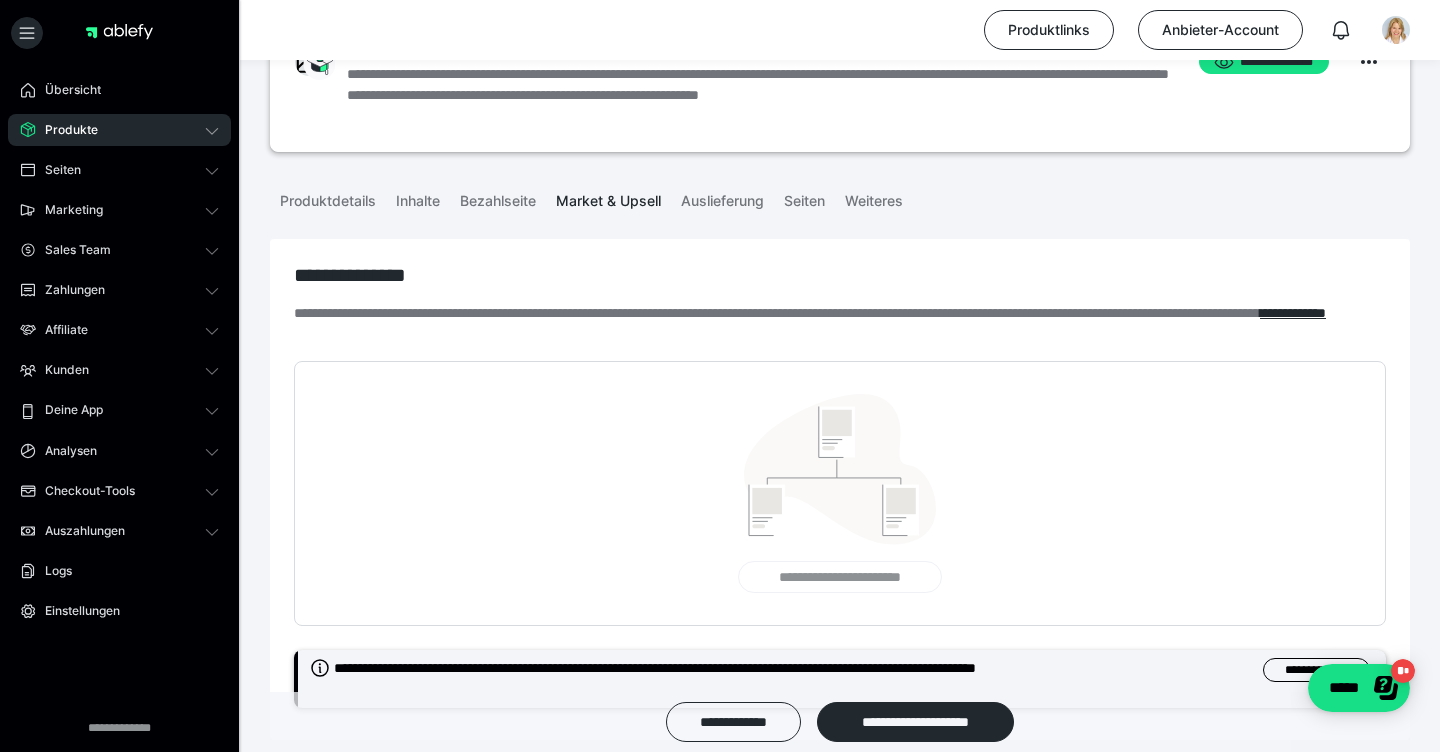 scroll, scrollTop: 117, scrollLeft: 0, axis: vertical 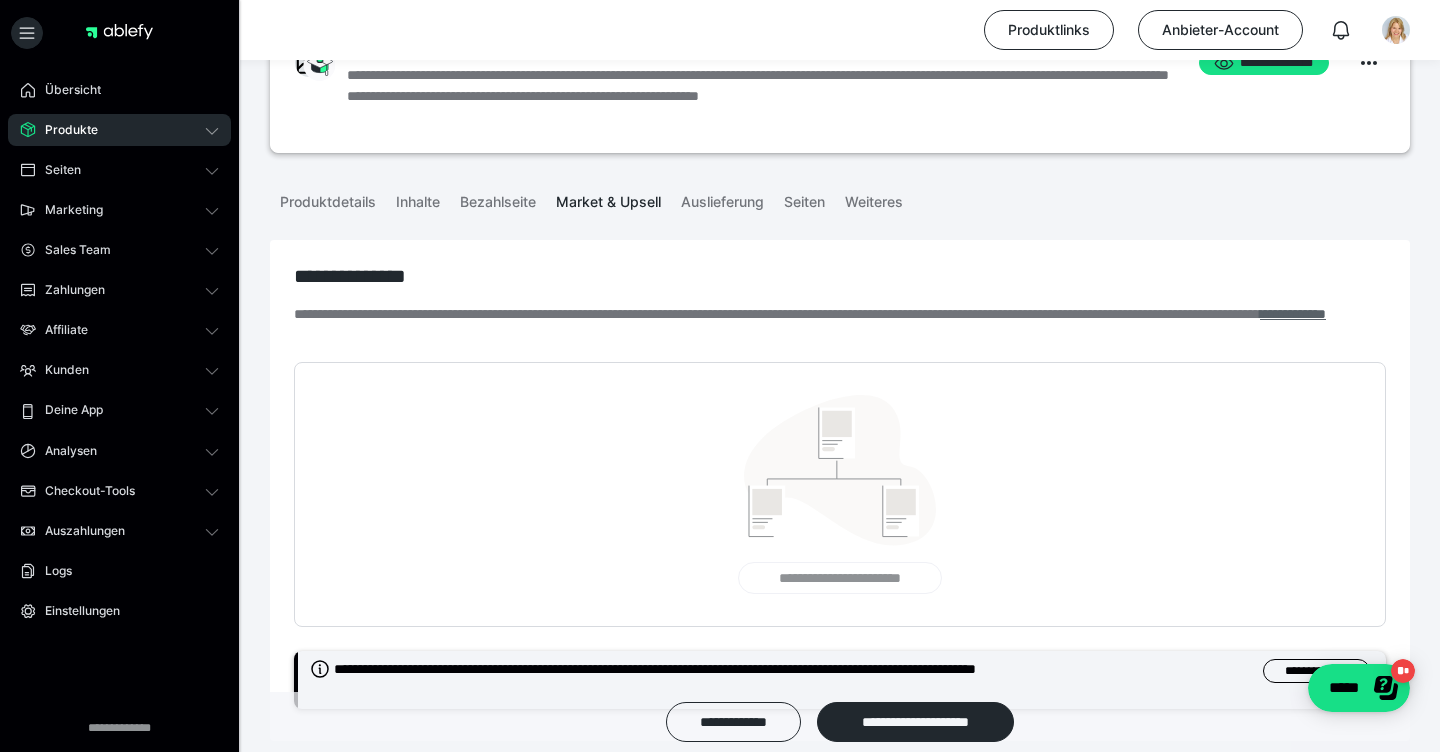 click on "**********" at bounding box center (1293, 314) 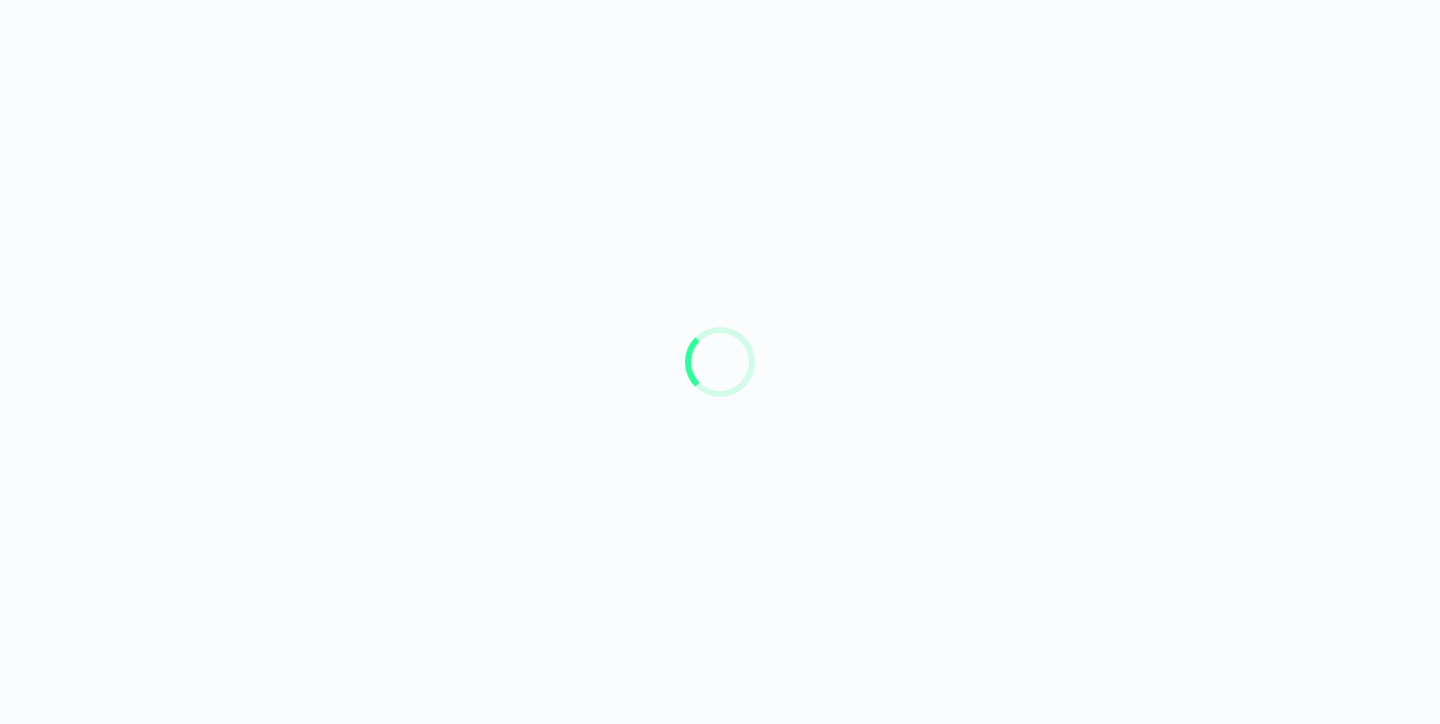 scroll, scrollTop: 0, scrollLeft: 0, axis: both 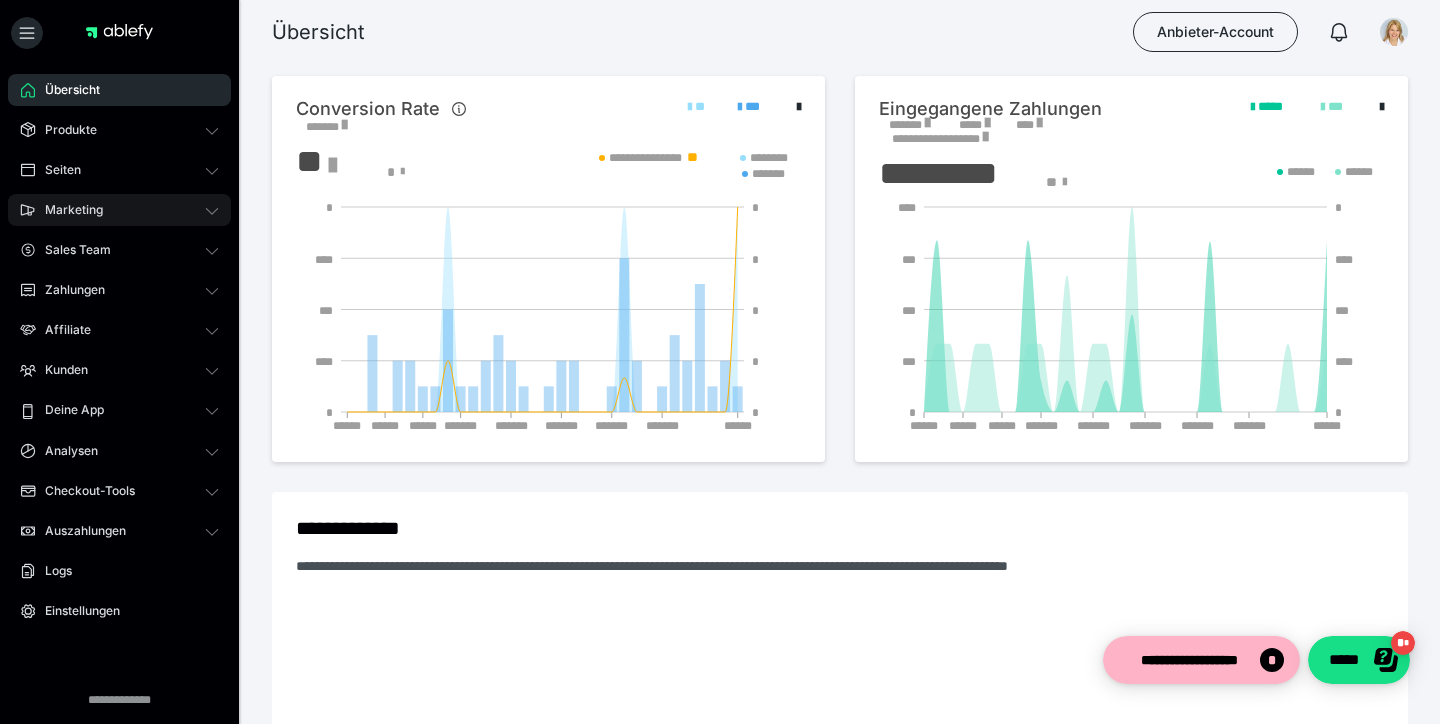 click on "Marketing" at bounding box center [119, 210] 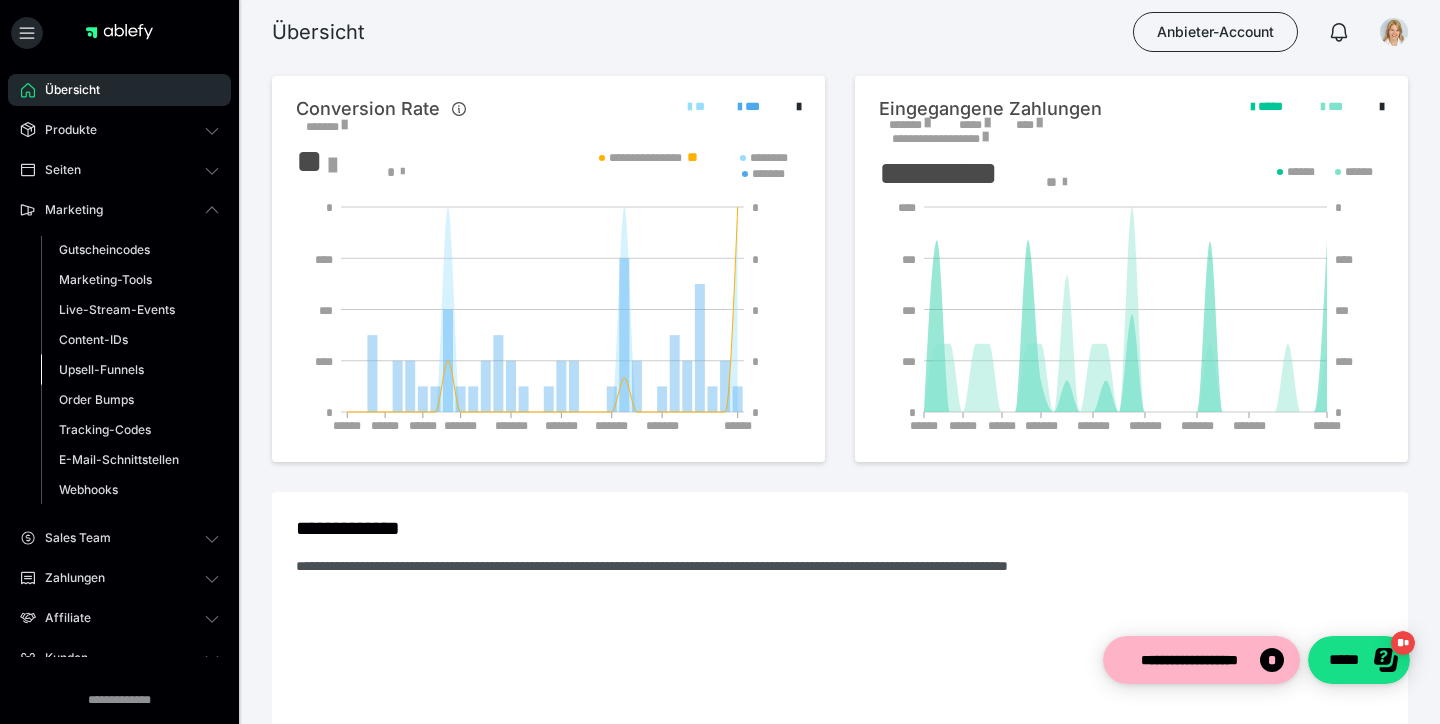 click on "Upsell-Funnels" at bounding box center (101, 369) 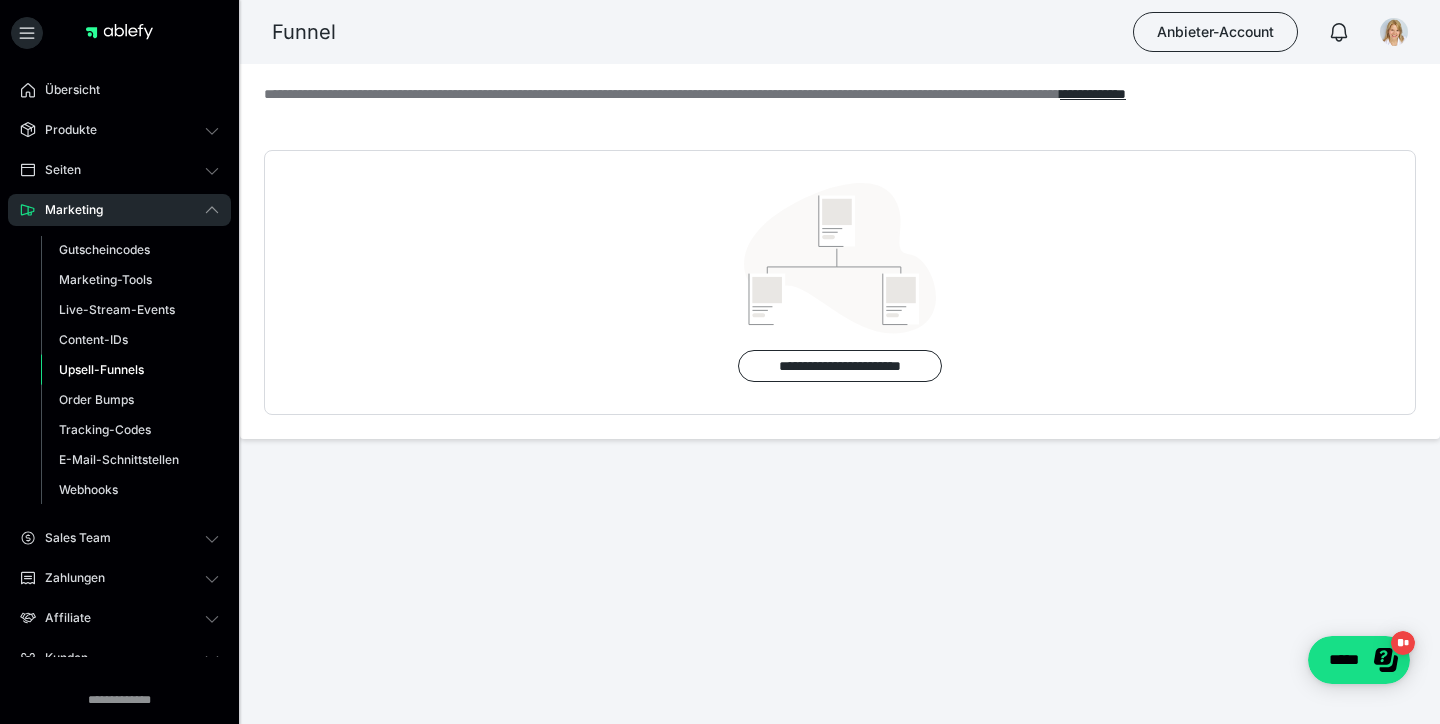 scroll, scrollTop: 0, scrollLeft: 0, axis: both 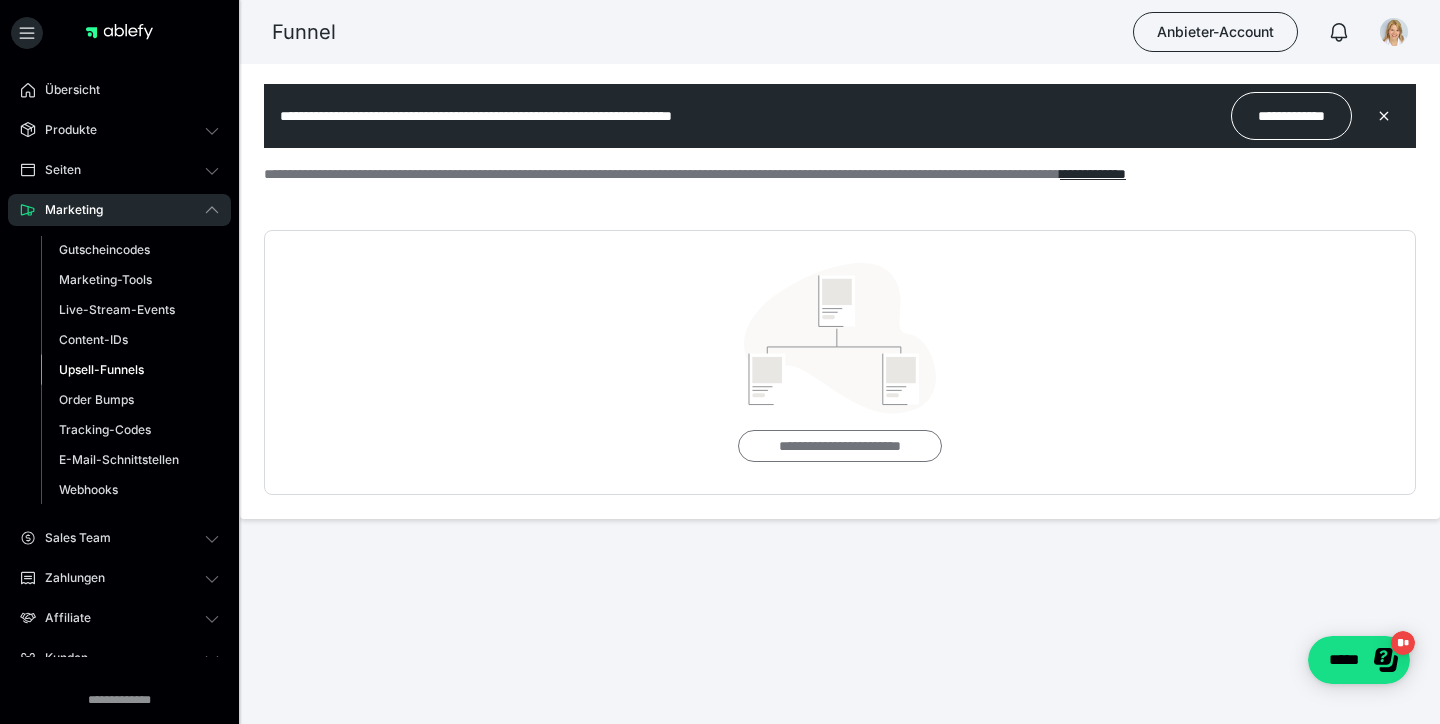 click on "**********" at bounding box center [840, 446] 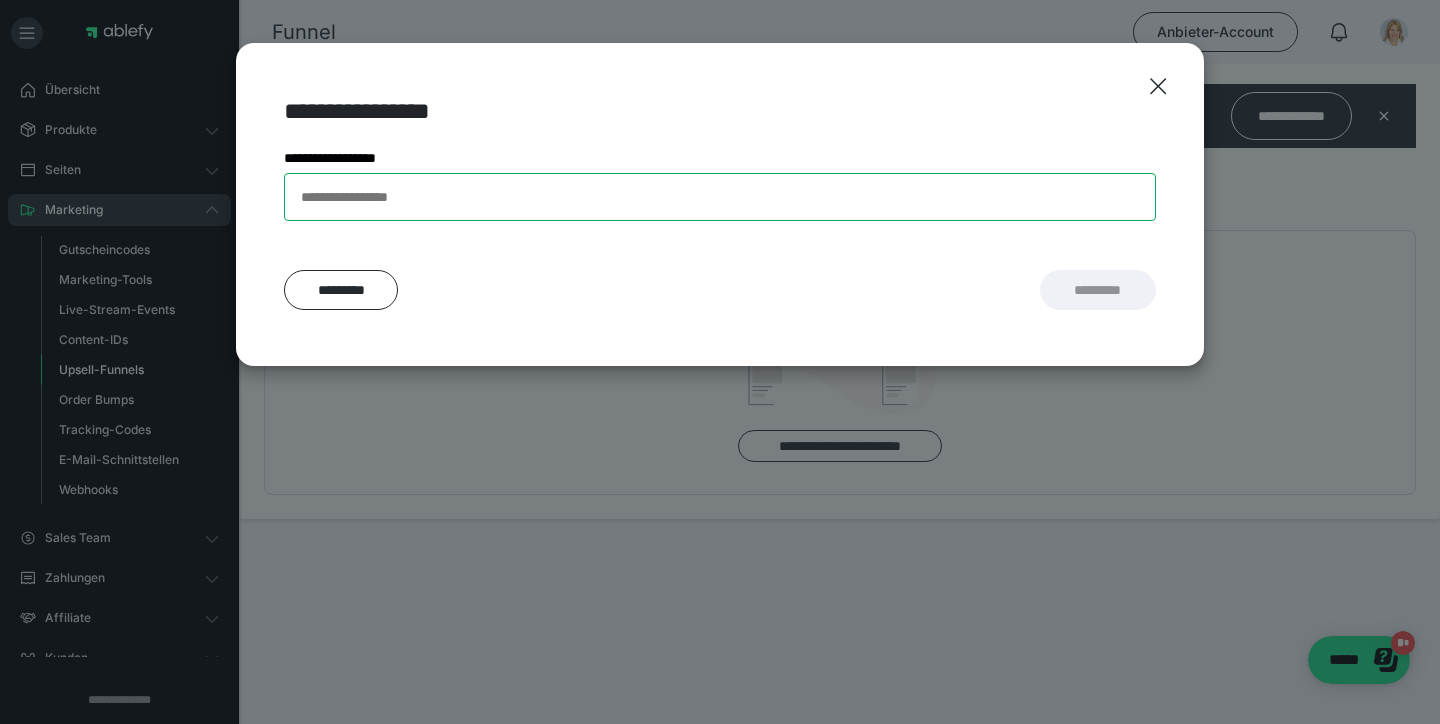 click on "**********" at bounding box center [720, 197] 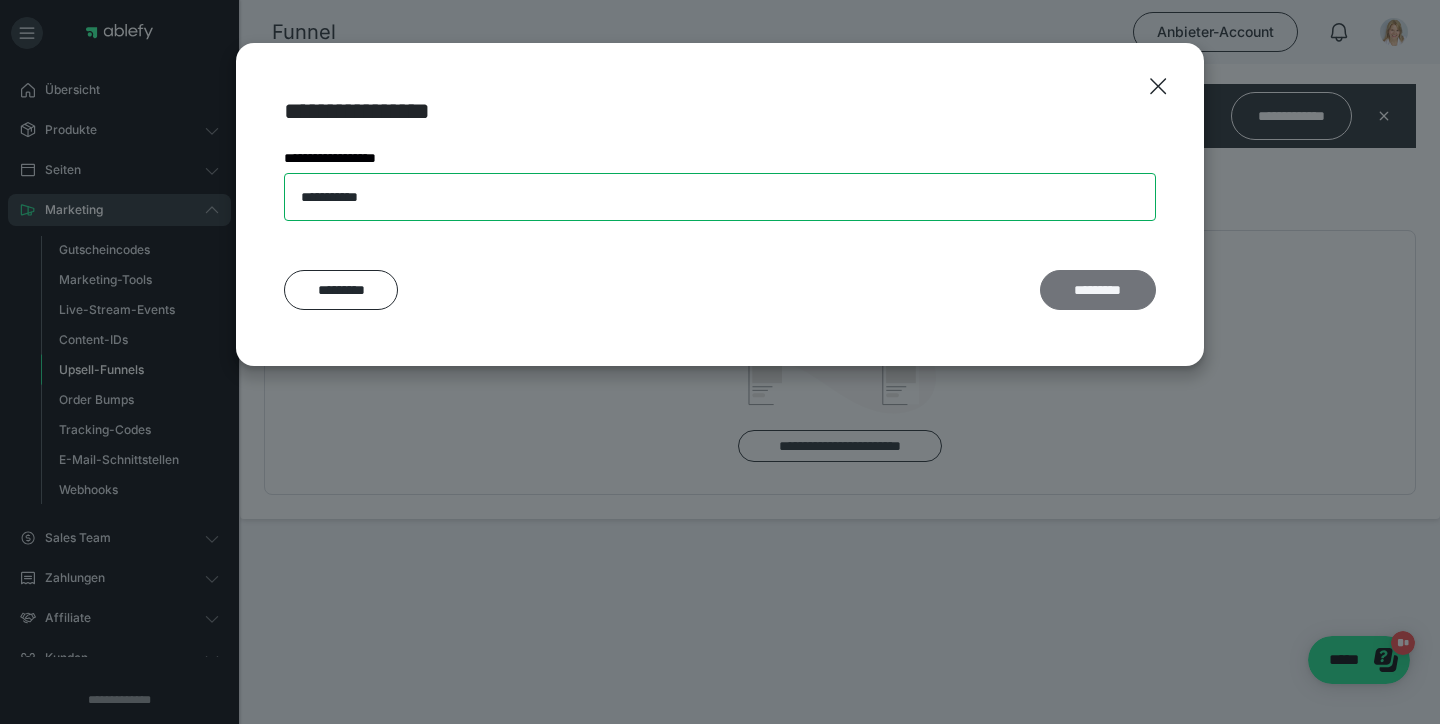 type on "**********" 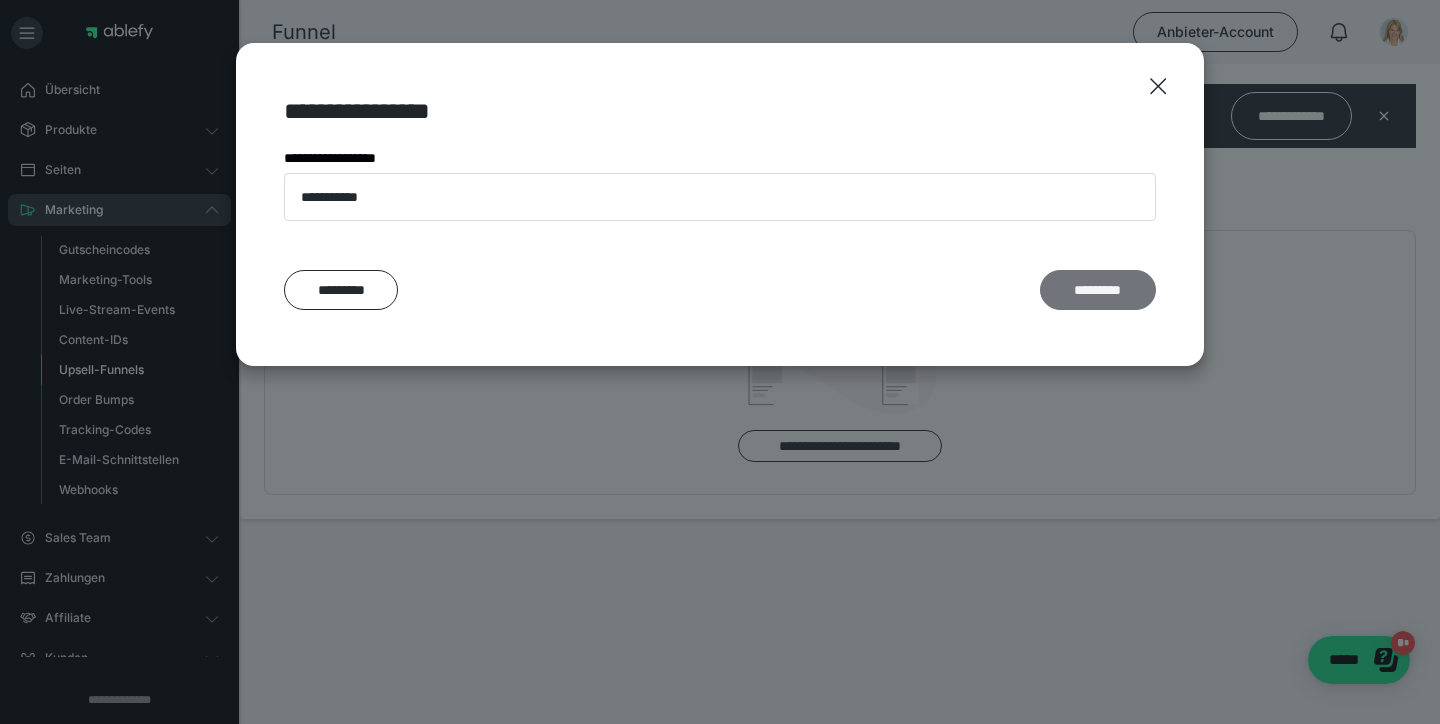 click on "*********" at bounding box center (1098, 290) 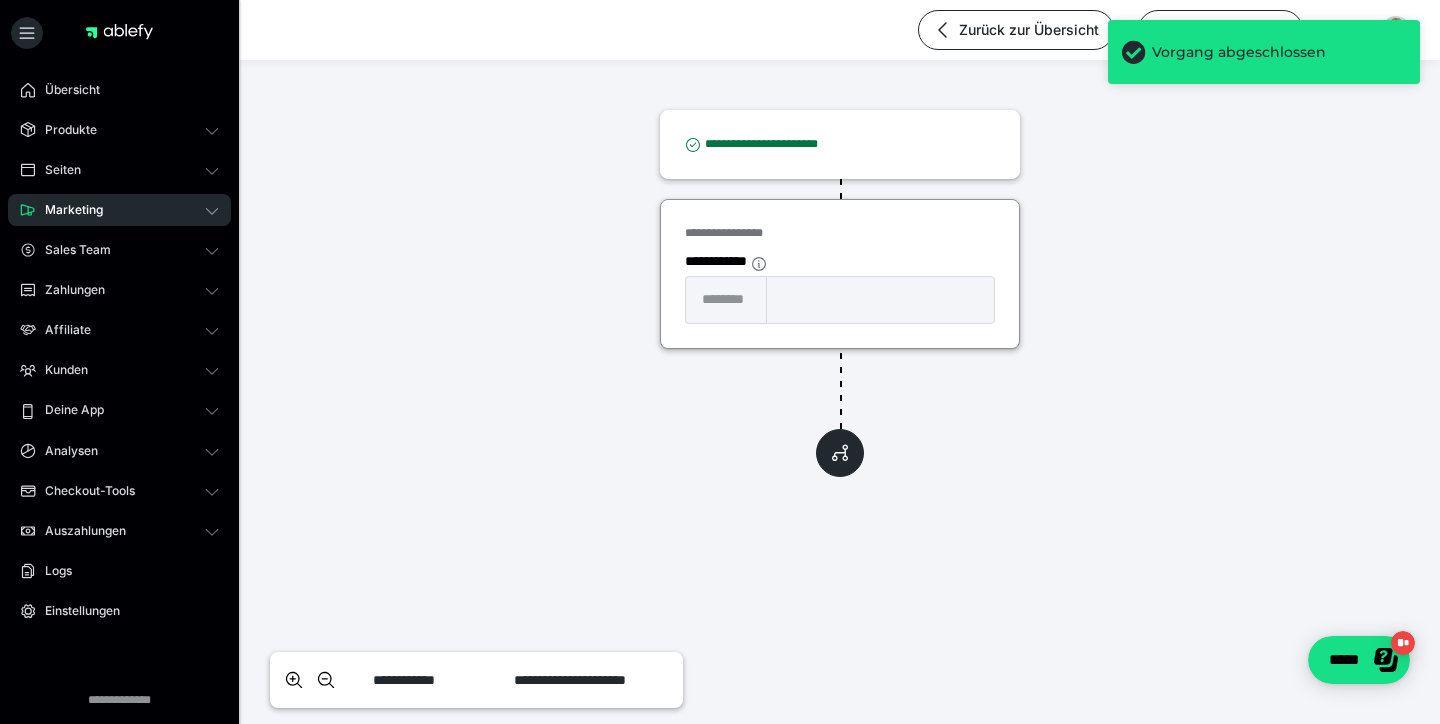 click on "**********" at bounding box center (880, 300) 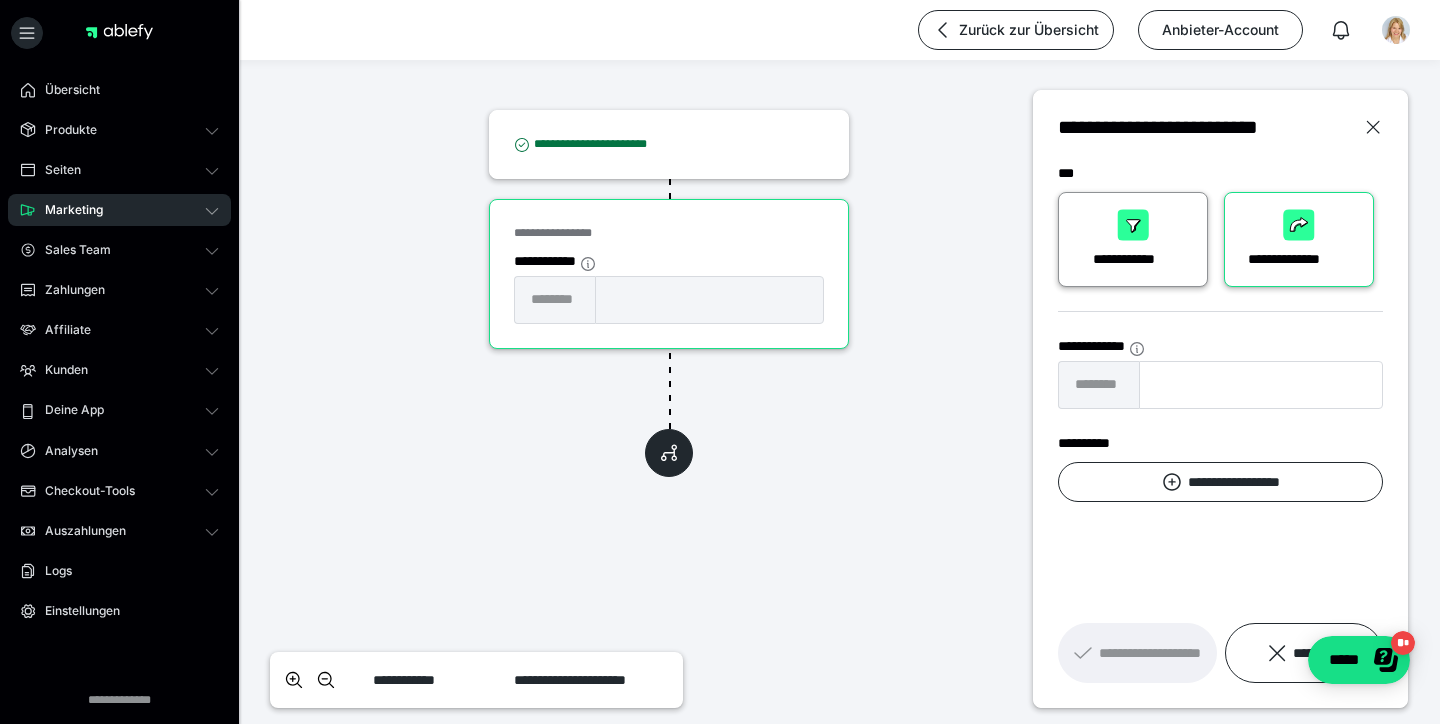 click at bounding box center (1133, 225) 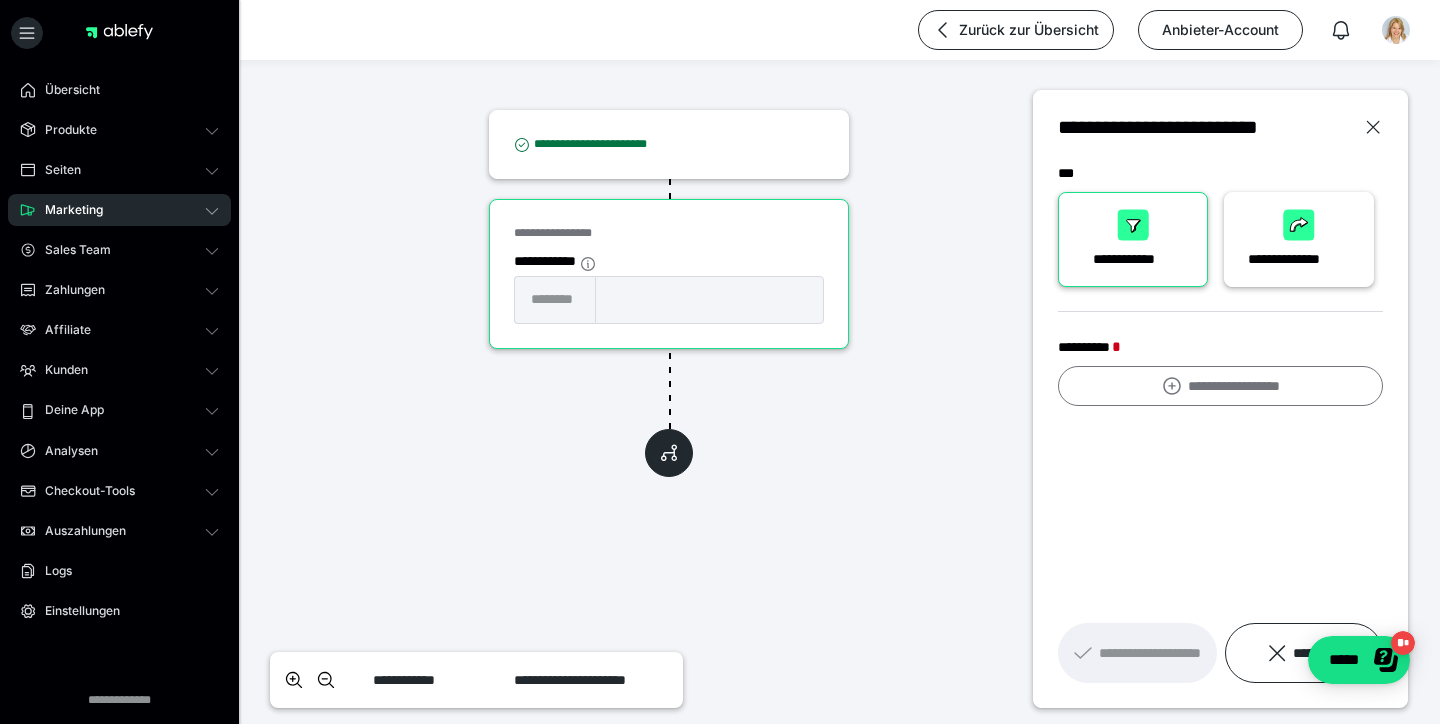 click on "**********" at bounding box center [1220, 386] 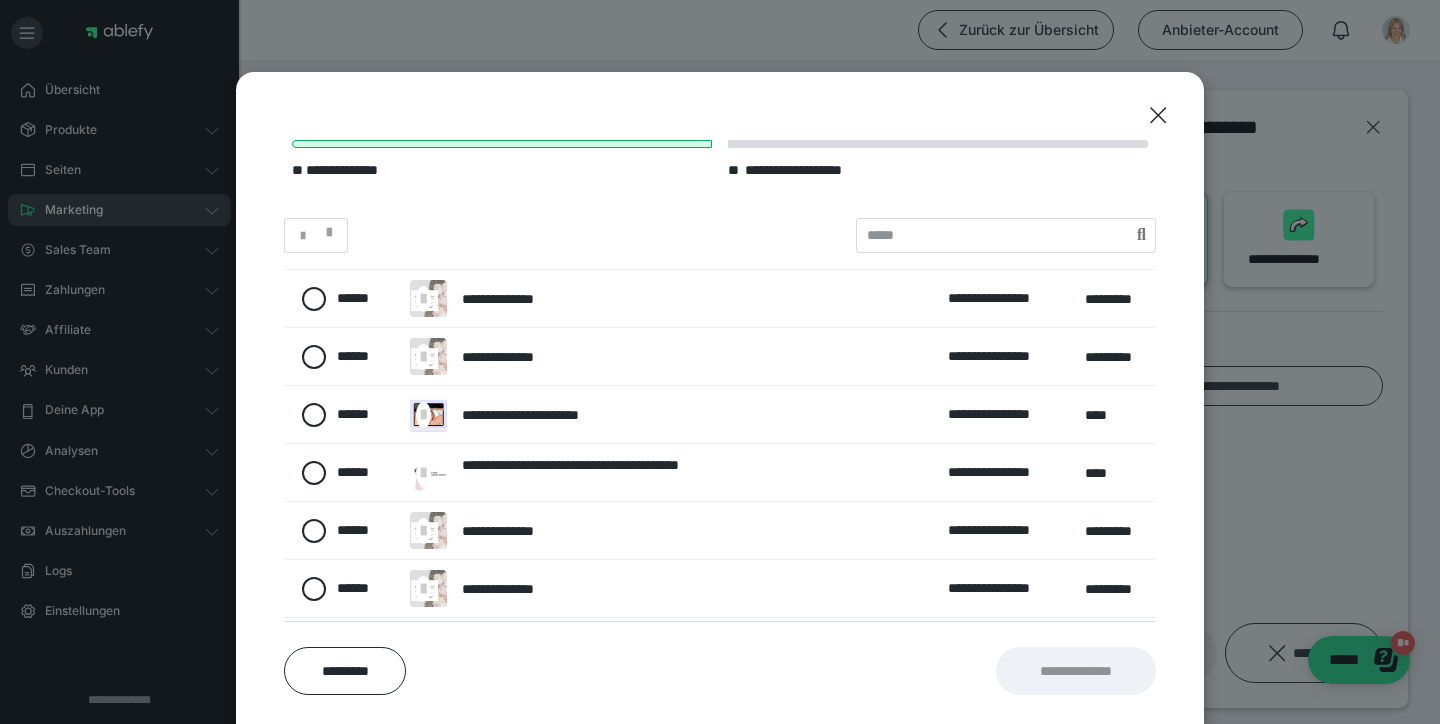 scroll, scrollTop: 153, scrollLeft: 0, axis: vertical 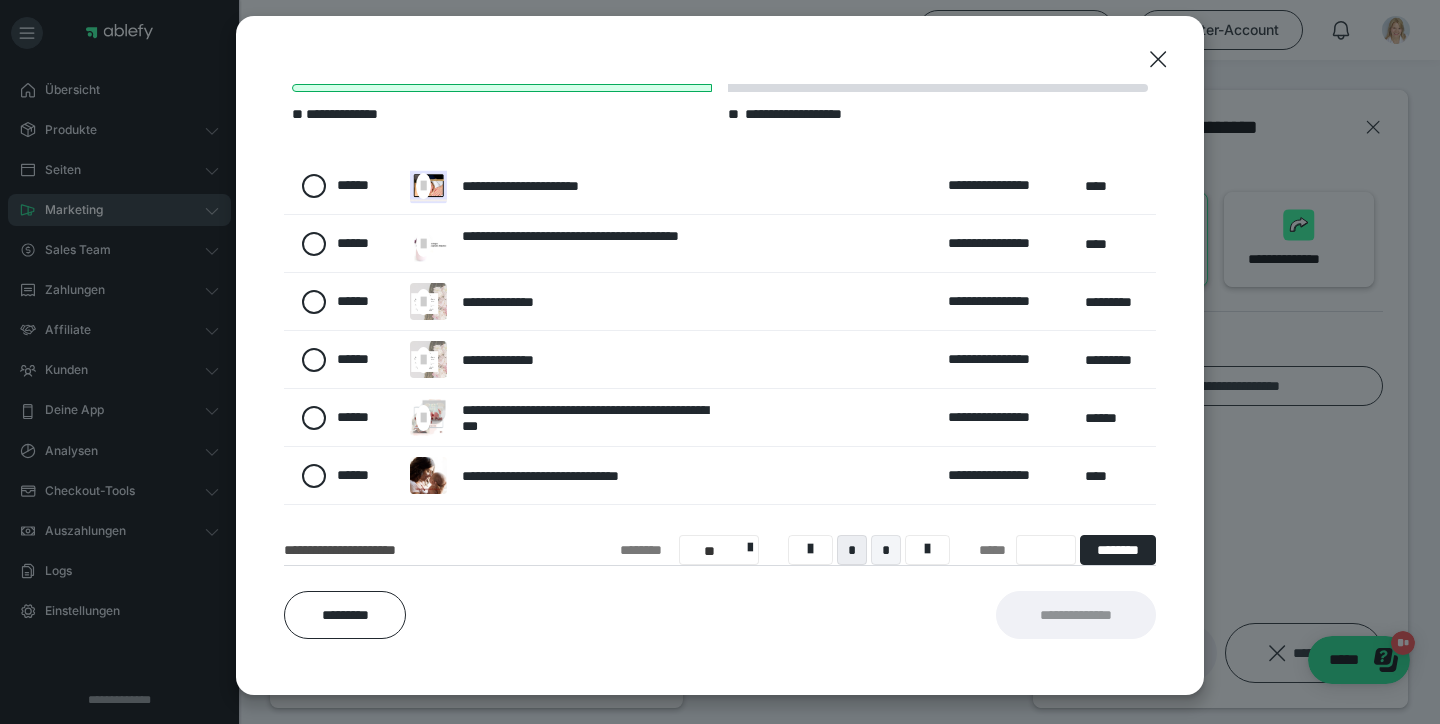 click on "*" at bounding box center [886, 550] 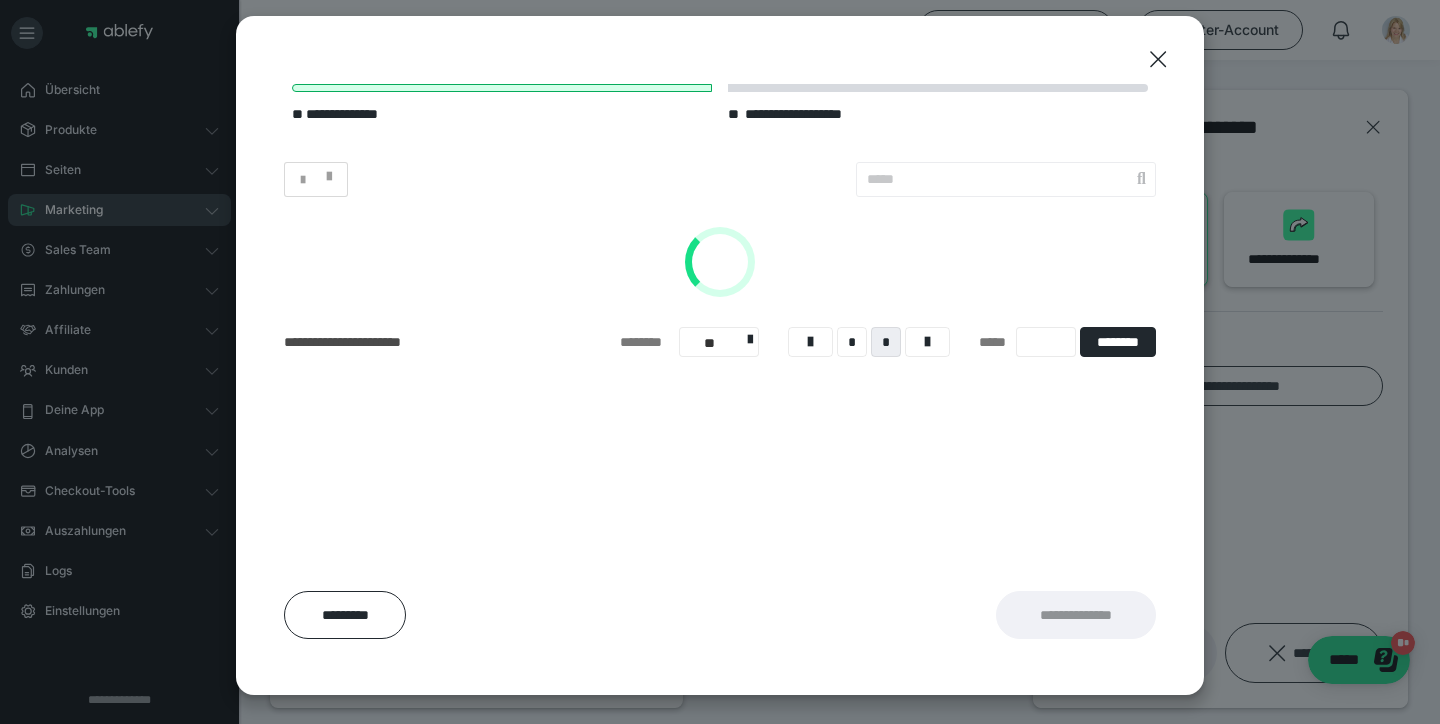 scroll, scrollTop: 0, scrollLeft: 0, axis: both 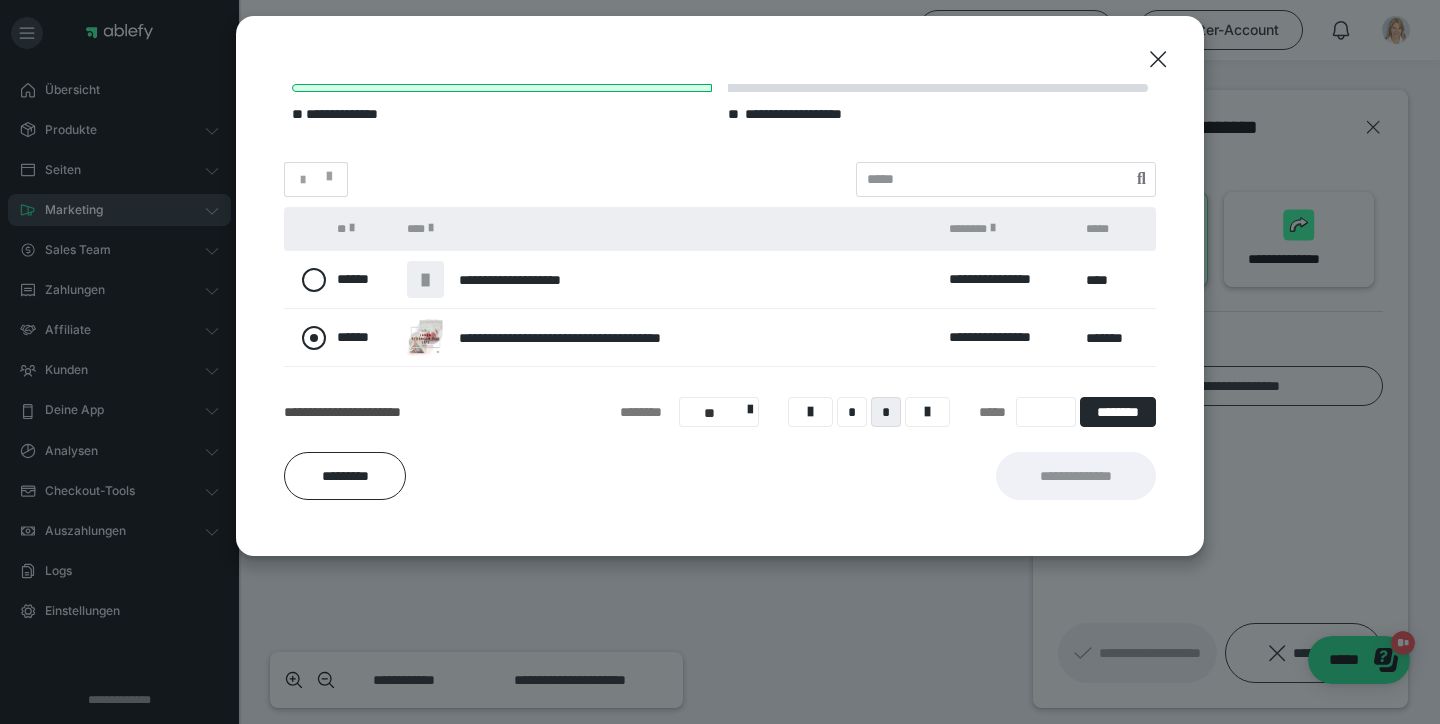 click at bounding box center (314, 338) 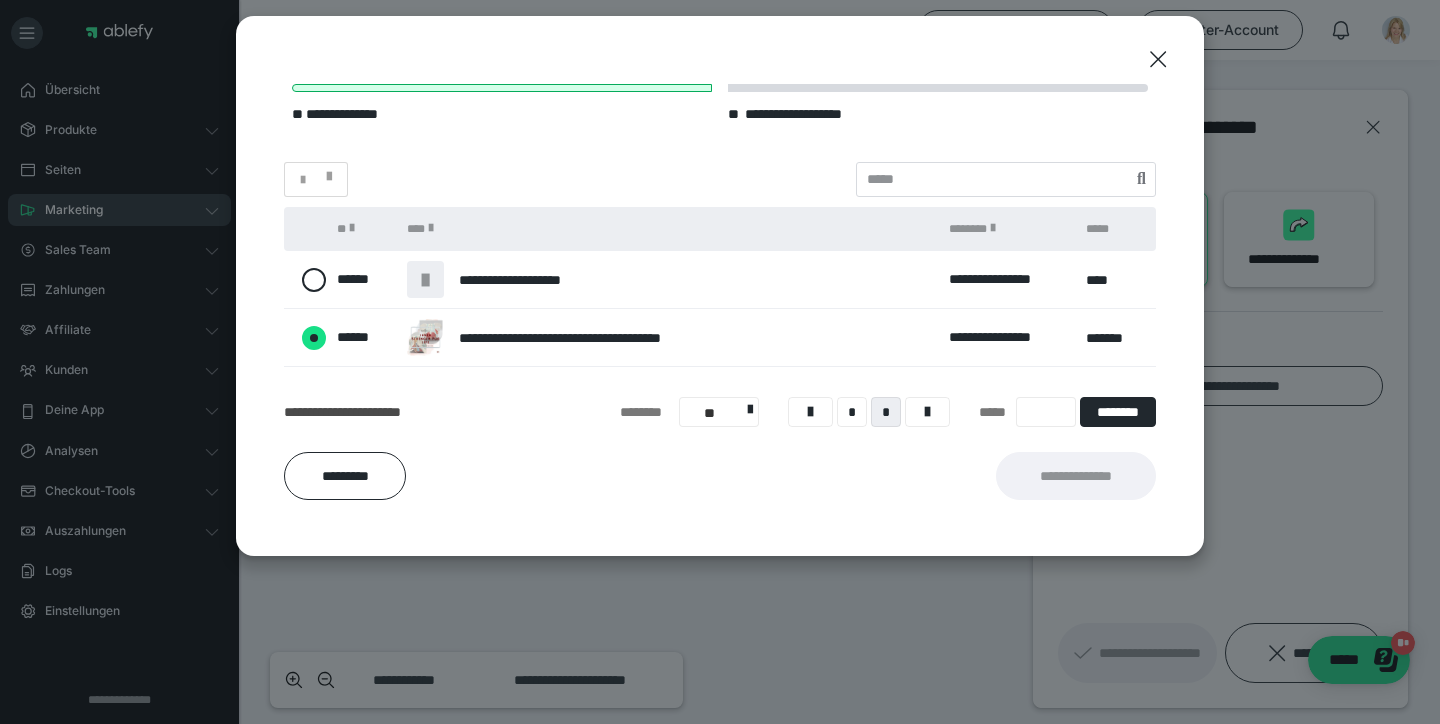 radio on "****" 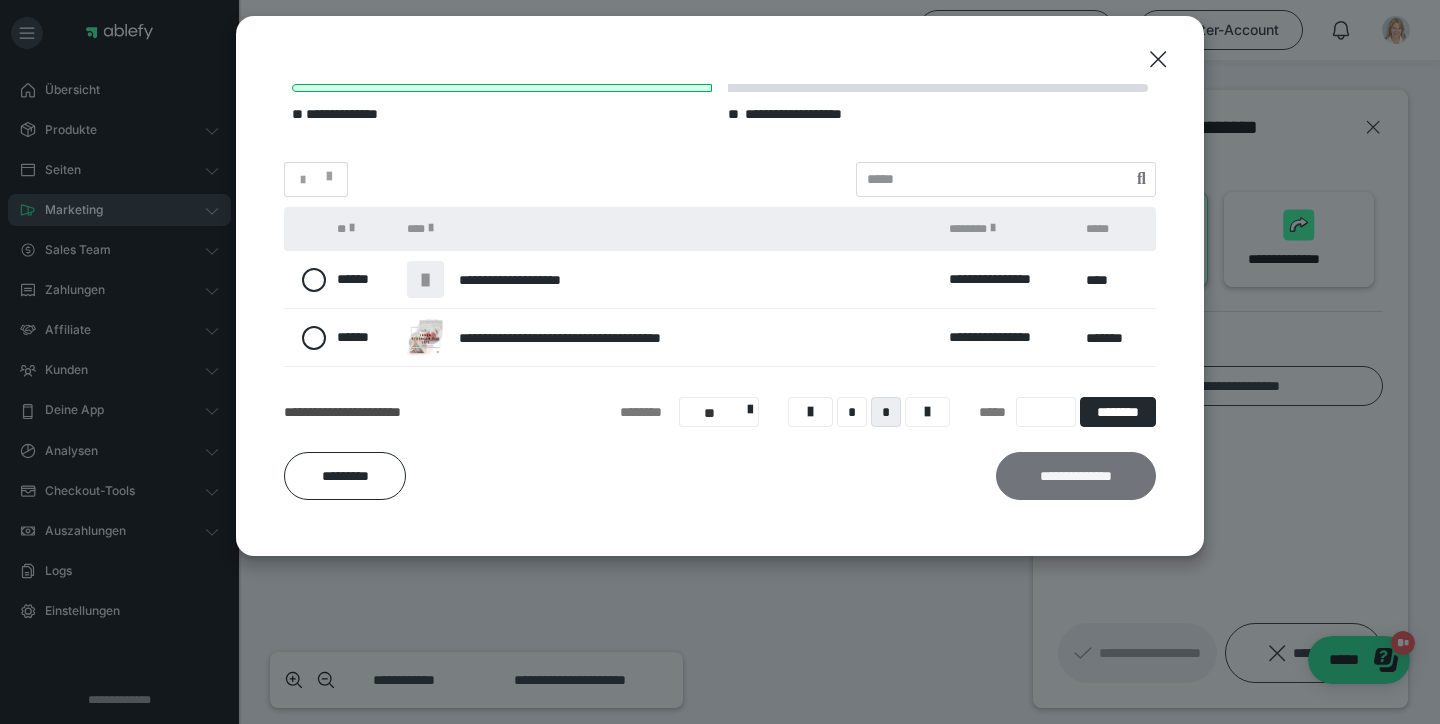 click on "**********" at bounding box center [1076, 476] 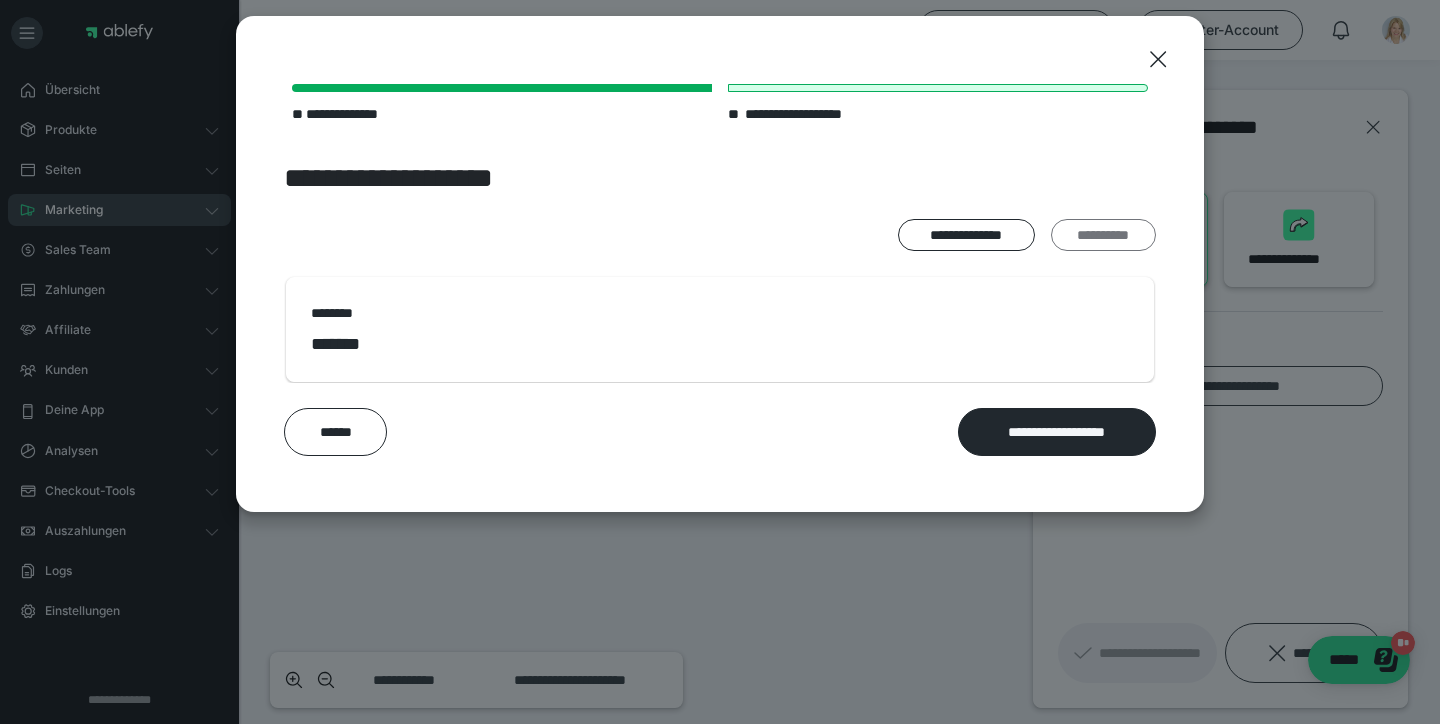 click on "**********" at bounding box center [1103, 235] 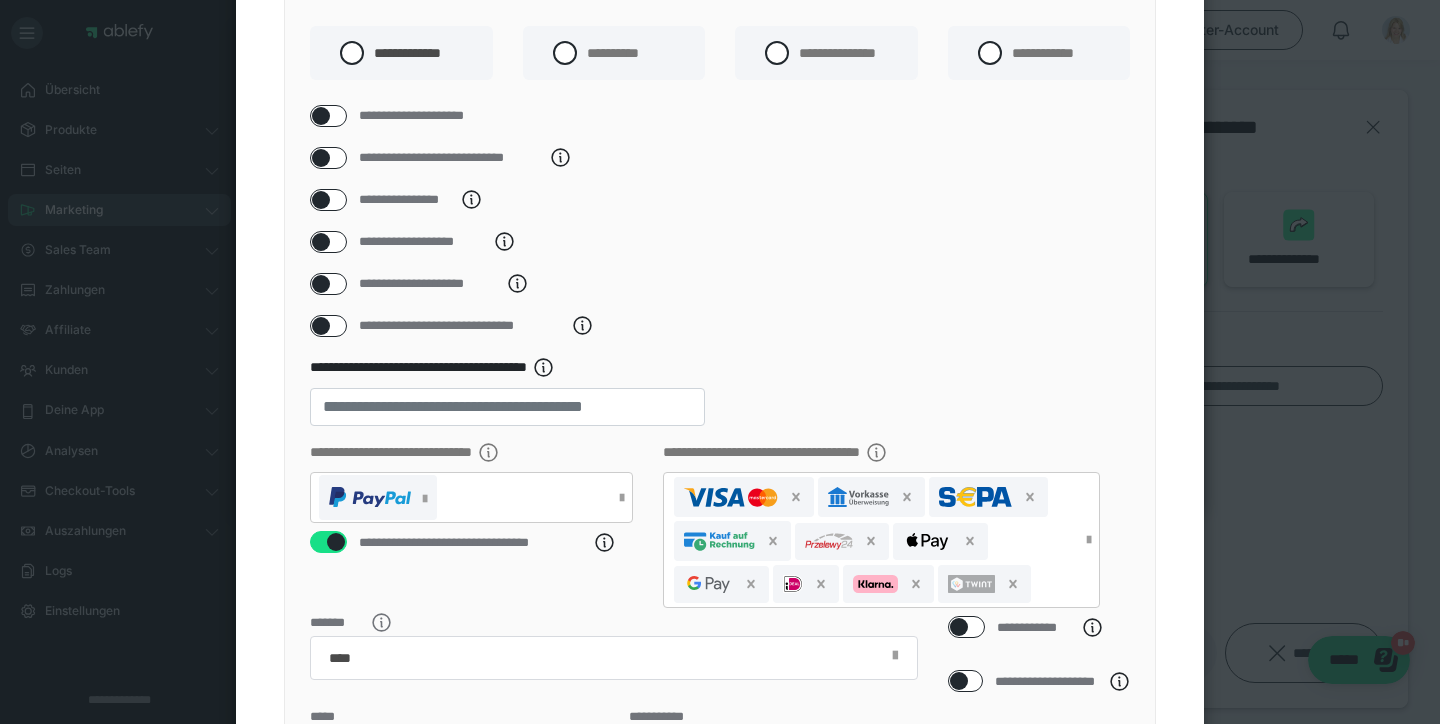 scroll, scrollTop: 251, scrollLeft: 0, axis: vertical 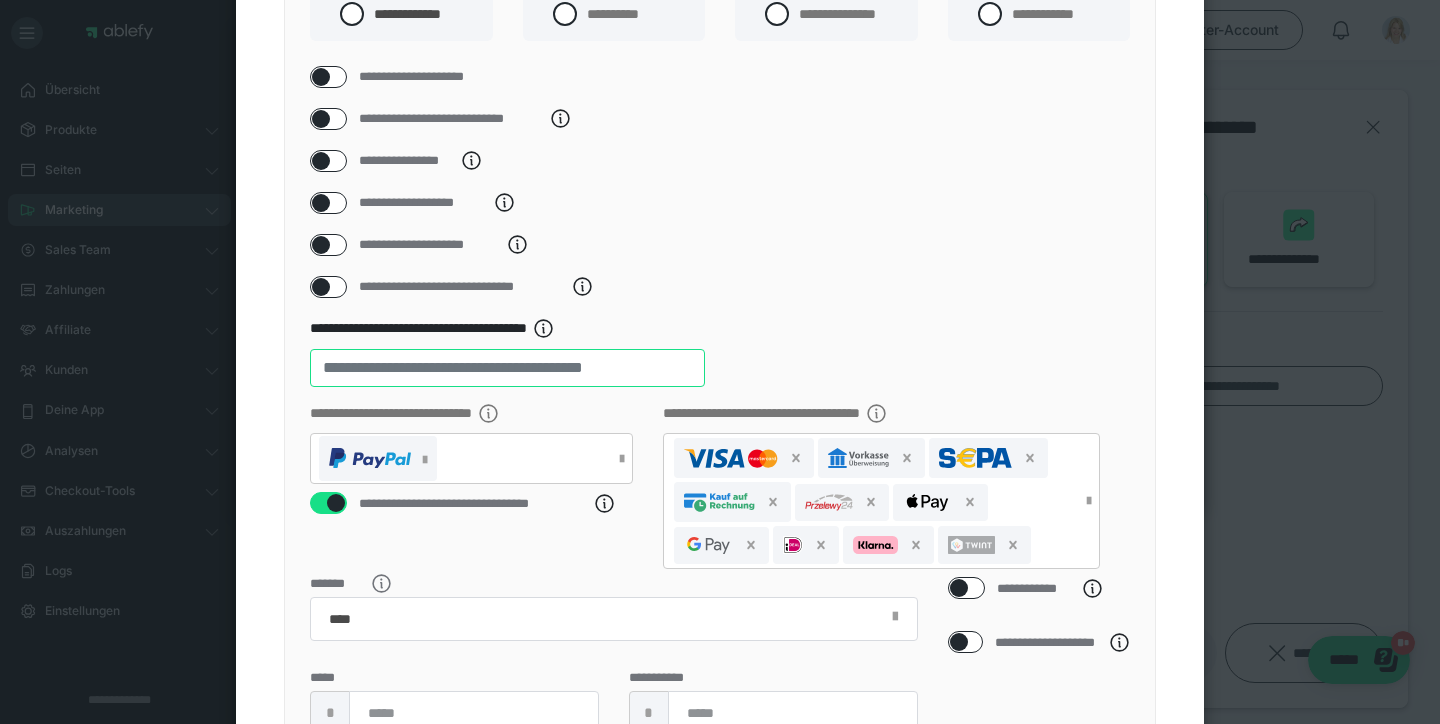 drag, startPoint x: 359, startPoint y: 391, endPoint x: 280, endPoint y: 391, distance: 79 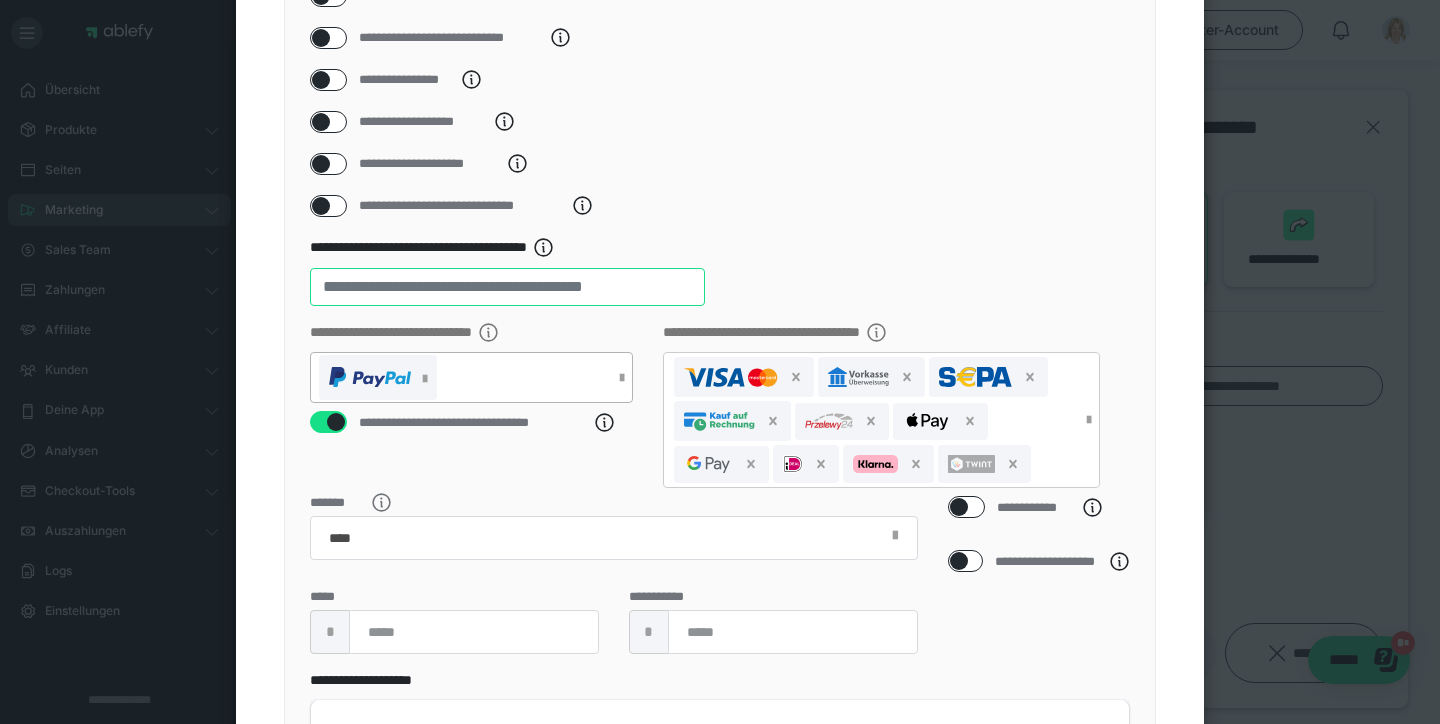 scroll, scrollTop: 338, scrollLeft: 0, axis: vertical 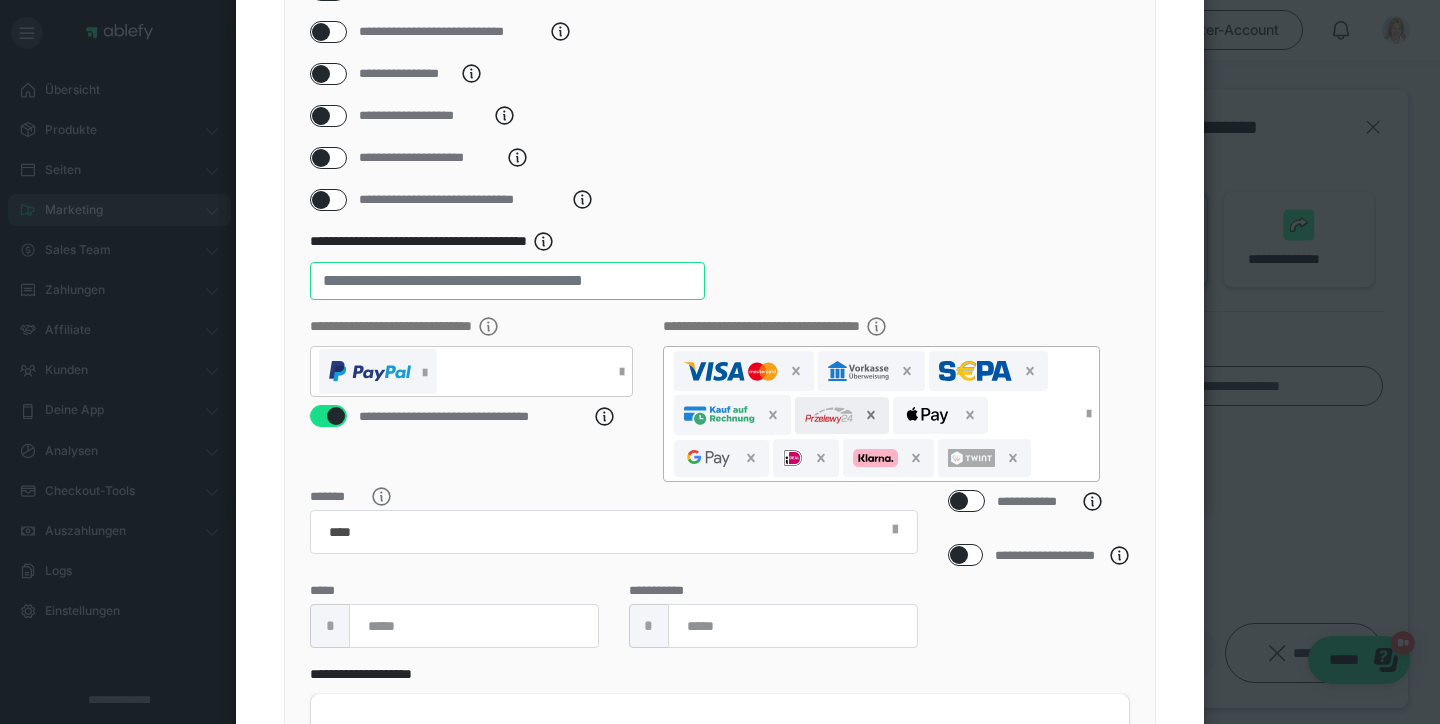 click 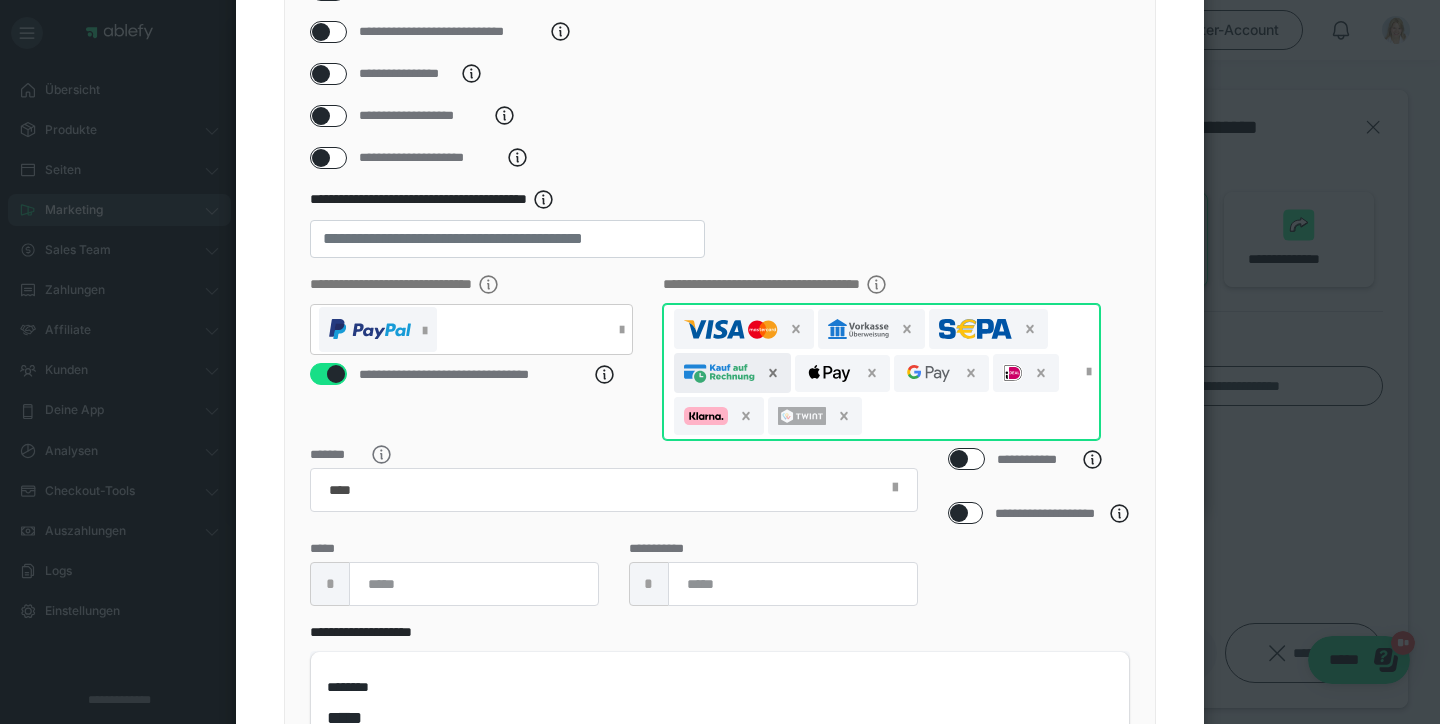 click 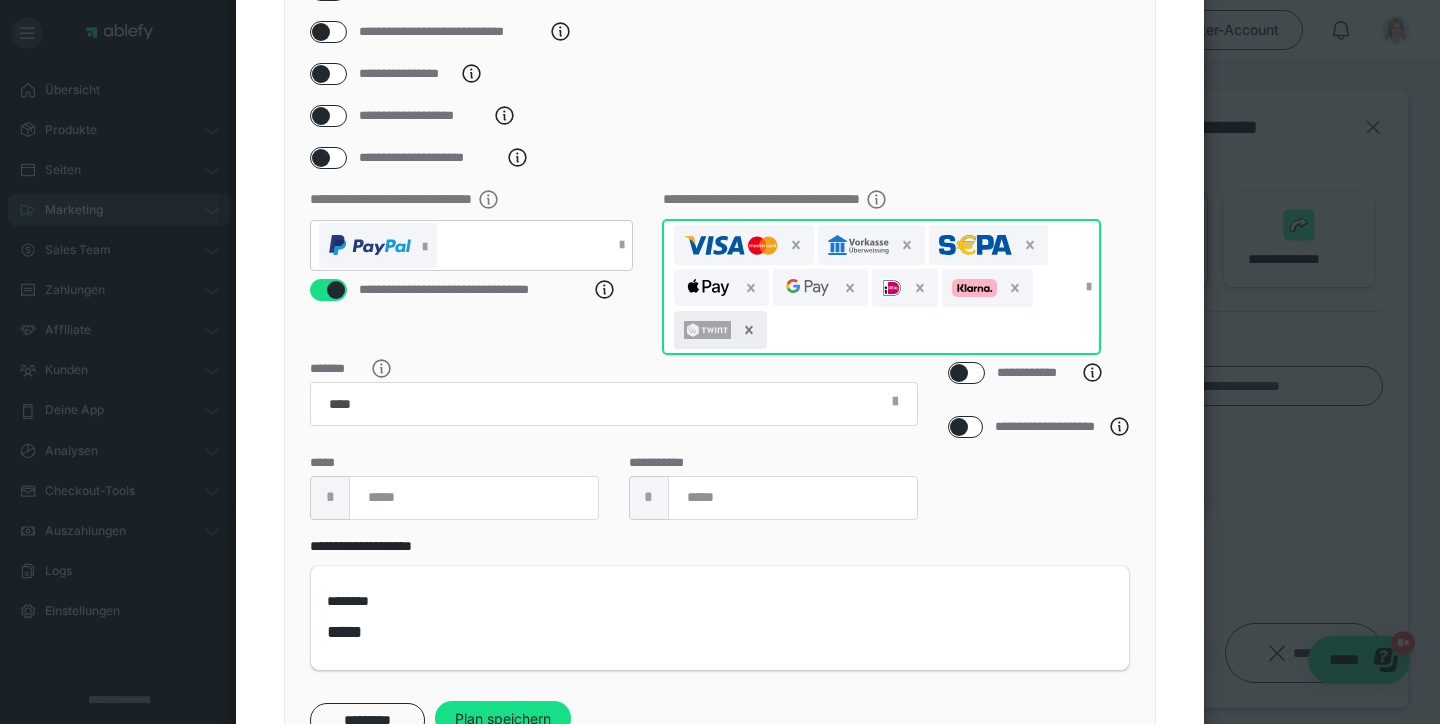 click 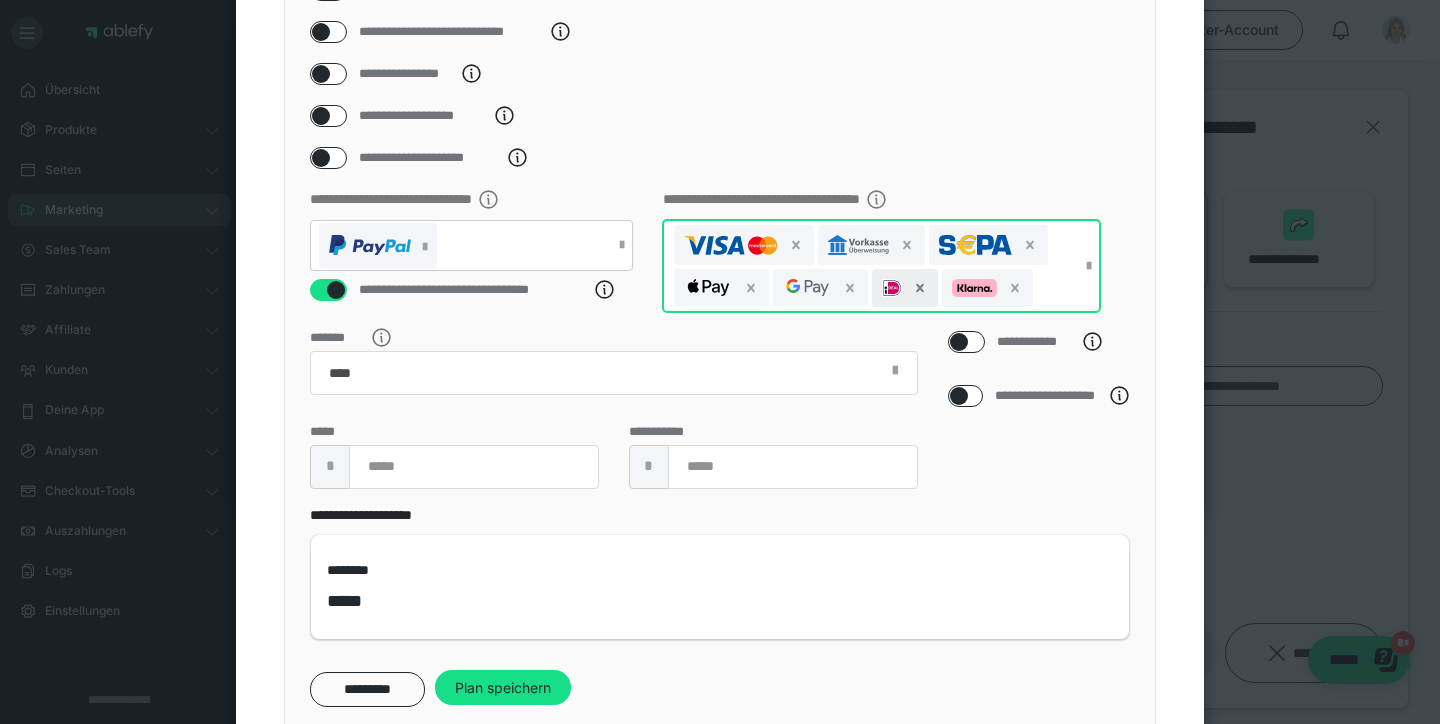 click 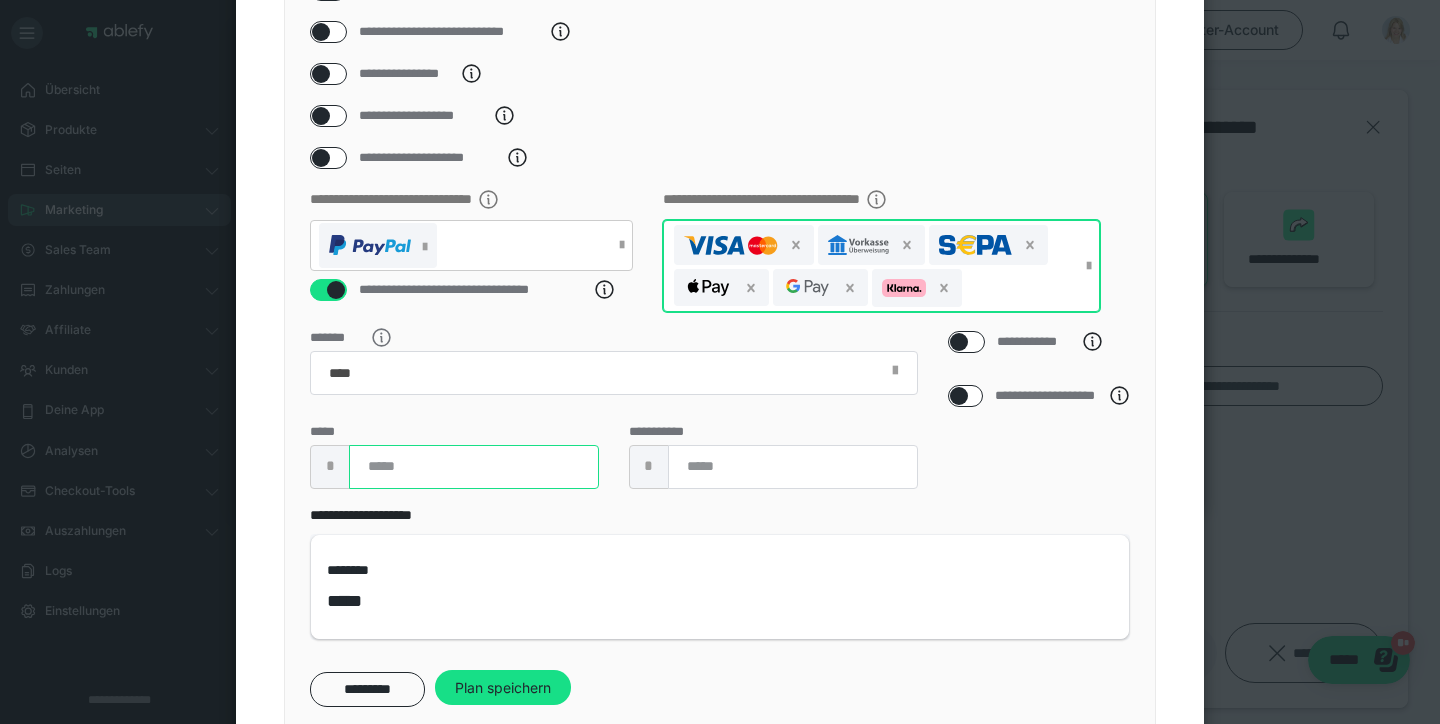 click at bounding box center [474, 467] 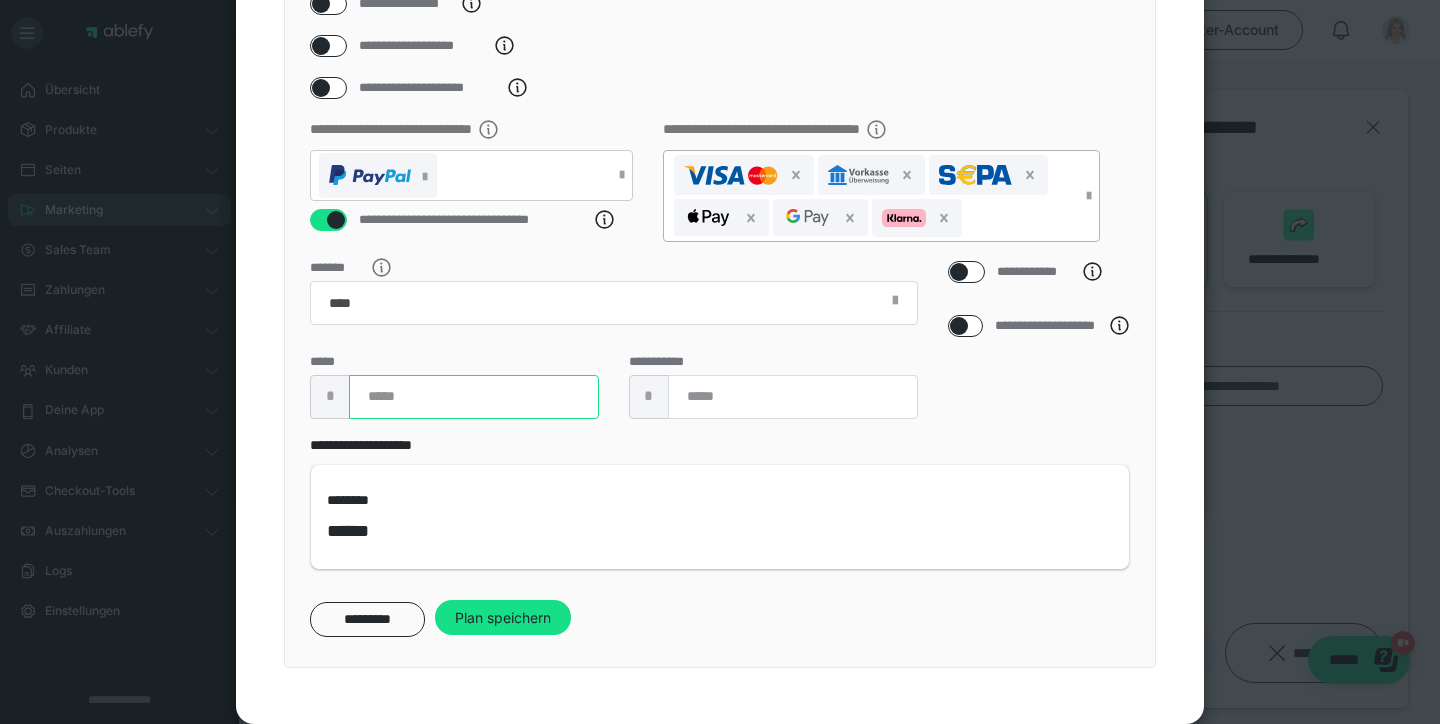 scroll, scrollTop: 434, scrollLeft: 0, axis: vertical 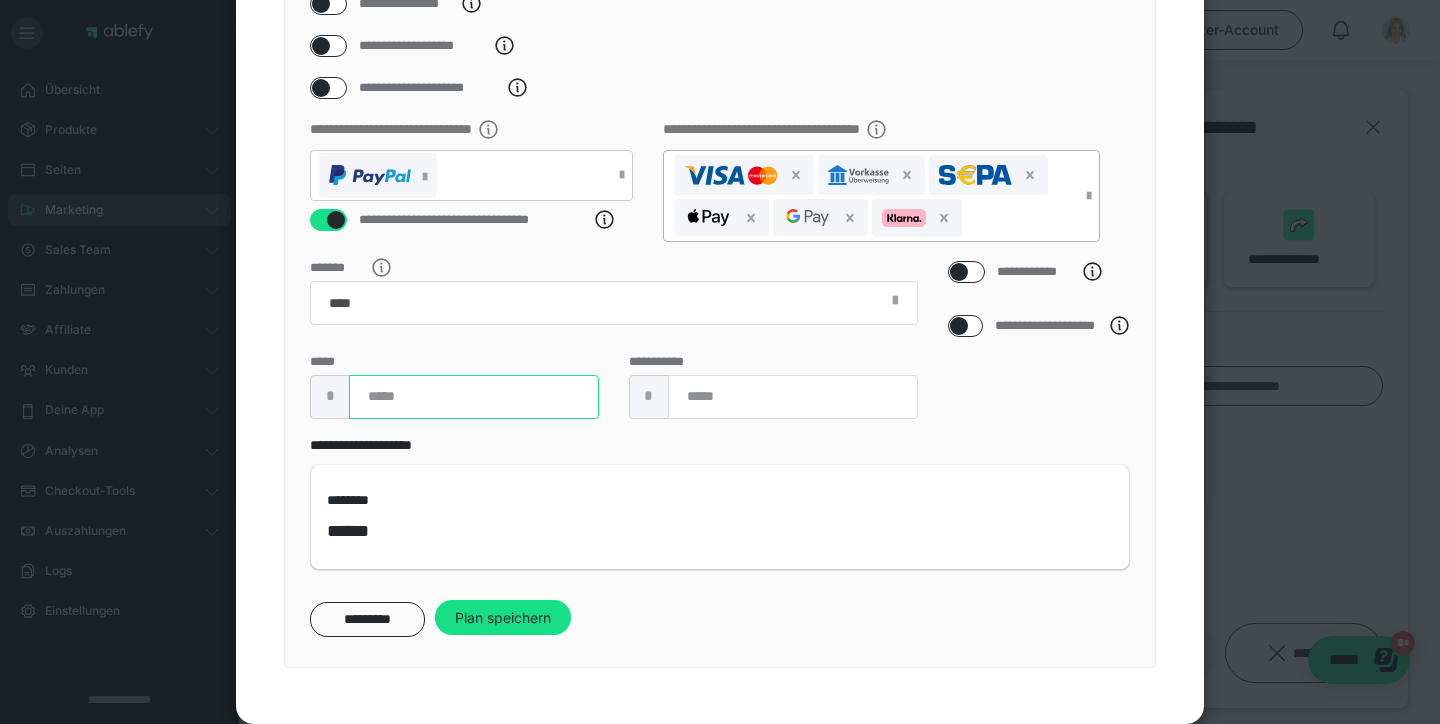 drag, startPoint x: 390, startPoint y: 398, endPoint x: 358, endPoint y: 397, distance: 32.01562 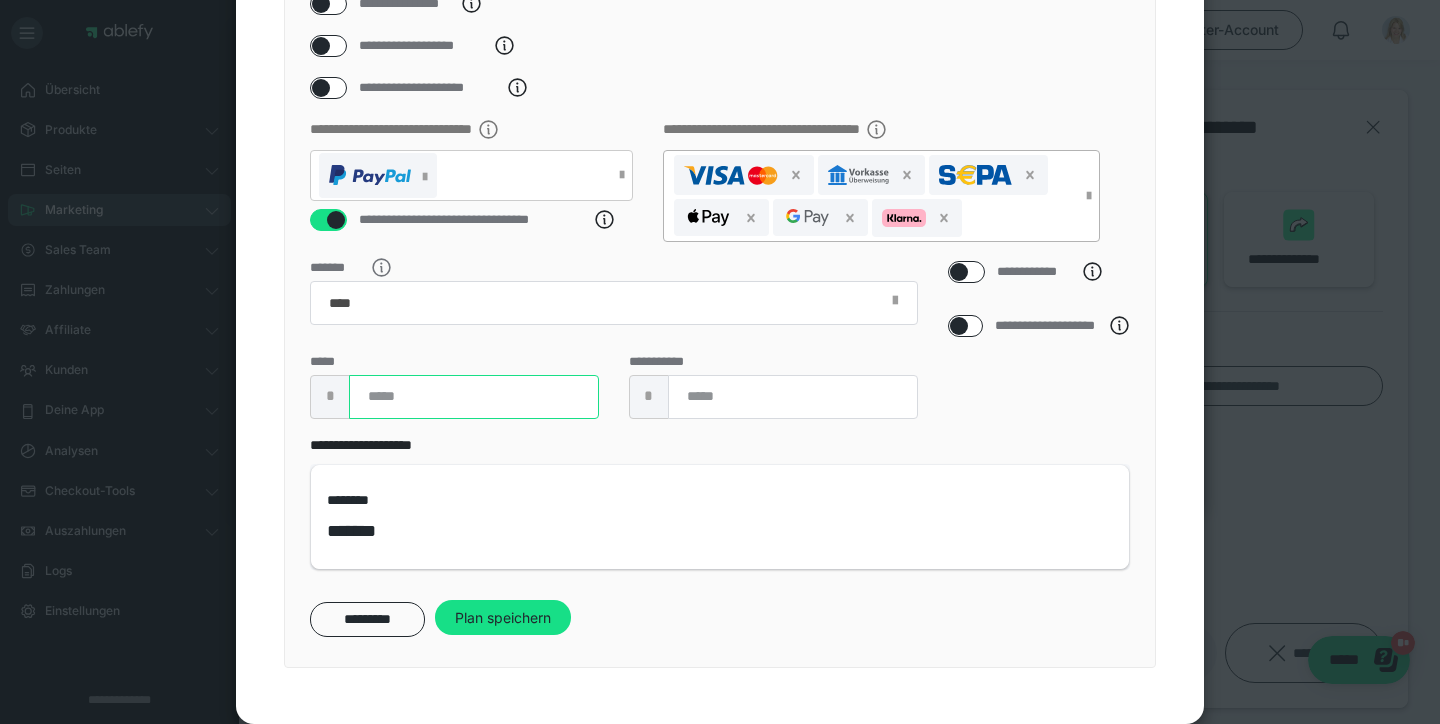 type on "***" 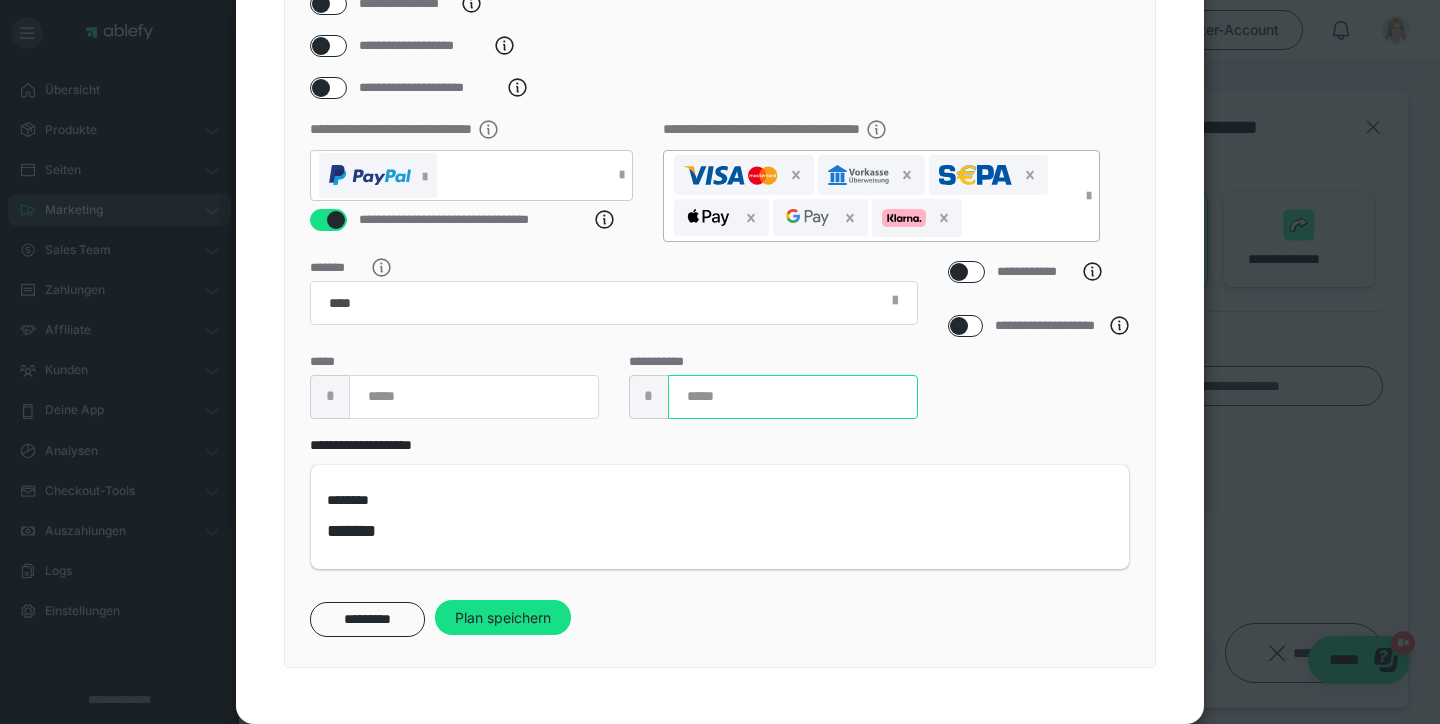 click at bounding box center [793, 397] 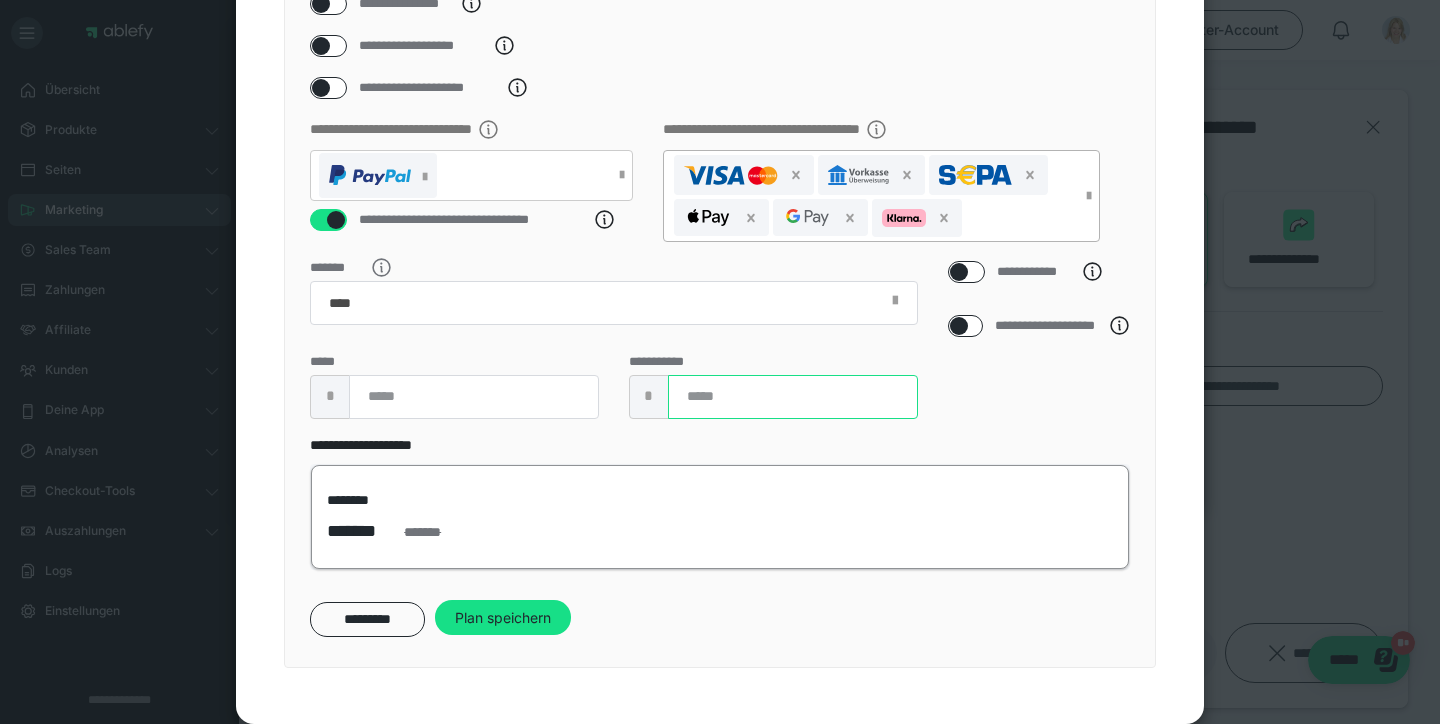 type on "******" 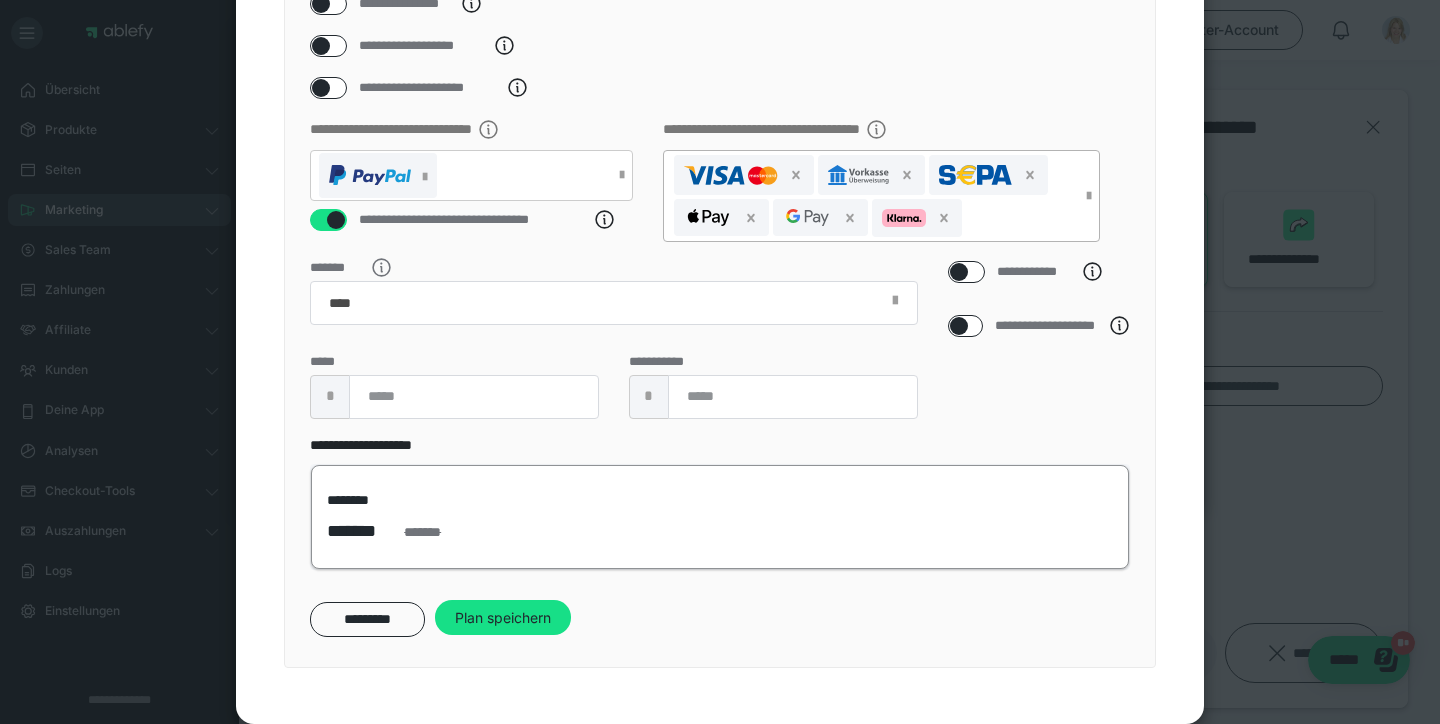 click on "********" at bounding box center (720, 500) 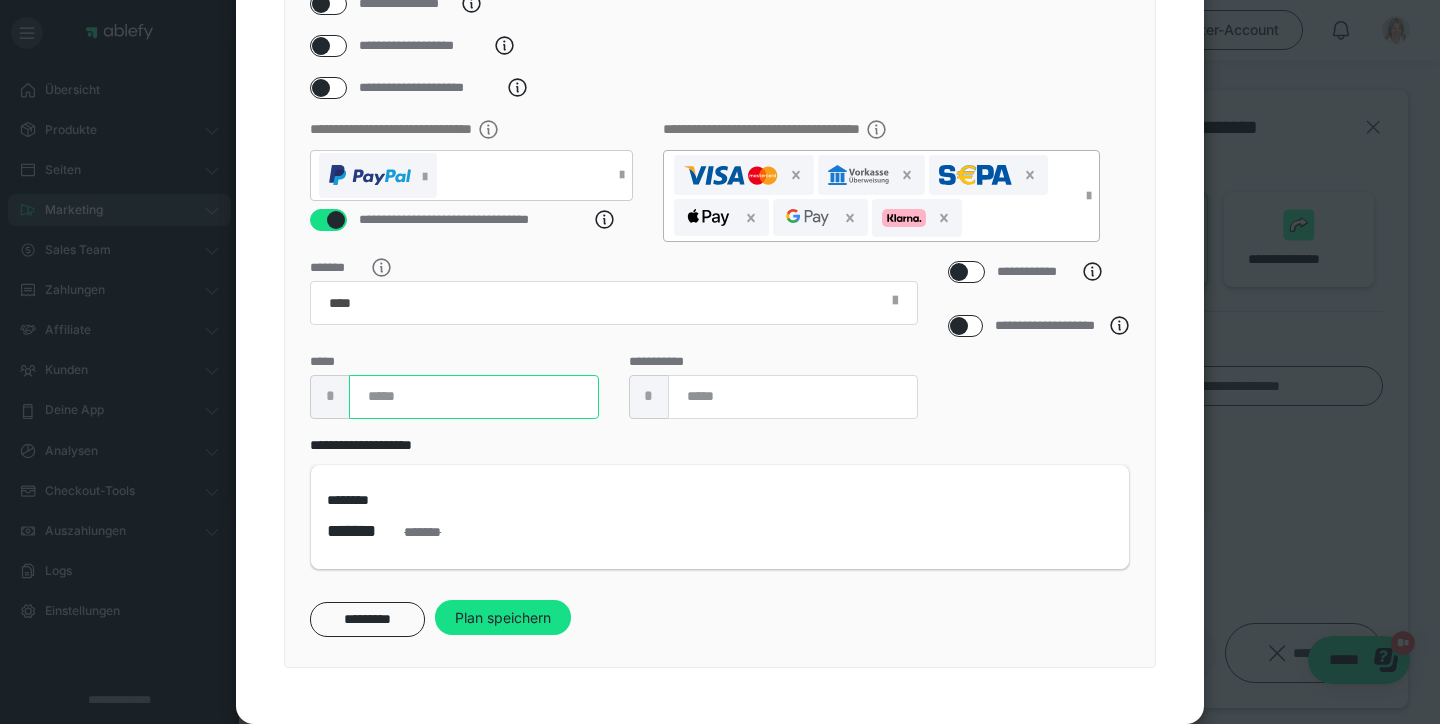 drag, startPoint x: 394, startPoint y: 398, endPoint x: 352, endPoint y: 399, distance: 42.0119 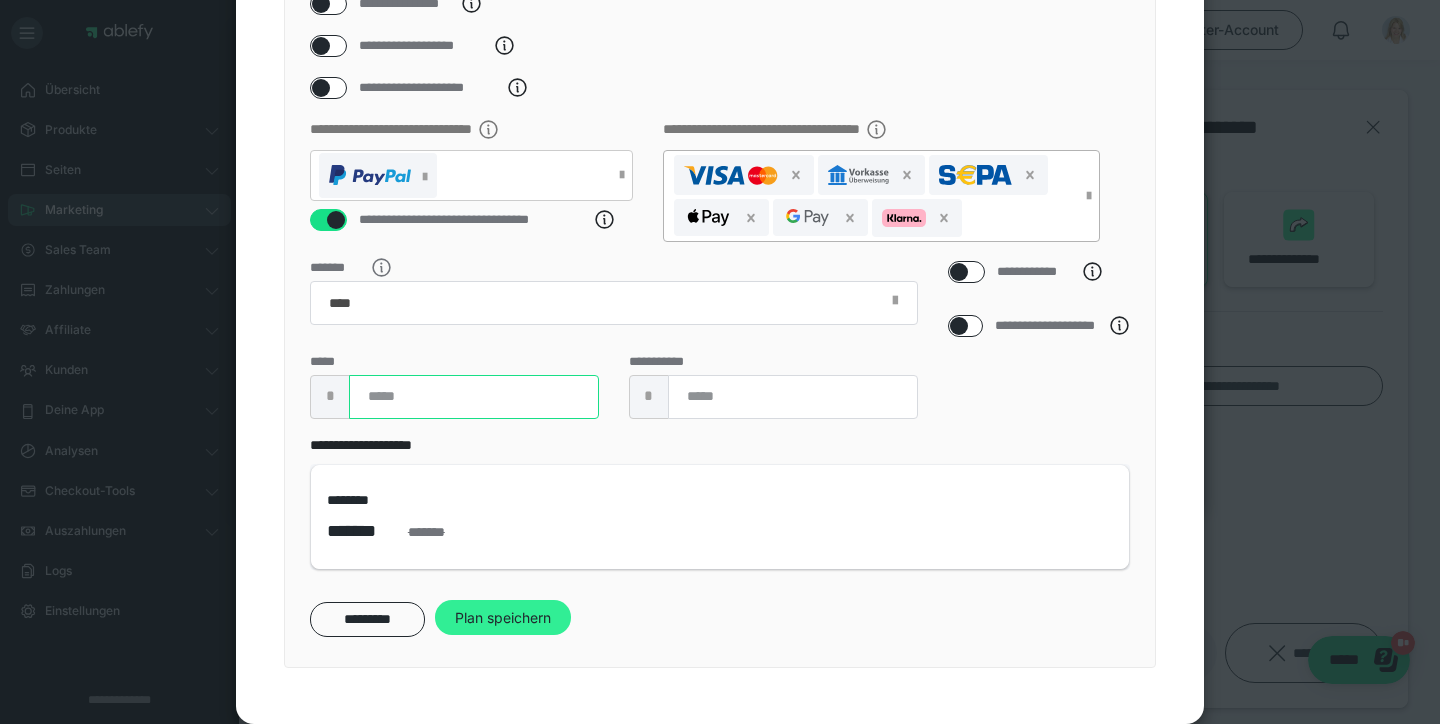 type on "***" 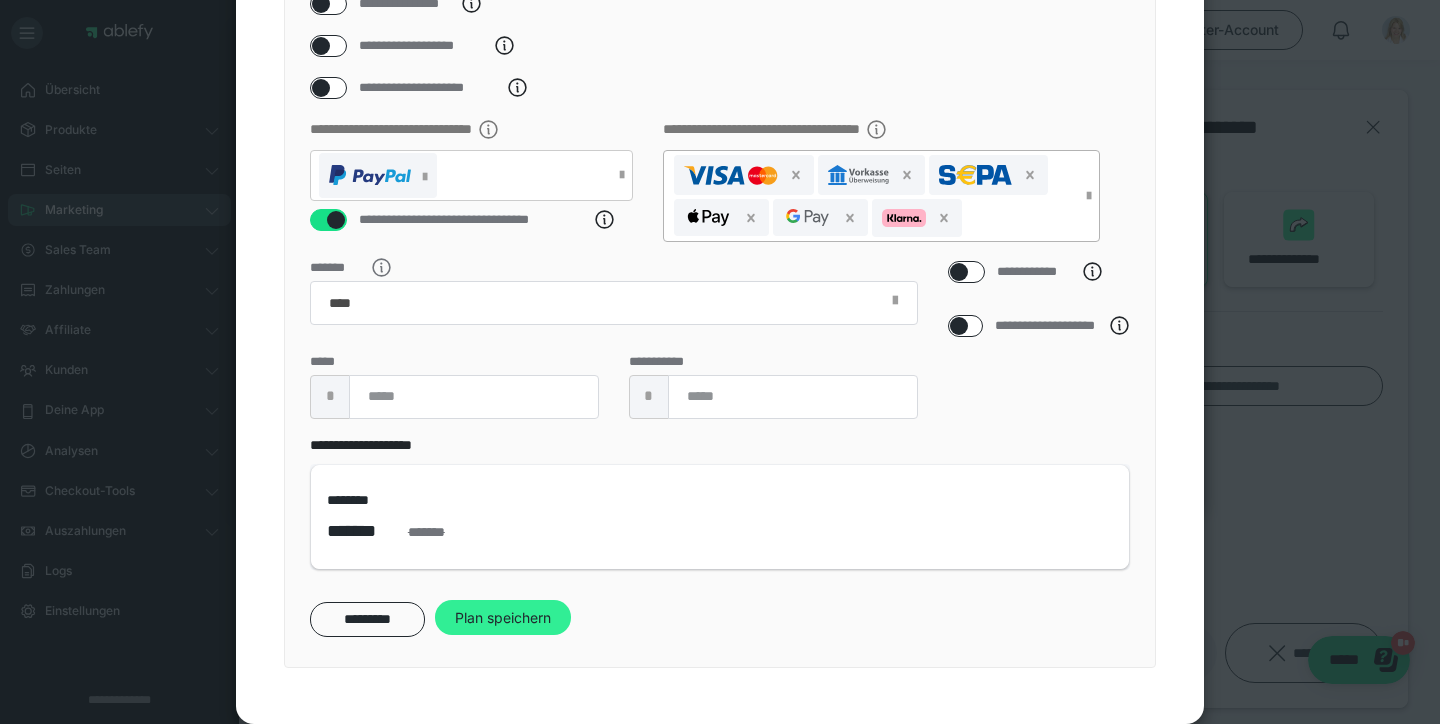 click on "Plan speichern" at bounding box center (503, 618) 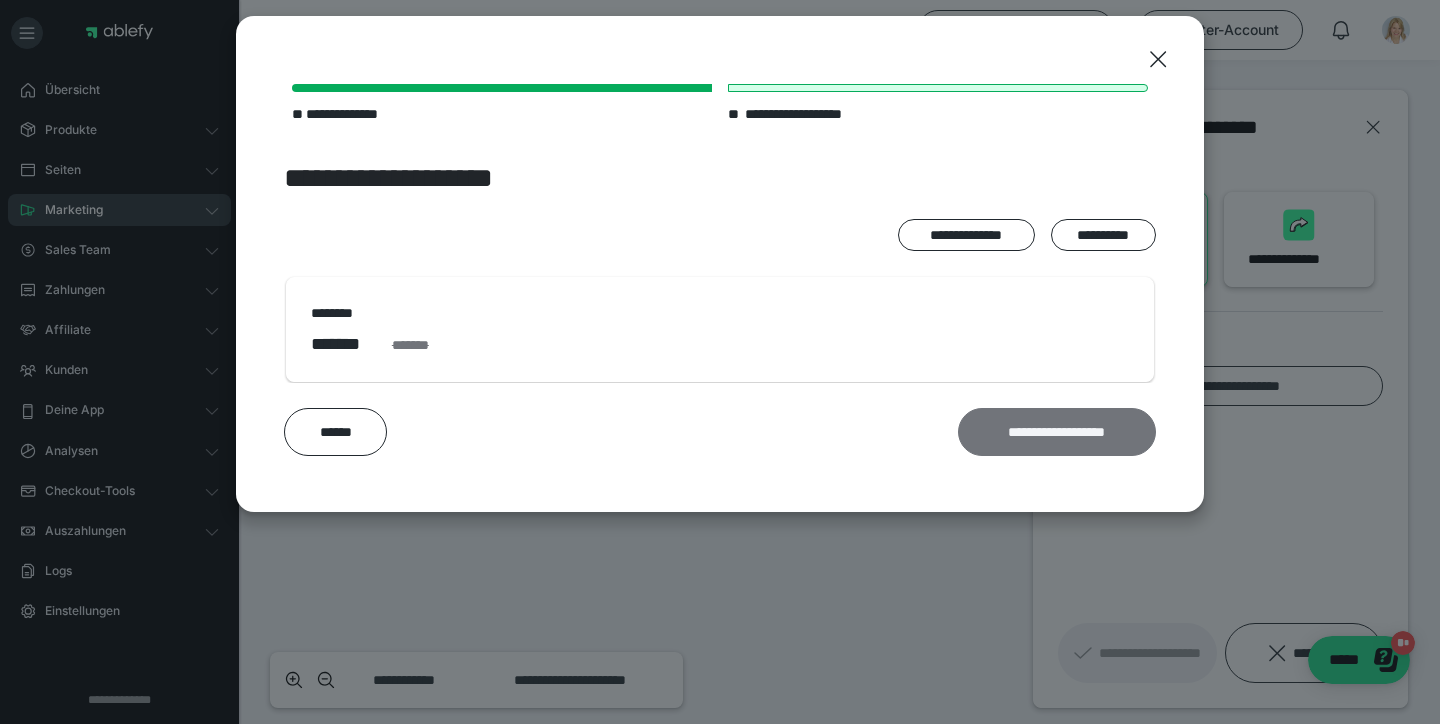 click on "**********" at bounding box center [1057, 432] 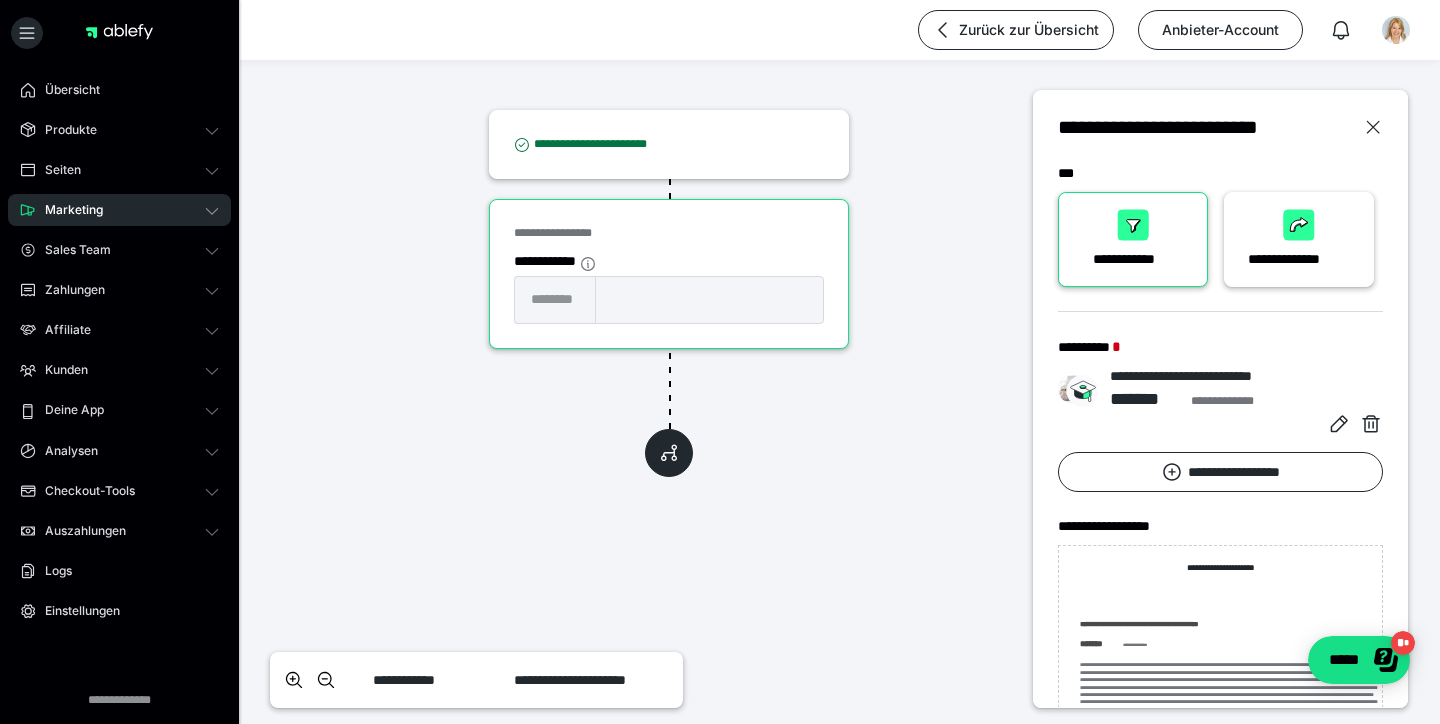 scroll, scrollTop: 0, scrollLeft: 0, axis: both 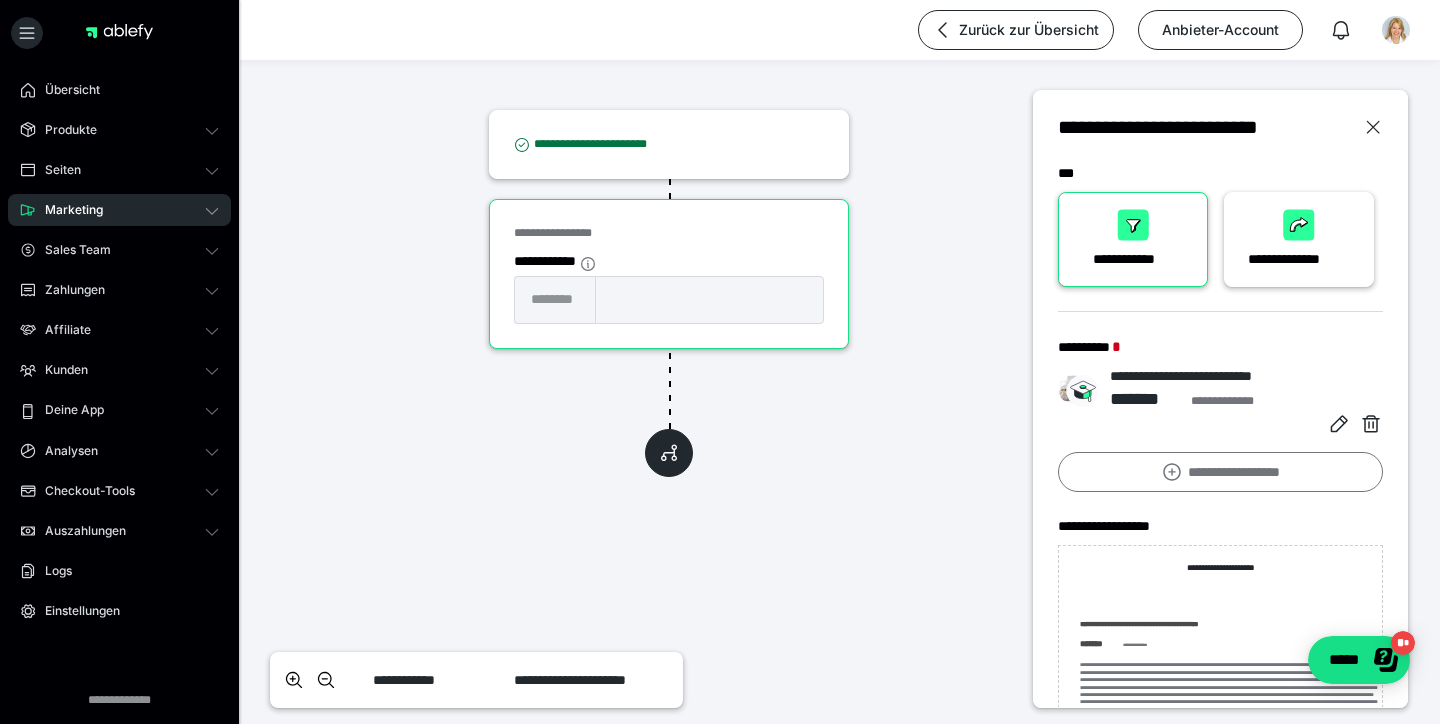 click on "**********" at bounding box center [1220, 472] 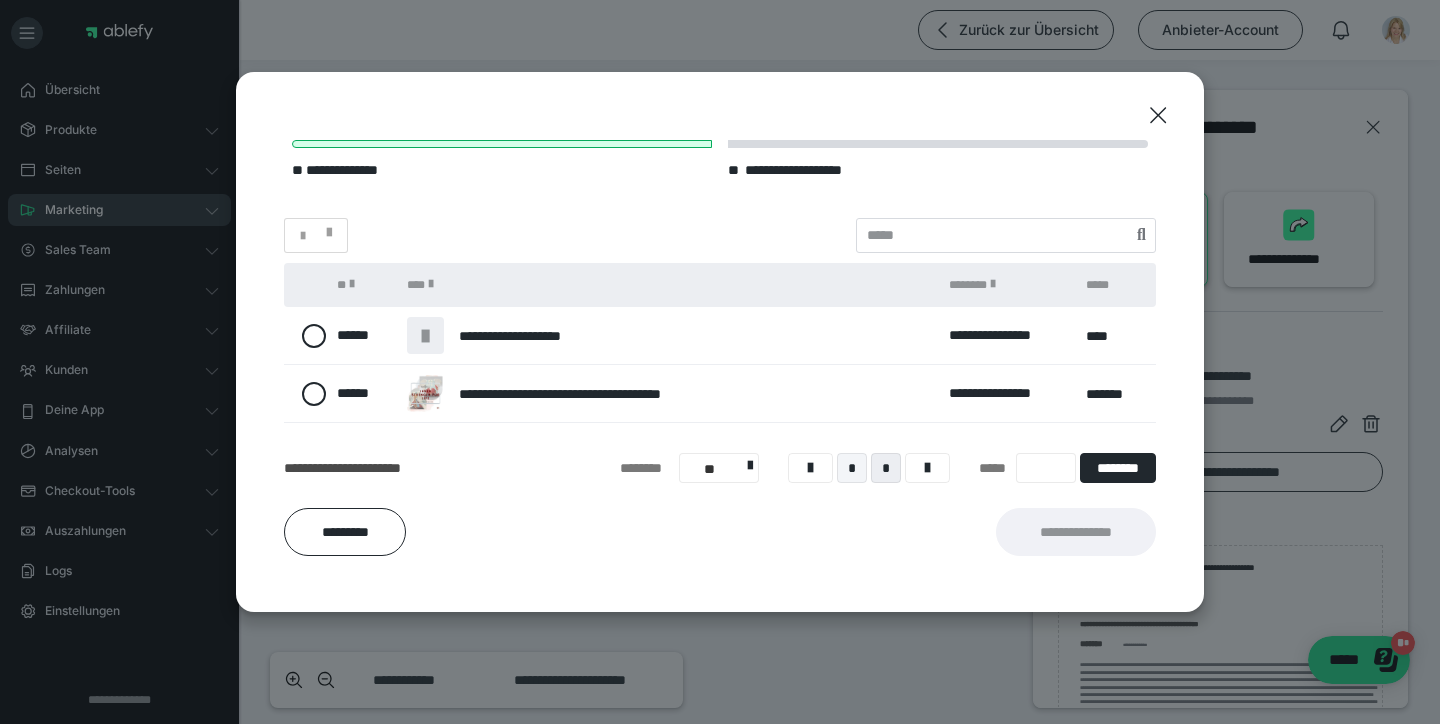 click on "*" at bounding box center (852, 468) 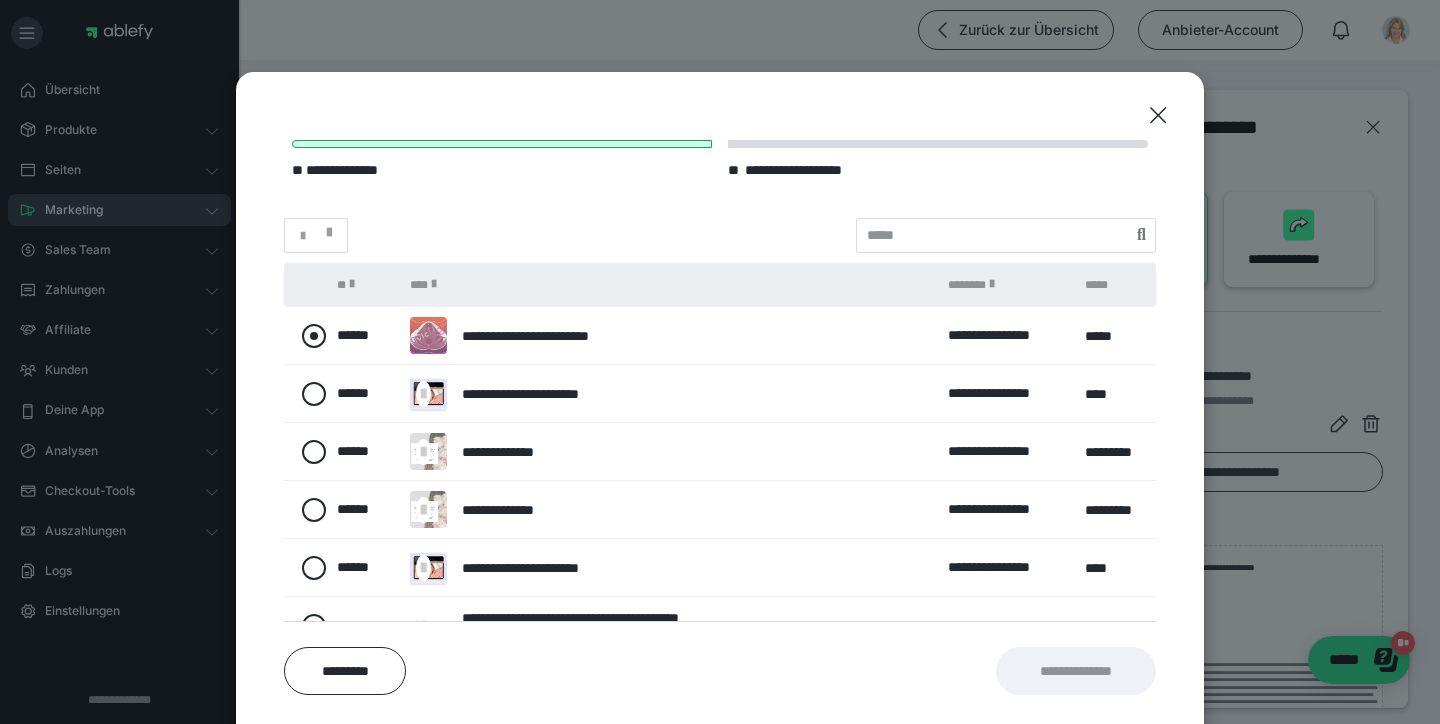 click at bounding box center (314, 336) 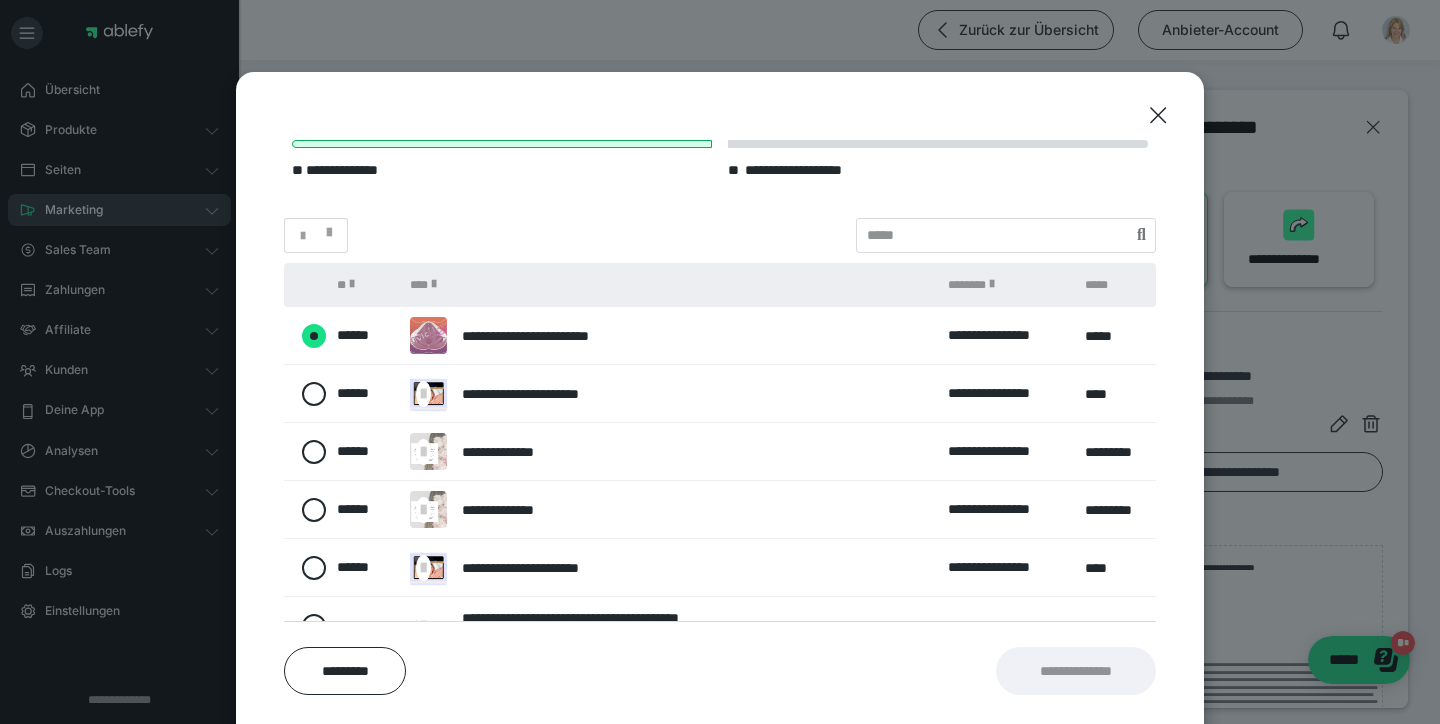 radio on "****" 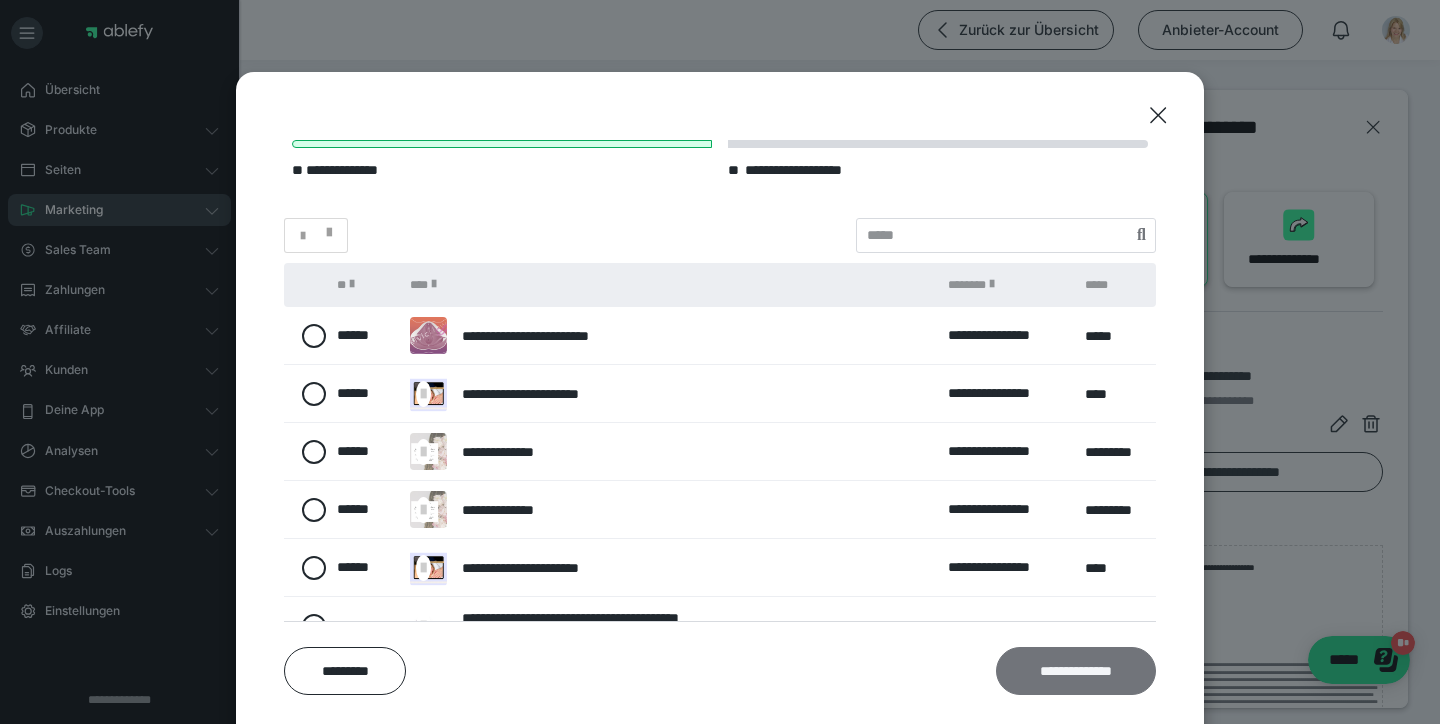 click on "**********" at bounding box center (1076, 671) 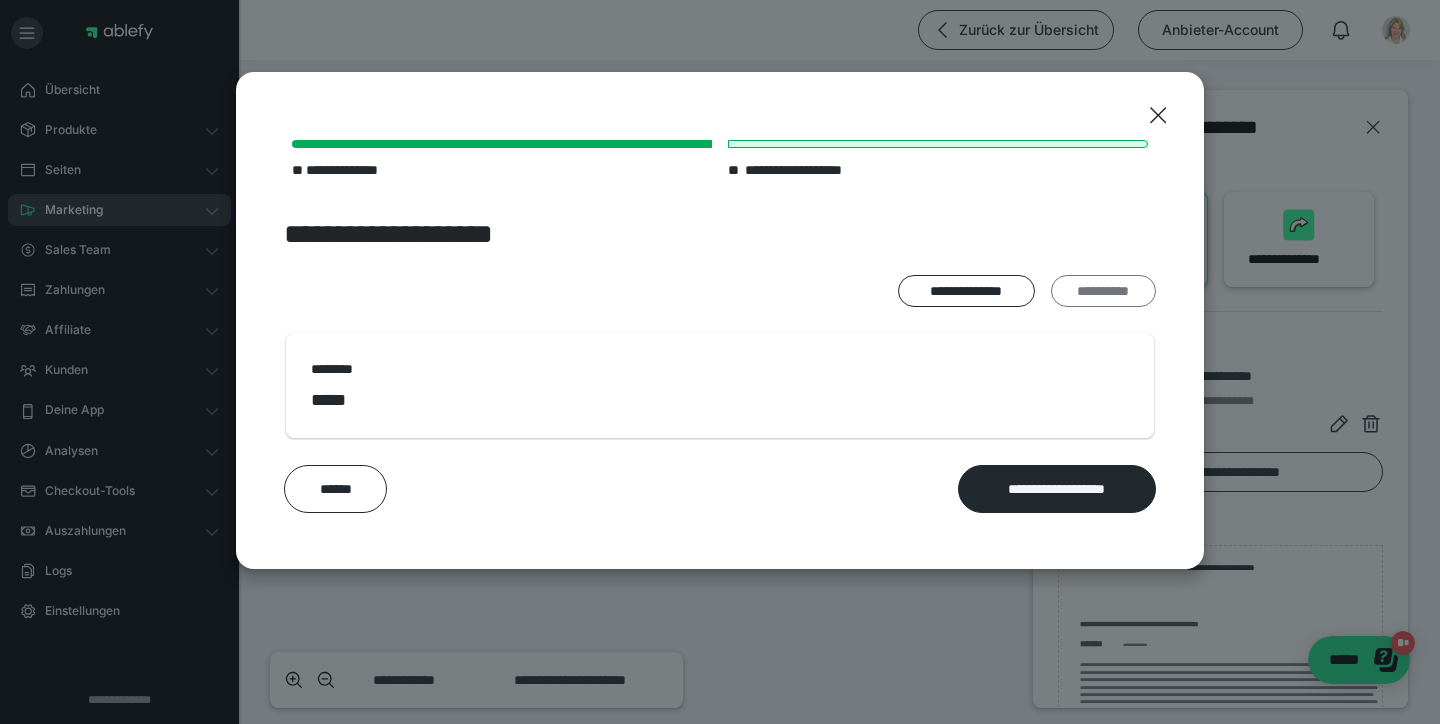 click on "**********" at bounding box center (1103, 291) 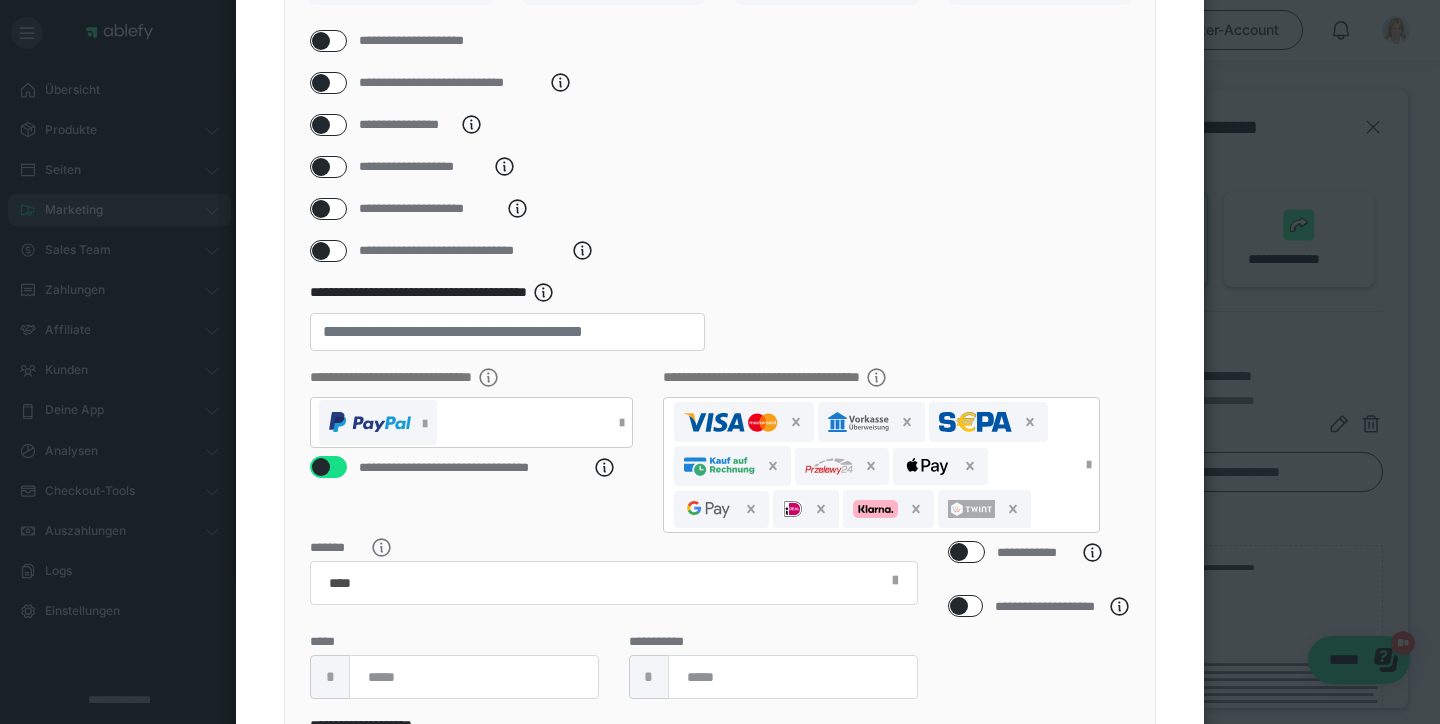 scroll, scrollTop: 302, scrollLeft: 0, axis: vertical 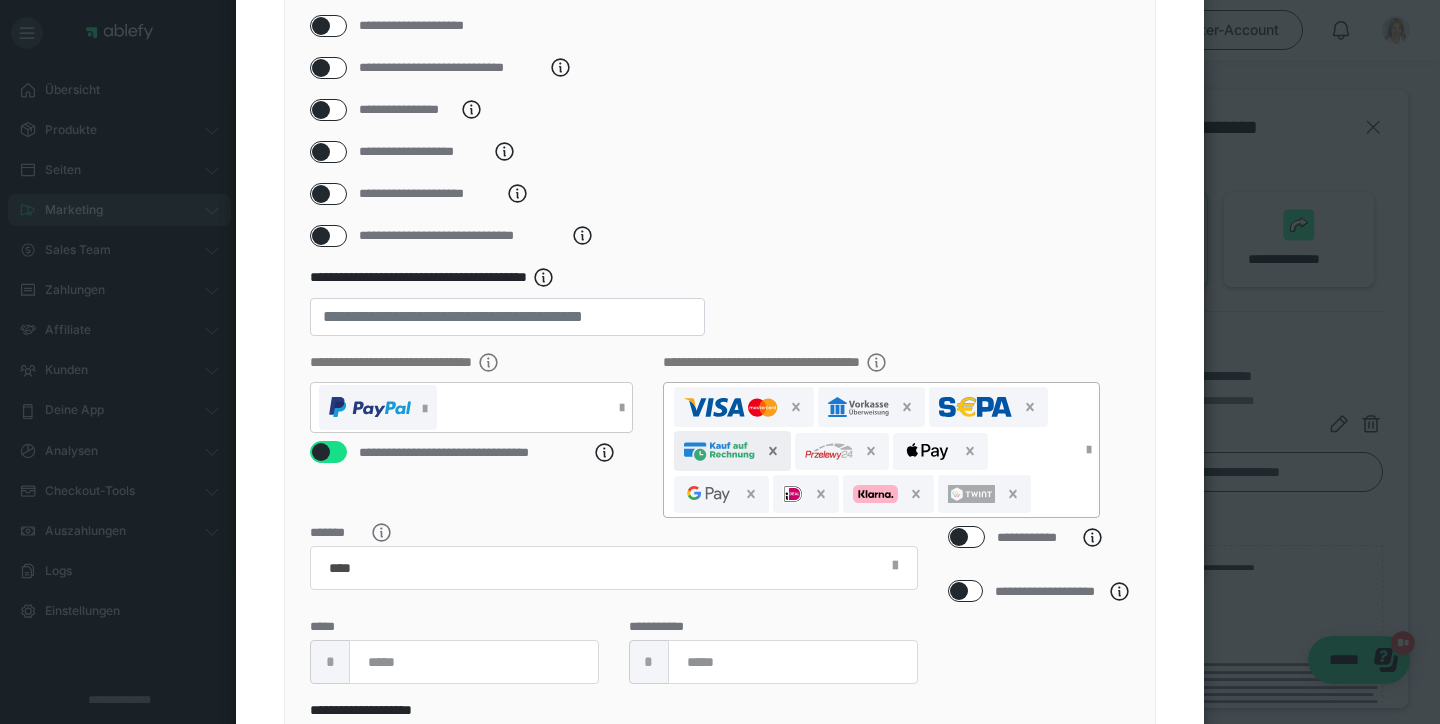 click 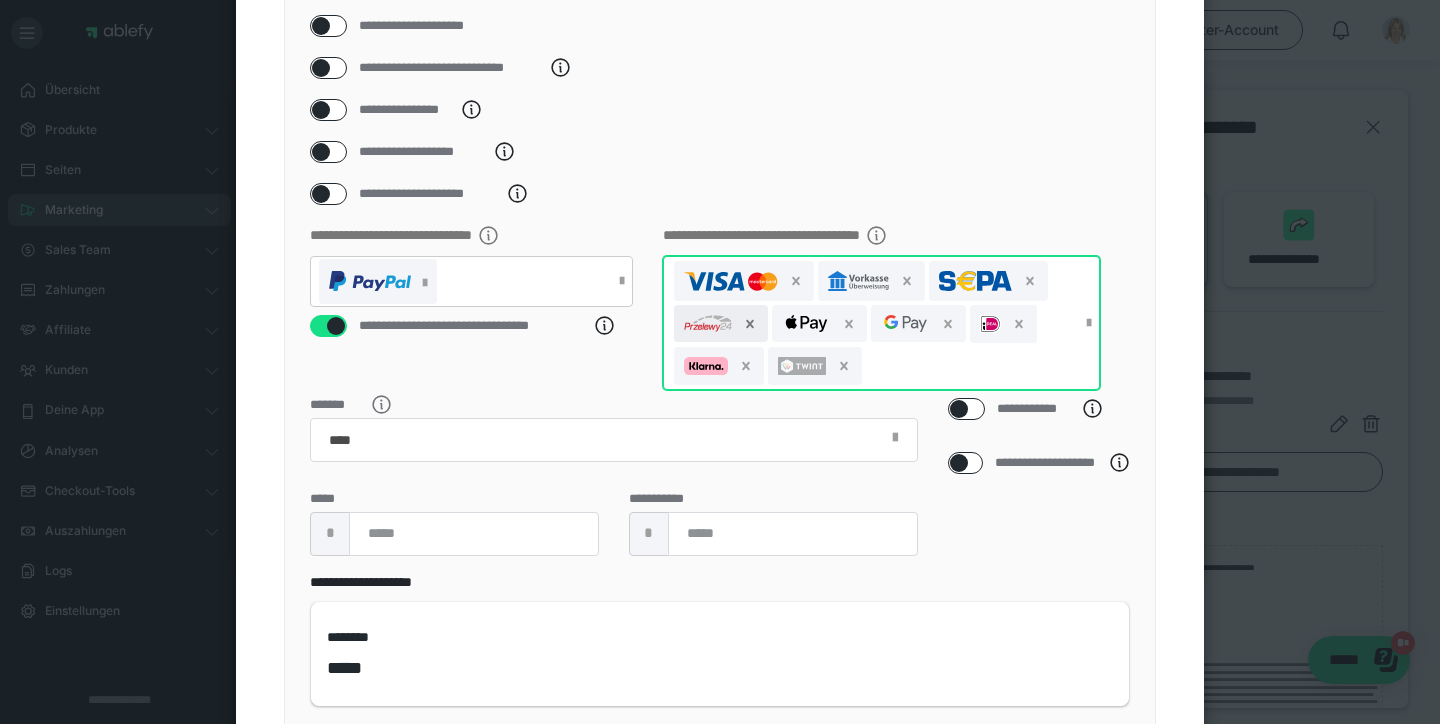 click 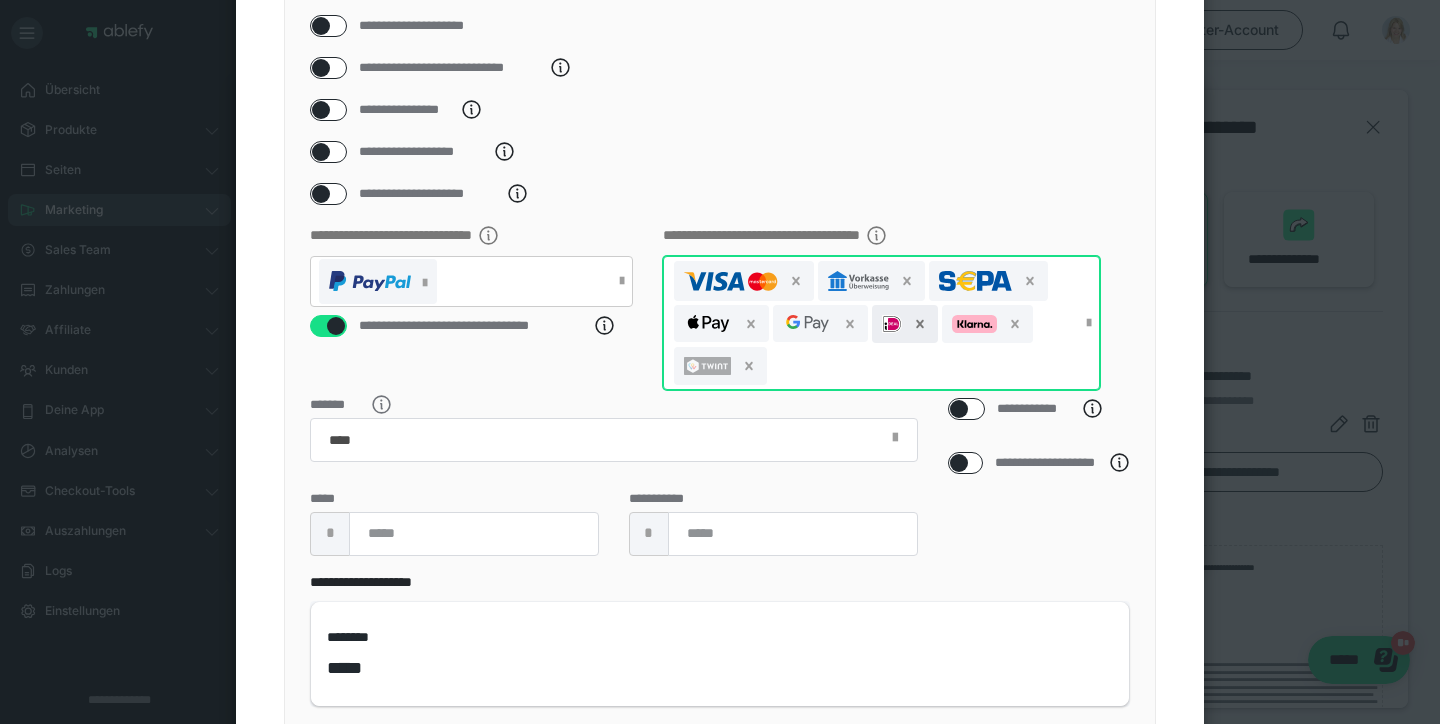 click 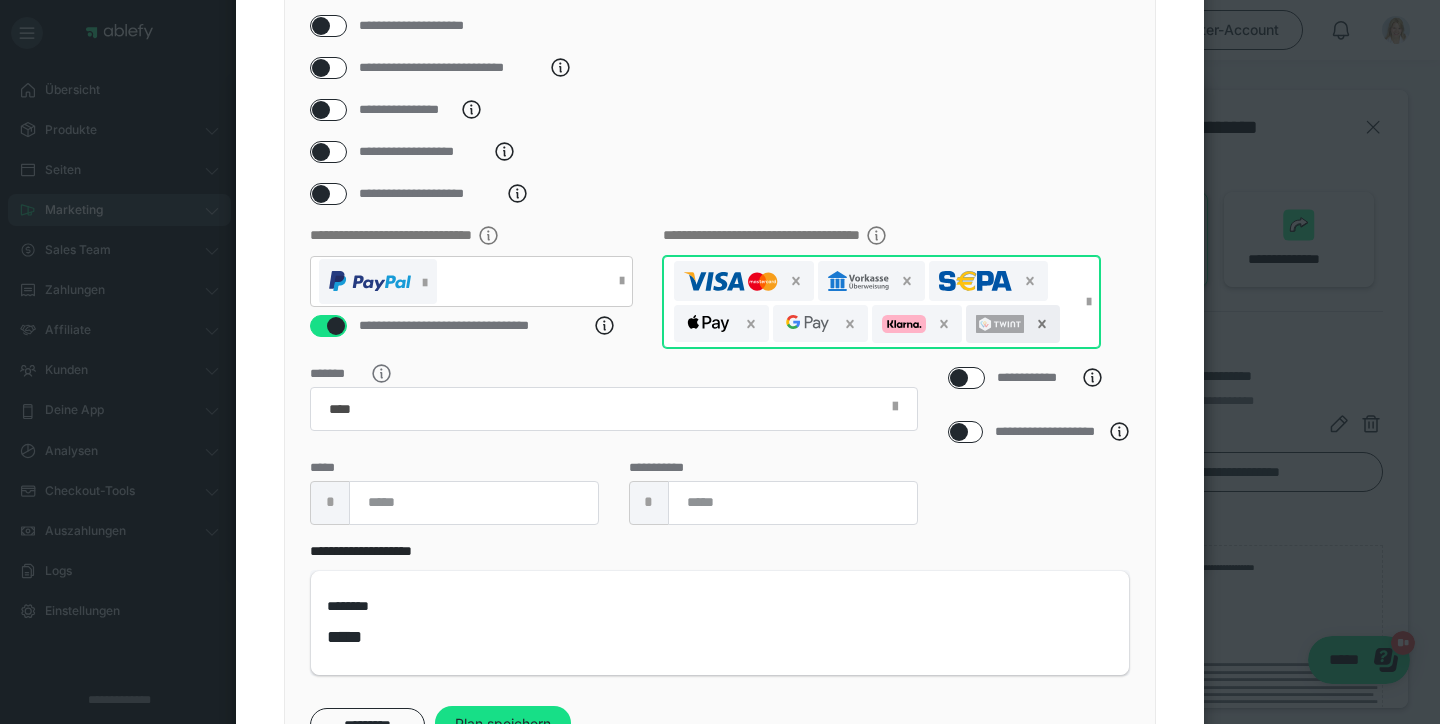 click 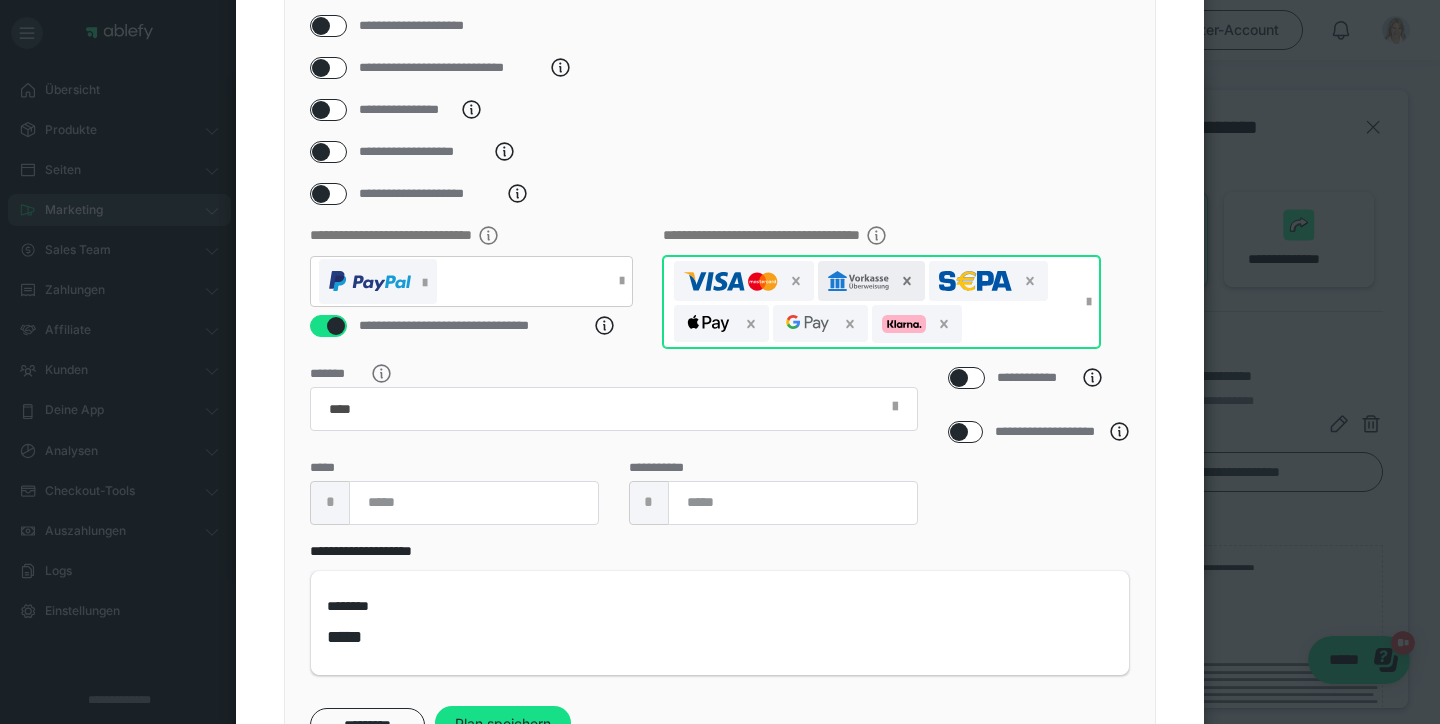 click 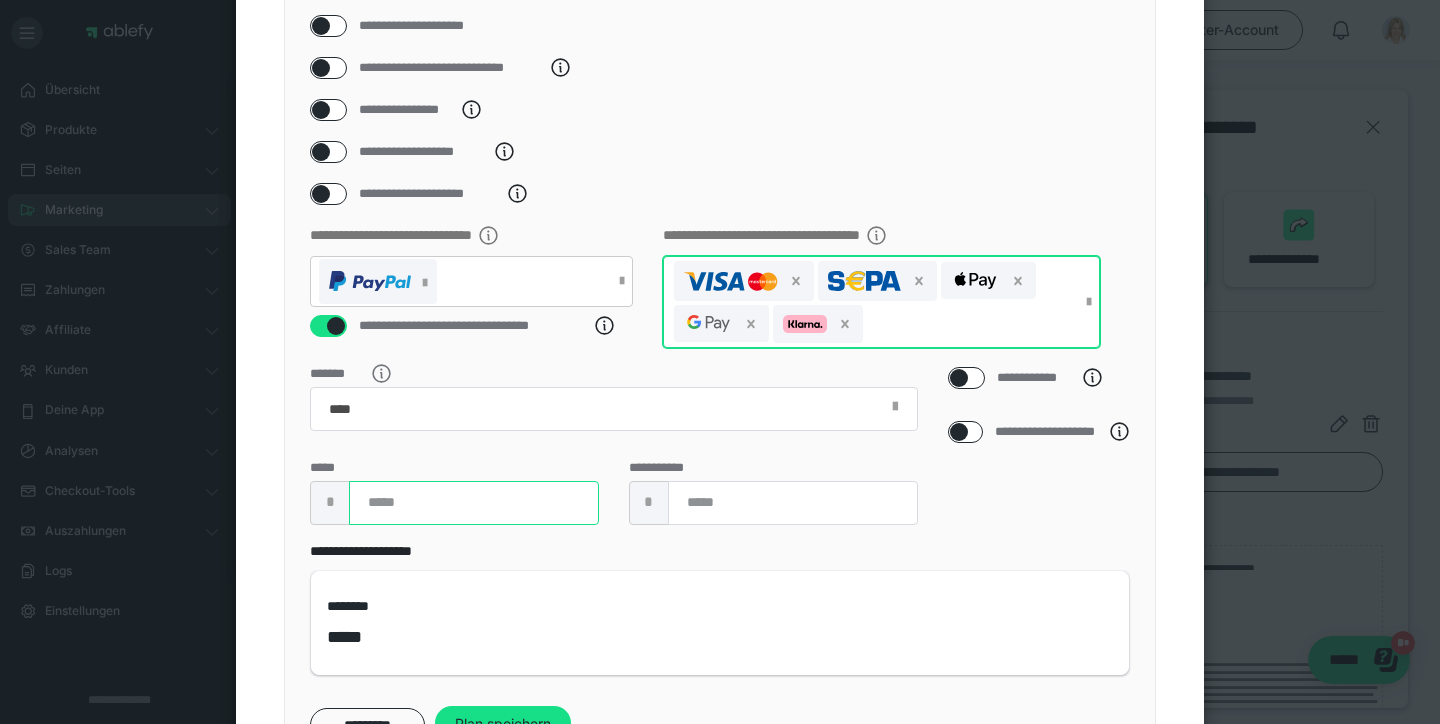 click at bounding box center (474, 503) 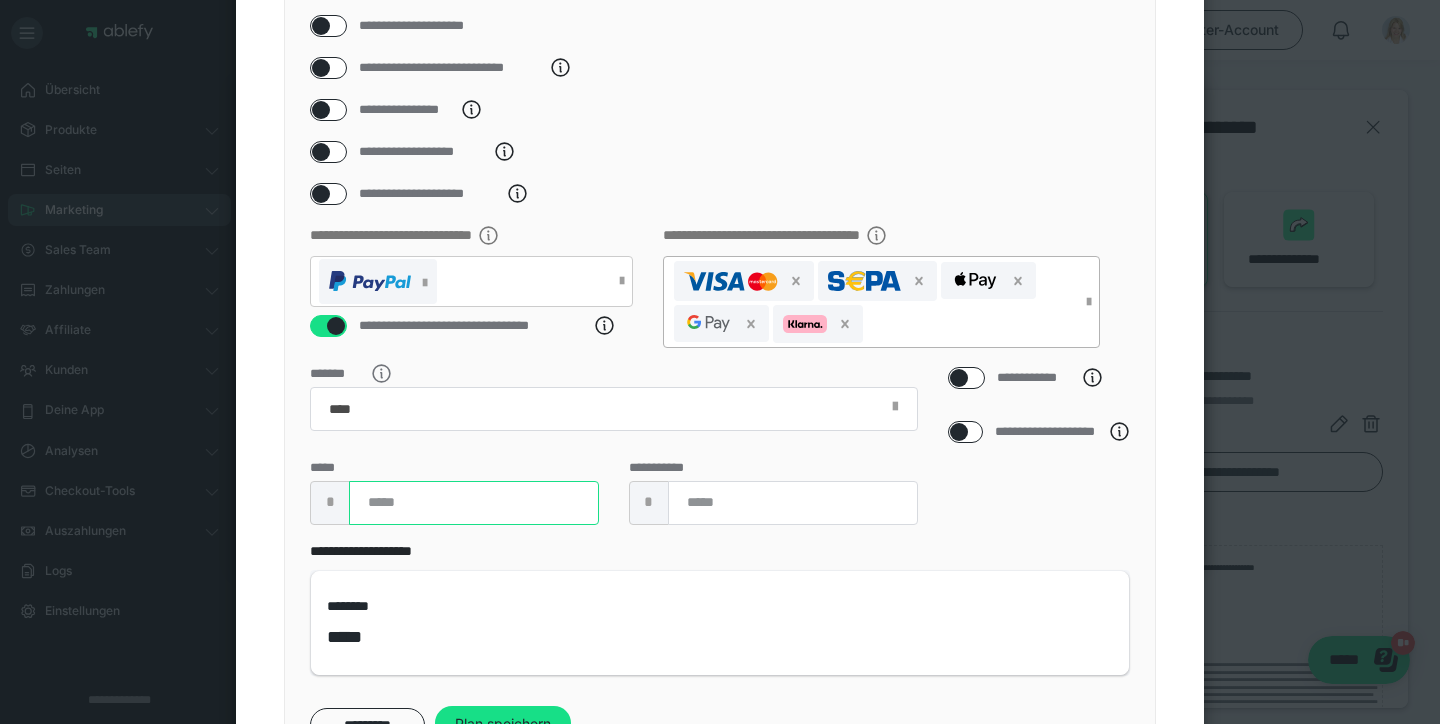 type on "****" 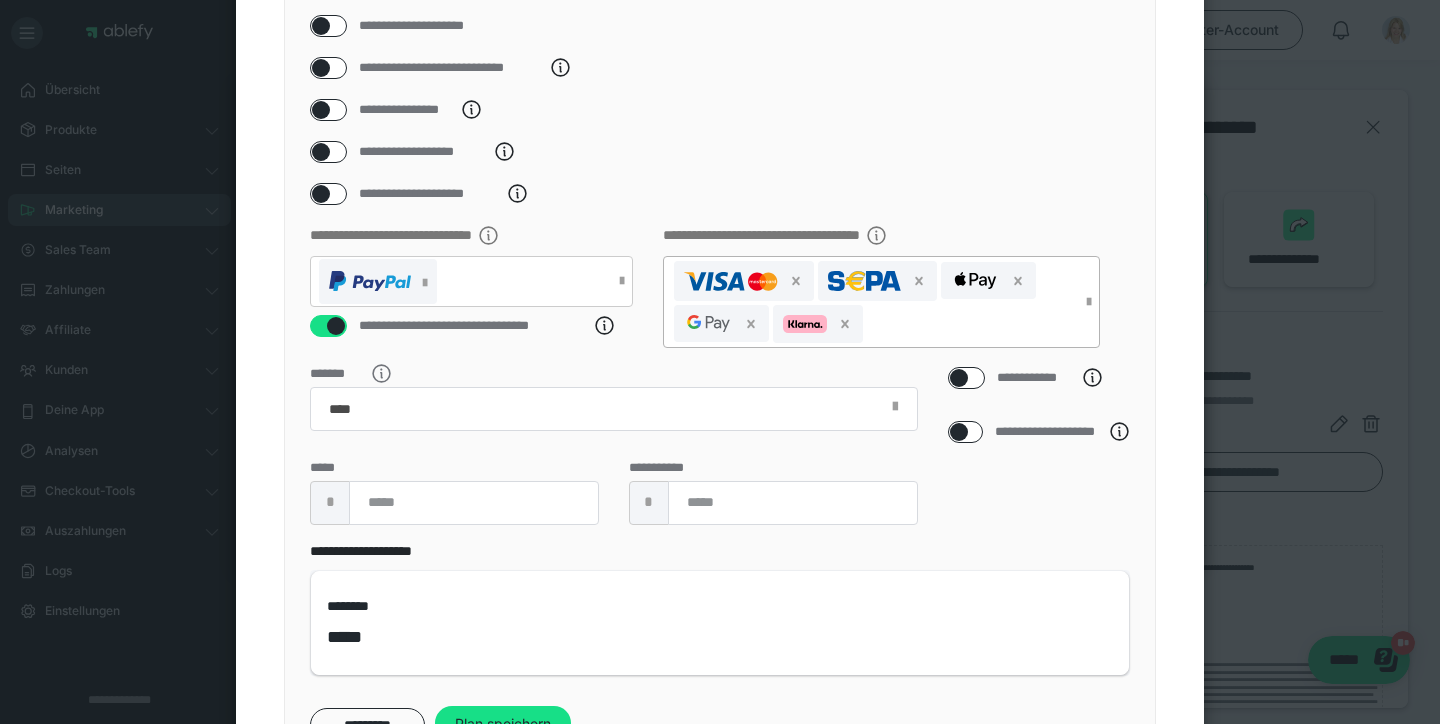 click on "**********" at bounding box center [720, 608] 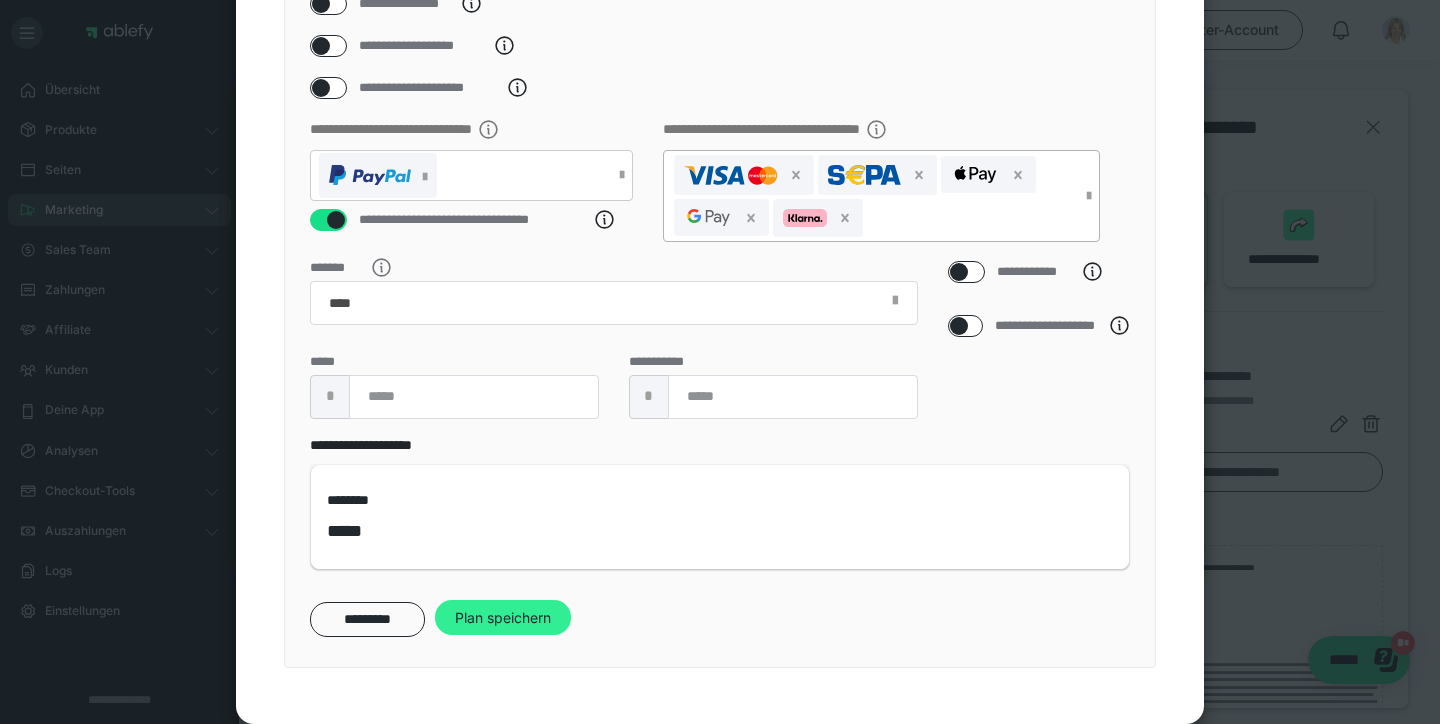 click on "Plan speichern" at bounding box center (503, 618) 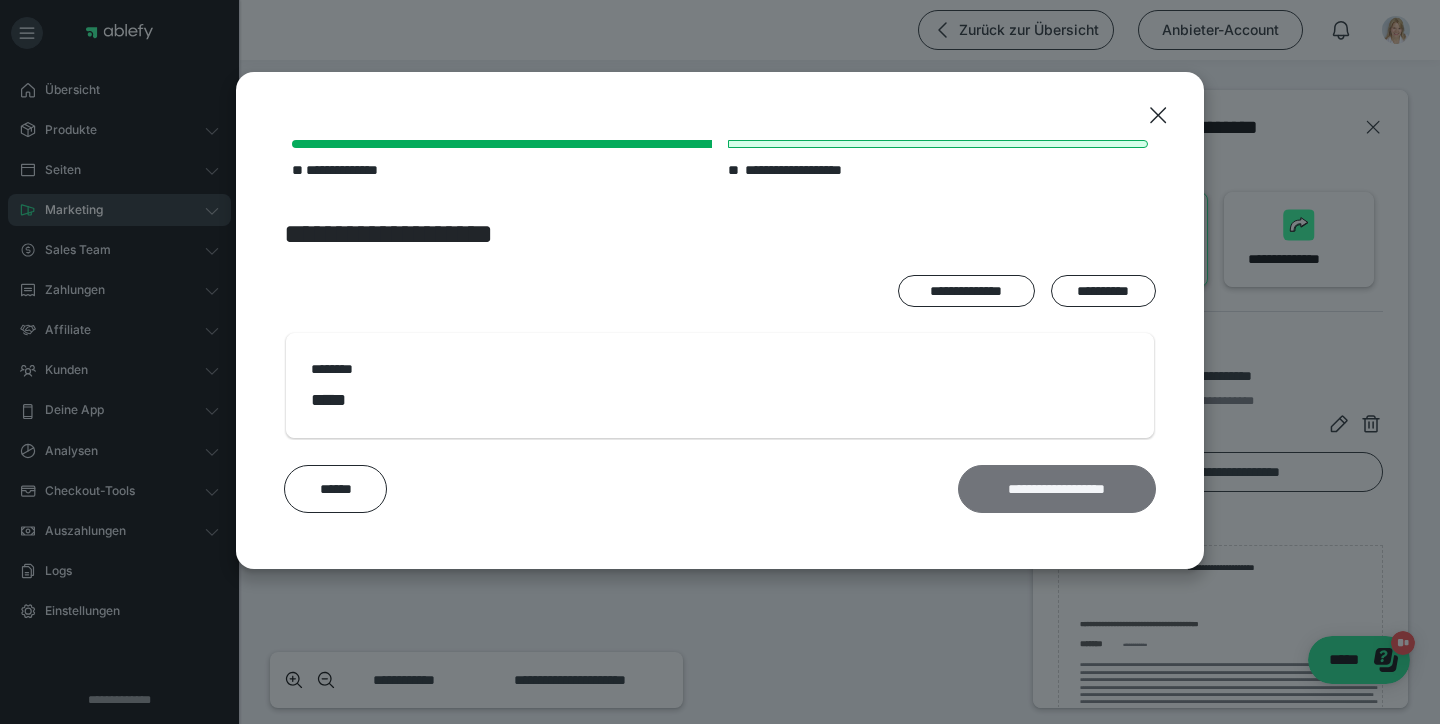 click on "**********" at bounding box center (1057, 489) 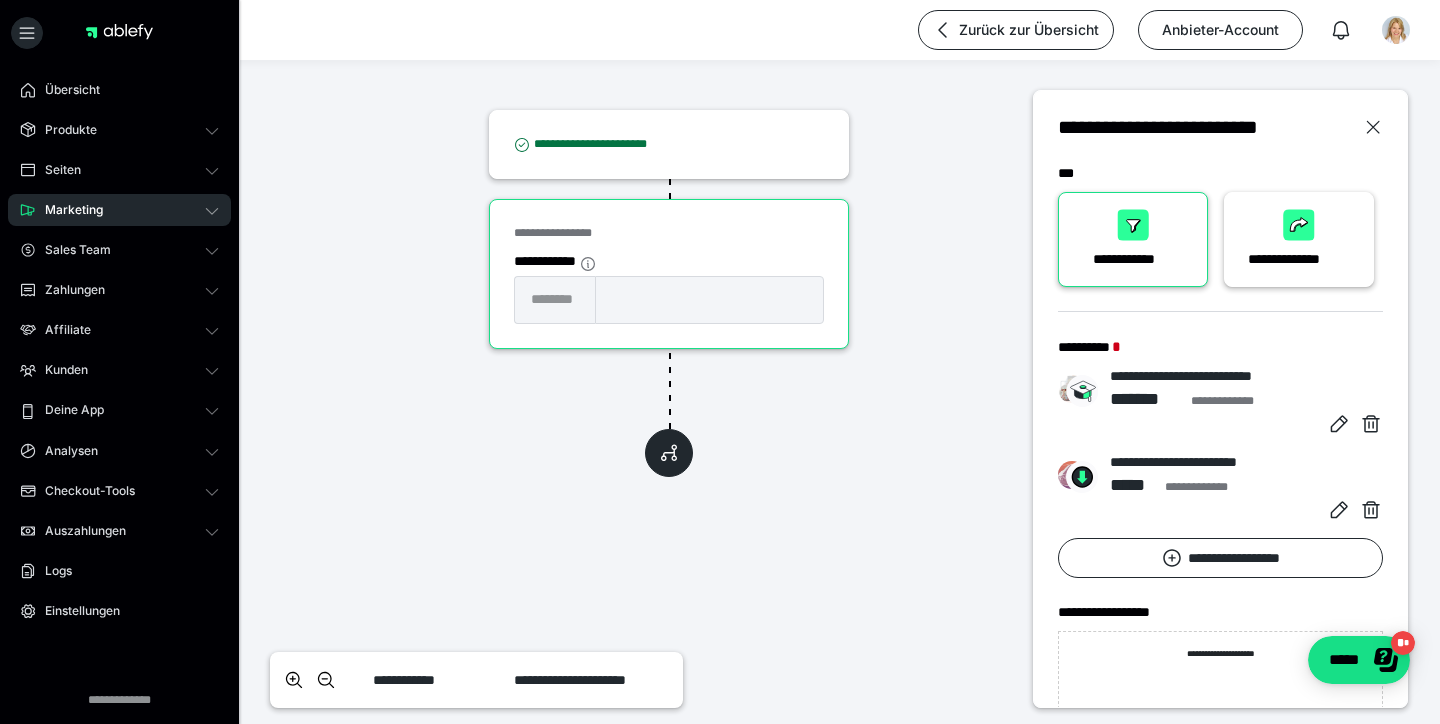 scroll, scrollTop: 0, scrollLeft: 0, axis: both 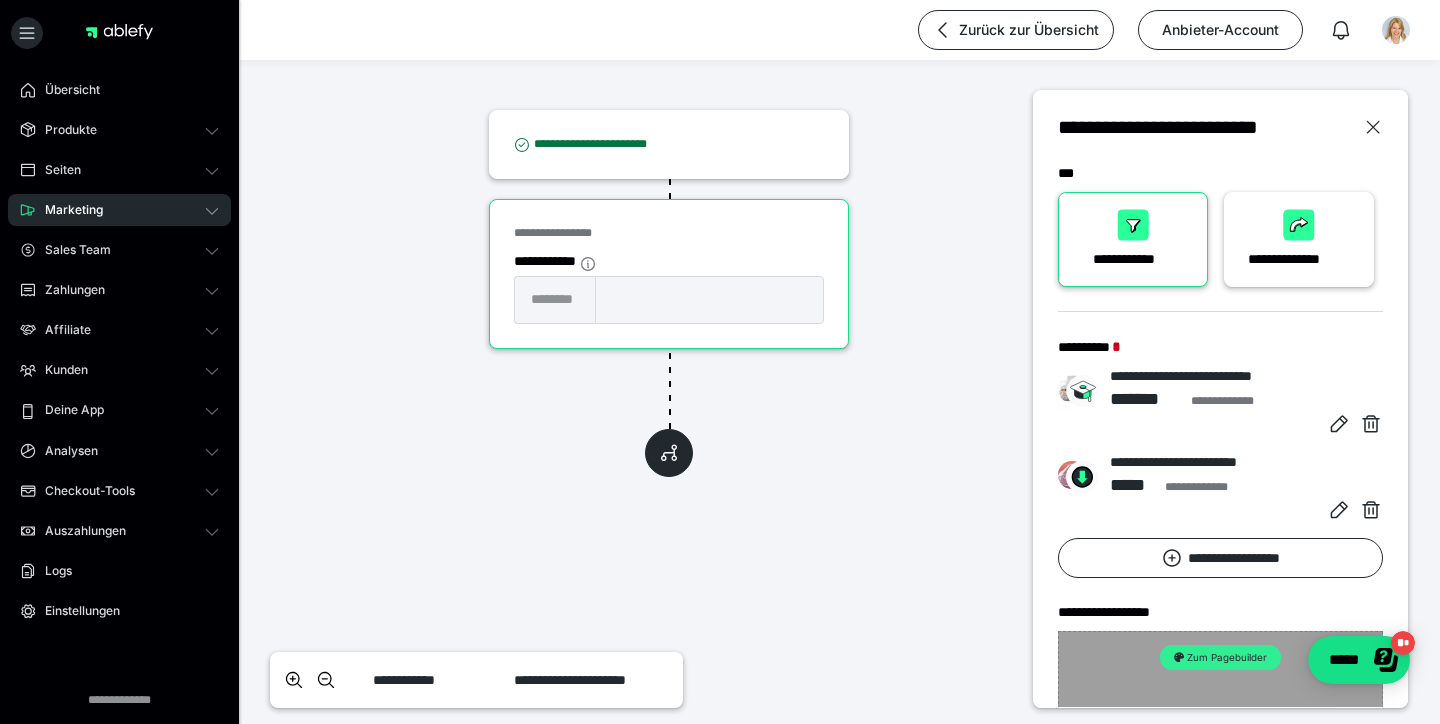 click on "Zum Pagebuilder" at bounding box center [1221, 657] 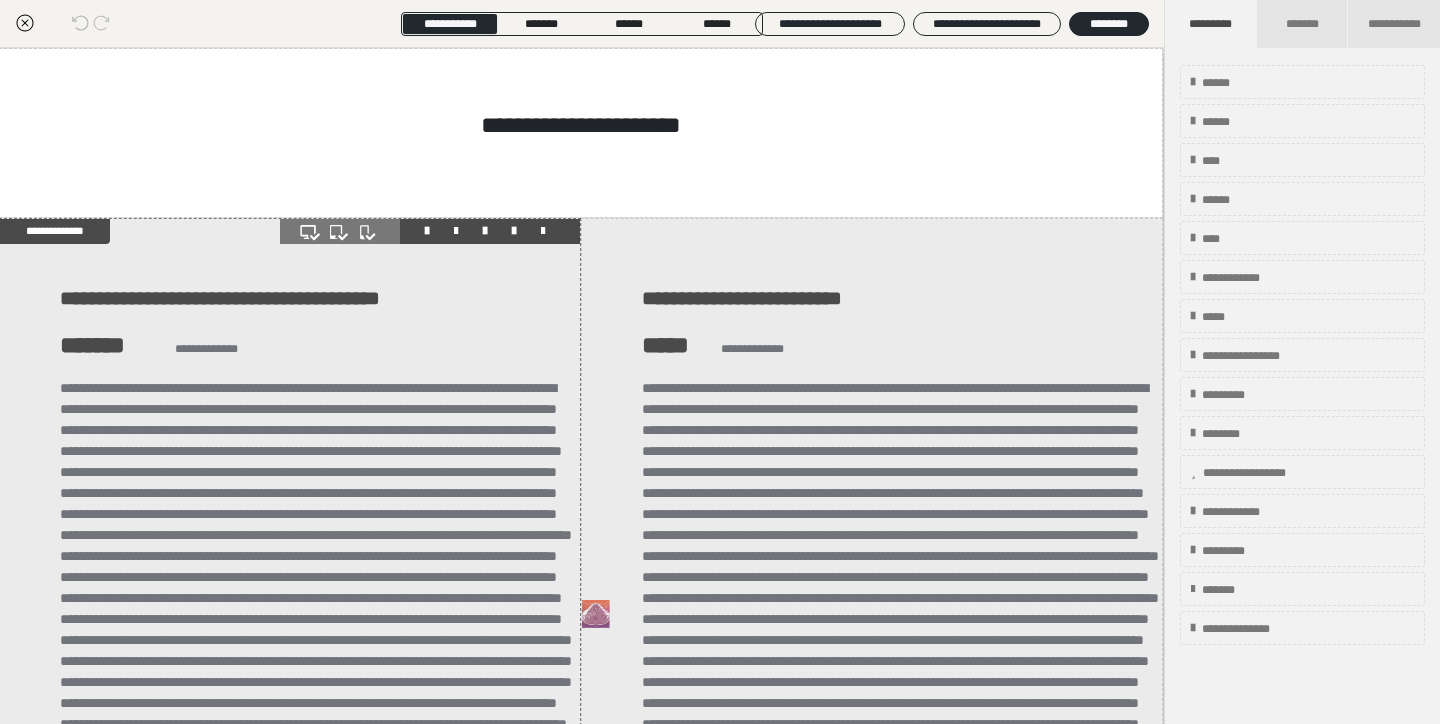 scroll, scrollTop: 0, scrollLeft: 1, axis: horizontal 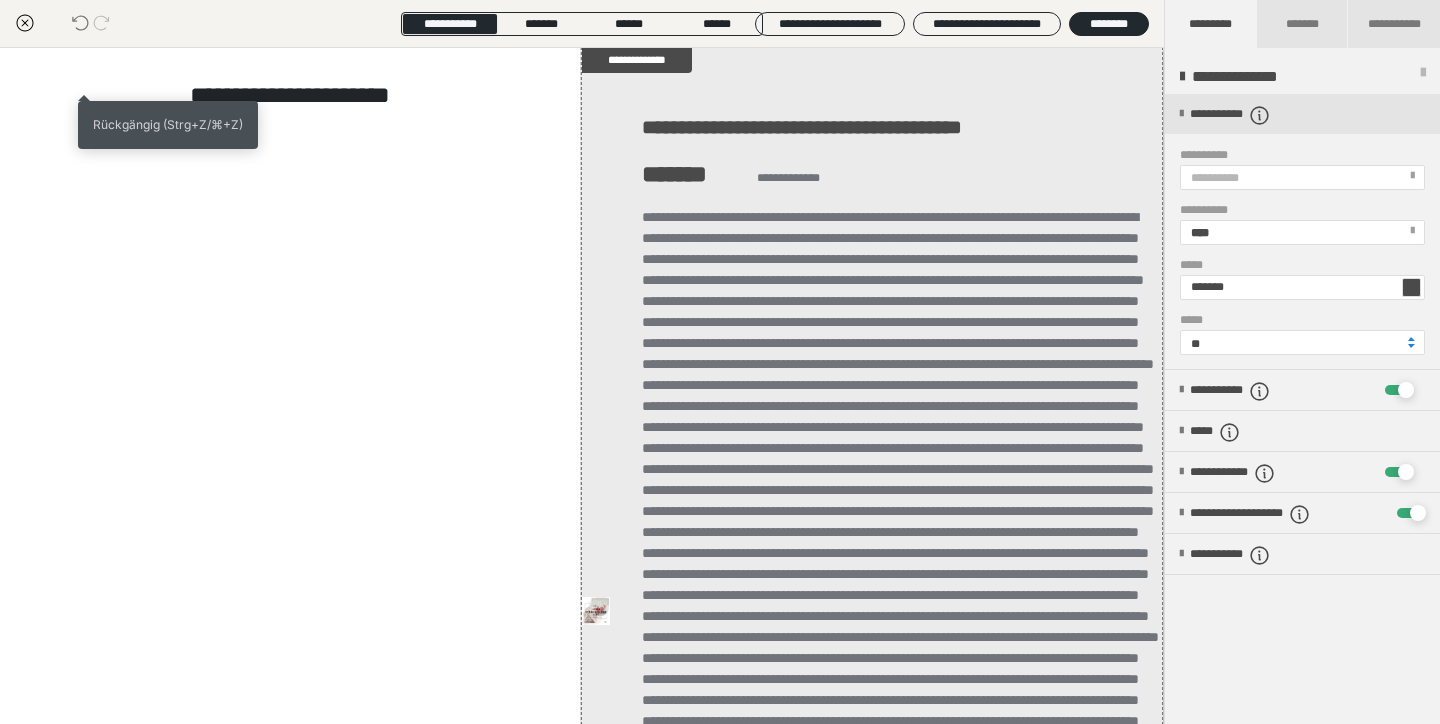 click 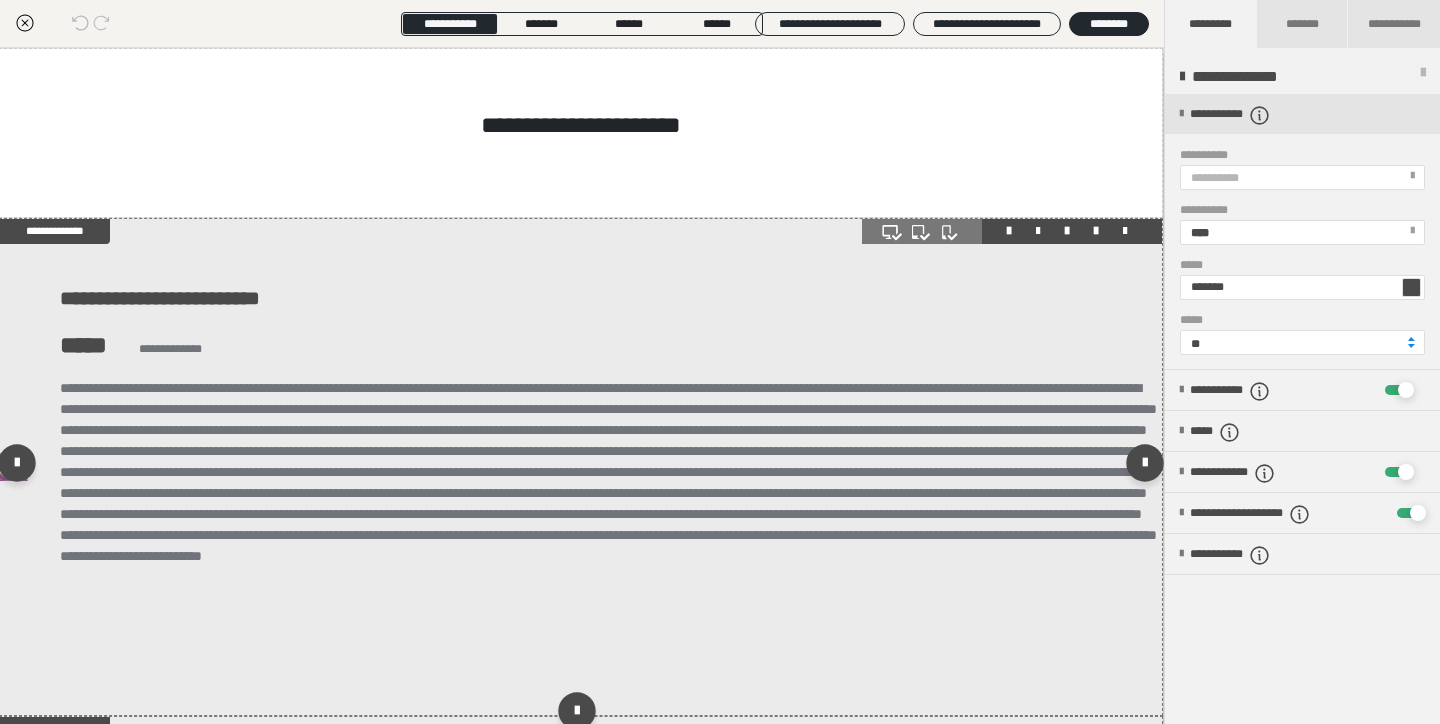 scroll, scrollTop: 0, scrollLeft: 1, axis: horizontal 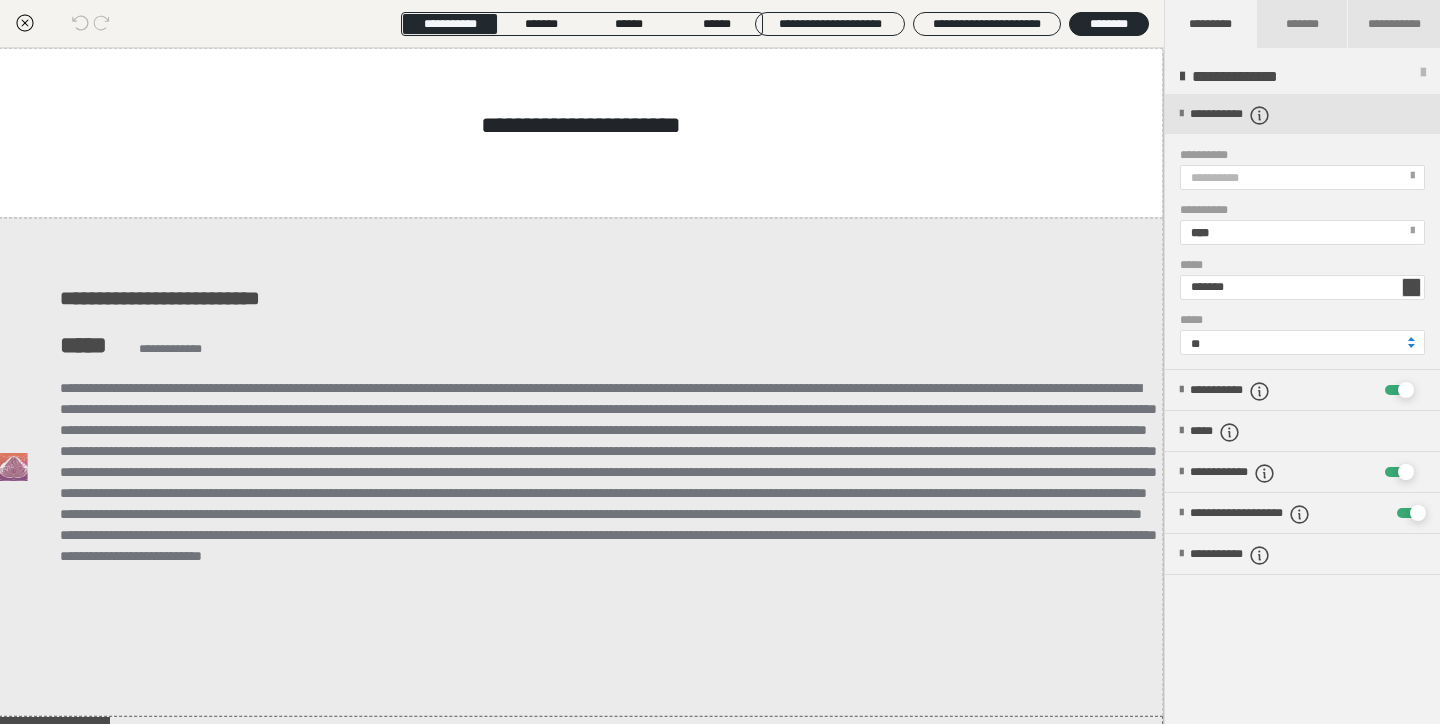 click 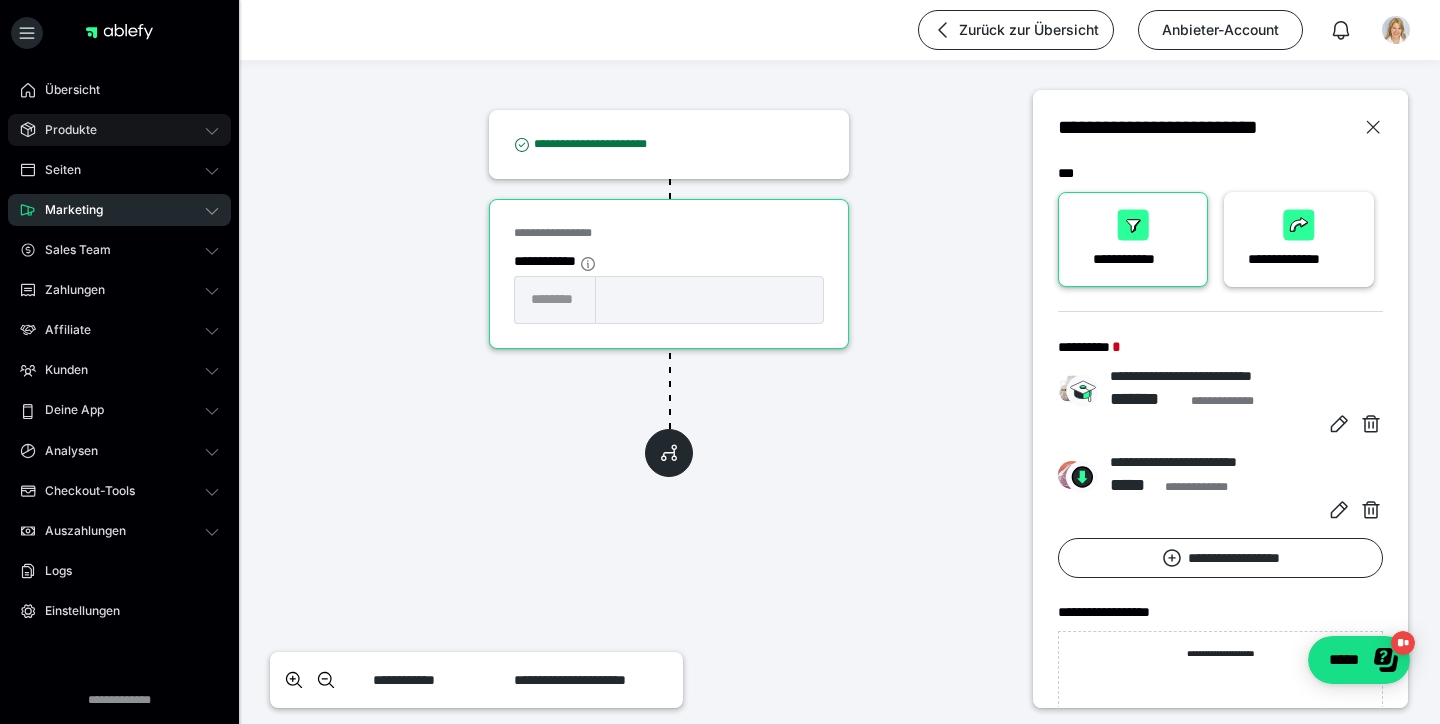 click on "Produkte" at bounding box center (64, 130) 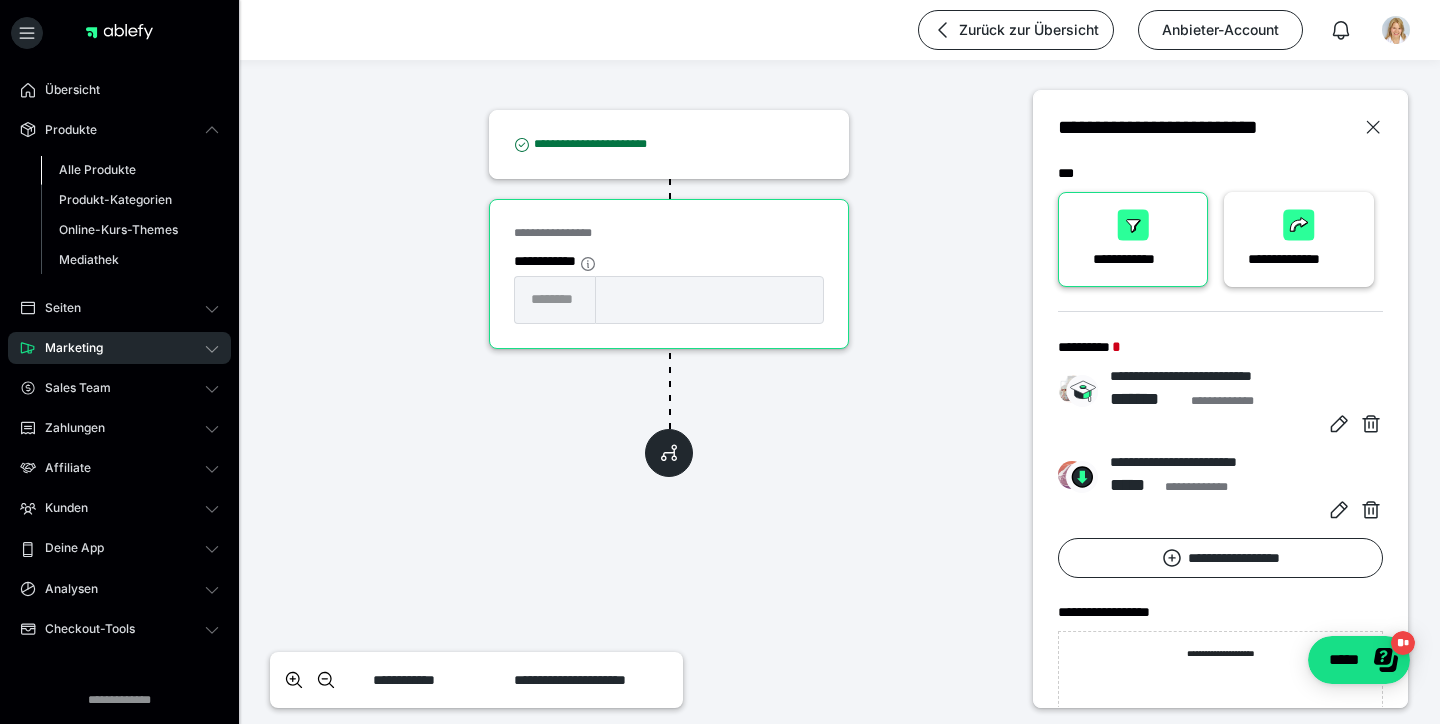 click on "Alle Produkte" at bounding box center (97, 169) 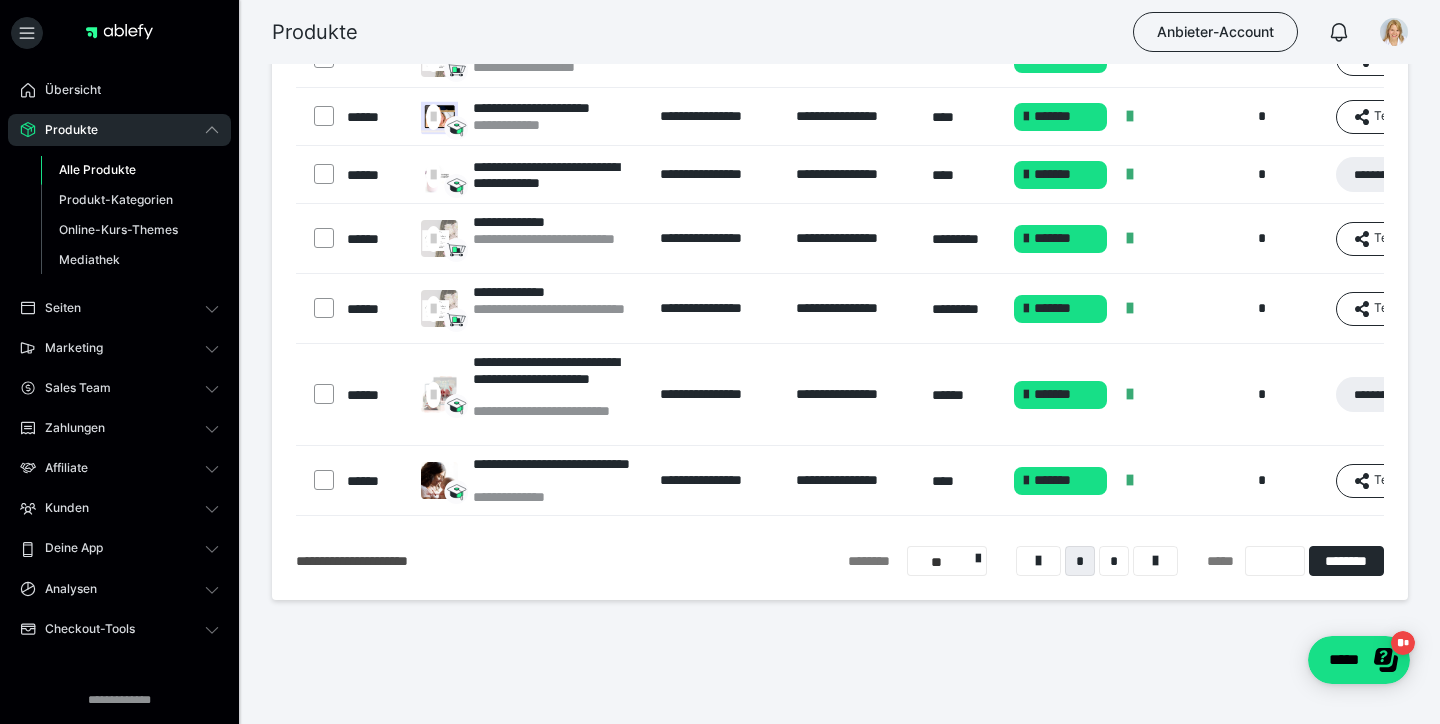 scroll, scrollTop: 393, scrollLeft: 0, axis: vertical 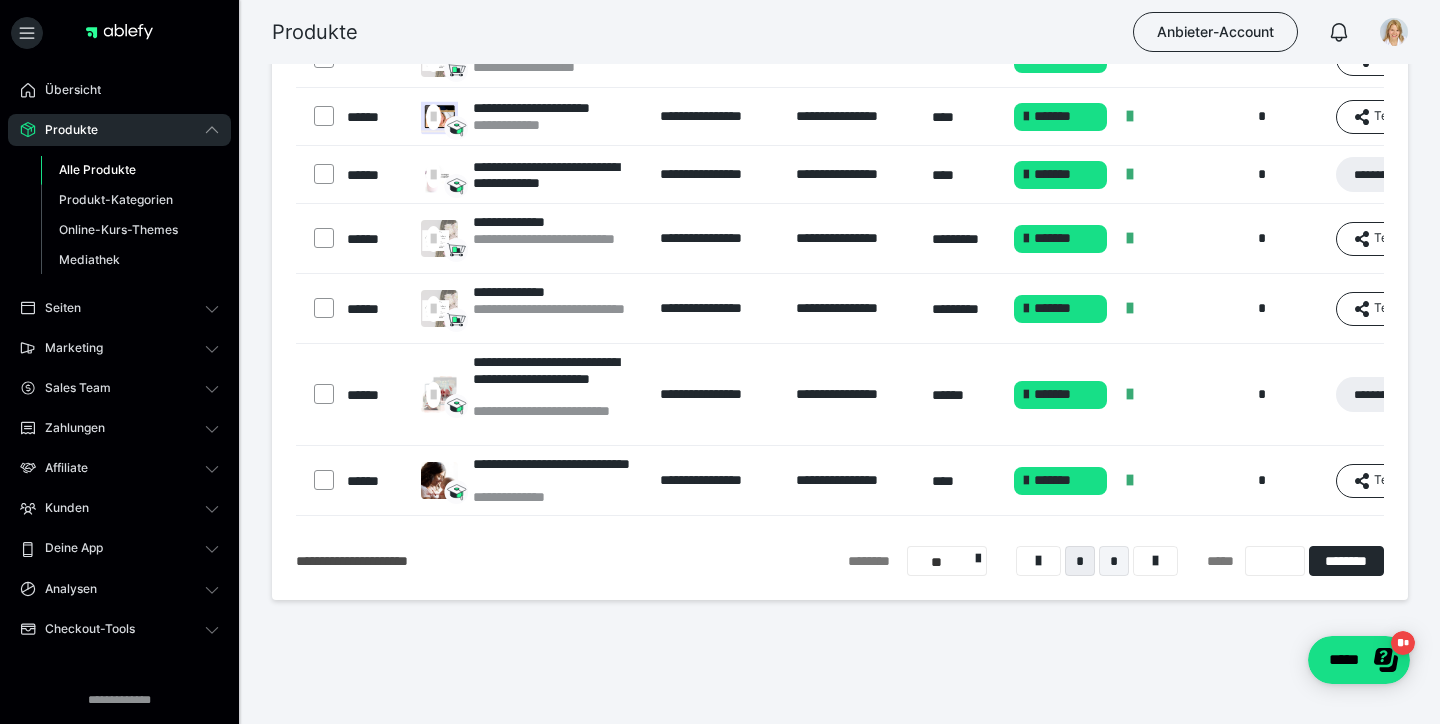click on "*" at bounding box center [1114, 561] 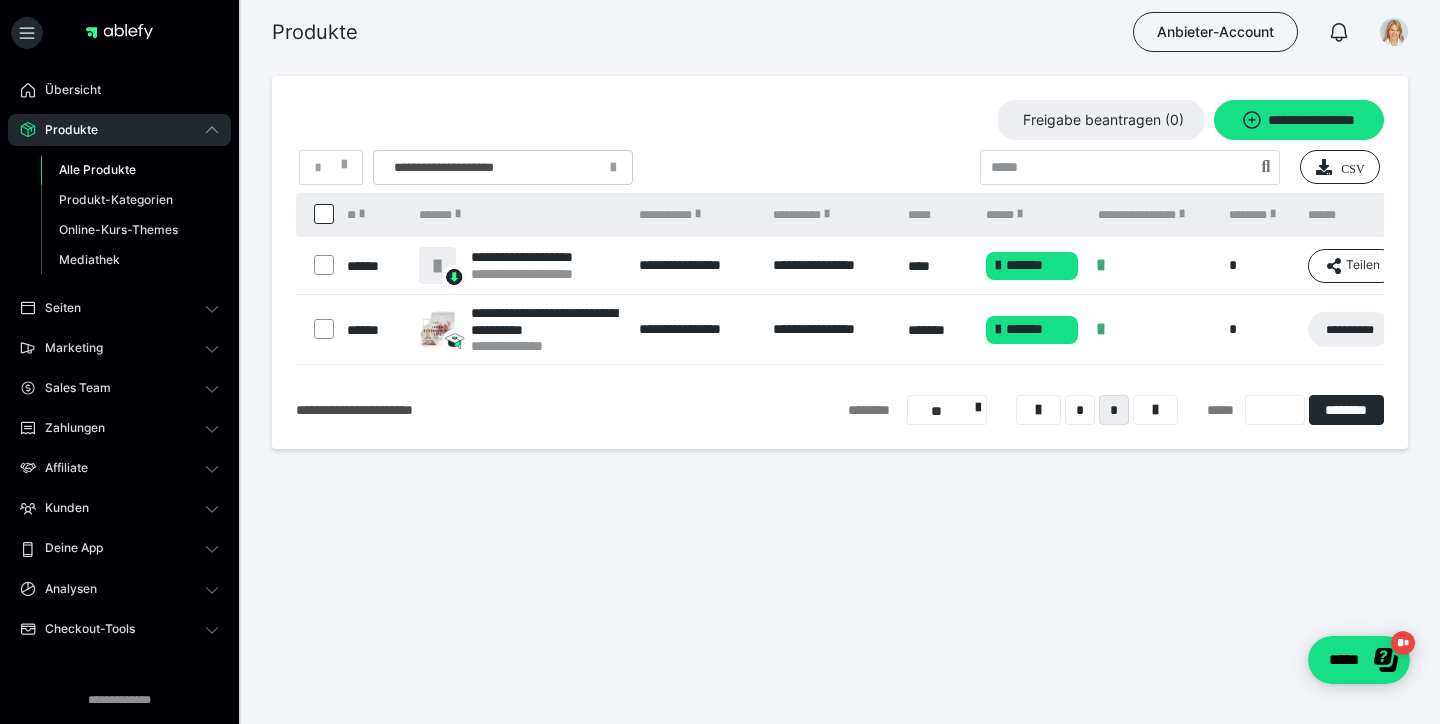 scroll, scrollTop: 0, scrollLeft: 0, axis: both 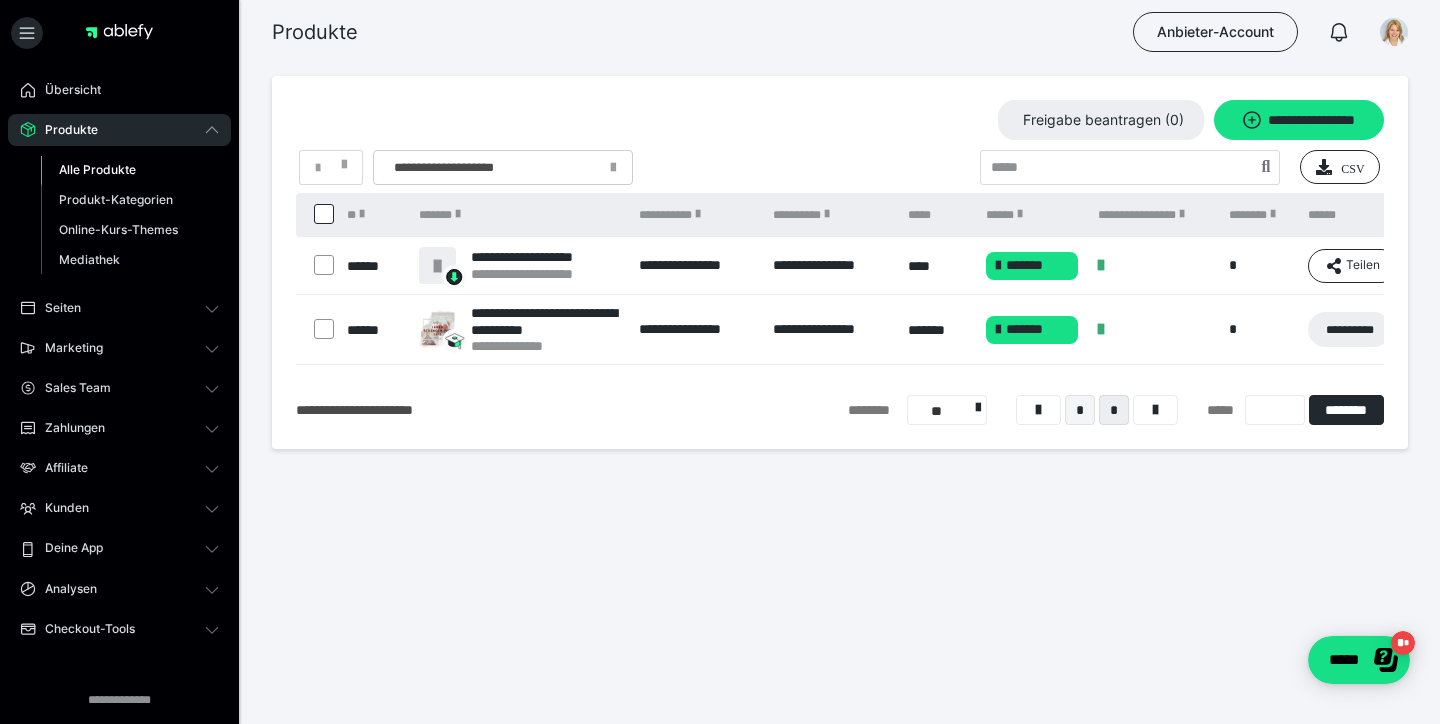 click on "*" at bounding box center (1080, 410) 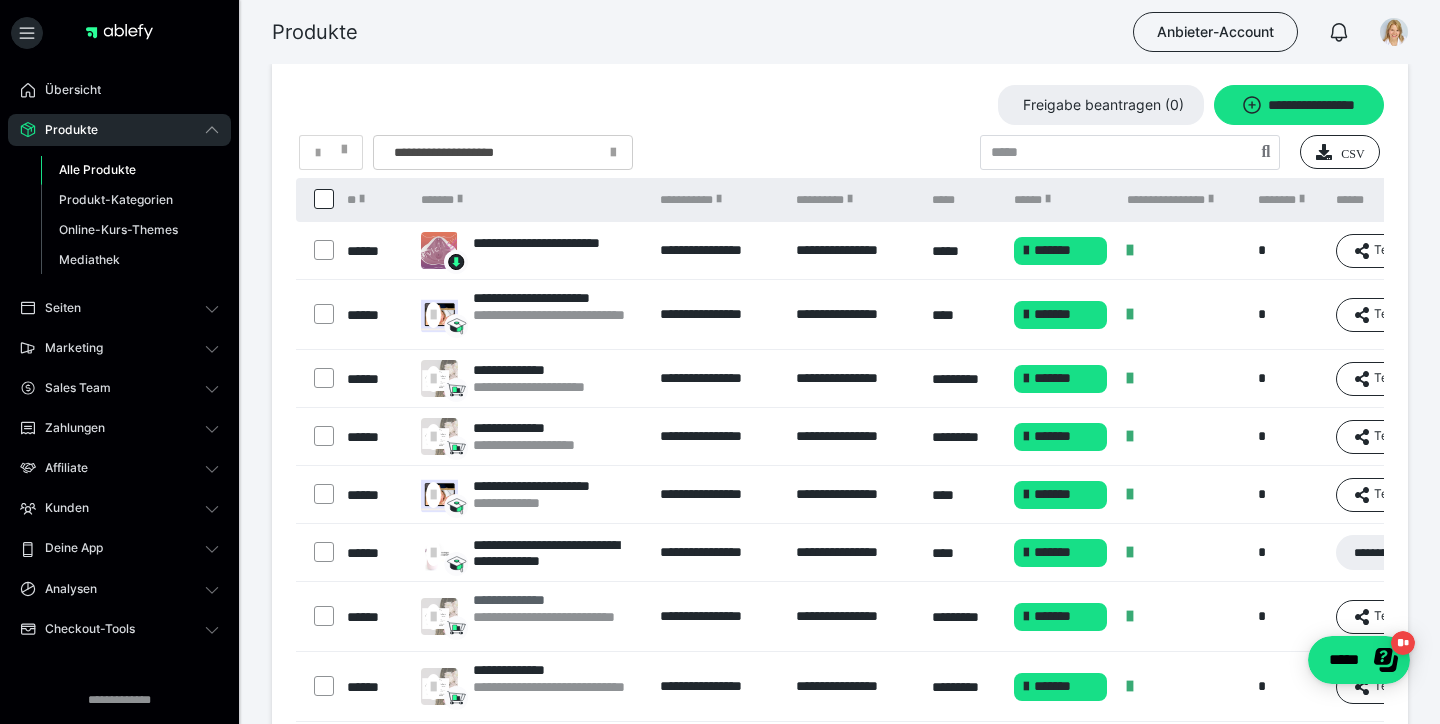 scroll, scrollTop: 0, scrollLeft: 0, axis: both 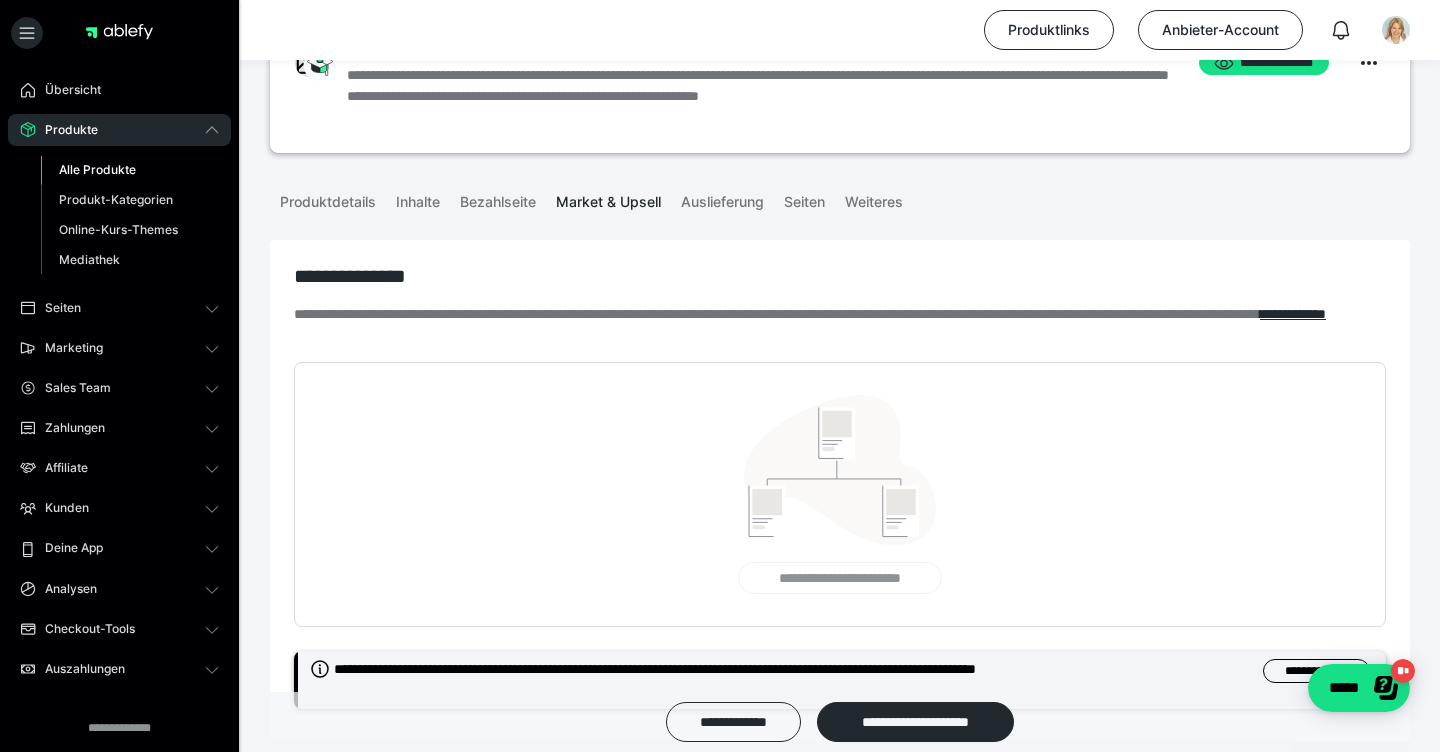 click on "Alle Produkte" at bounding box center [97, 169] 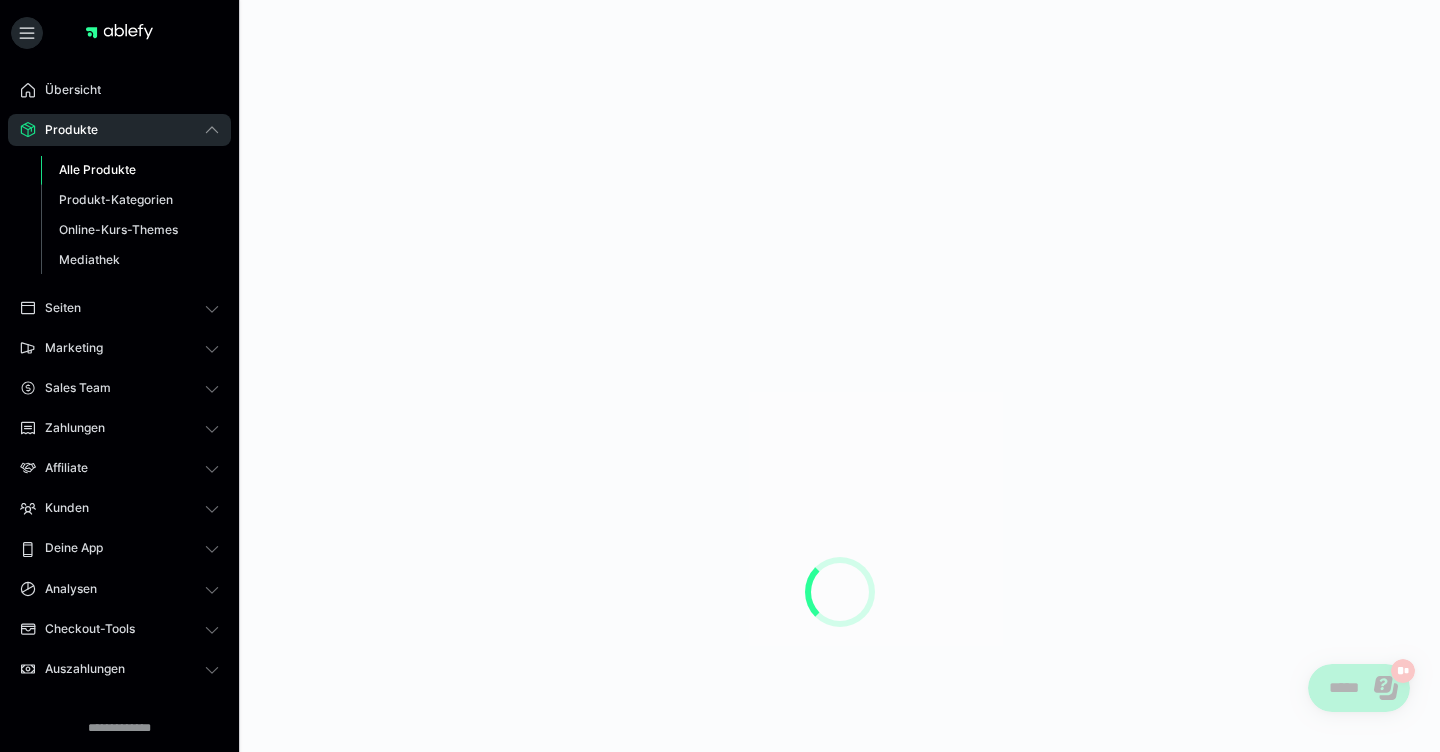 scroll, scrollTop: 0, scrollLeft: 0, axis: both 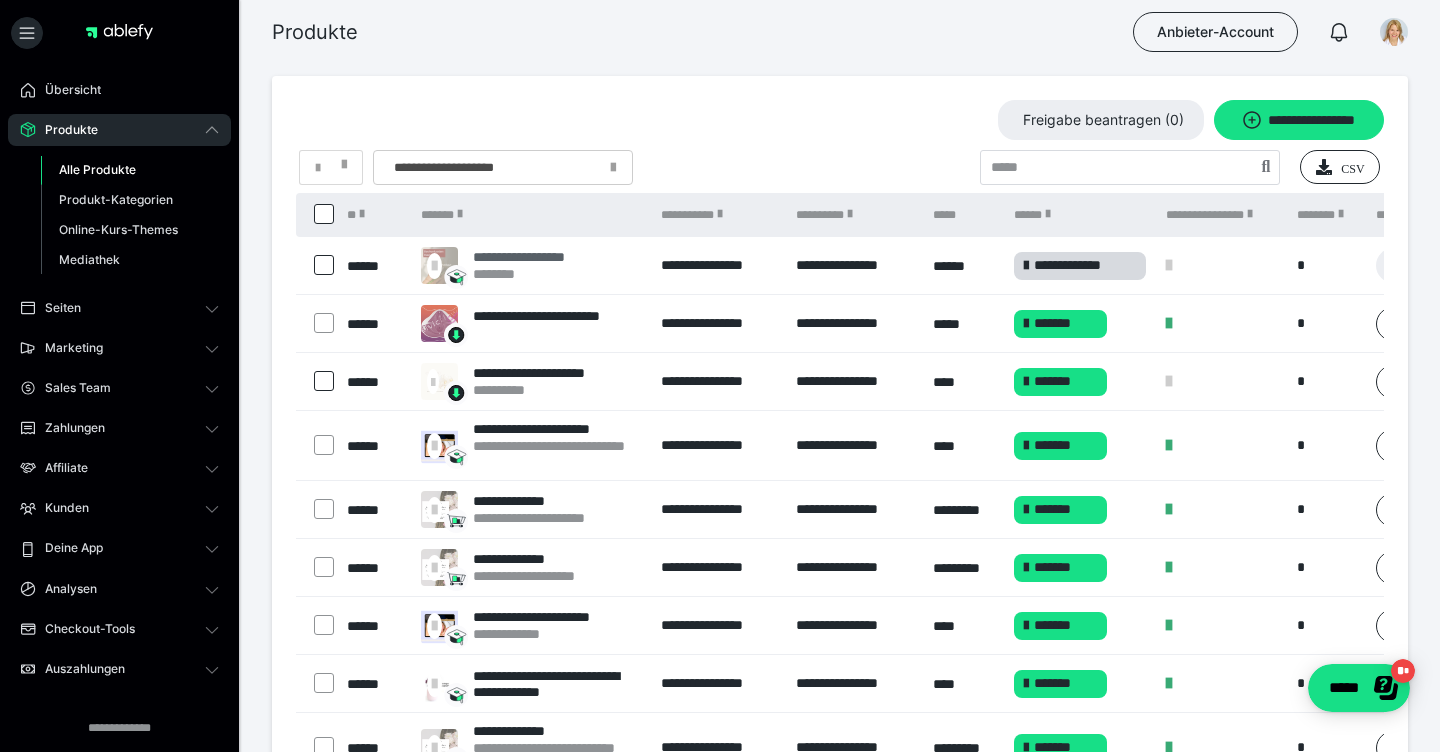 click on "**********" at bounding box center [542, 257] 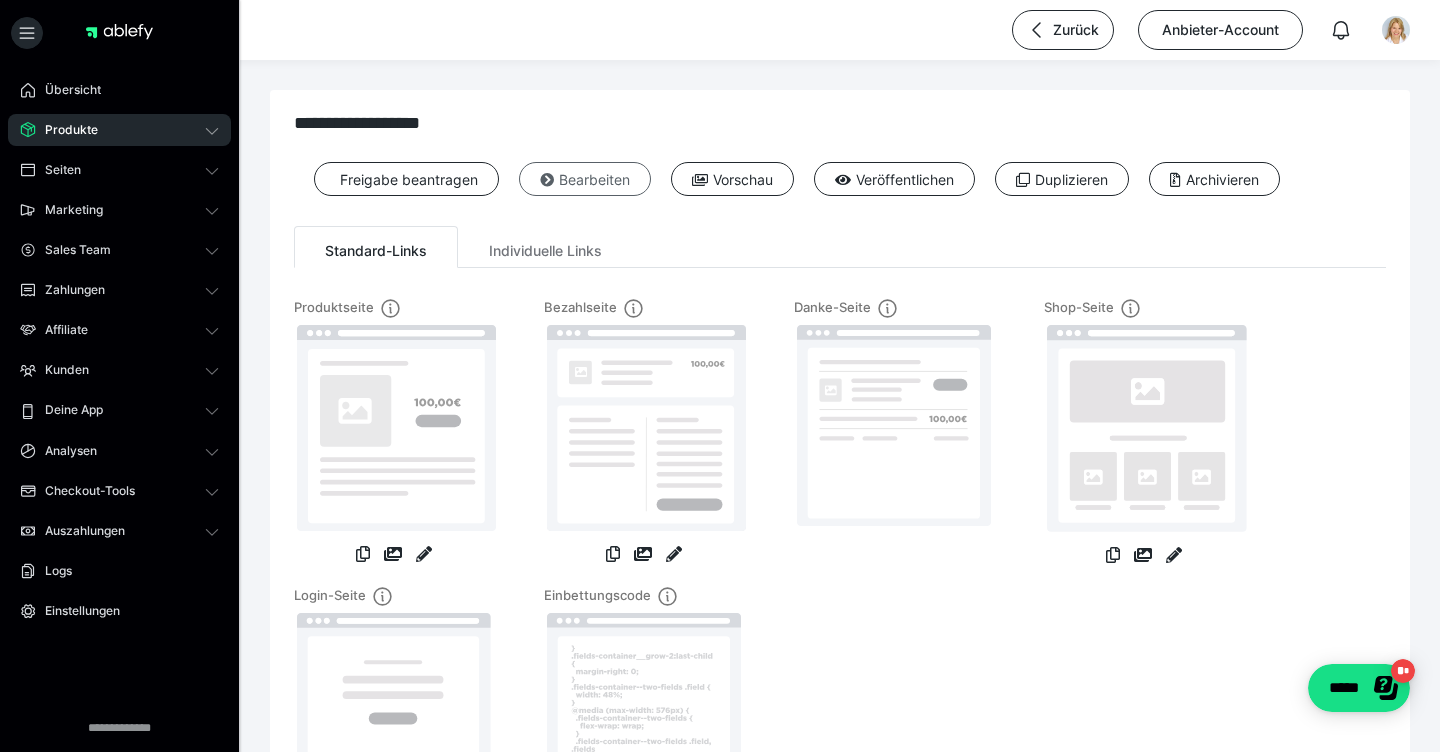 click on "Bearbeiten" at bounding box center [585, 179] 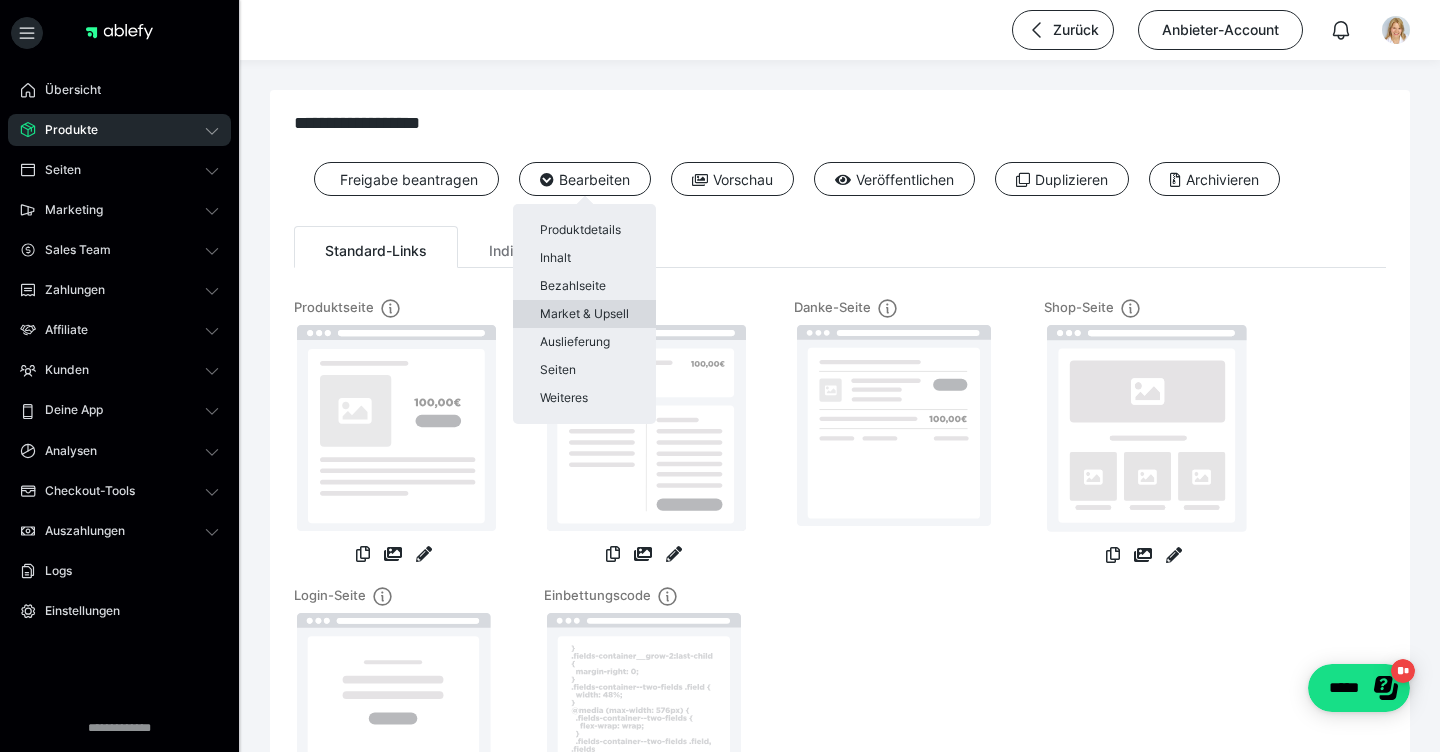 click on "Market & Upsell" at bounding box center (584, 314) 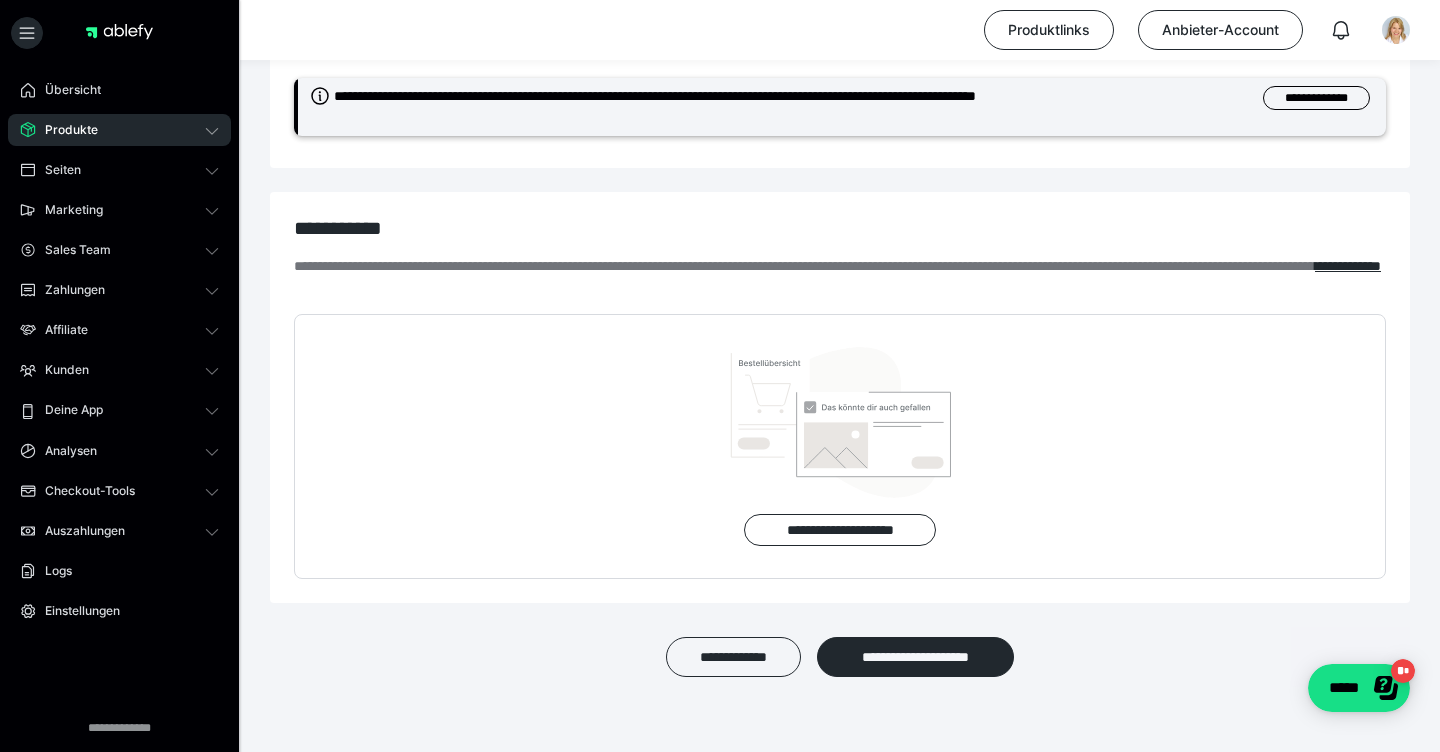 scroll, scrollTop: 725, scrollLeft: 0, axis: vertical 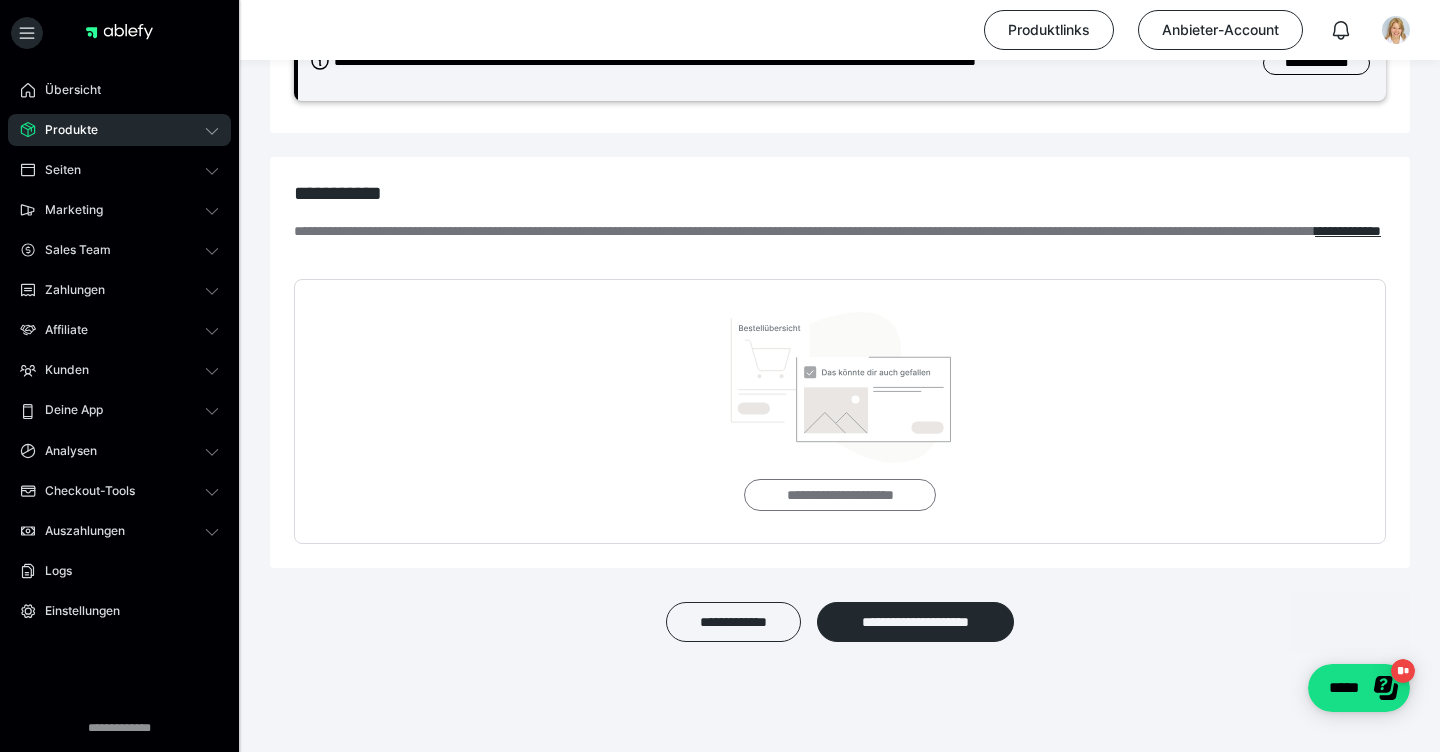 click on "**********" at bounding box center (839, 495) 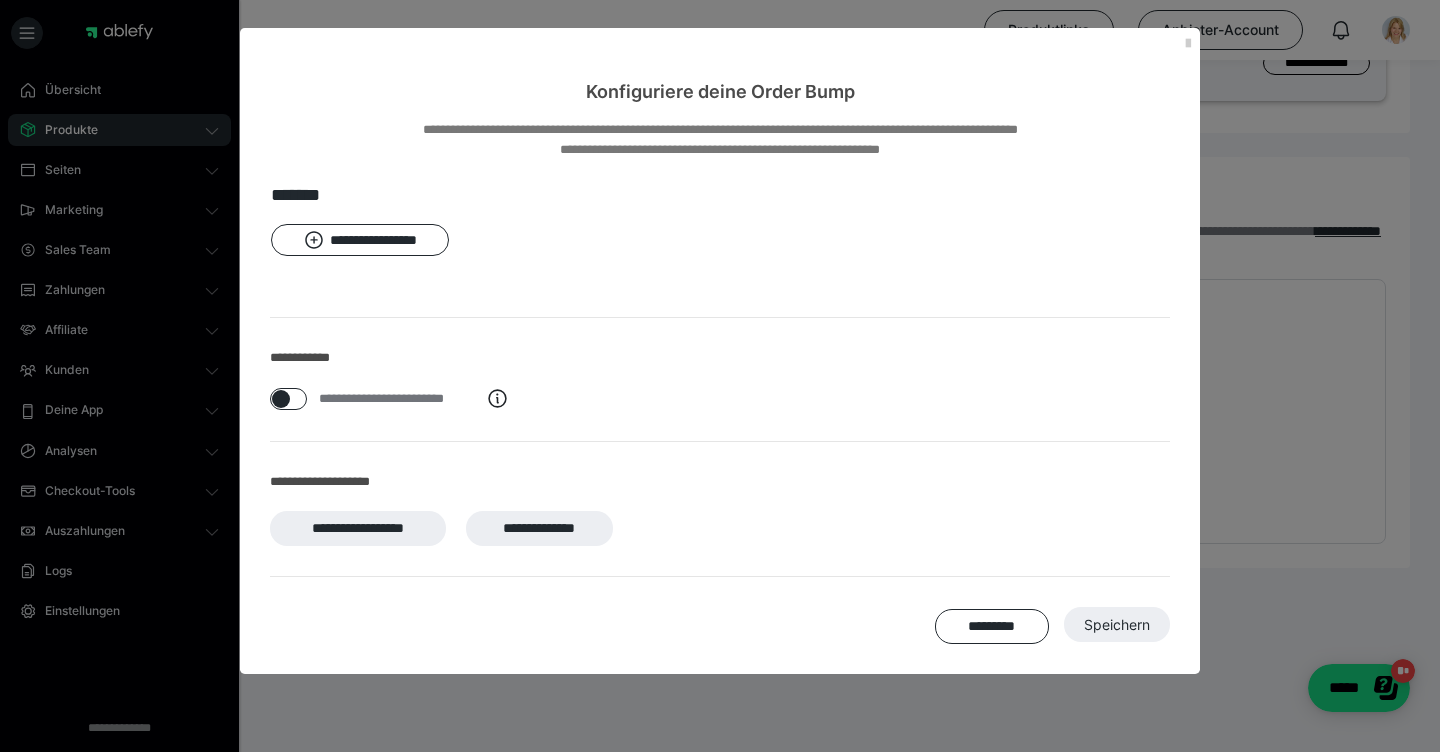 click on "**********" at bounding box center [720, 528] 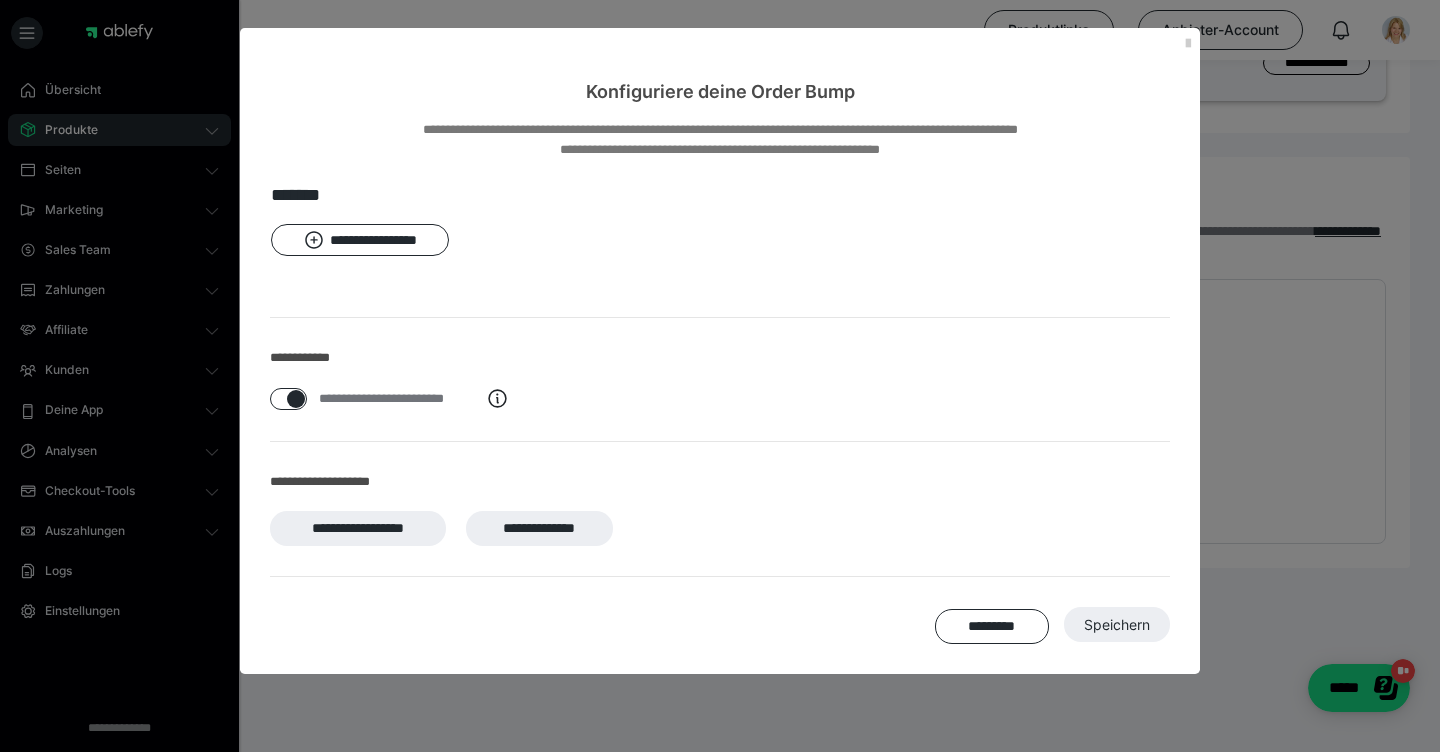 checkbox on "****" 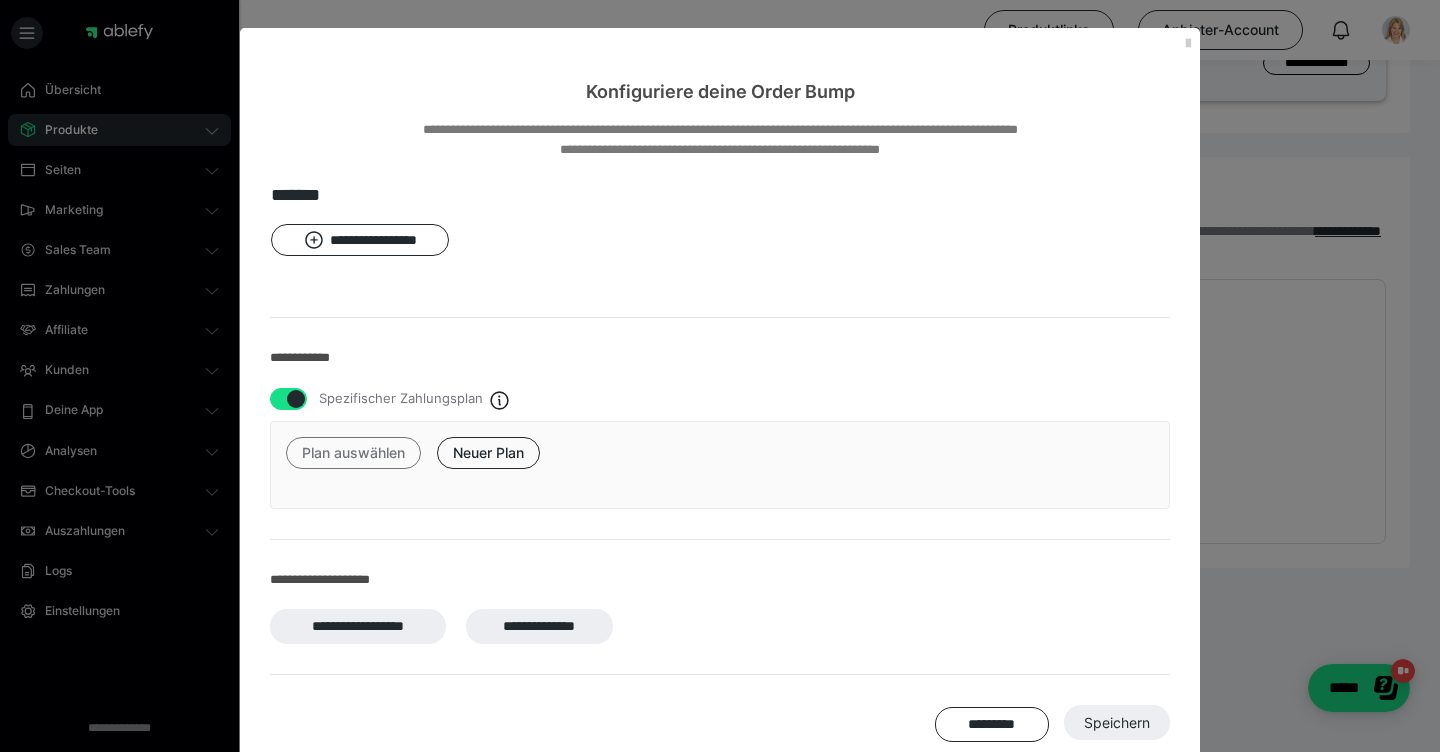 click on "Plan auswählen" at bounding box center (353, 453) 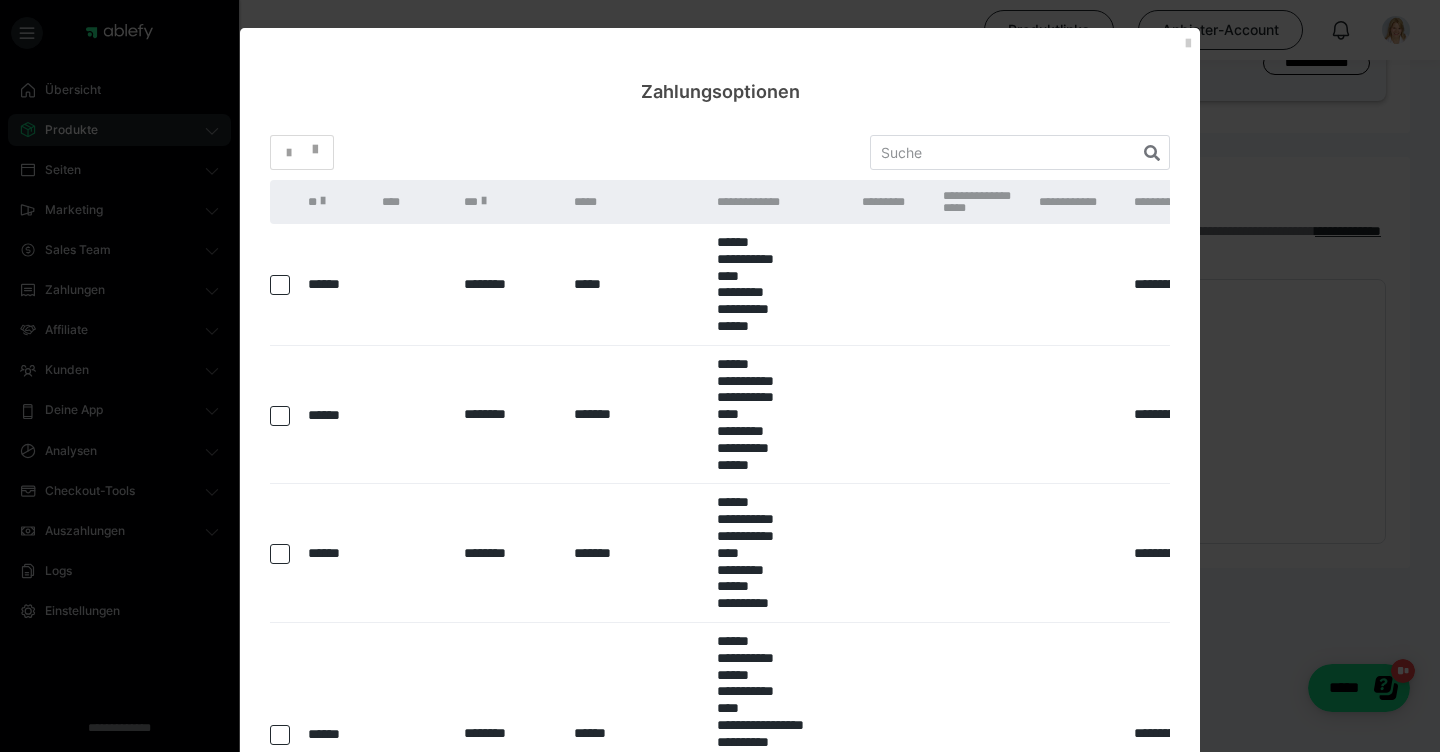 click at bounding box center (280, 416) 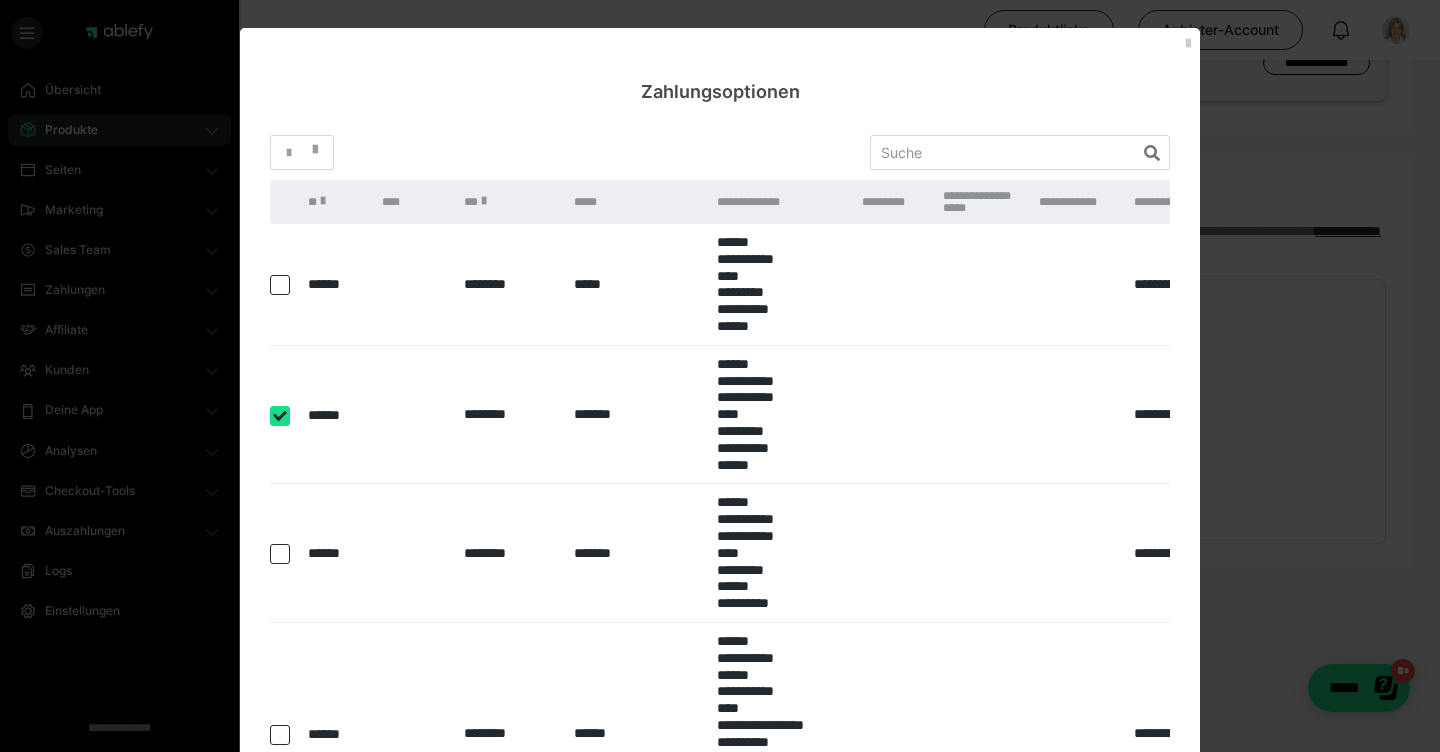 checkbox on "true" 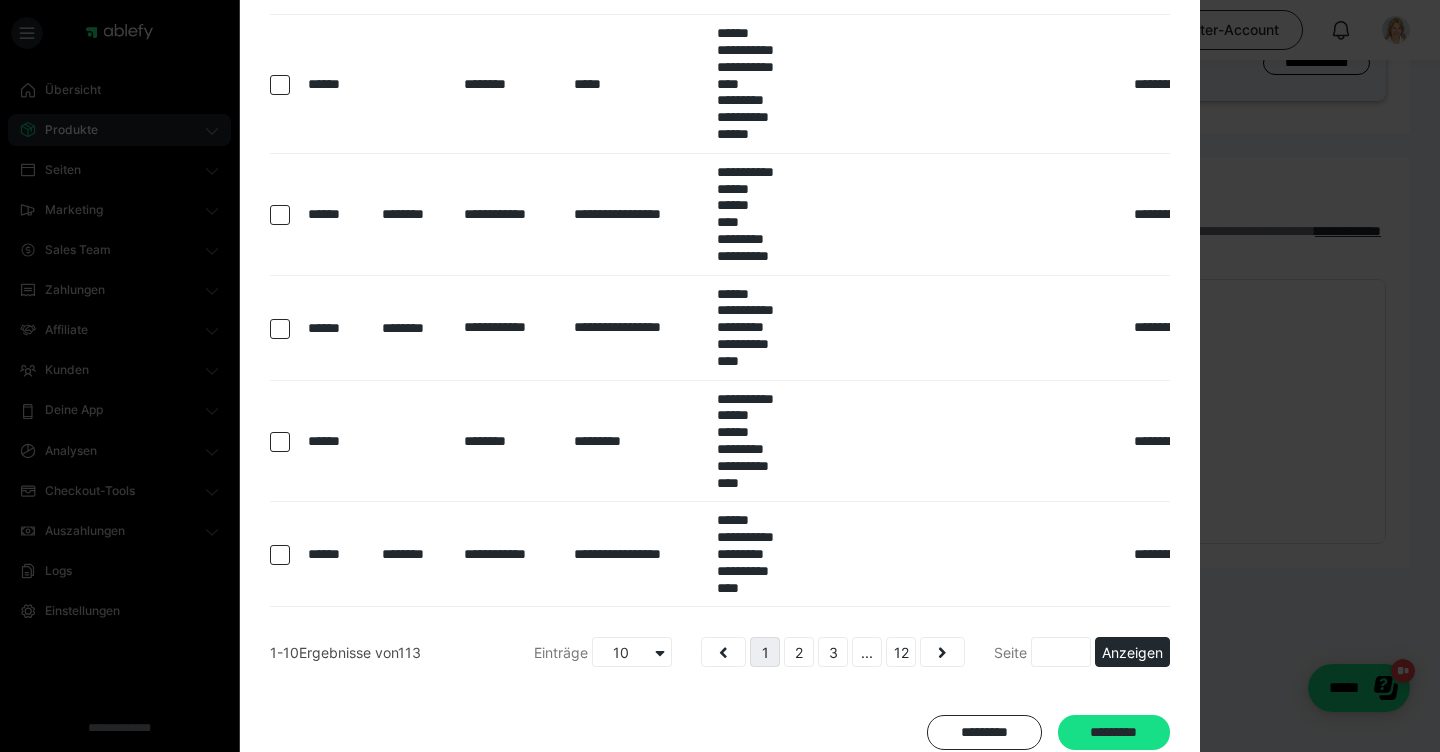 scroll, scrollTop: 1035, scrollLeft: 0, axis: vertical 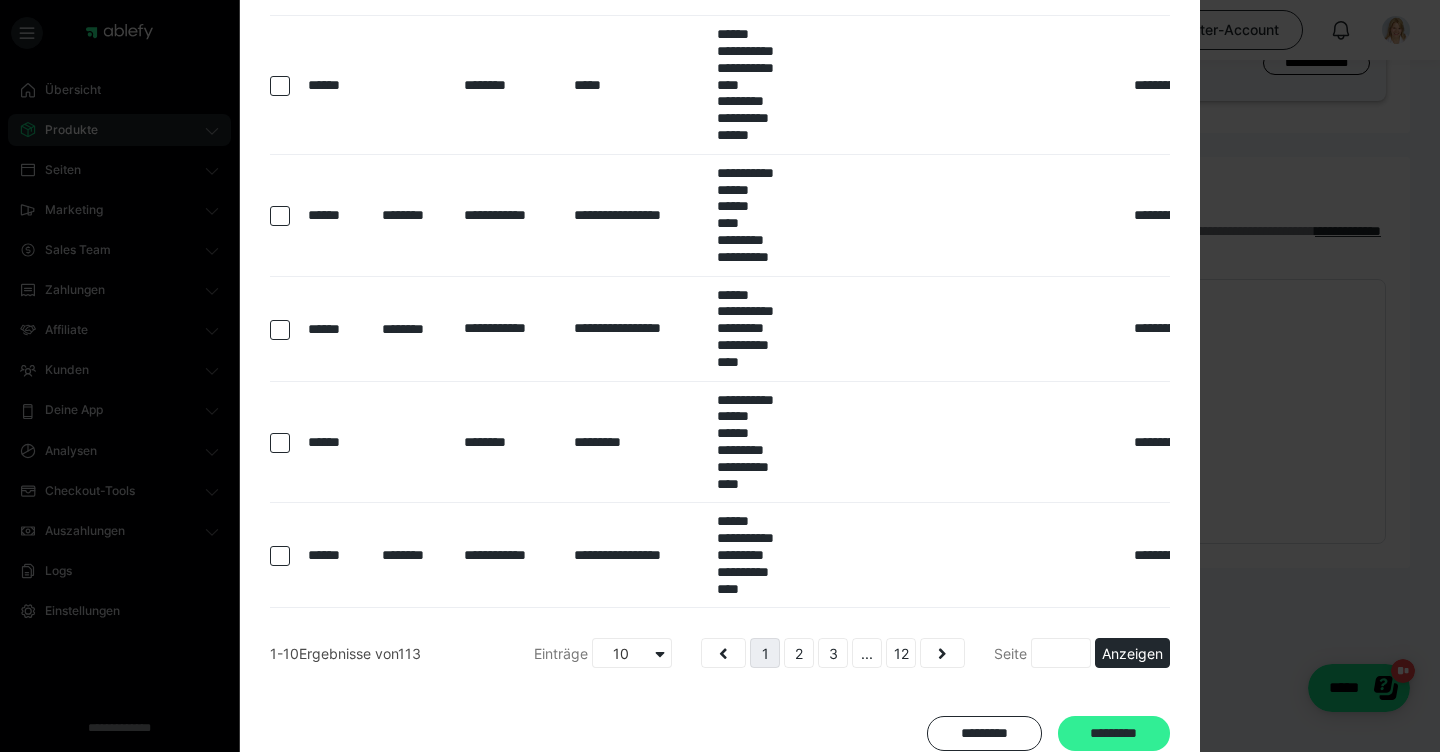 click on "*********" at bounding box center [1114, 733] 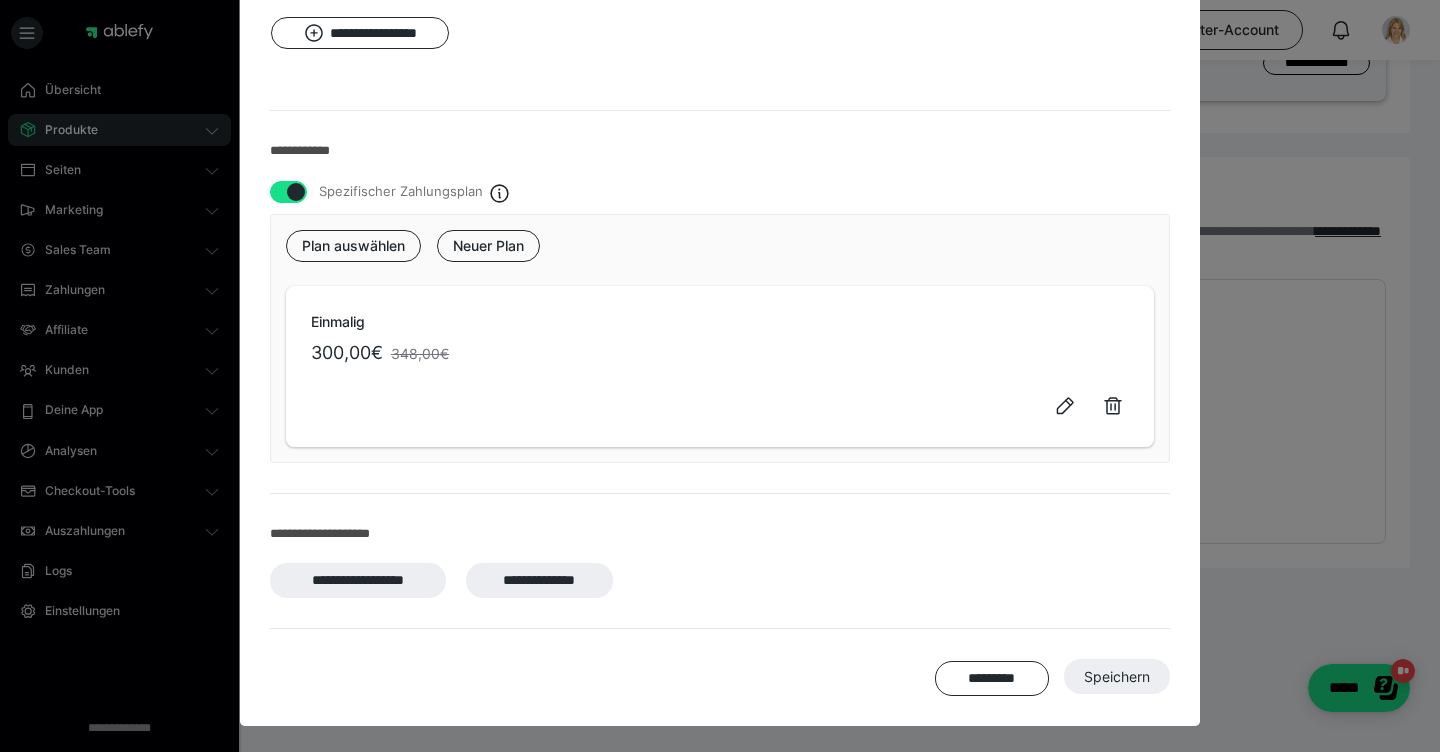 scroll, scrollTop: 206, scrollLeft: 0, axis: vertical 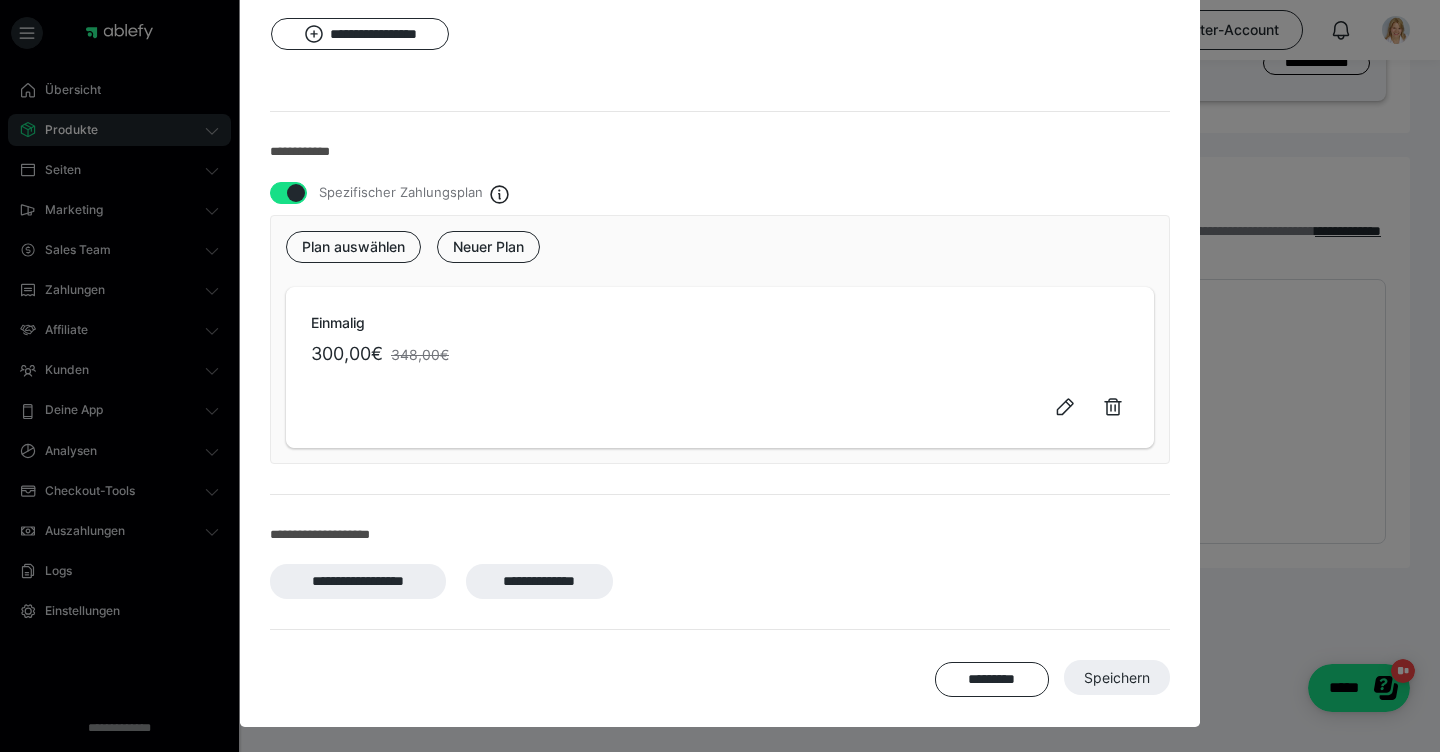 click on "**********" at bounding box center [720, 581] 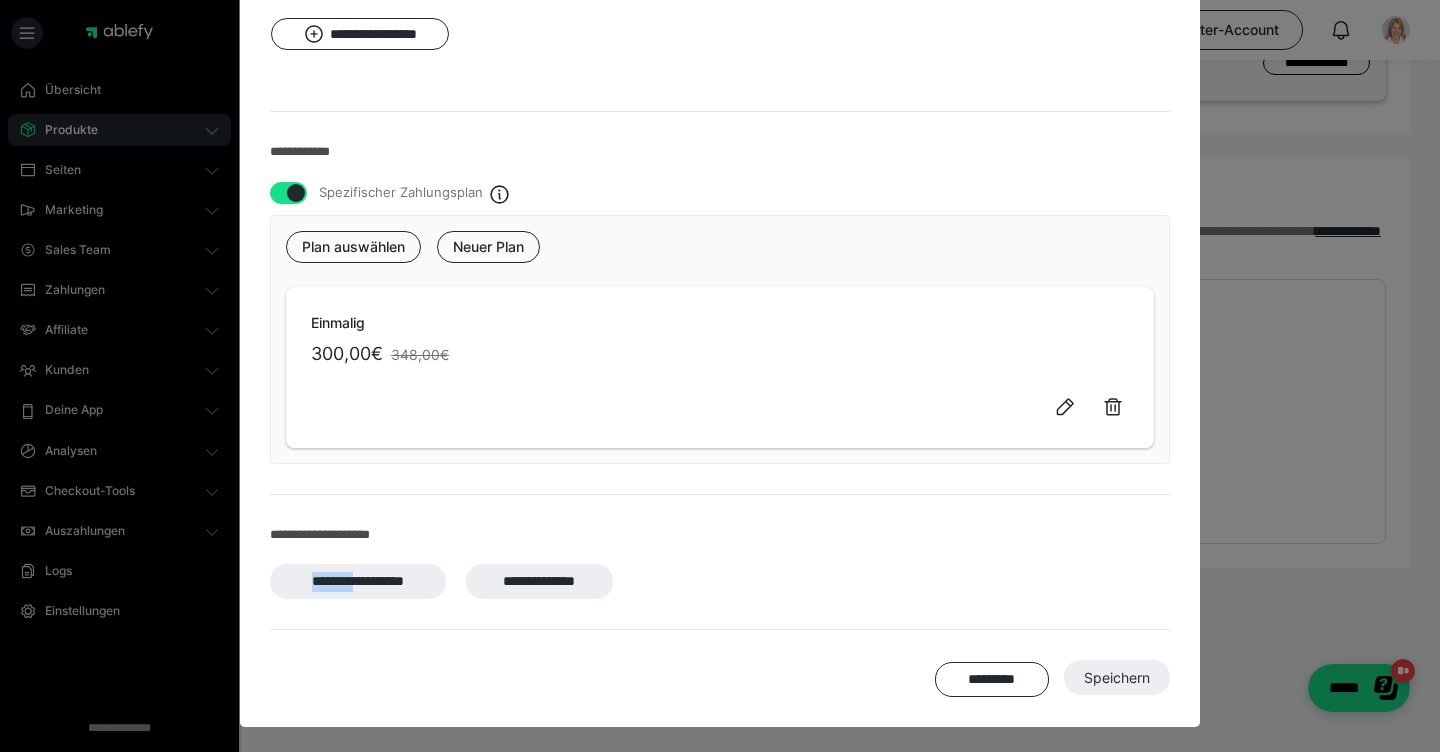 click on "**********" at bounding box center (720, 581) 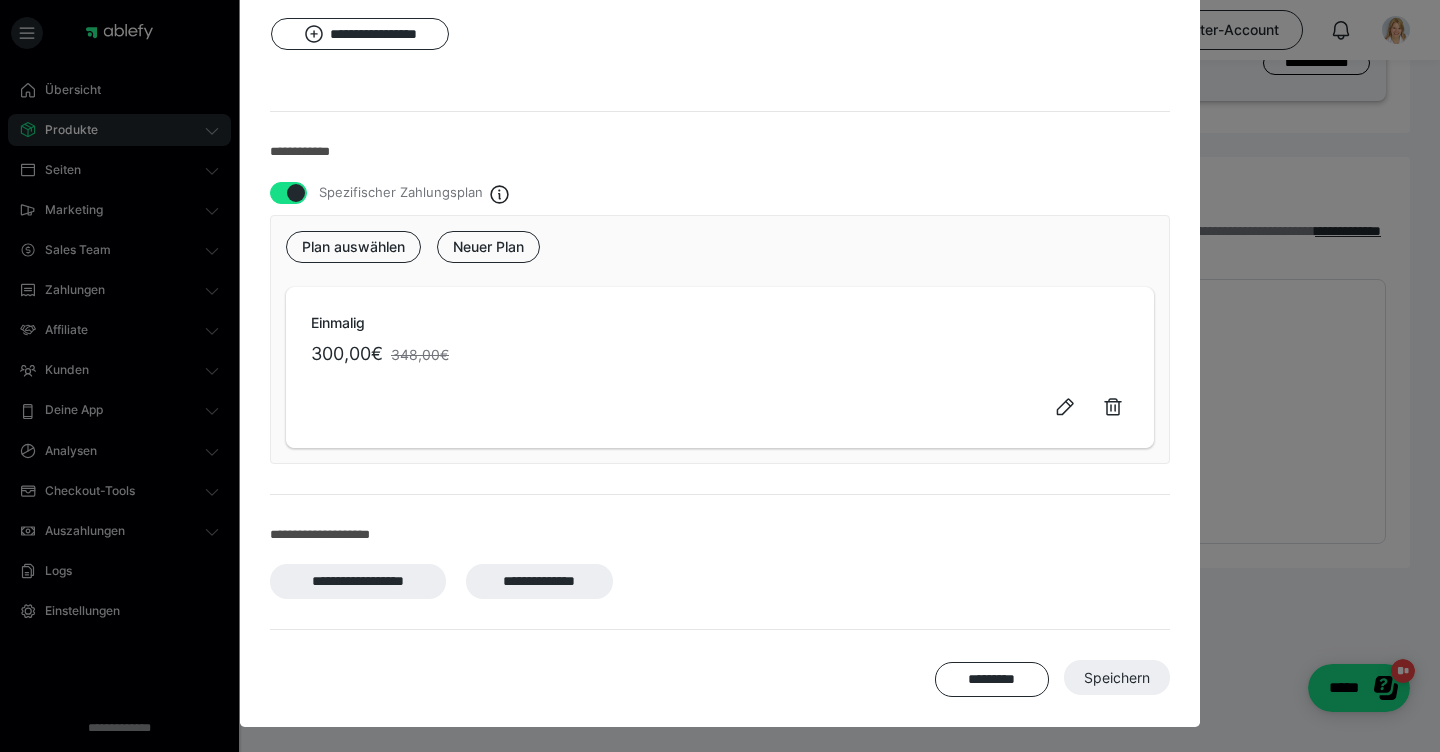 click on "**********" at bounding box center [720, 272] 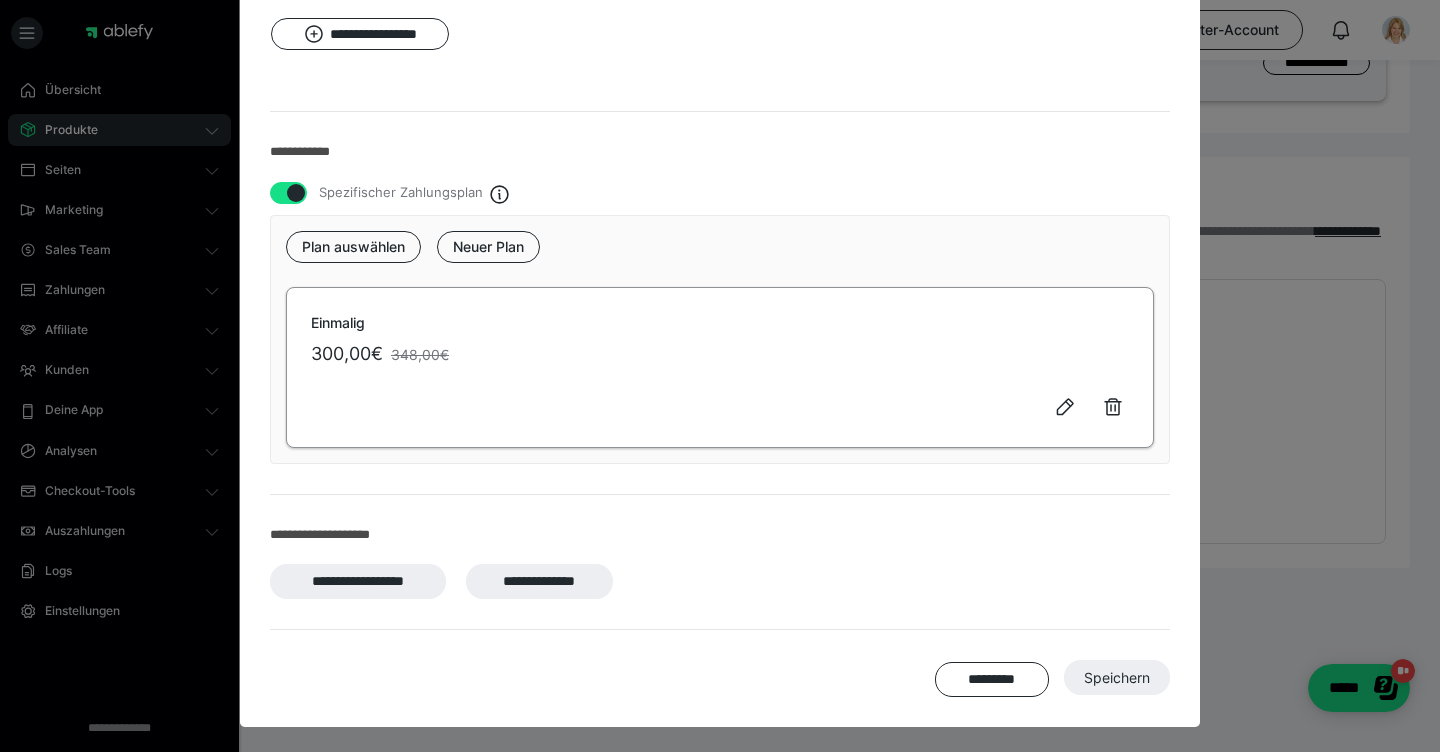 click on "Einmalig 300,00€ 348,00€" at bounding box center [720, 367] 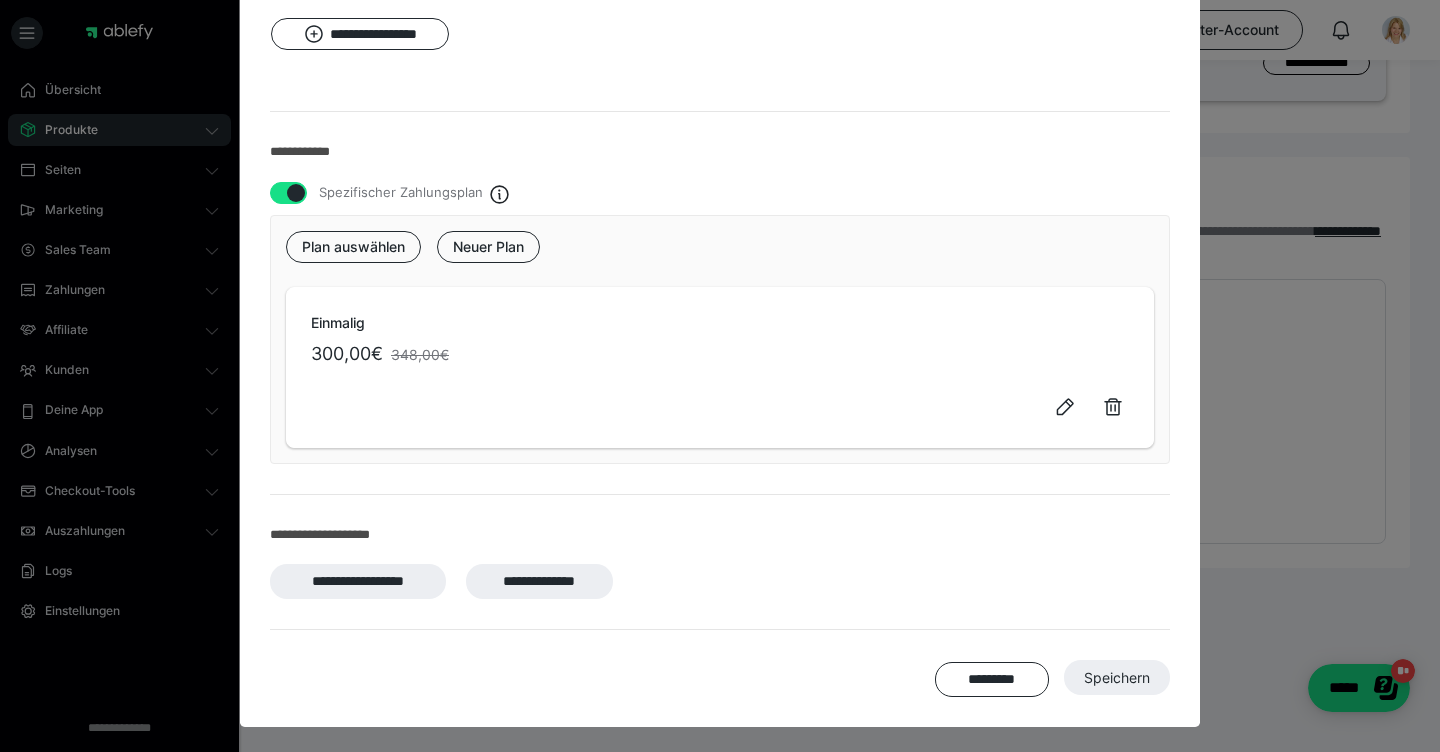 click on "**********" at bounding box center [720, 581] 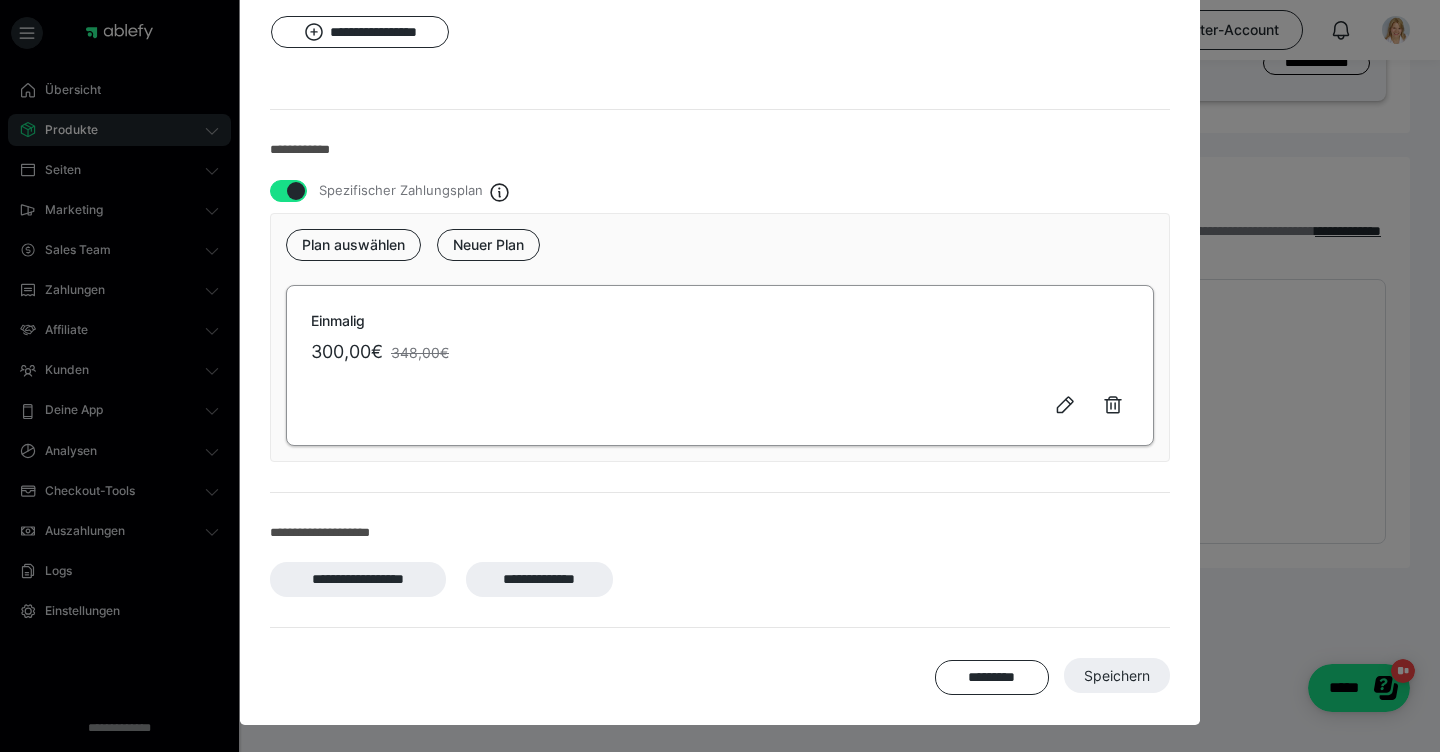 scroll, scrollTop: 206, scrollLeft: 0, axis: vertical 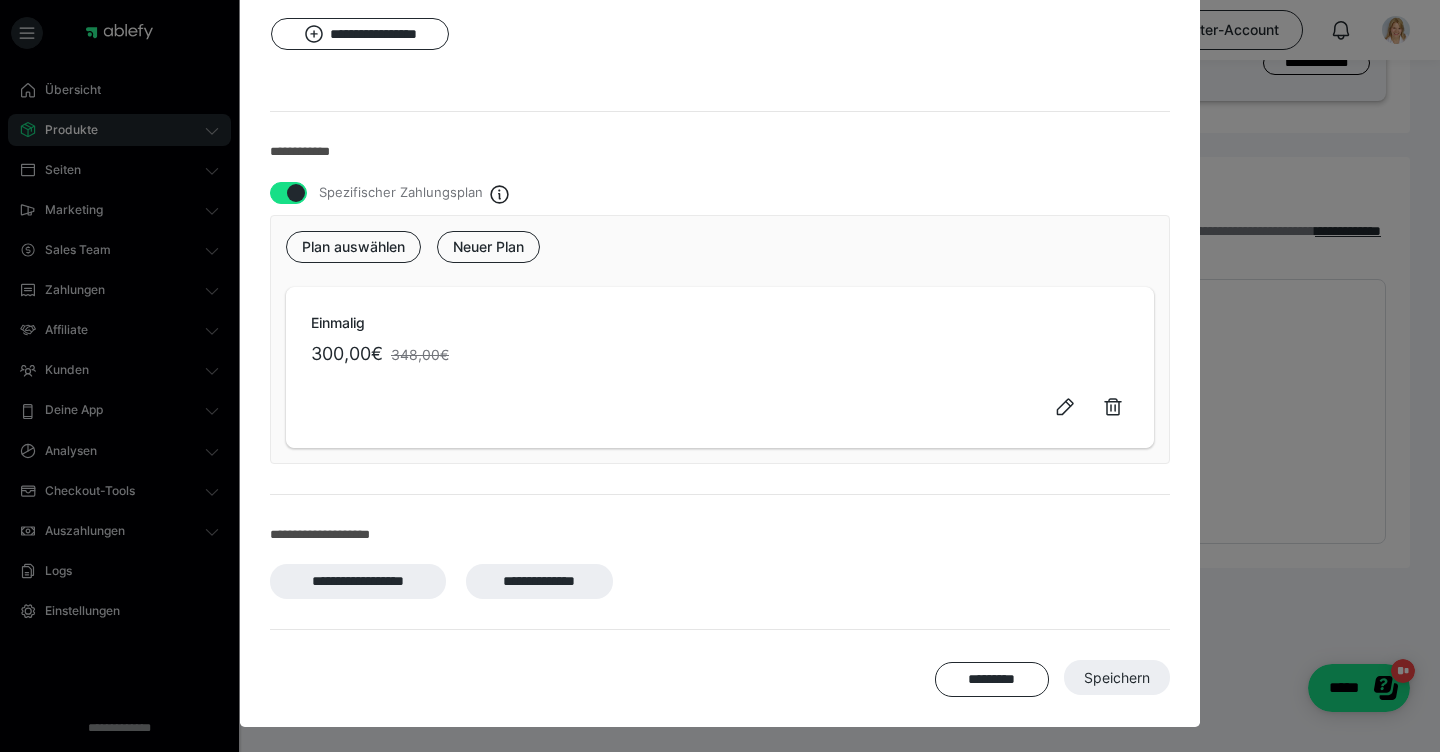 click on "**********" at bounding box center [720, 581] 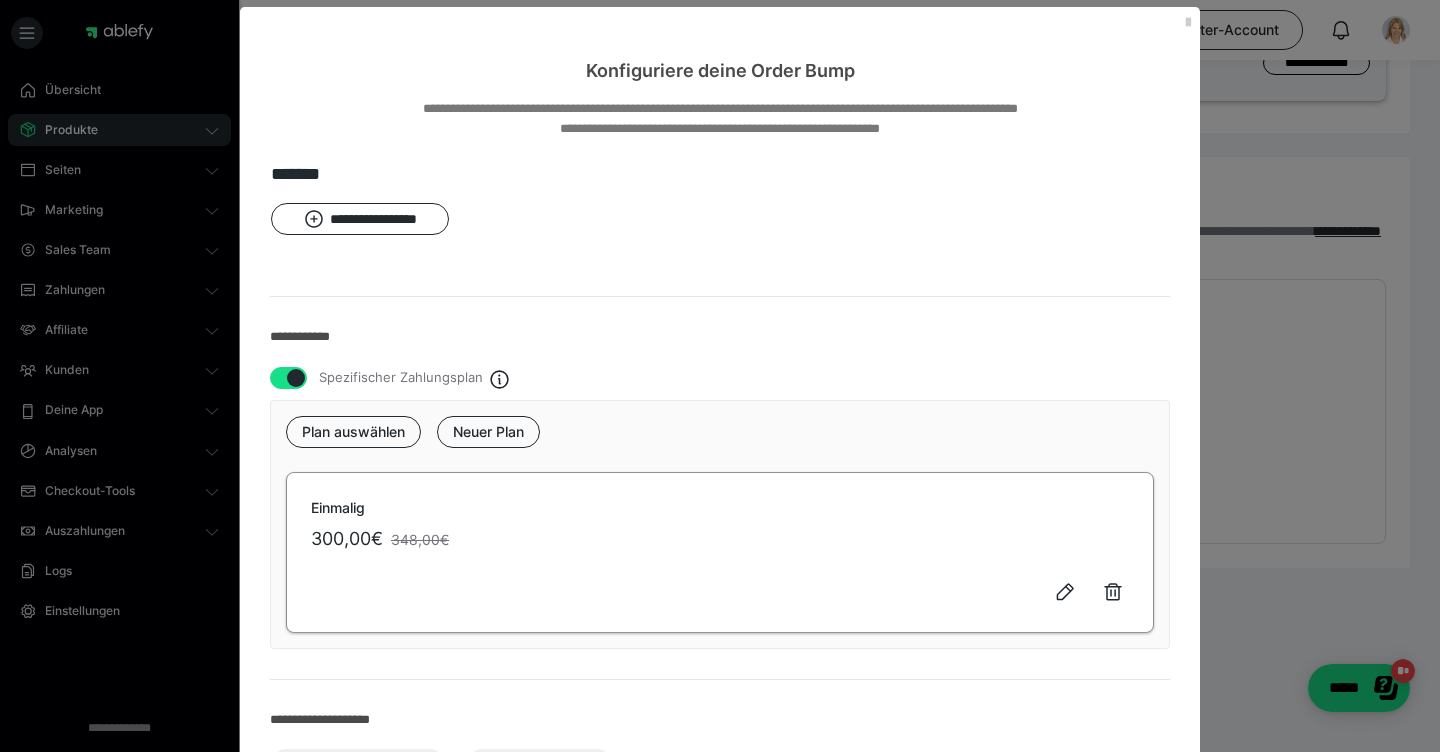 scroll, scrollTop: 19, scrollLeft: 0, axis: vertical 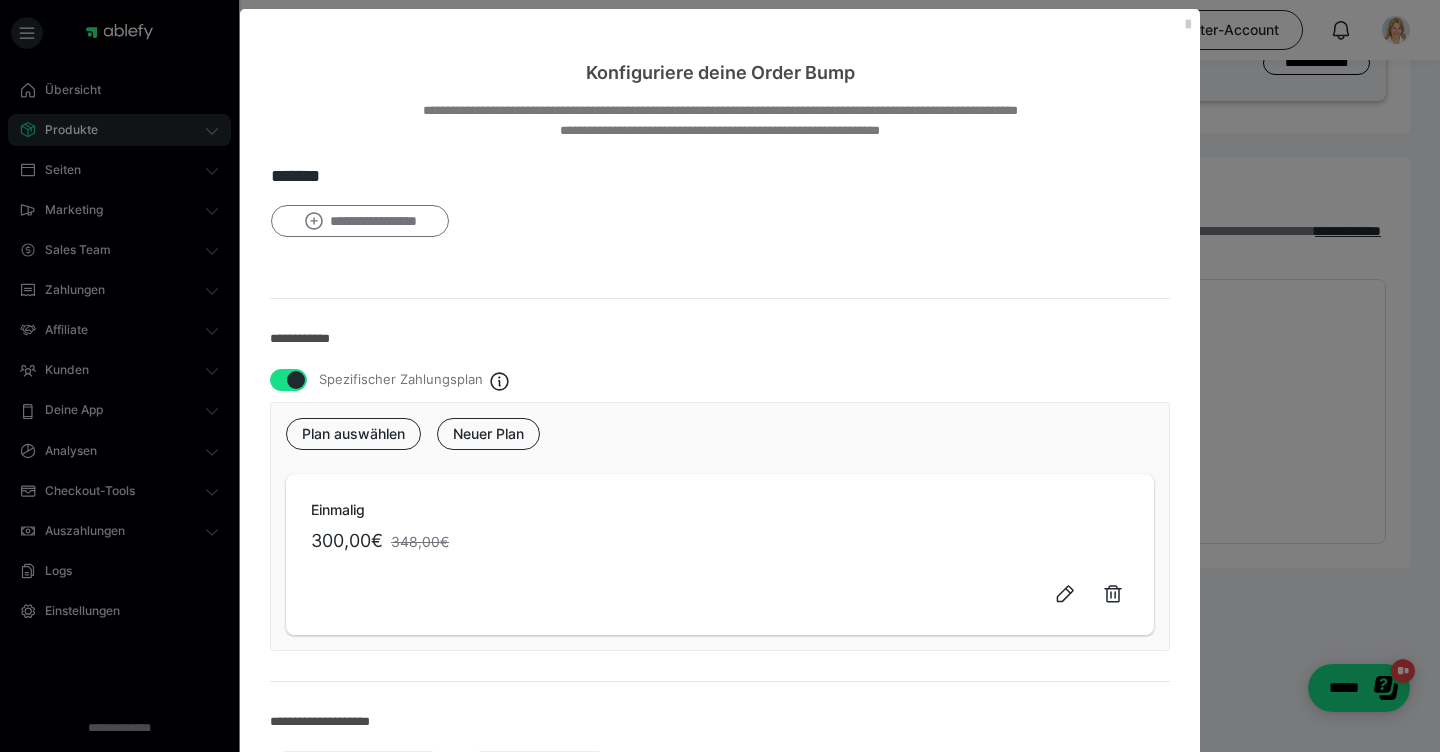 click on "**********" at bounding box center [360, 221] 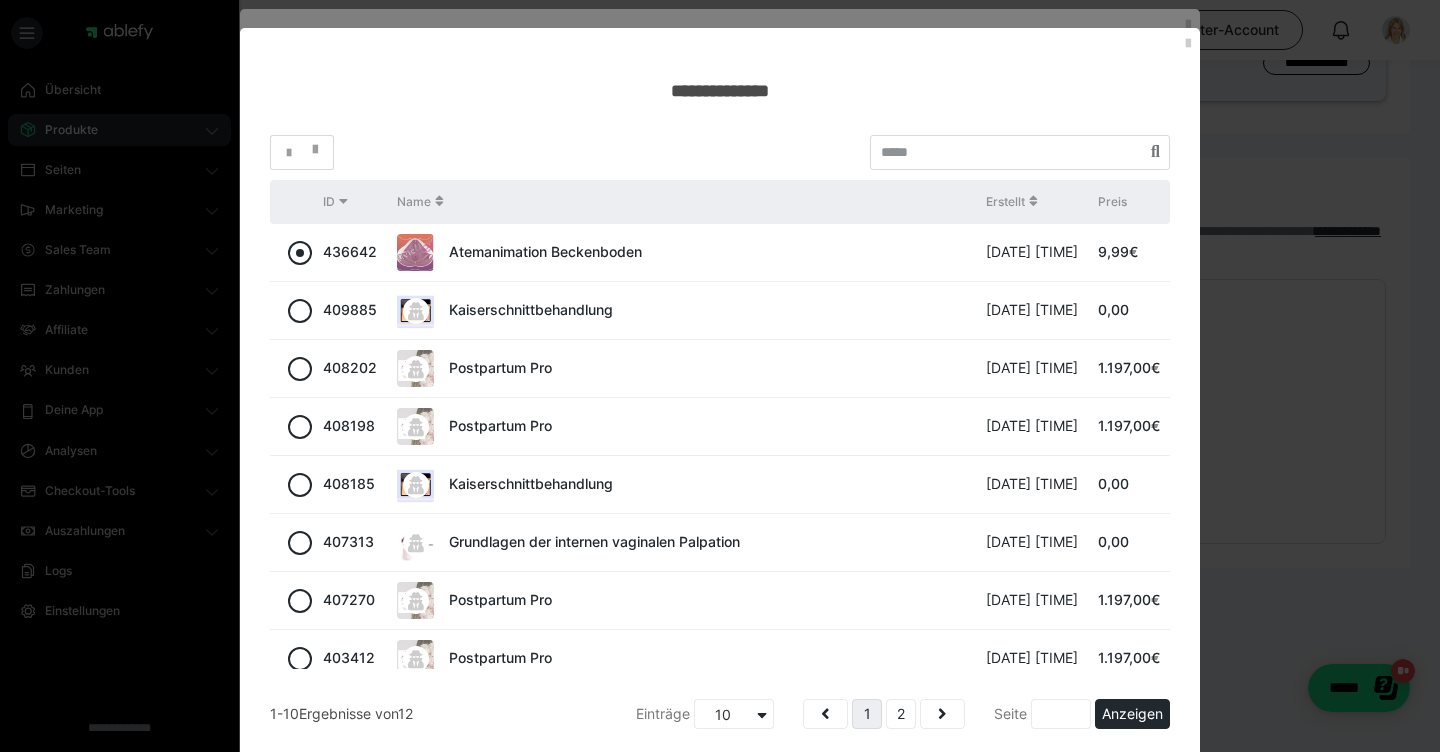 click at bounding box center [300, 253] 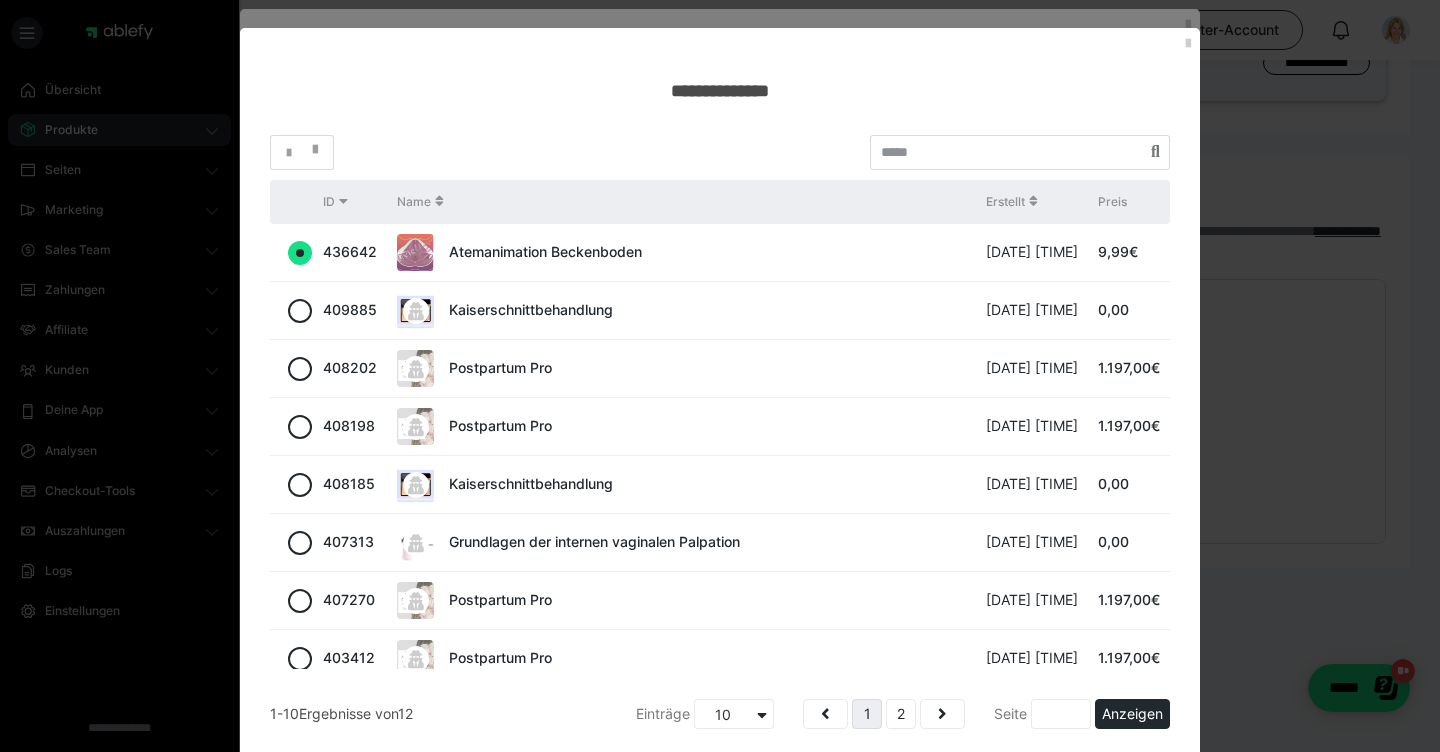 radio on "true" 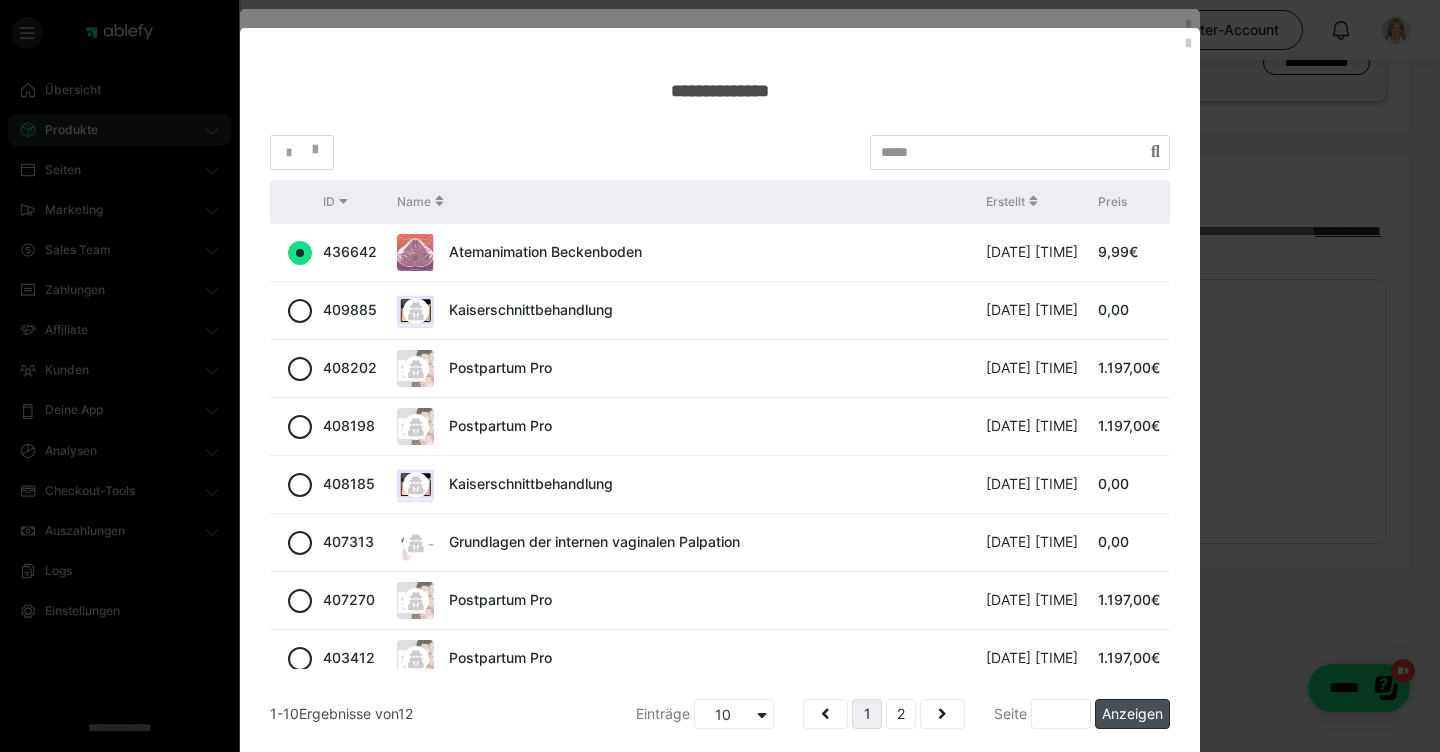 click on "Anzeigen" at bounding box center [1132, 714] 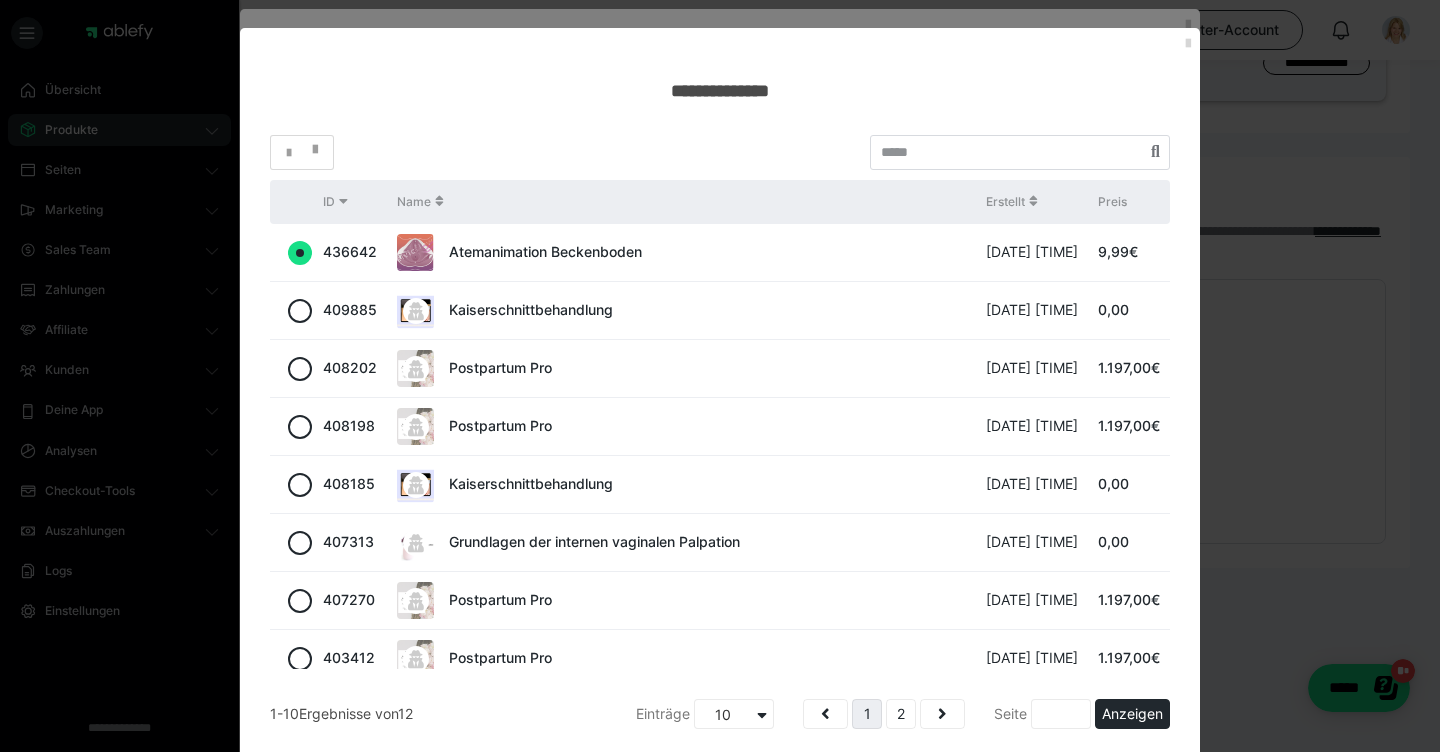 click at bounding box center [1188, 44] 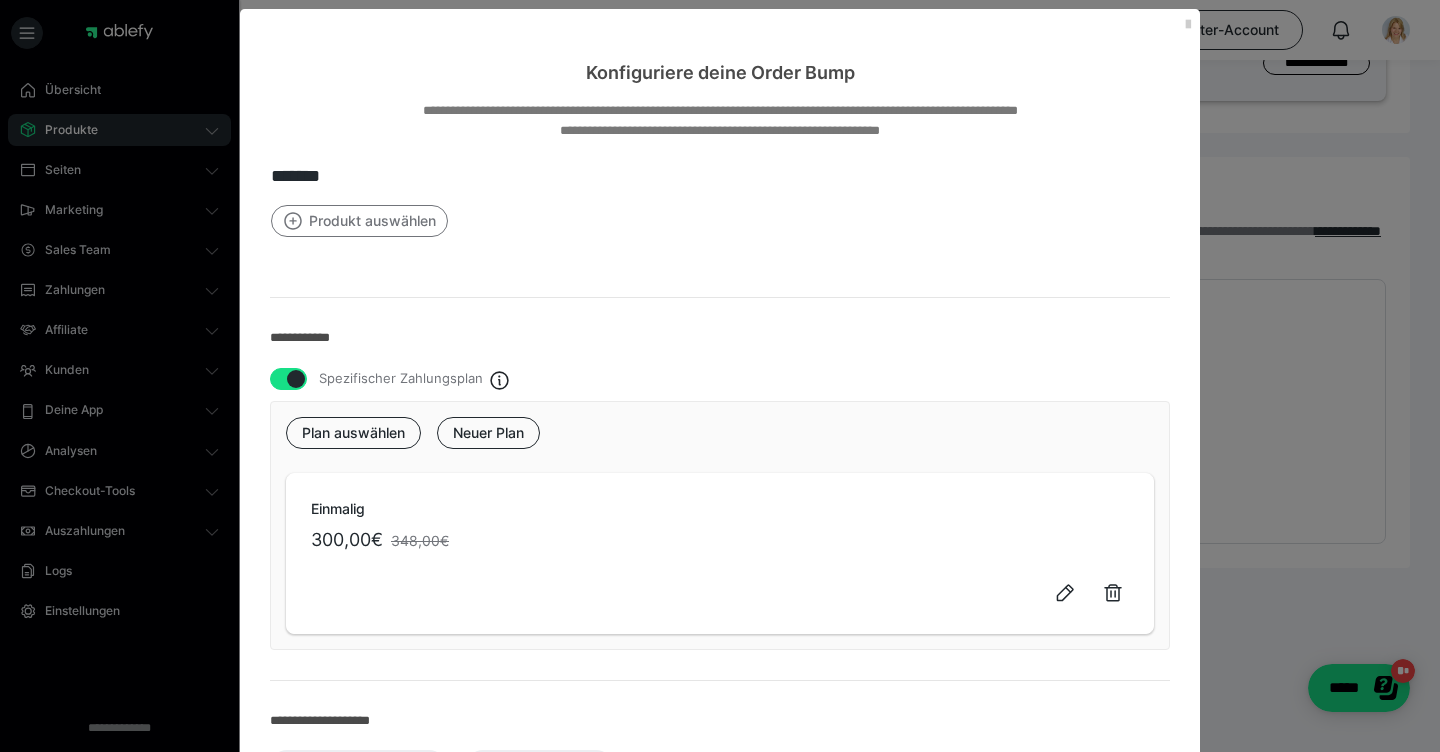 click on "Produkt auswählen" at bounding box center [359, 221] 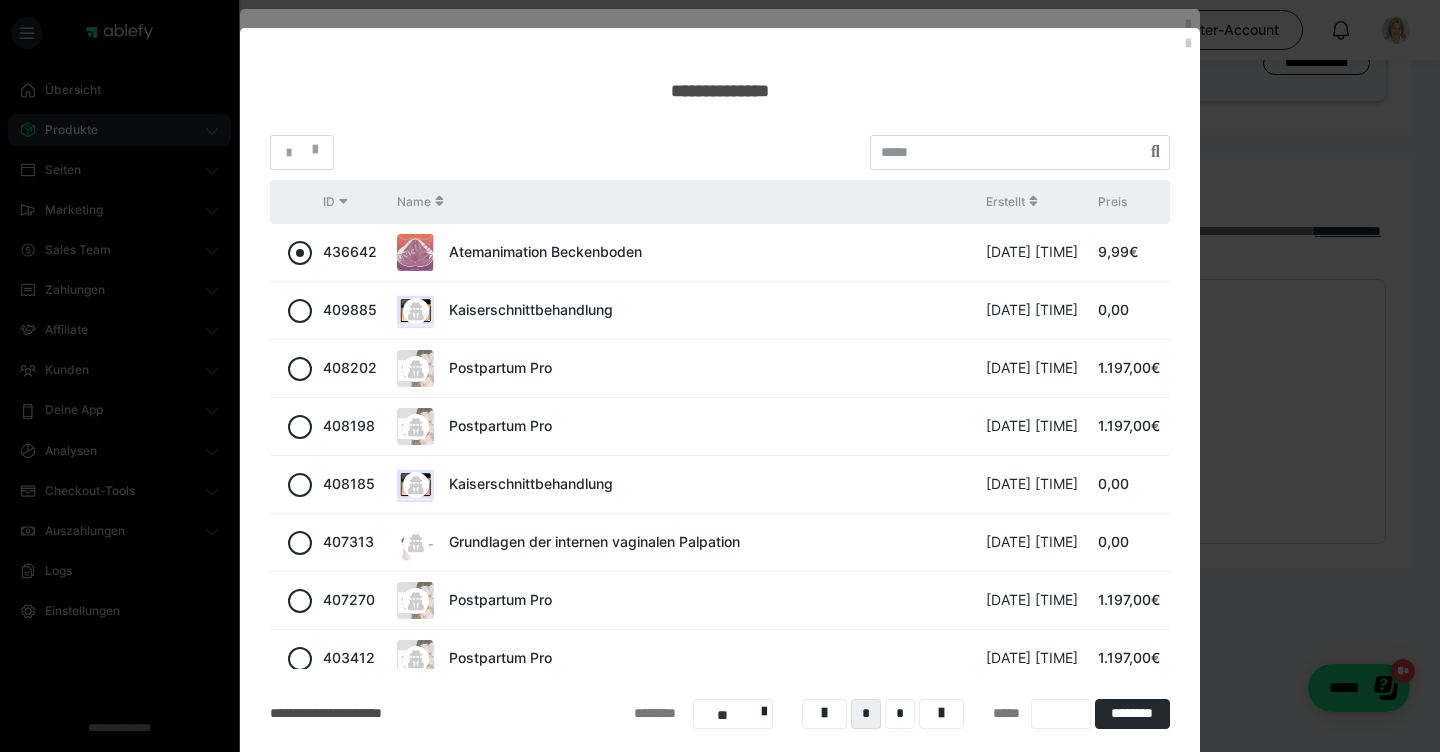 click at bounding box center [300, 253] 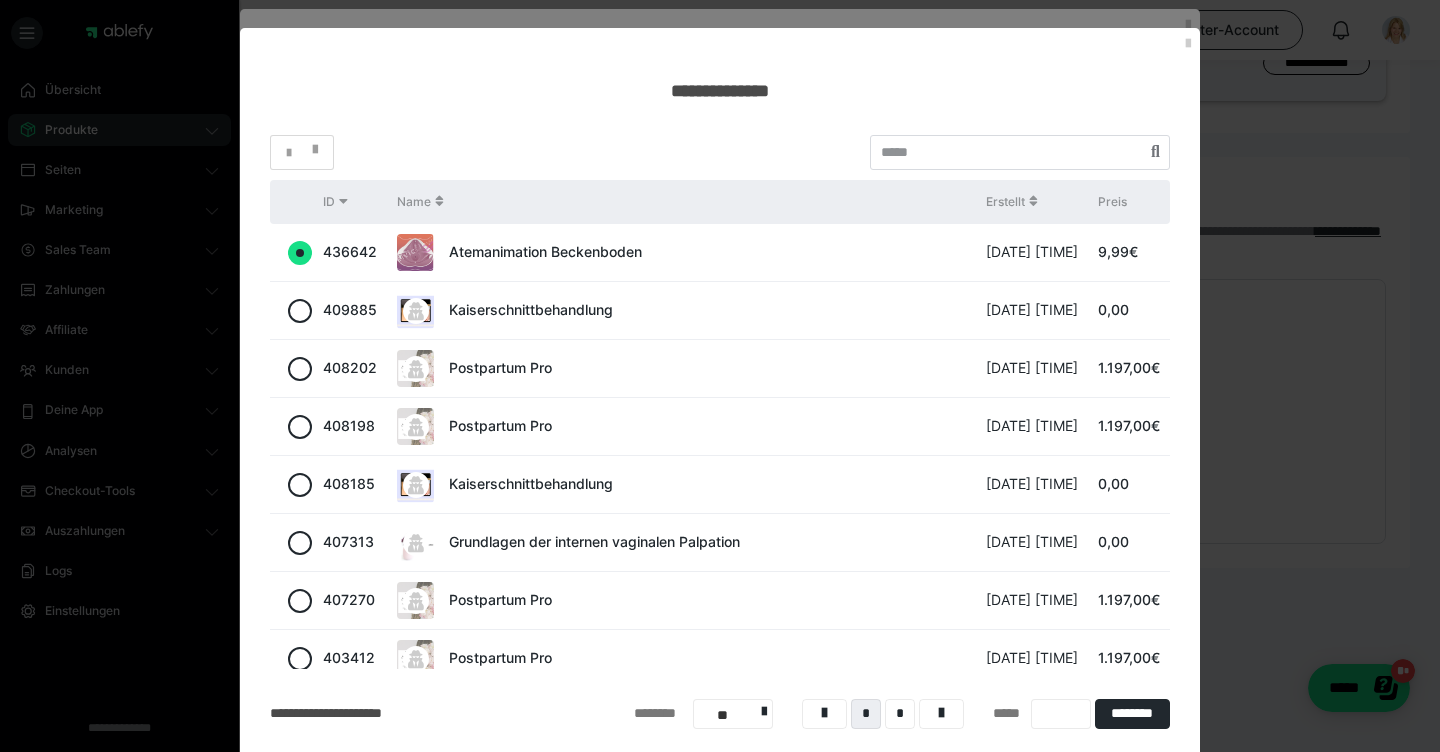 radio on "true" 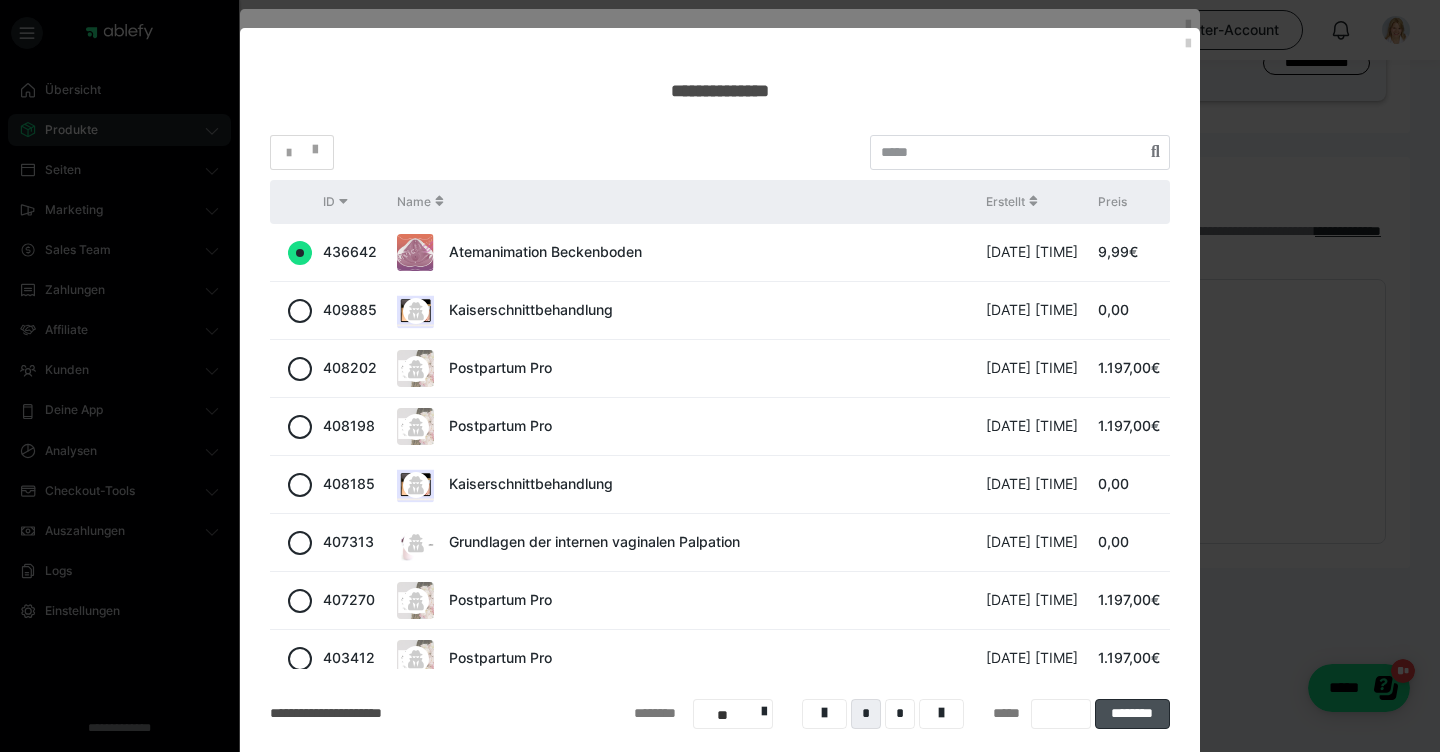 click on "********" at bounding box center [1132, 714] 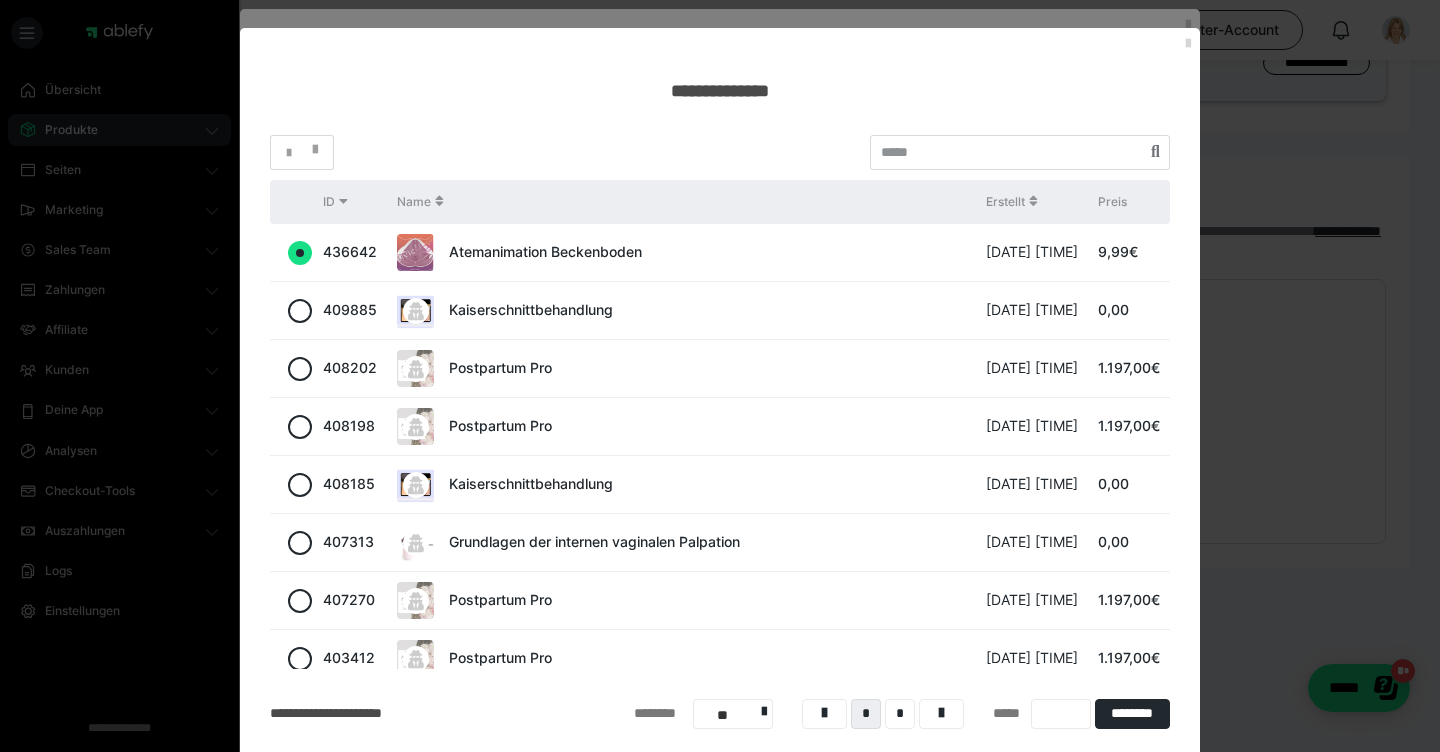click at bounding box center (1188, 44) 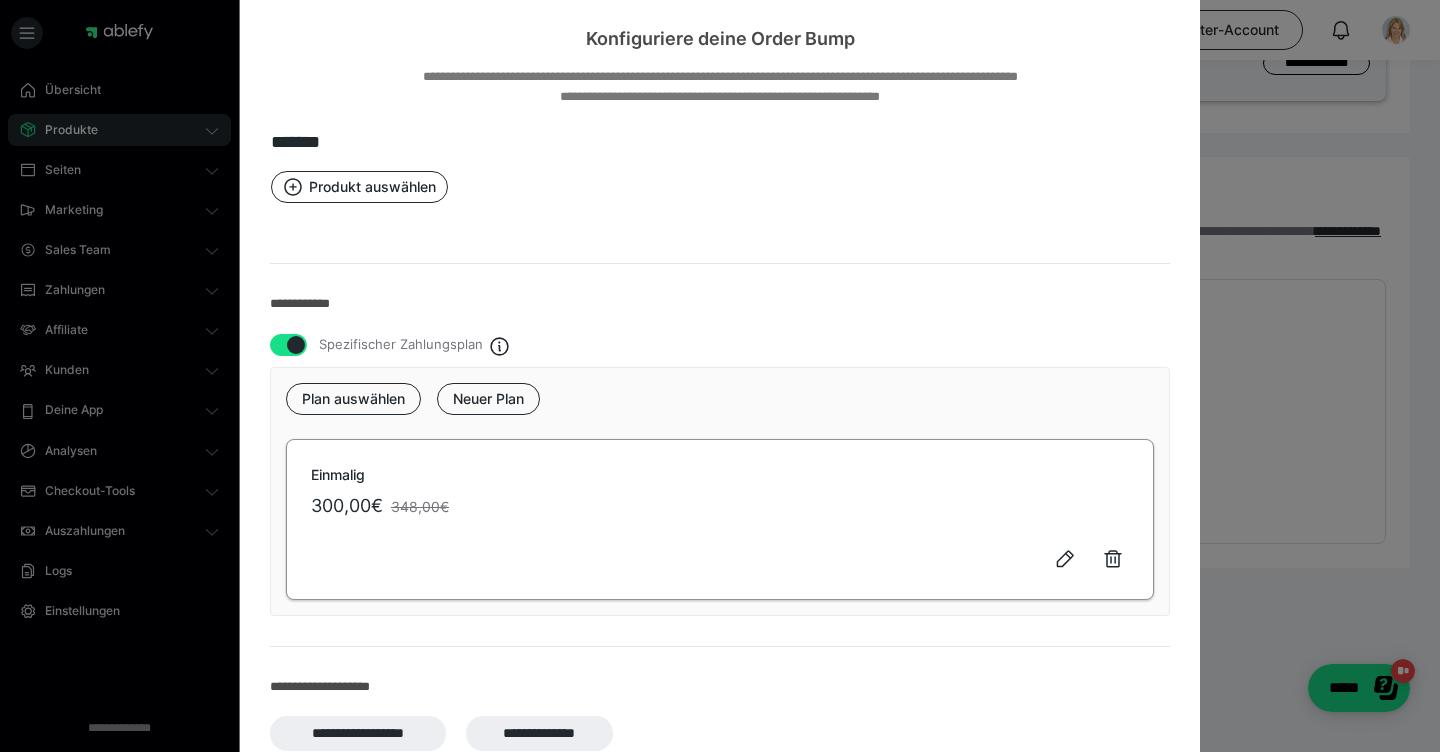 scroll, scrollTop: 58, scrollLeft: 0, axis: vertical 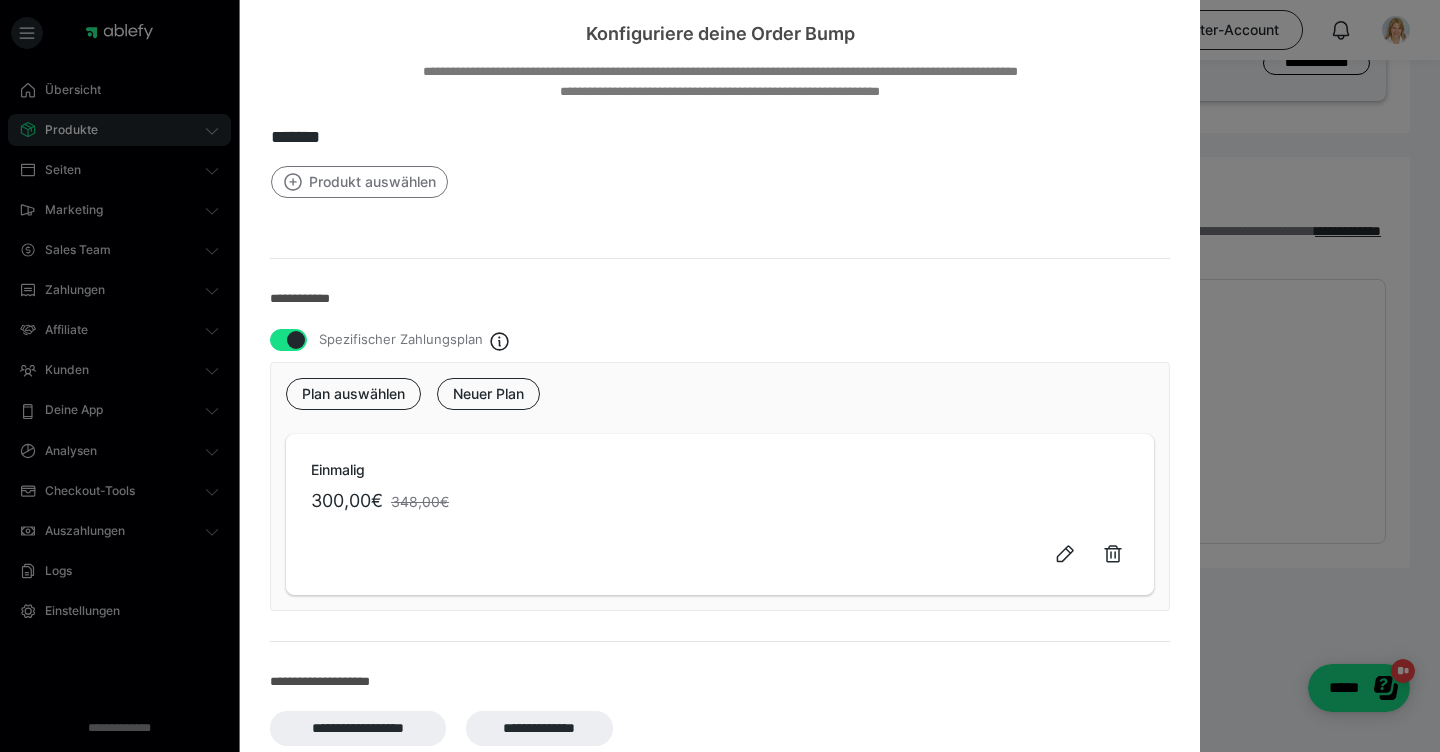 click on "Produkt auswählen" at bounding box center (359, 182) 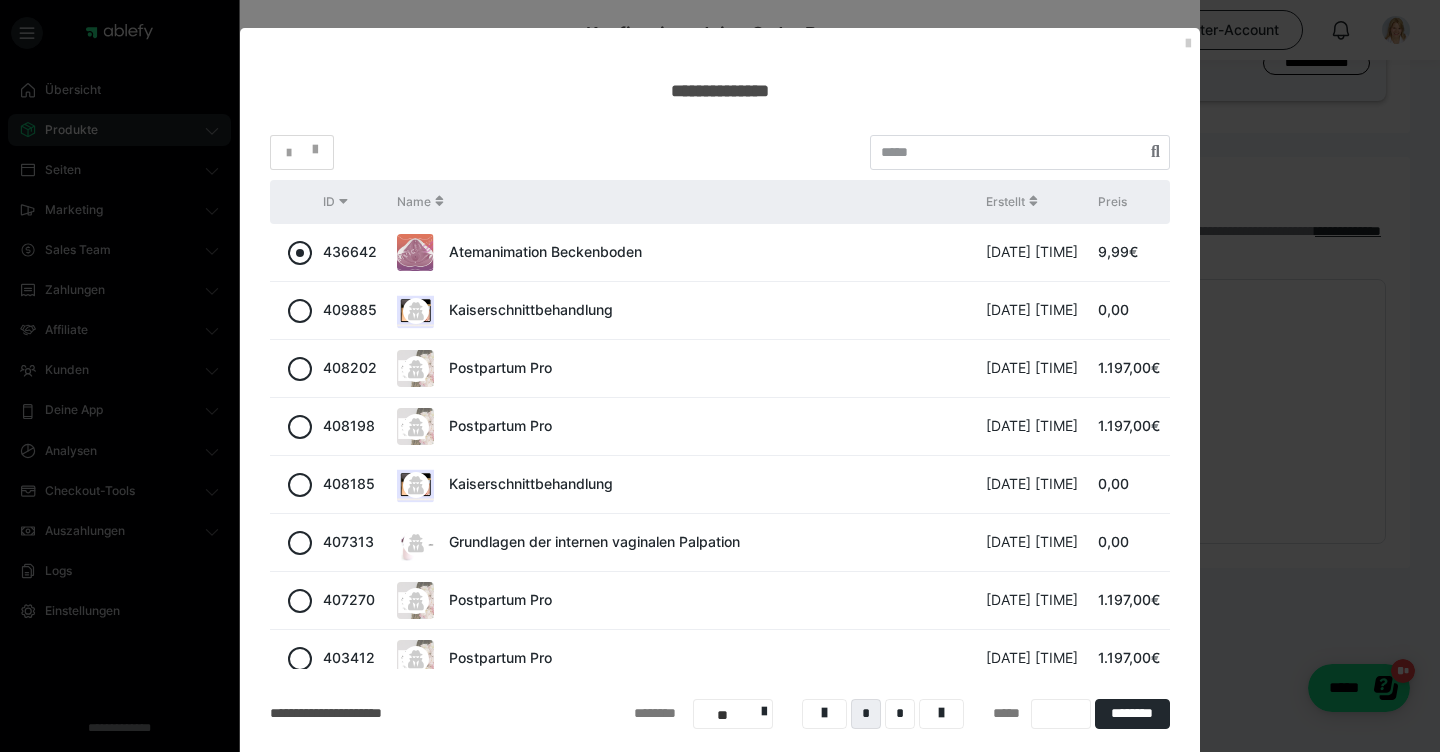 click at bounding box center [300, 253] 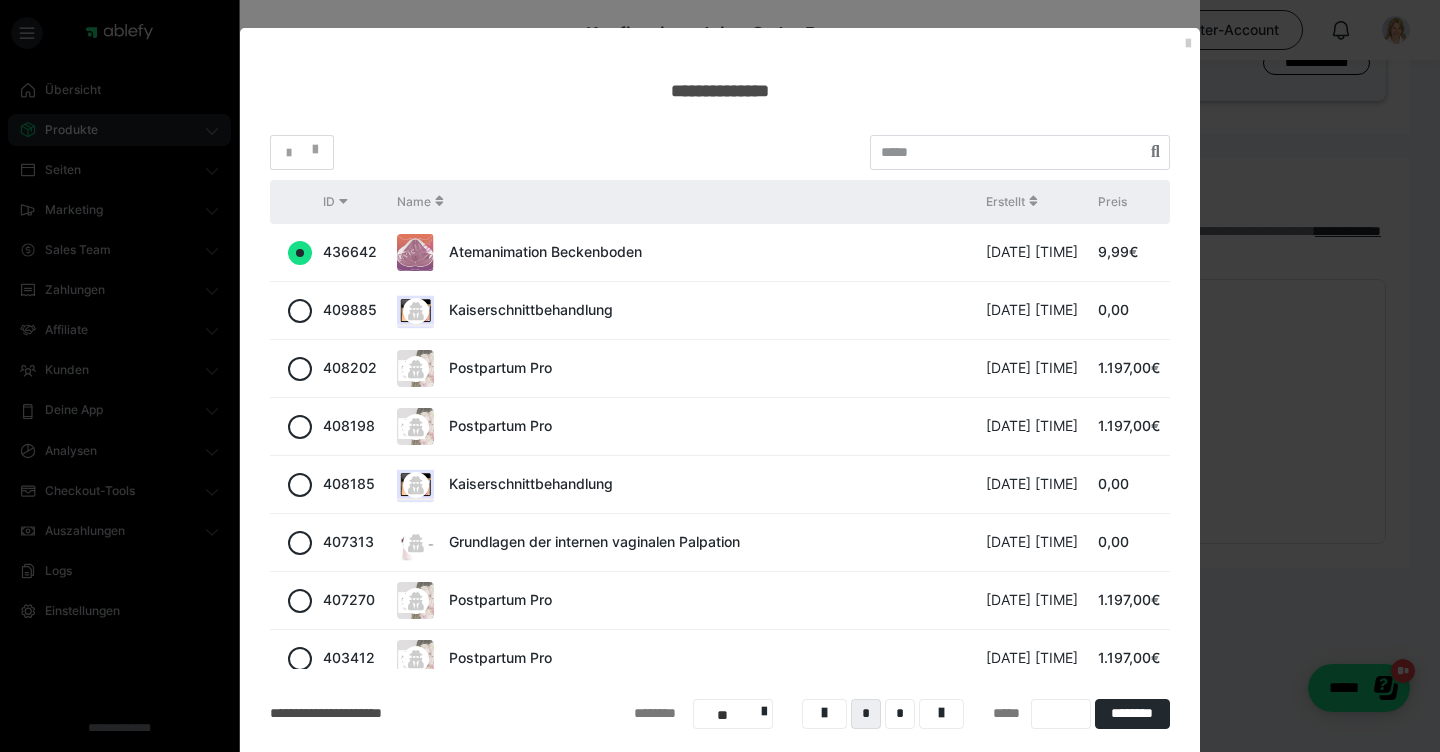 radio on "true" 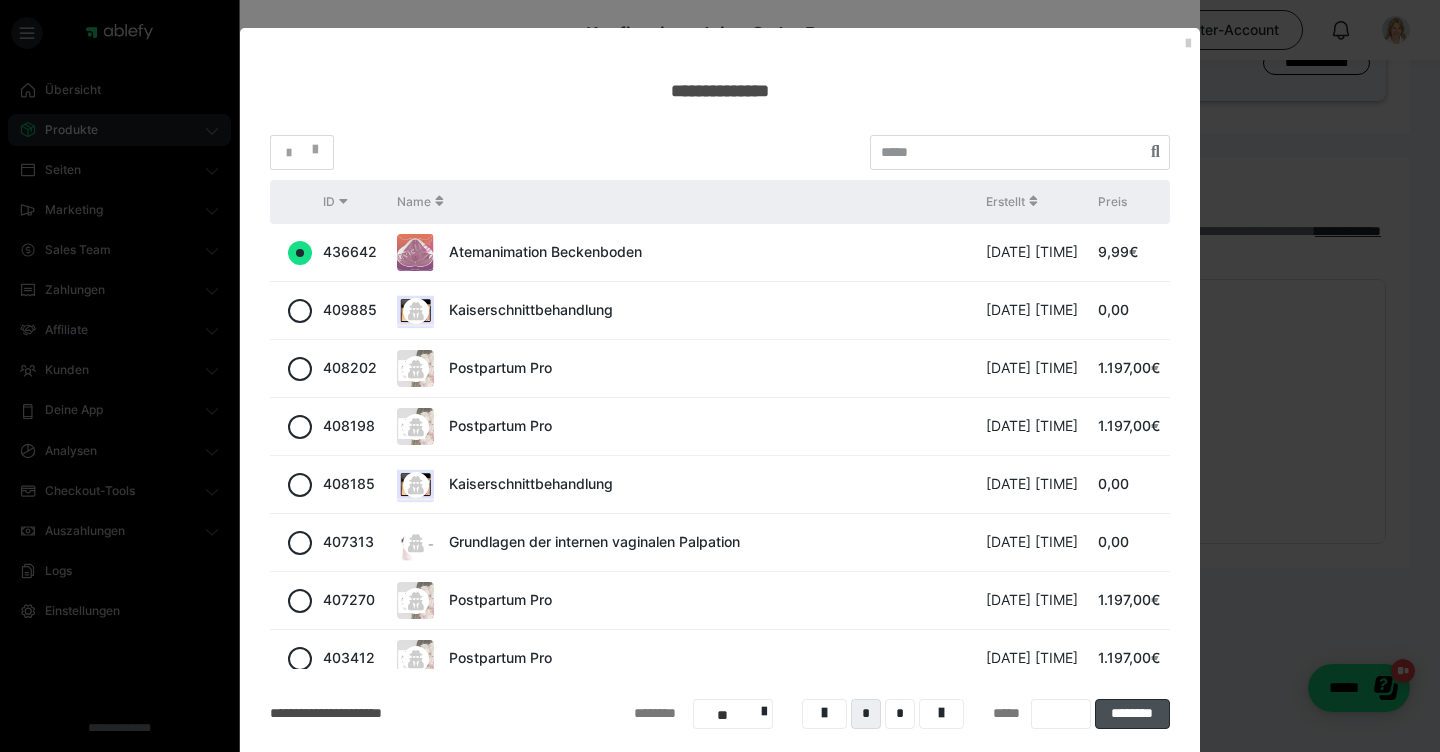 click on "********" at bounding box center (1132, 714) 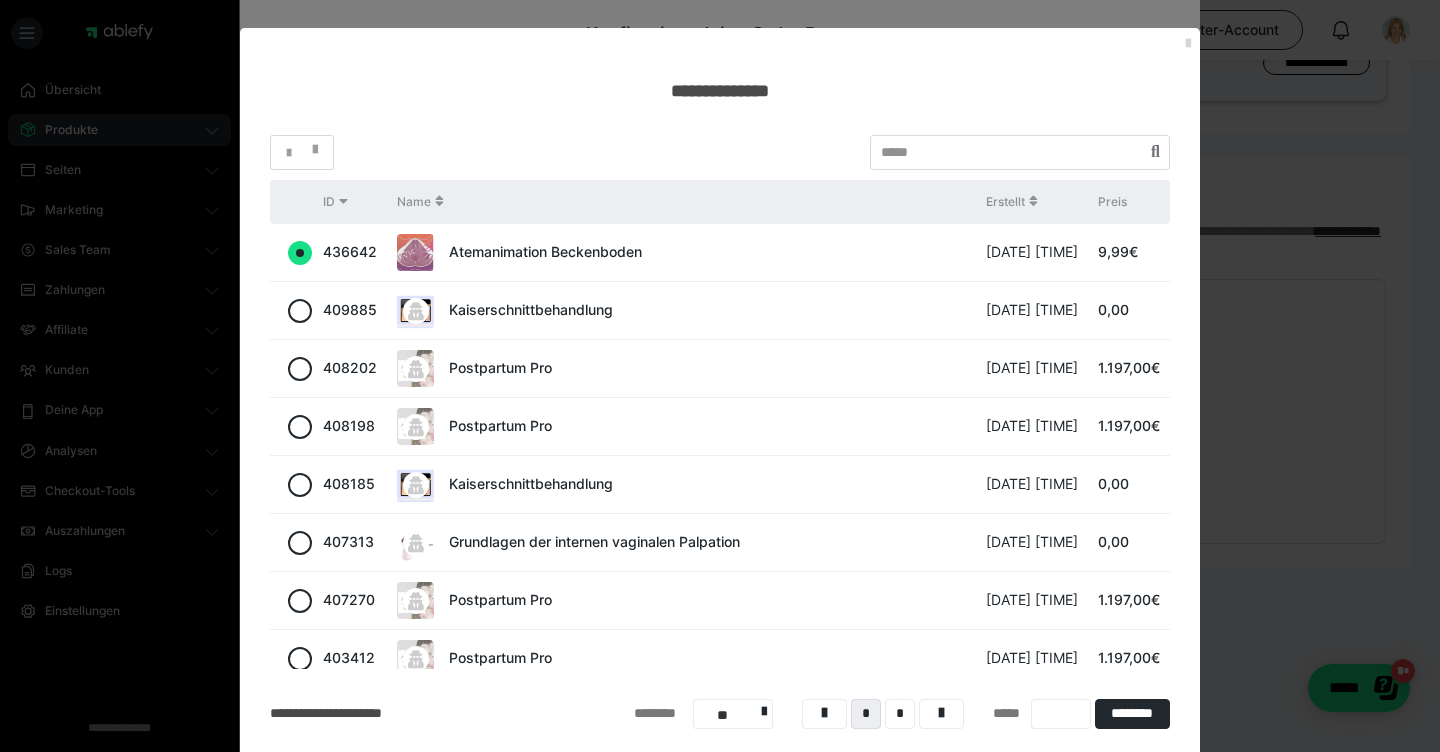 click at bounding box center [1188, 44] 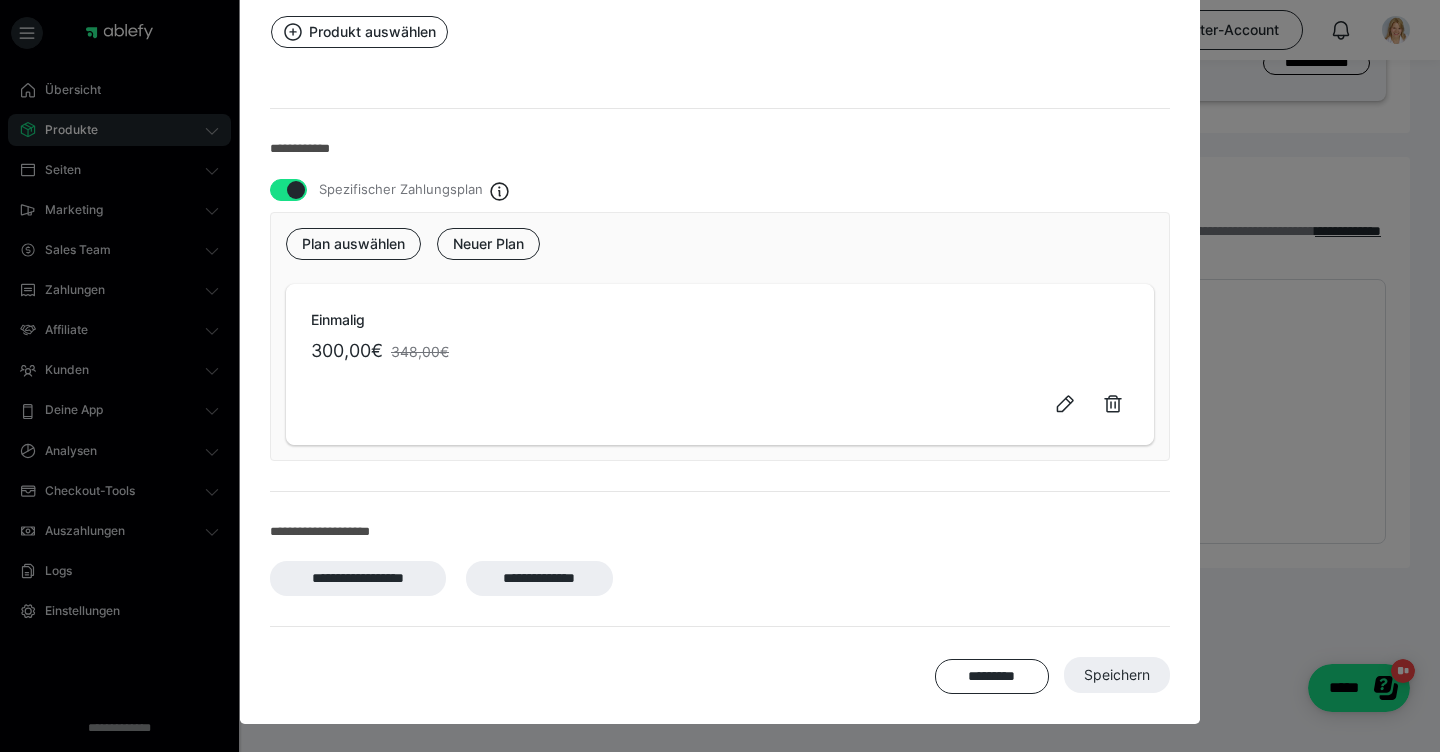 scroll, scrollTop: 206, scrollLeft: 0, axis: vertical 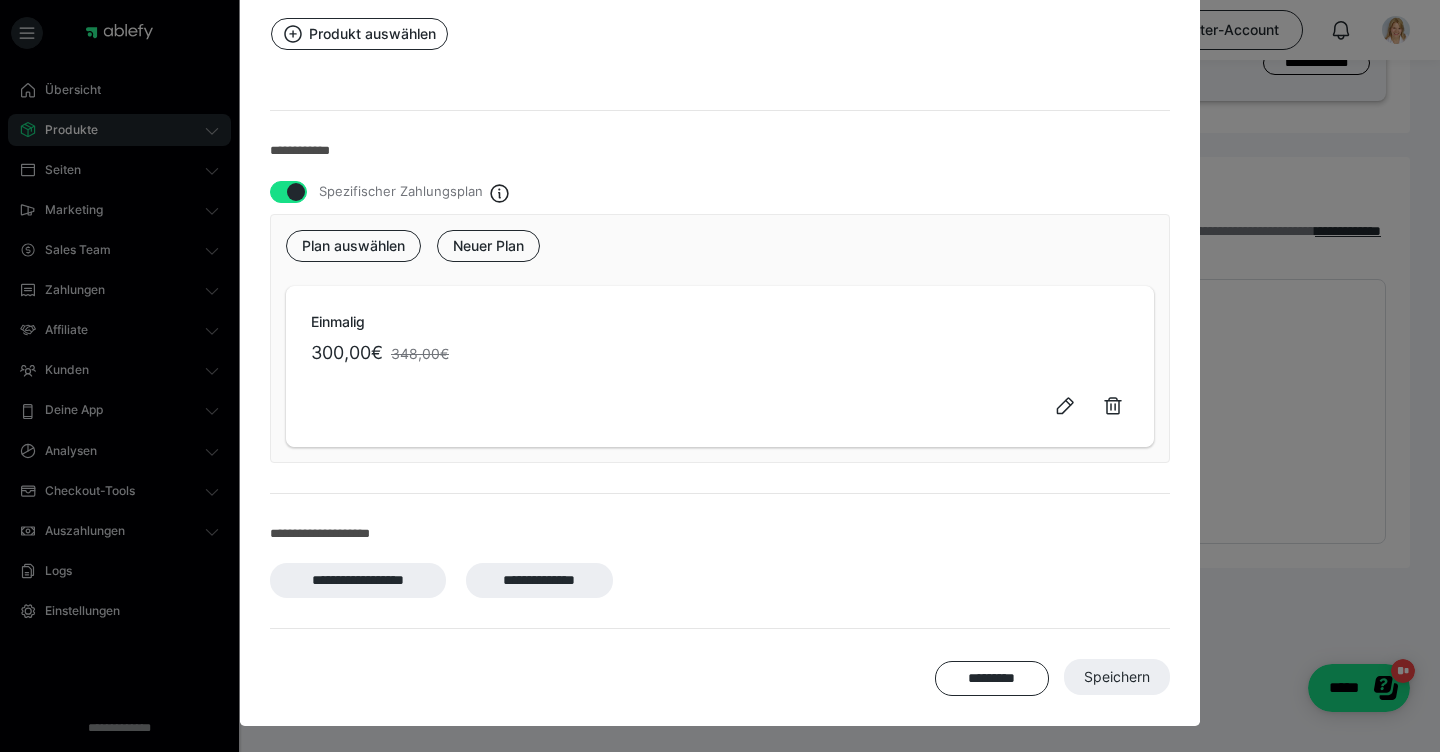 click on "**********" at bounding box center [720, 580] 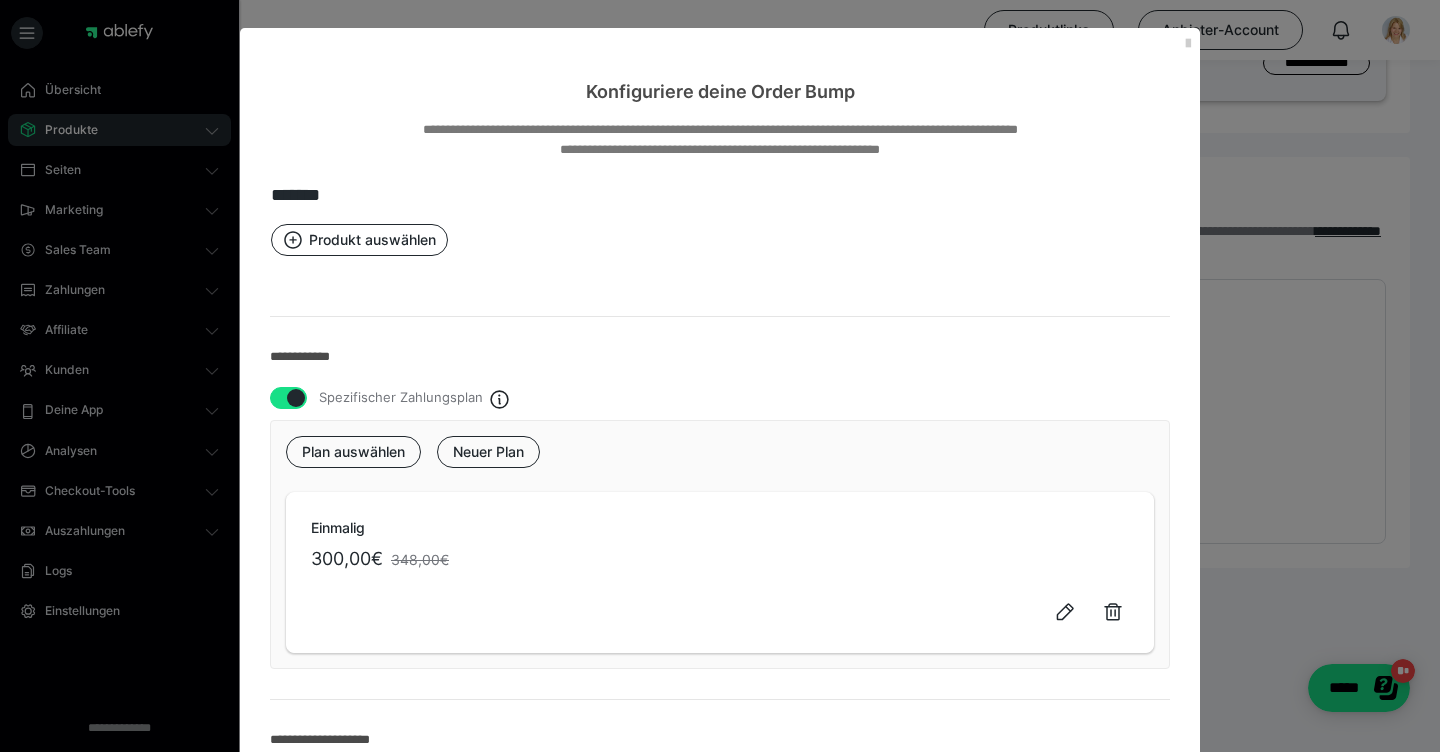 scroll, scrollTop: 0, scrollLeft: 0, axis: both 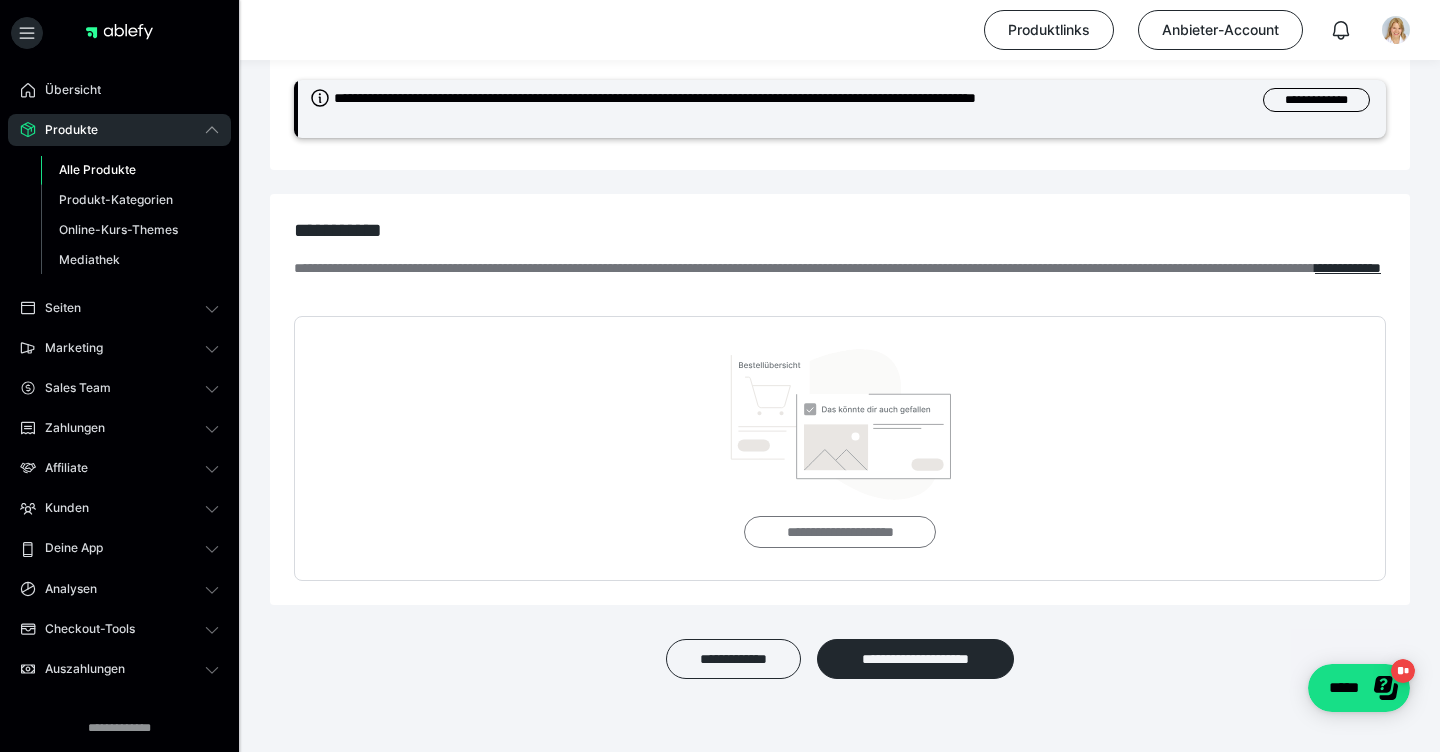 click on "**********" at bounding box center [839, 532] 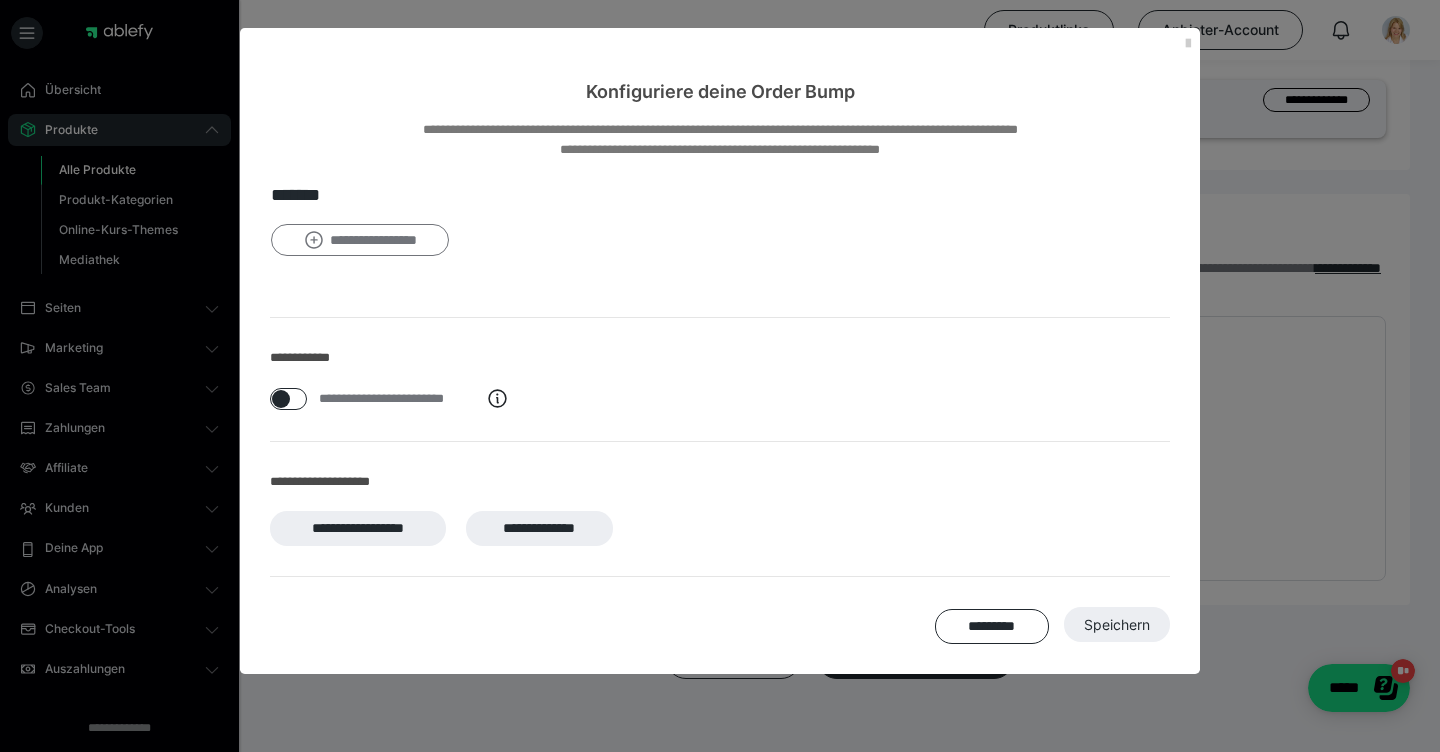 click on "**********" at bounding box center [360, 240] 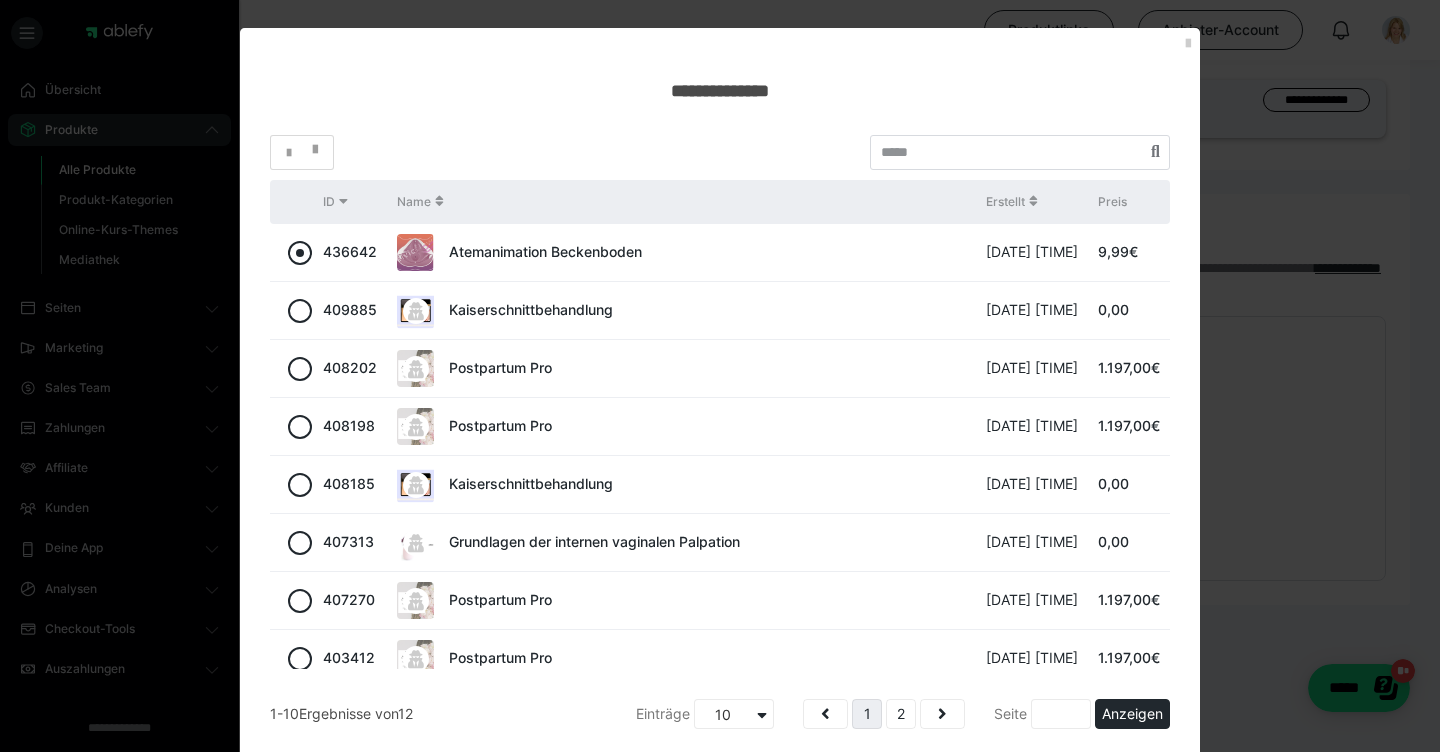 click at bounding box center (300, 253) 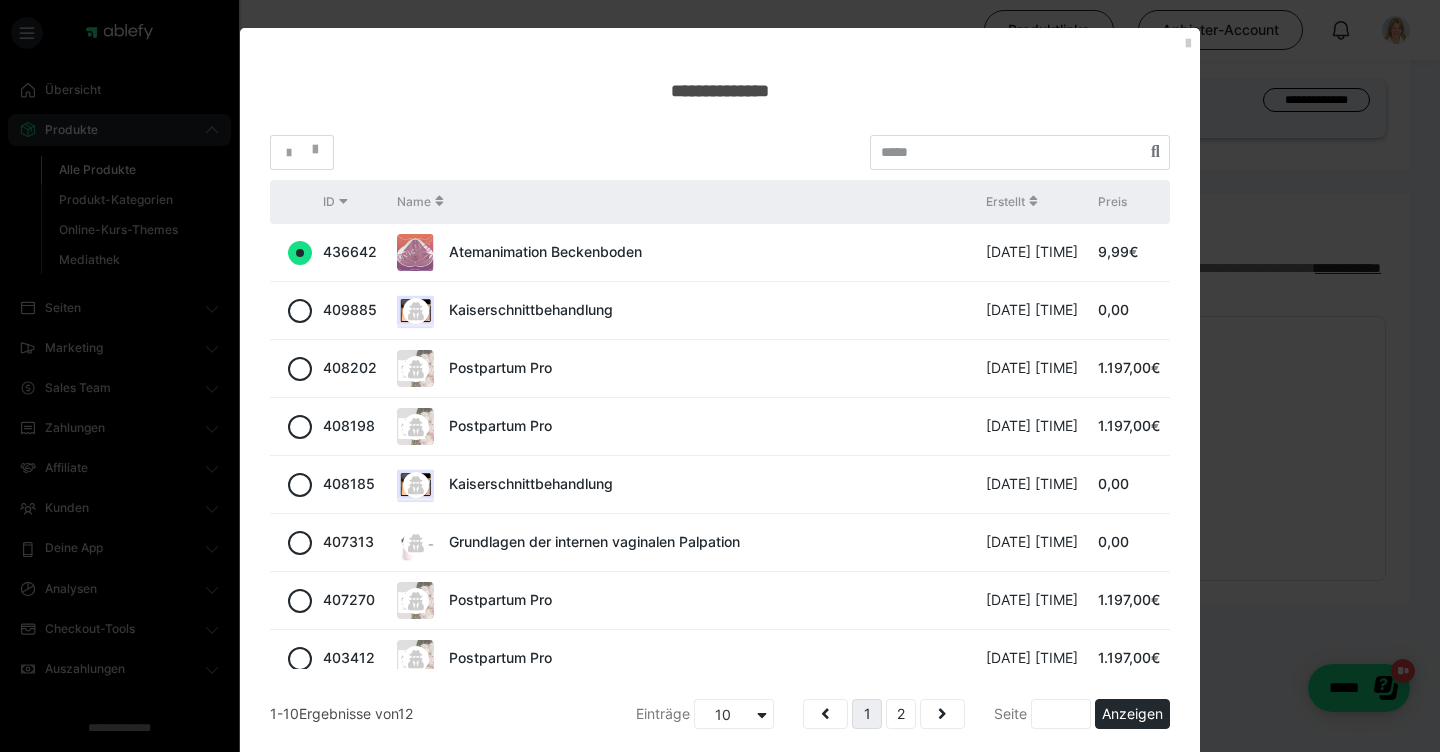 radio on "true" 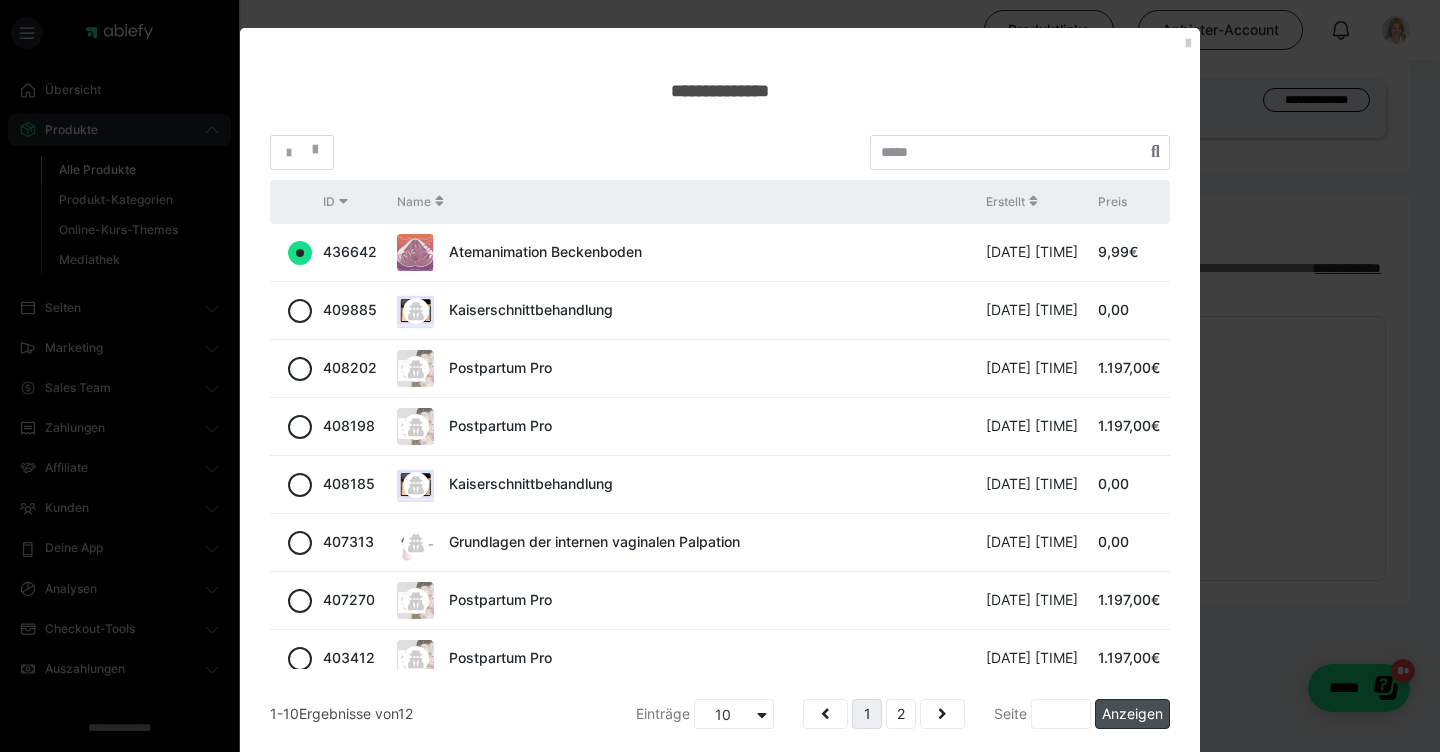 click on "Anzeigen" at bounding box center (1132, 714) 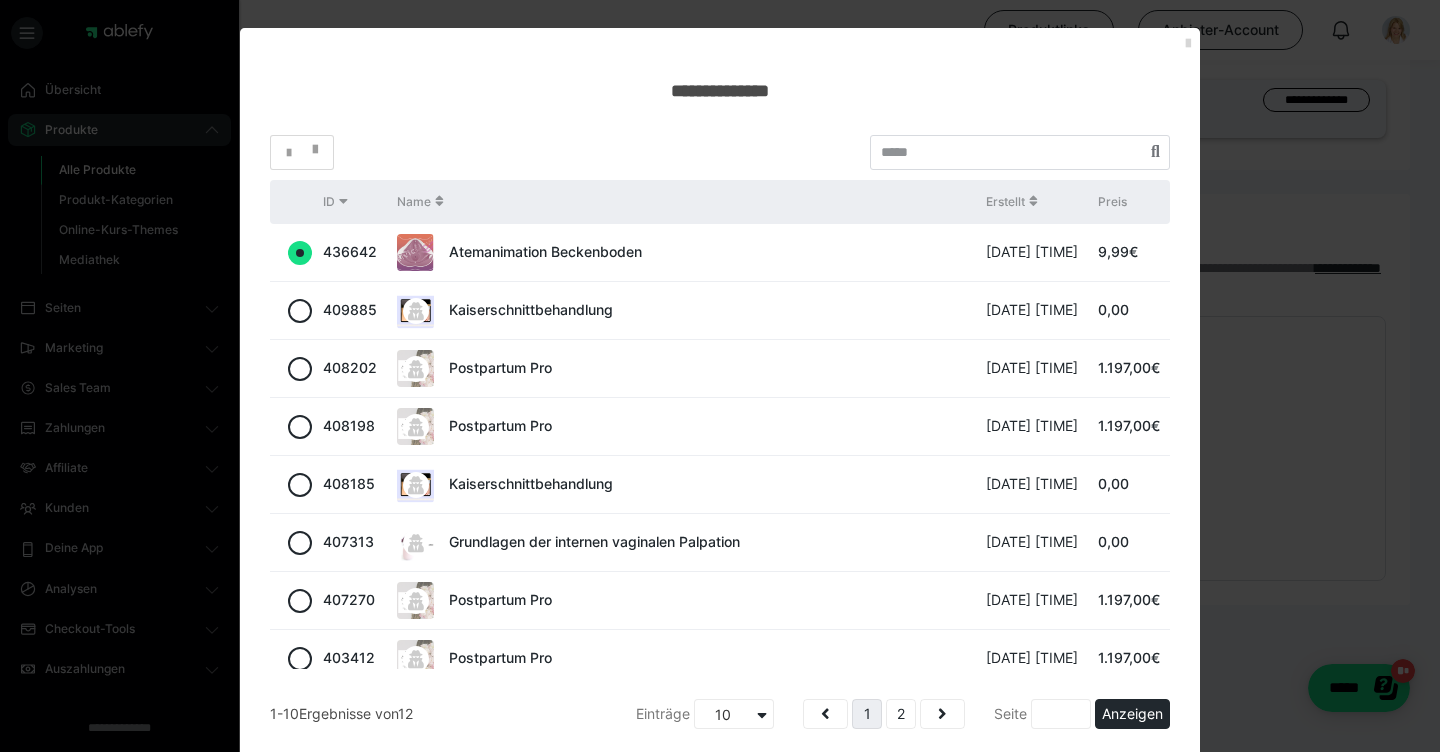 click at bounding box center [1188, 44] 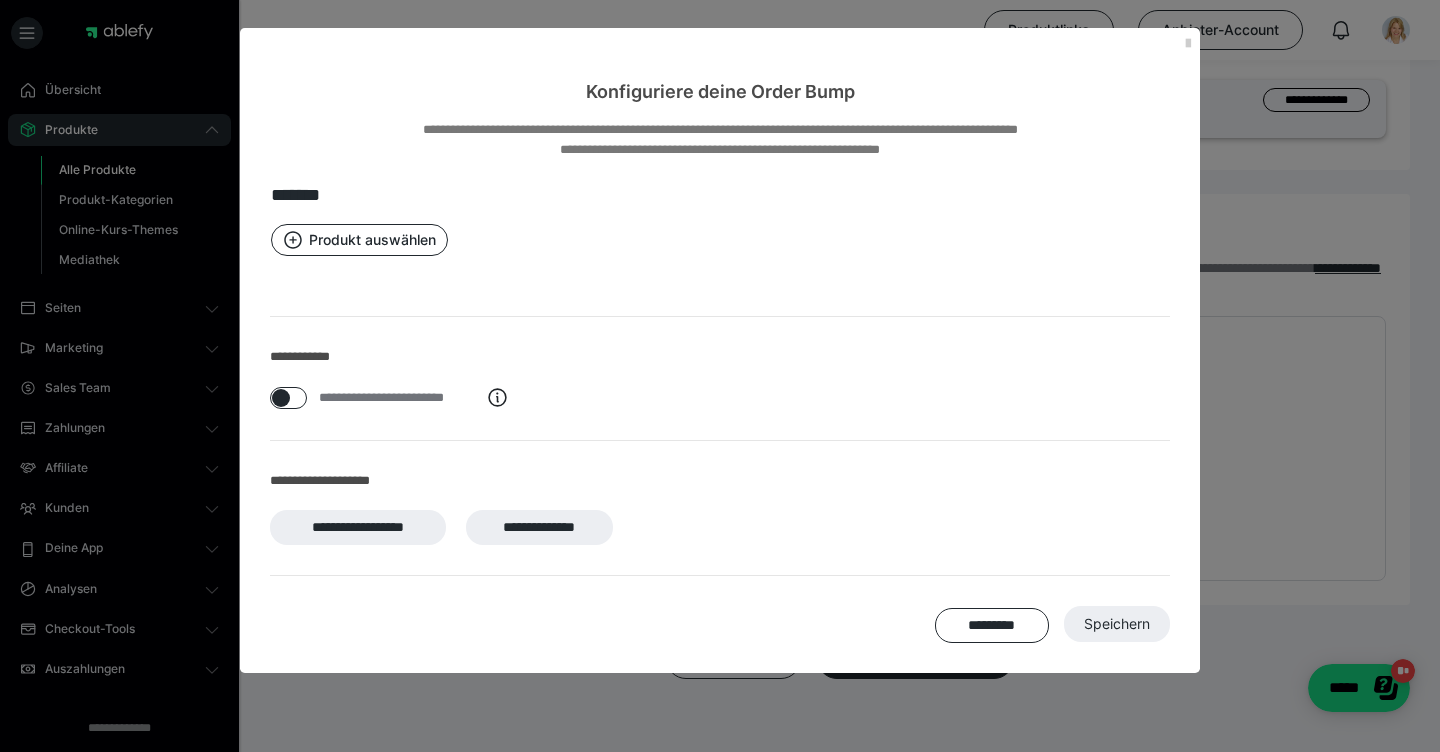 click at bounding box center (281, 398) 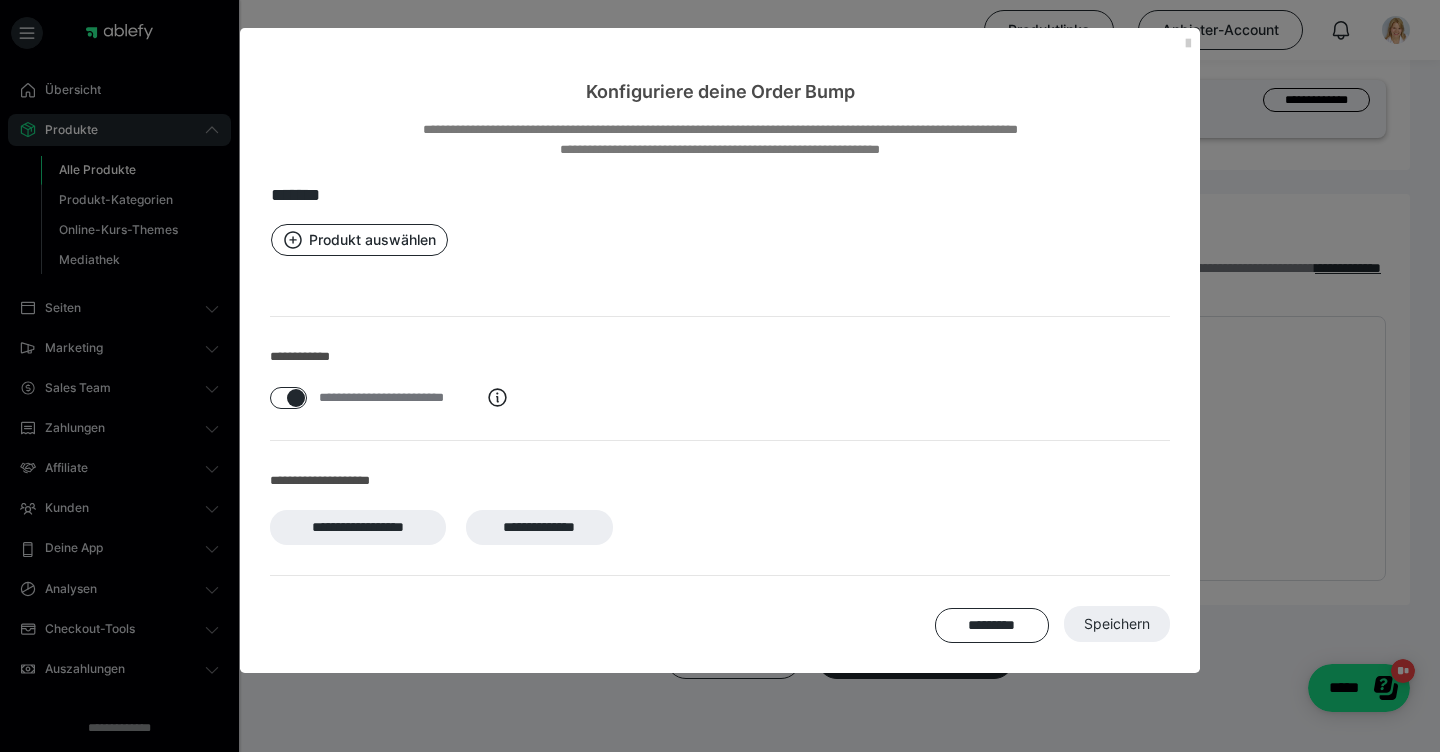 checkbox on "****" 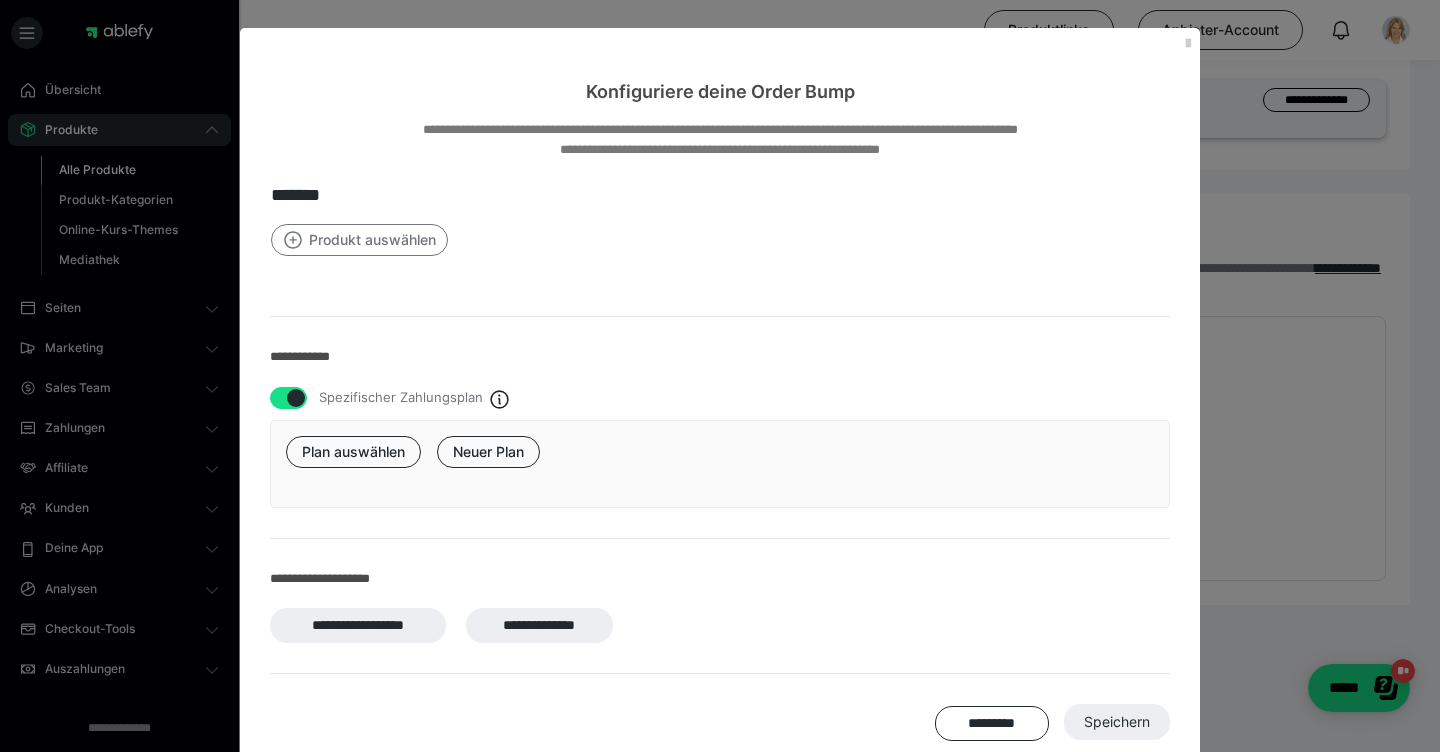 click on "Produkt auswählen" at bounding box center (359, 240) 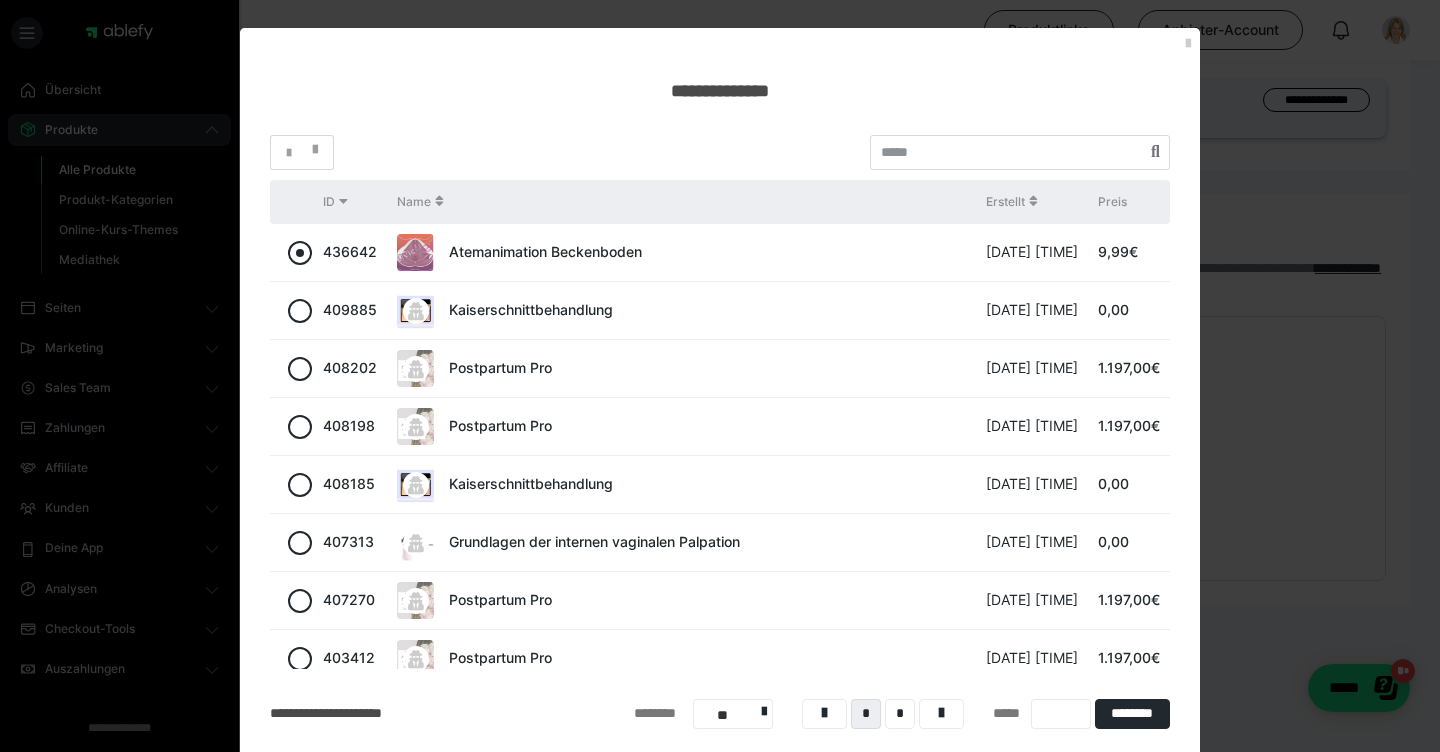 click at bounding box center [300, 253] 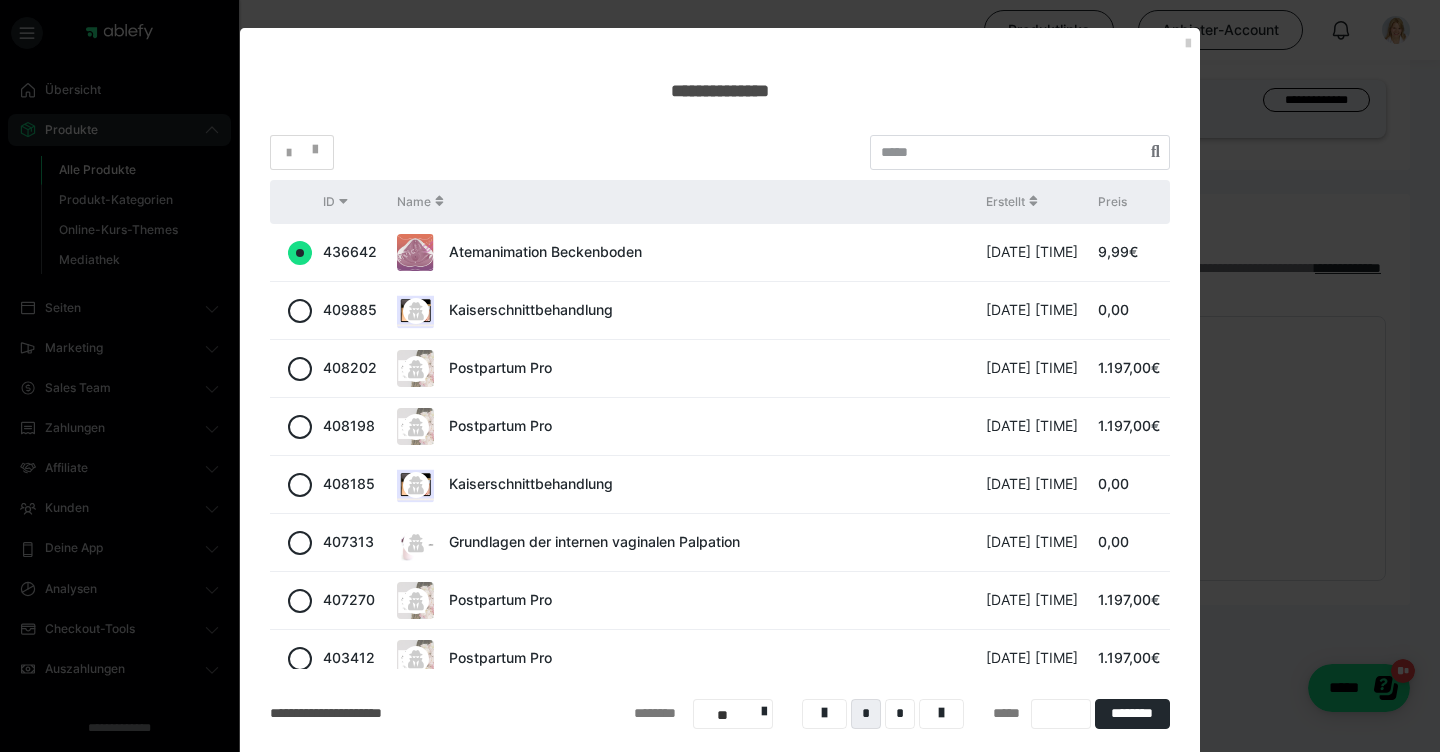 radio on "true" 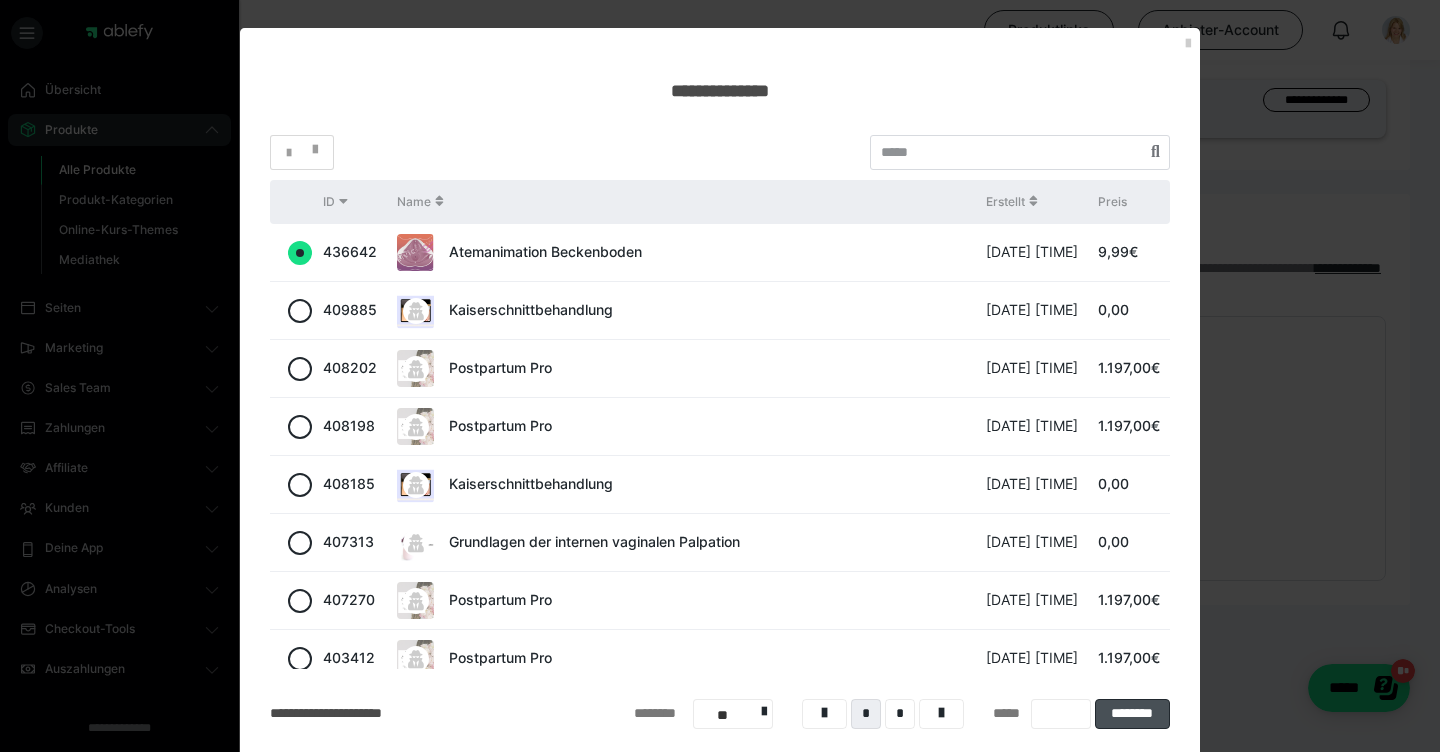 click on "********" at bounding box center (1132, 714) 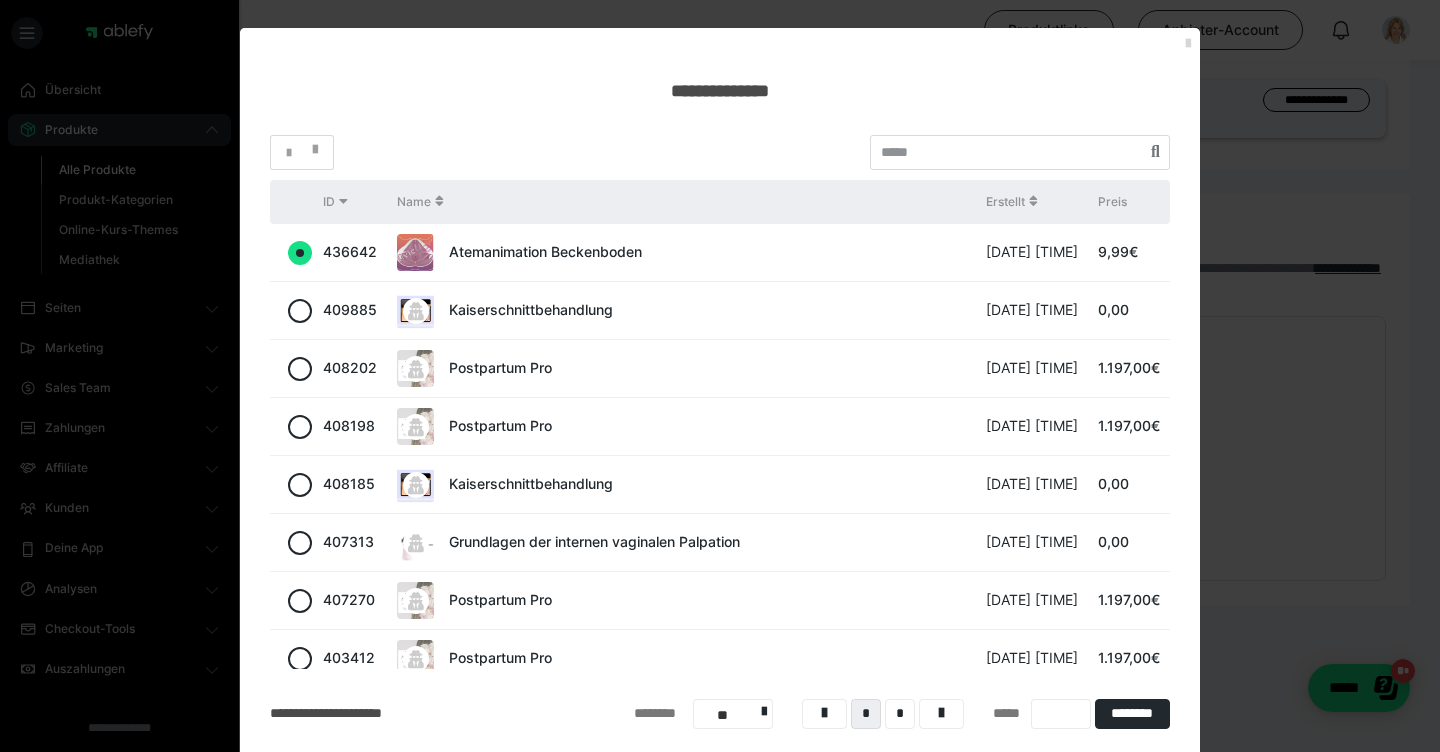 click at bounding box center (1188, 44) 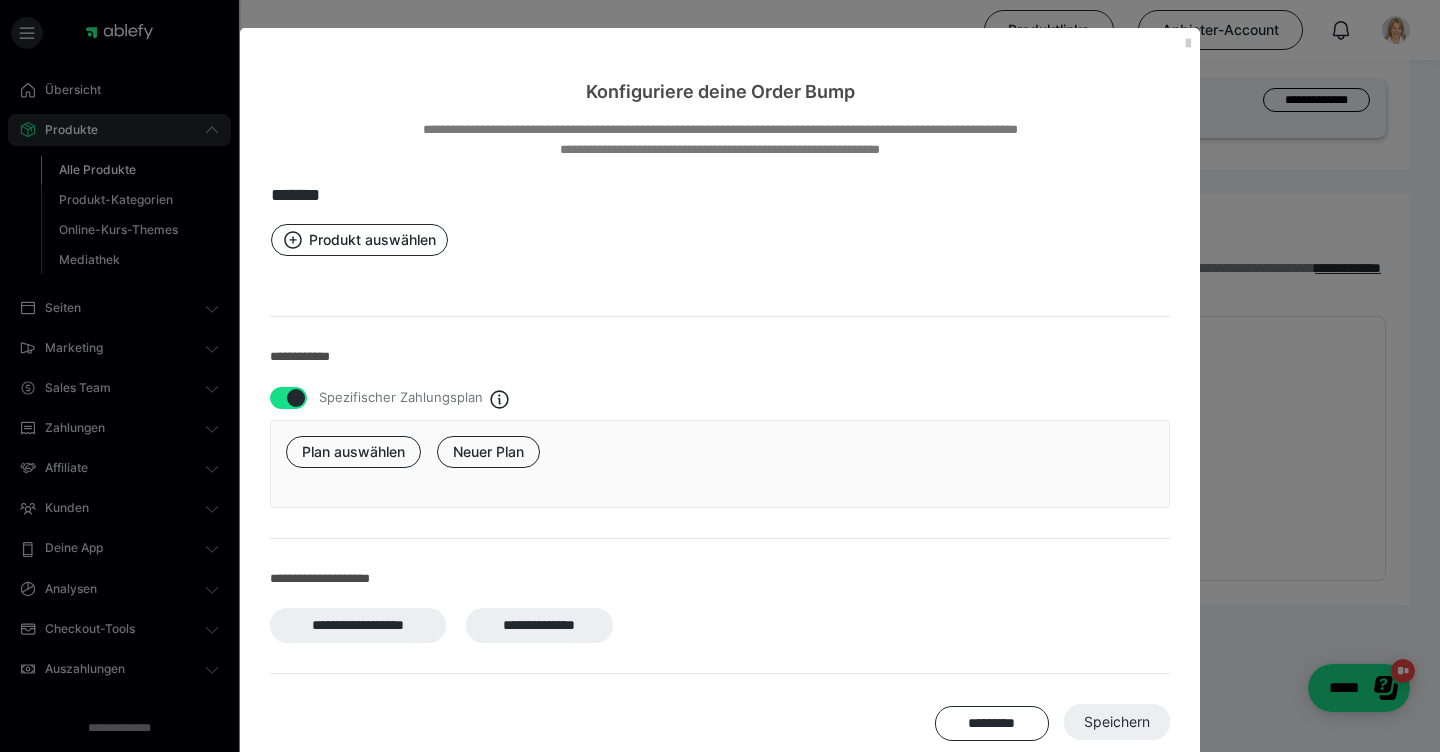 click on "**********" at bounding box center [720, 625] 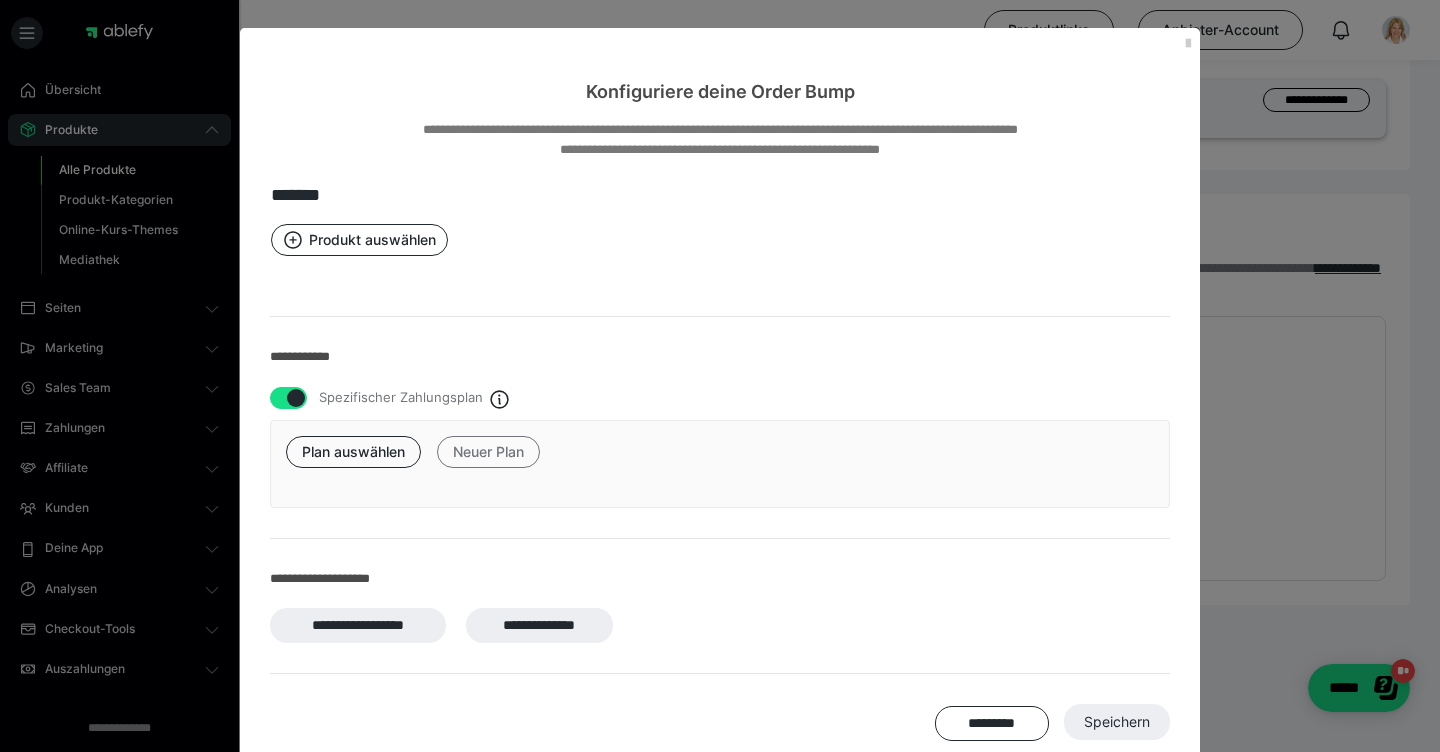 click on "Neuer Plan" at bounding box center [488, 452] 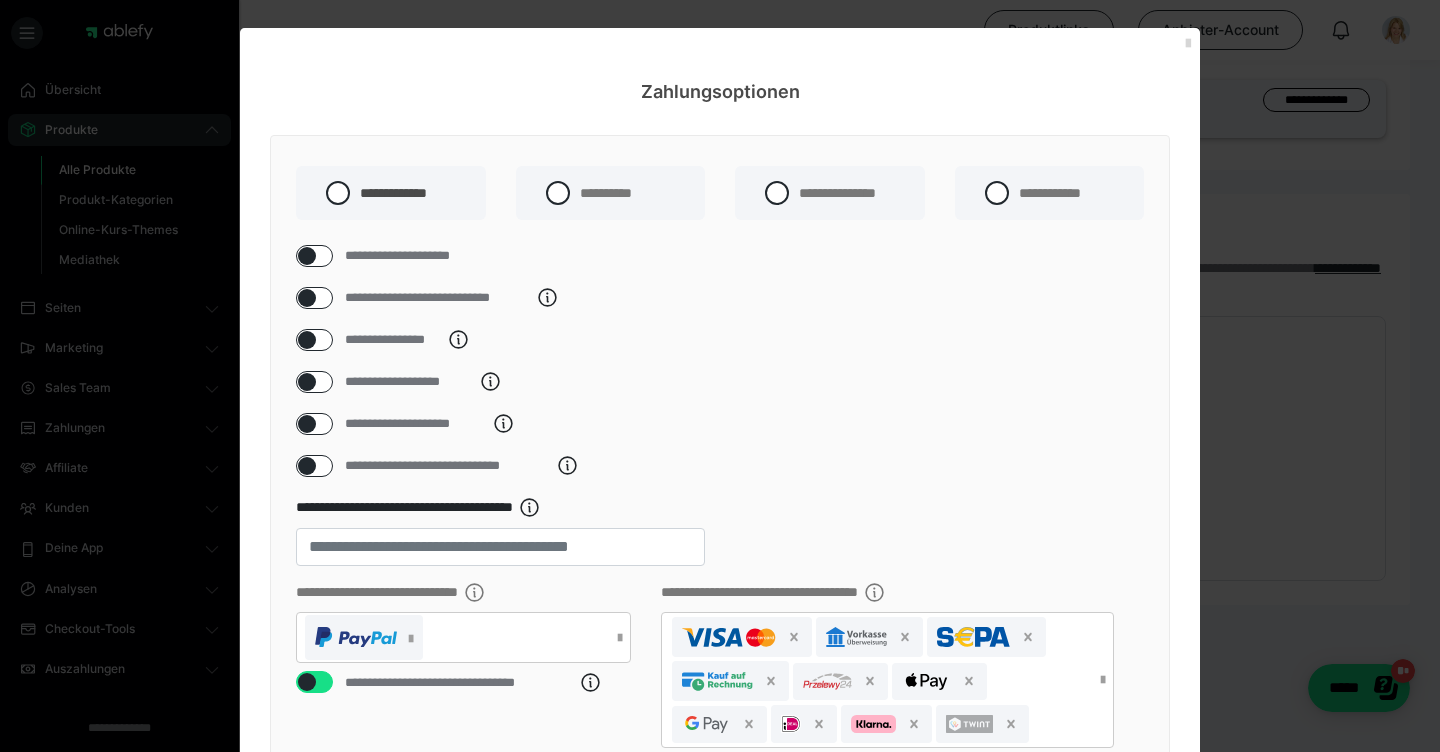 click at bounding box center [1188, 44] 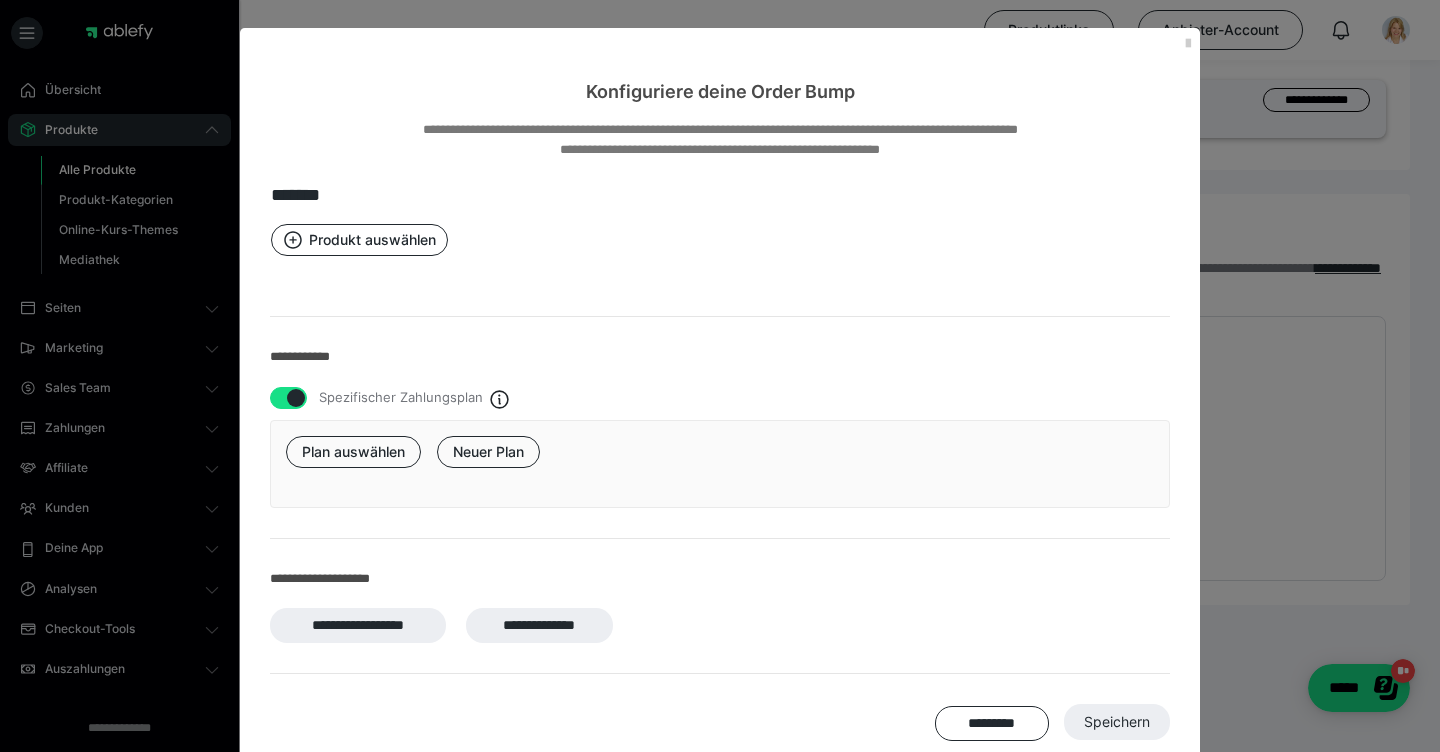 click at bounding box center [1188, 44] 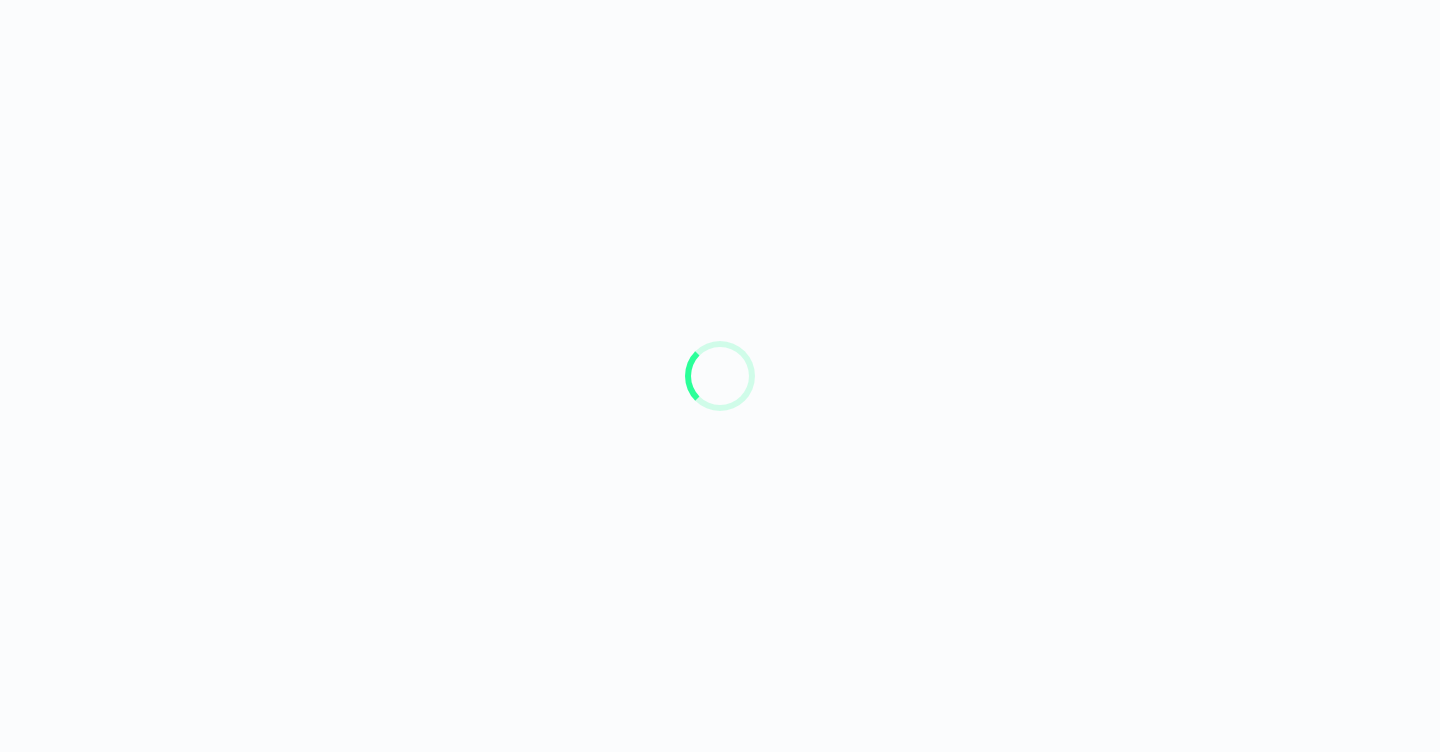scroll, scrollTop: 0, scrollLeft: 0, axis: both 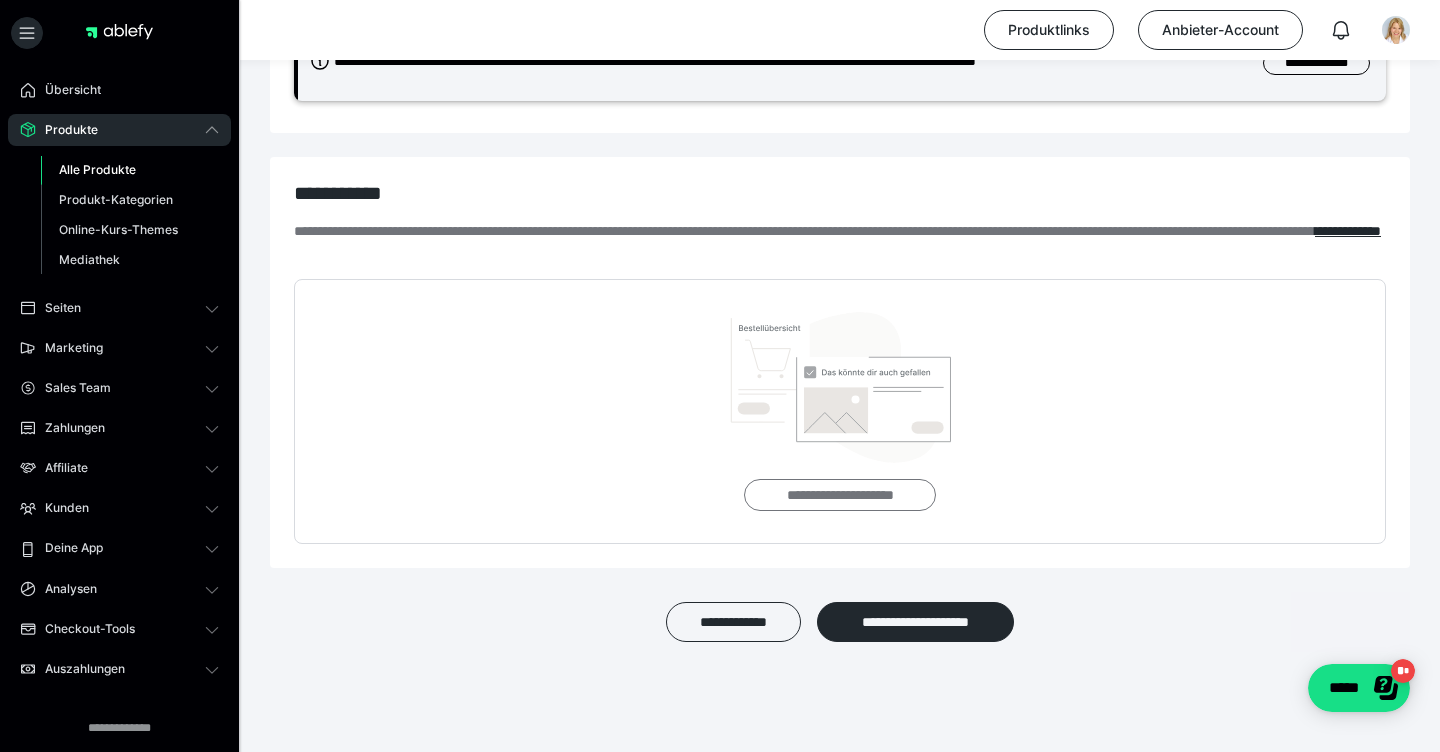 click on "**********" at bounding box center (839, 495) 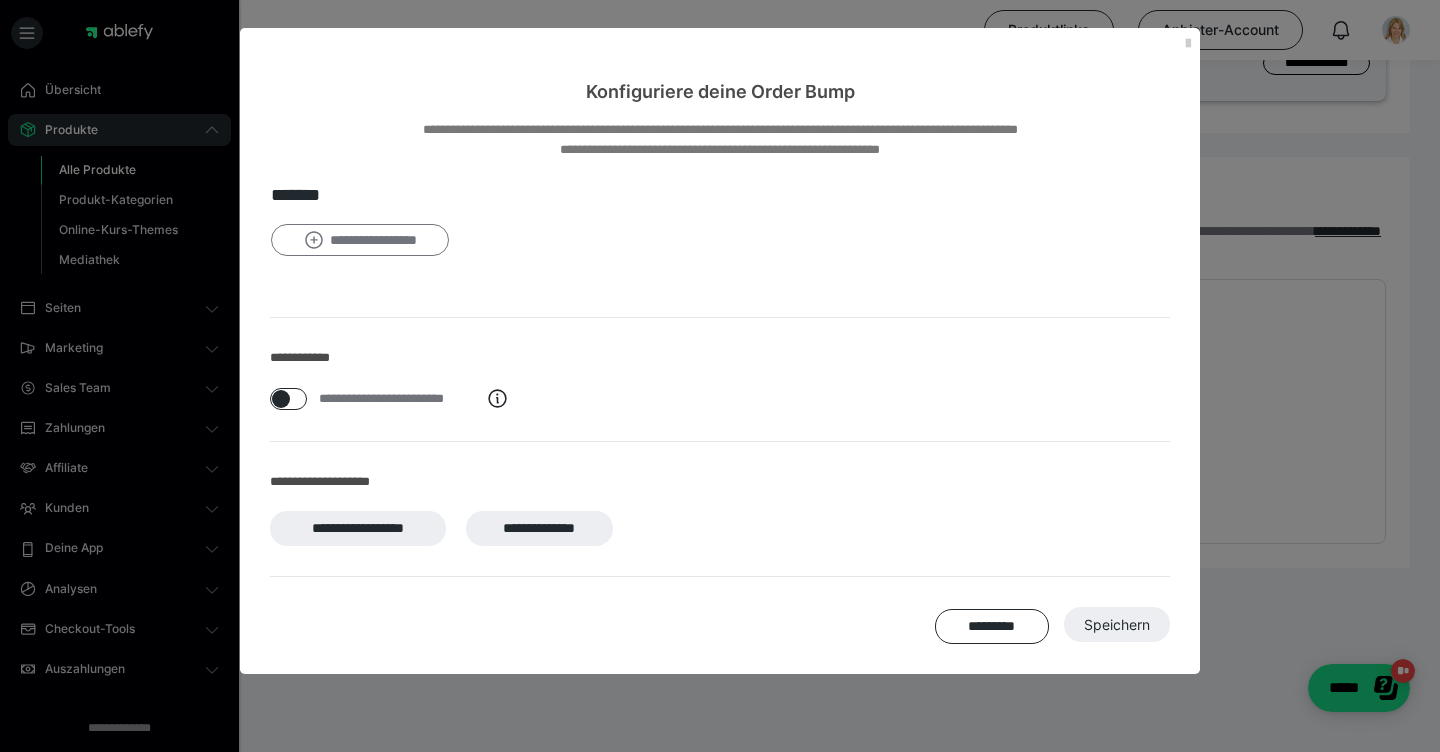 click on "**********" at bounding box center (360, 240) 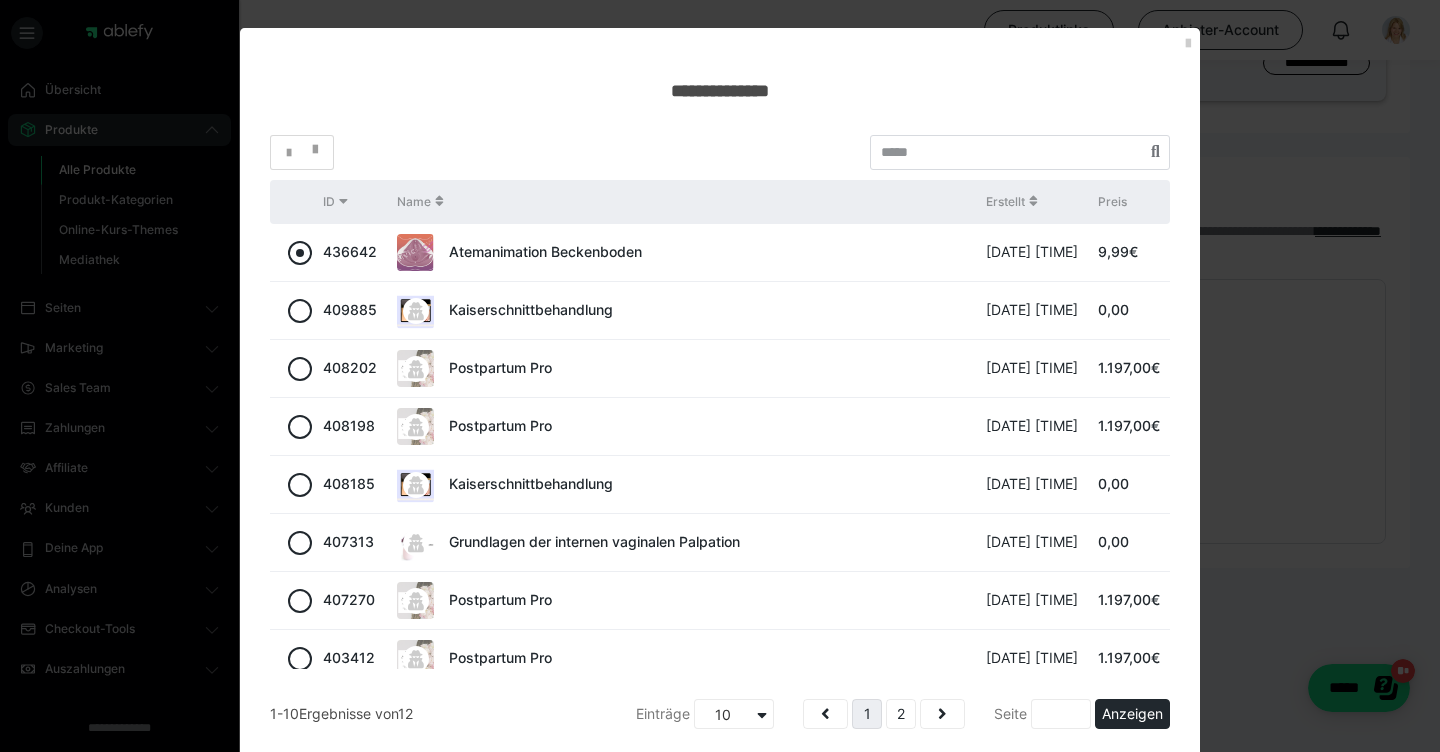 click at bounding box center (300, 253) 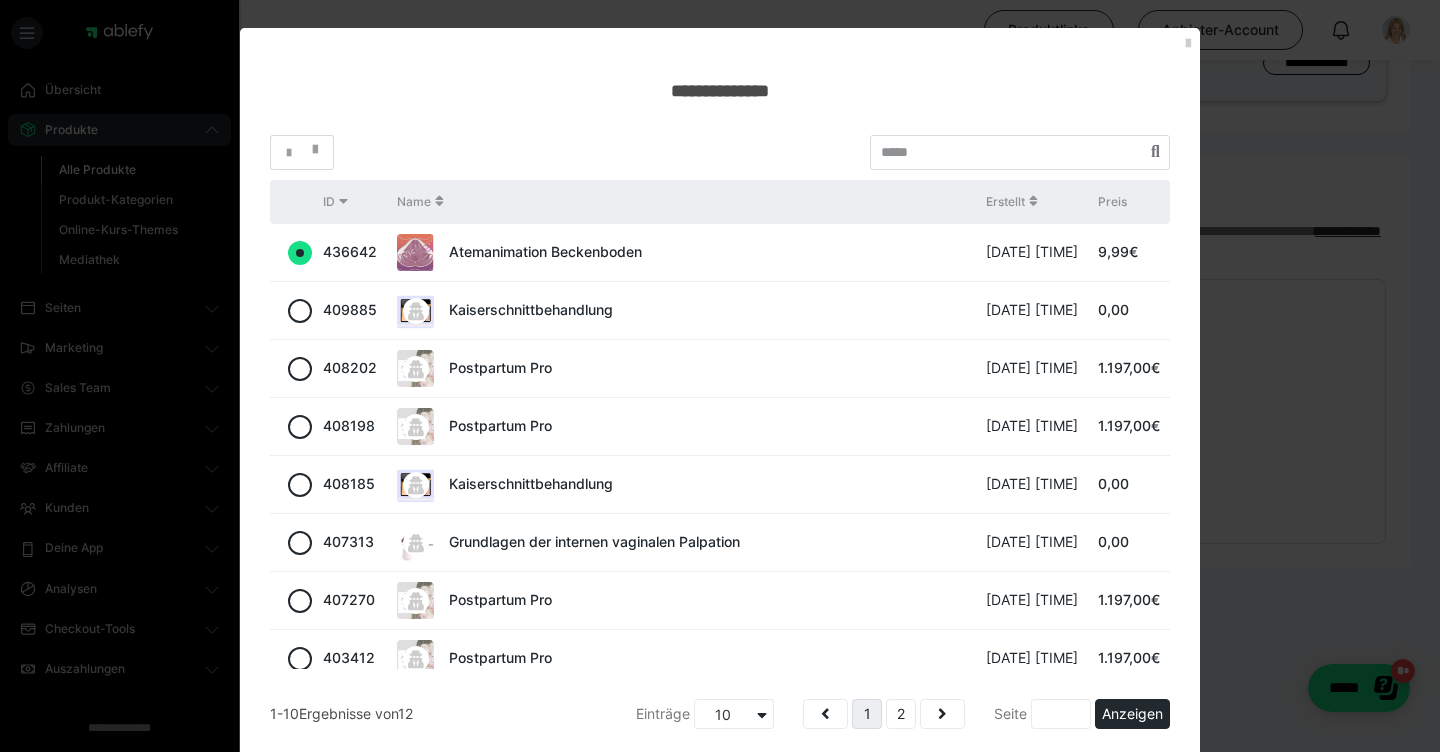 radio on "true" 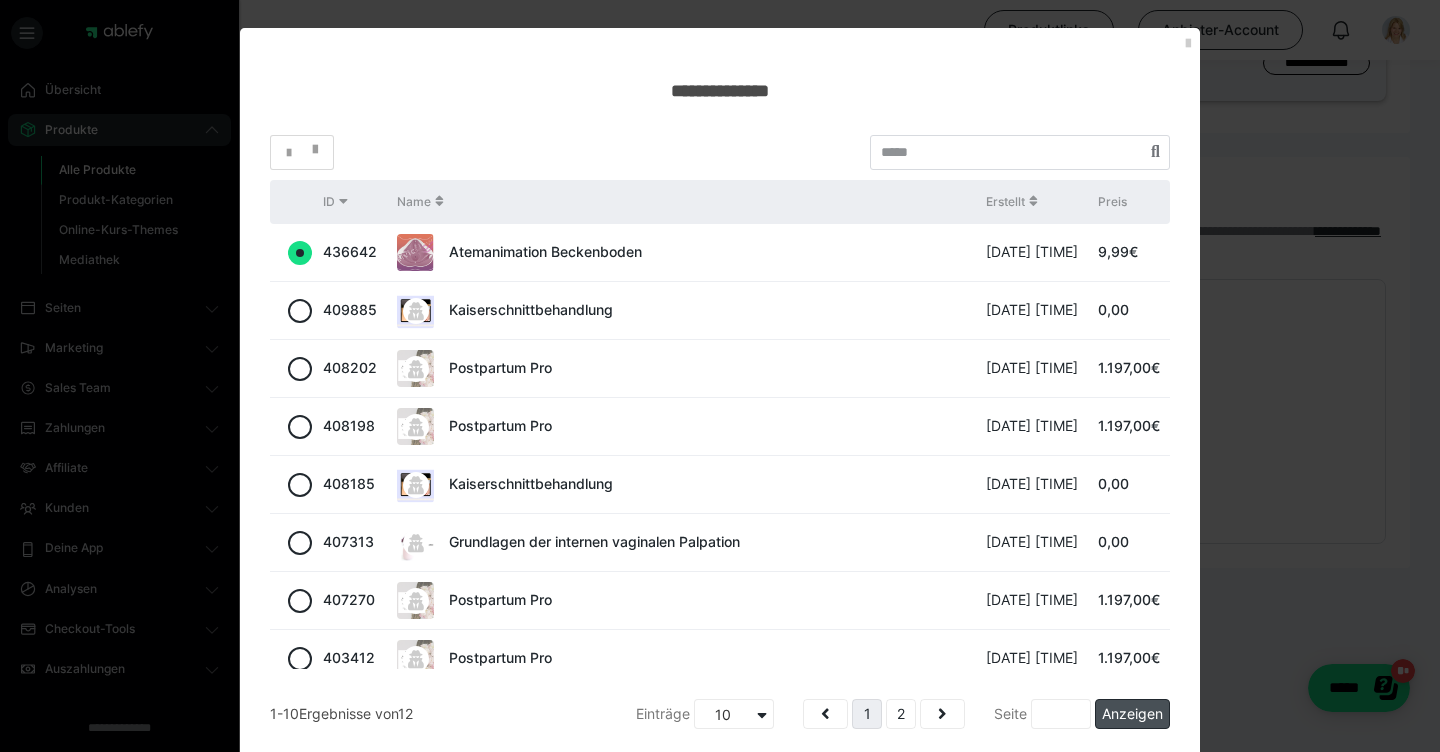 click on "Anzeigen" at bounding box center (1132, 714) 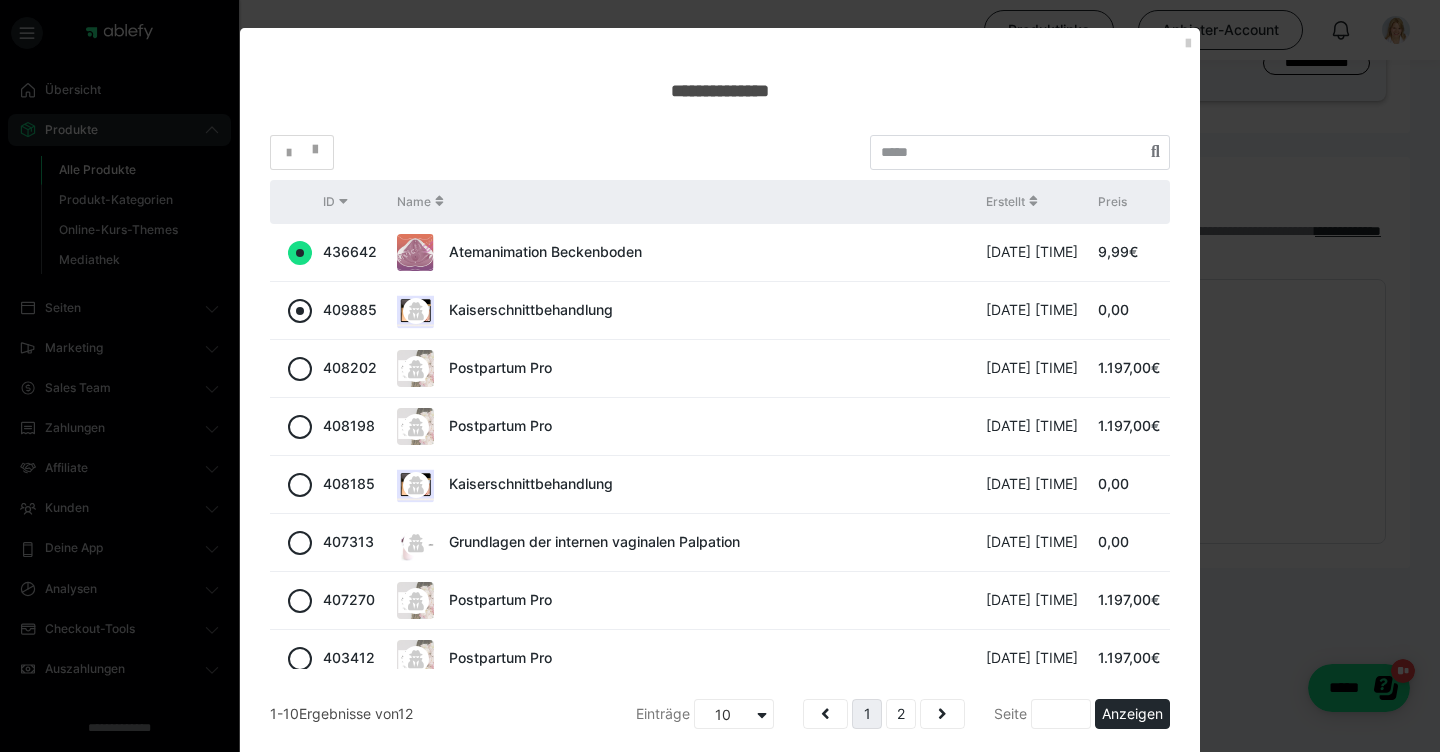 click at bounding box center [300, 311] 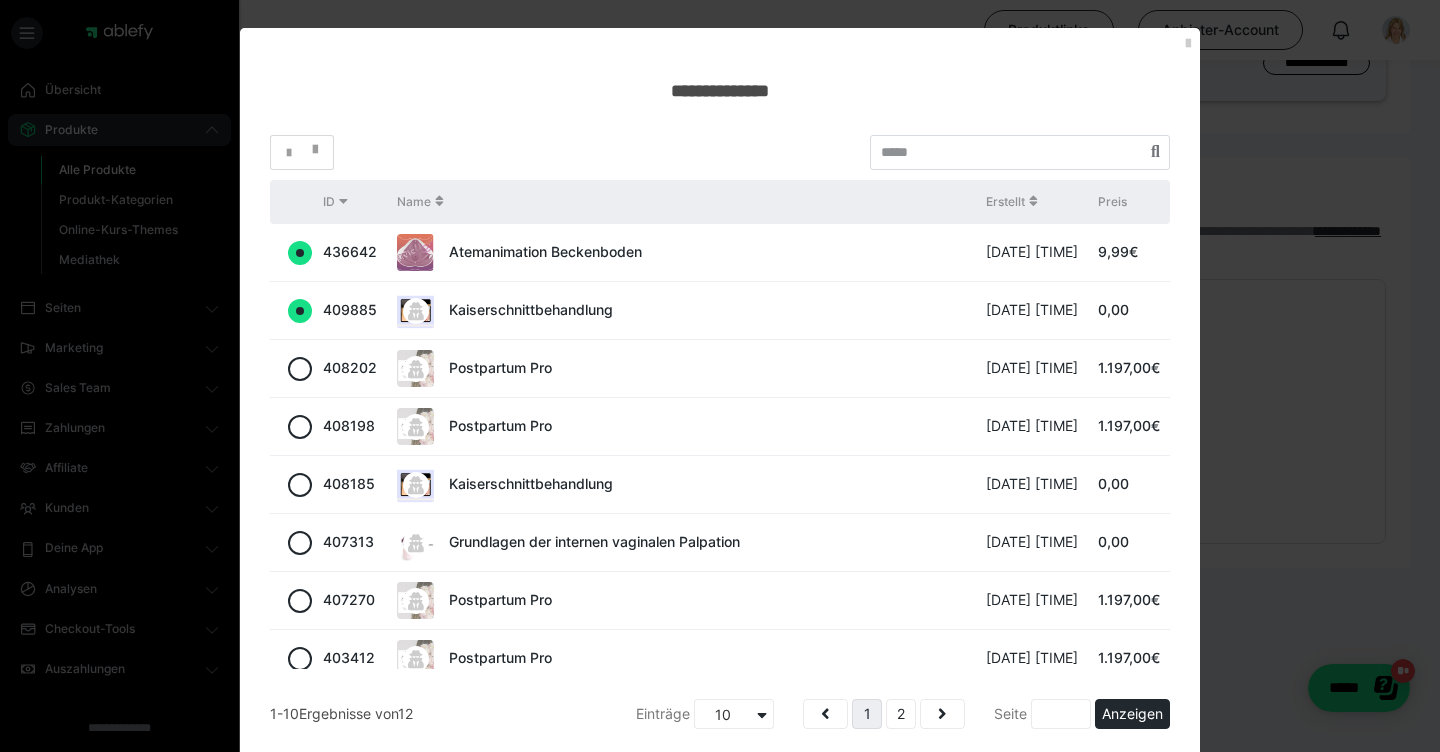 radio on "true" 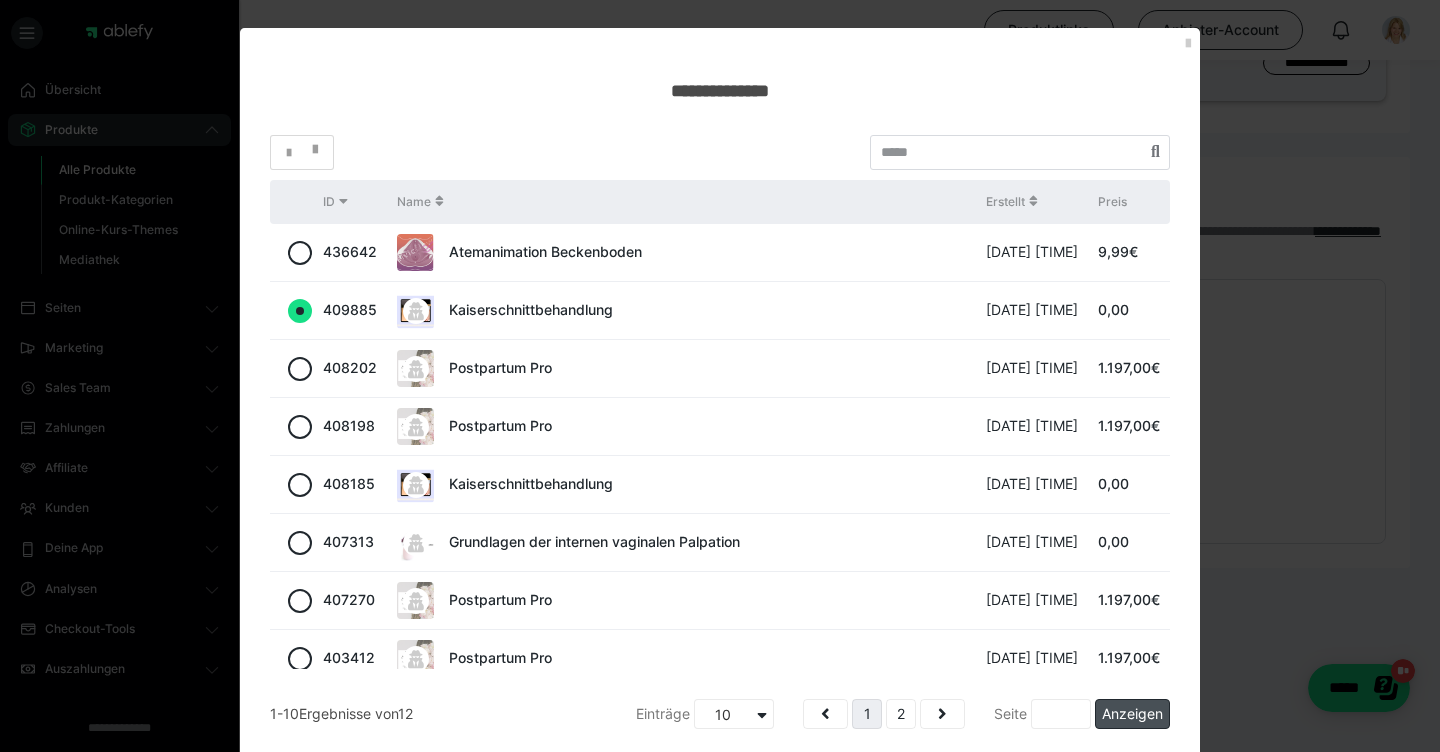 click on "Anzeigen" at bounding box center [1132, 714] 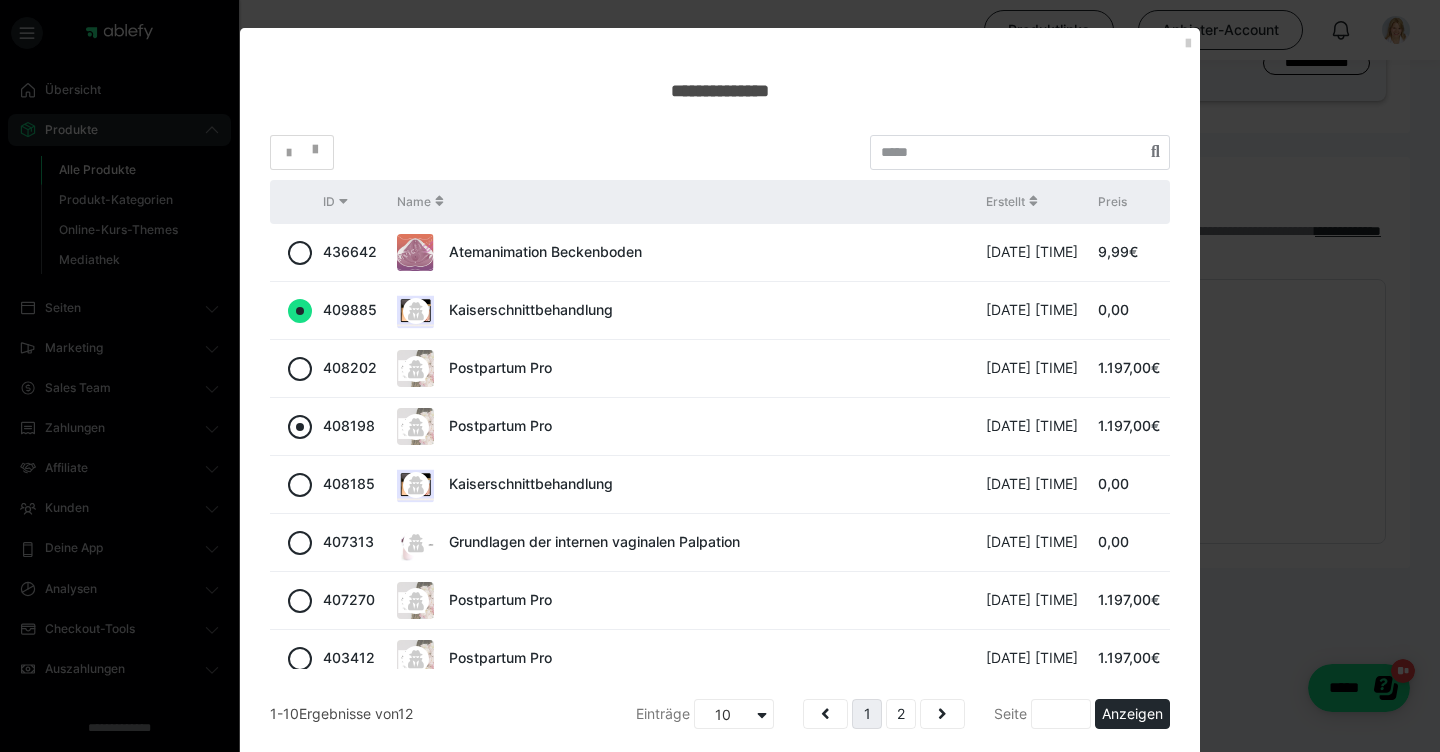 click at bounding box center (300, 427) 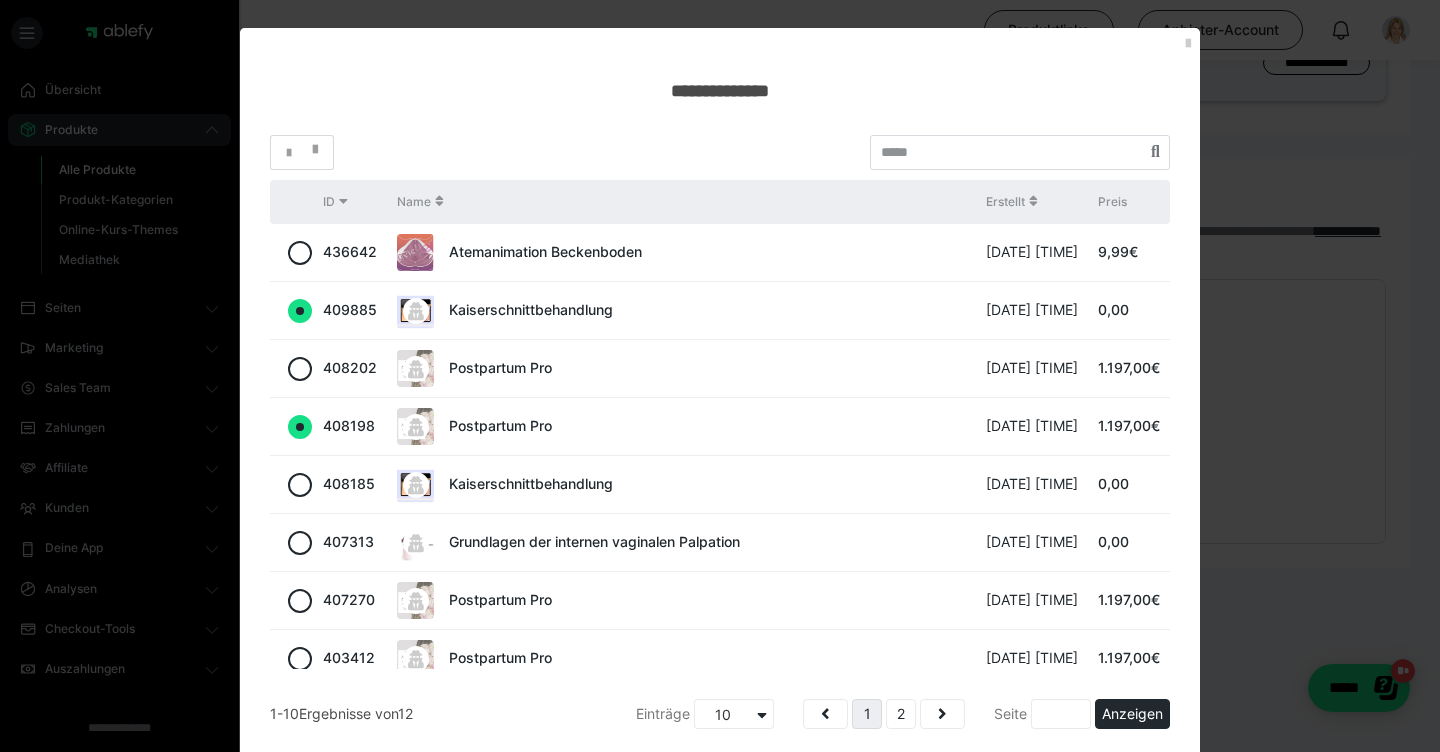 radio on "true" 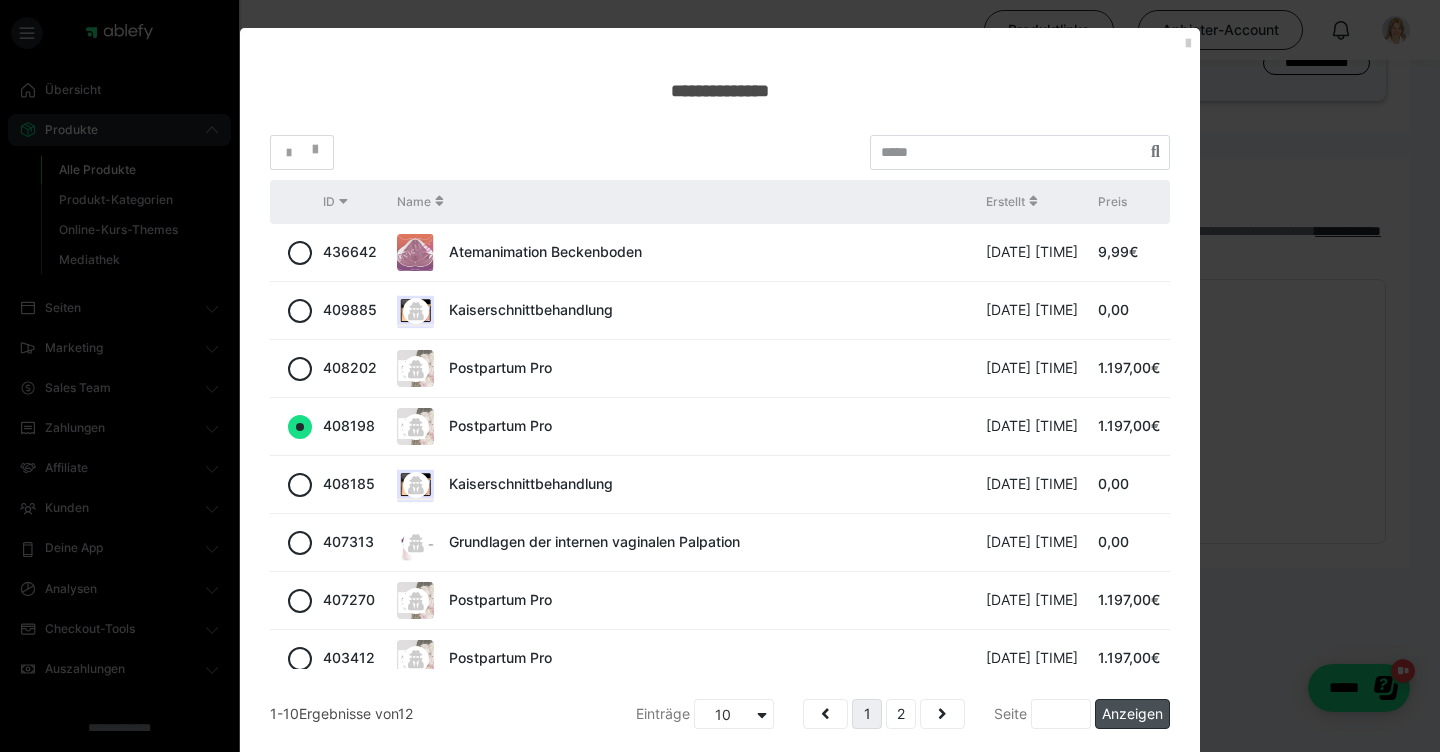 click on "Anzeigen" at bounding box center [1132, 714] 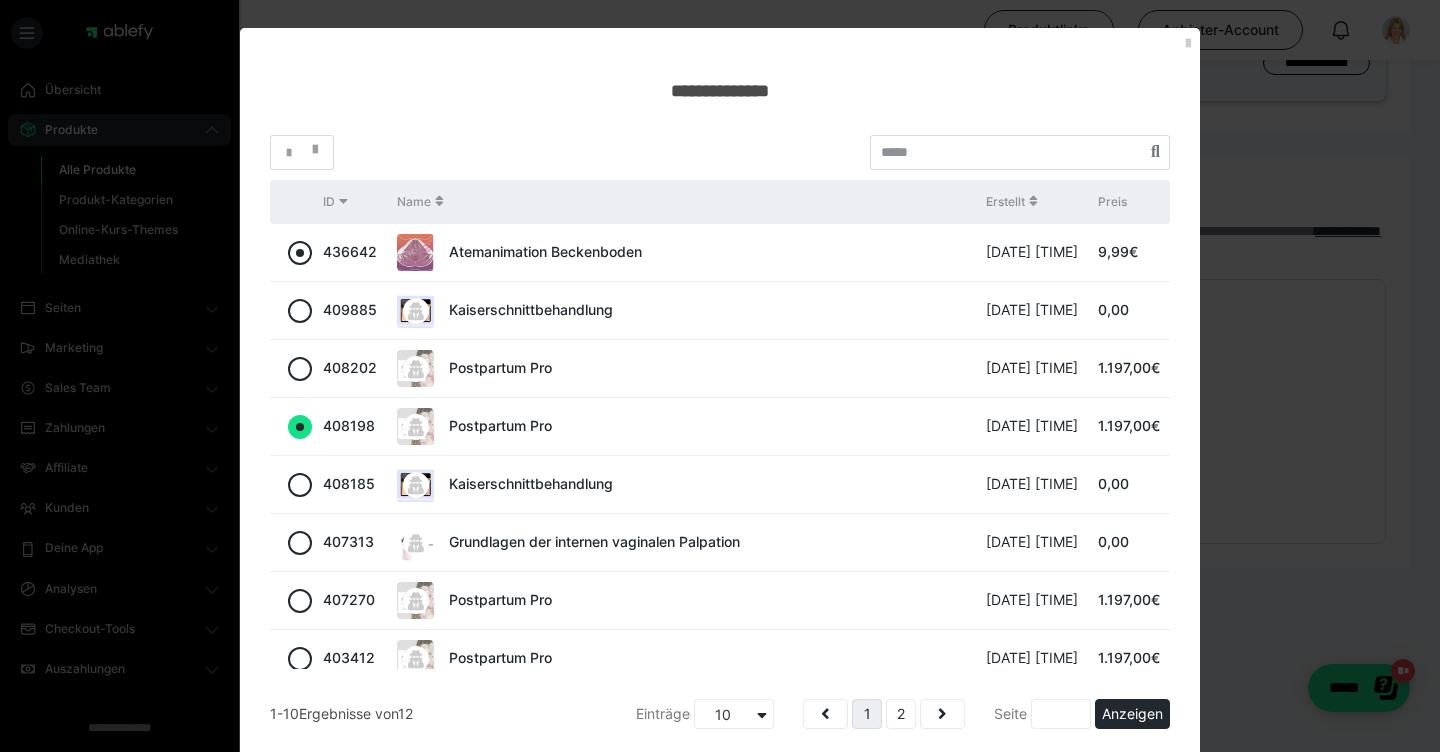 click at bounding box center (300, 253) 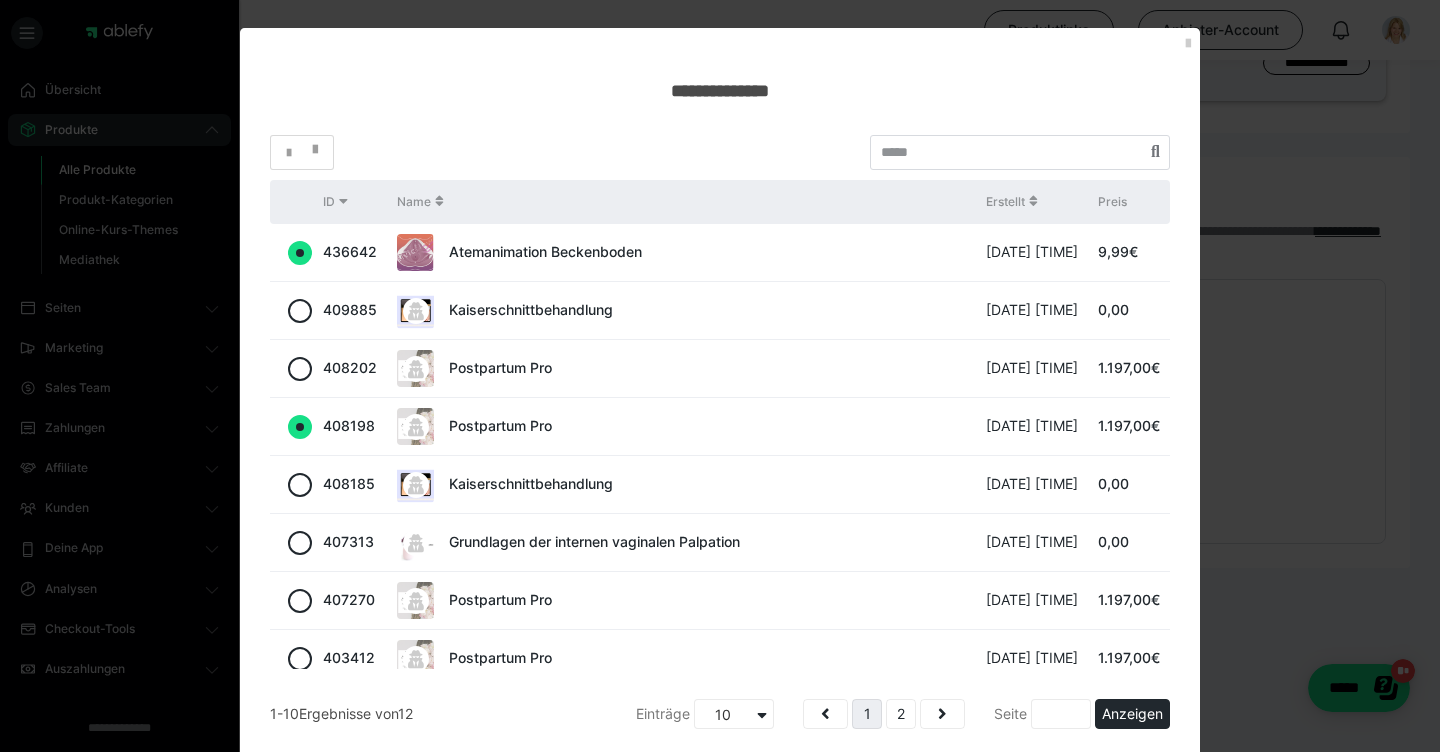 radio on "true" 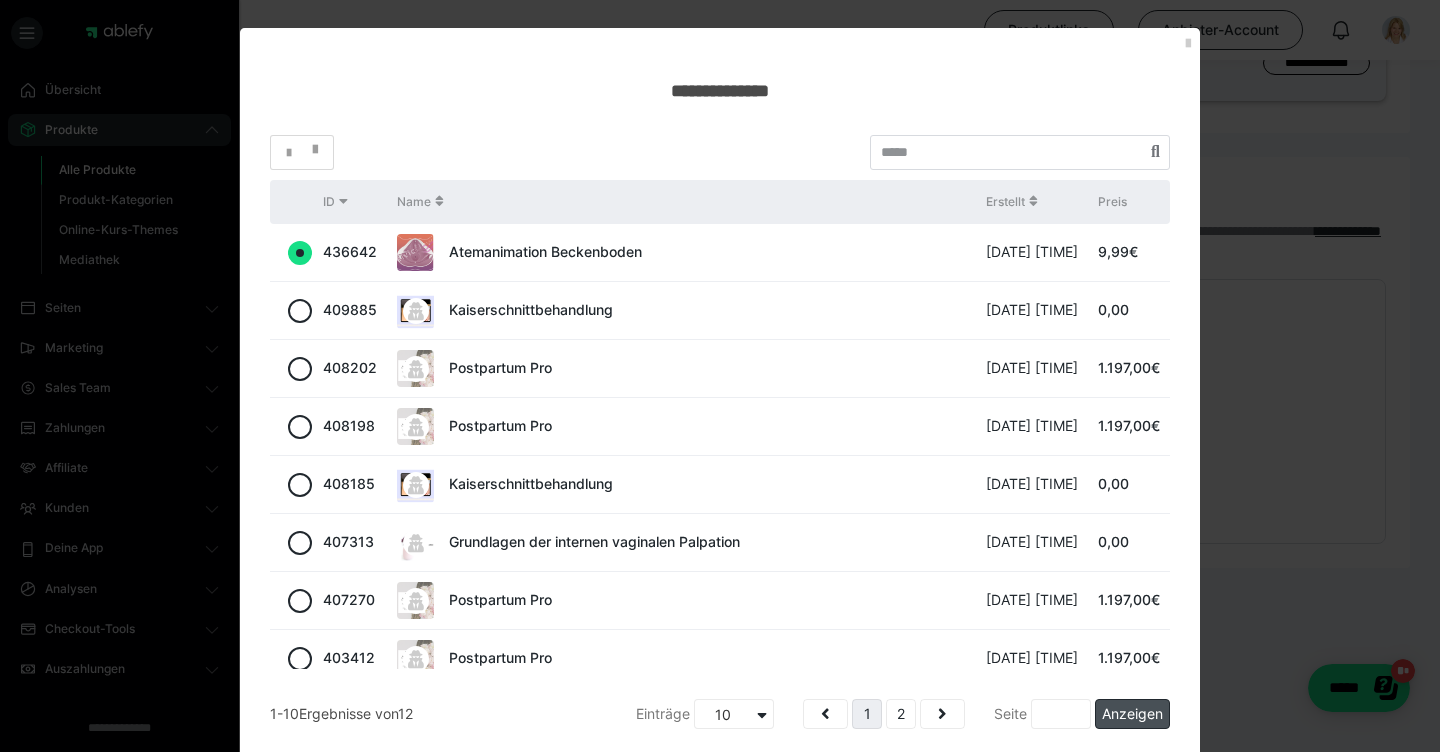 click on "Anzeigen" at bounding box center (1132, 714) 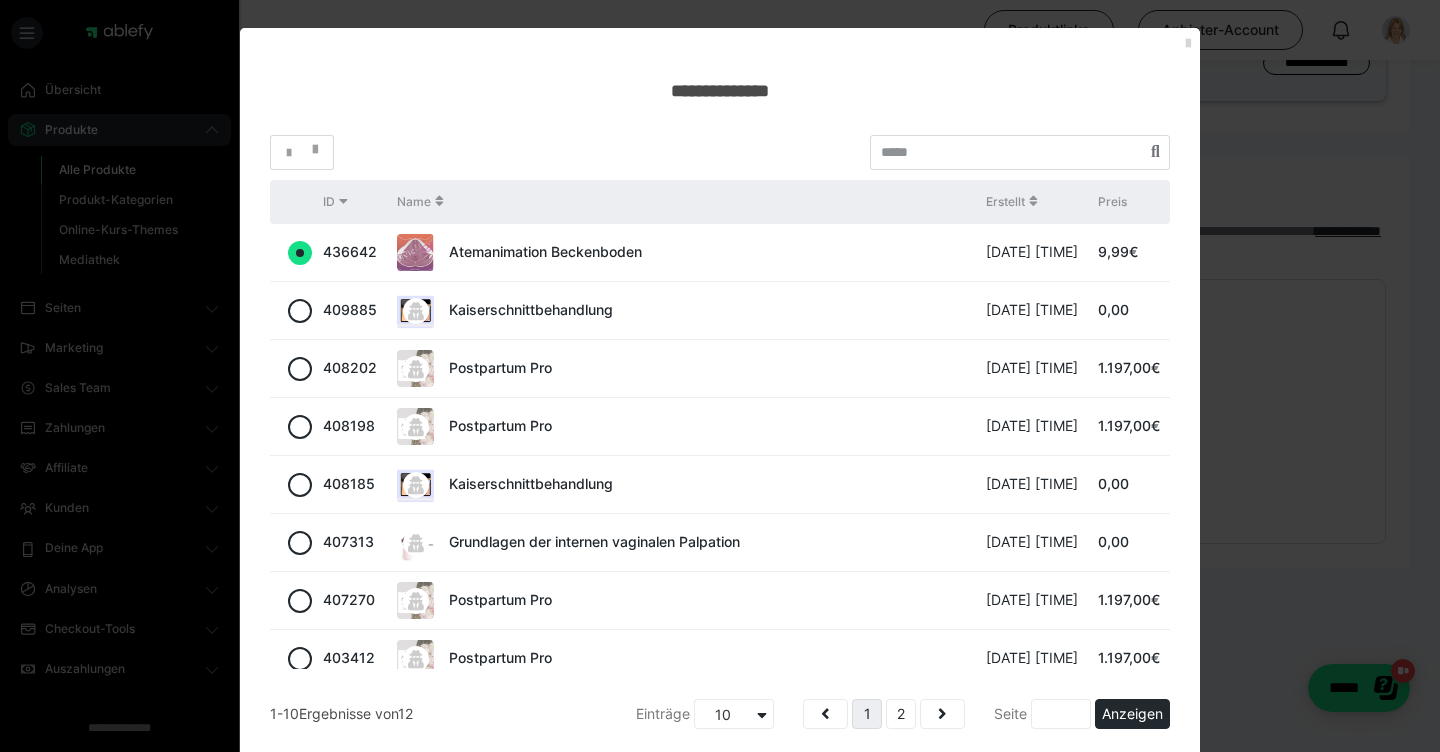 click at bounding box center [1188, 44] 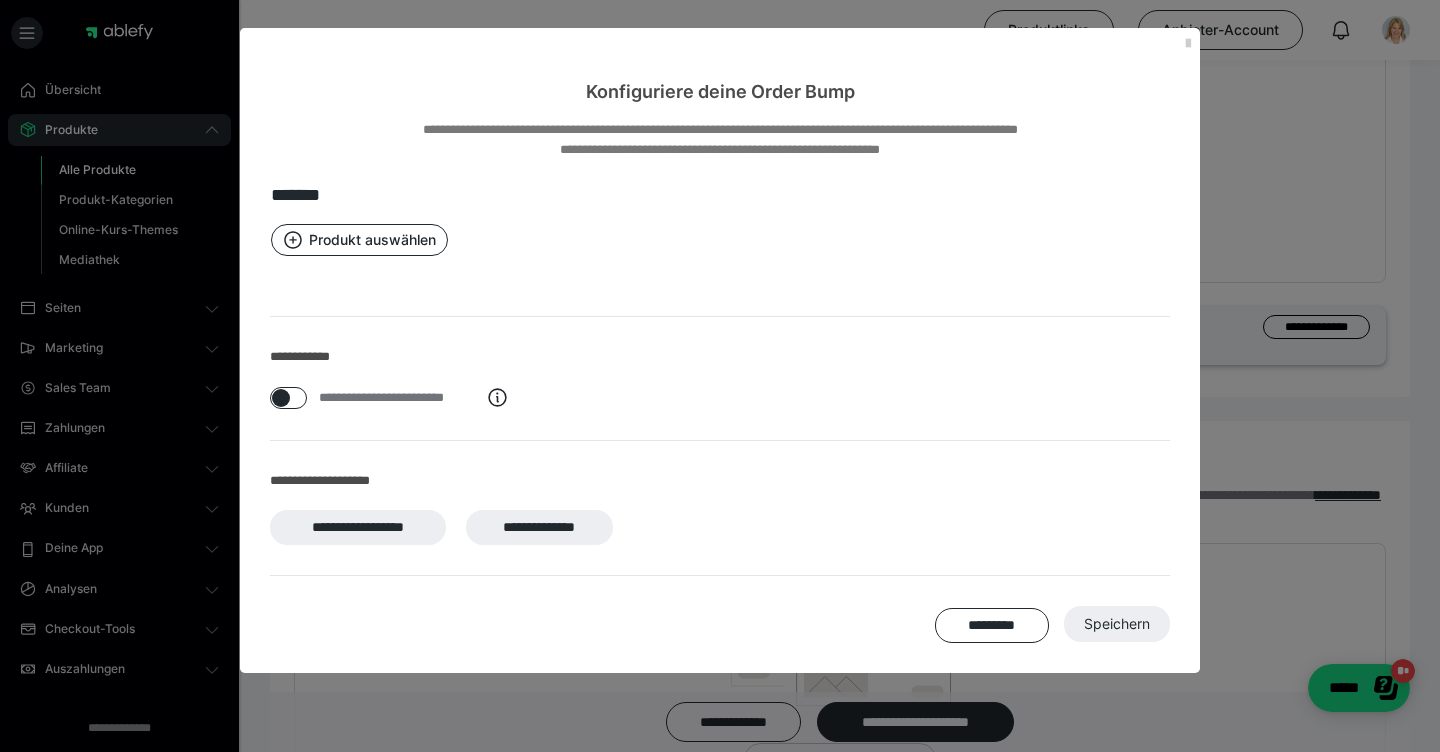 scroll, scrollTop: 412, scrollLeft: 0, axis: vertical 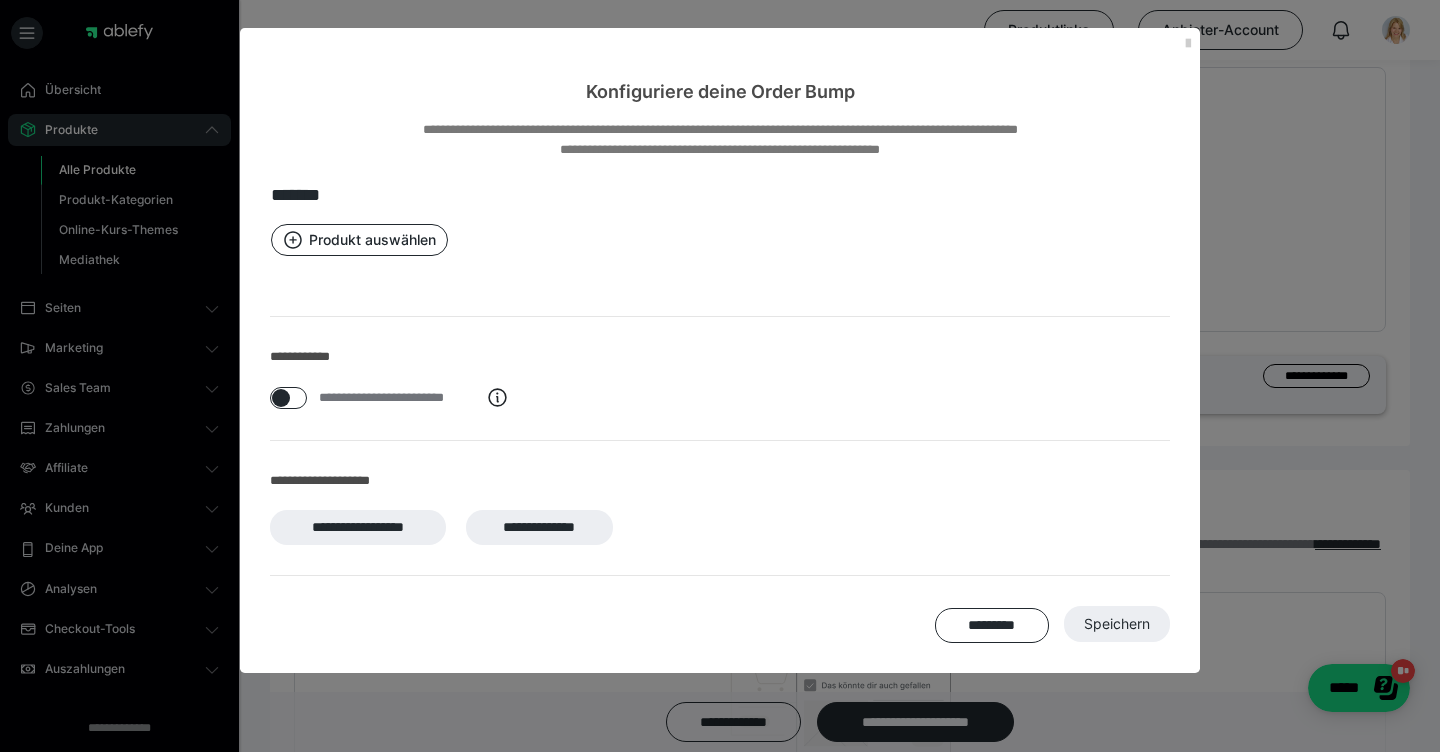 click on "**********" at bounding box center (720, 527) 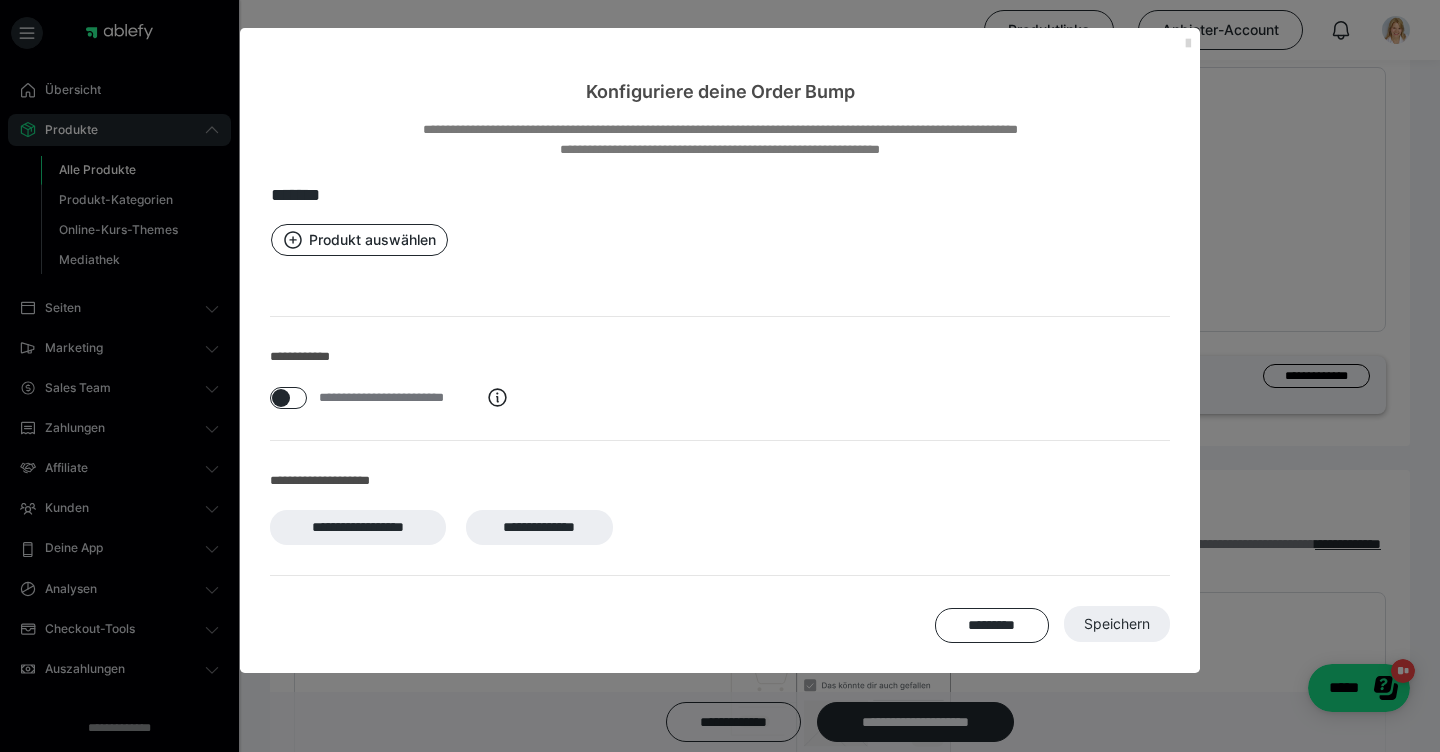 click at bounding box center (1188, 44) 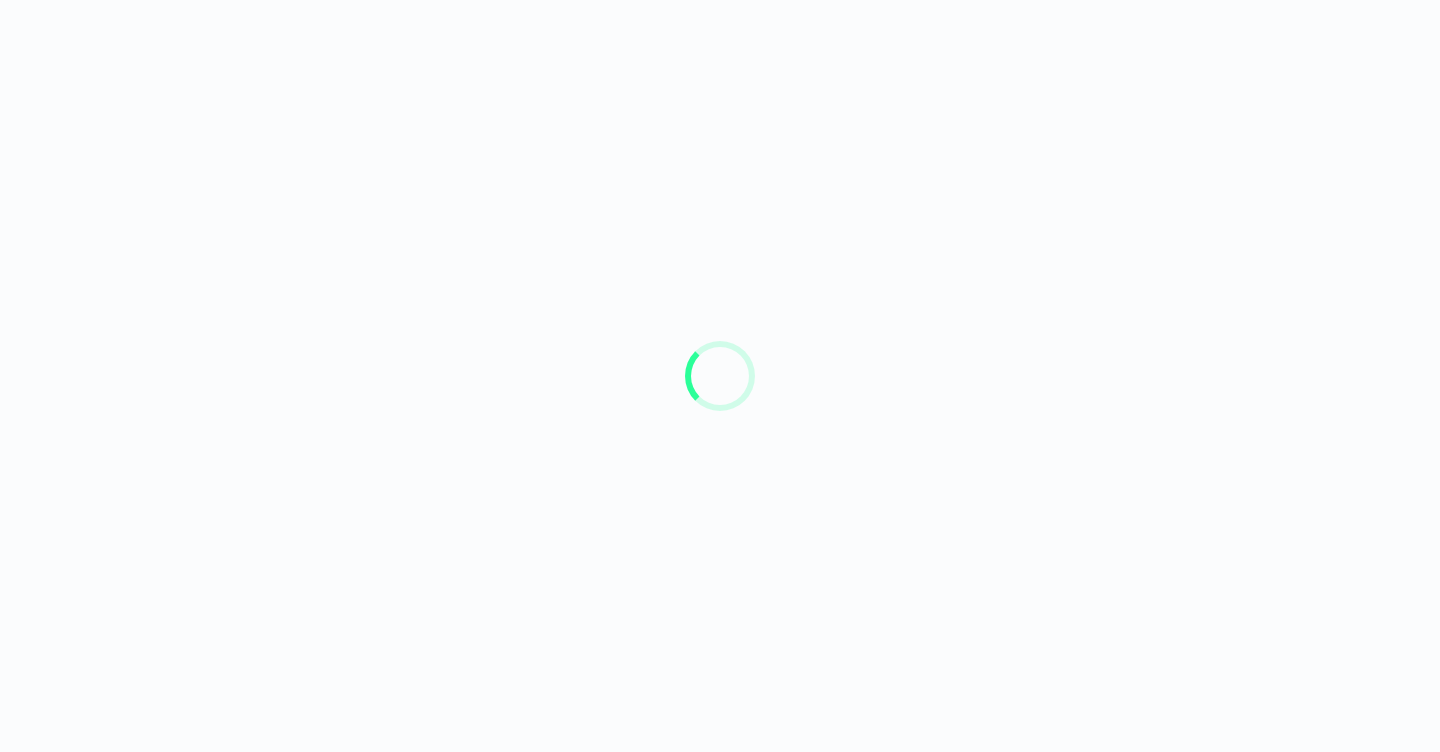 scroll, scrollTop: 0, scrollLeft: 0, axis: both 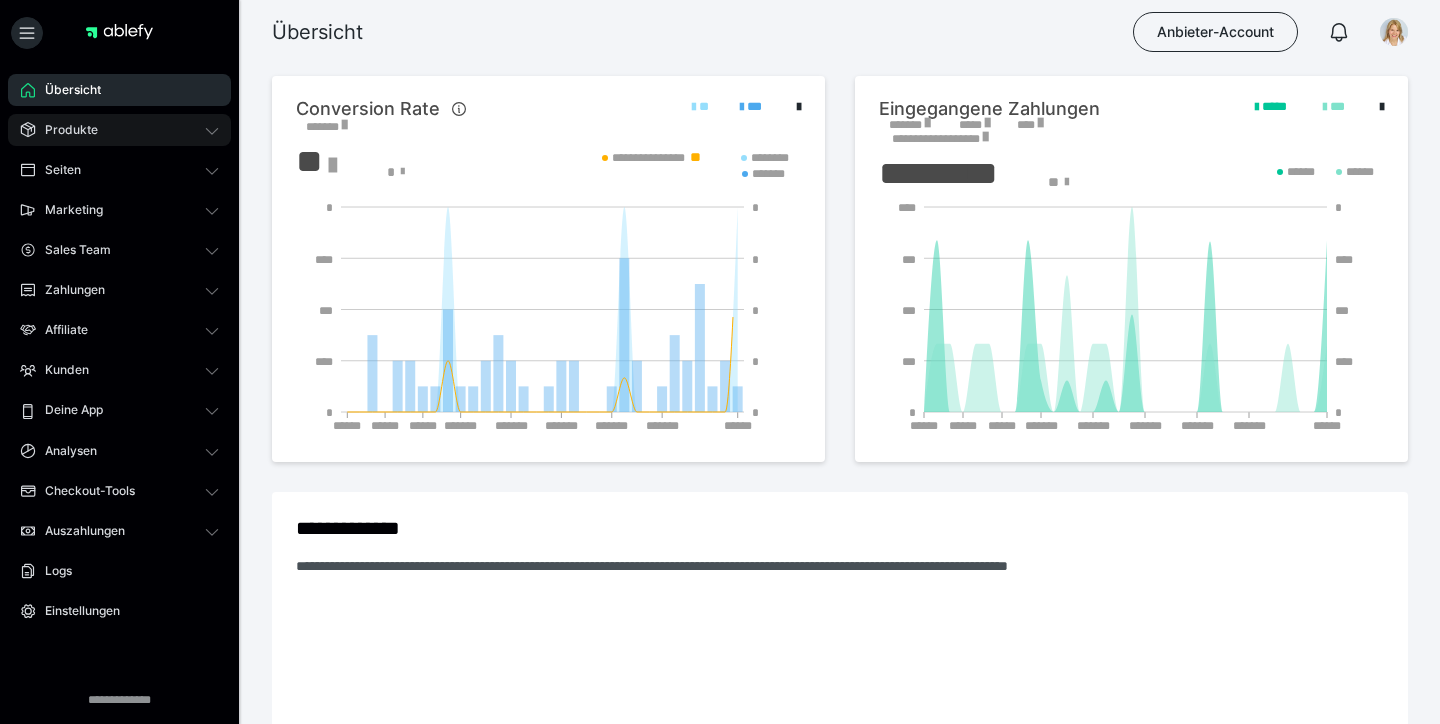 click on "Produkte" at bounding box center [64, 130] 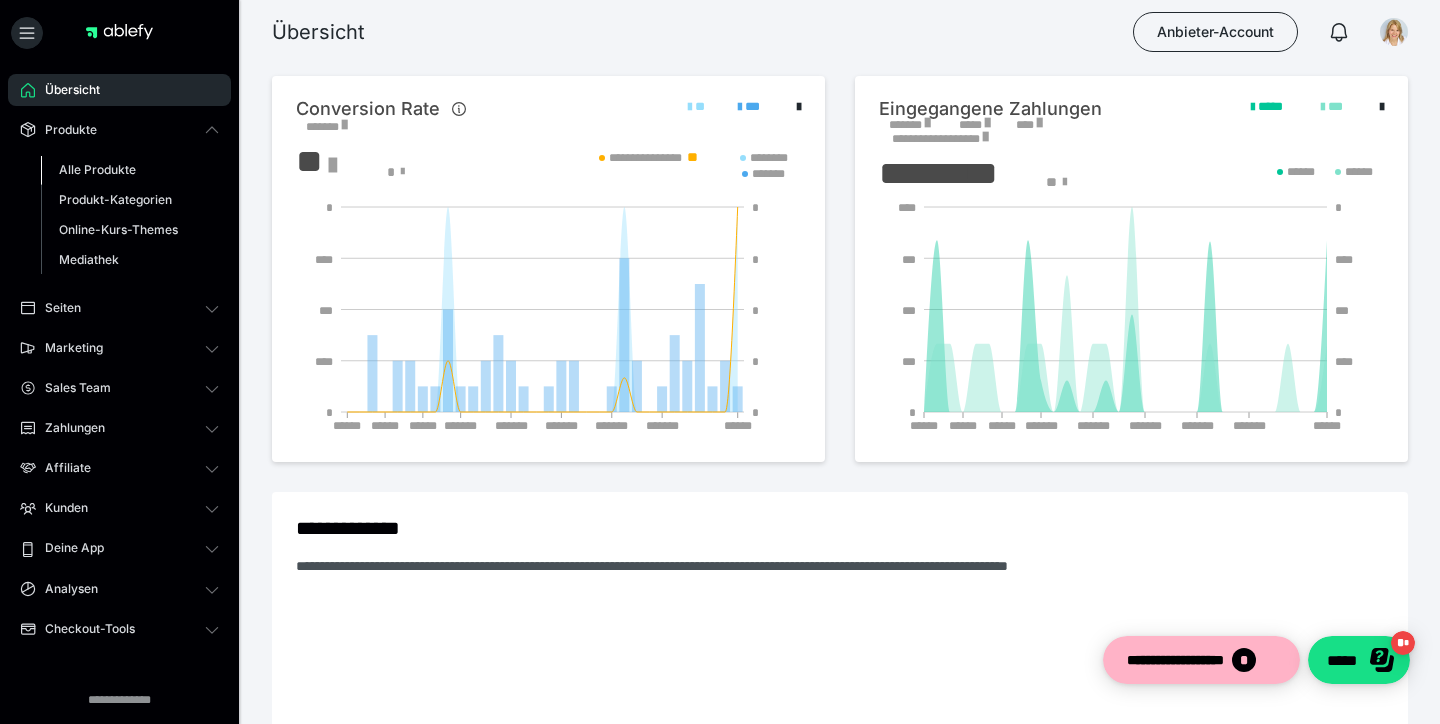 scroll, scrollTop: 0, scrollLeft: 0, axis: both 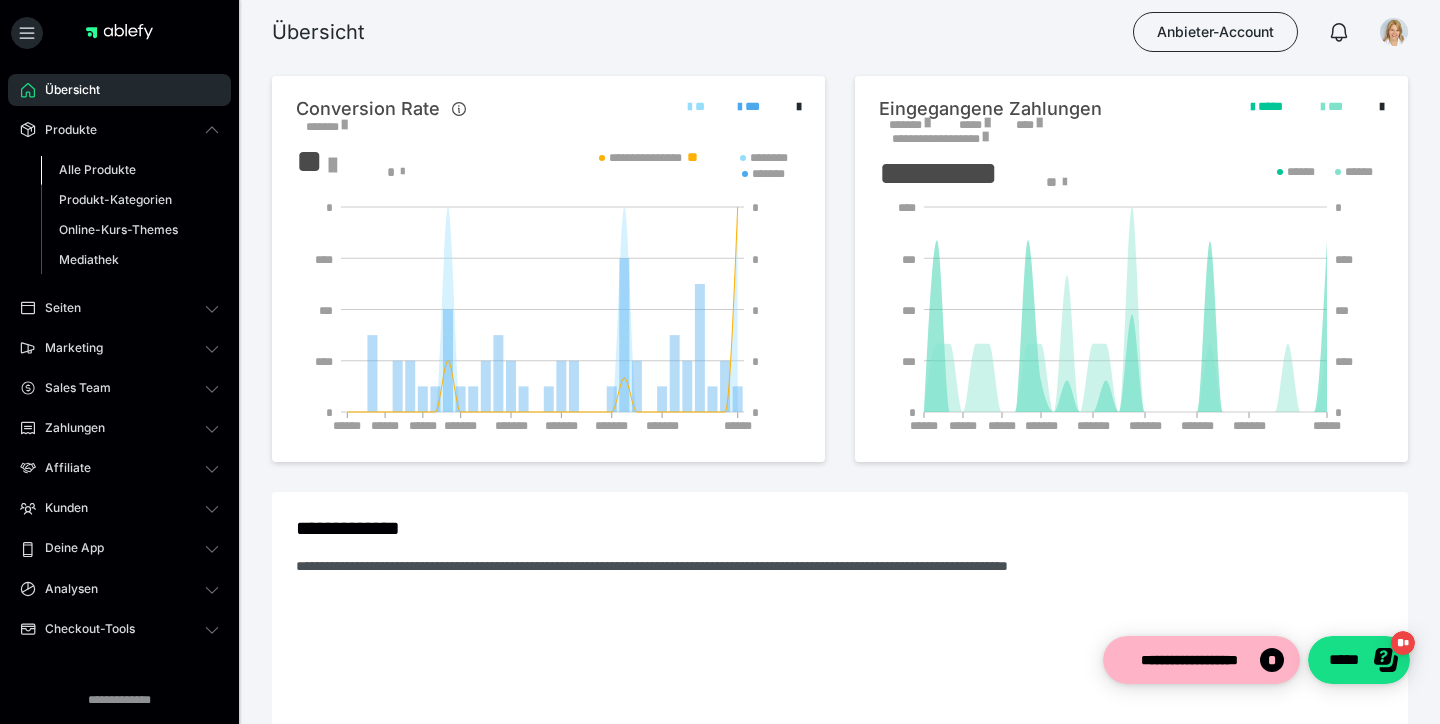 click on "Alle Produkte" at bounding box center (97, 169) 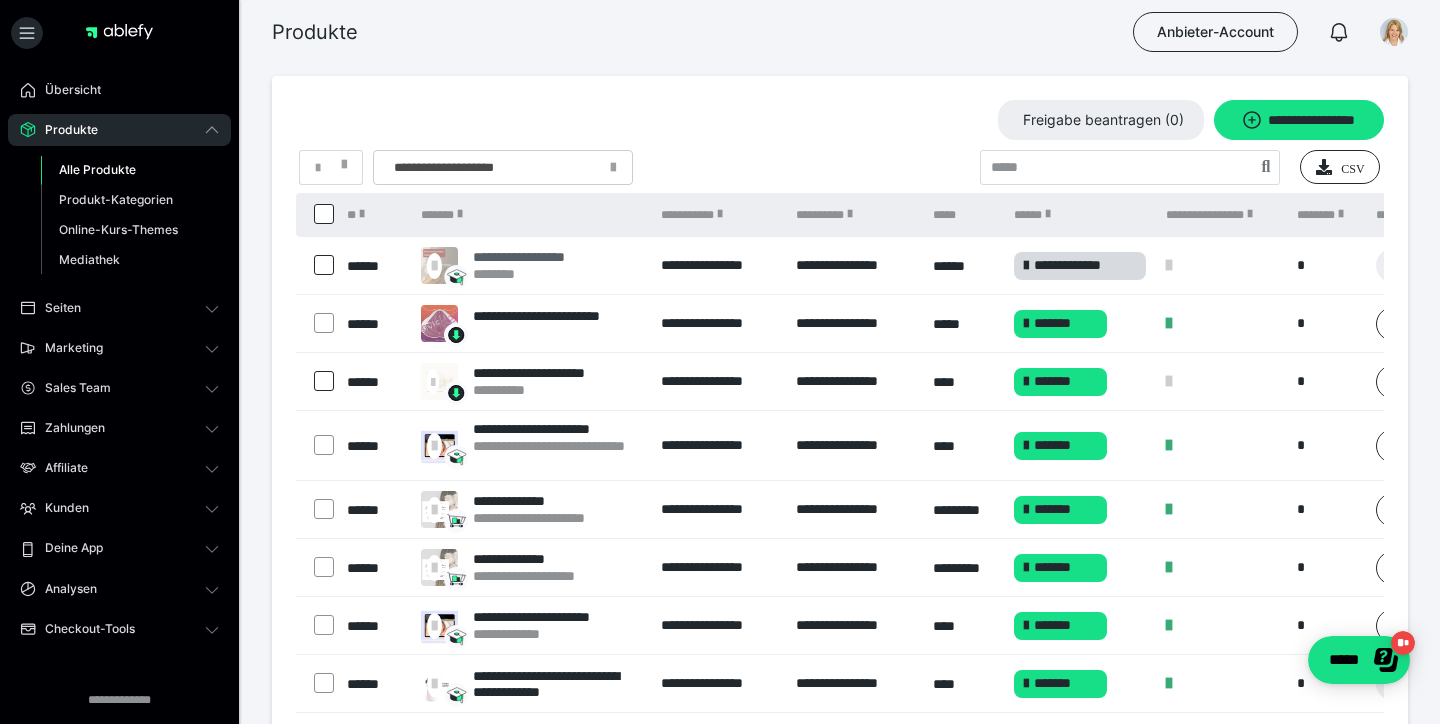 click on "**********" at bounding box center [542, 257] 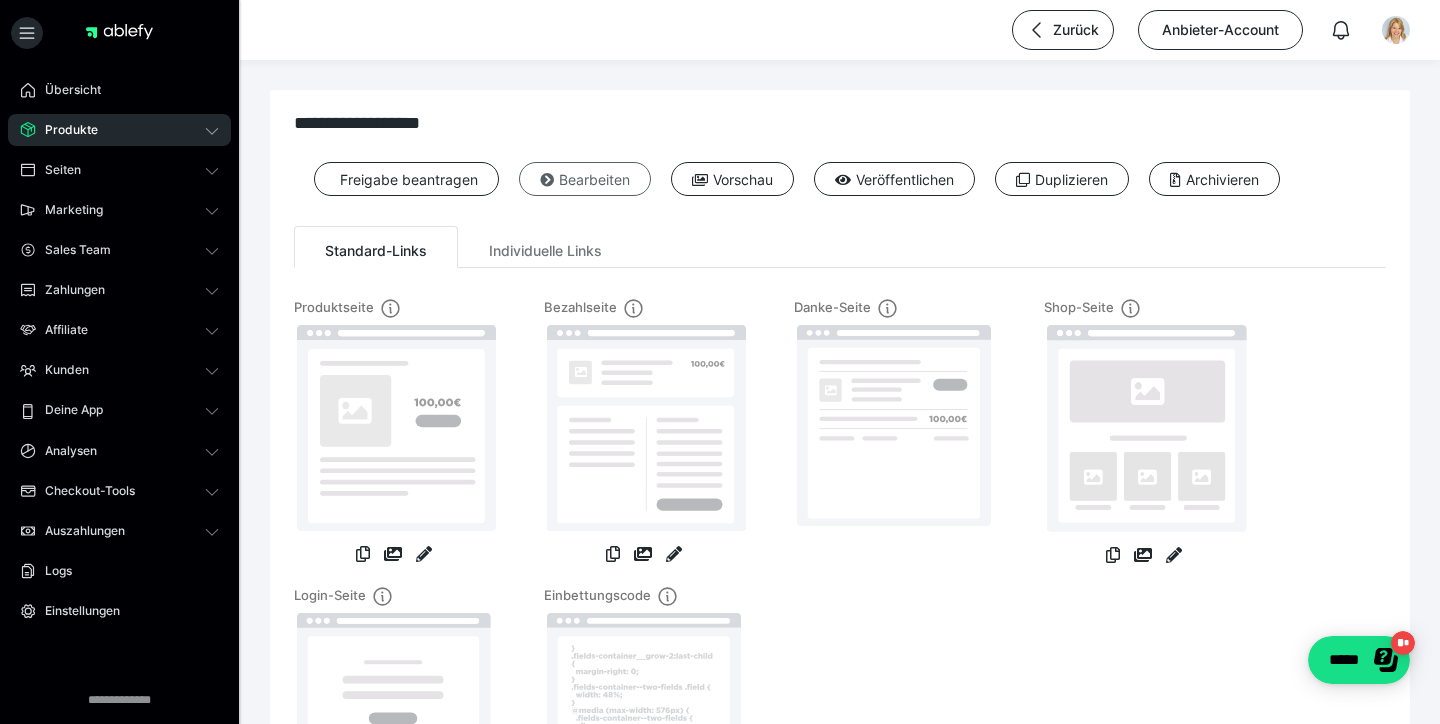click on "Bearbeiten" at bounding box center (585, 179) 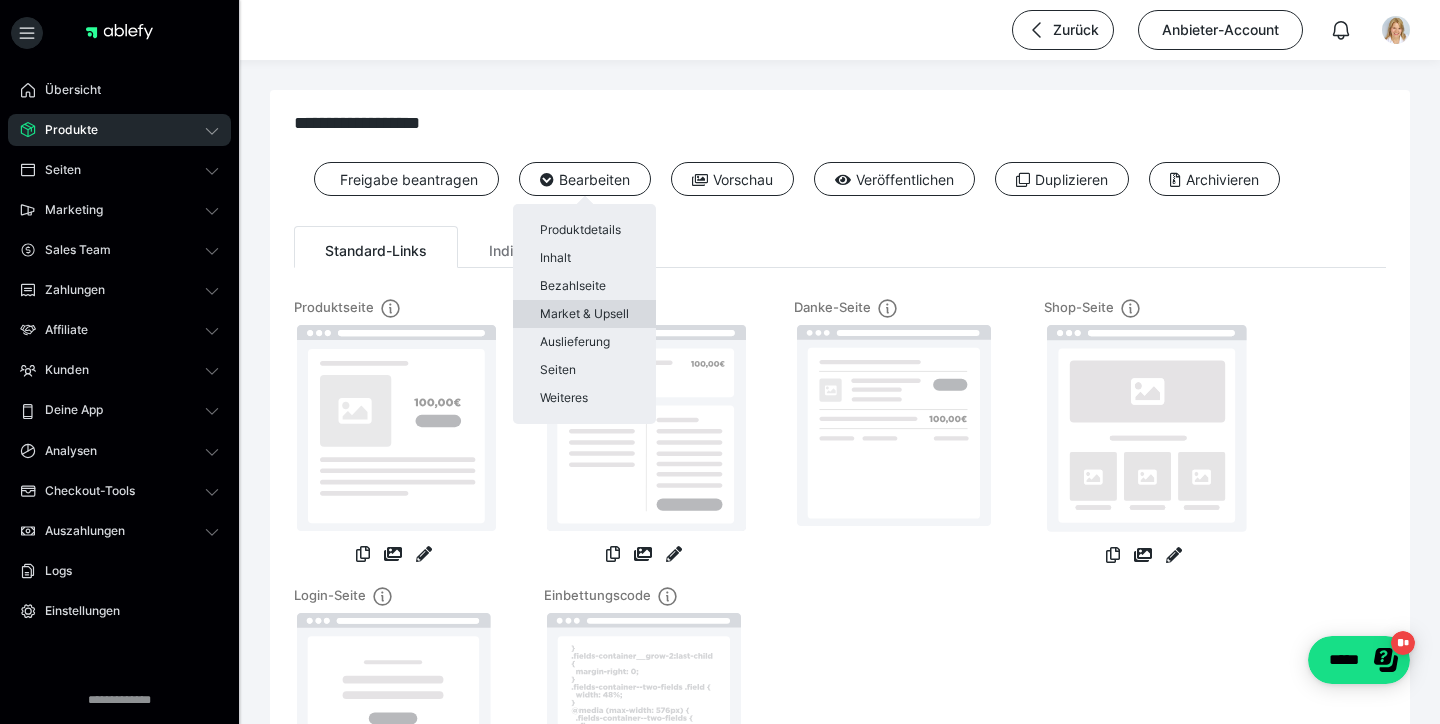 click on "Market & Upsell" at bounding box center (584, 314) 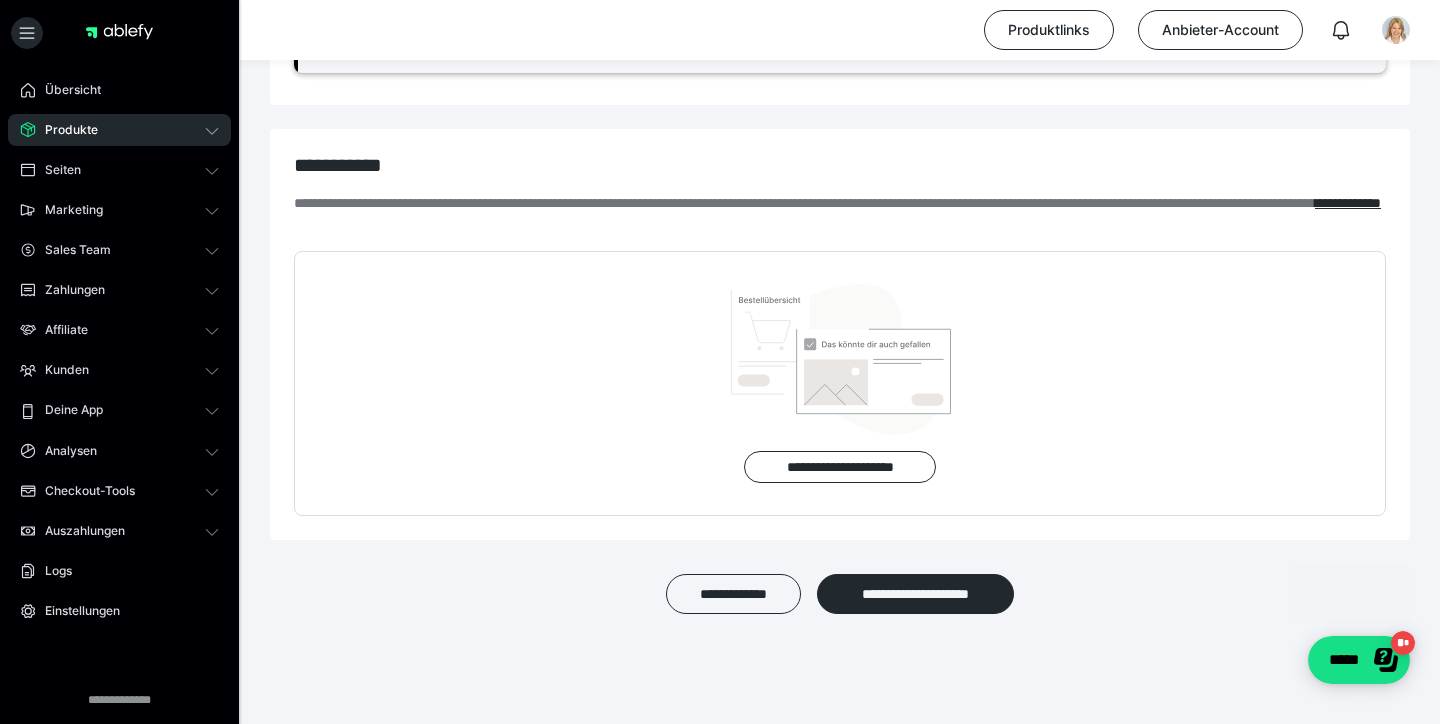 scroll, scrollTop: 753, scrollLeft: 0, axis: vertical 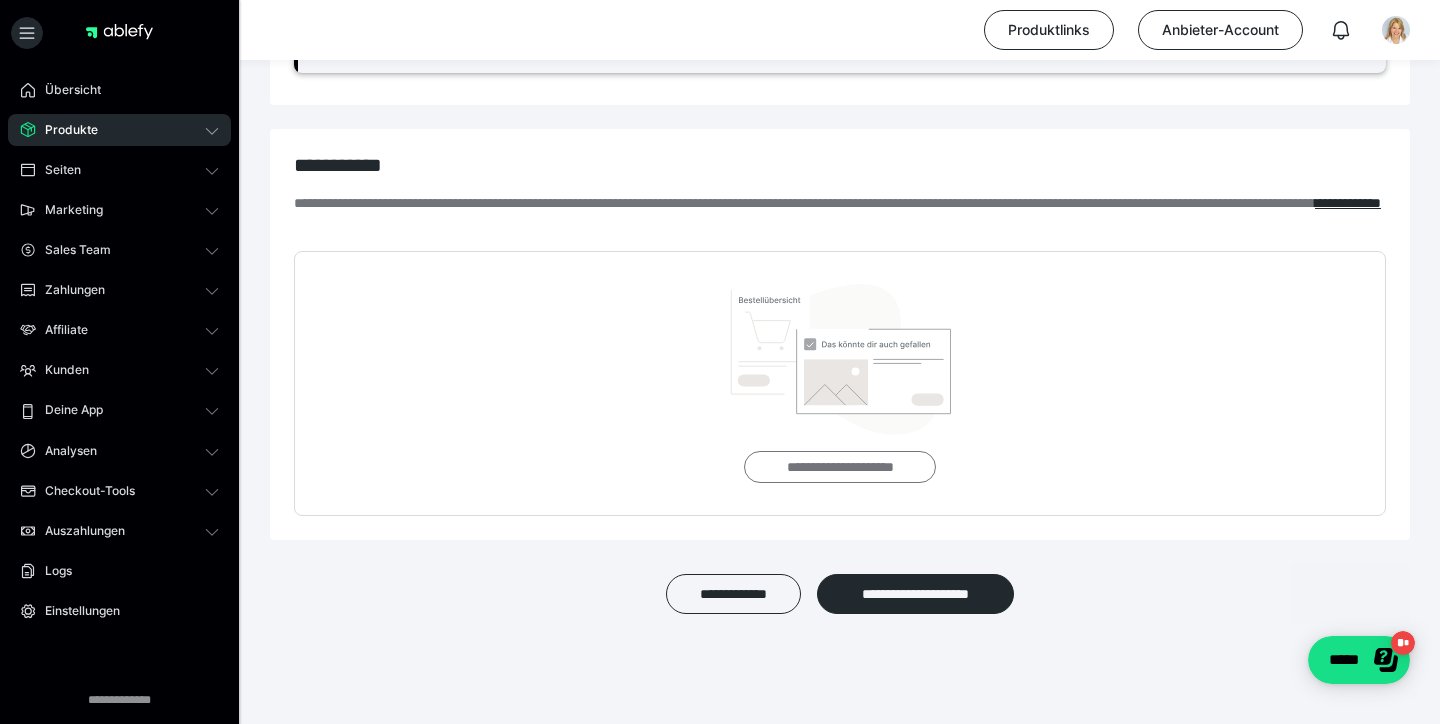 click on "**********" at bounding box center (839, 467) 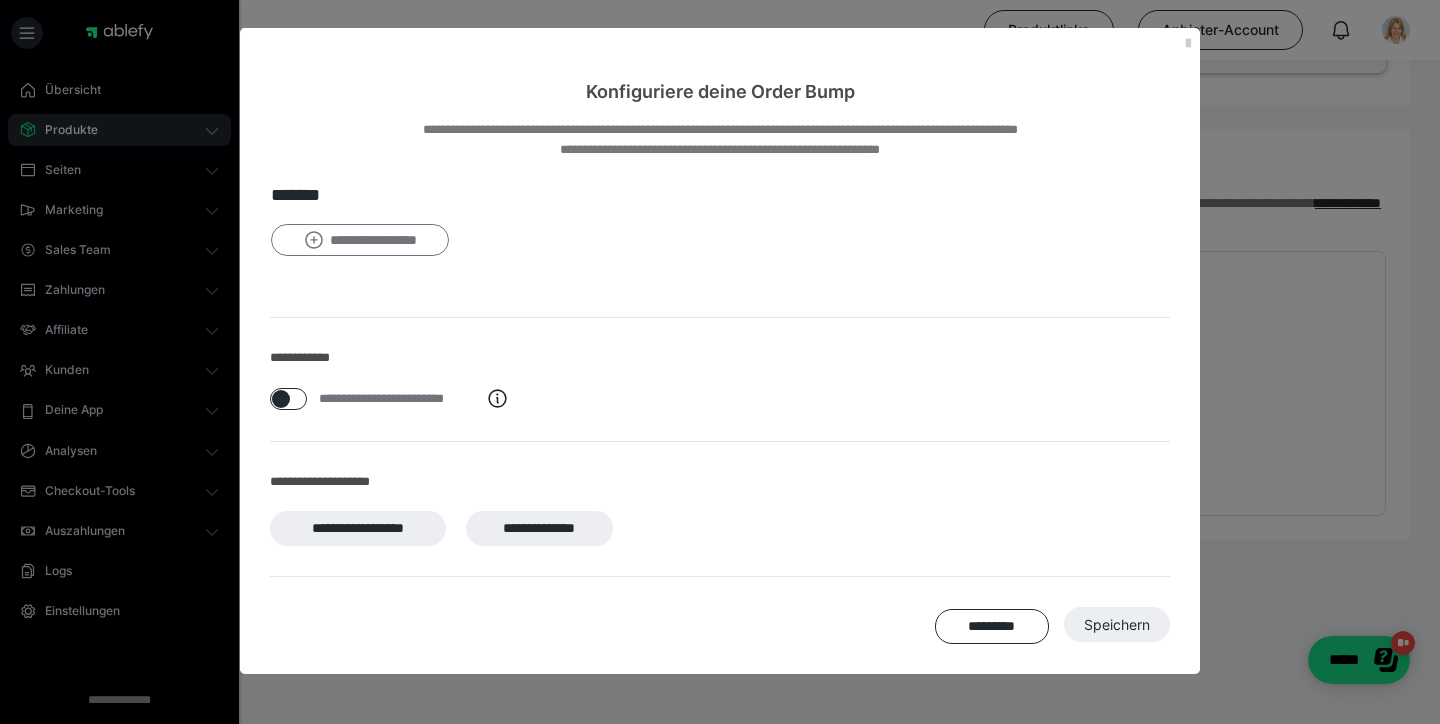 click on "**********" at bounding box center [360, 240] 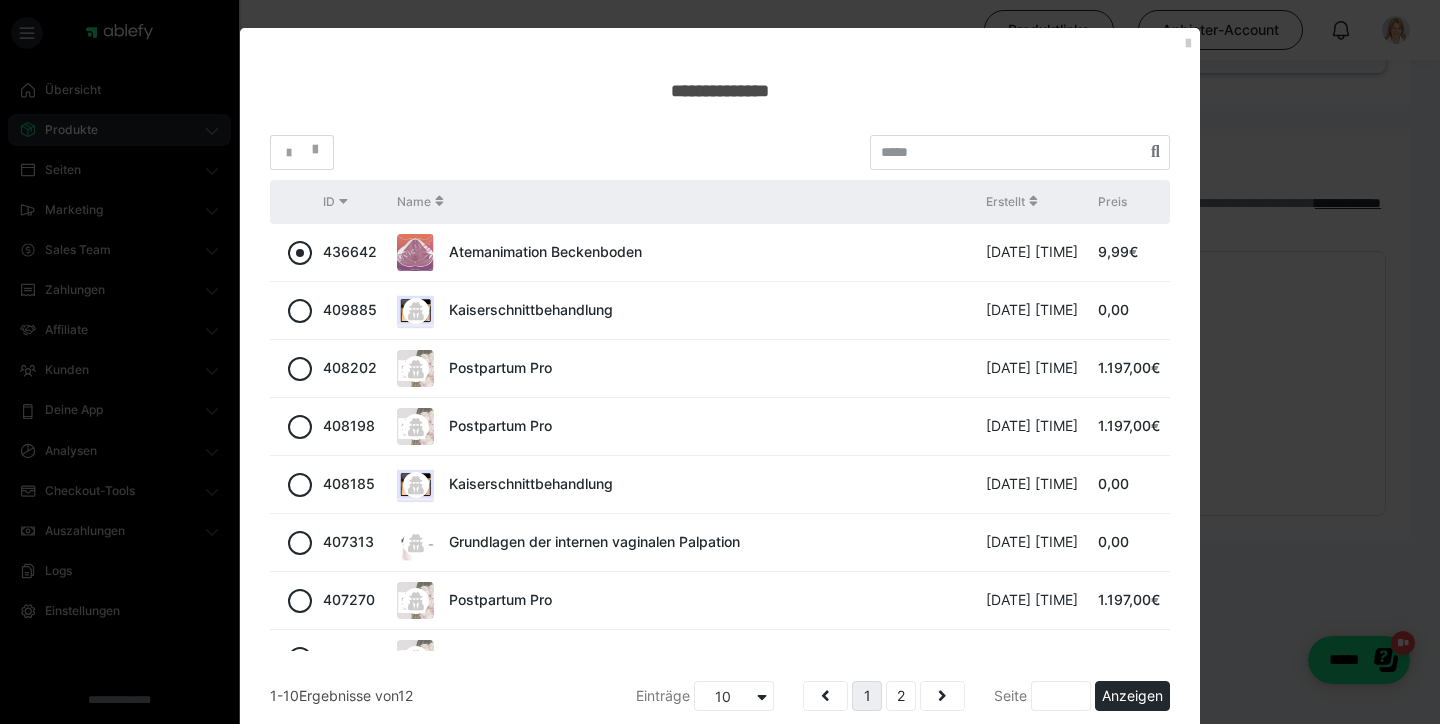 click at bounding box center [300, 253] 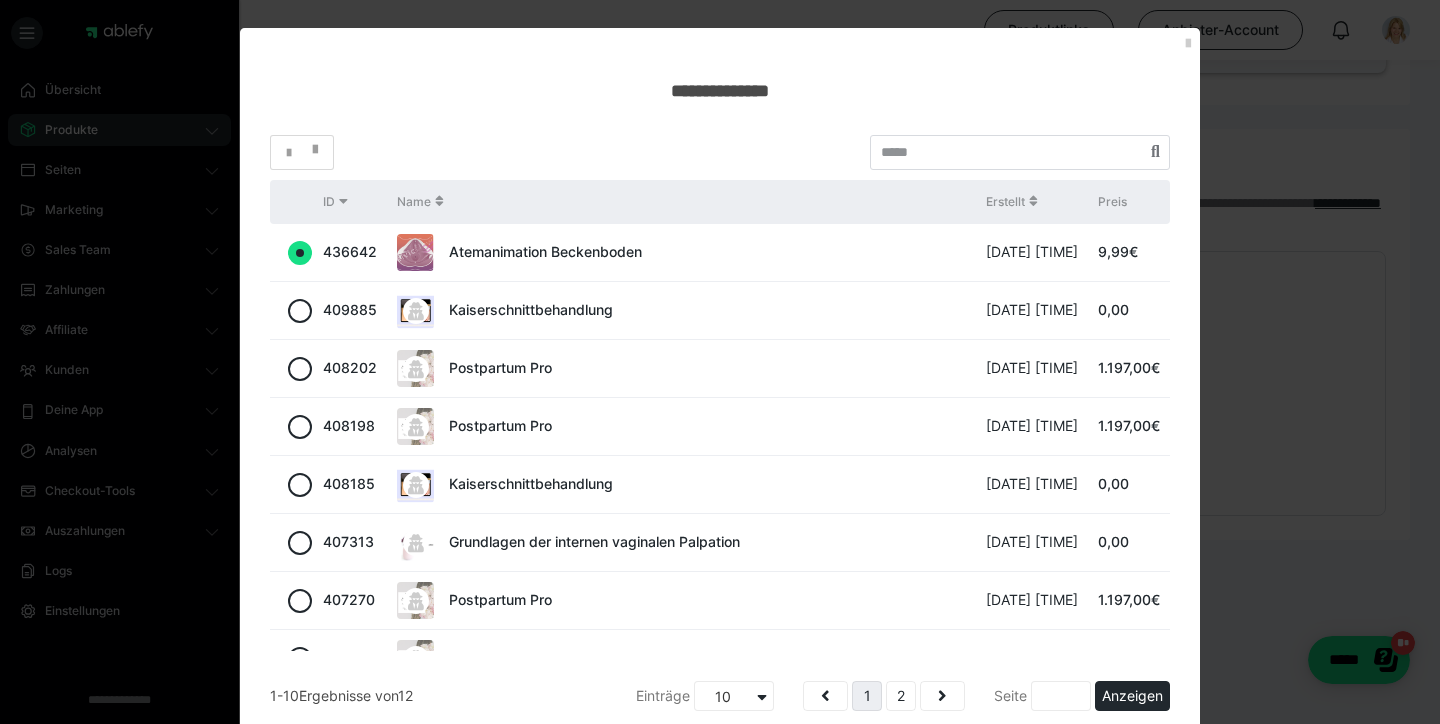 radio on "true" 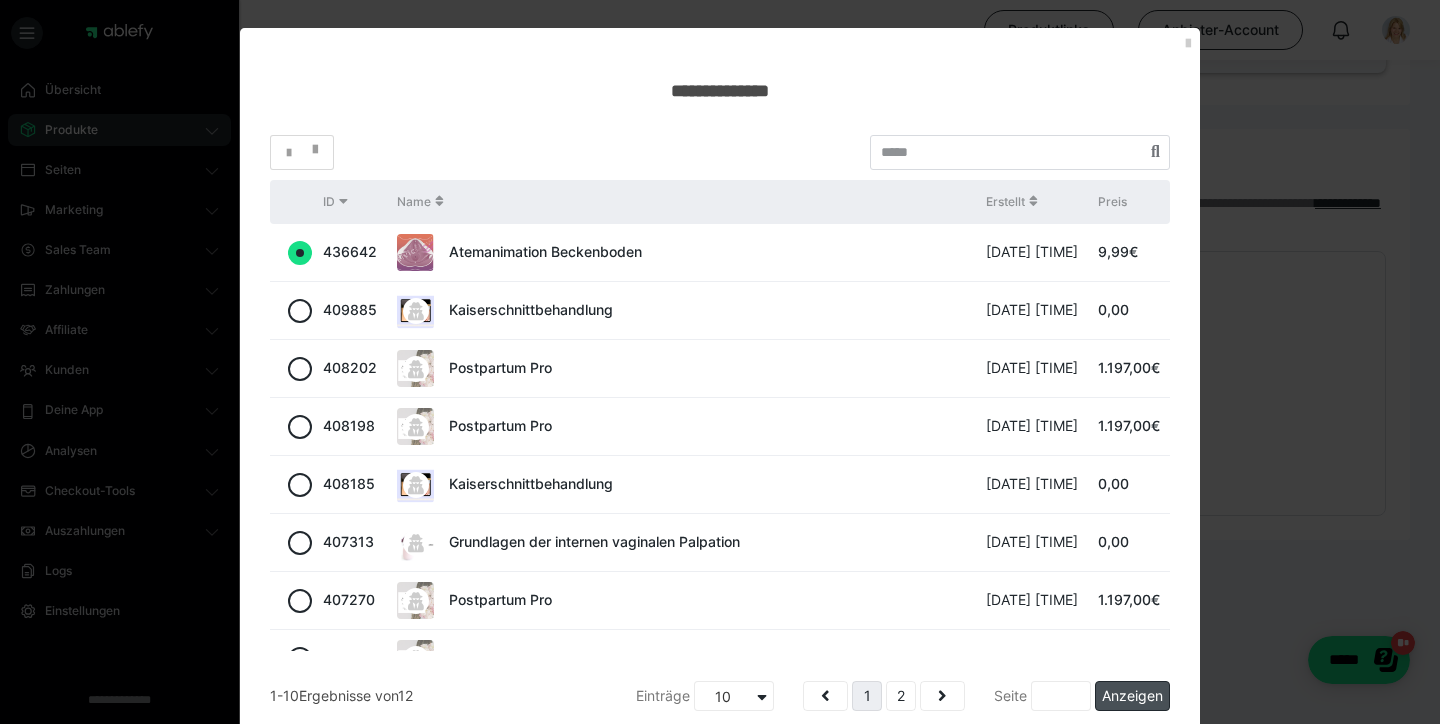 click on "Anzeigen" at bounding box center [1132, 696] 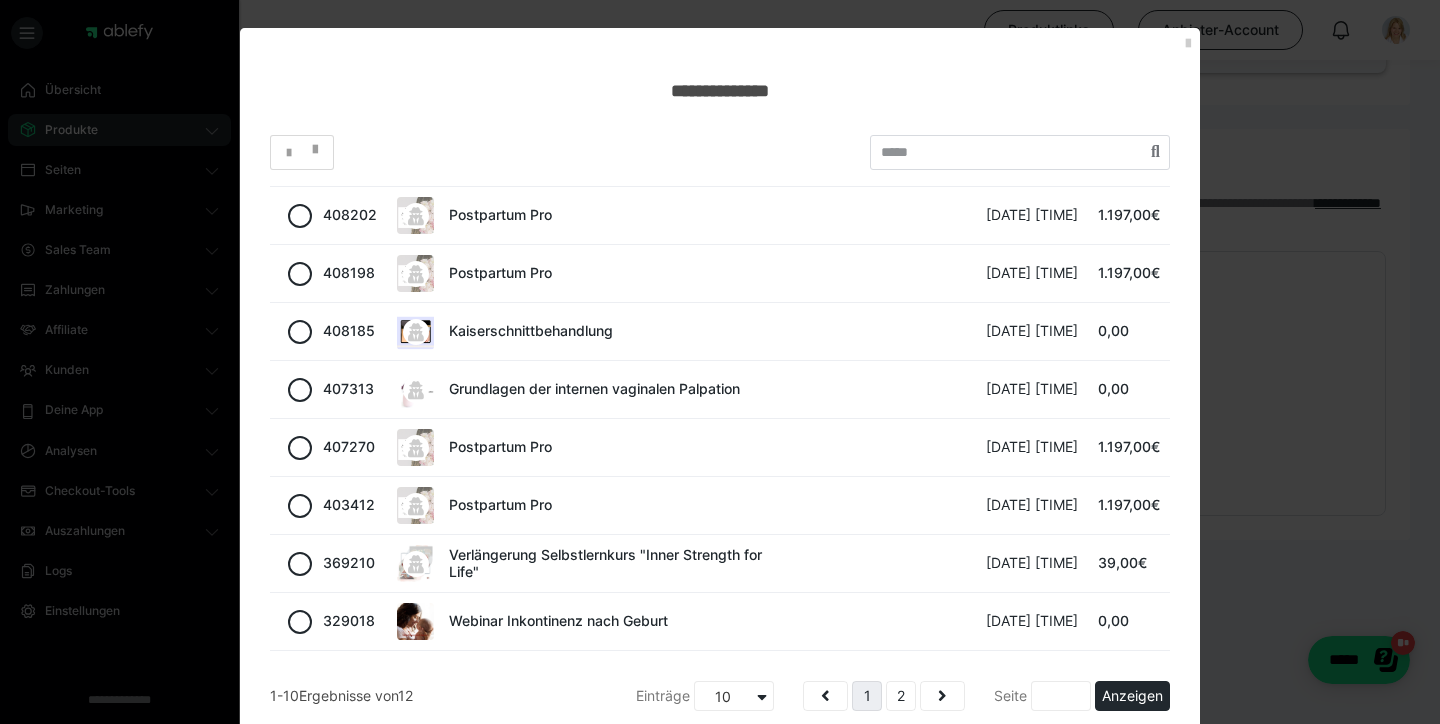 scroll, scrollTop: 153, scrollLeft: 0, axis: vertical 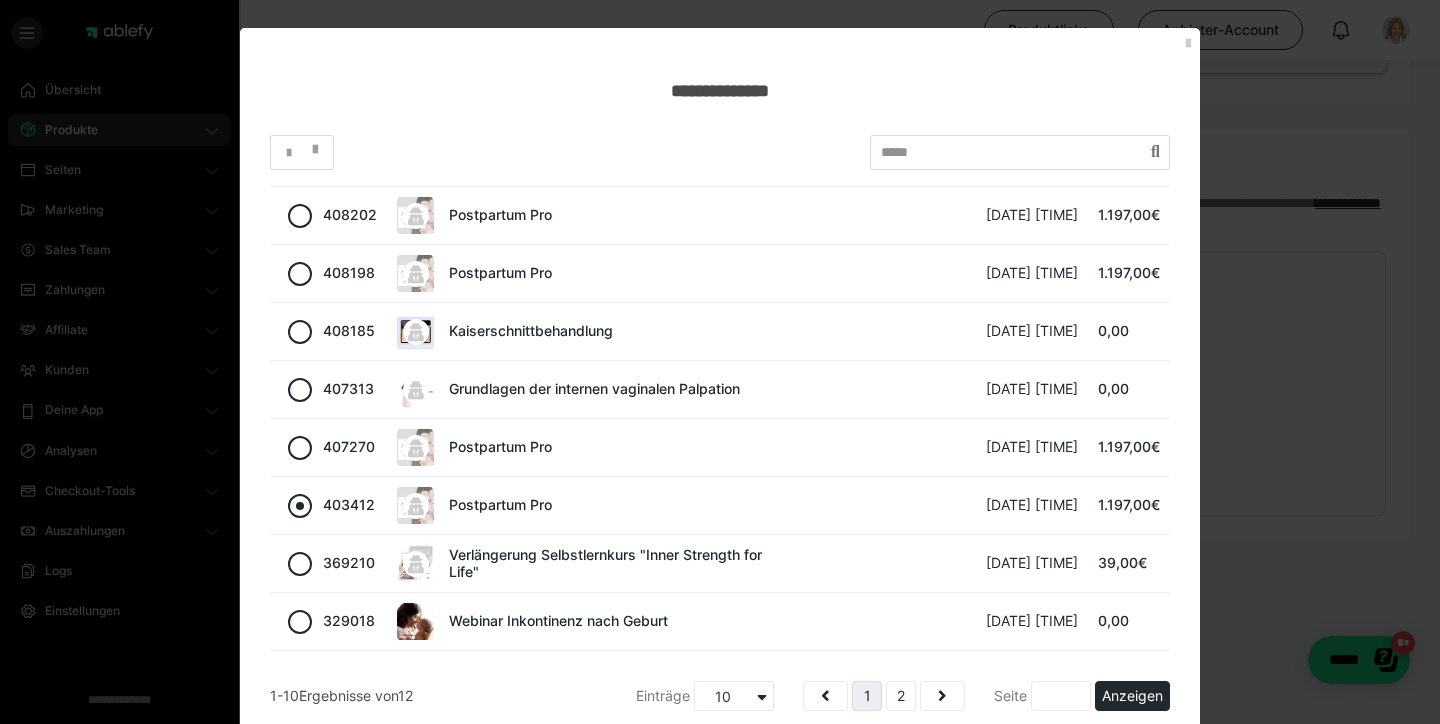 click at bounding box center (300, 506) 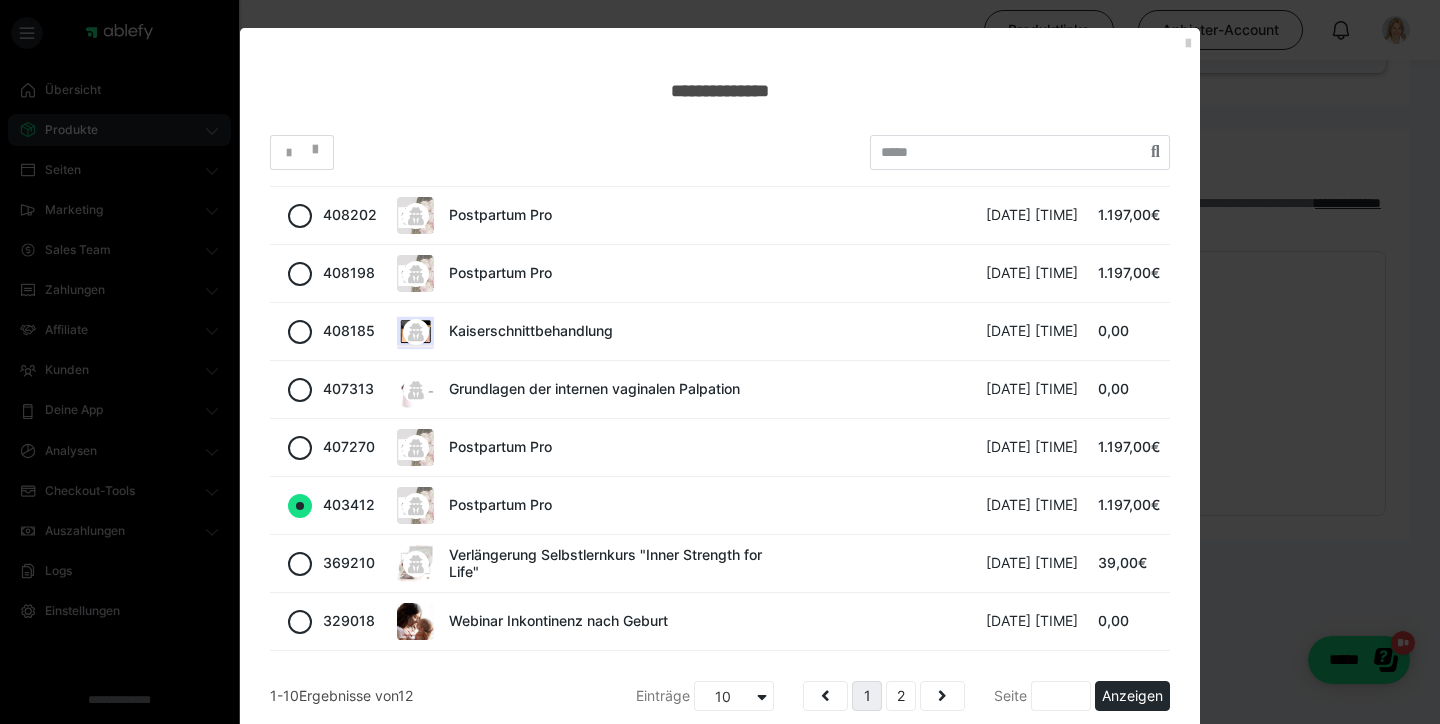 radio on "true" 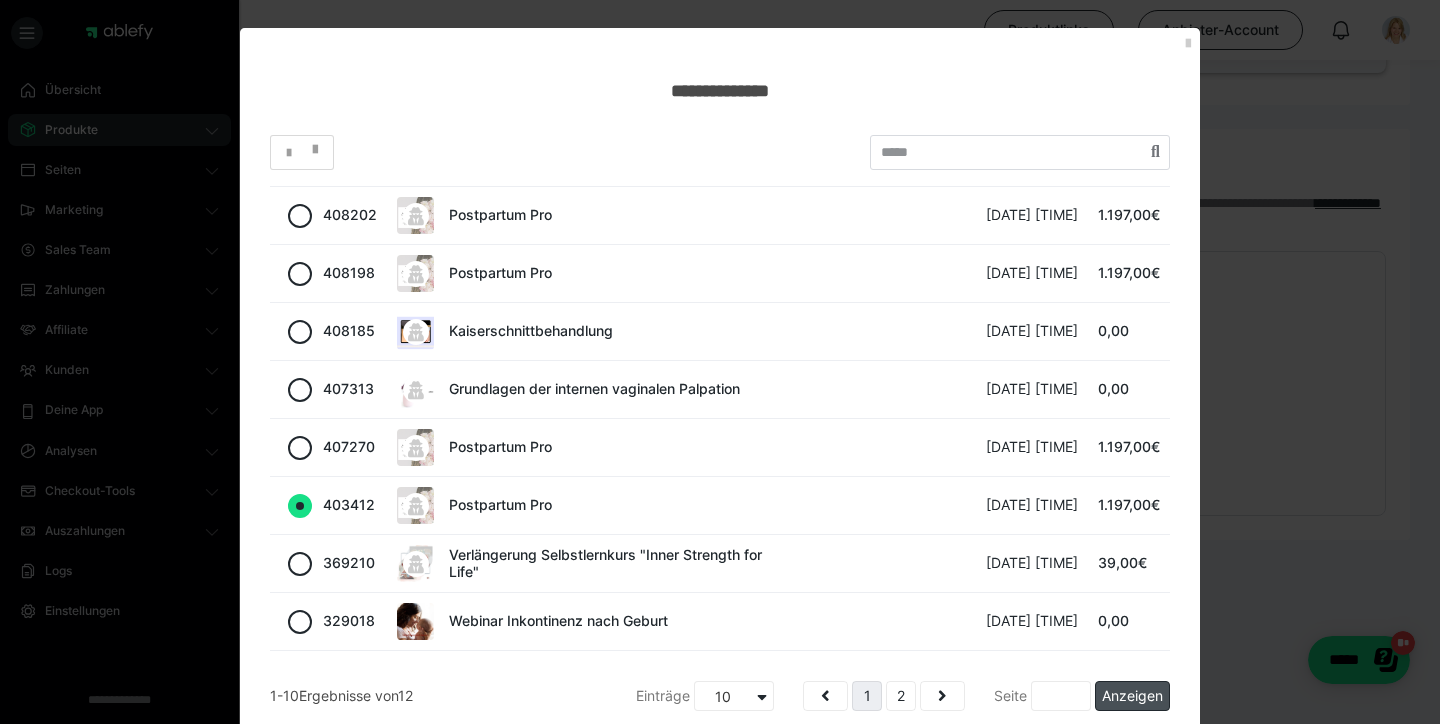 click on "Anzeigen" at bounding box center [1132, 696] 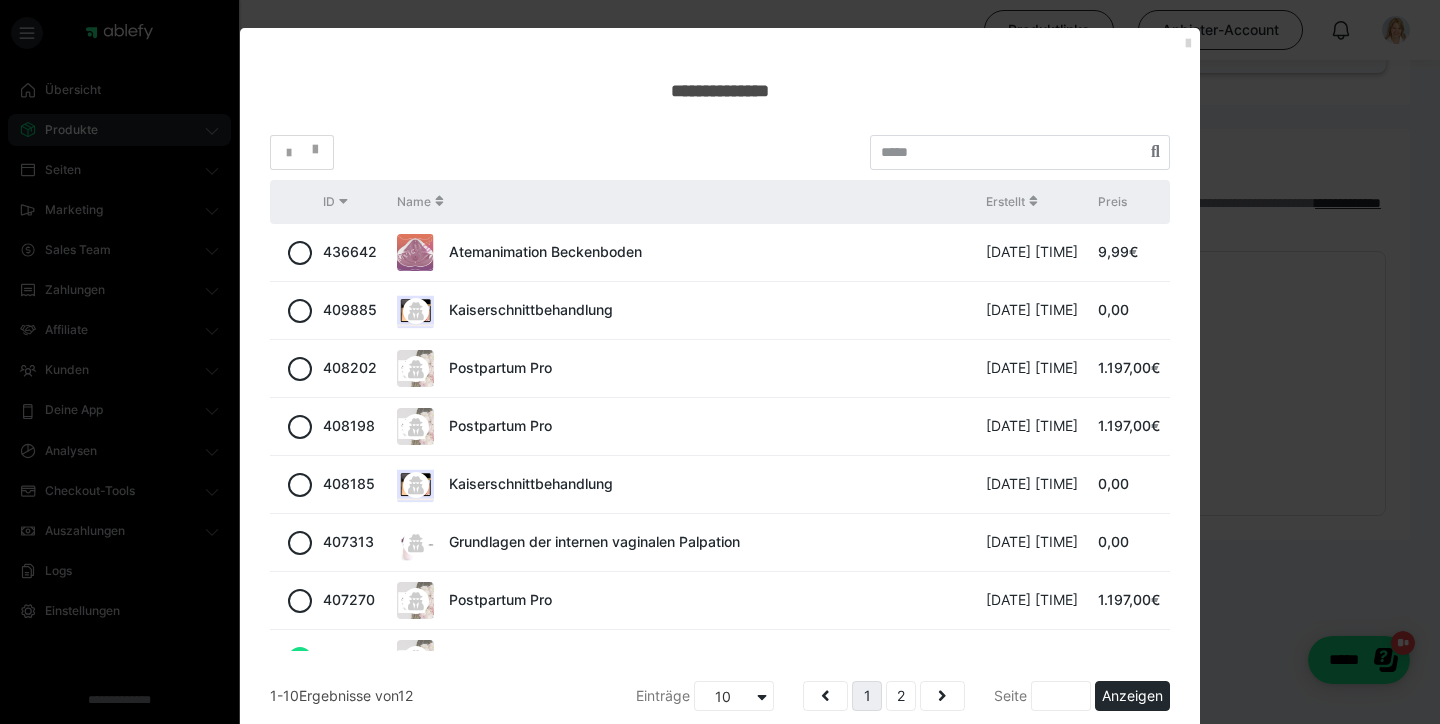 click at bounding box center (1188, 44) 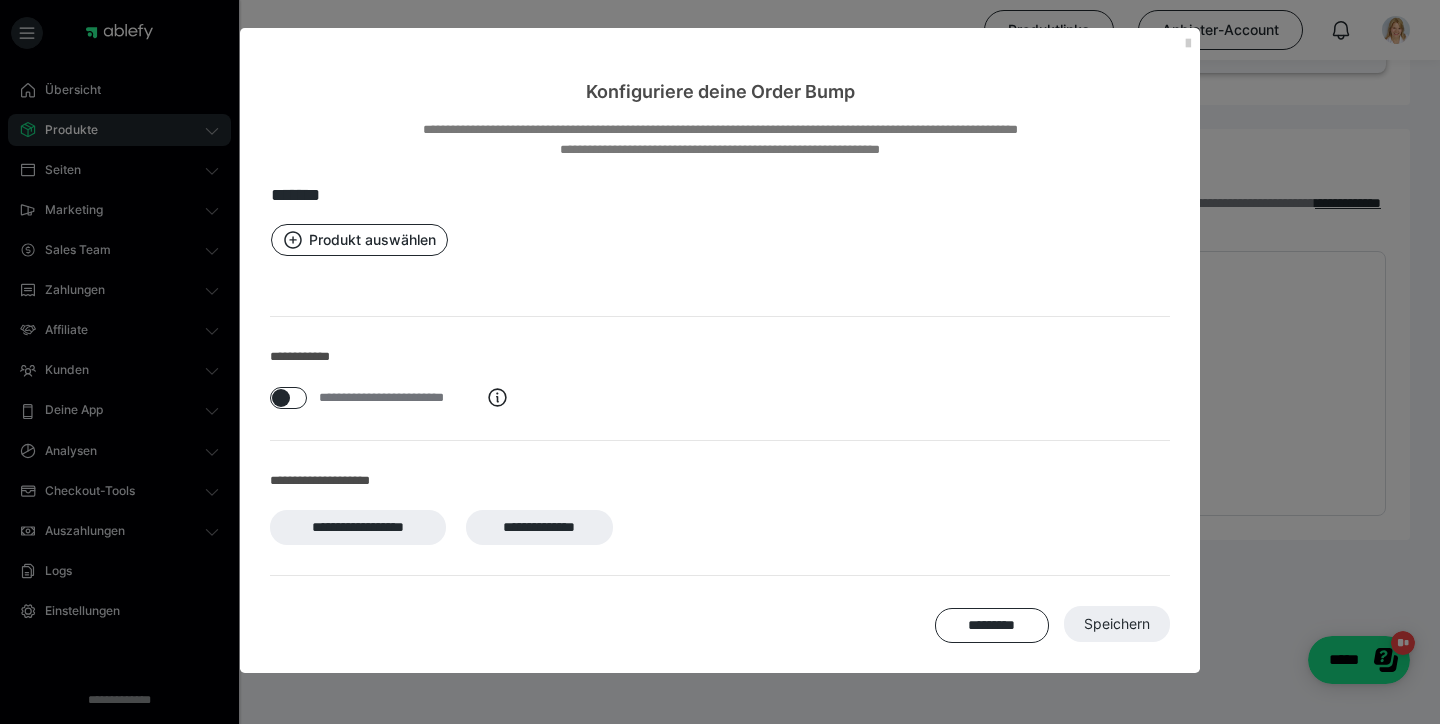 click at bounding box center [1188, 44] 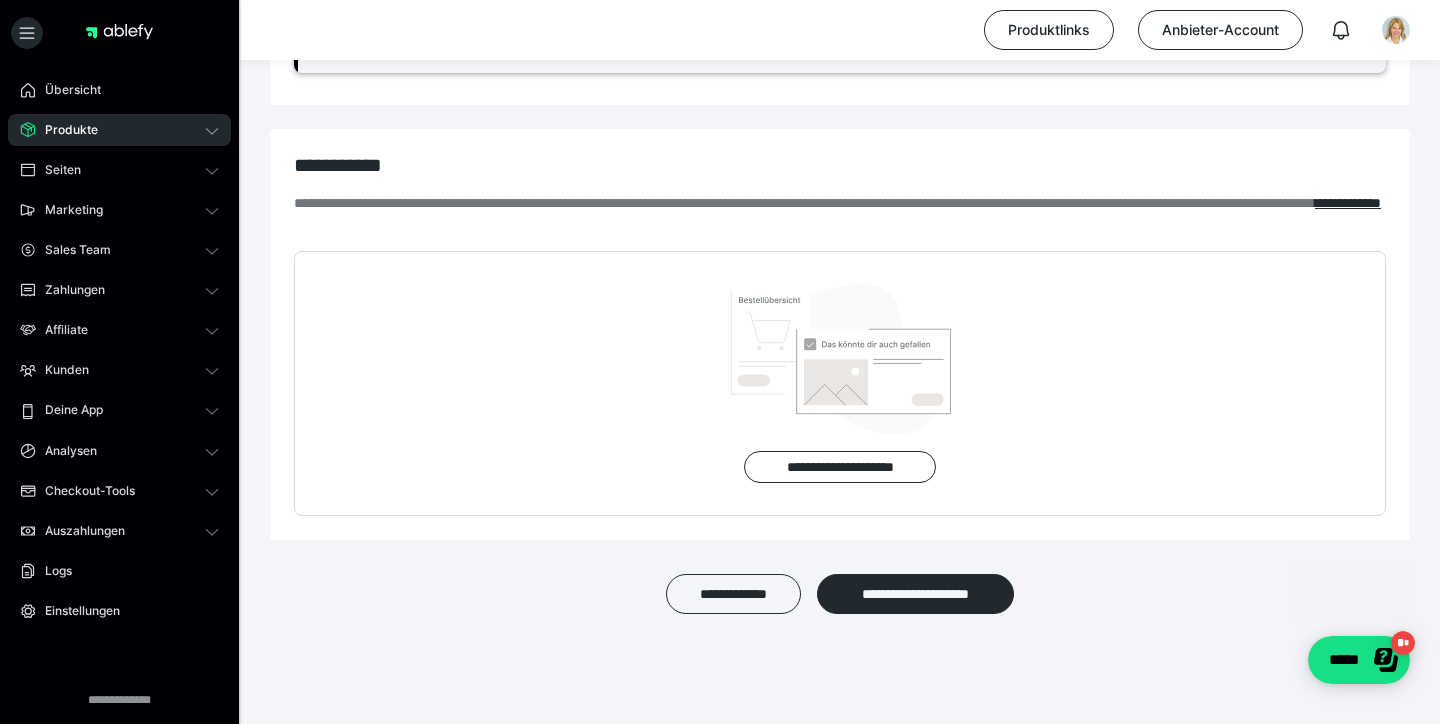 click on "**********" at bounding box center (840, 383) 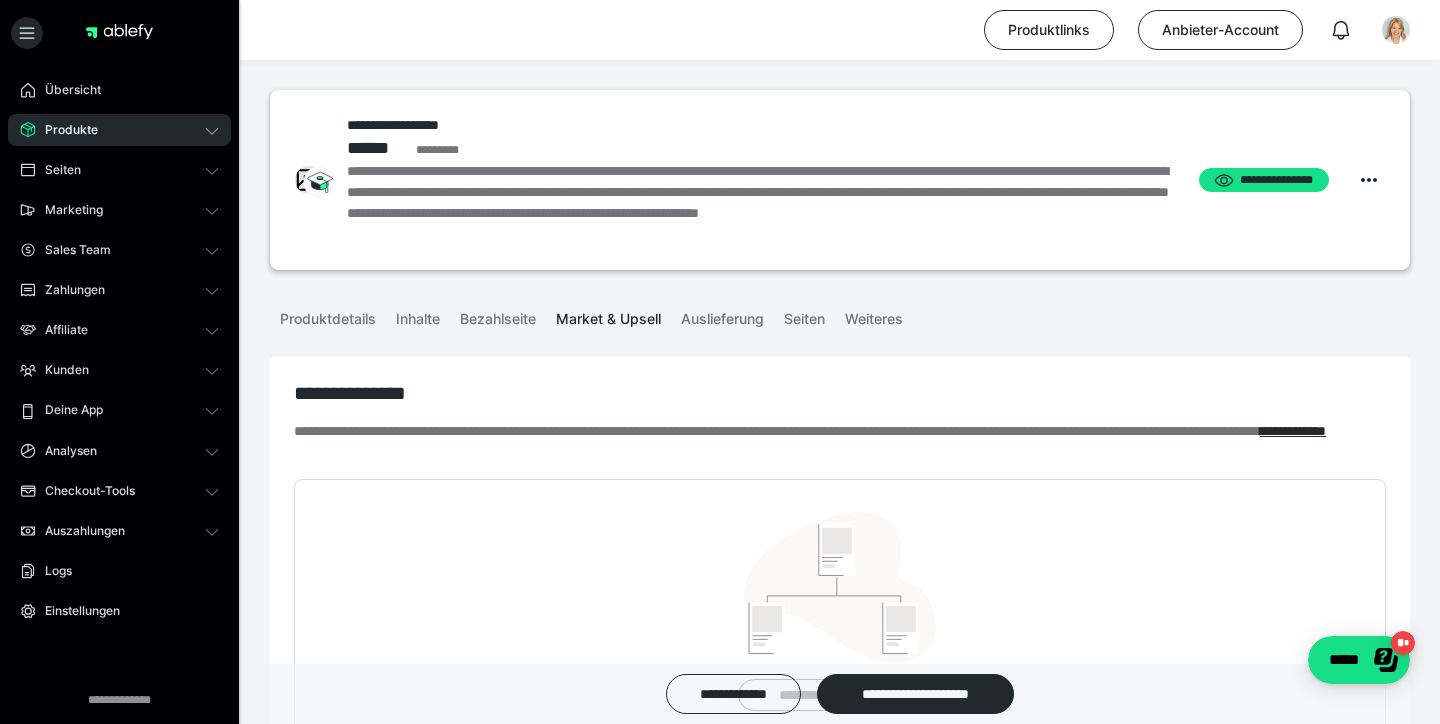 scroll, scrollTop: 0, scrollLeft: 0, axis: both 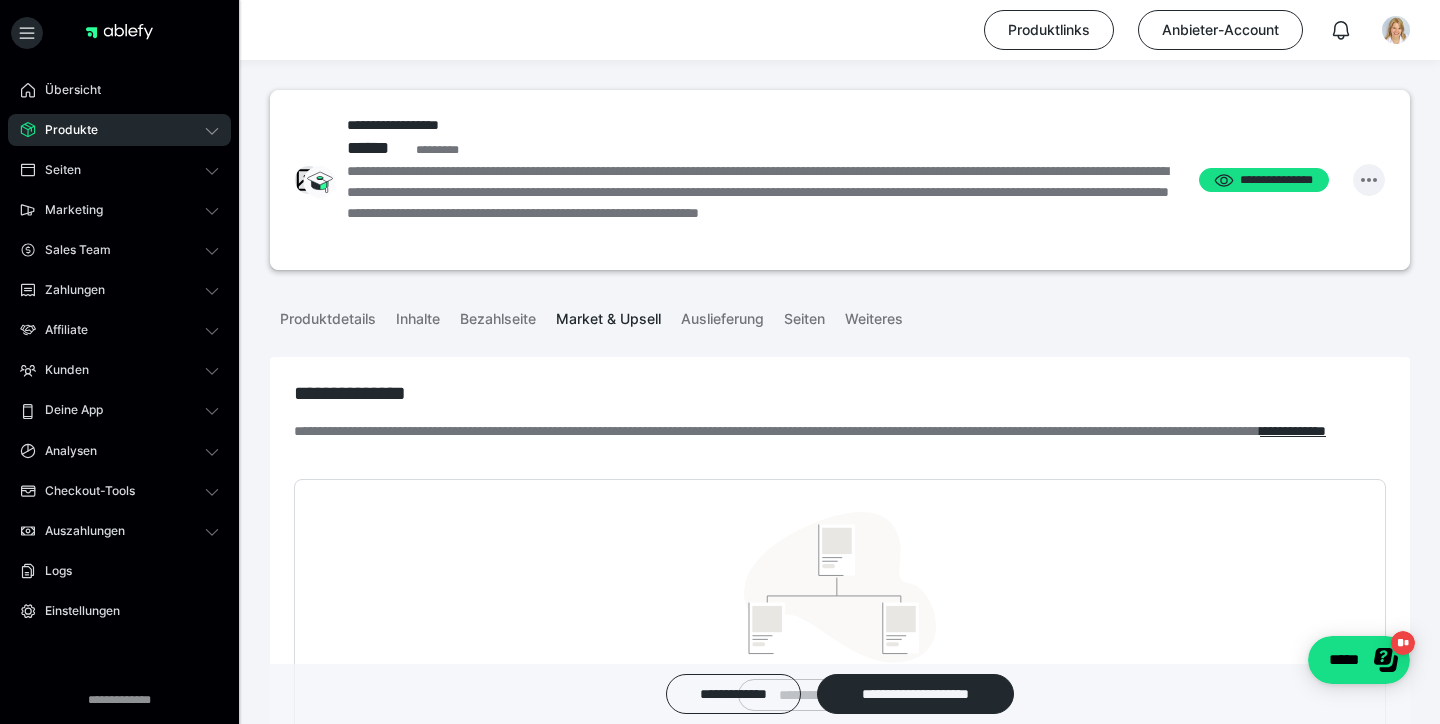 click 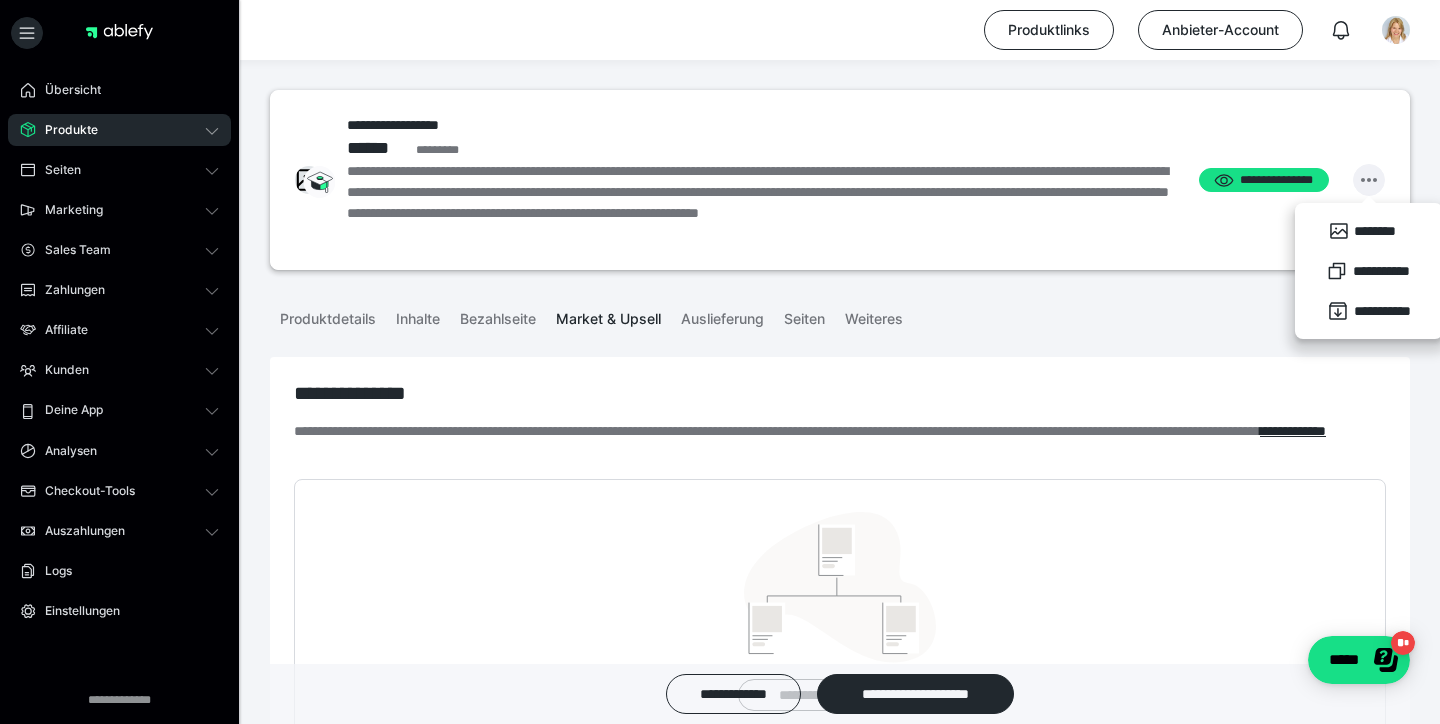 click 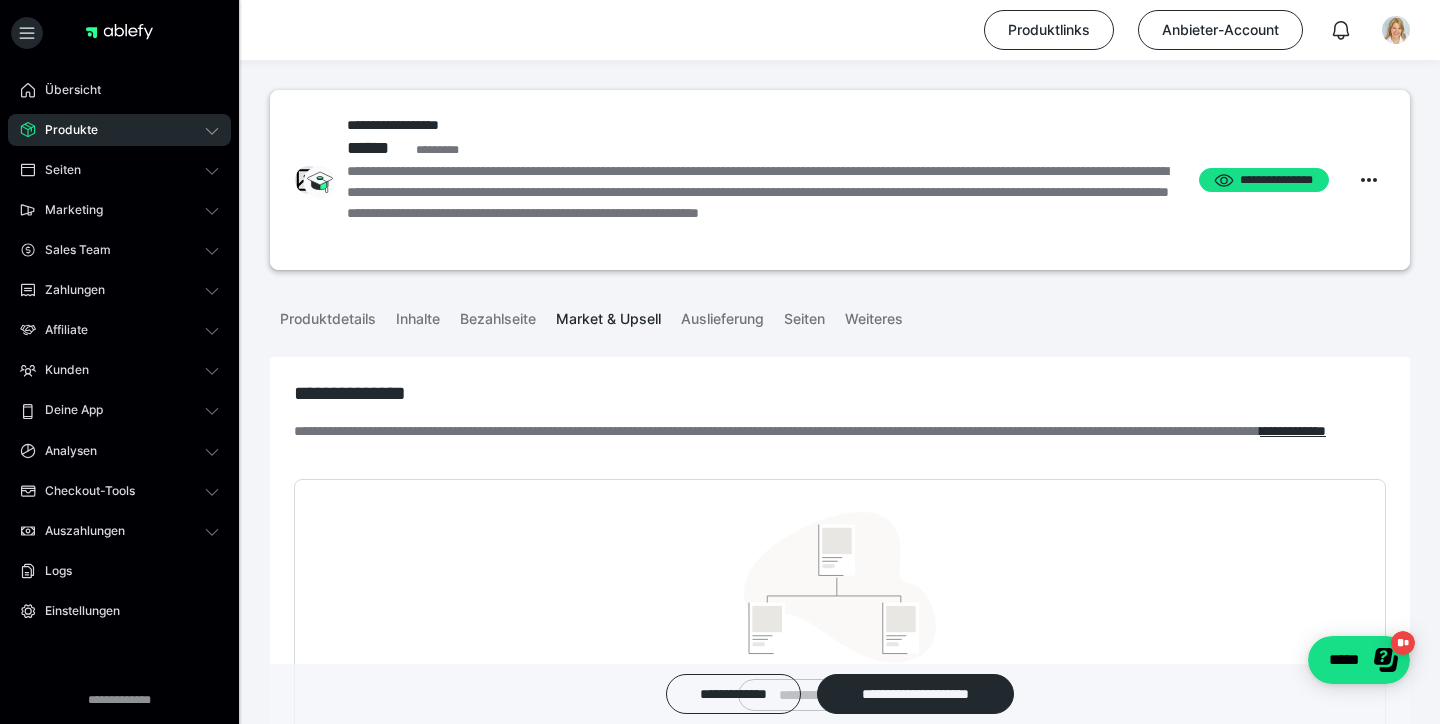 click on "Produkte" at bounding box center (64, 130) 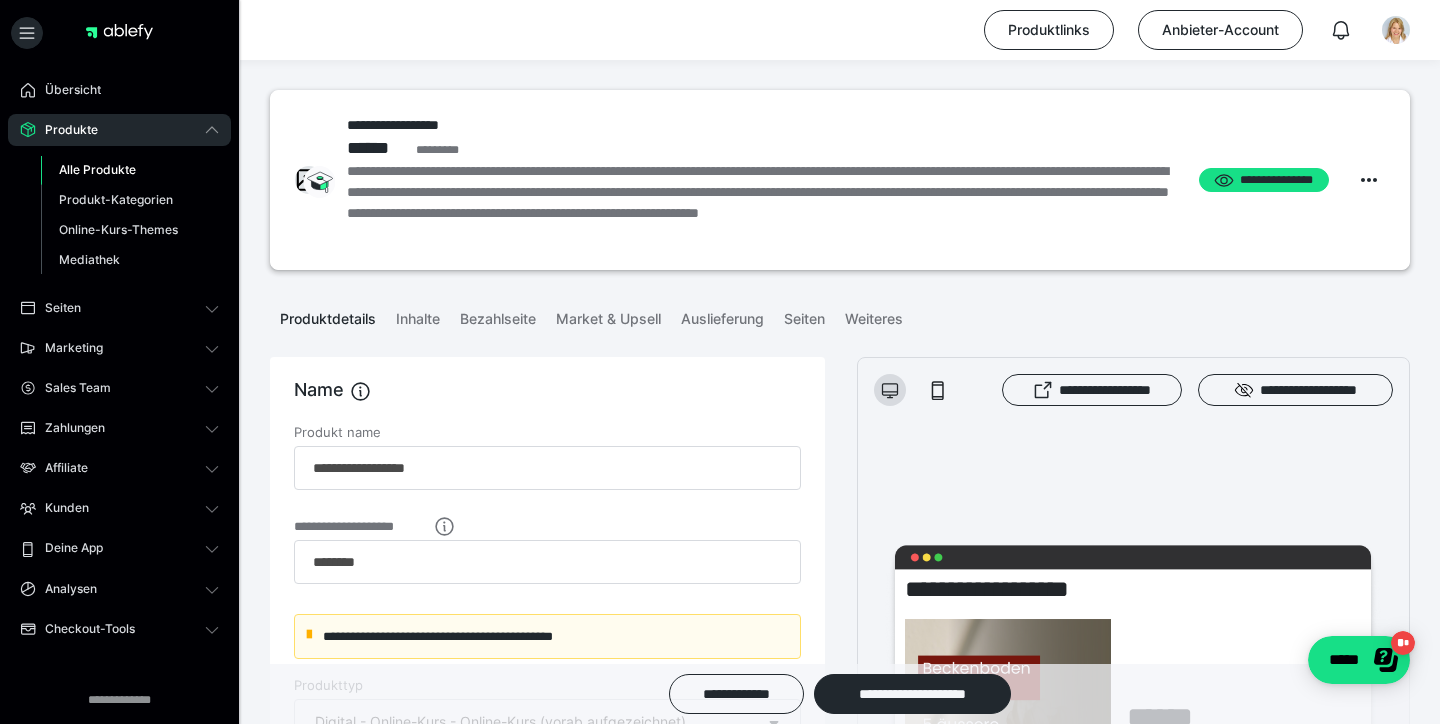 click on "Alle Produkte" at bounding box center [97, 169] 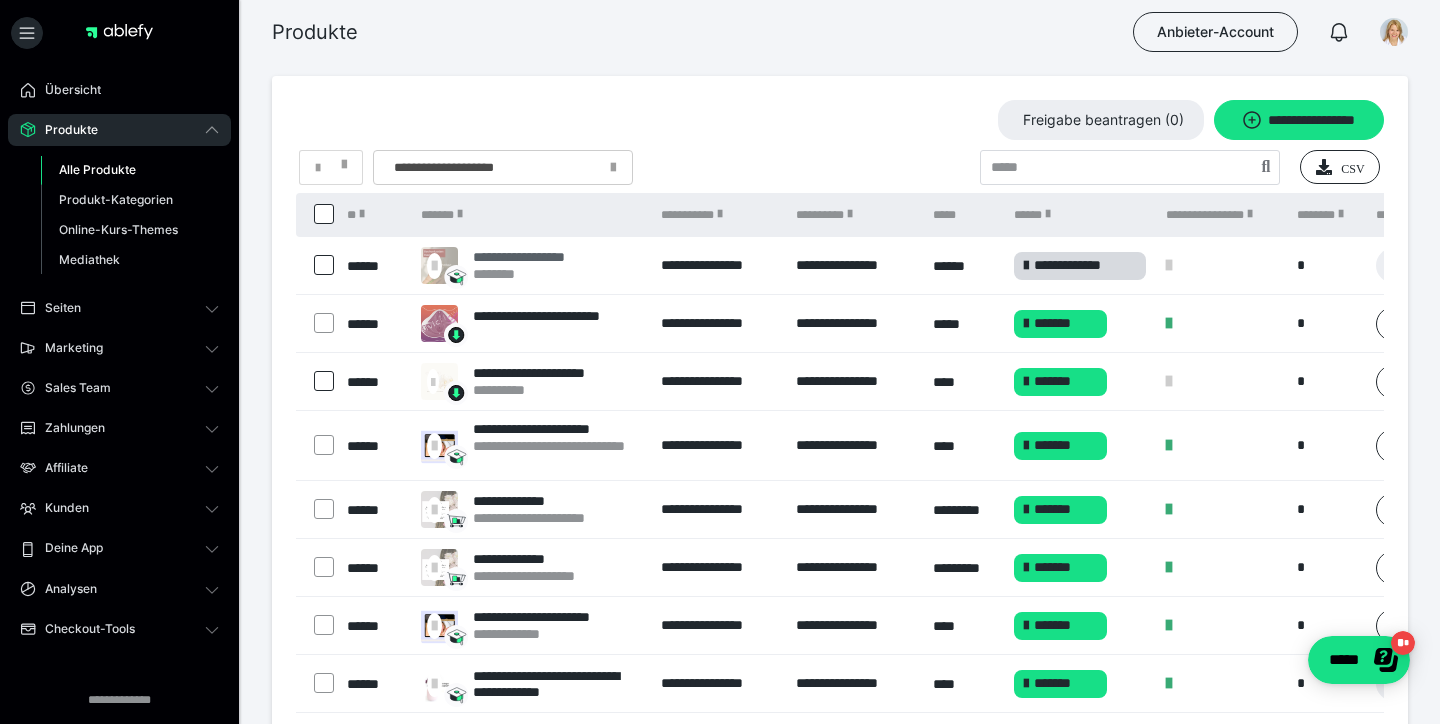 click on "**********" at bounding box center (542, 257) 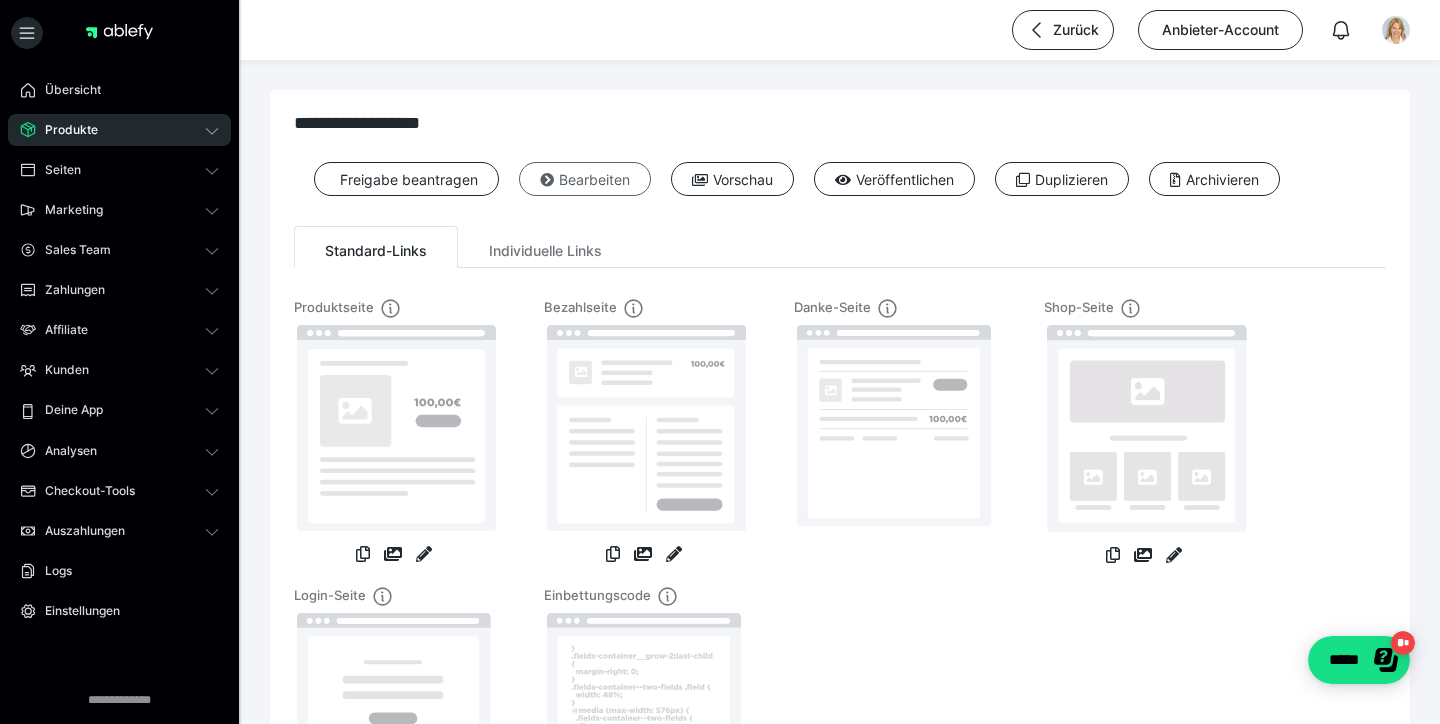 click on "Bearbeiten" at bounding box center (585, 179) 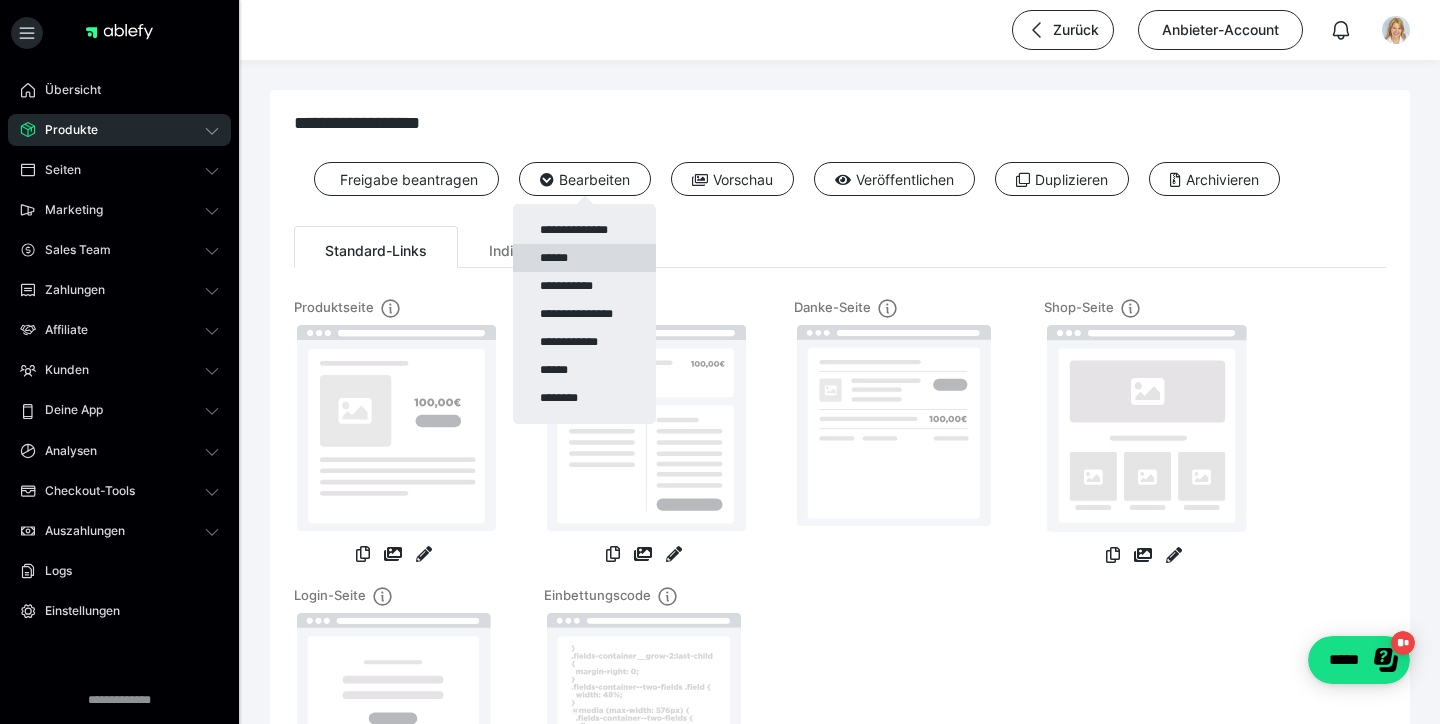 click on "******" at bounding box center [584, 258] 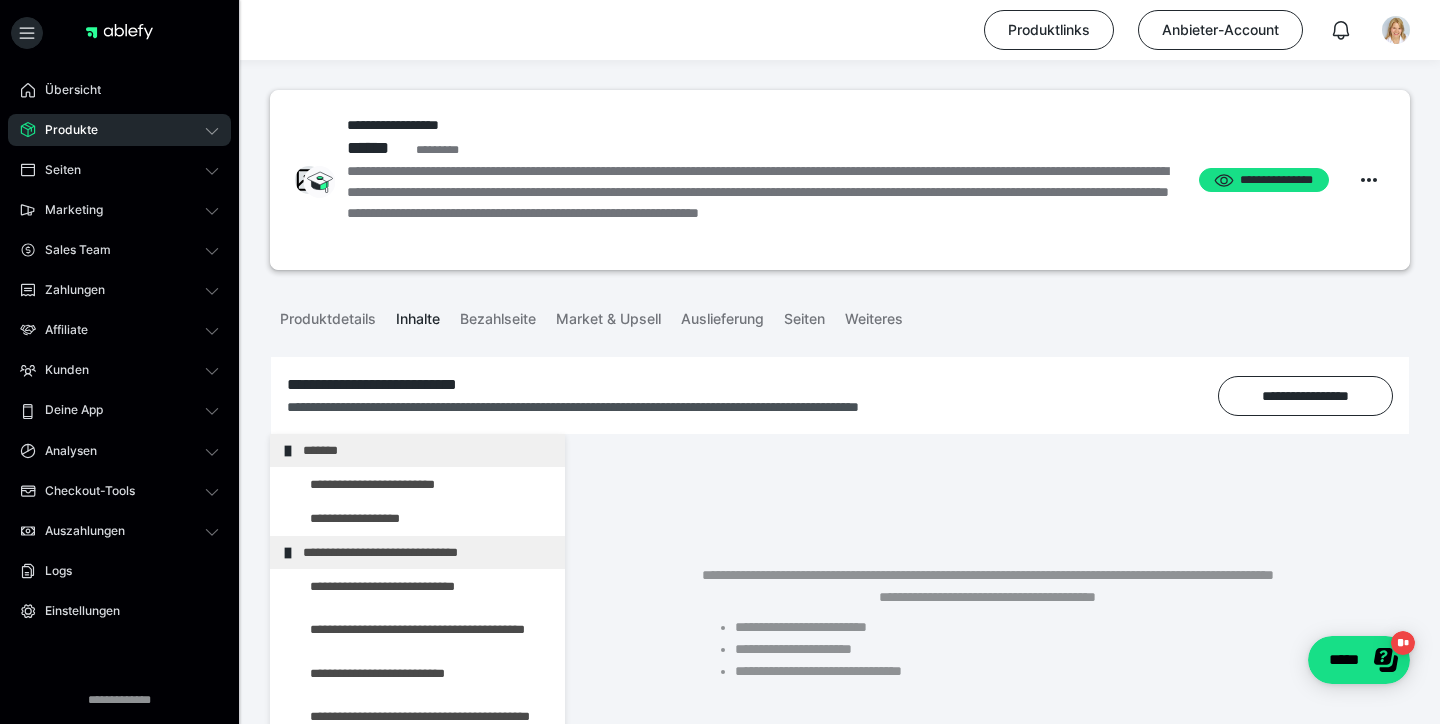 scroll, scrollTop: 0, scrollLeft: 0, axis: both 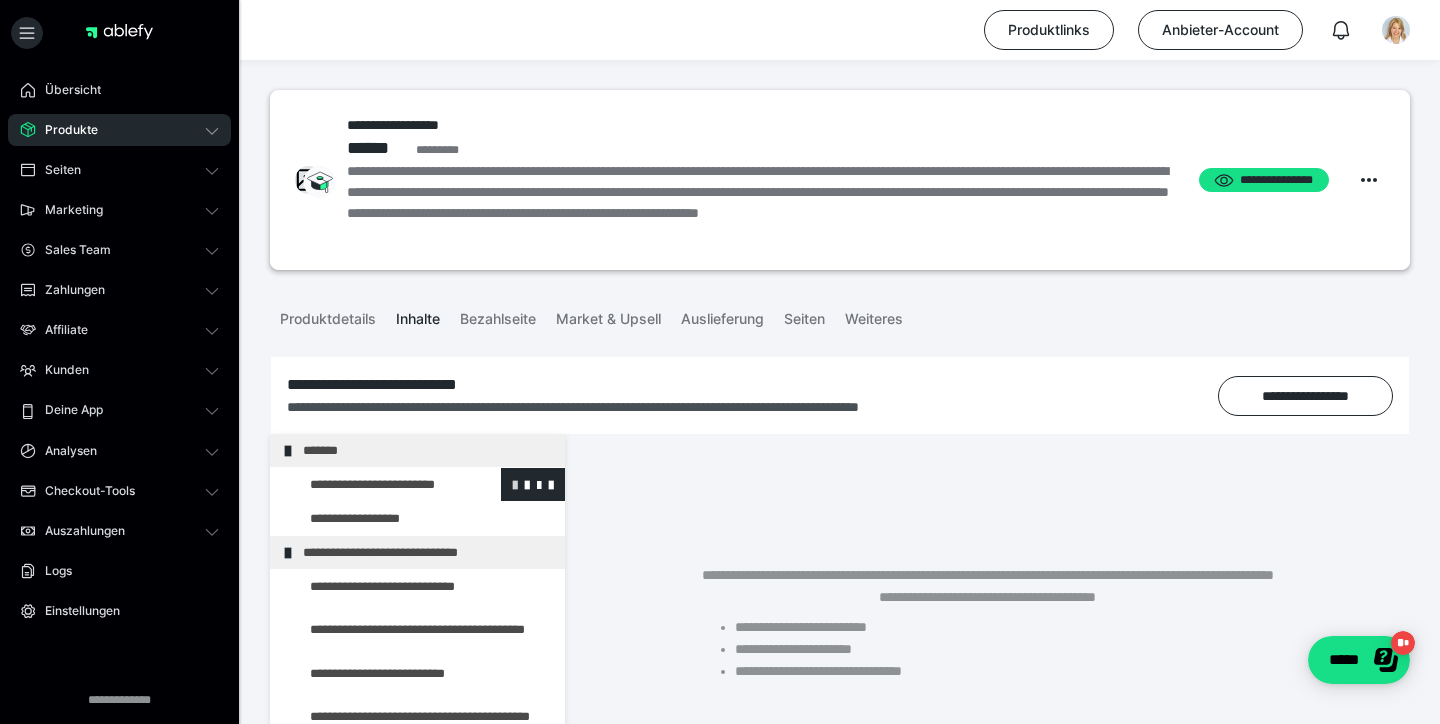 click at bounding box center [515, 484] 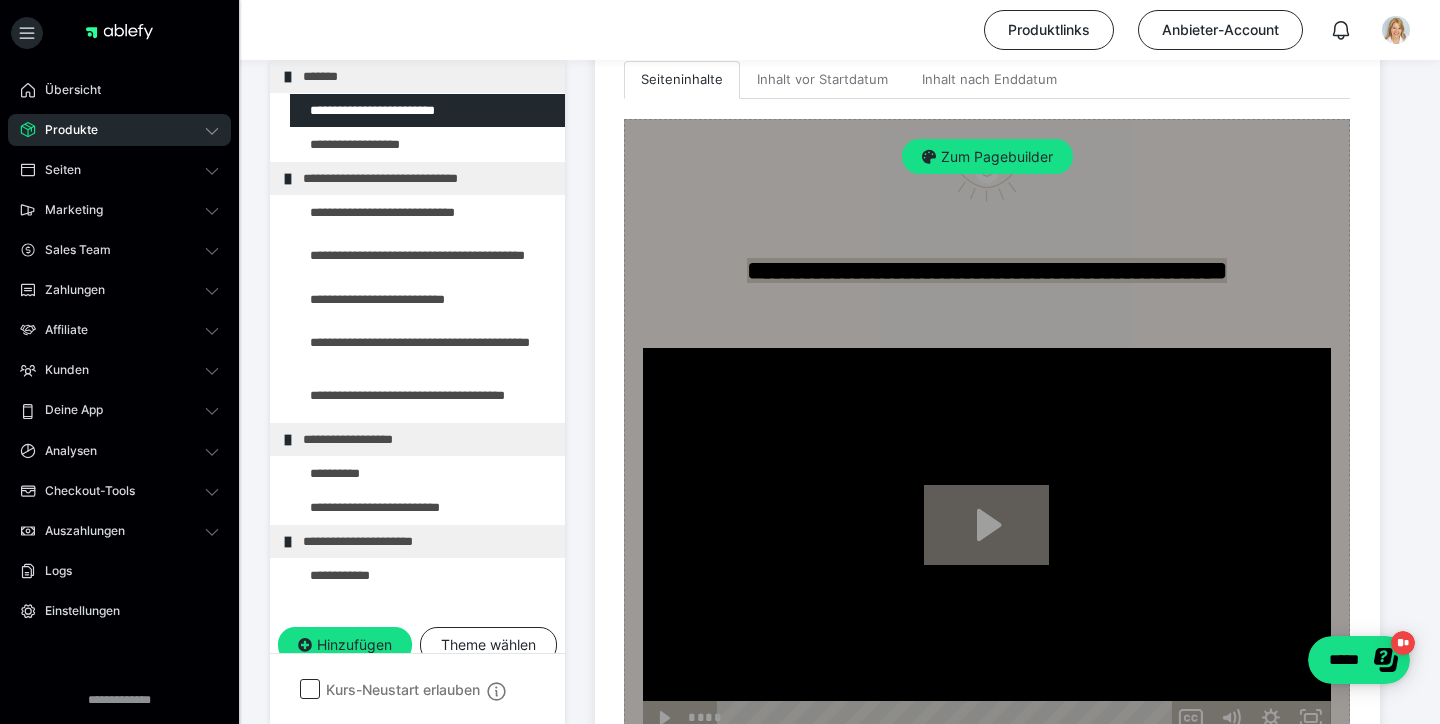 scroll, scrollTop: 596, scrollLeft: 0, axis: vertical 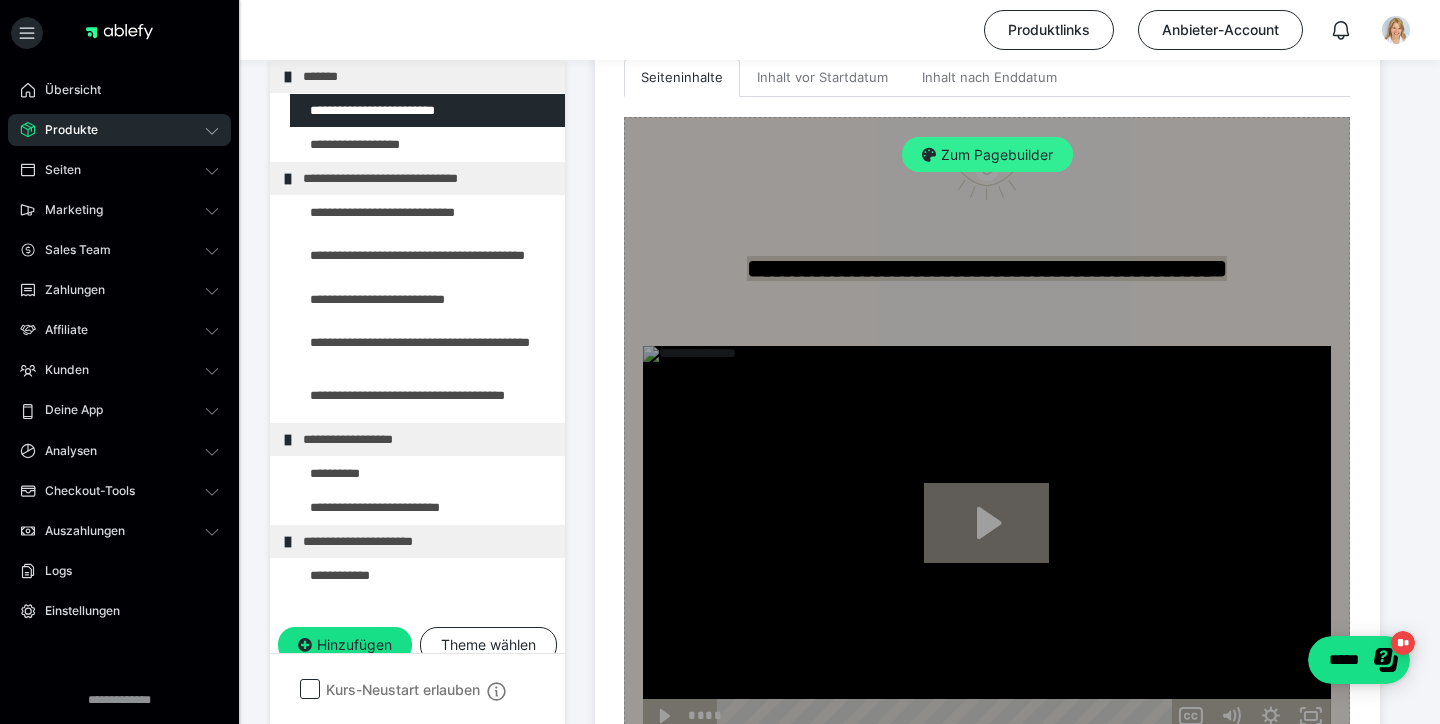 click on "Zum Pagebuilder" at bounding box center [987, 155] 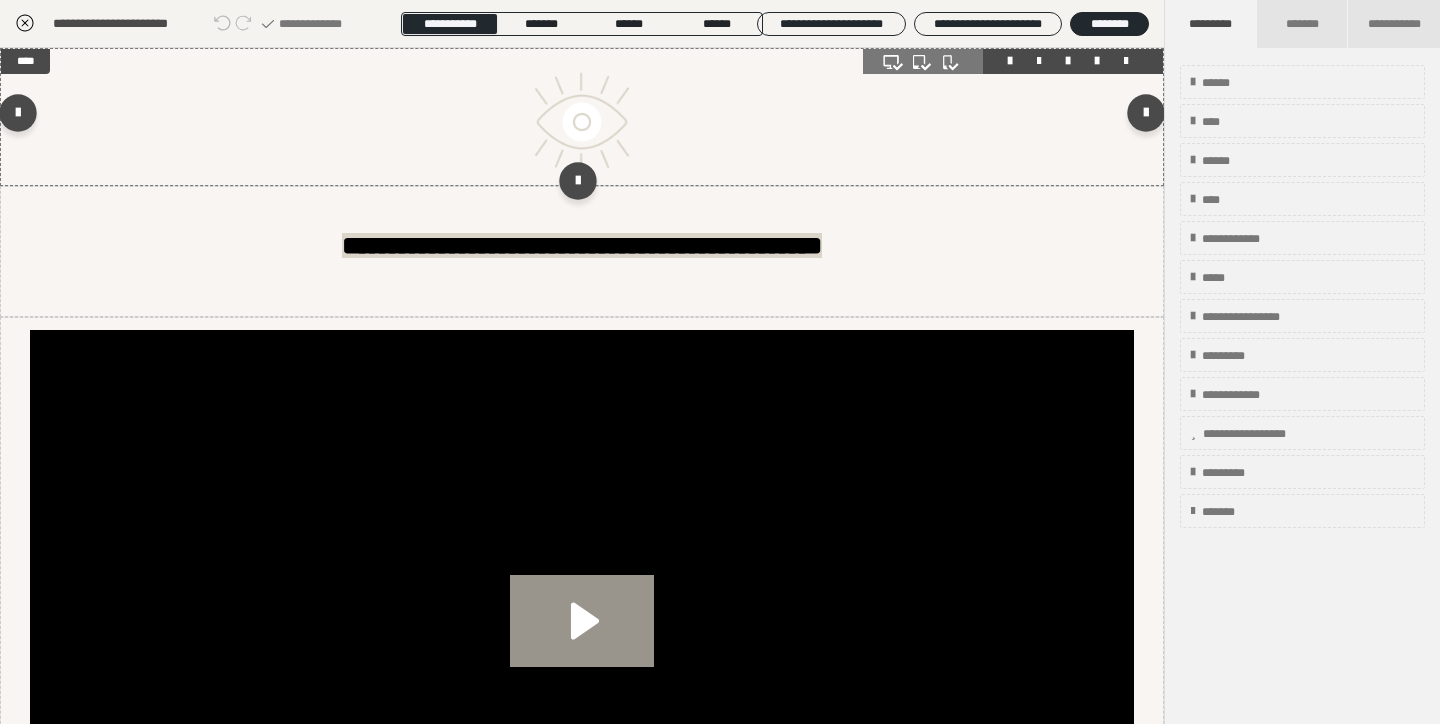 scroll, scrollTop: 374, scrollLeft: 0, axis: vertical 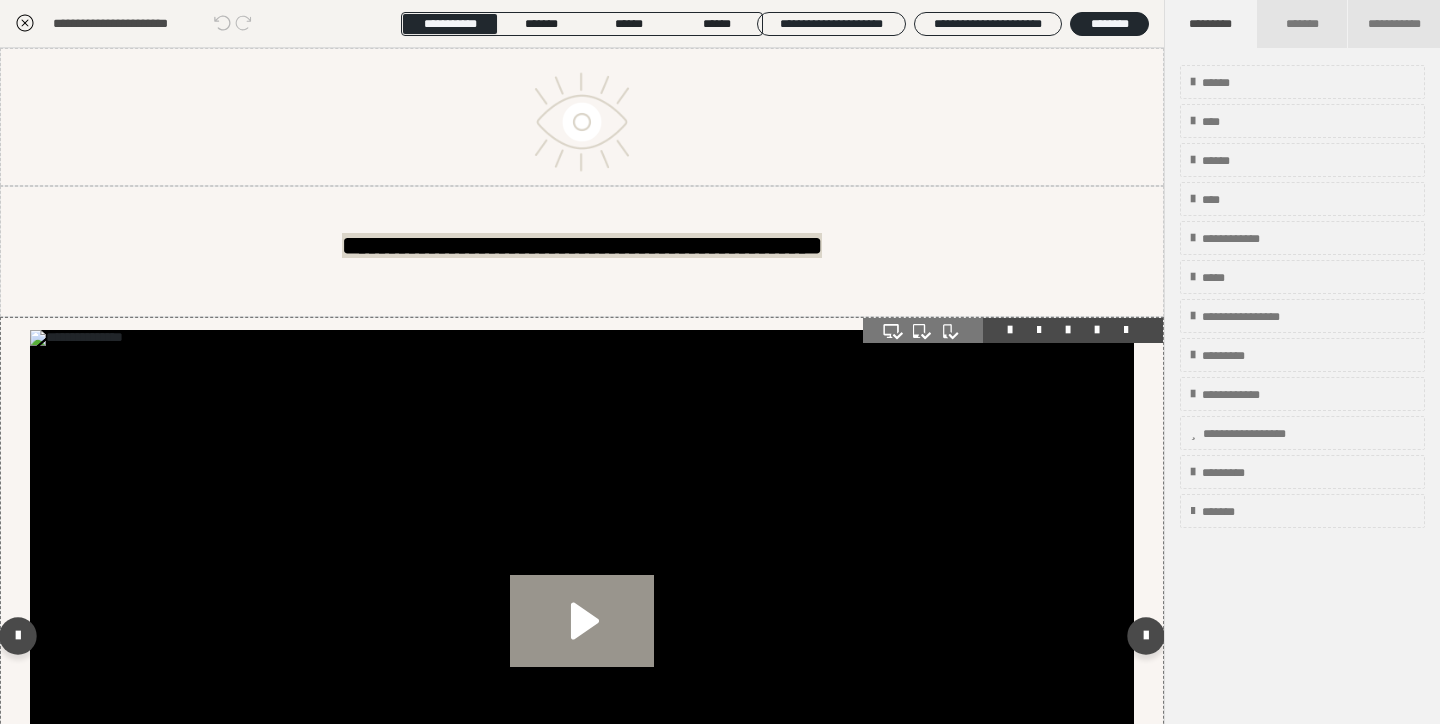 click at bounding box center [582, 640] 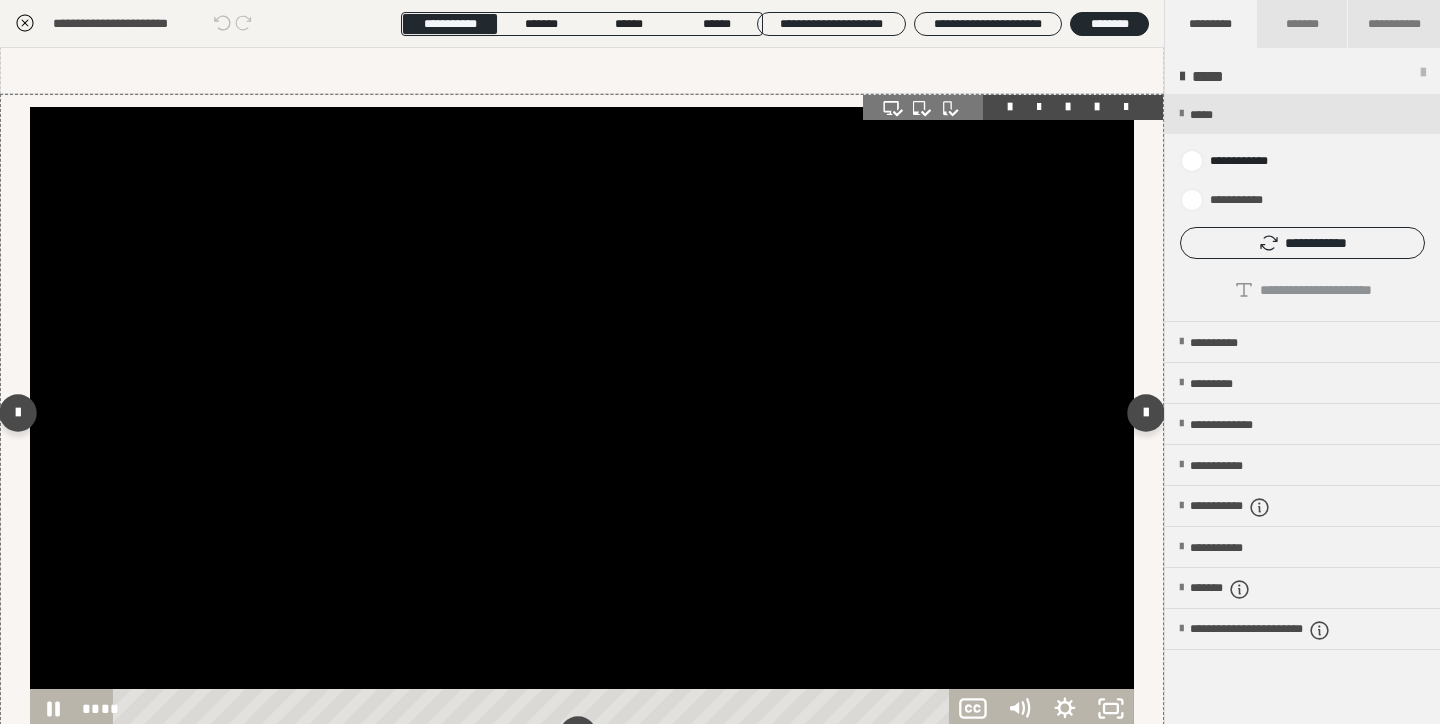 scroll, scrollTop: 240, scrollLeft: 0, axis: vertical 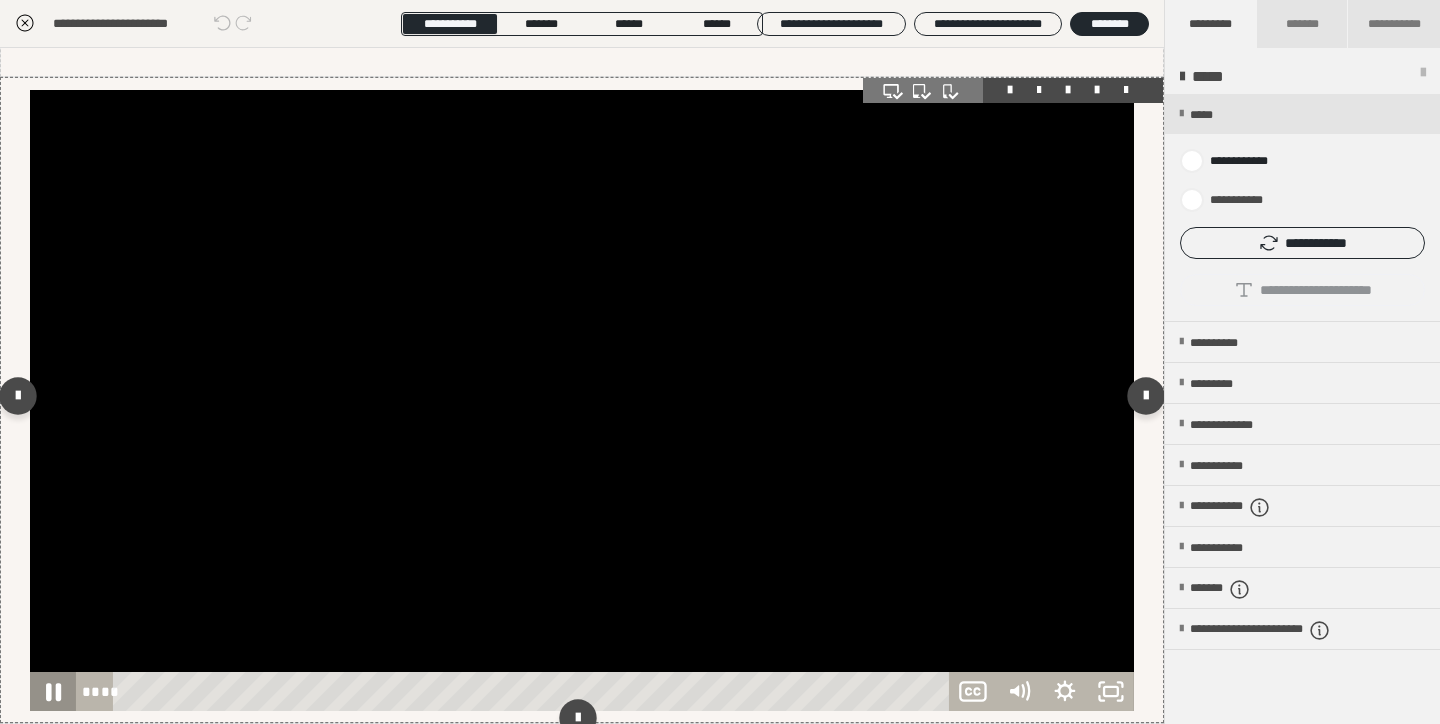 click 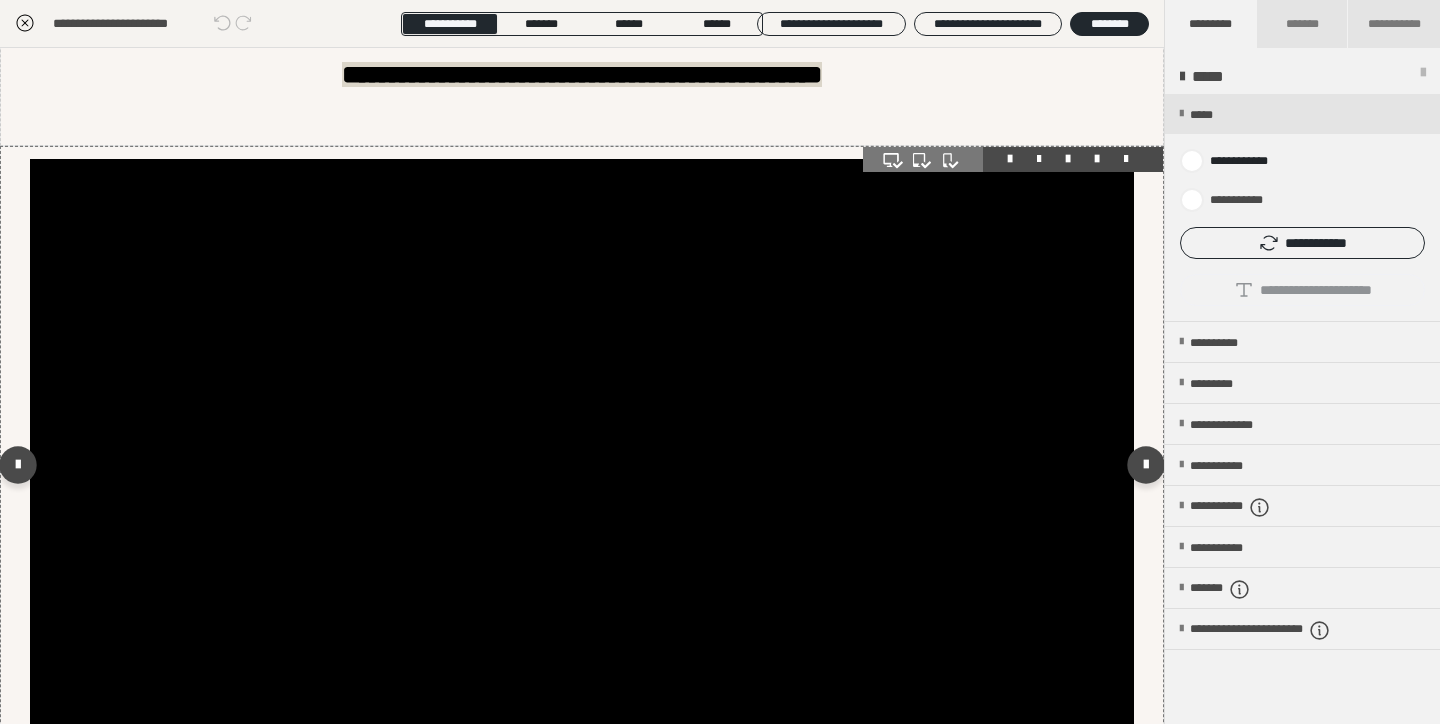 scroll, scrollTop: 161, scrollLeft: 0, axis: vertical 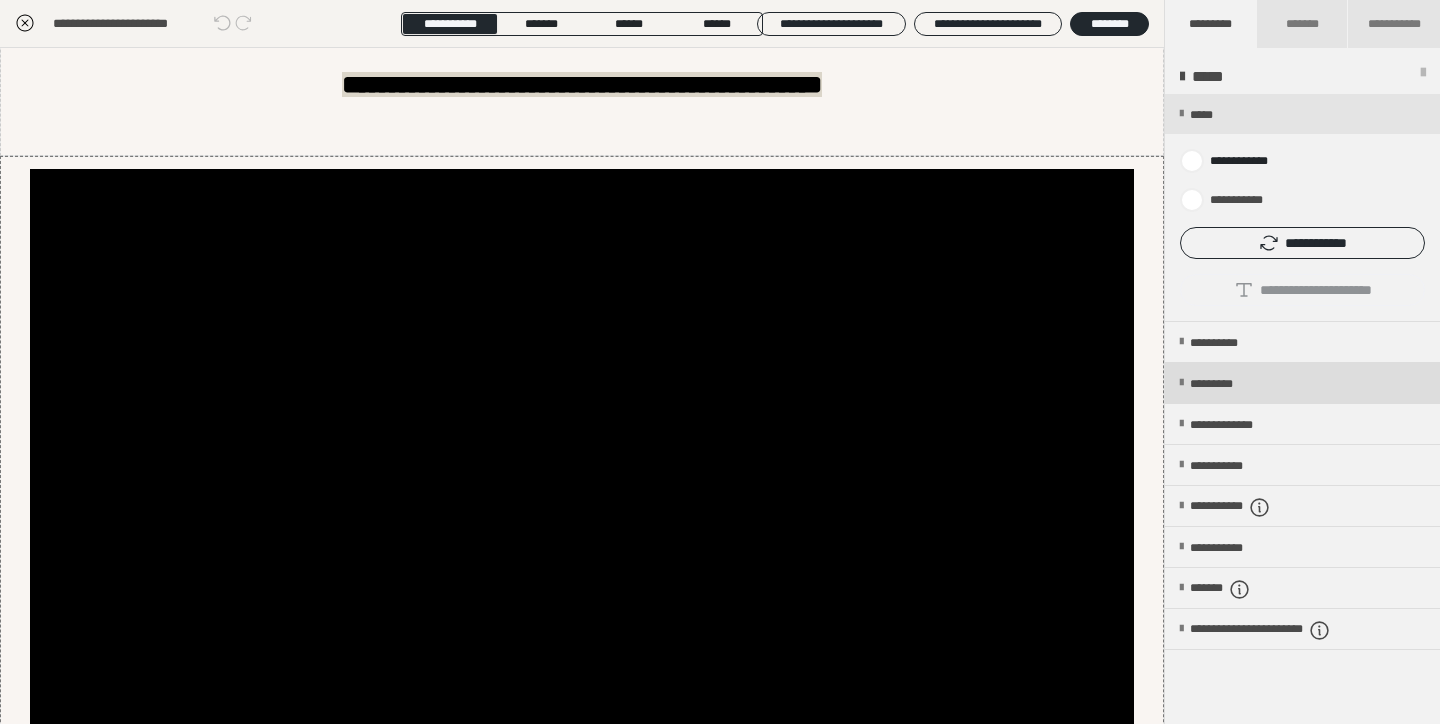 click on "*********" at bounding box center (1228, 384) 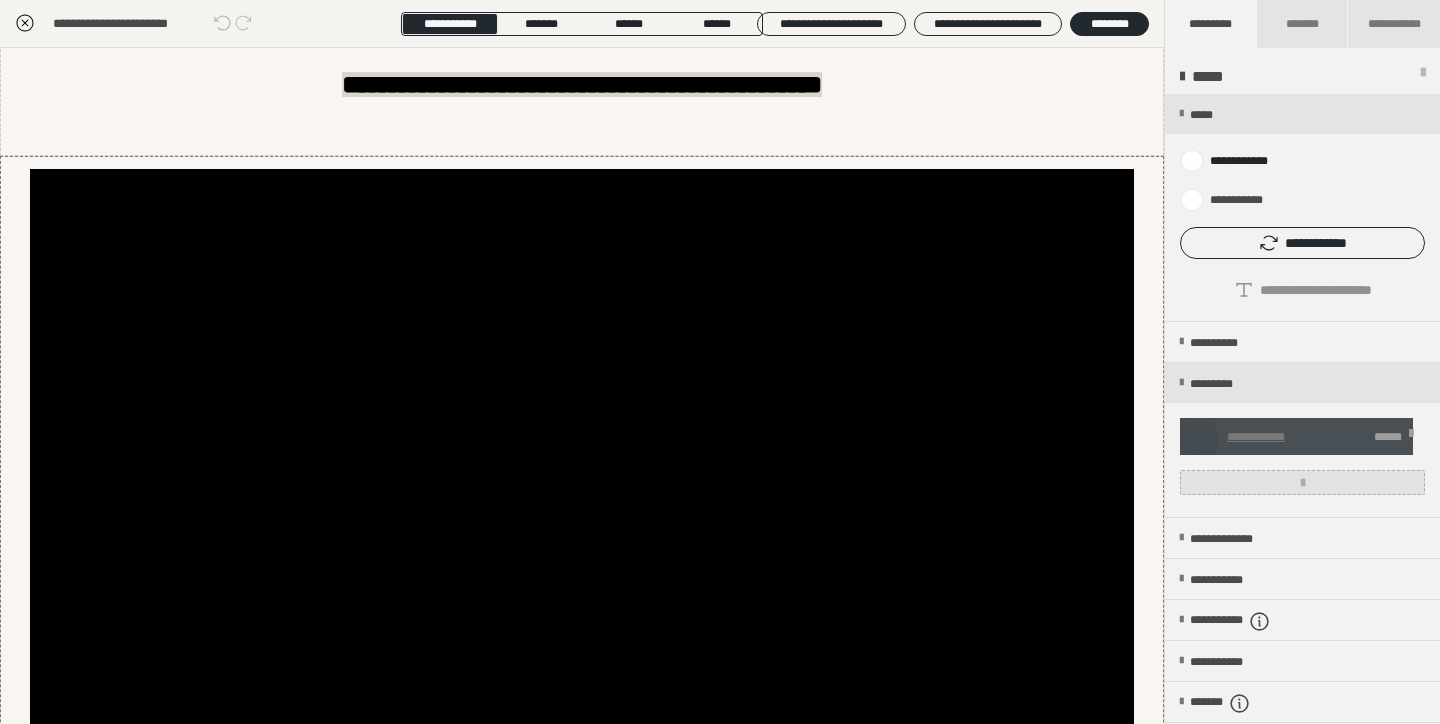 click at bounding box center [1303, 483] 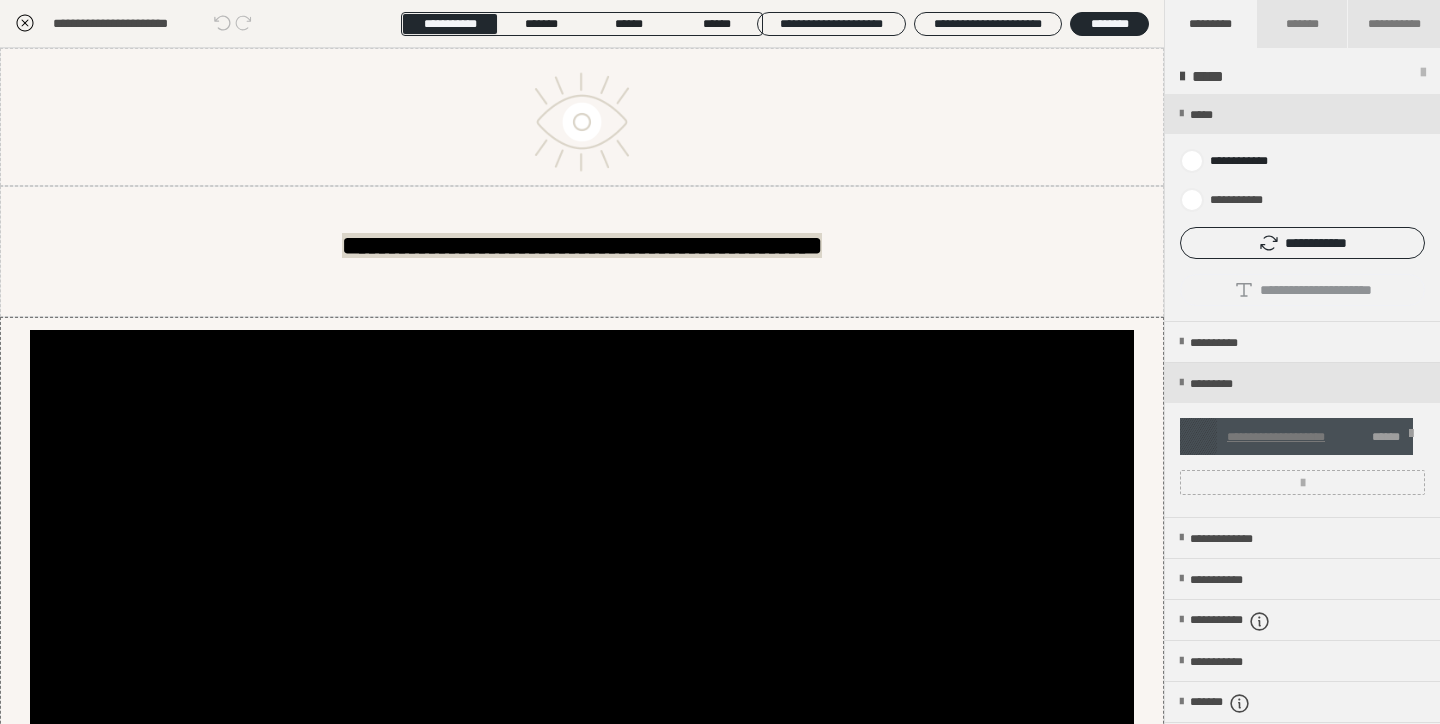 scroll, scrollTop: 0, scrollLeft: 0, axis: both 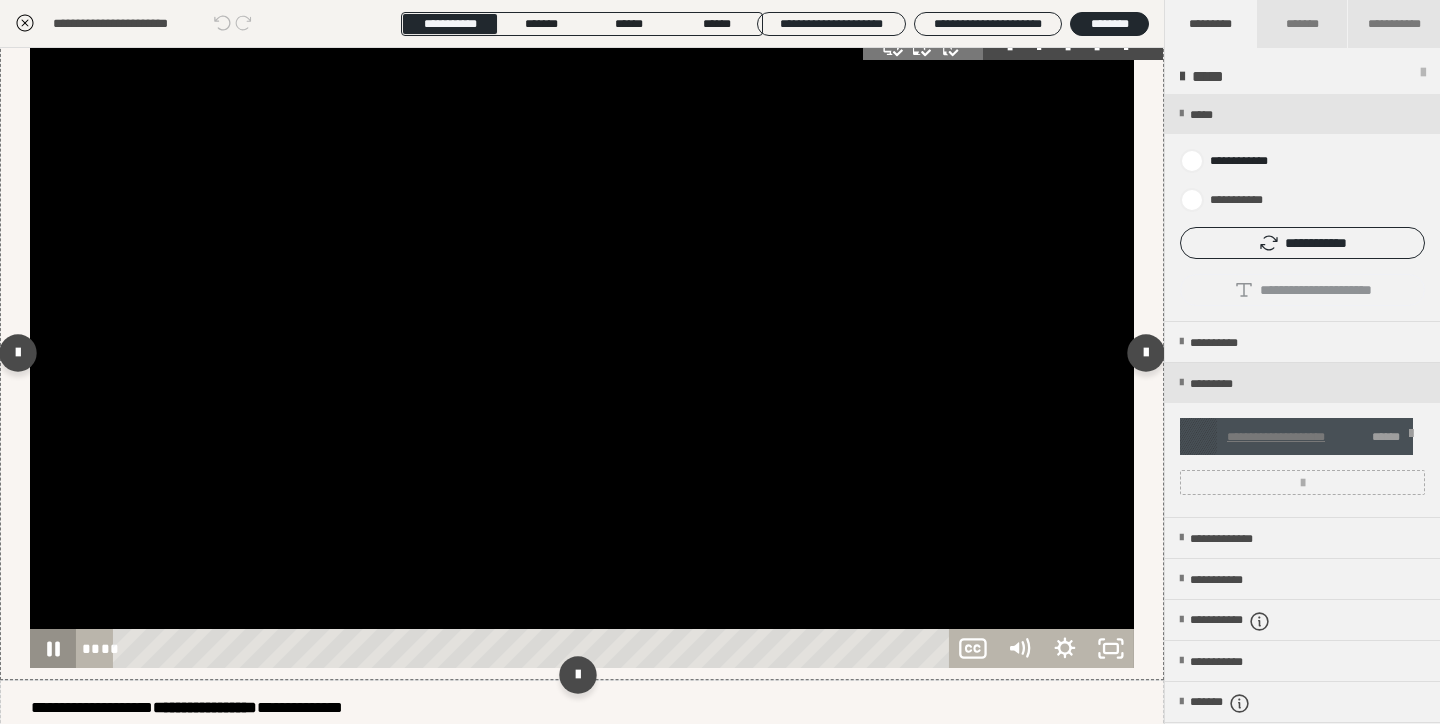 click 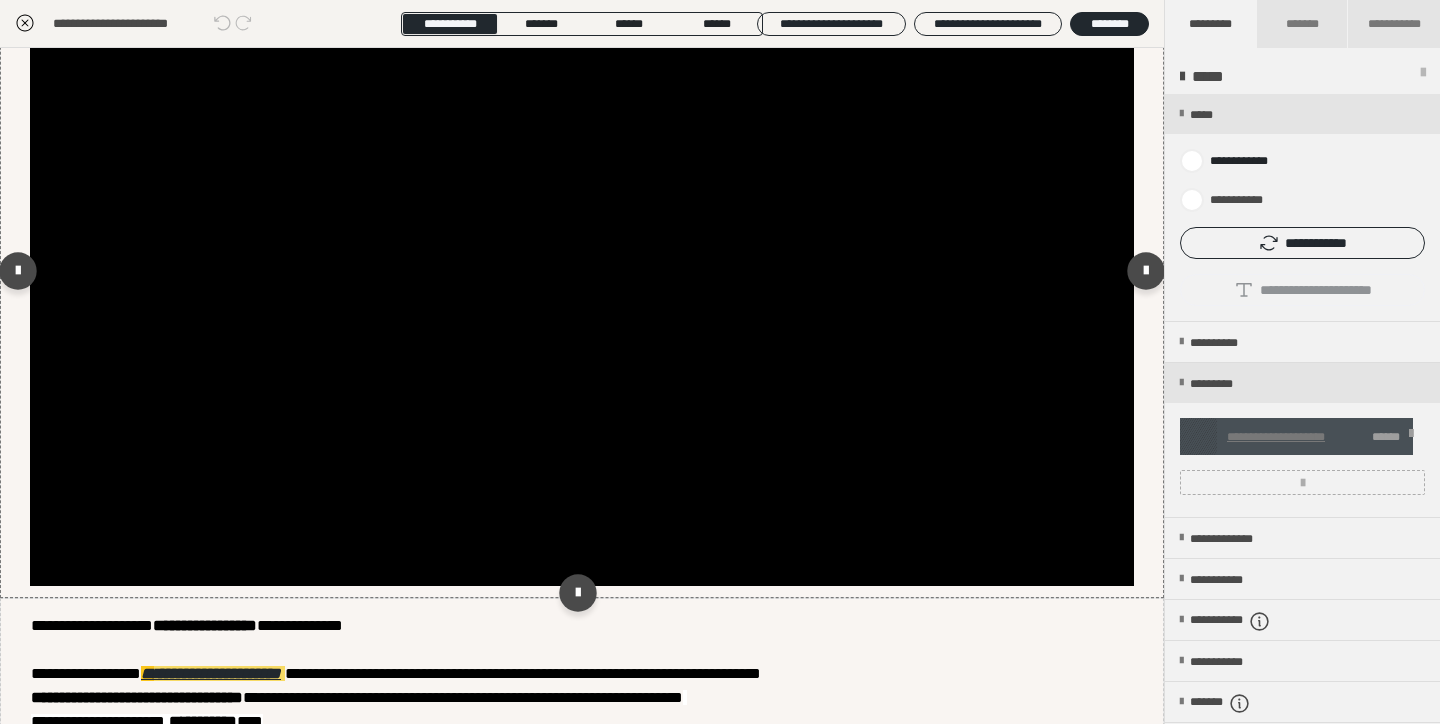scroll, scrollTop: 261, scrollLeft: 0, axis: vertical 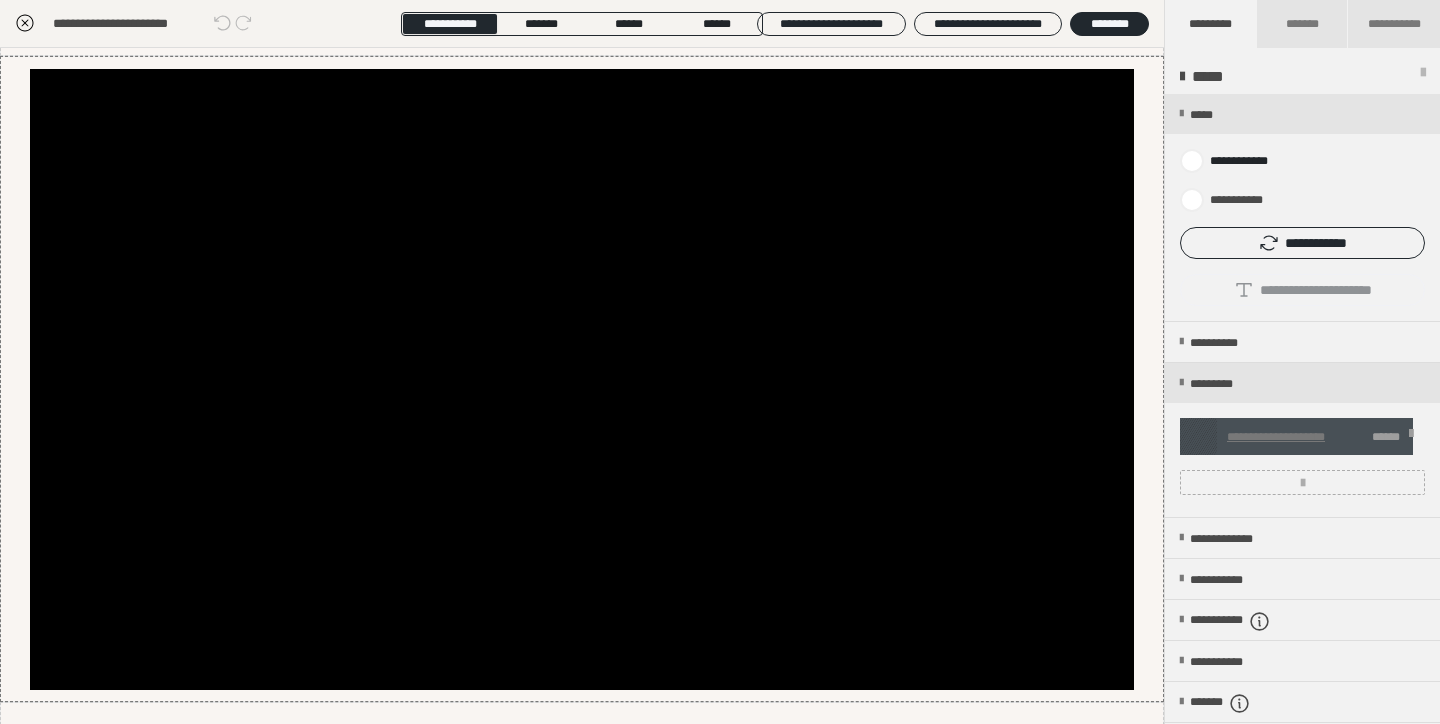 click 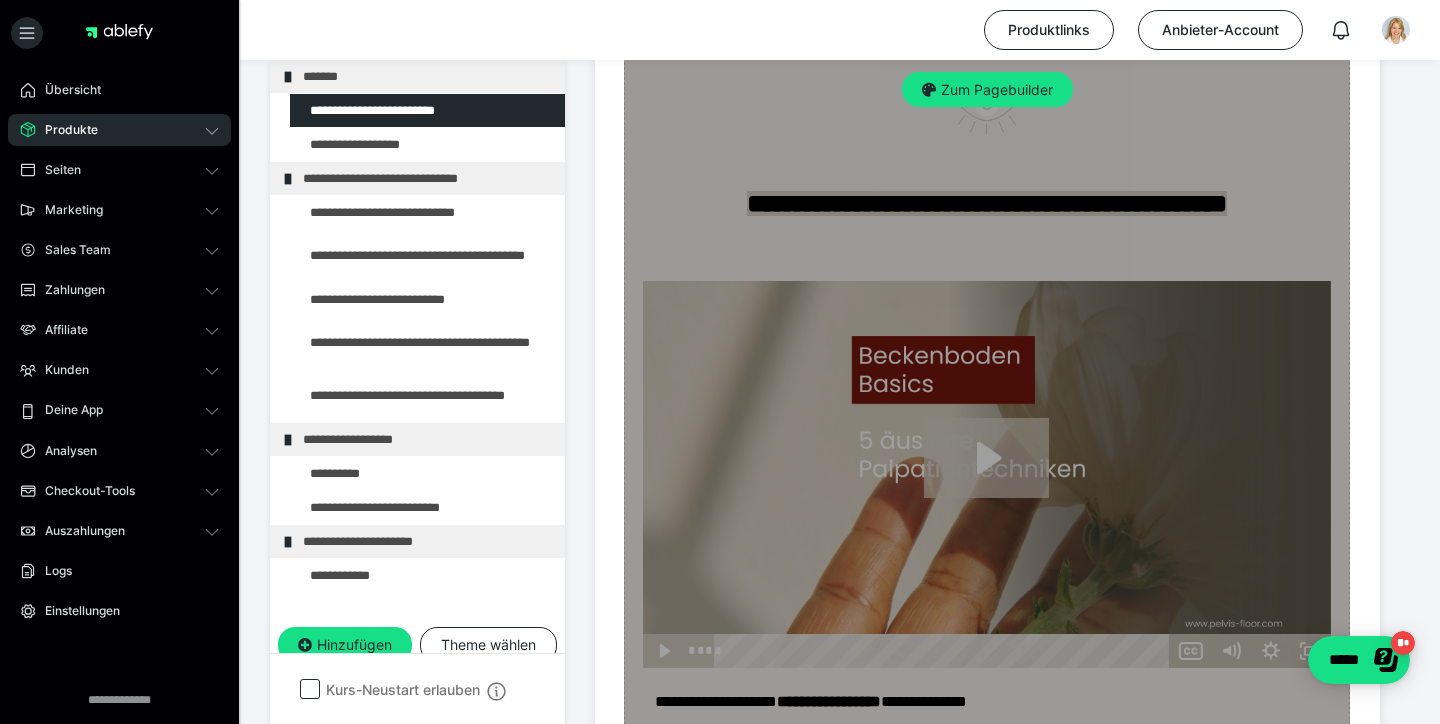 scroll, scrollTop: 630, scrollLeft: 0, axis: vertical 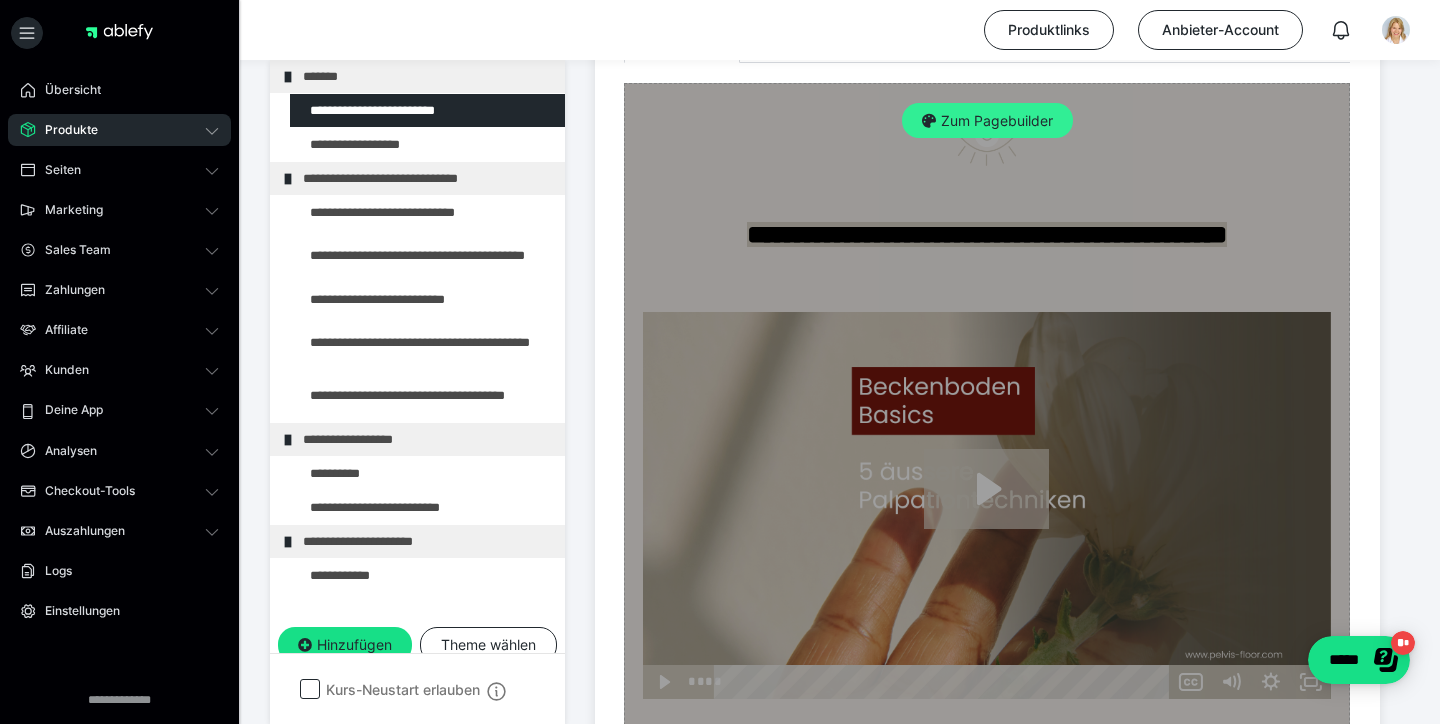 click on "Zum Pagebuilder" at bounding box center [987, 121] 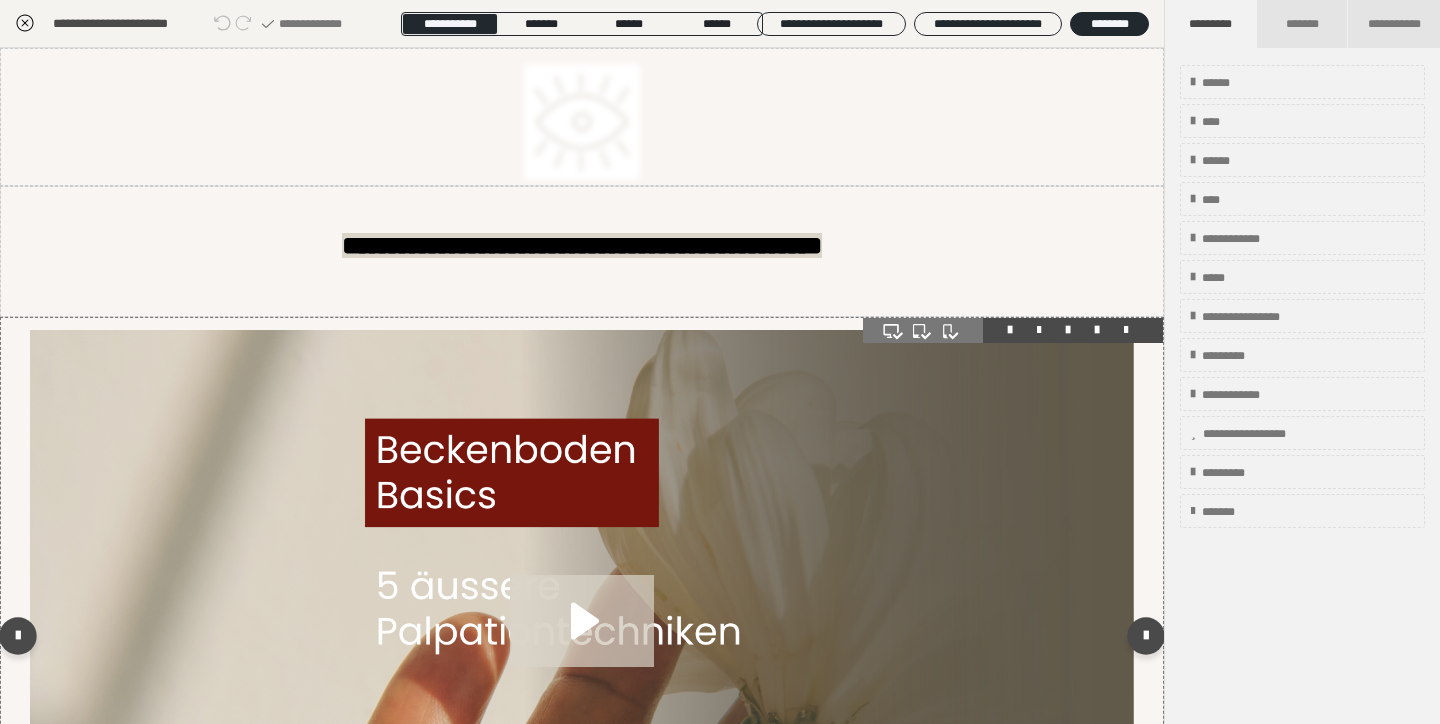 scroll, scrollTop: 374, scrollLeft: 0, axis: vertical 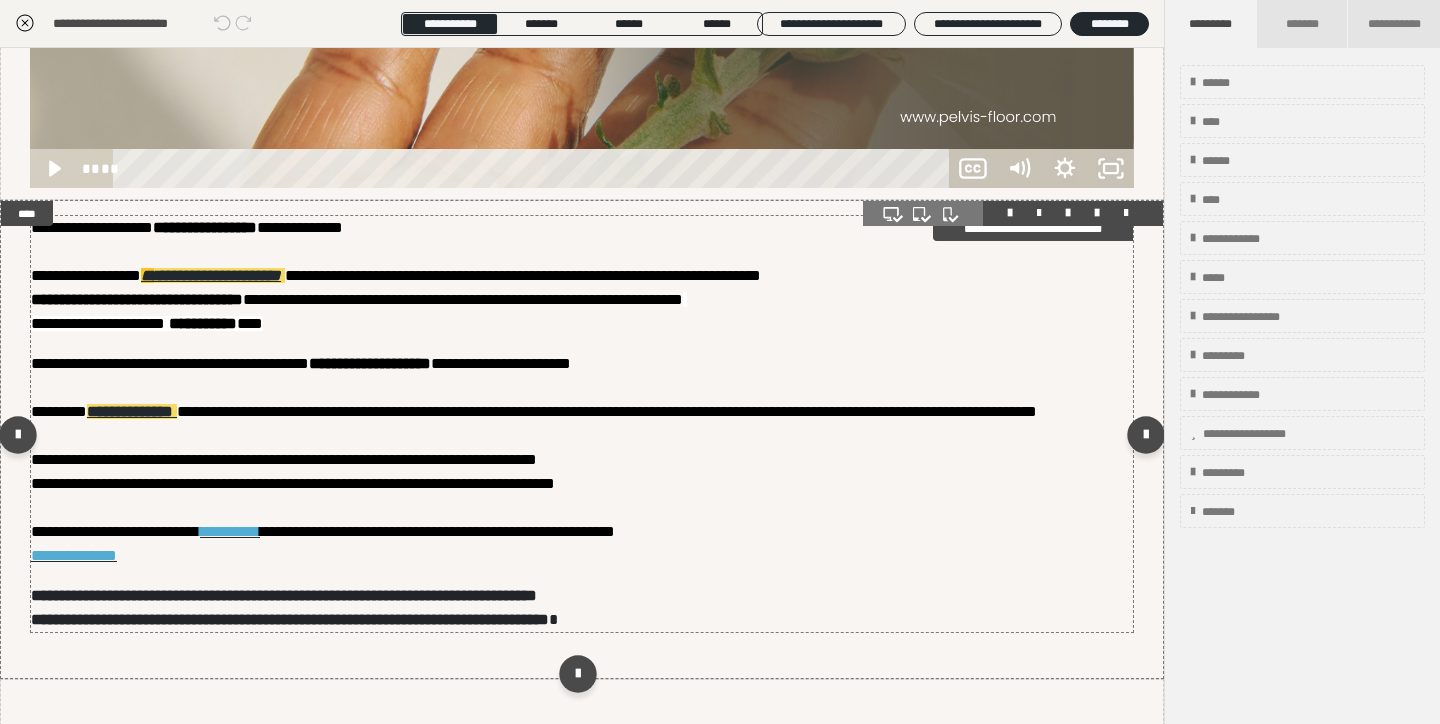 click on "**********" at bounding box center [98, 323] 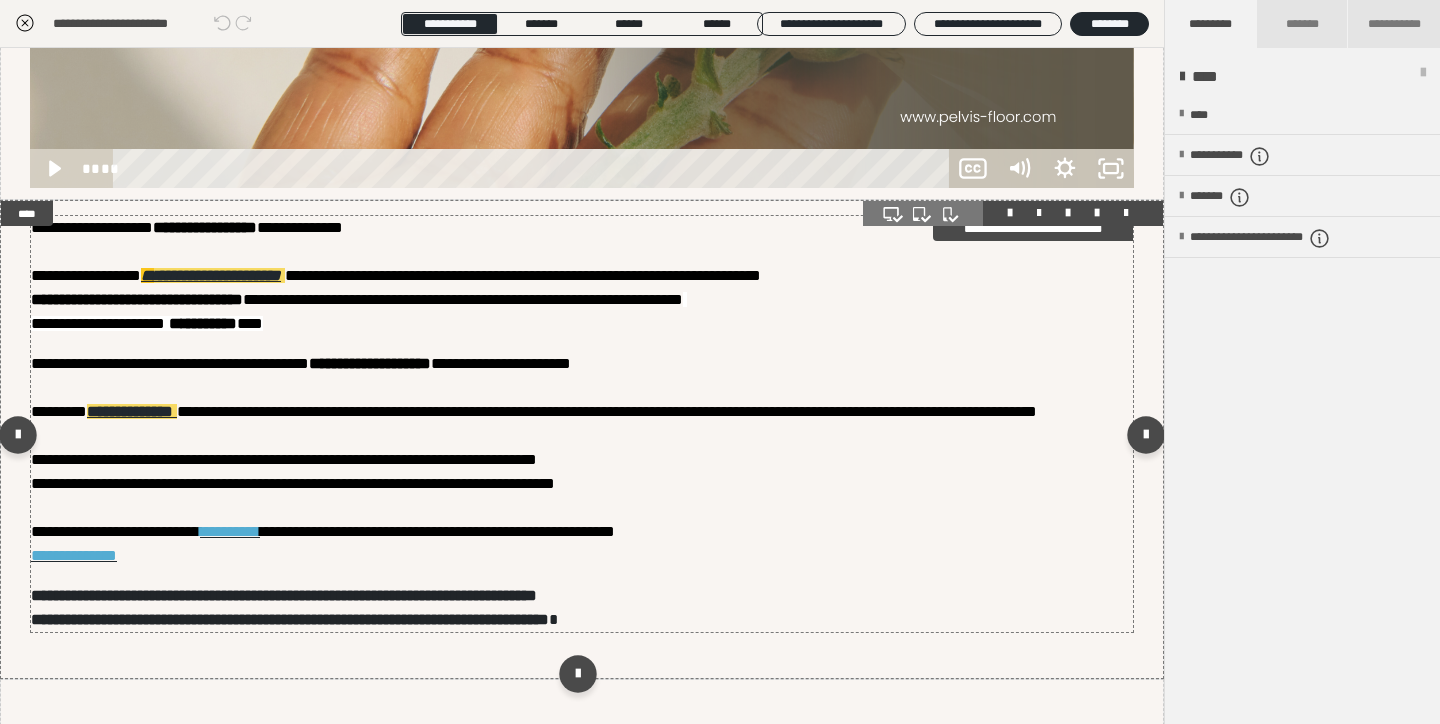 click on "**********" at bounding box center [98, 323] 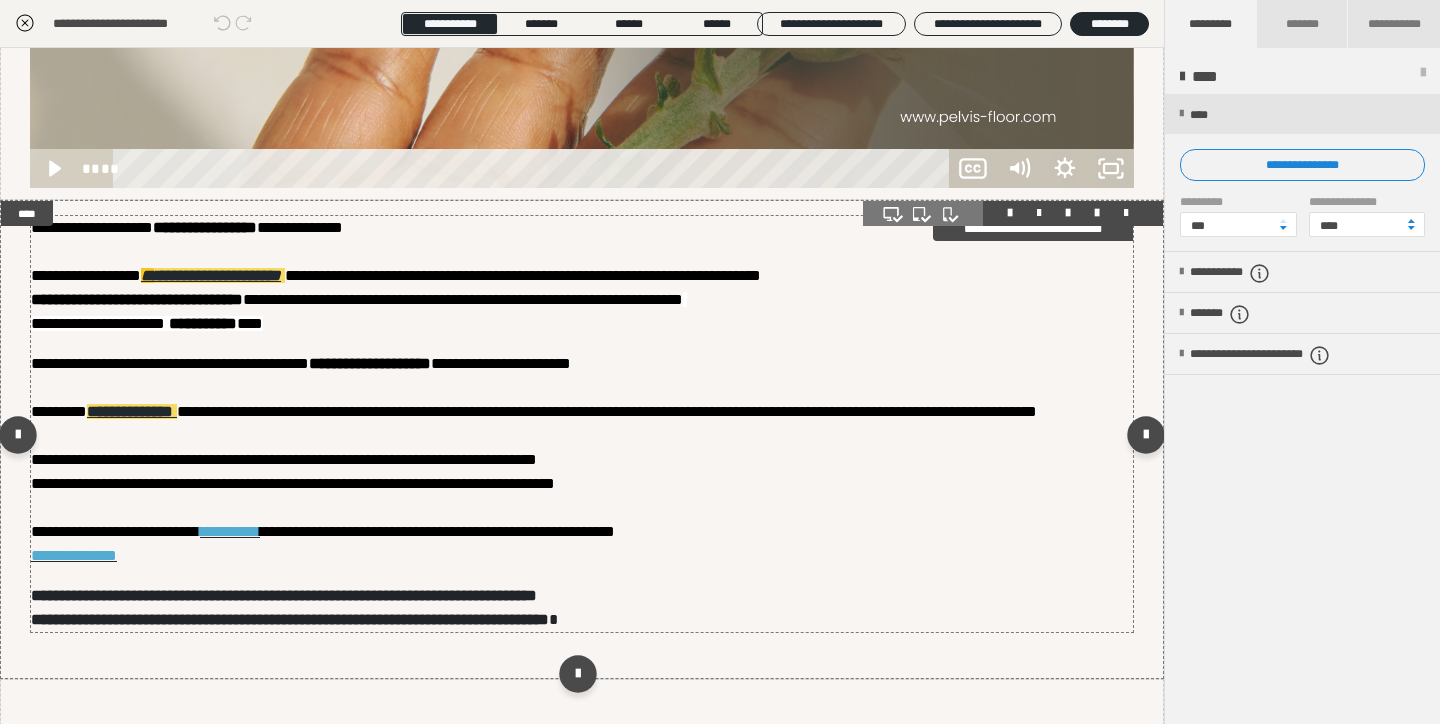 click on "Text bearbeiten ********* Speichern" at bounding box center (720, 362) 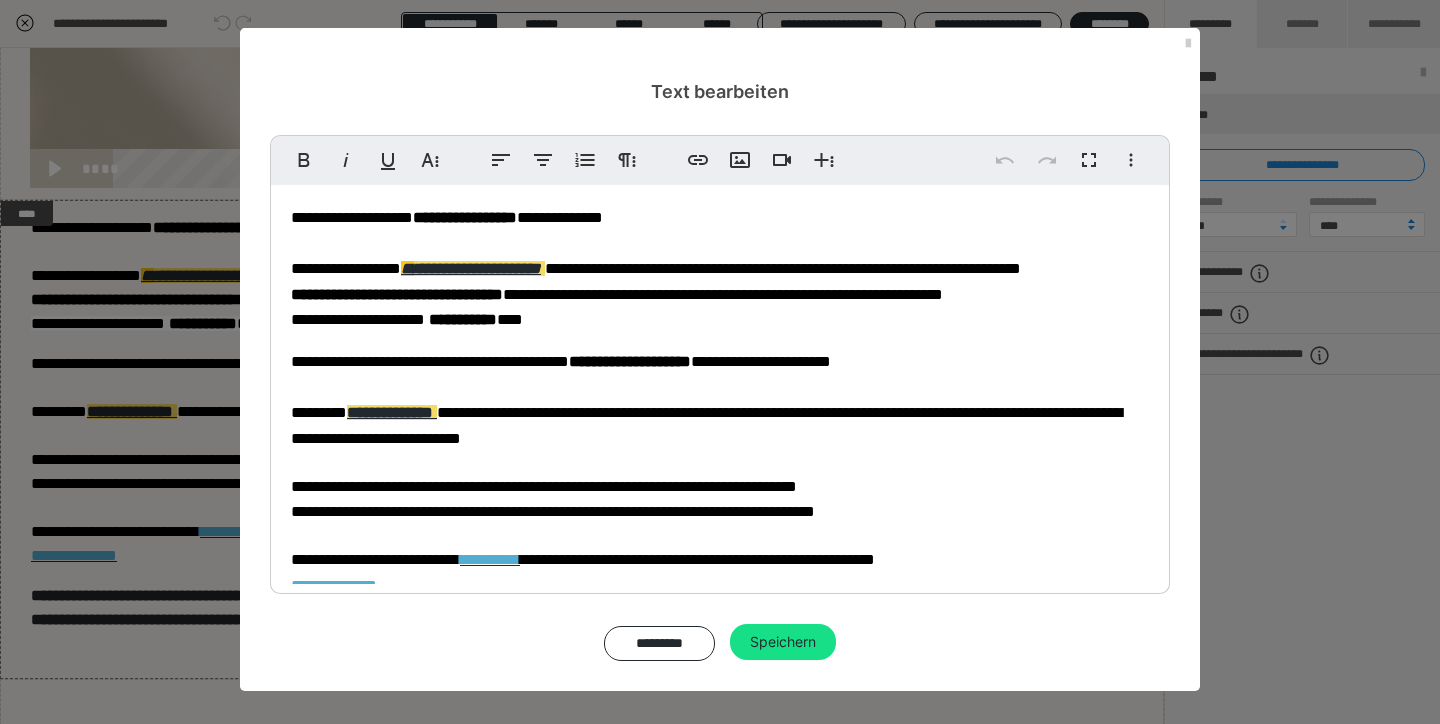 click on "**********" at bounding box center [358, 319] 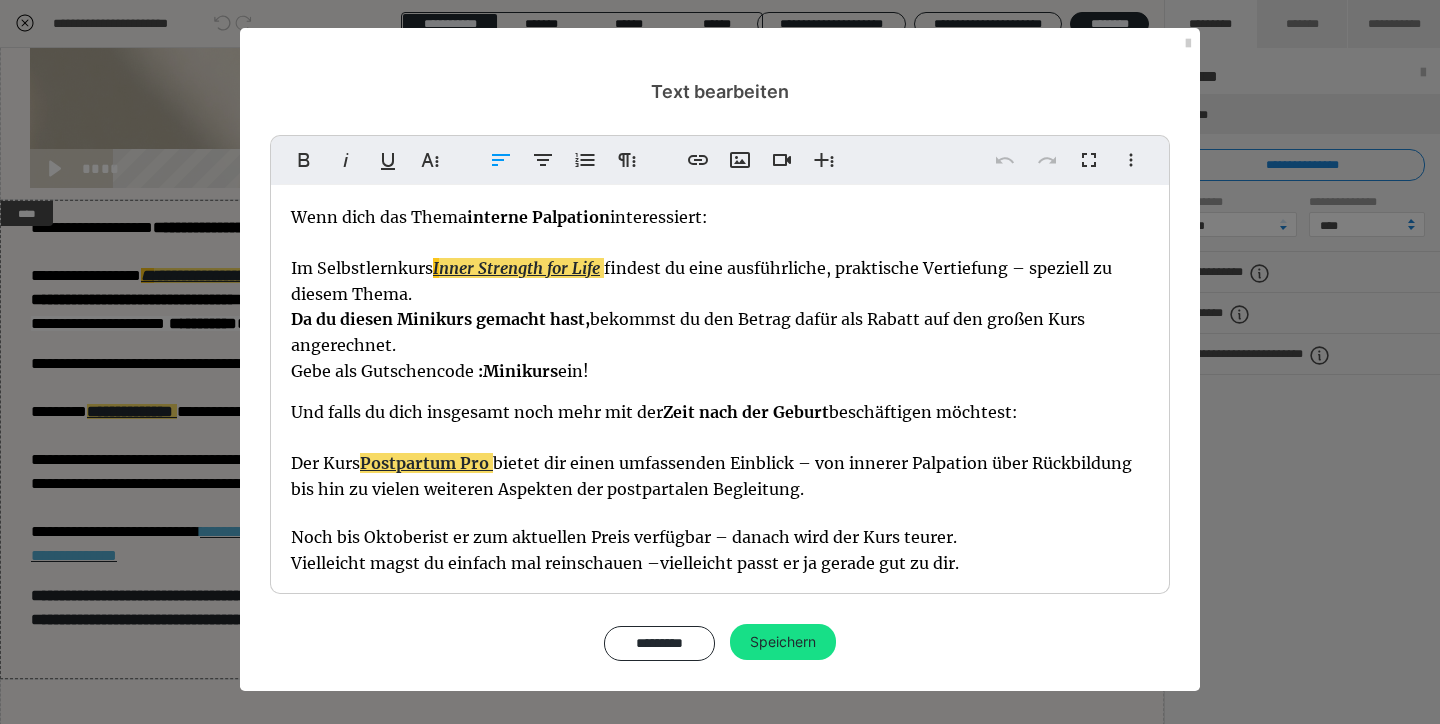 type 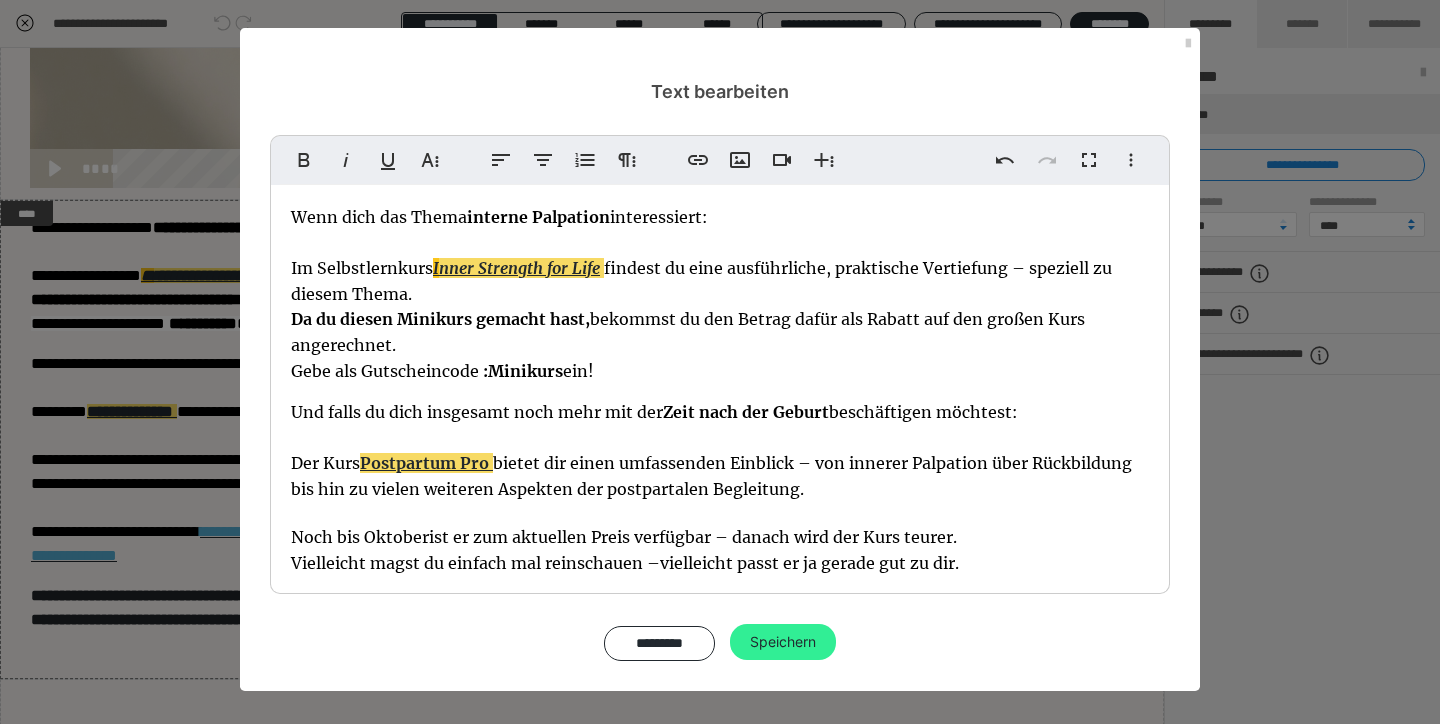 click on "Speichern" at bounding box center [783, 642] 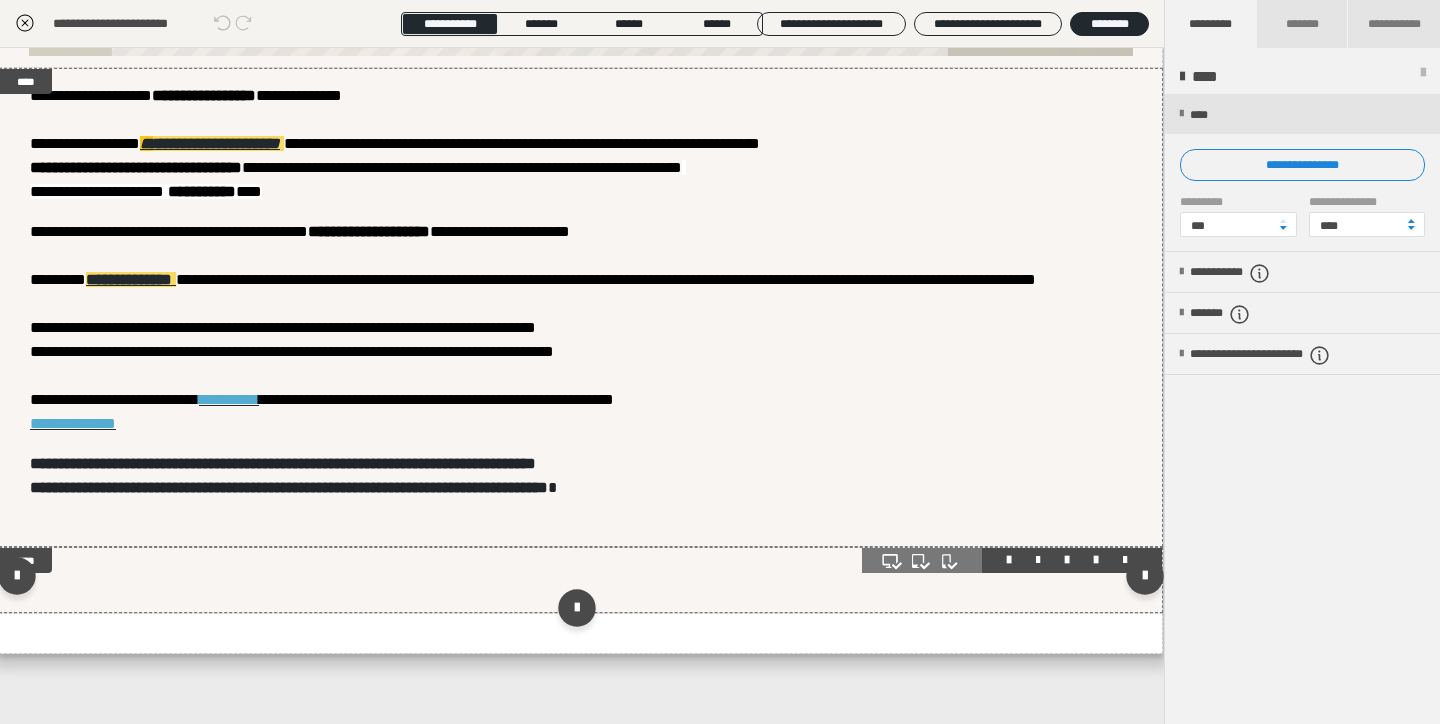 scroll, scrollTop: 935, scrollLeft: 1, axis: both 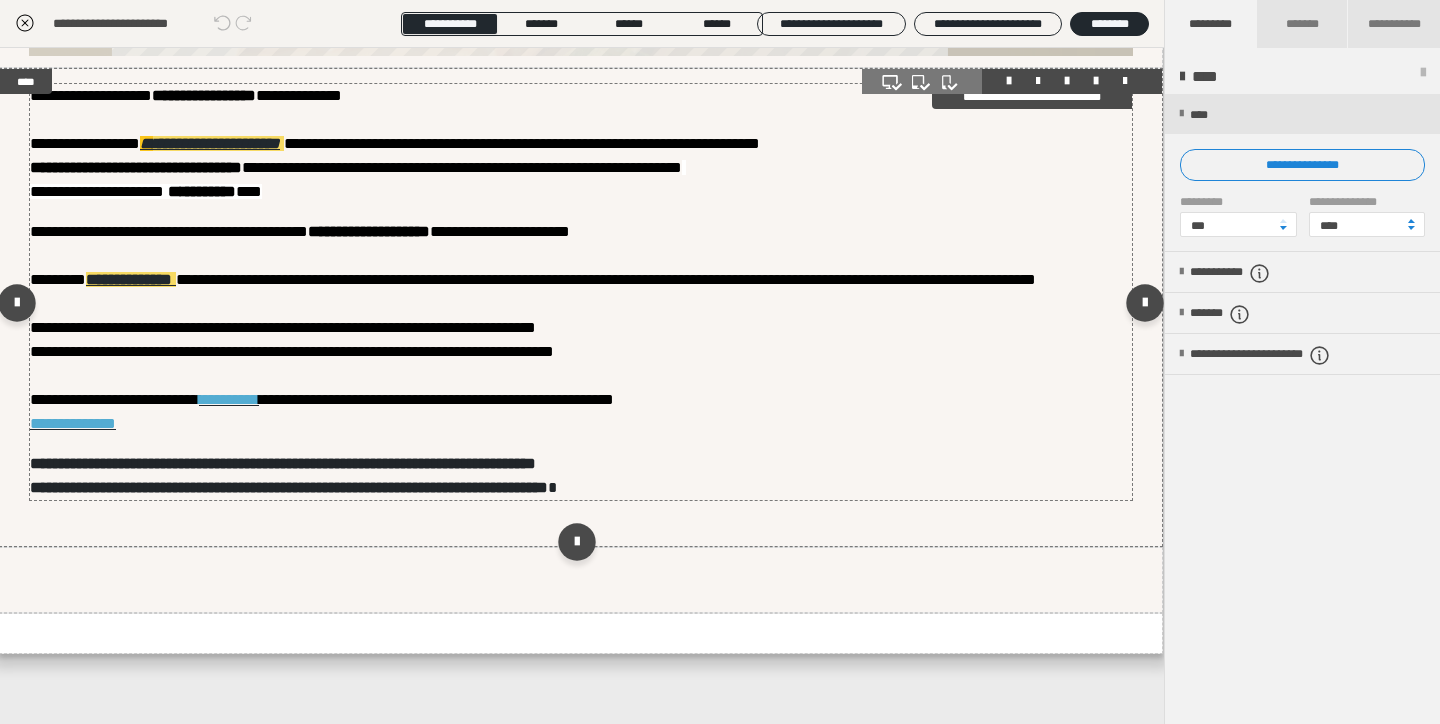 click on "**********" at bounding box center (331, 327) 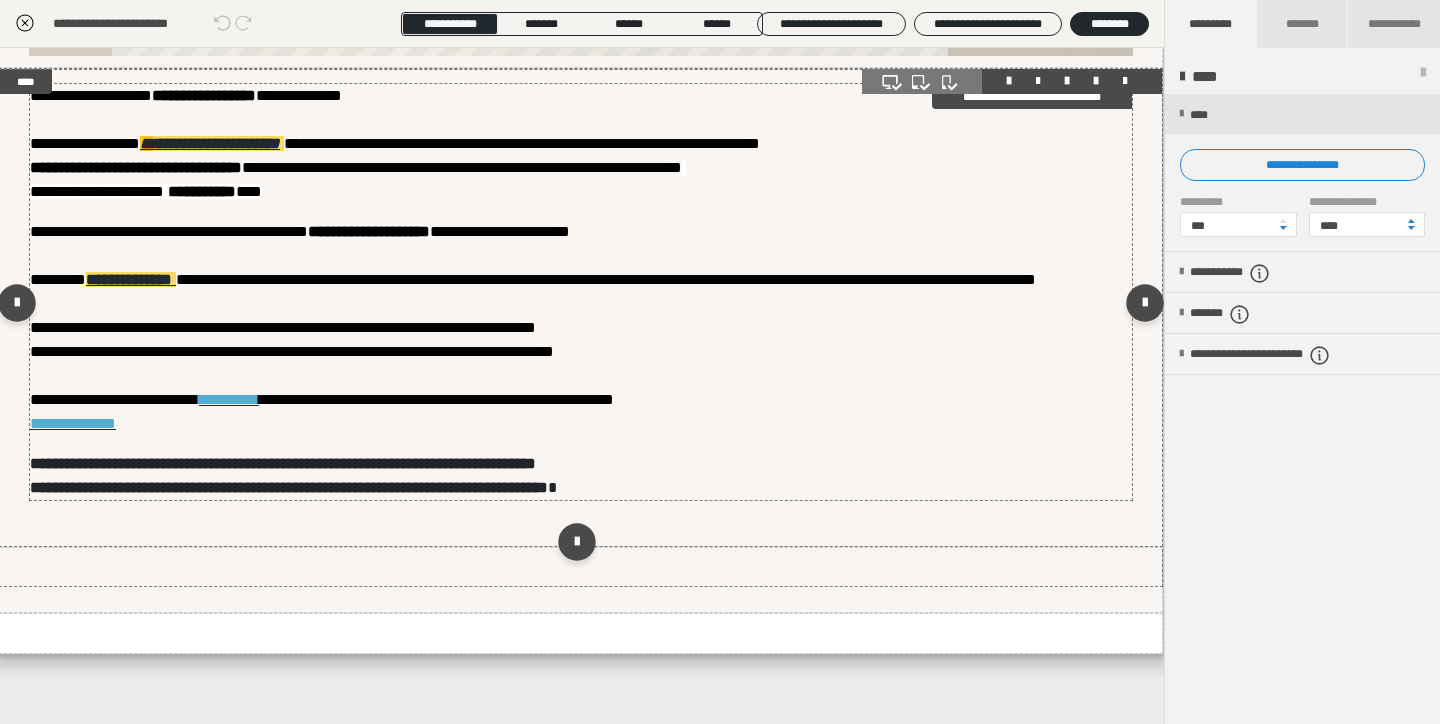 click on "**********" at bounding box center [331, 327] 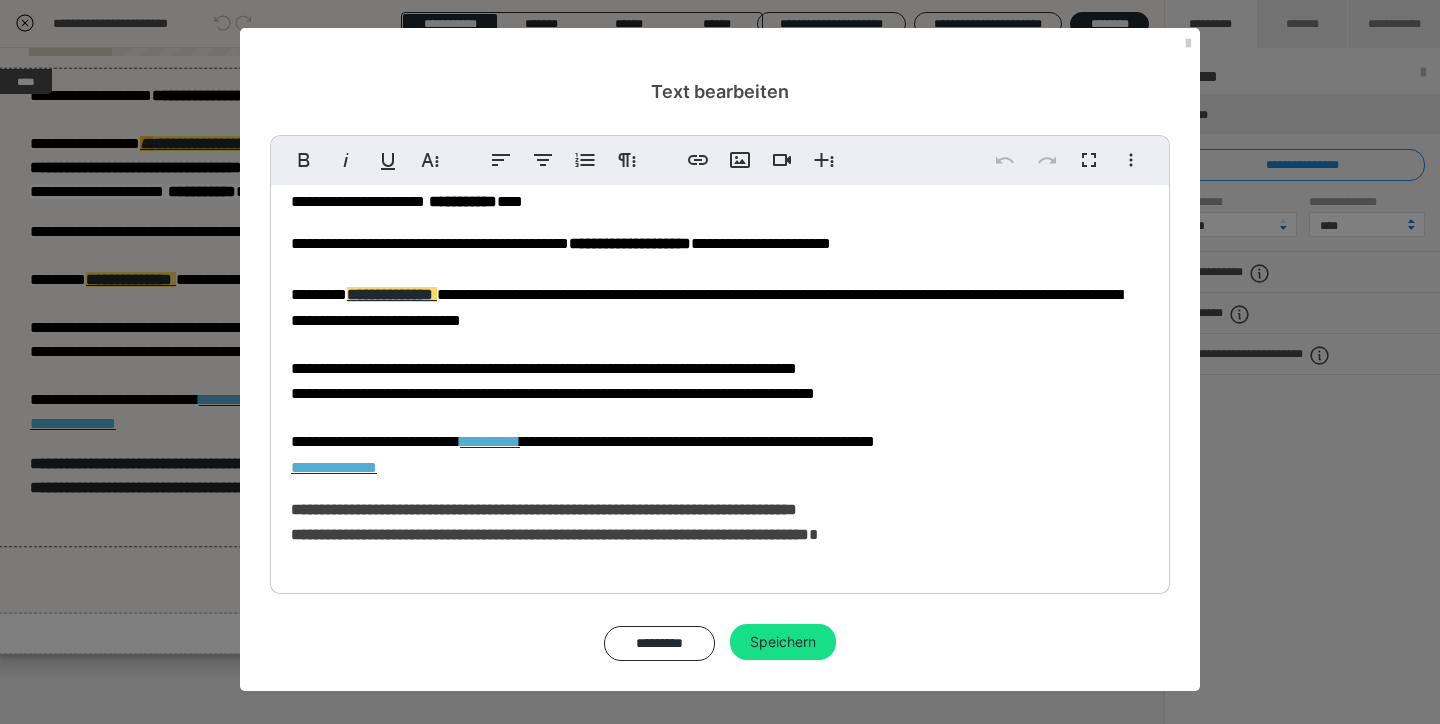 scroll, scrollTop: 158, scrollLeft: 0, axis: vertical 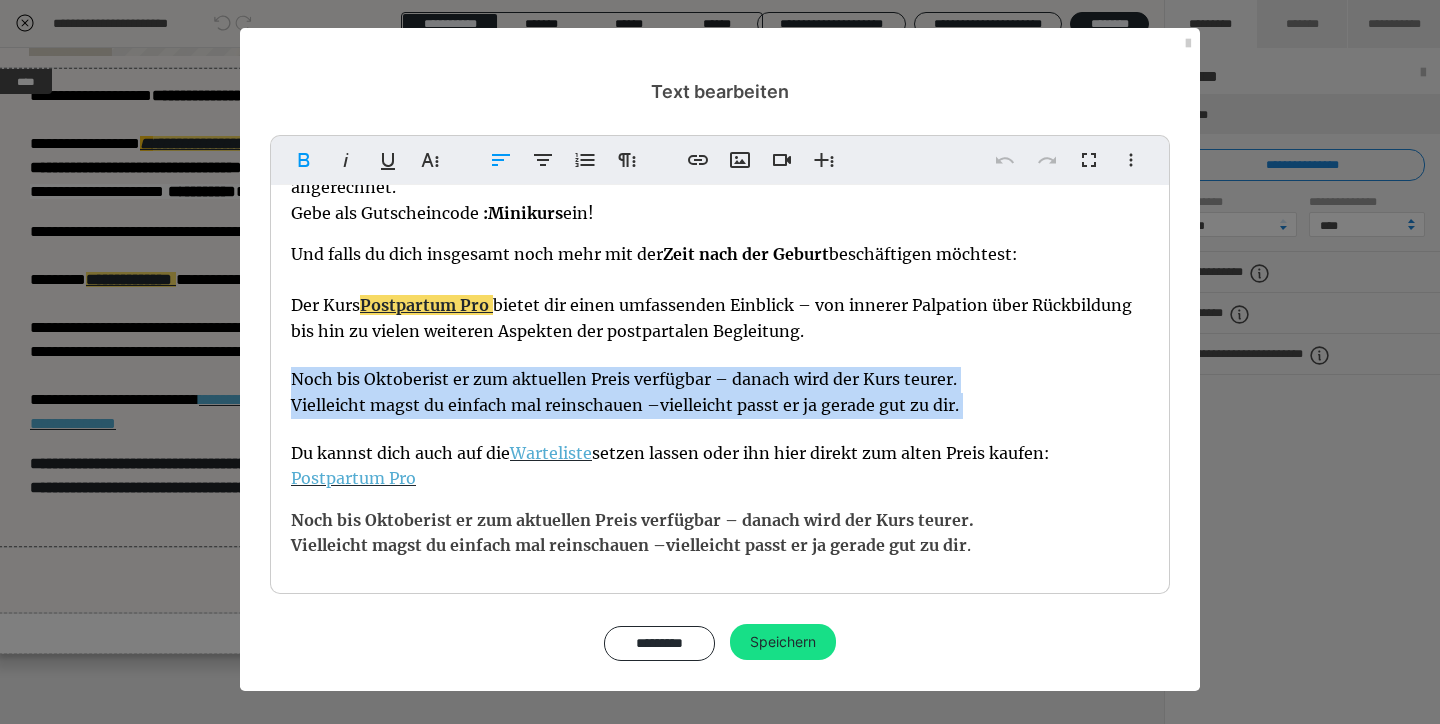 drag, startPoint x: 291, startPoint y: 363, endPoint x: 1000, endPoint y: 396, distance: 709.7676 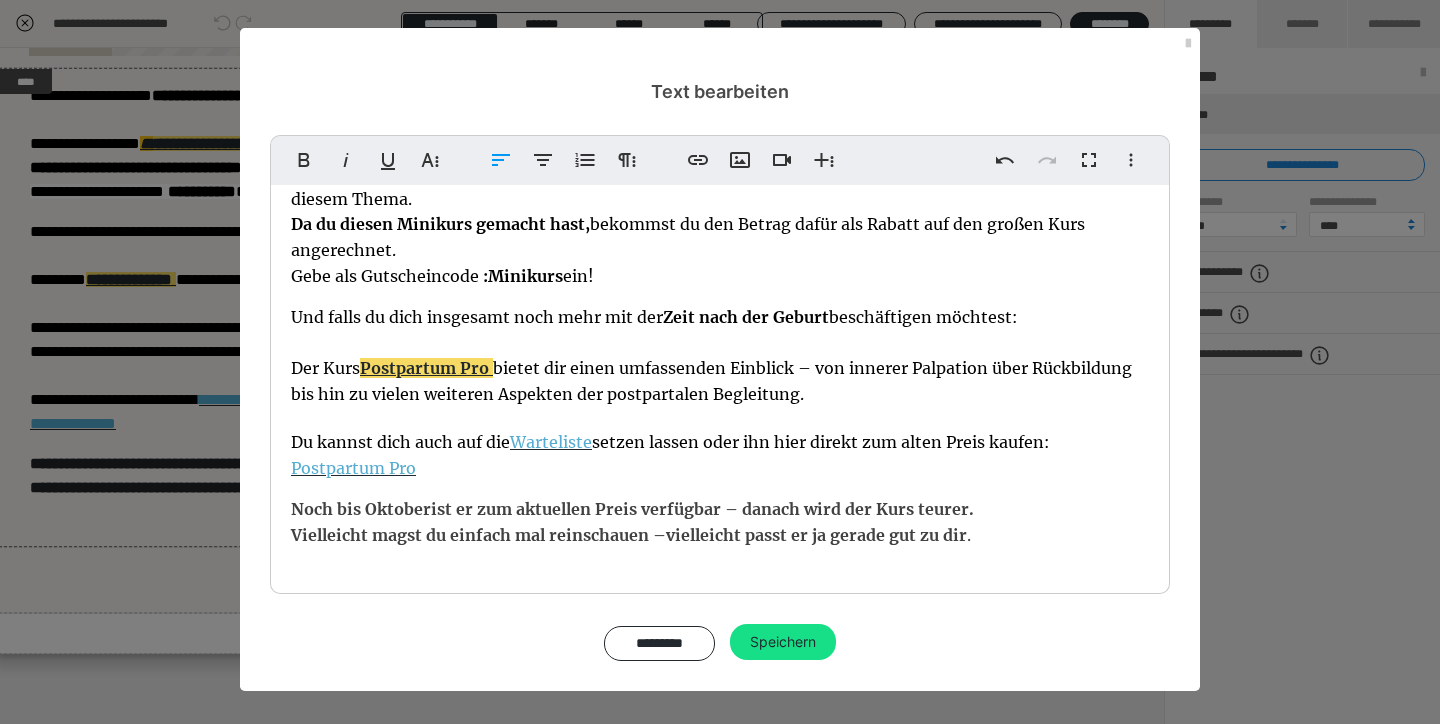 scroll, scrollTop: 86, scrollLeft: 0, axis: vertical 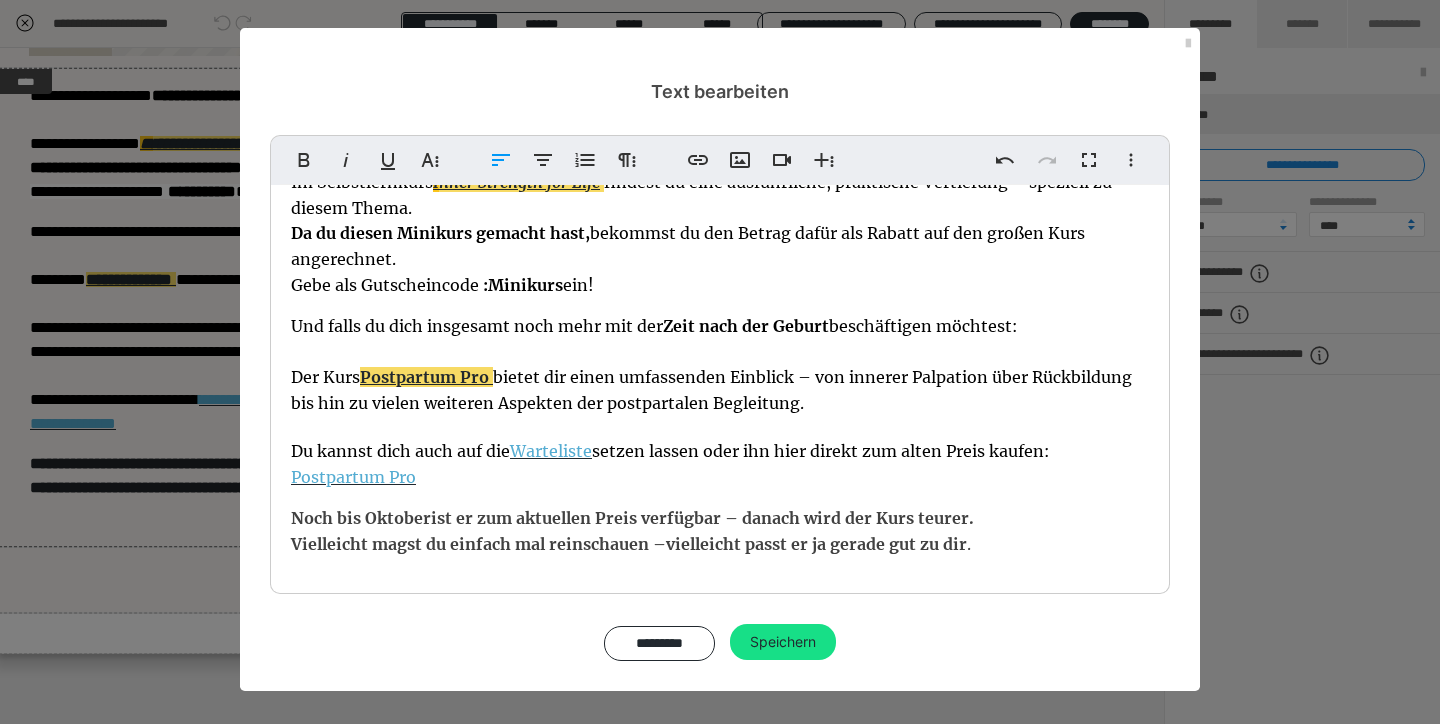 click on "Noch bis Oktober  ist er zum aktuellen Preis verfügbar – danach wird der Kurs teurer. Vielleicht magst du einfach mal reinschauen –  vielleicht passt er ja gerade gut zu dir ." at bounding box center (720, 531) 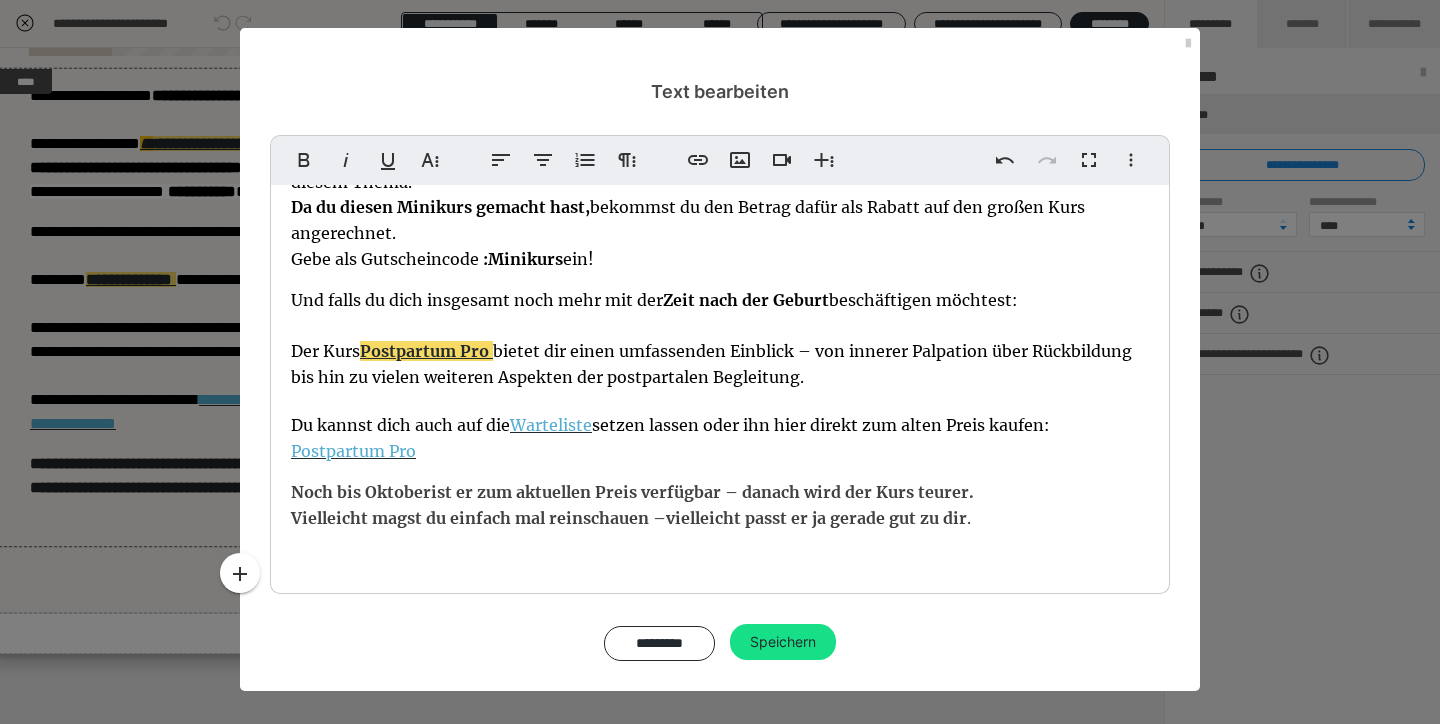 type 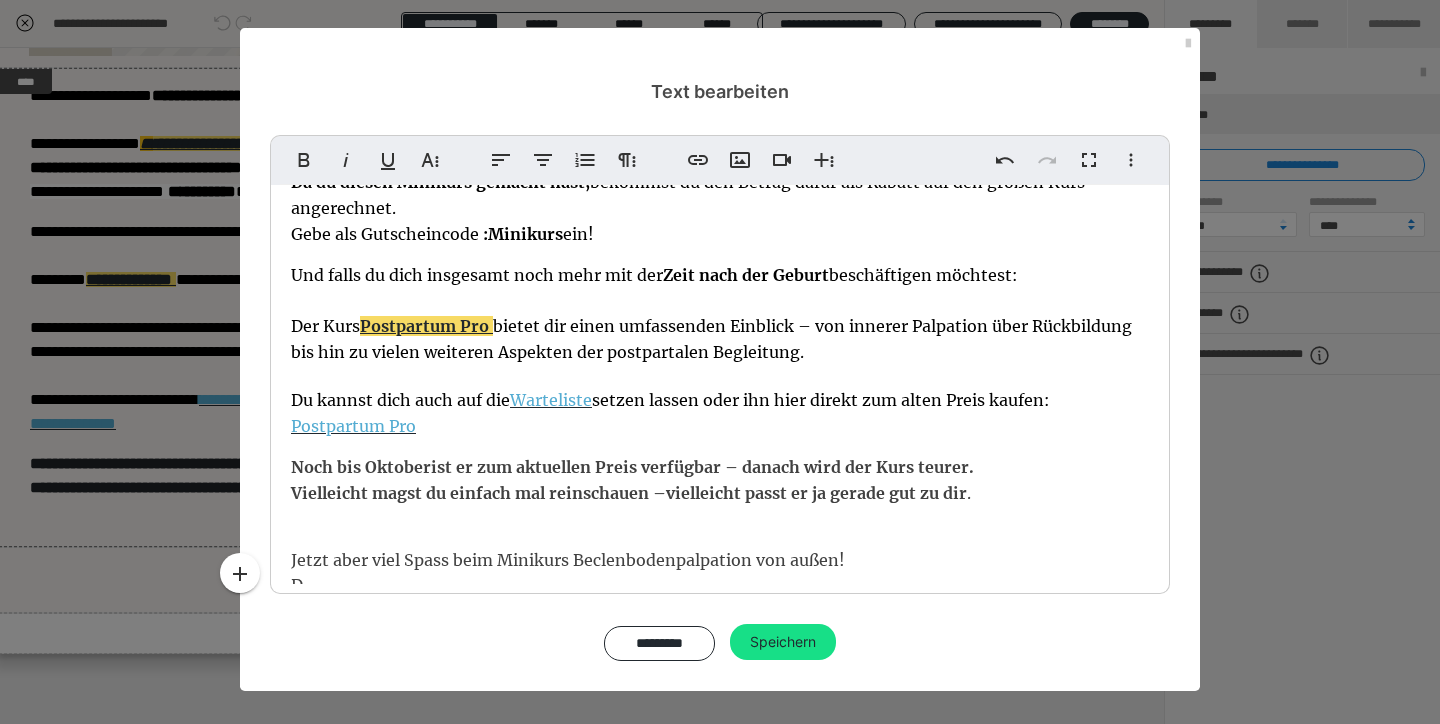 scroll, scrollTop: 138, scrollLeft: 0, axis: vertical 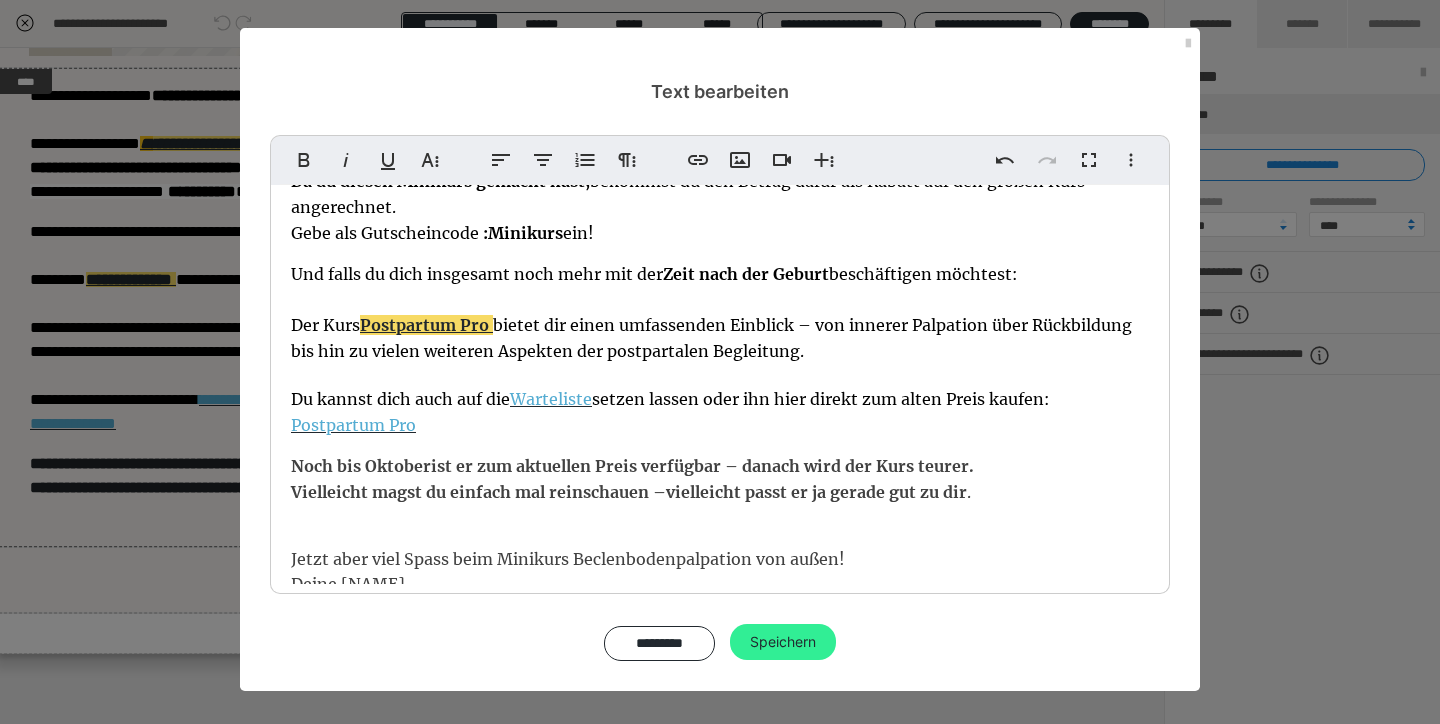 click on "Speichern" at bounding box center (783, 642) 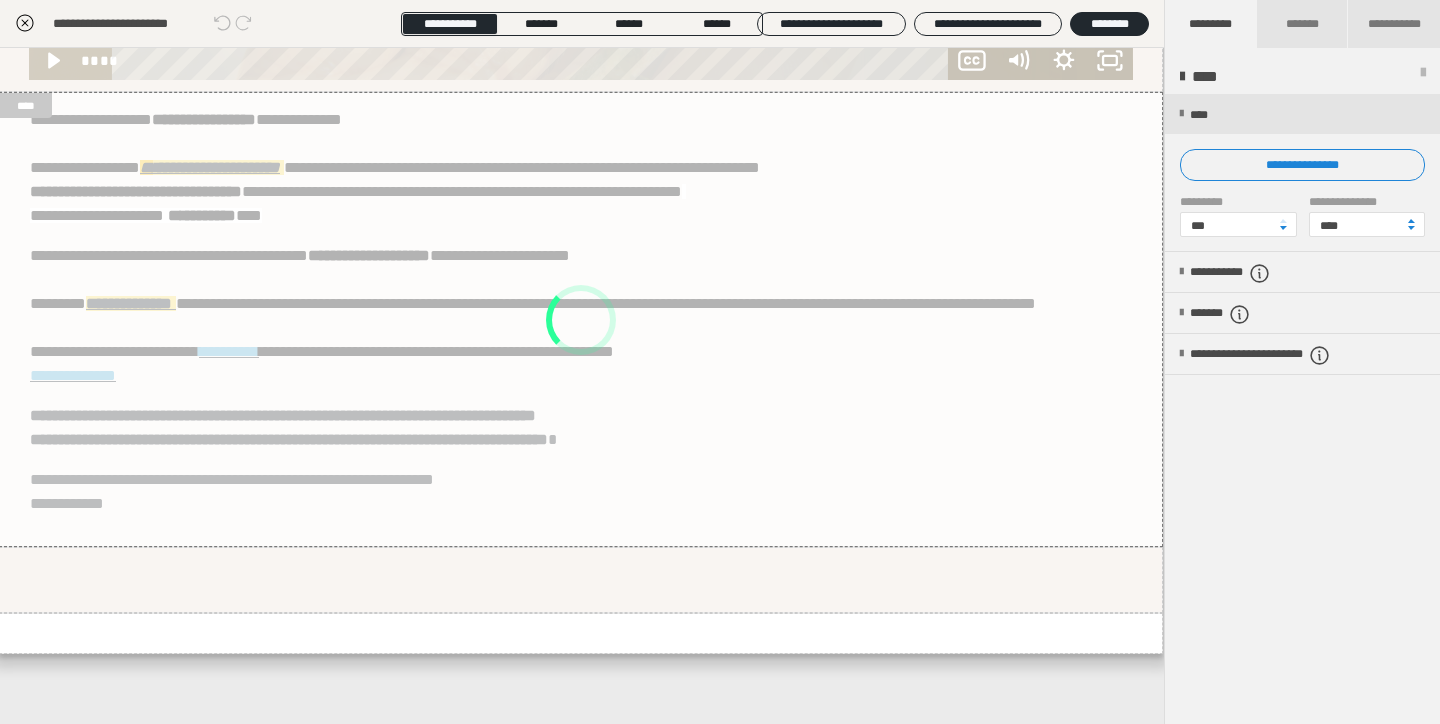 scroll, scrollTop: 464, scrollLeft: 1, axis: both 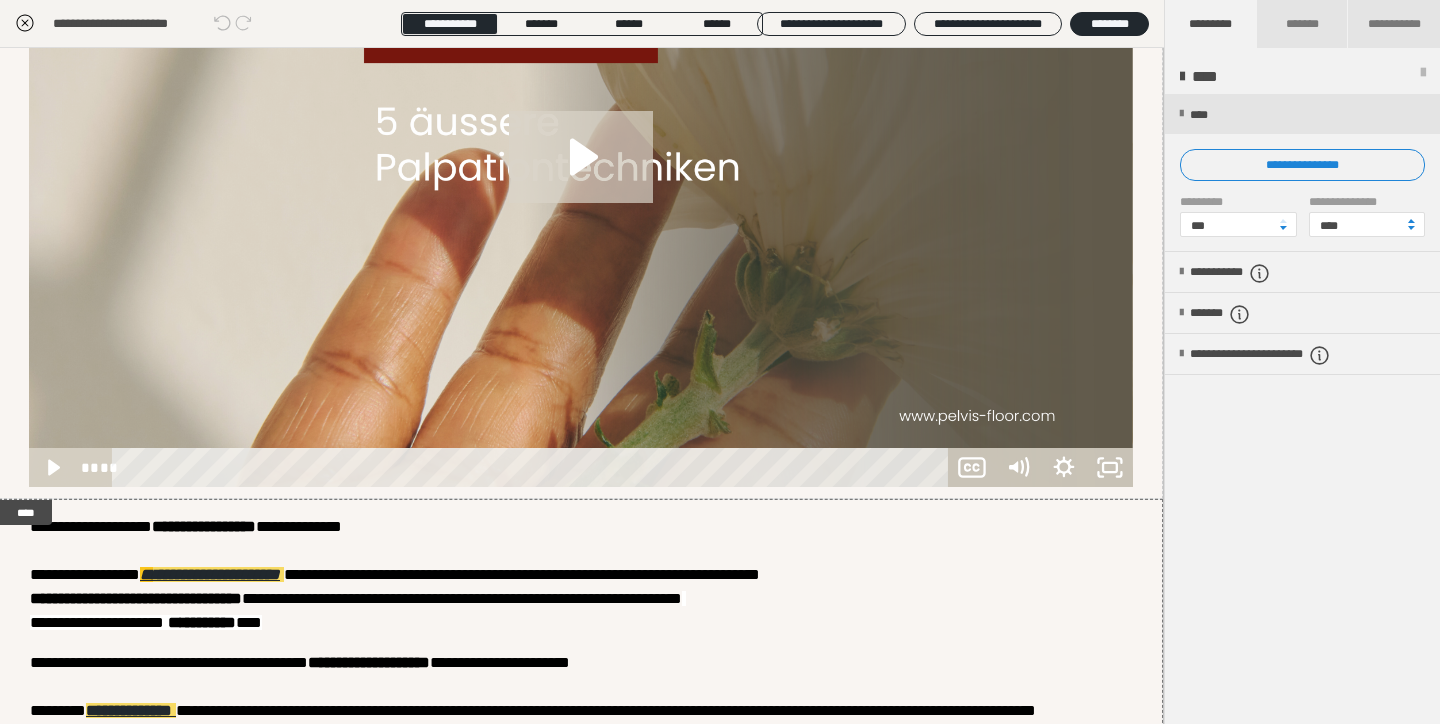 click 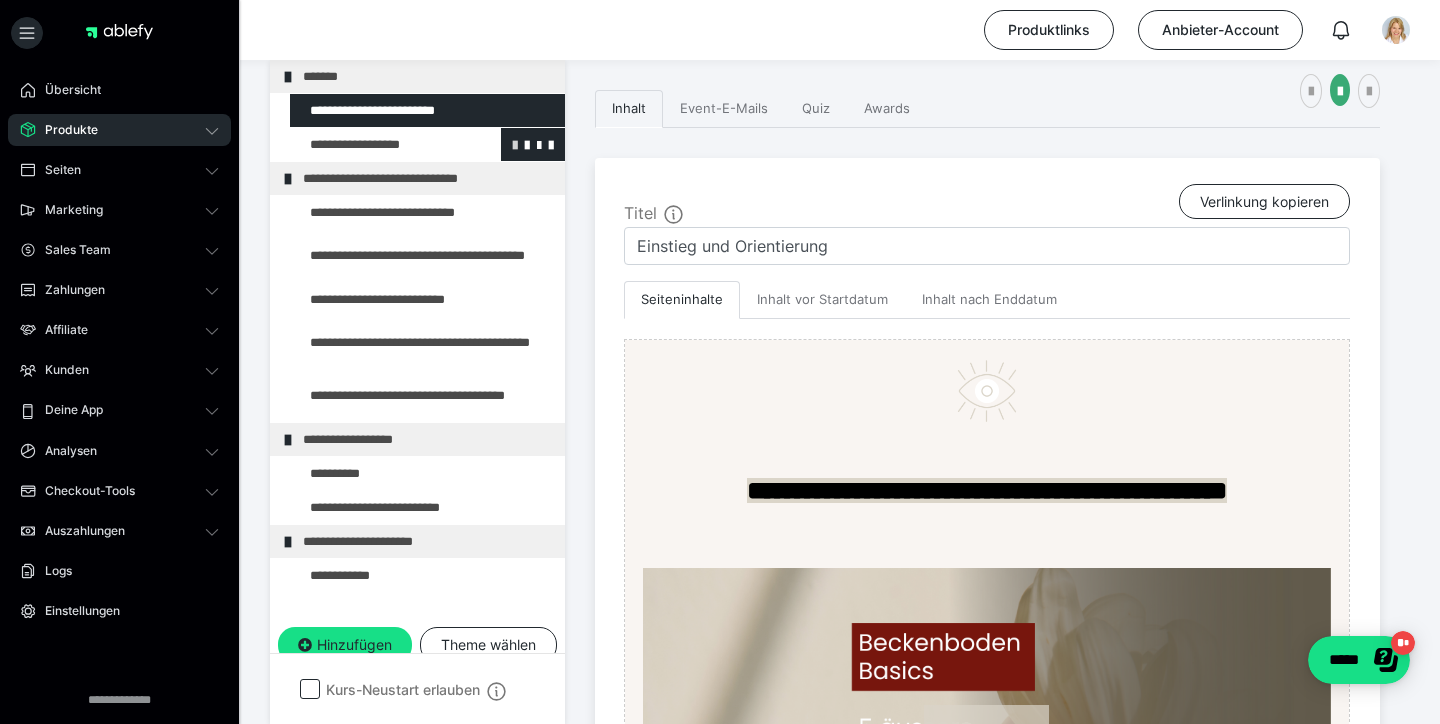 click at bounding box center [515, 144] 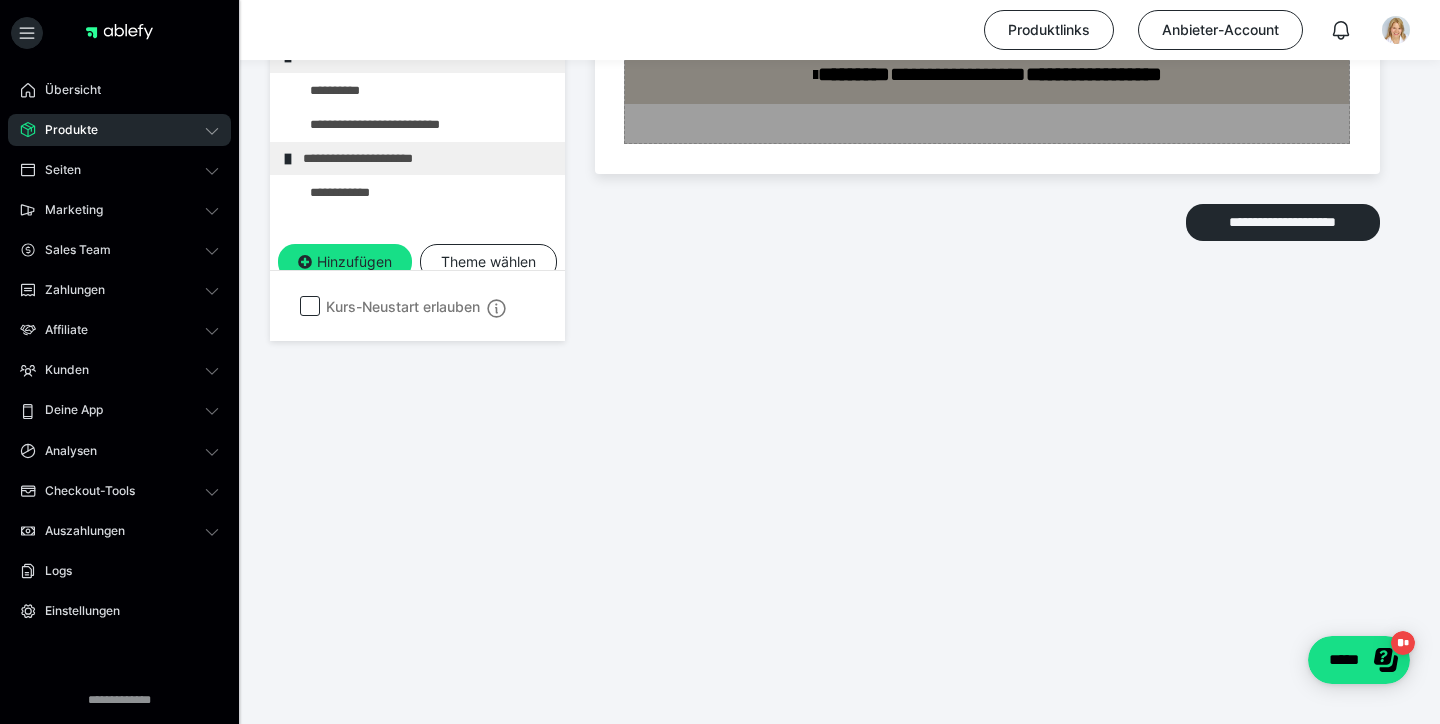 scroll, scrollTop: 3215, scrollLeft: 0, axis: vertical 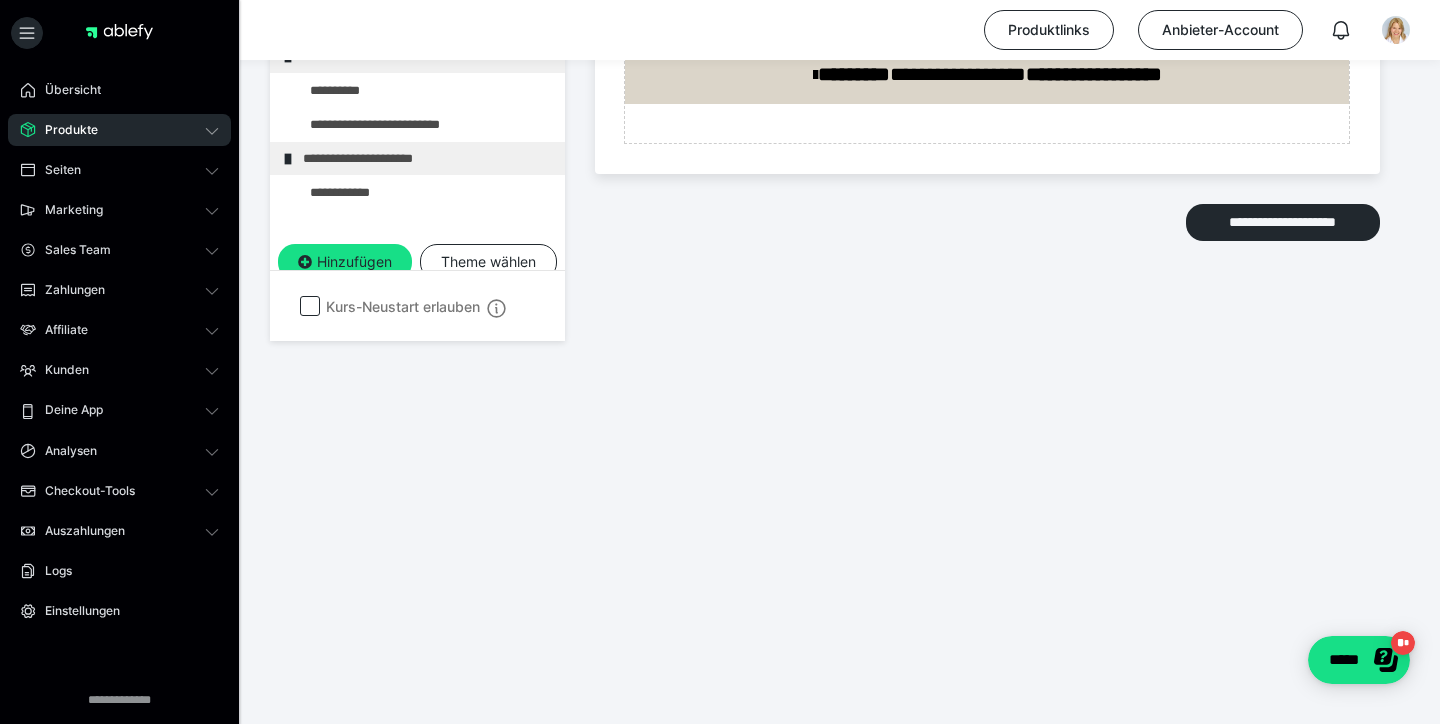 click at bounding box center (515, -171) 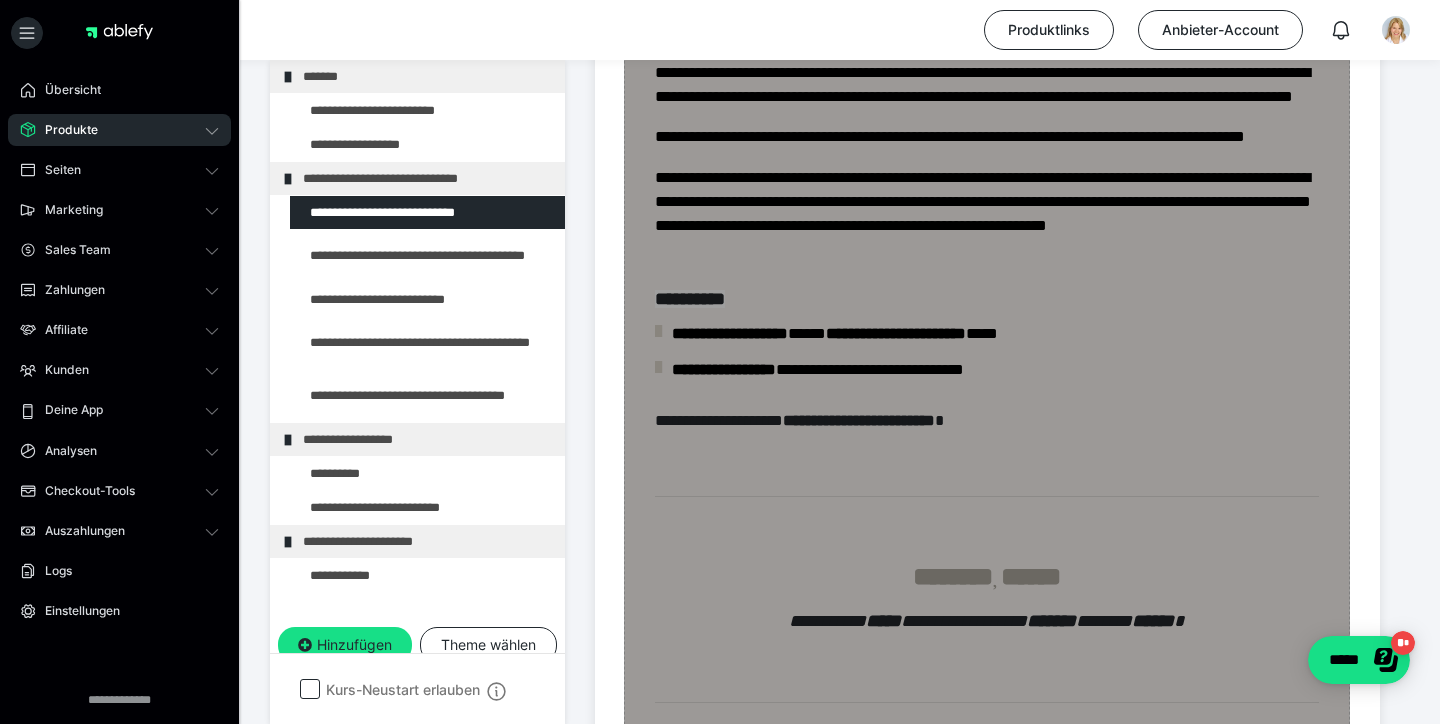 scroll, scrollTop: 1171, scrollLeft: 0, axis: vertical 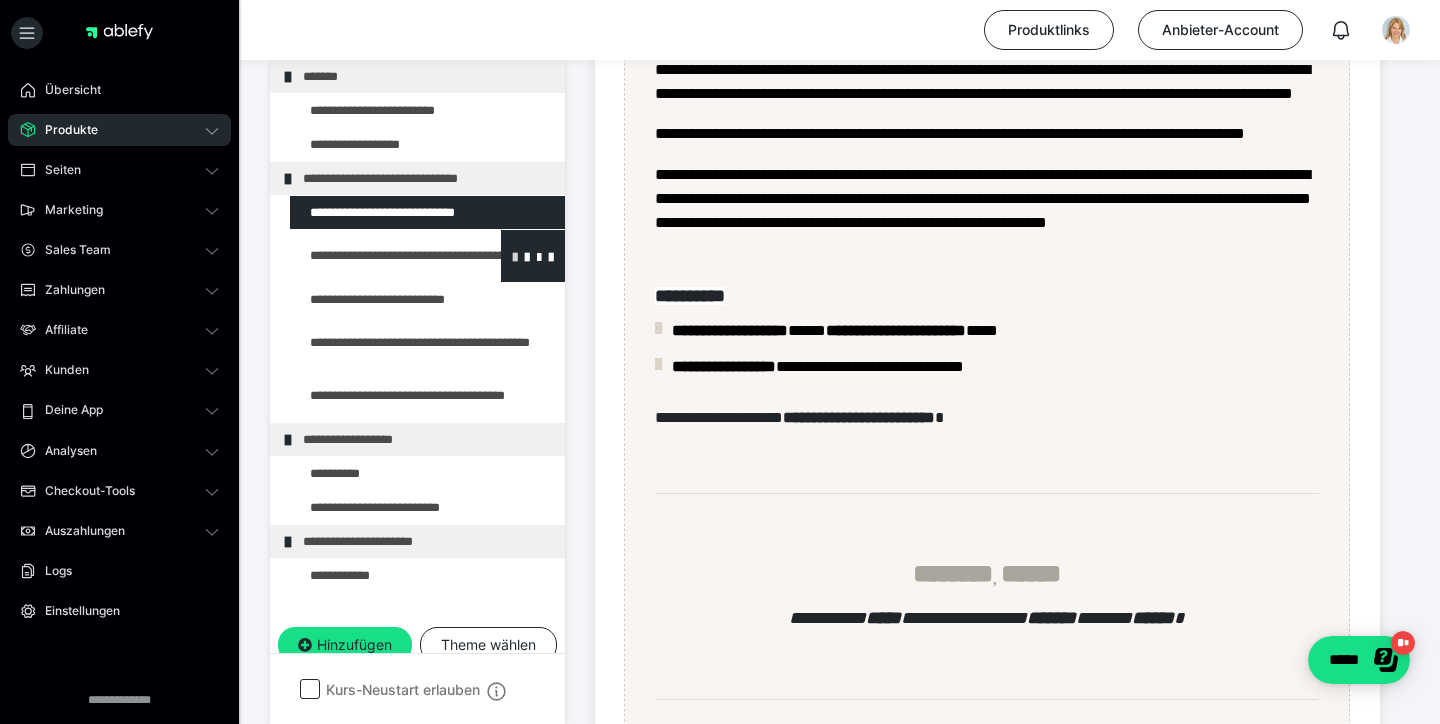 click at bounding box center (515, 256) 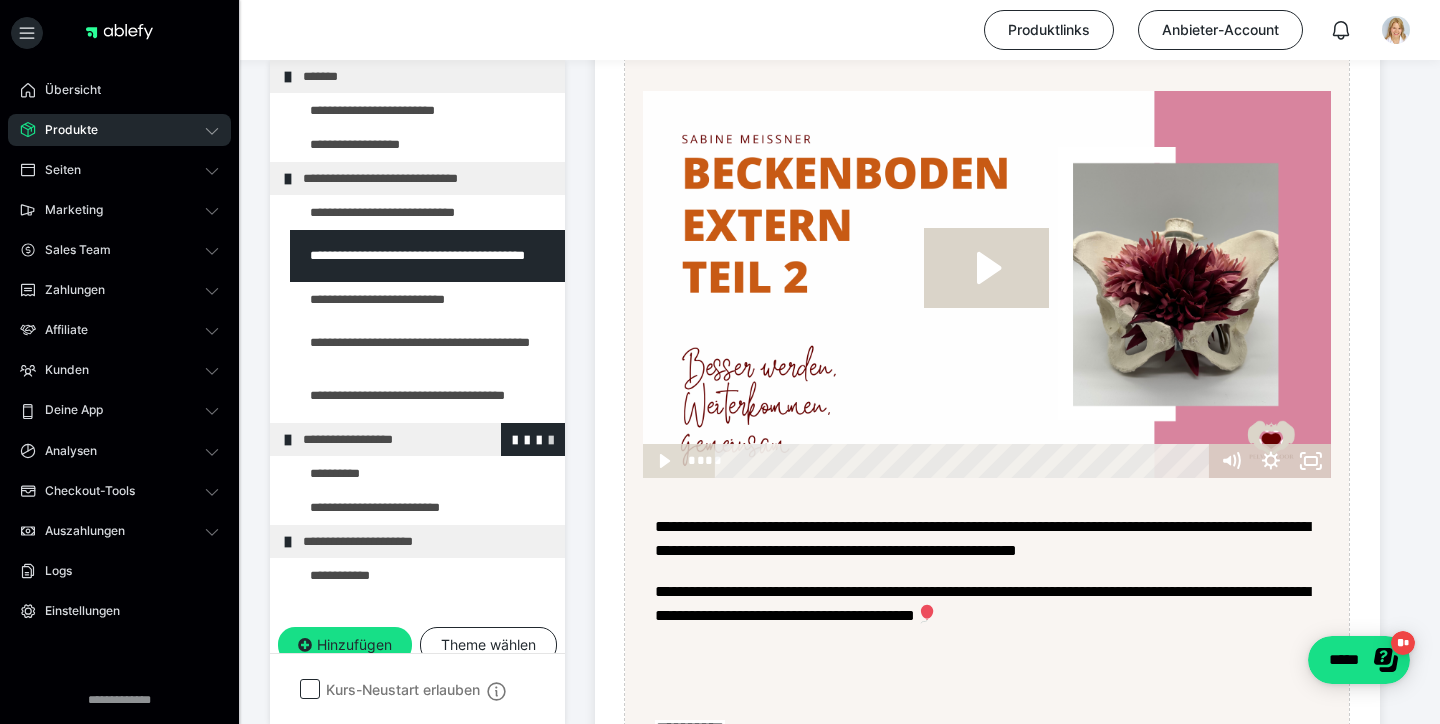 scroll, scrollTop: 835, scrollLeft: 0, axis: vertical 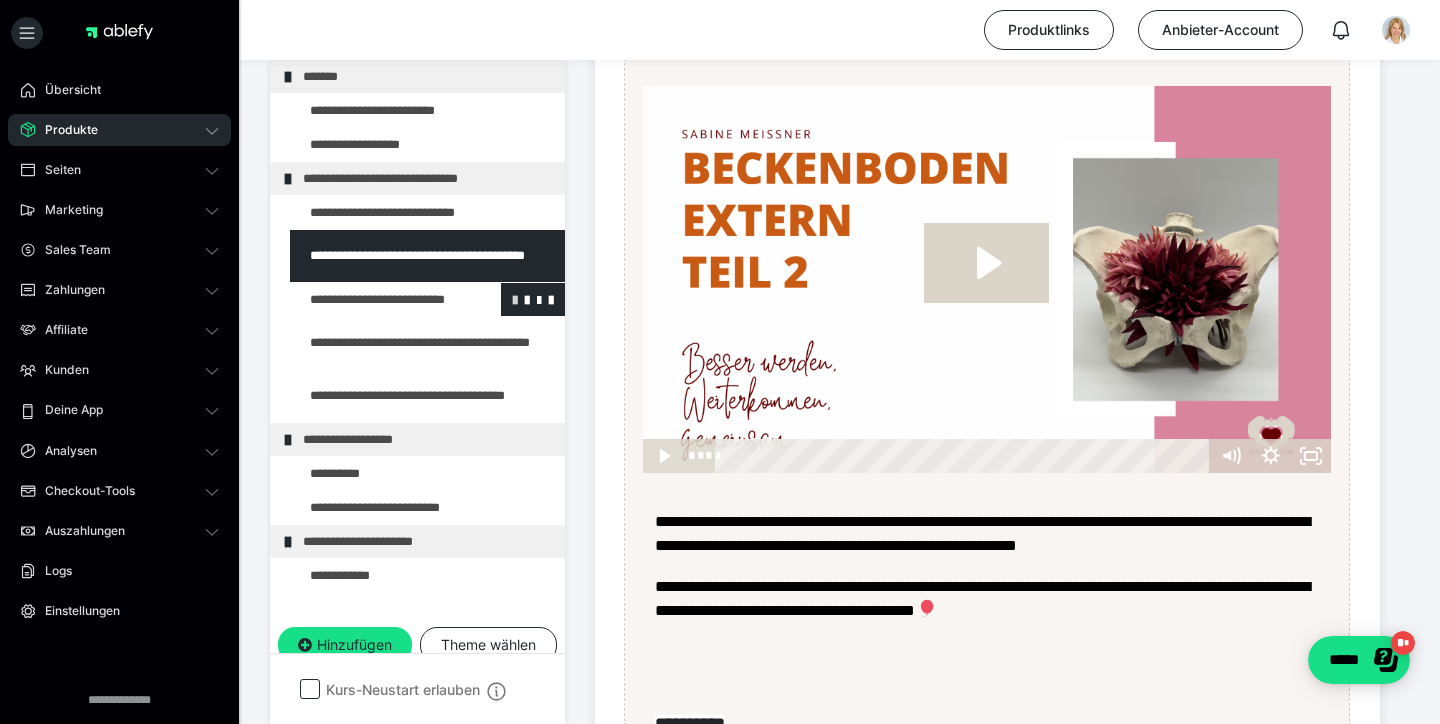 click at bounding box center [515, 299] 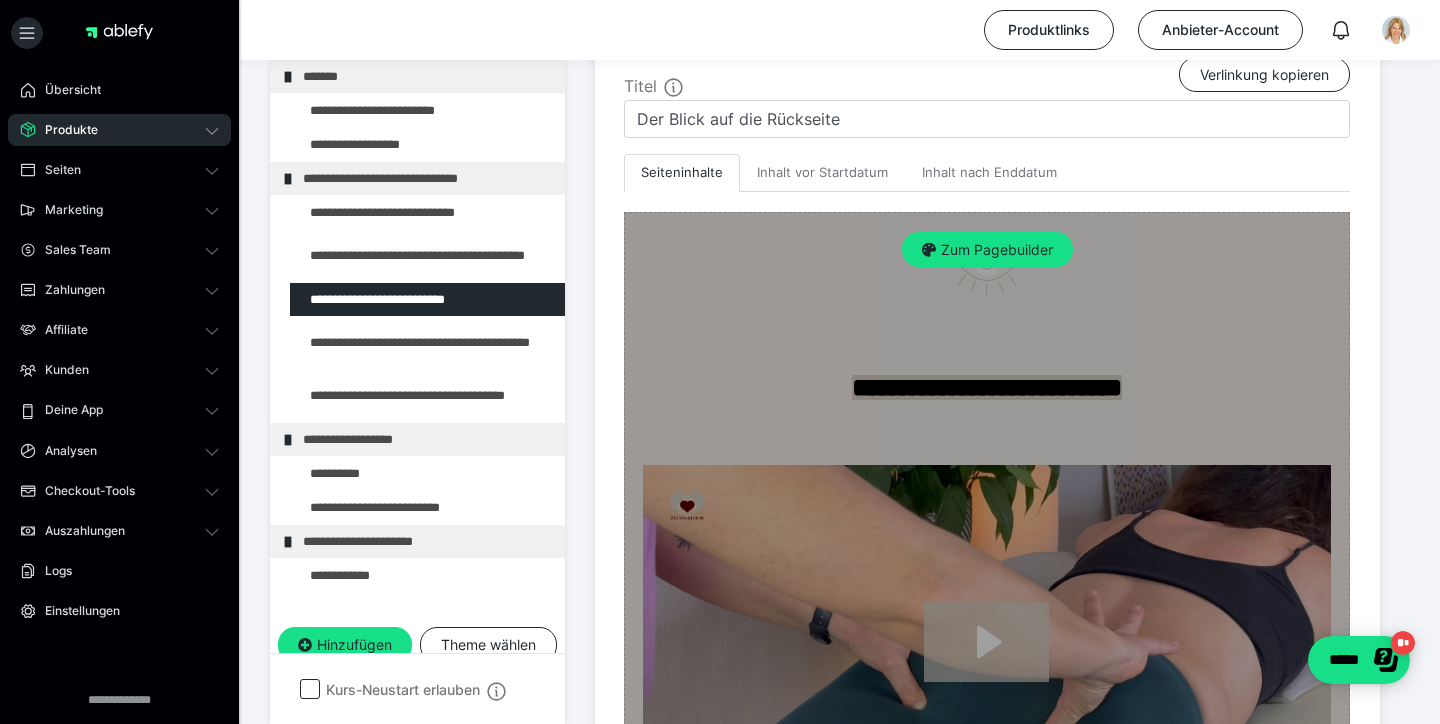 scroll, scrollTop: 461, scrollLeft: 0, axis: vertical 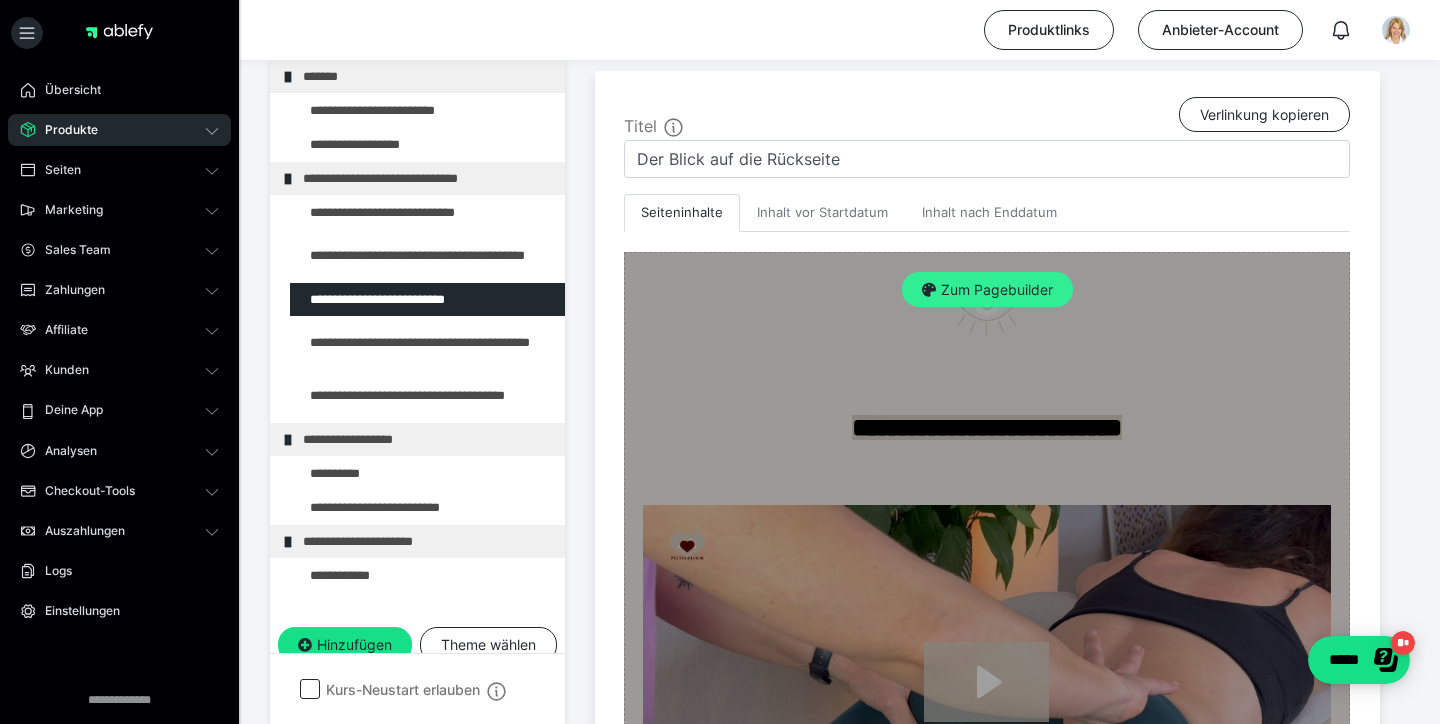 click on "Zum Pagebuilder" at bounding box center [987, 290] 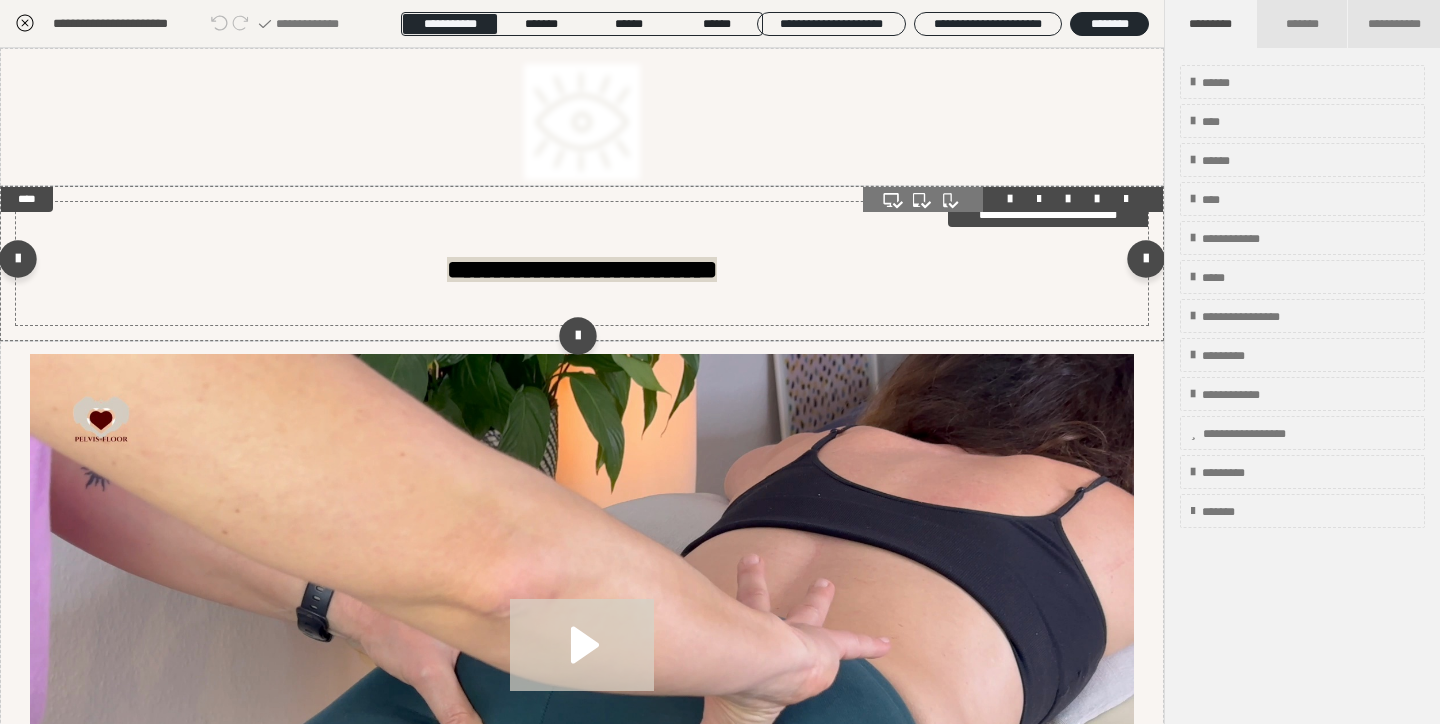 scroll, scrollTop: 374, scrollLeft: 0, axis: vertical 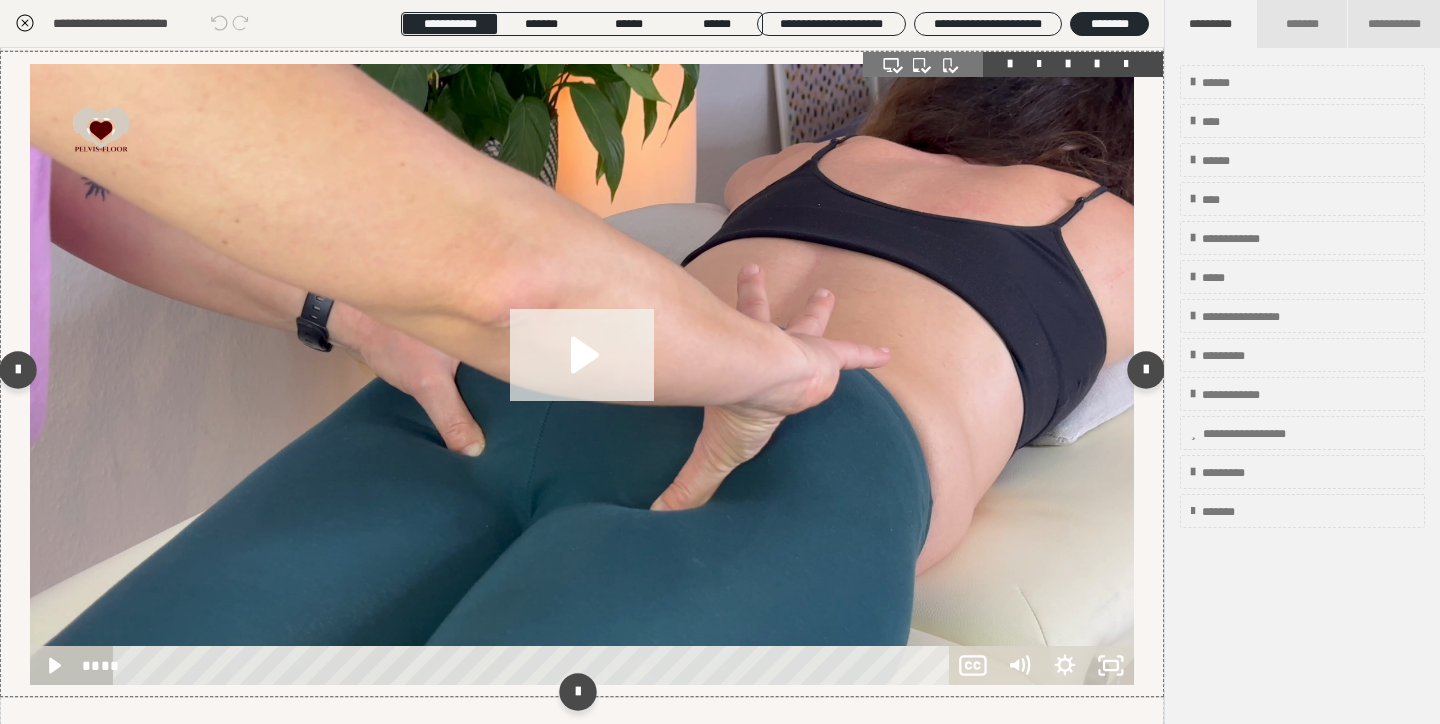 click 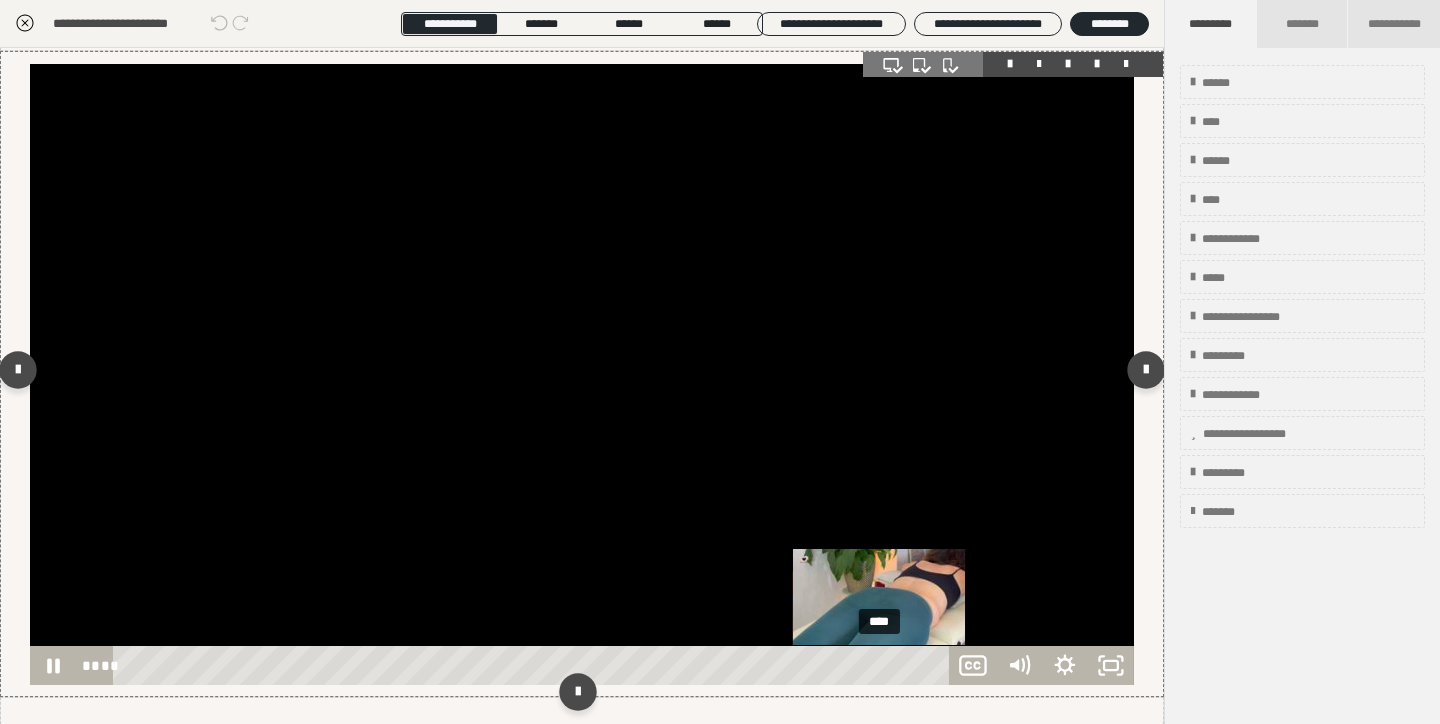 click on "****" at bounding box center [534, 665] 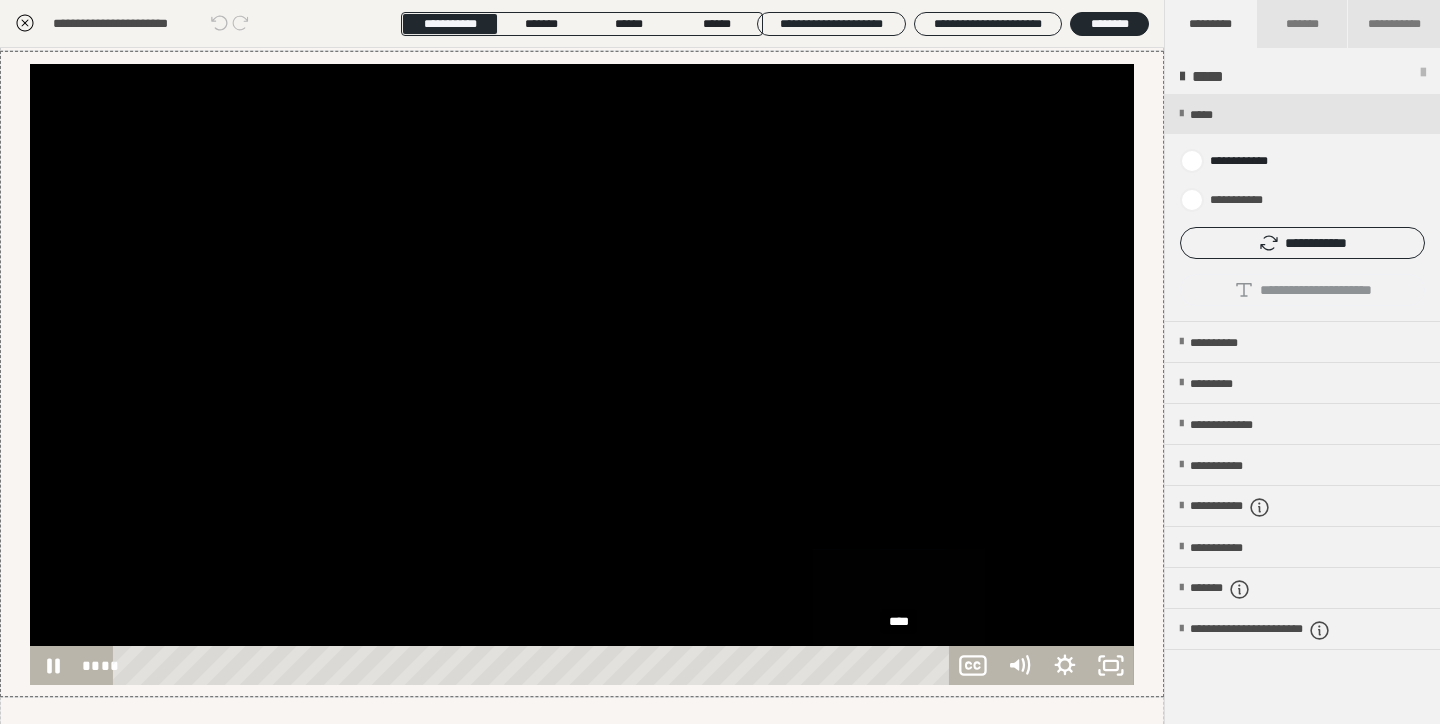 click on "****" at bounding box center [534, 665] 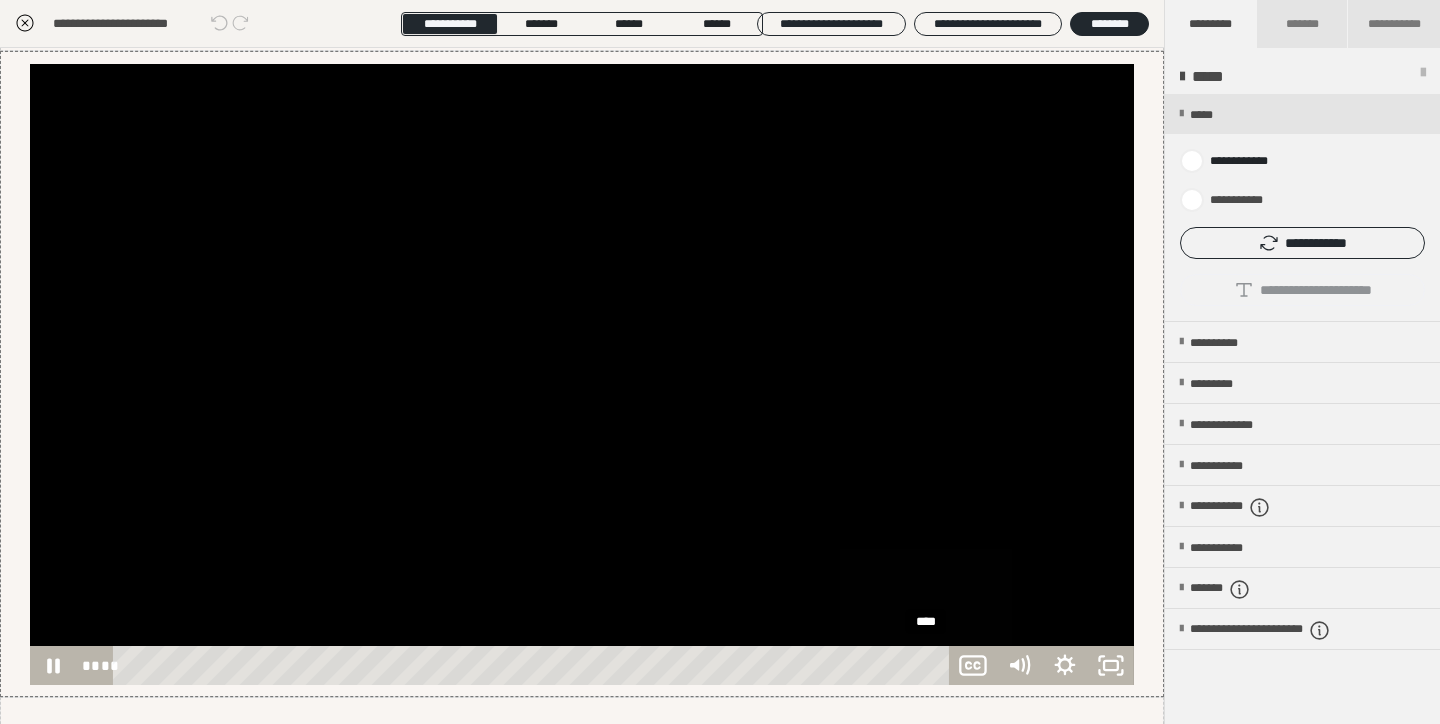 click on "****" at bounding box center (534, 665) 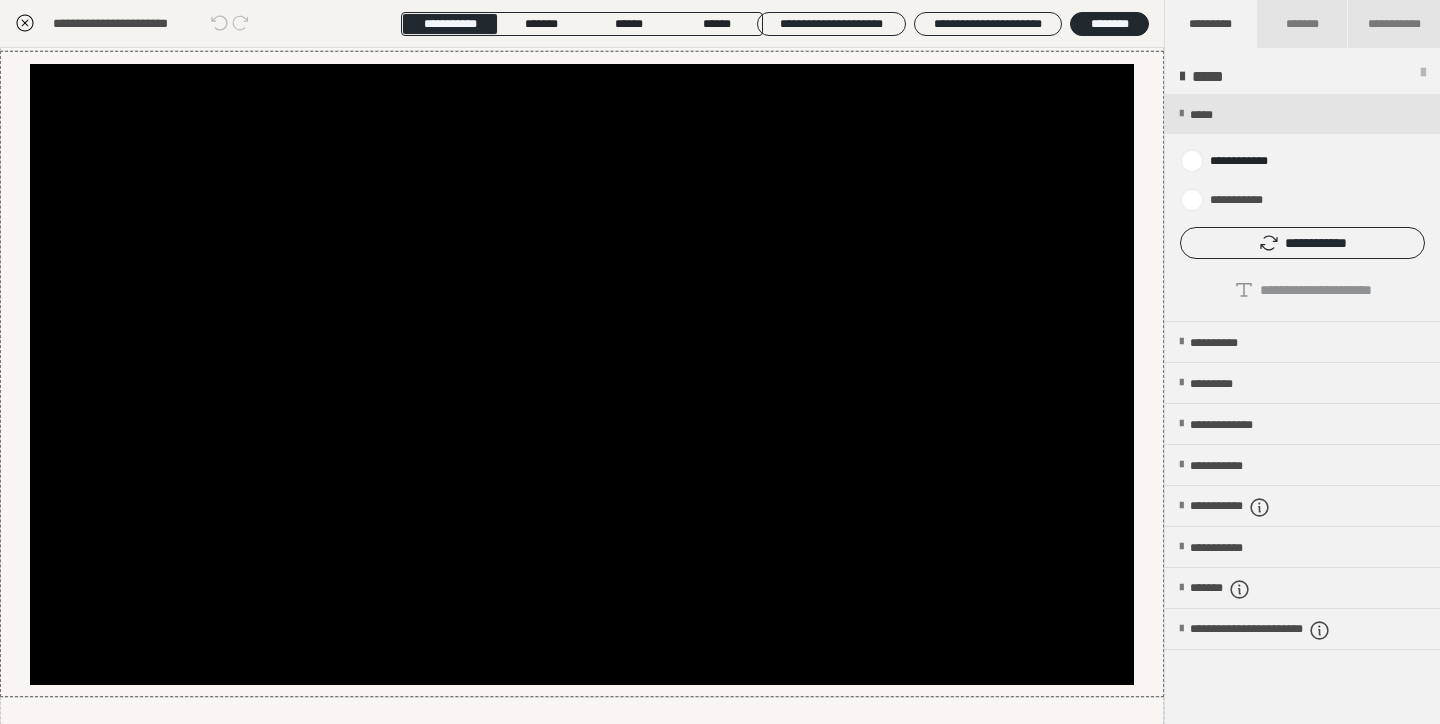 click 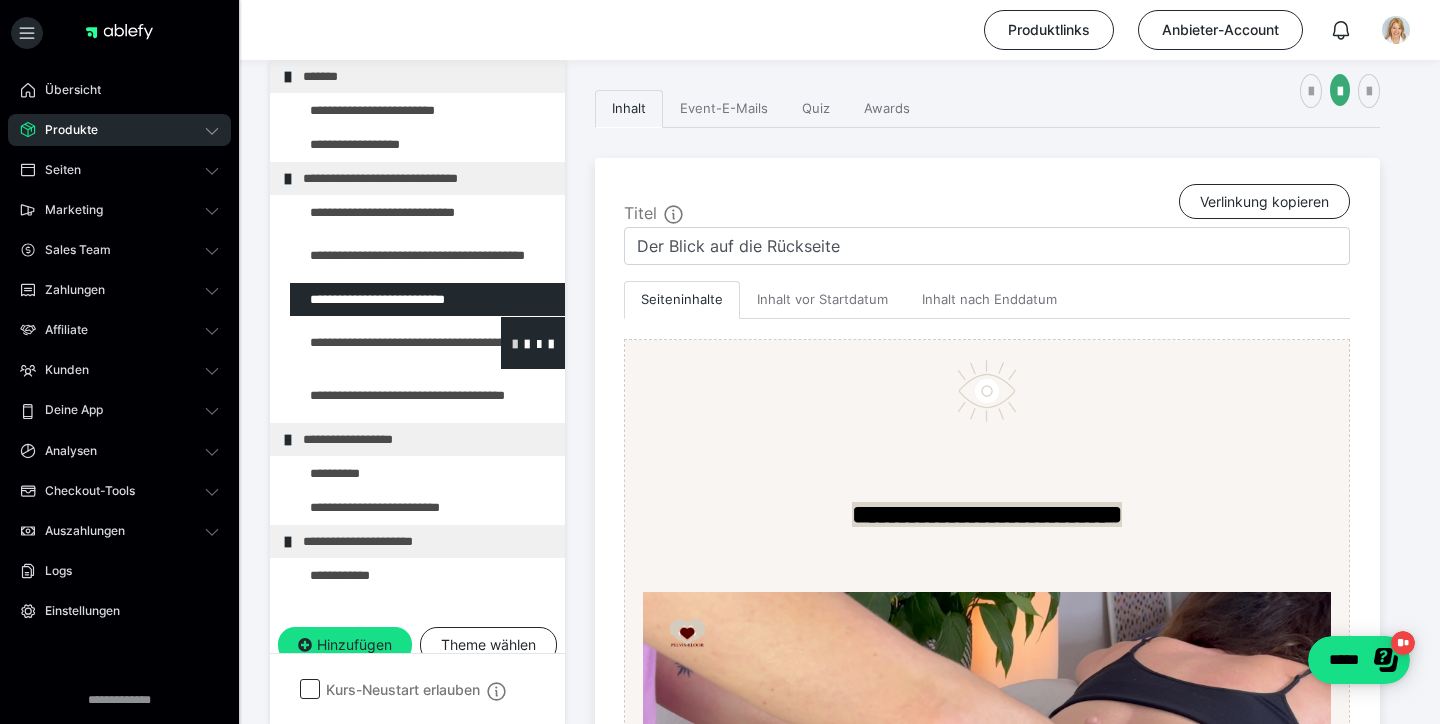 click at bounding box center [515, 343] 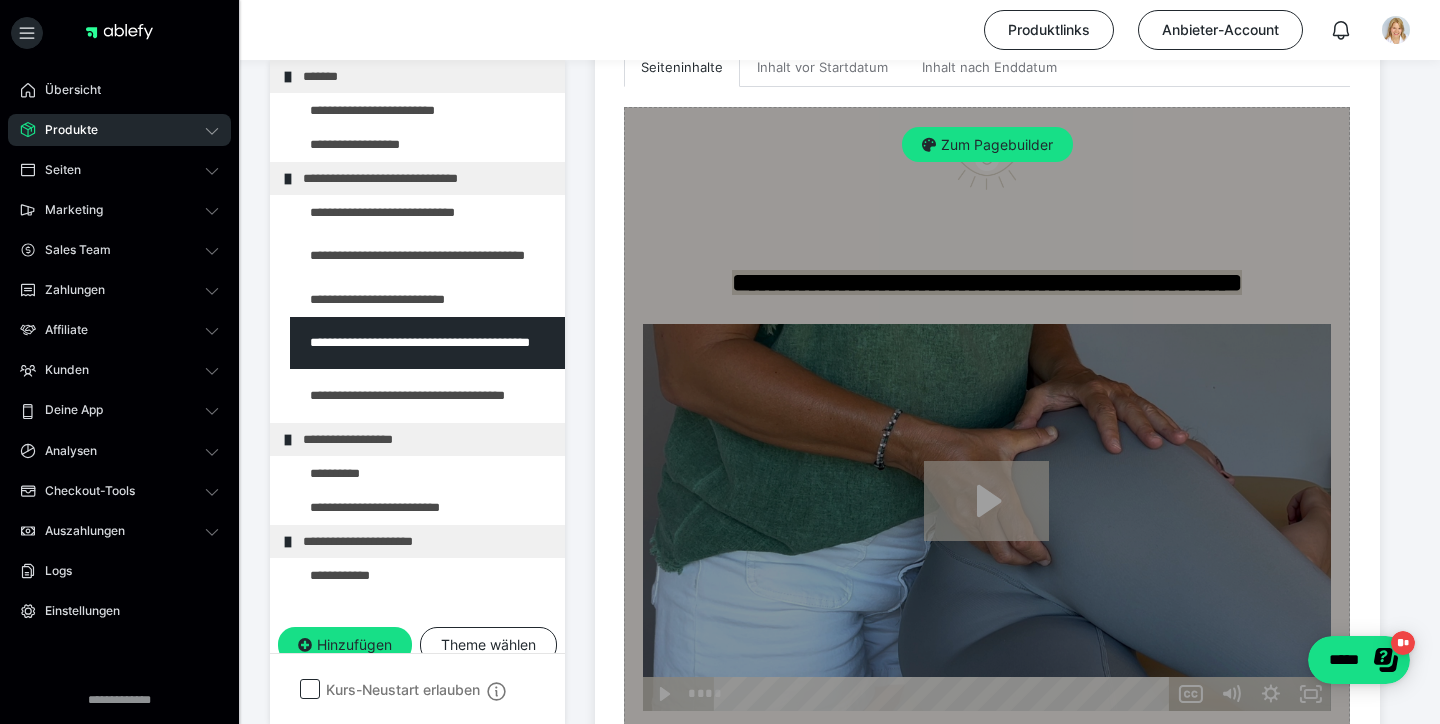 scroll, scrollTop: 615, scrollLeft: 0, axis: vertical 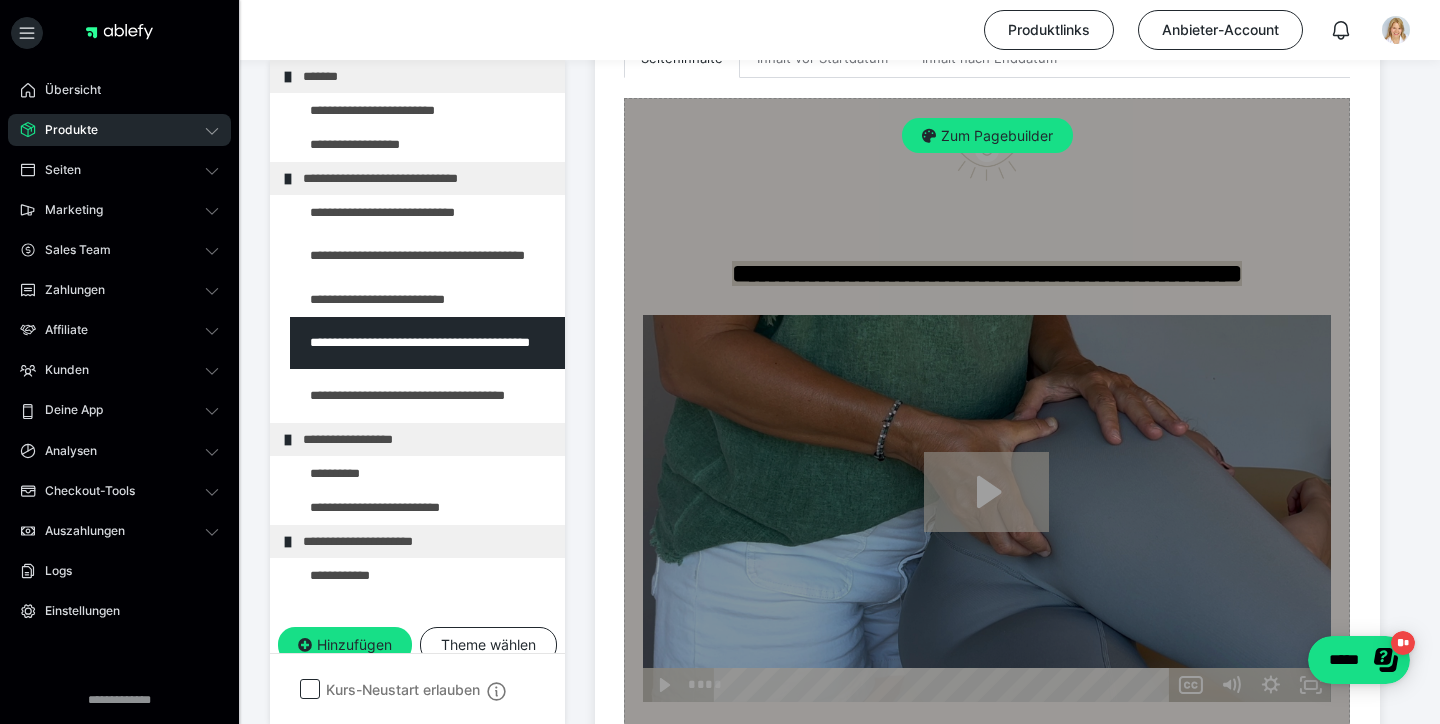 click on "Zum Pagebuilder" at bounding box center (987, 486) 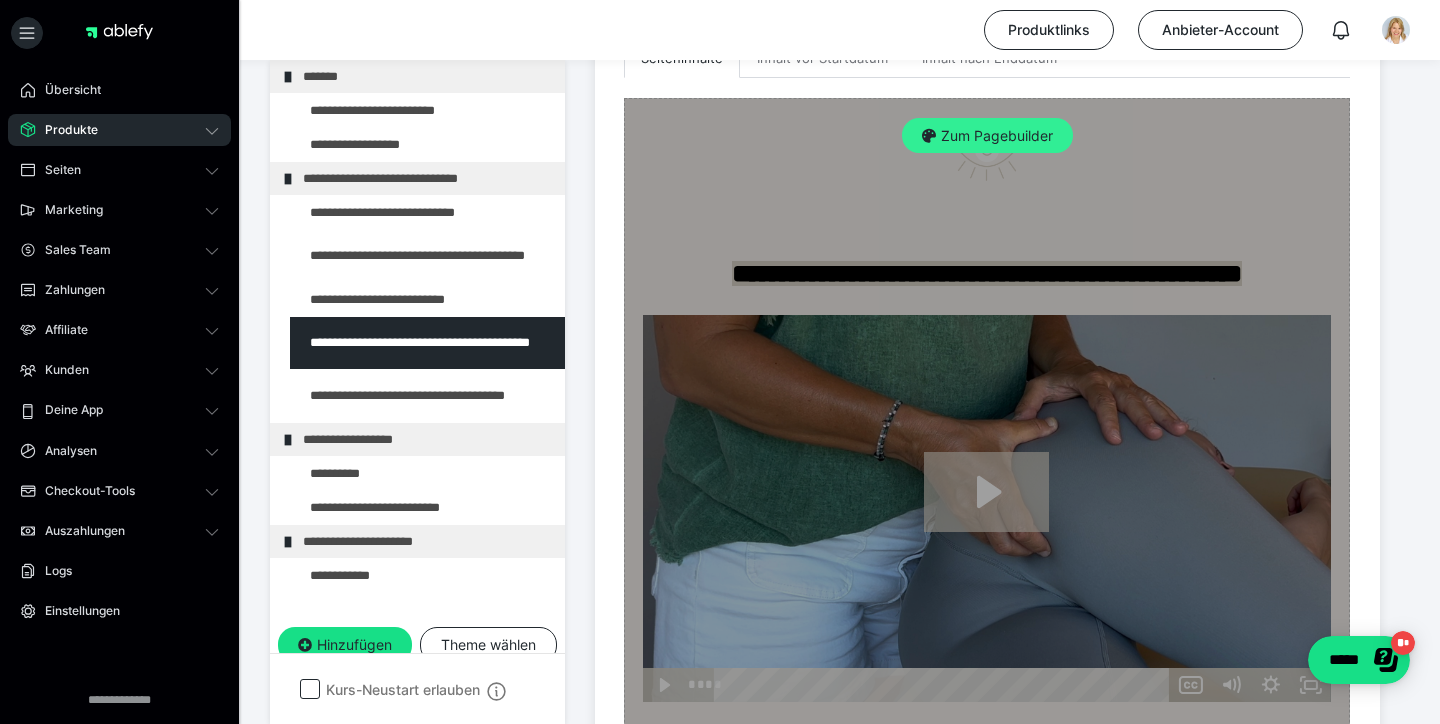 click on "Zum Pagebuilder" at bounding box center (987, 136) 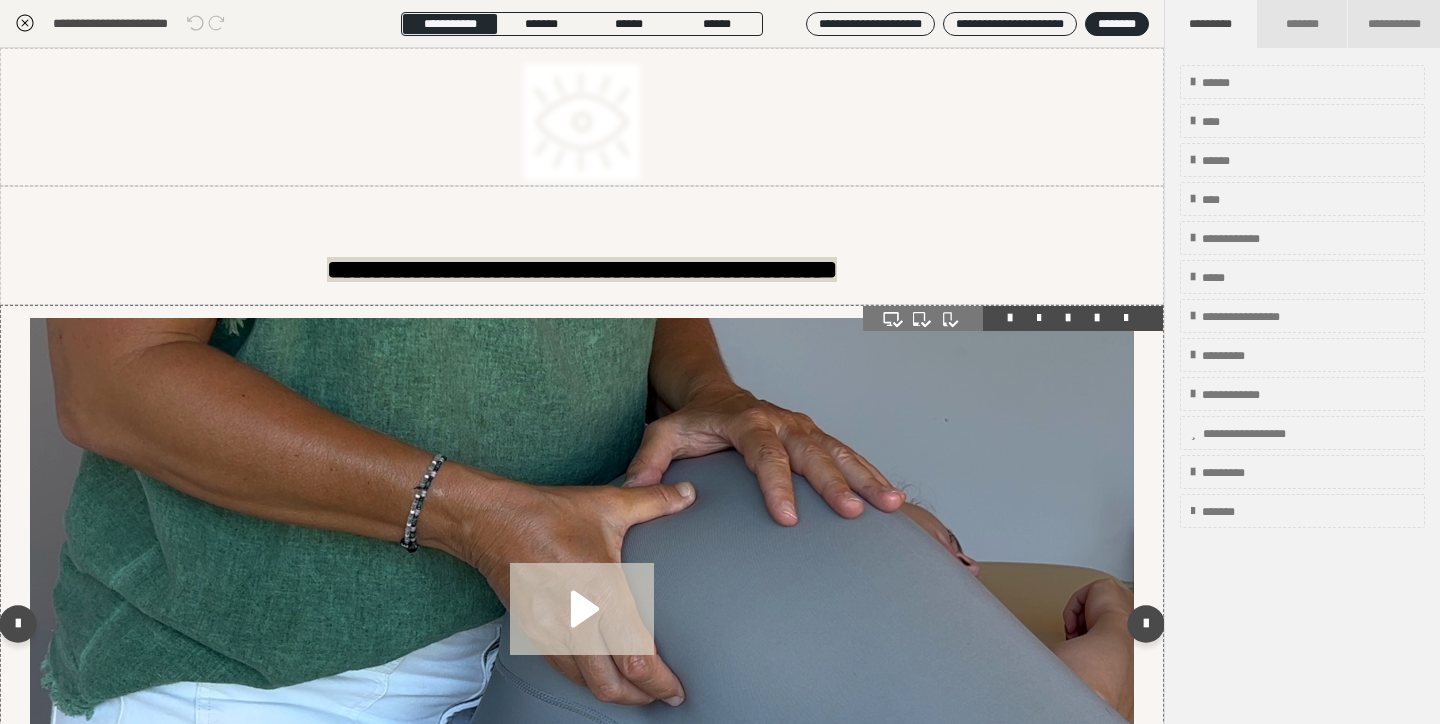 scroll, scrollTop: 374, scrollLeft: 0, axis: vertical 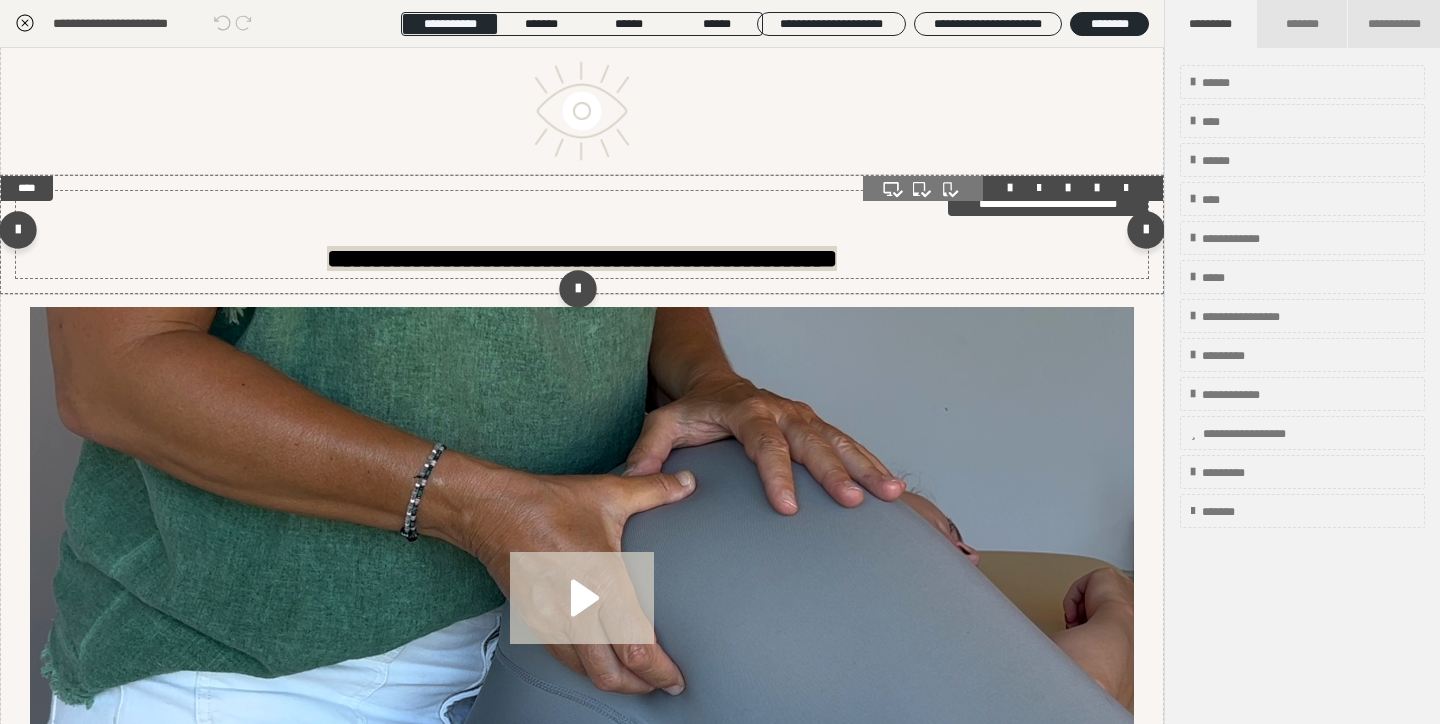 click on "**********" at bounding box center [582, 258] 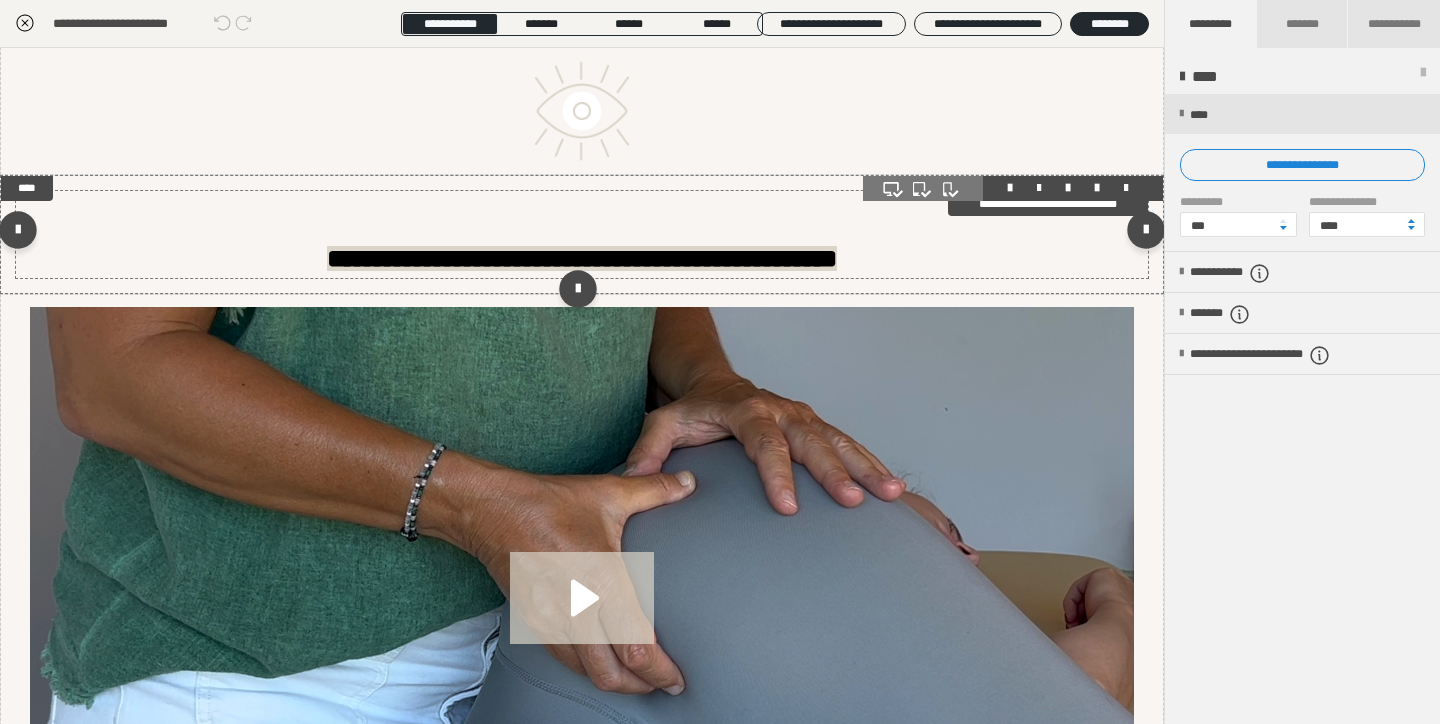 click on "**********" at bounding box center [582, 258] 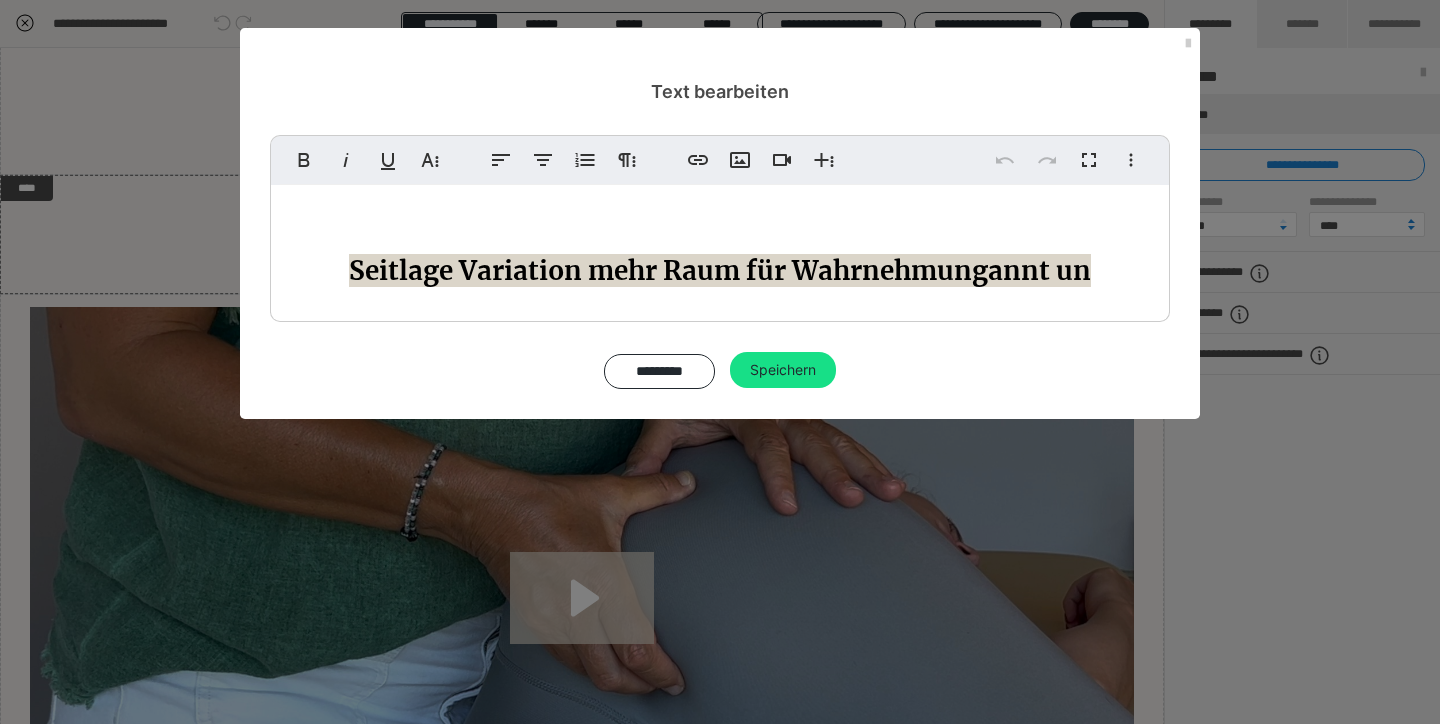 click on "Seitlage Variation mehr Raum für Wahrnehmungannt un" at bounding box center [720, 270] 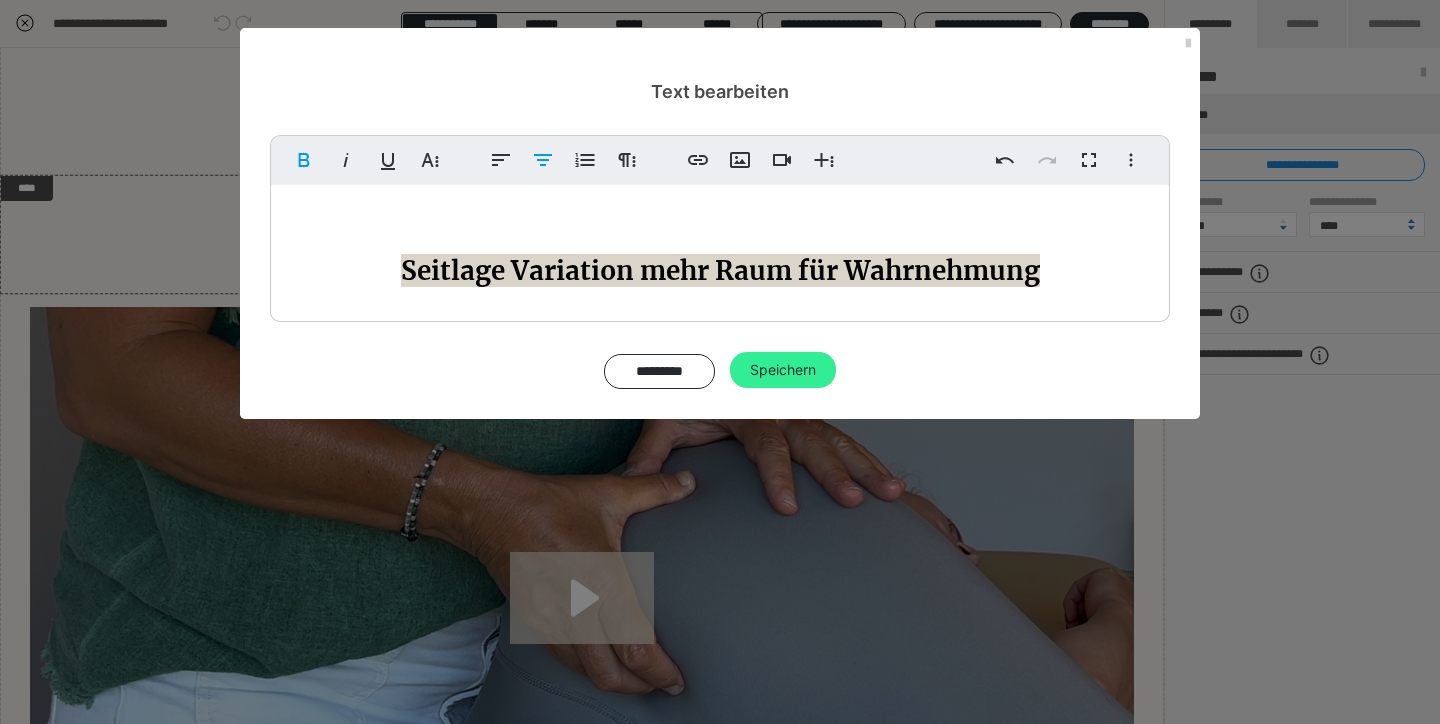 click on "Speichern" at bounding box center (783, 370) 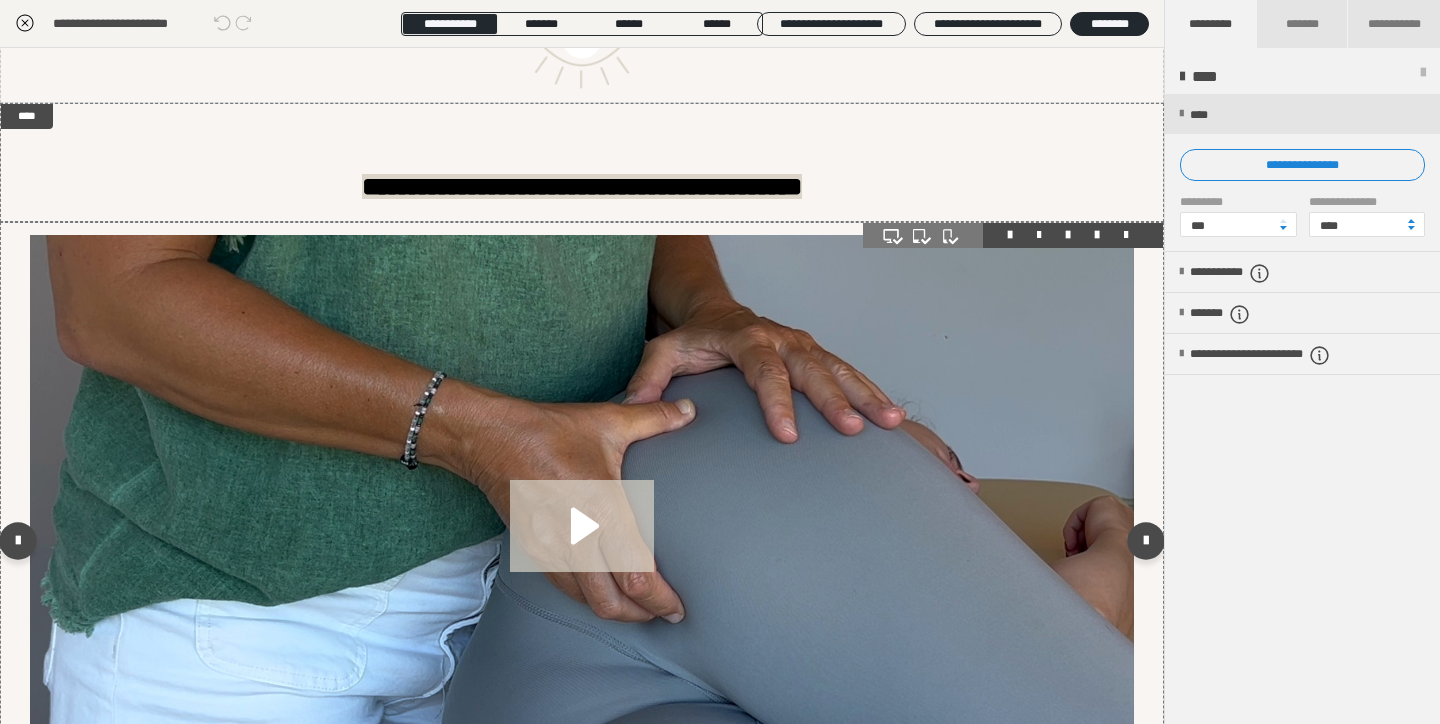 scroll, scrollTop: 77, scrollLeft: 0, axis: vertical 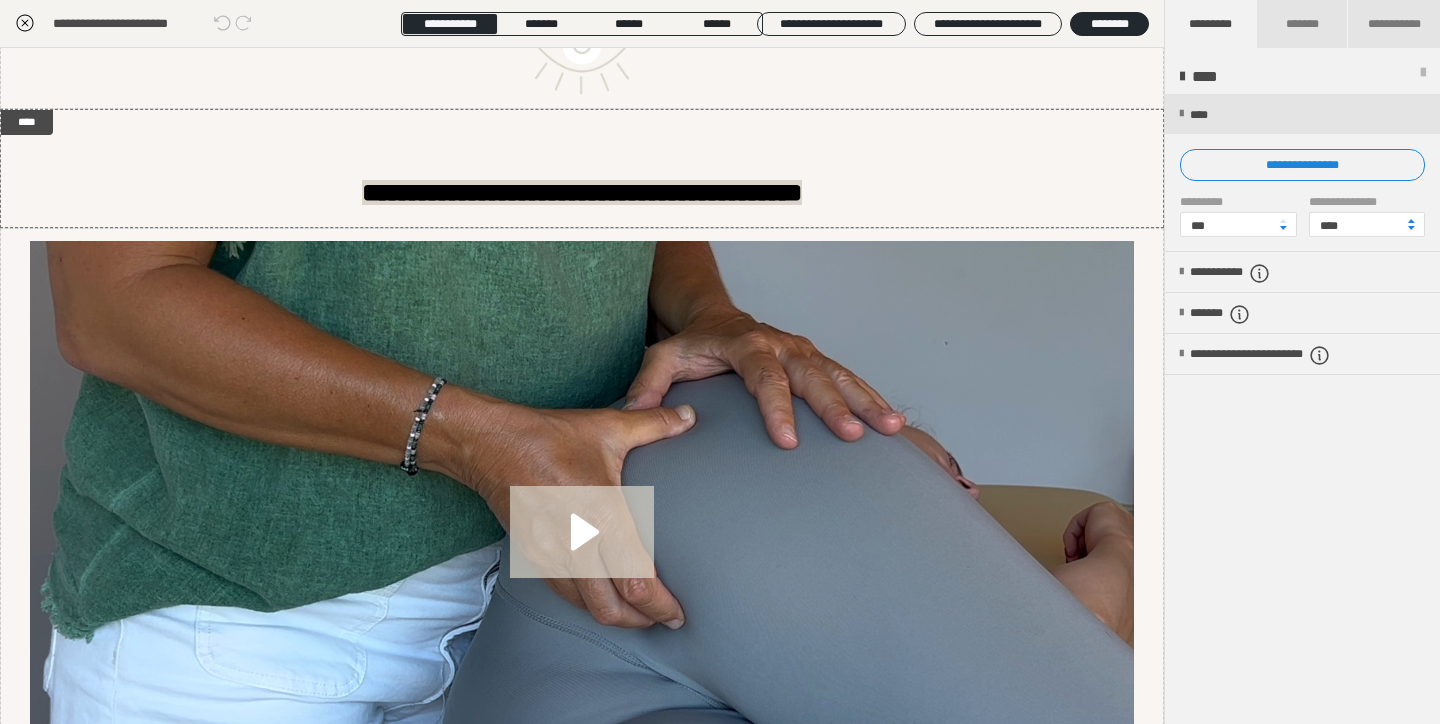 click 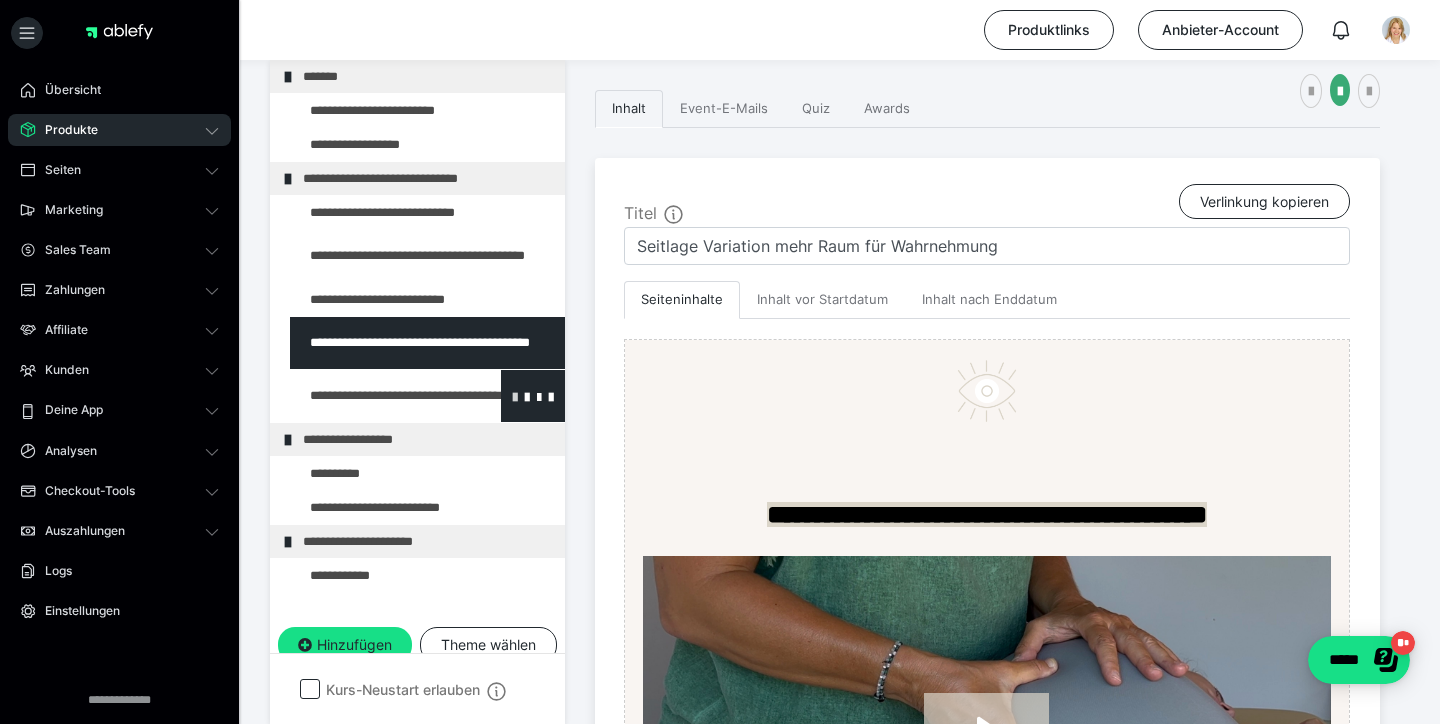 click at bounding box center [515, 396] 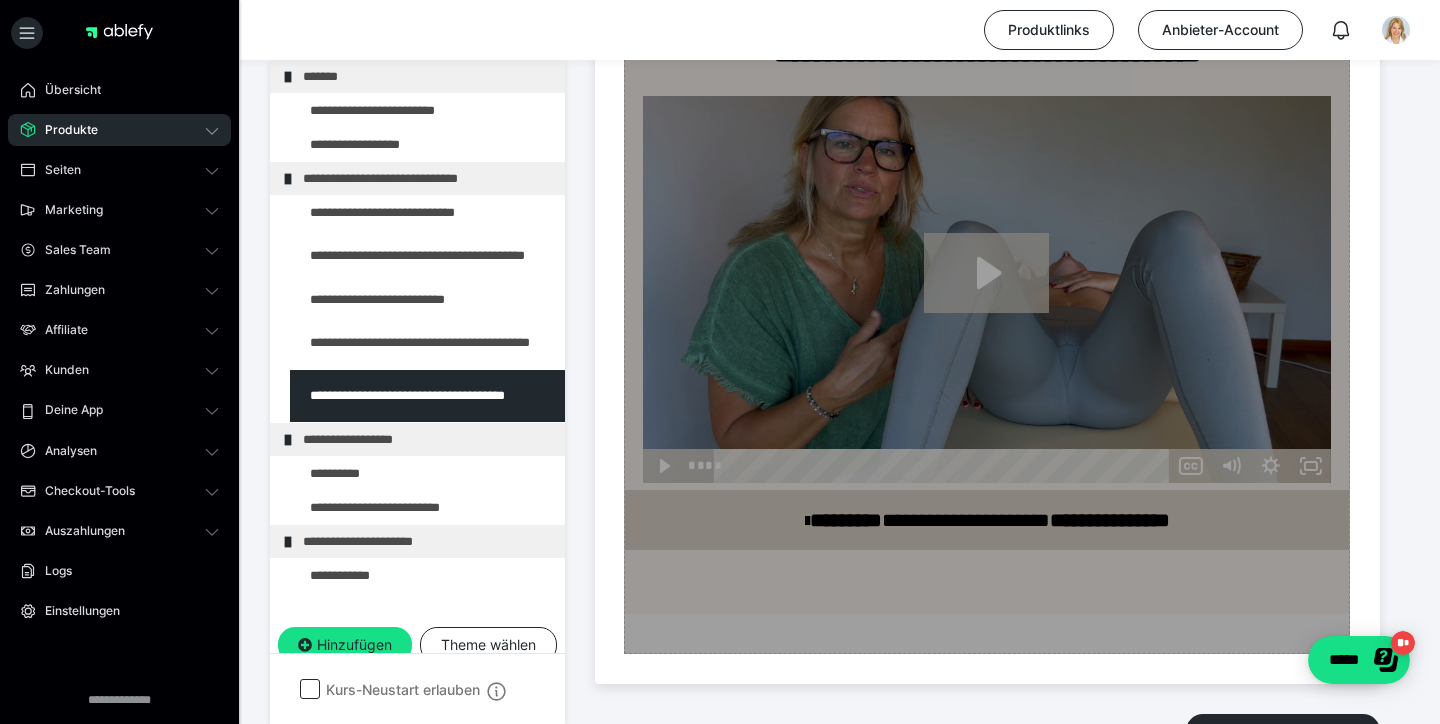 scroll, scrollTop: 795, scrollLeft: 0, axis: vertical 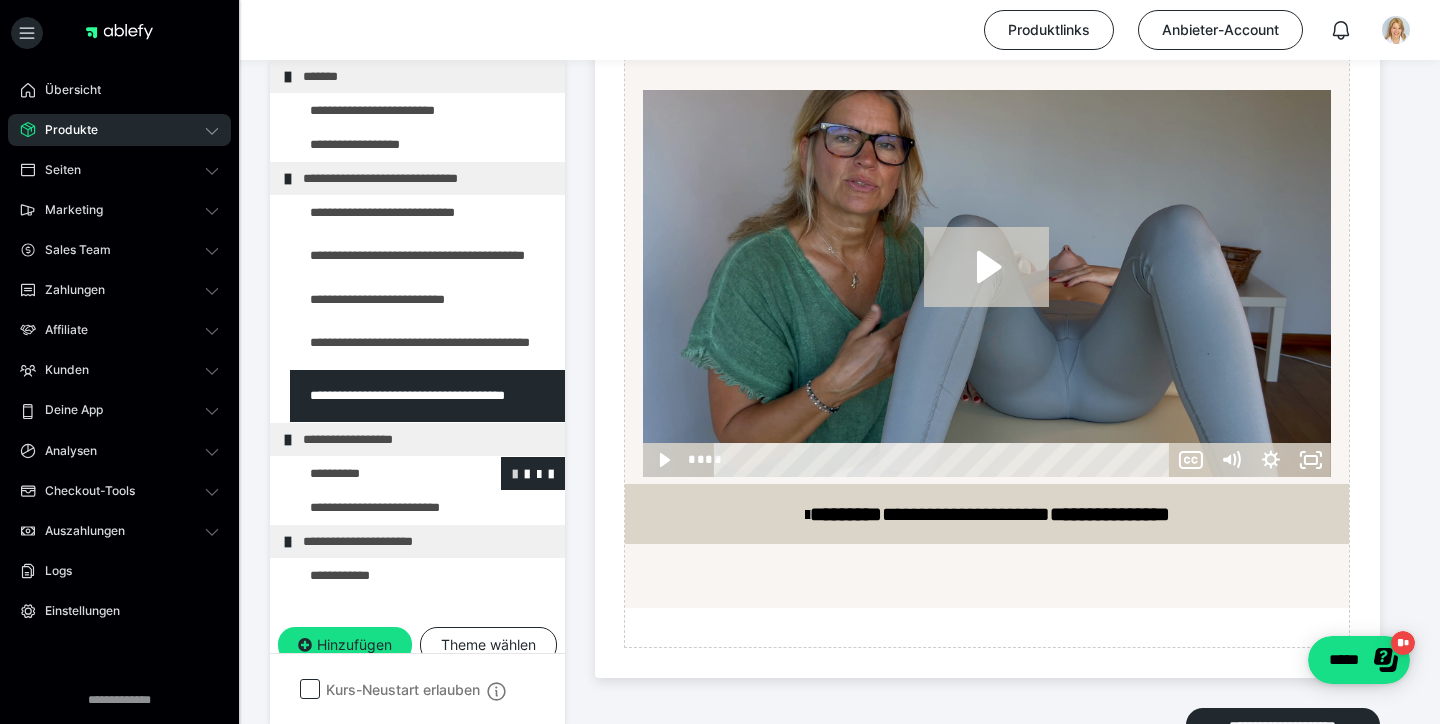 click at bounding box center [515, 473] 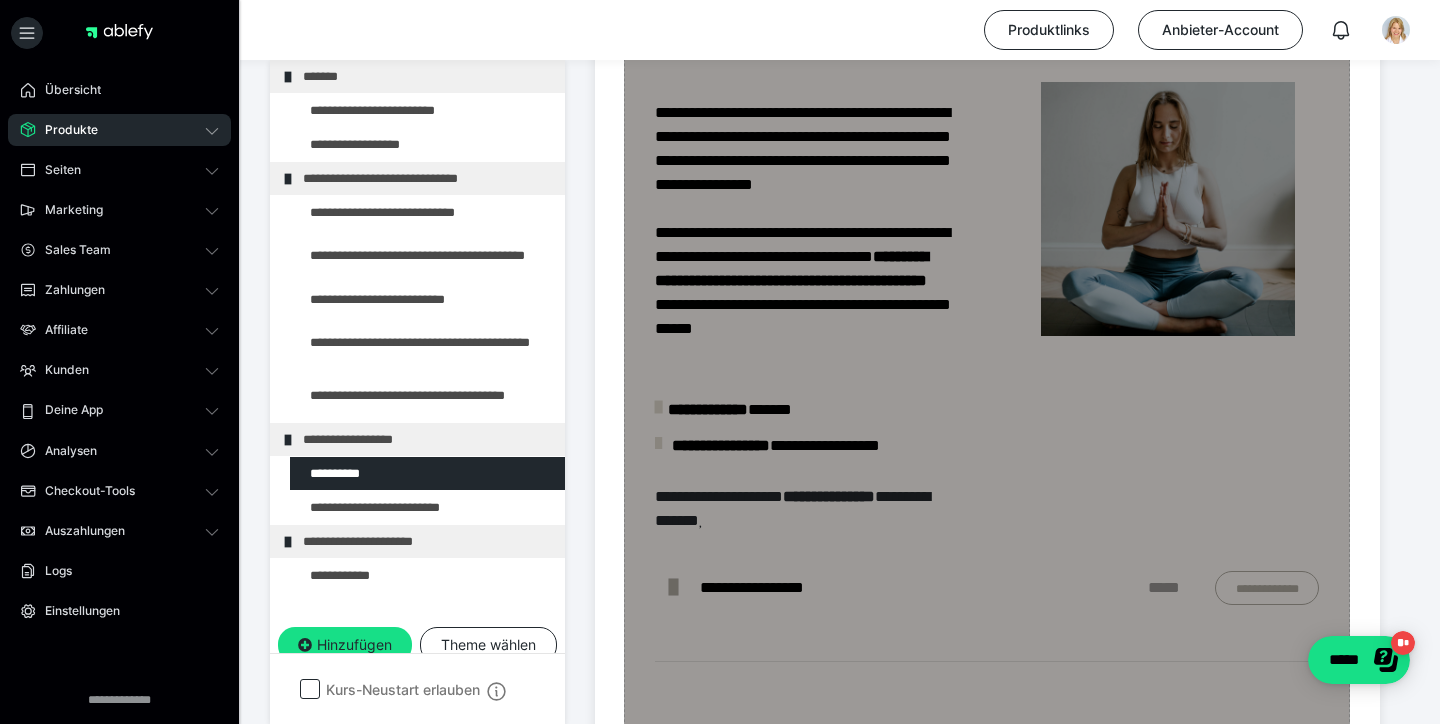 scroll, scrollTop: 1029, scrollLeft: 0, axis: vertical 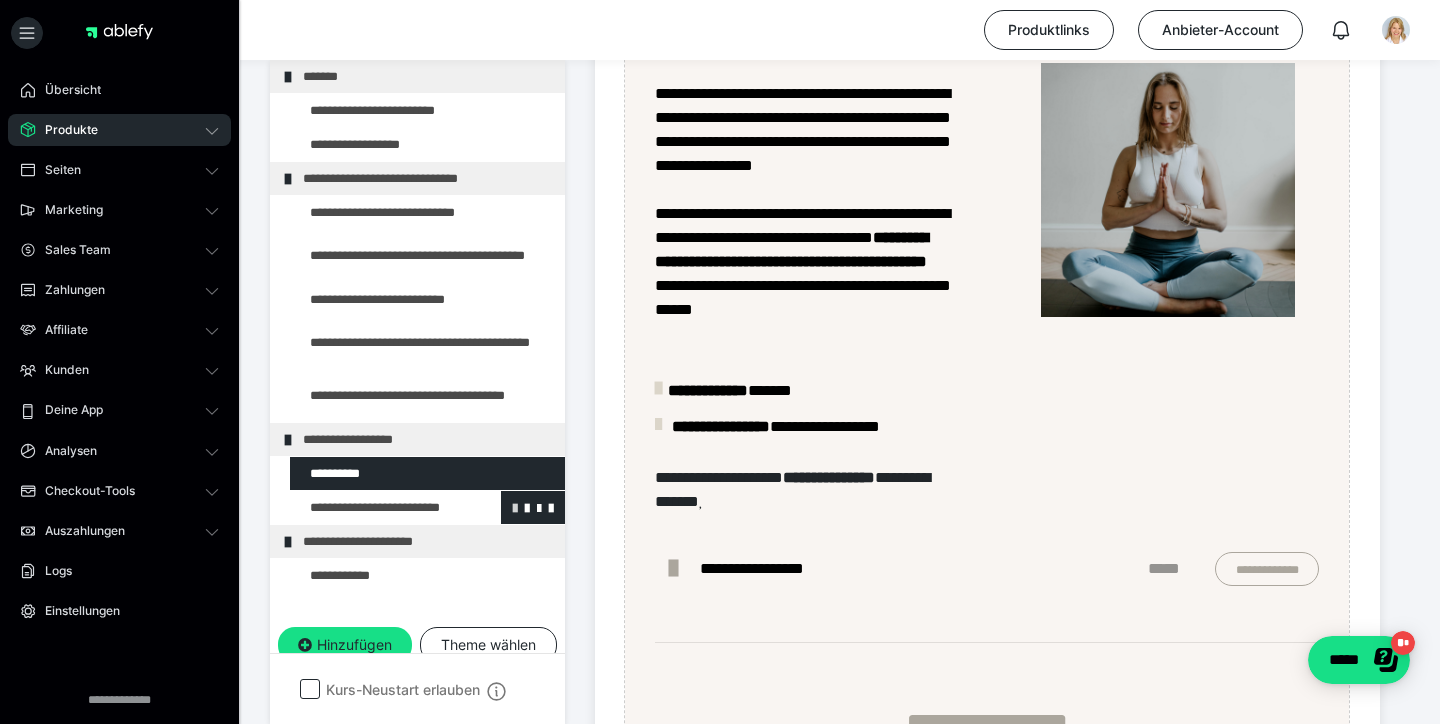 click at bounding box center (515, 507) 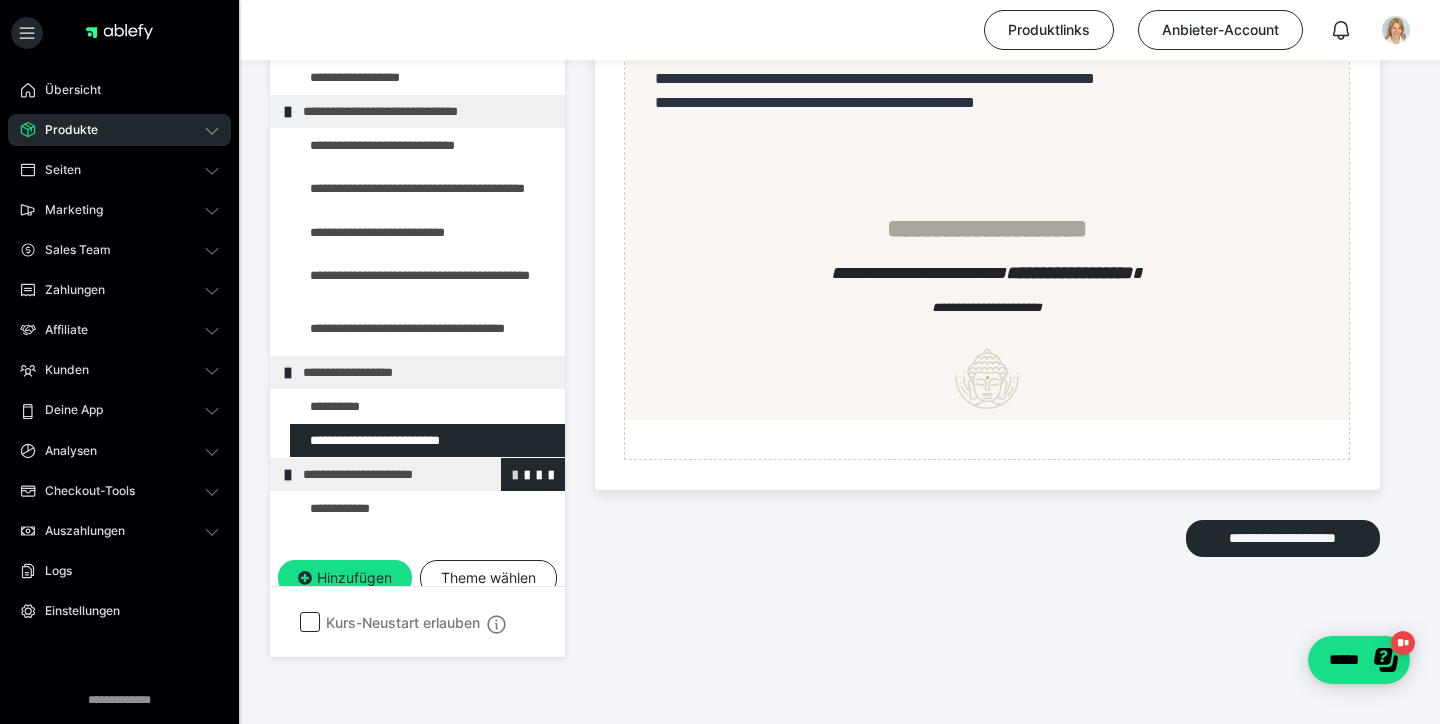 scroll, scrollTop: 1576, scrollLeft: 0, axis: vertical 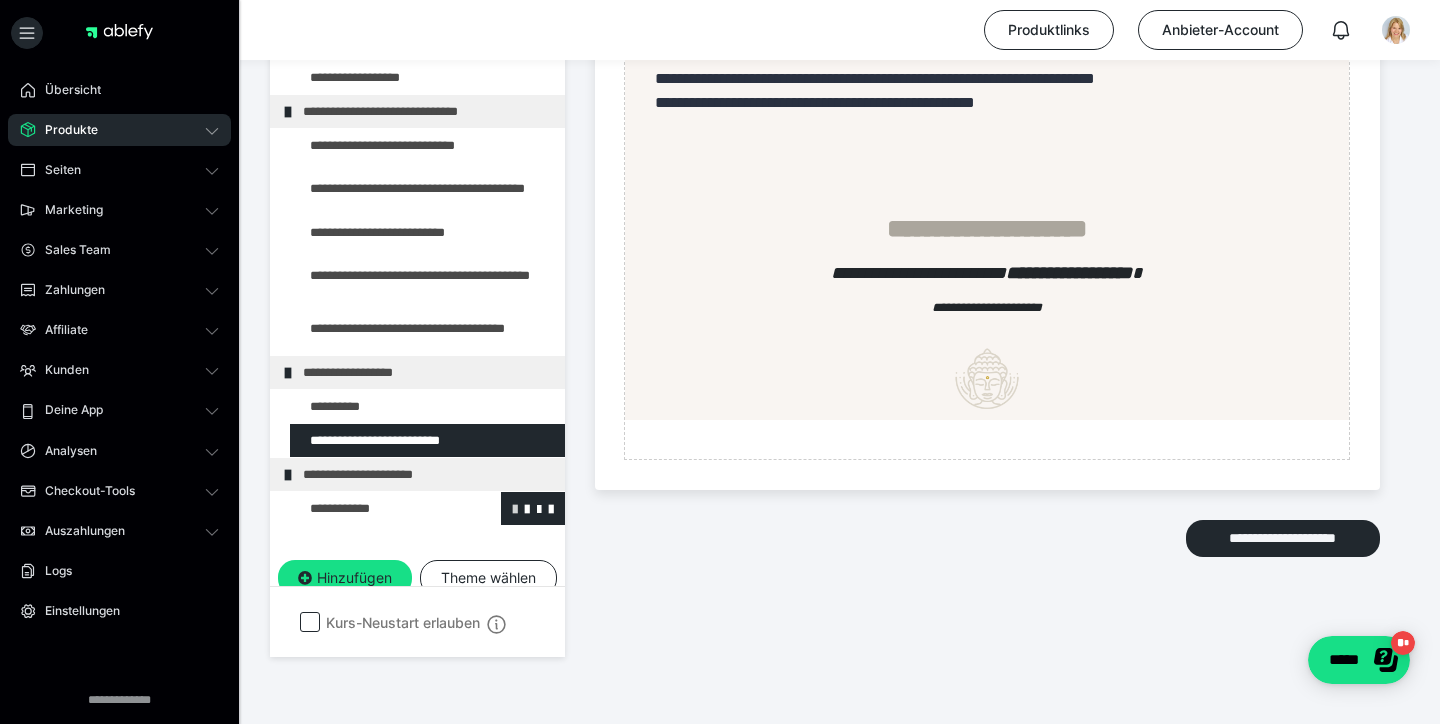 click at bounding box center [515, 508] 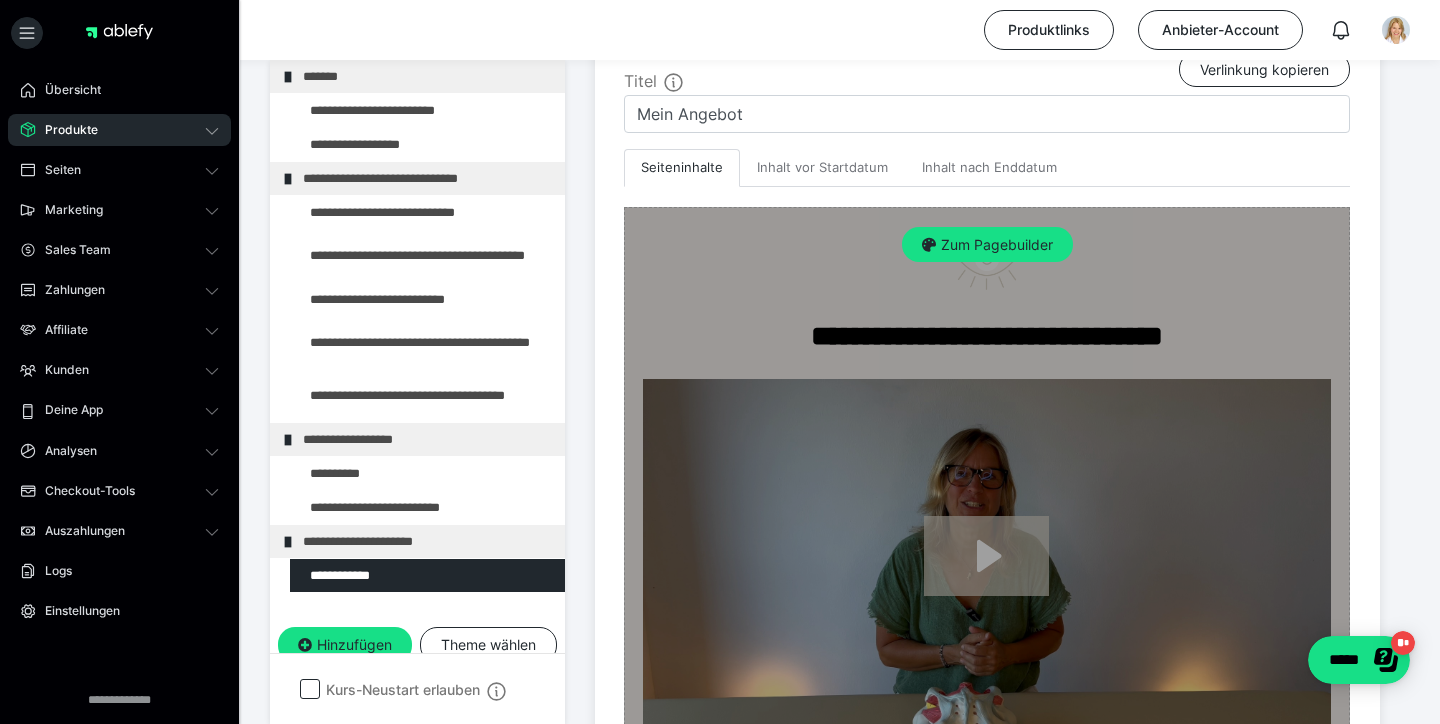 scroll, scrollTop: 518, scrollLeft: 0, axis: vertical 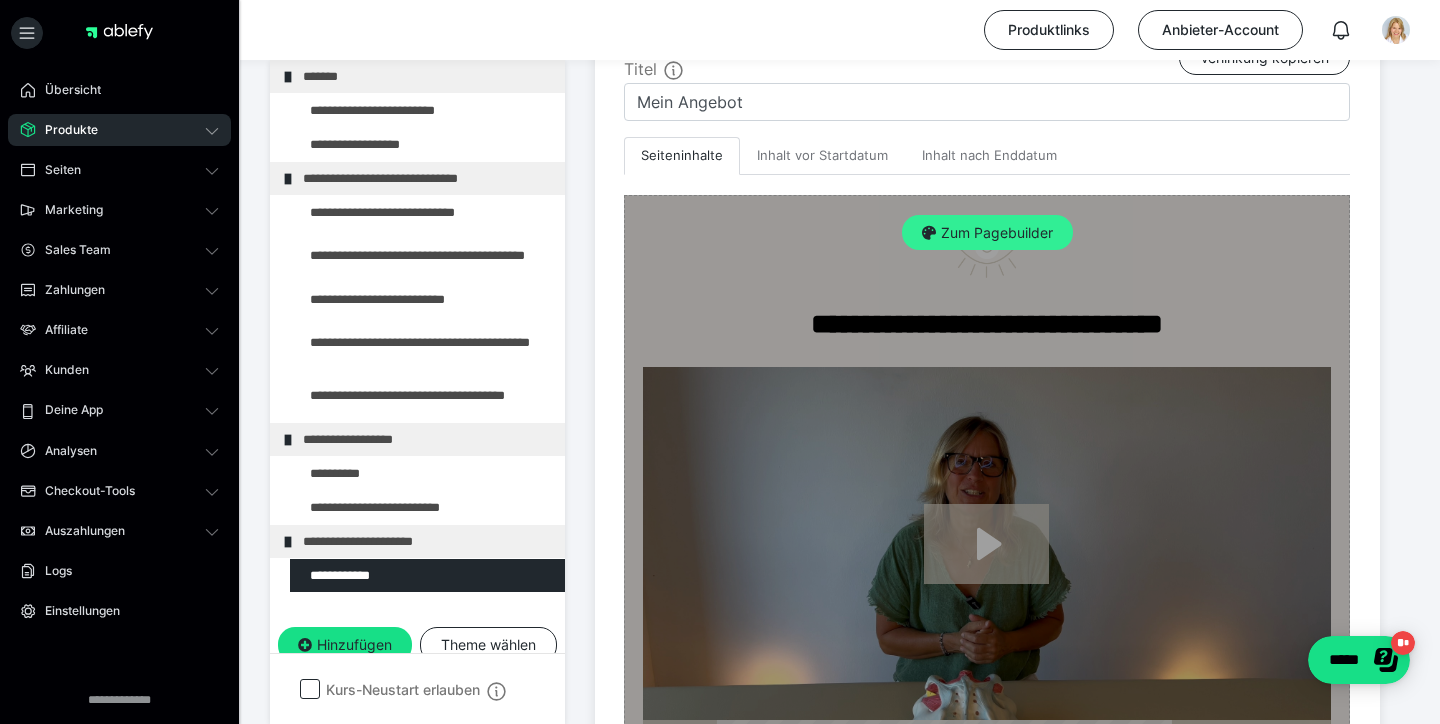 click on "Zum Pagebuilder" at bounding box center [987, 233] 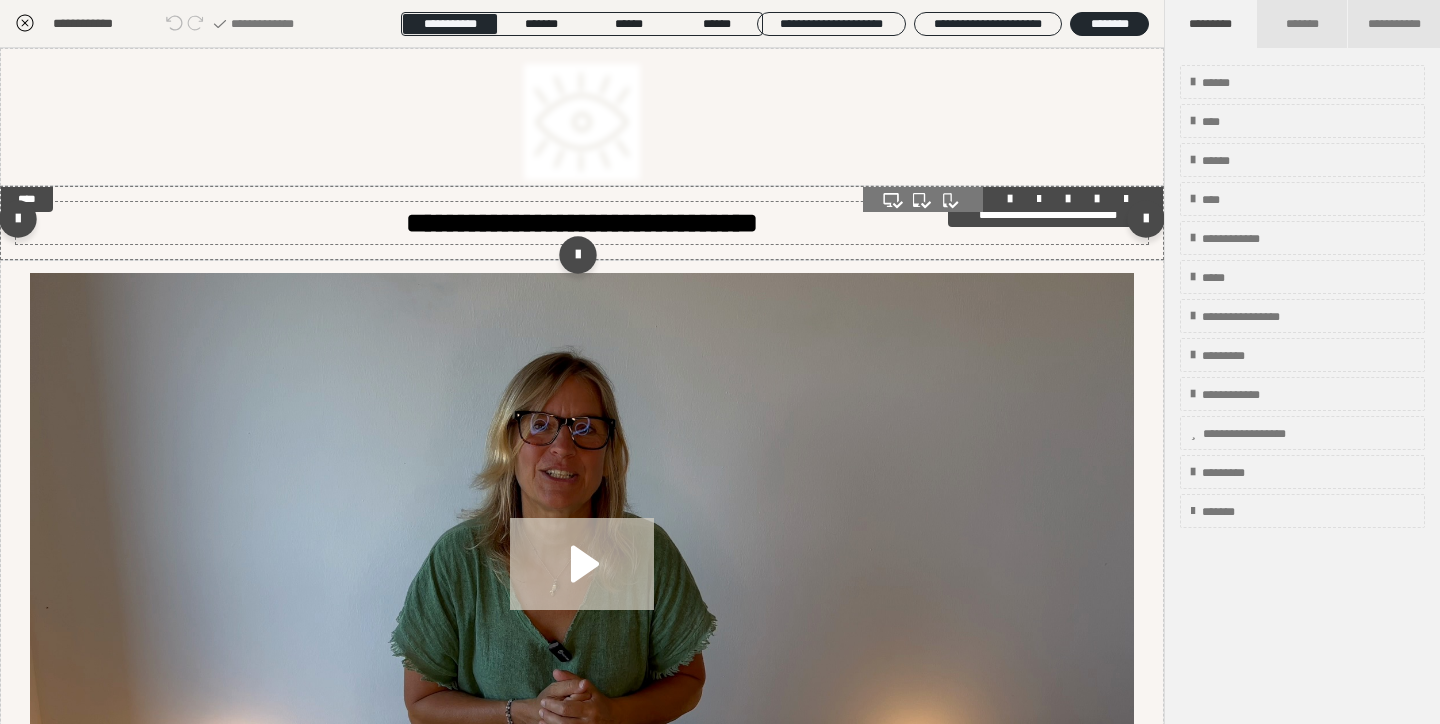 scroll, scrollTop: 374, scrollLeft: 0, axis: vertical 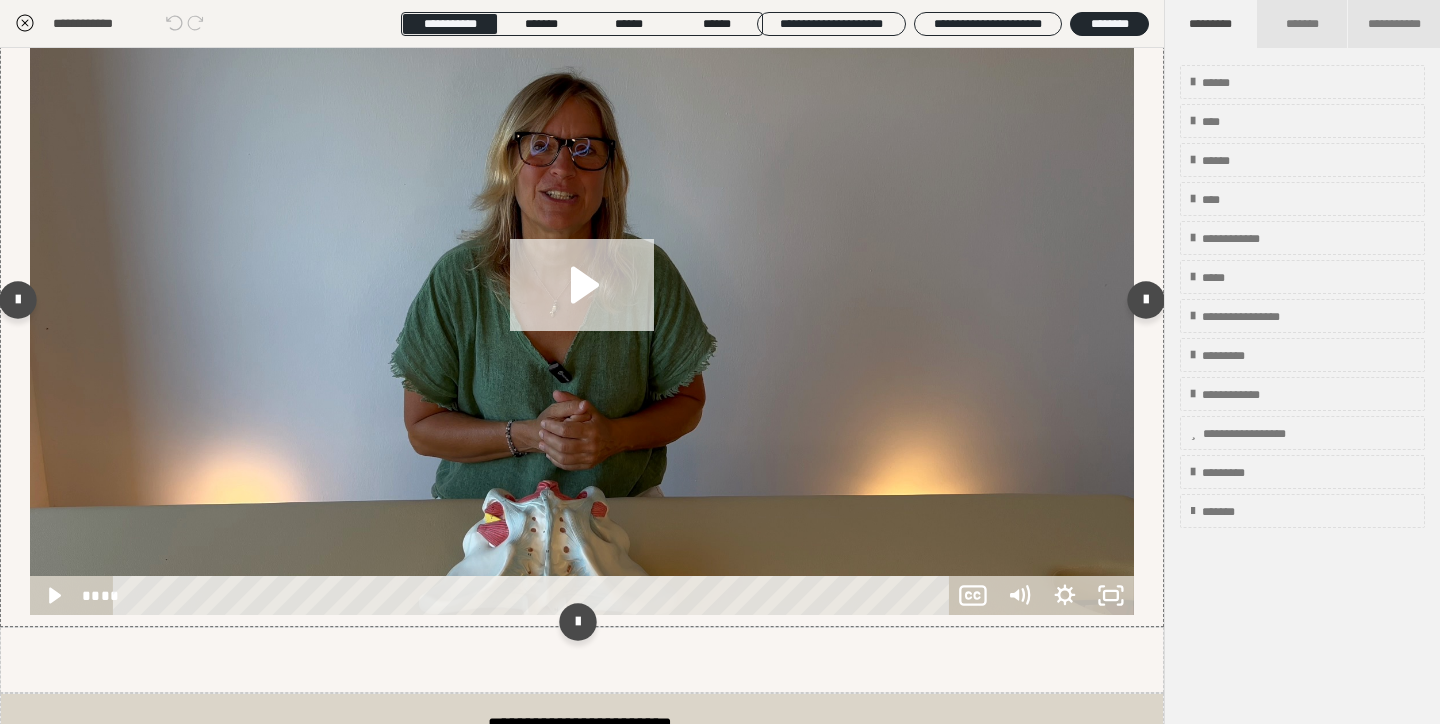 click 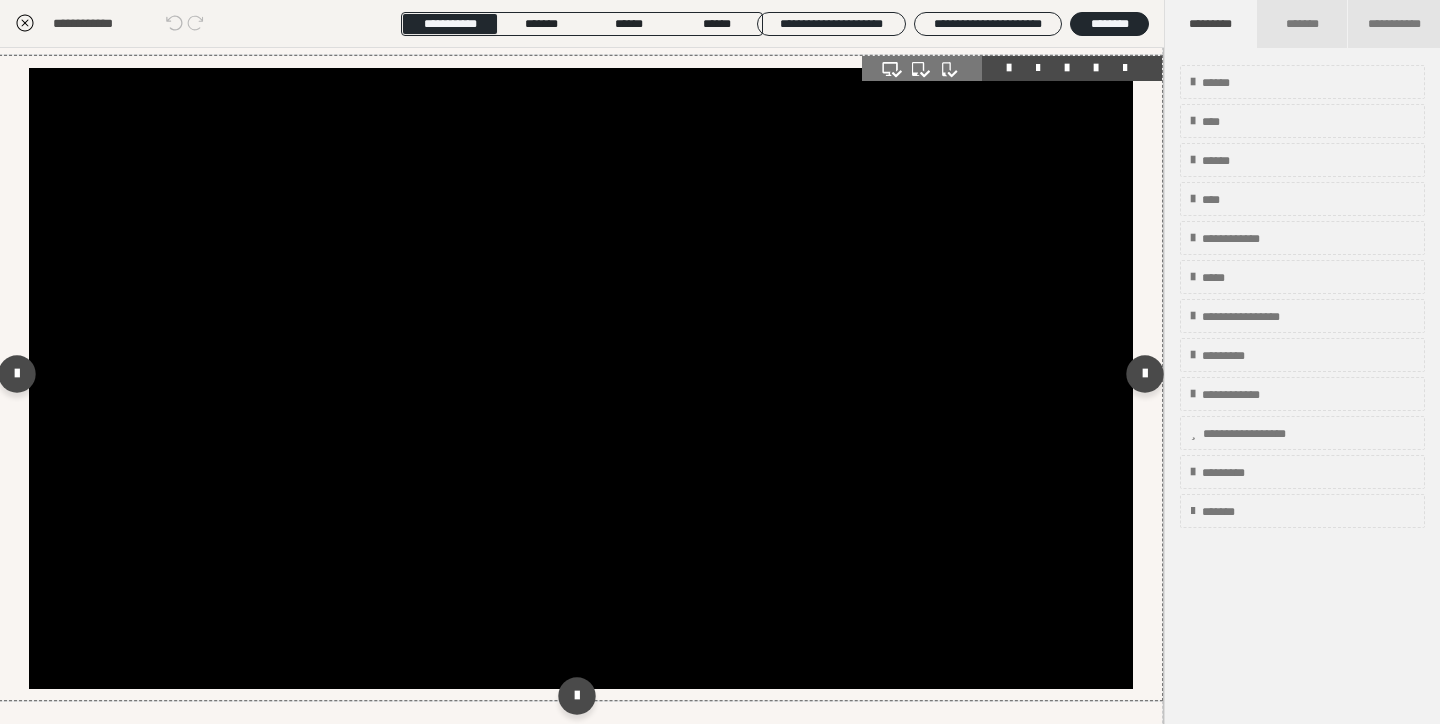 scroll, scrollTop: 205, scrollLeft: 1, axis: both 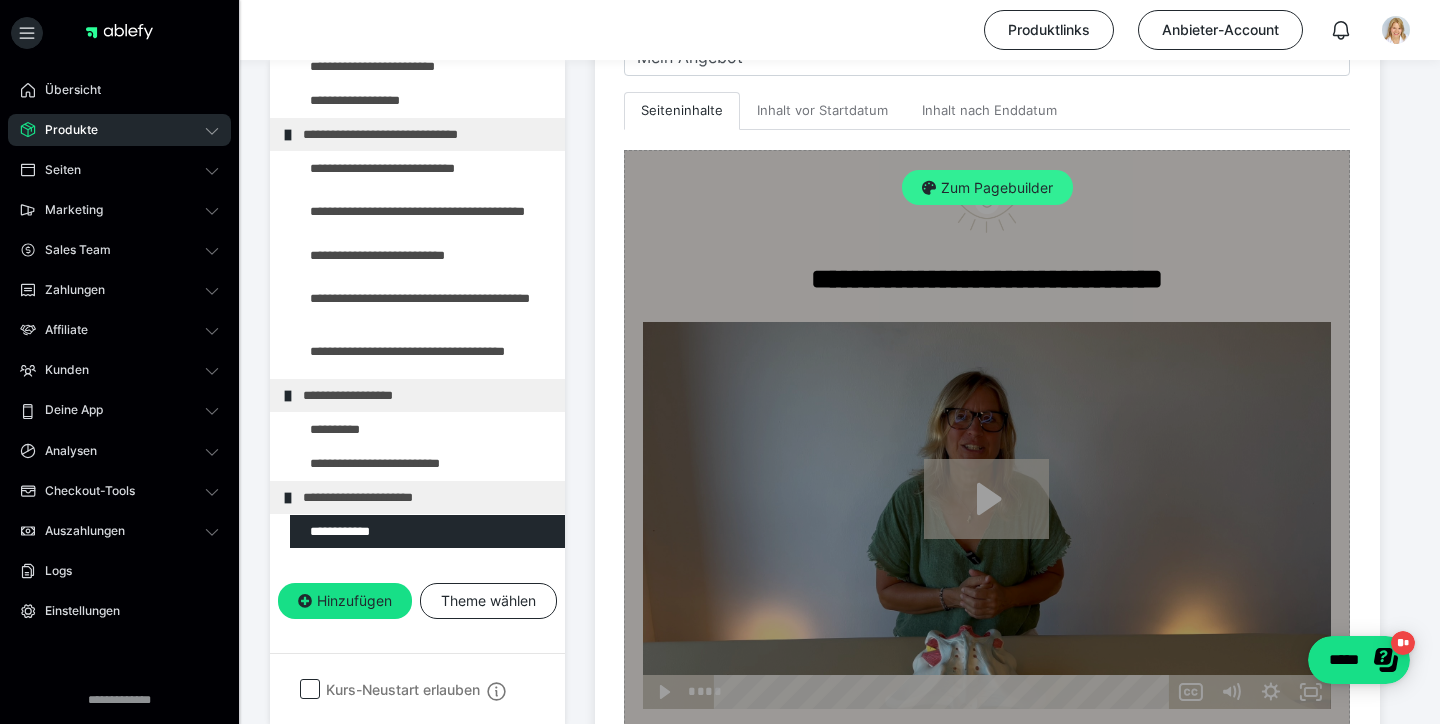 click on "Zum Pagebuilder" at bounding box center (987, 188) 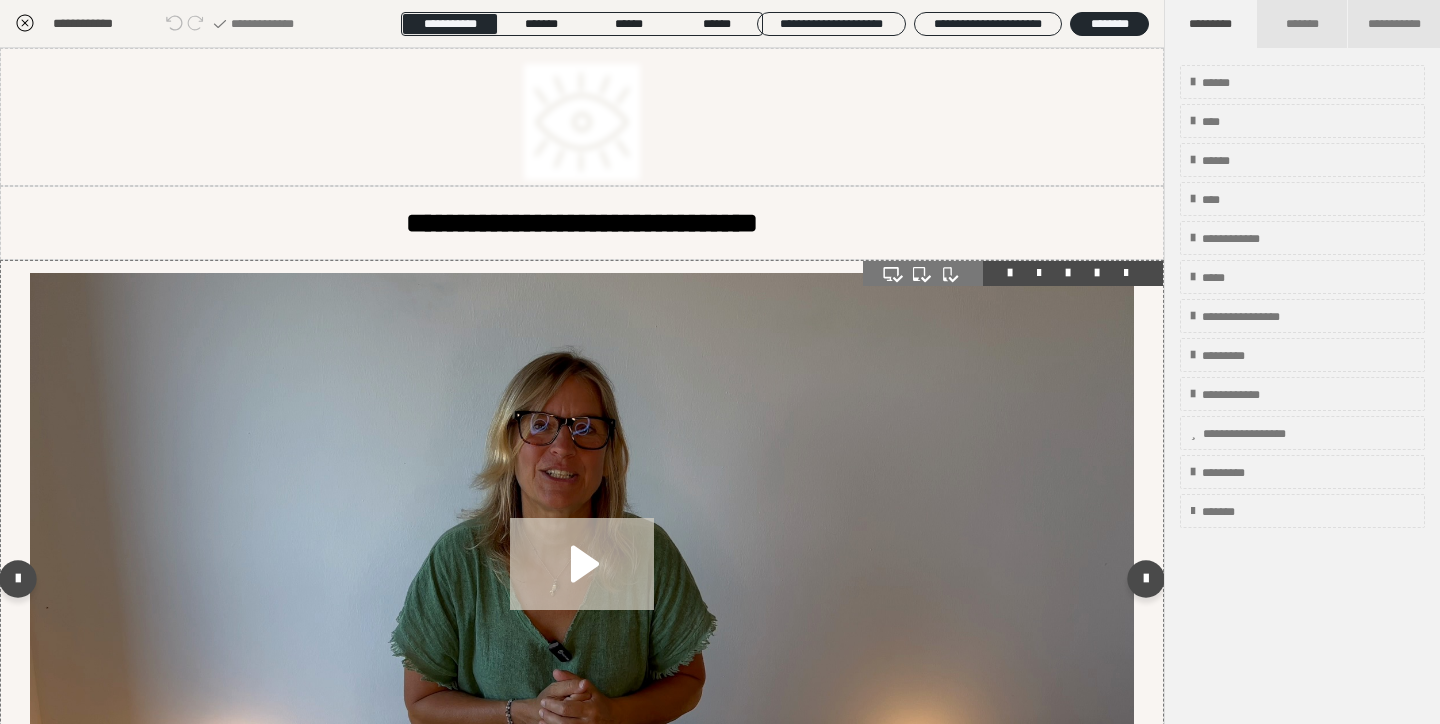 scroll, scrollTop: 374, scrollLeft: 0, axis: vertical 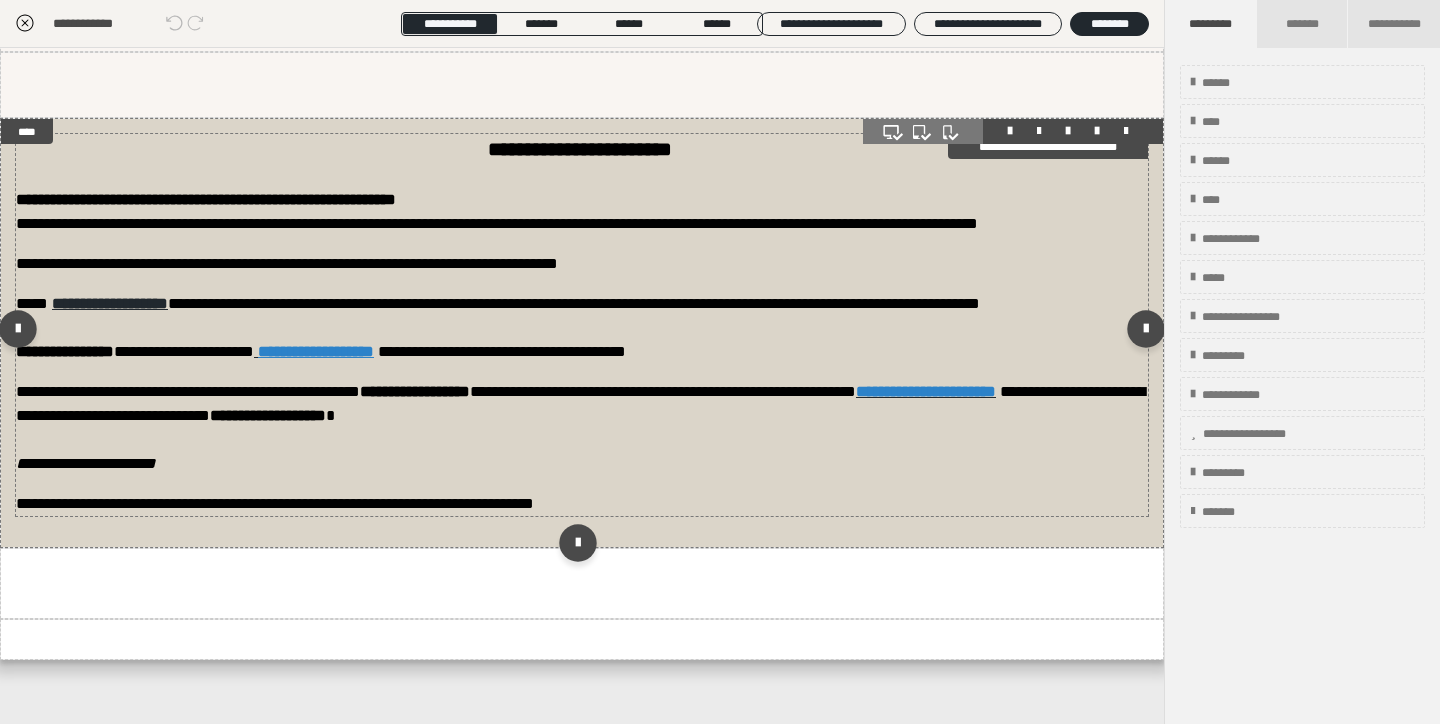 click on "**********" at bounding box center (316, 351) 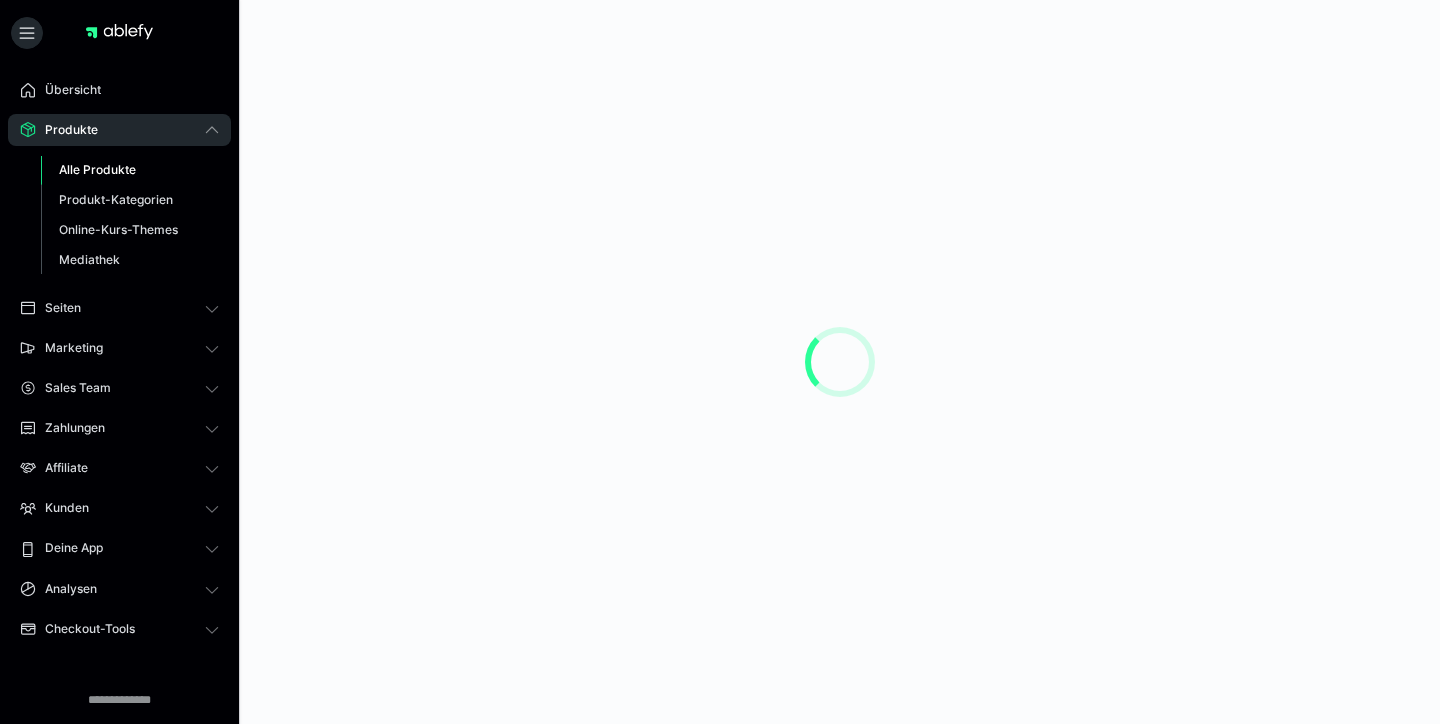 scroll, scrollTop: 0, scrollLeft: 0, axis: both 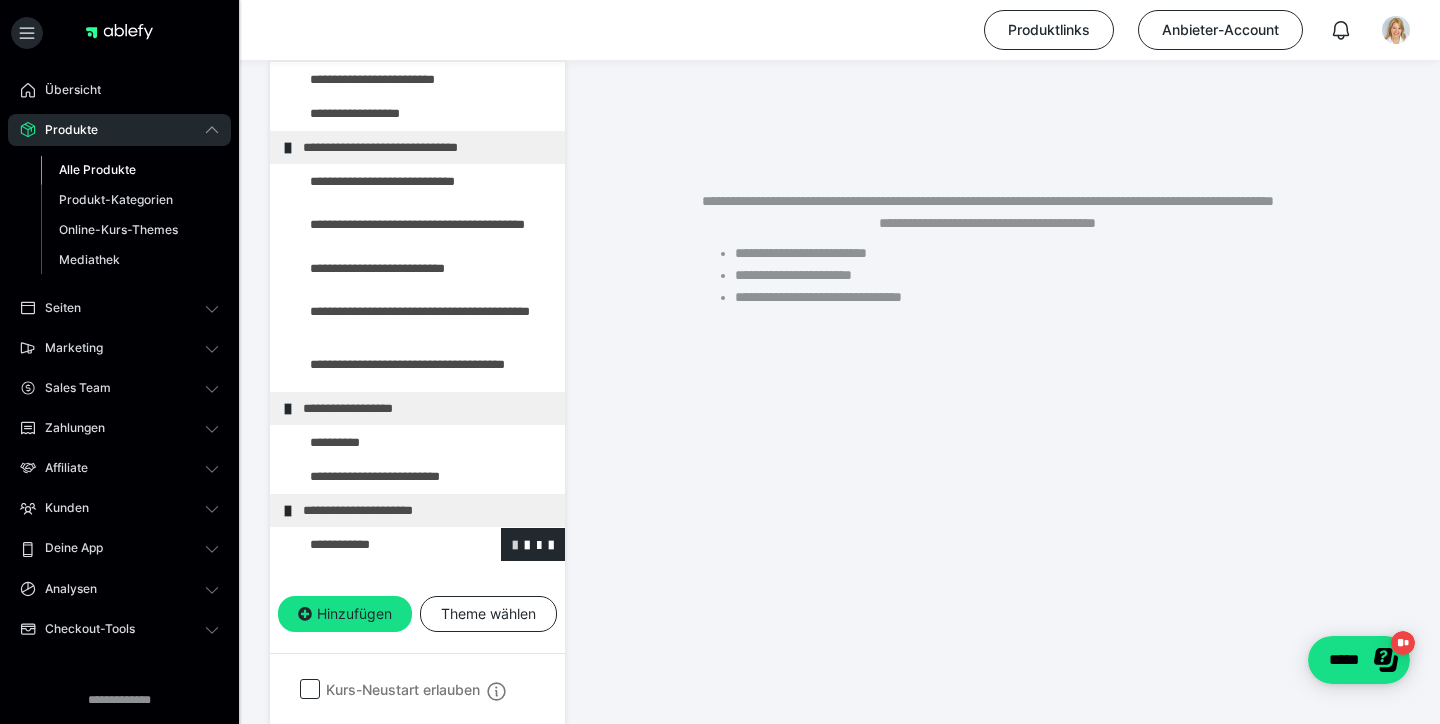 click at bounding box center [515, 544] 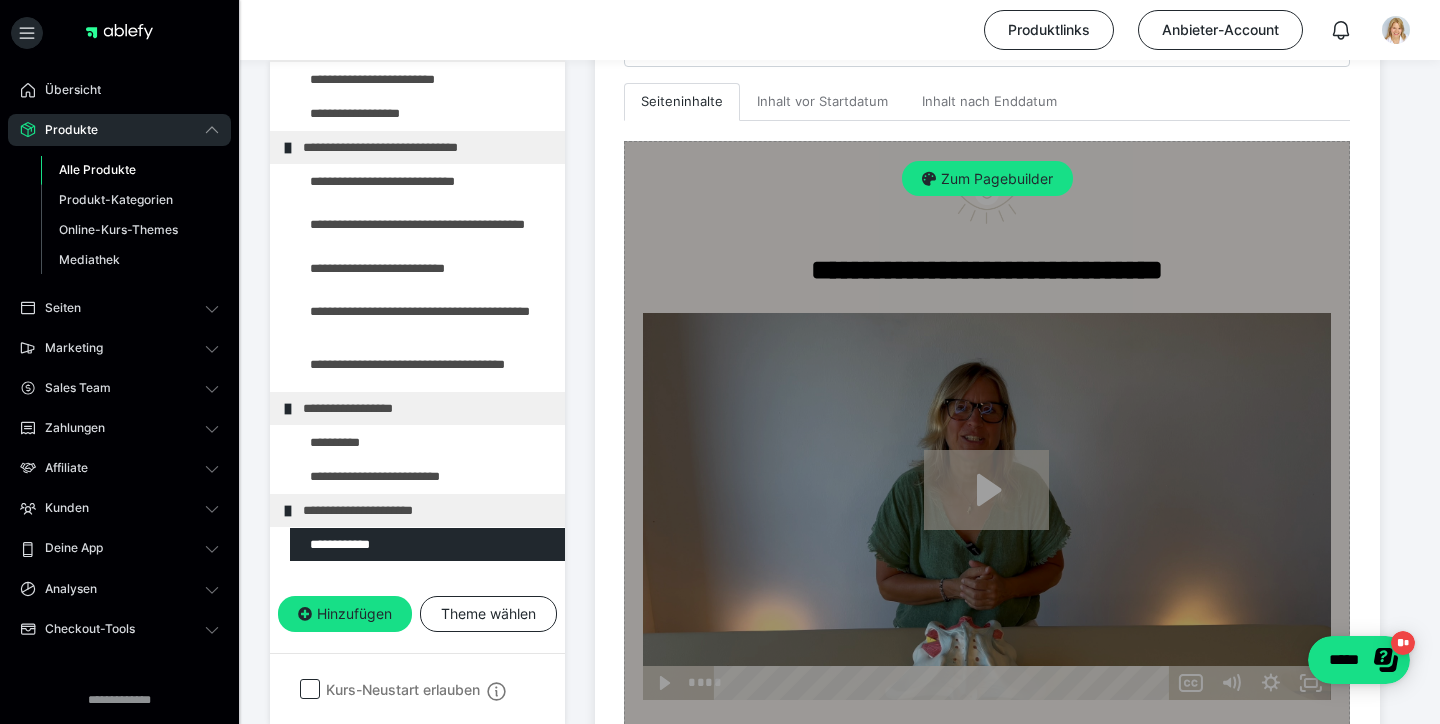 scroll, scrollTop: 569, scrollLeft: 0, axis: vertical 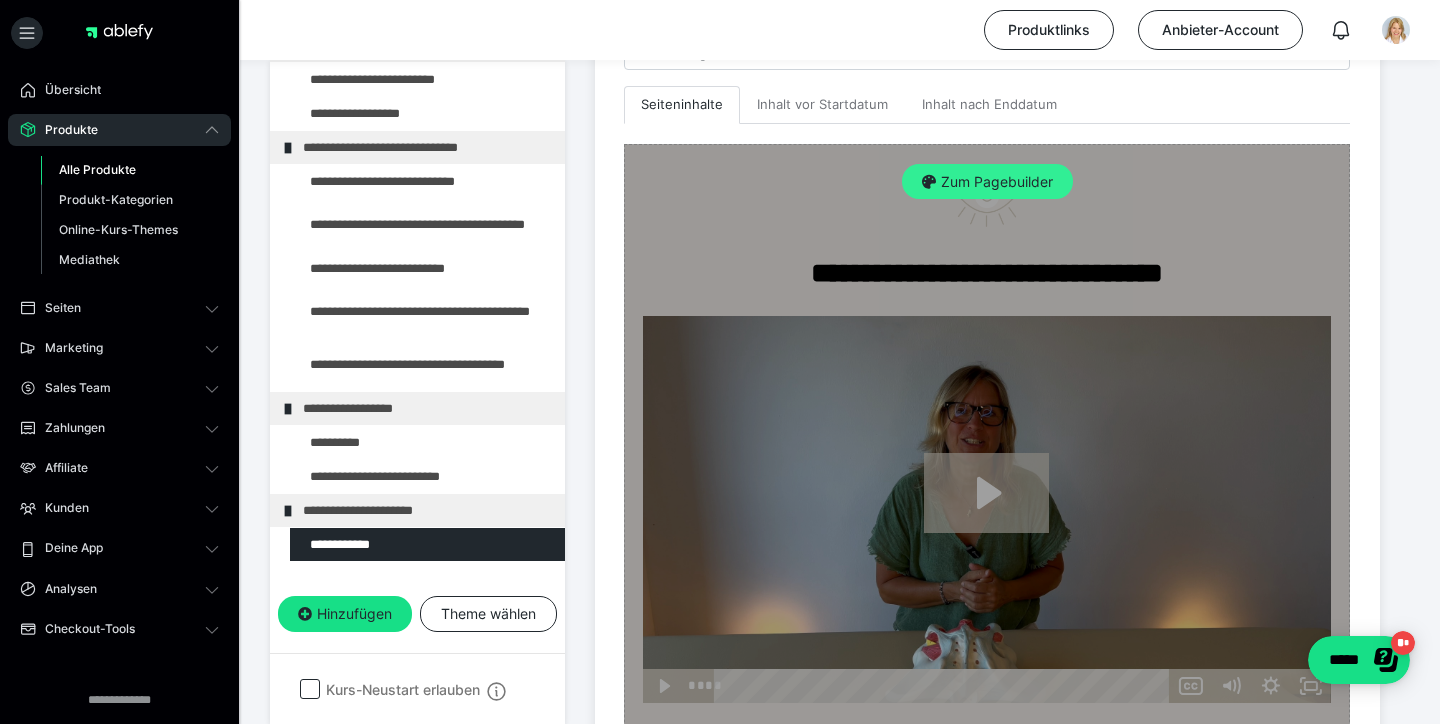 click on "Zum Pagebuilder" at bounding box center (987, 182) 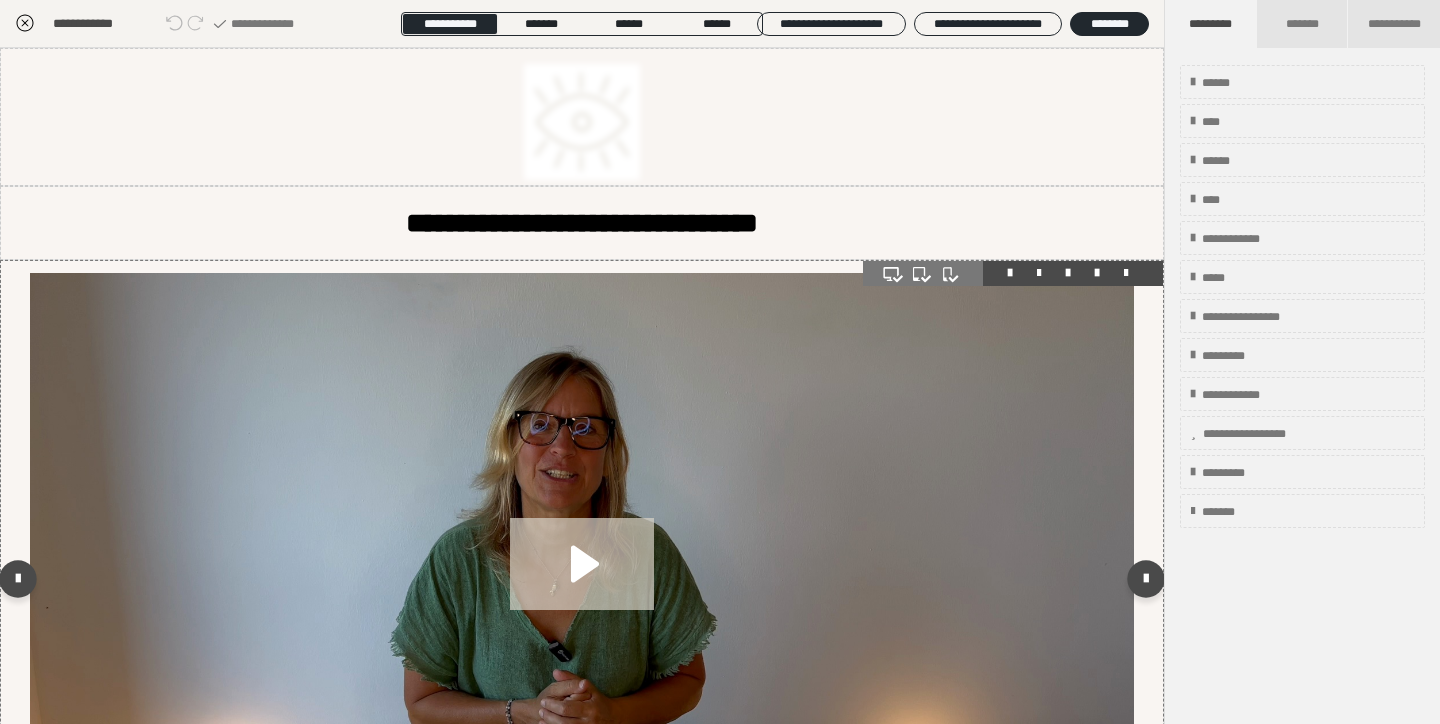 scroll, scrollTop: 374, scrollLeft: 0, axis: vertical 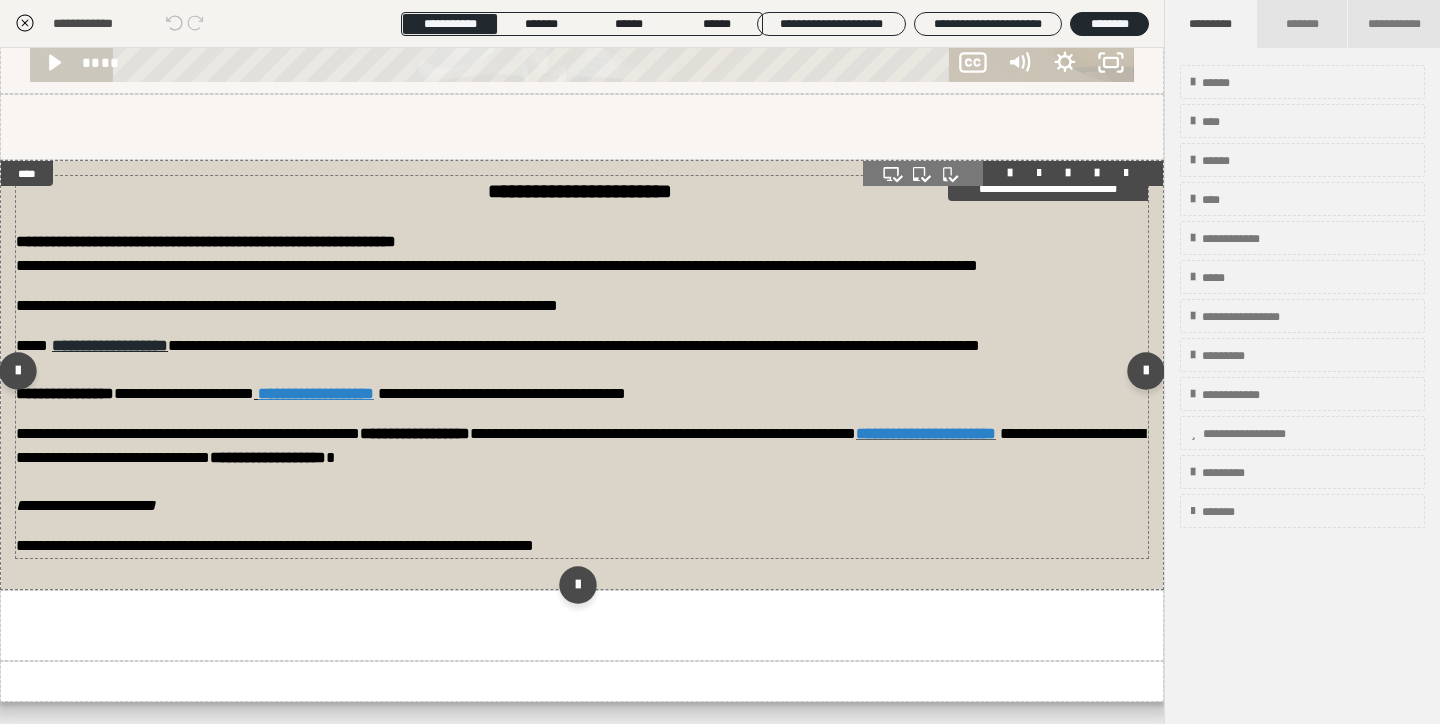 click on "**********" at bounding box center (926, 433) 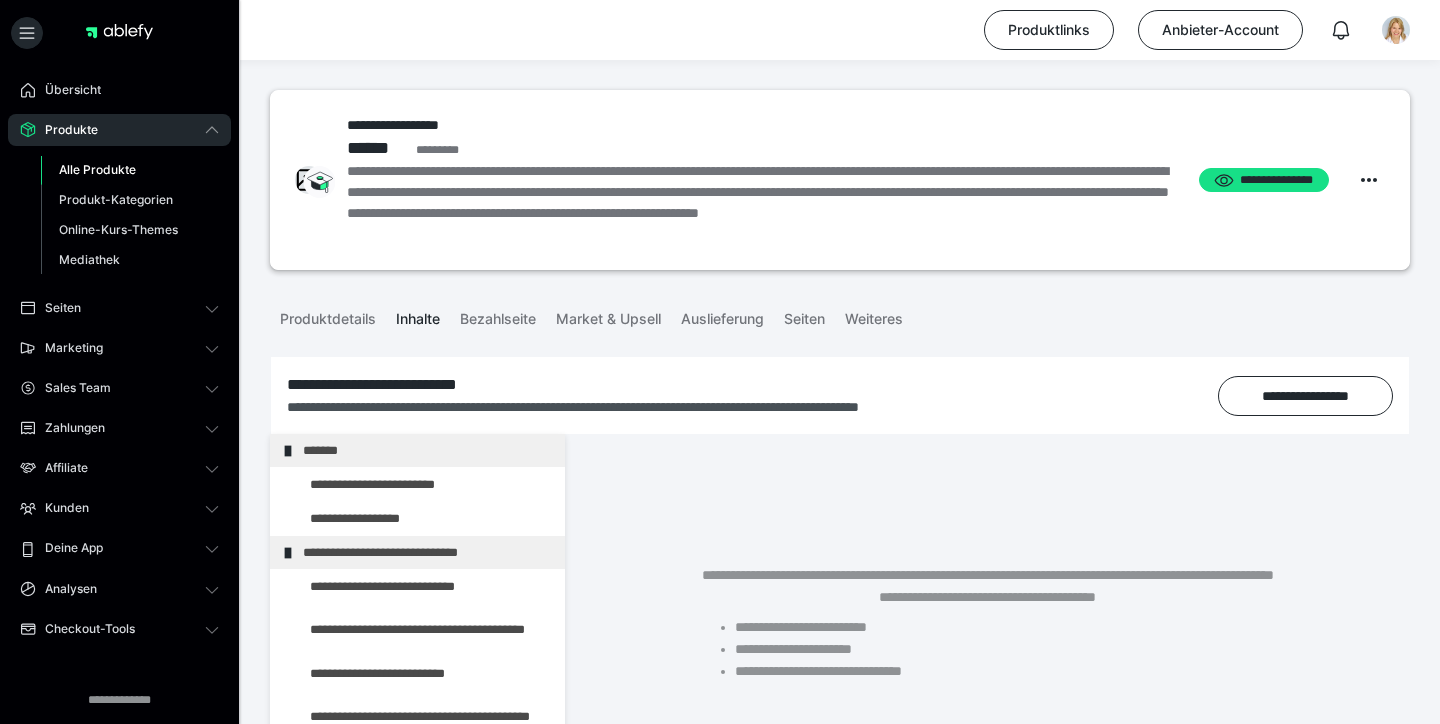 scroll, scrollTop: 374, scrollLeft: 0, axis: vertical 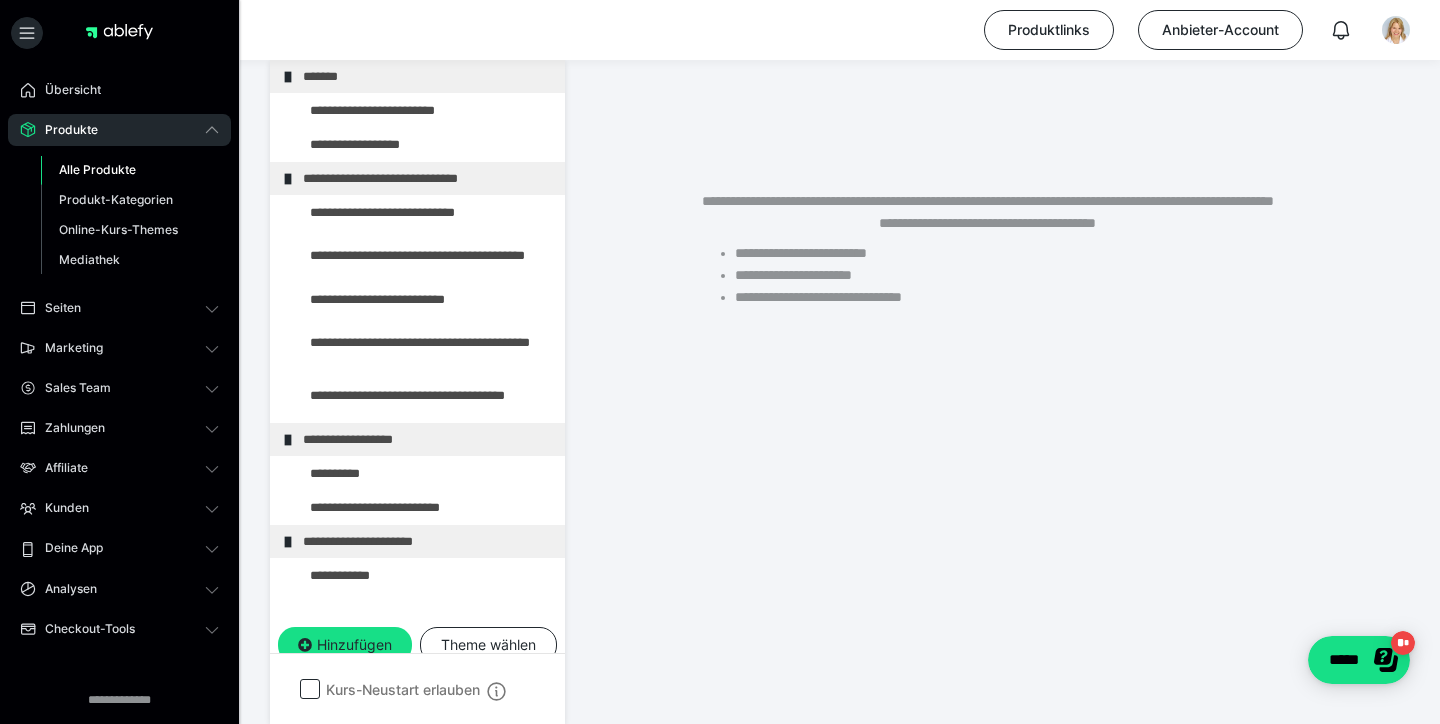 click on "Alle Produkte" at bounding box center (97, 169) 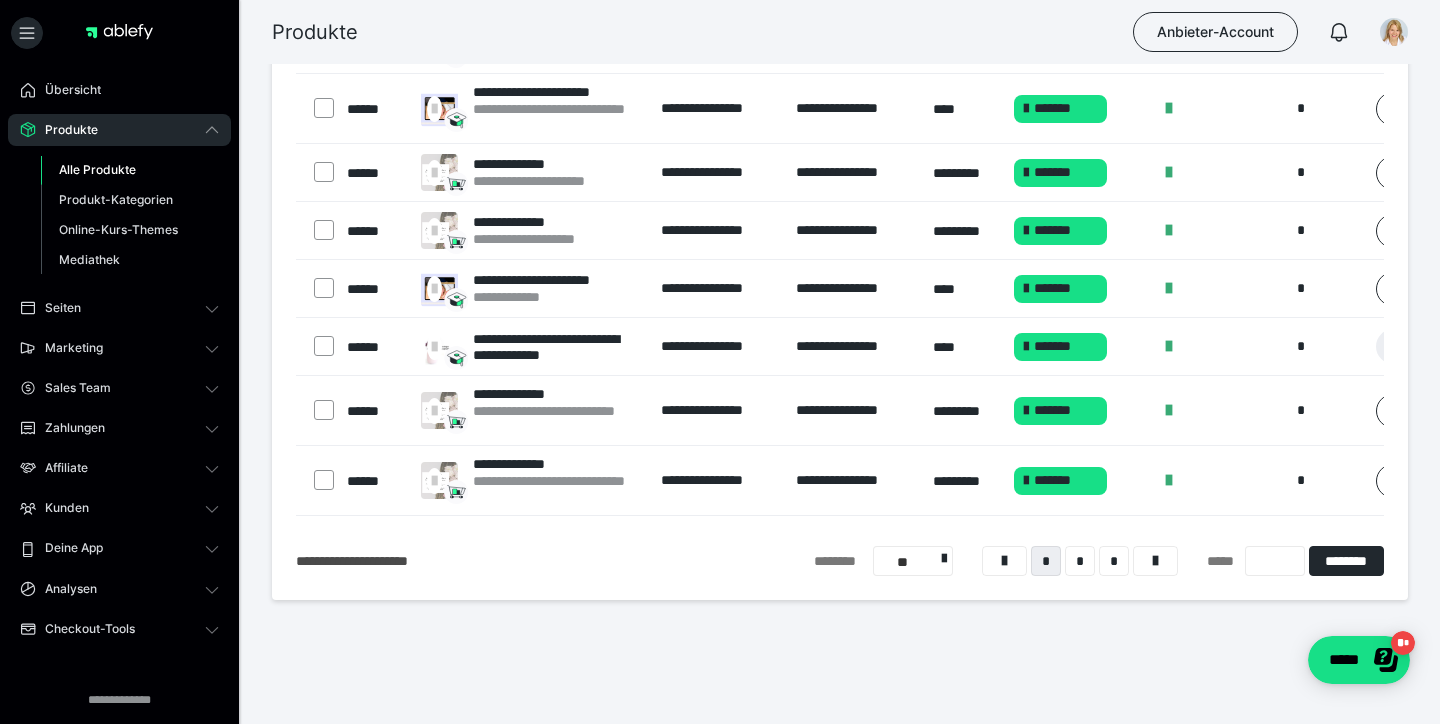 scroll, scrollTop: 337, scrollLeft: 0, axis: vertical 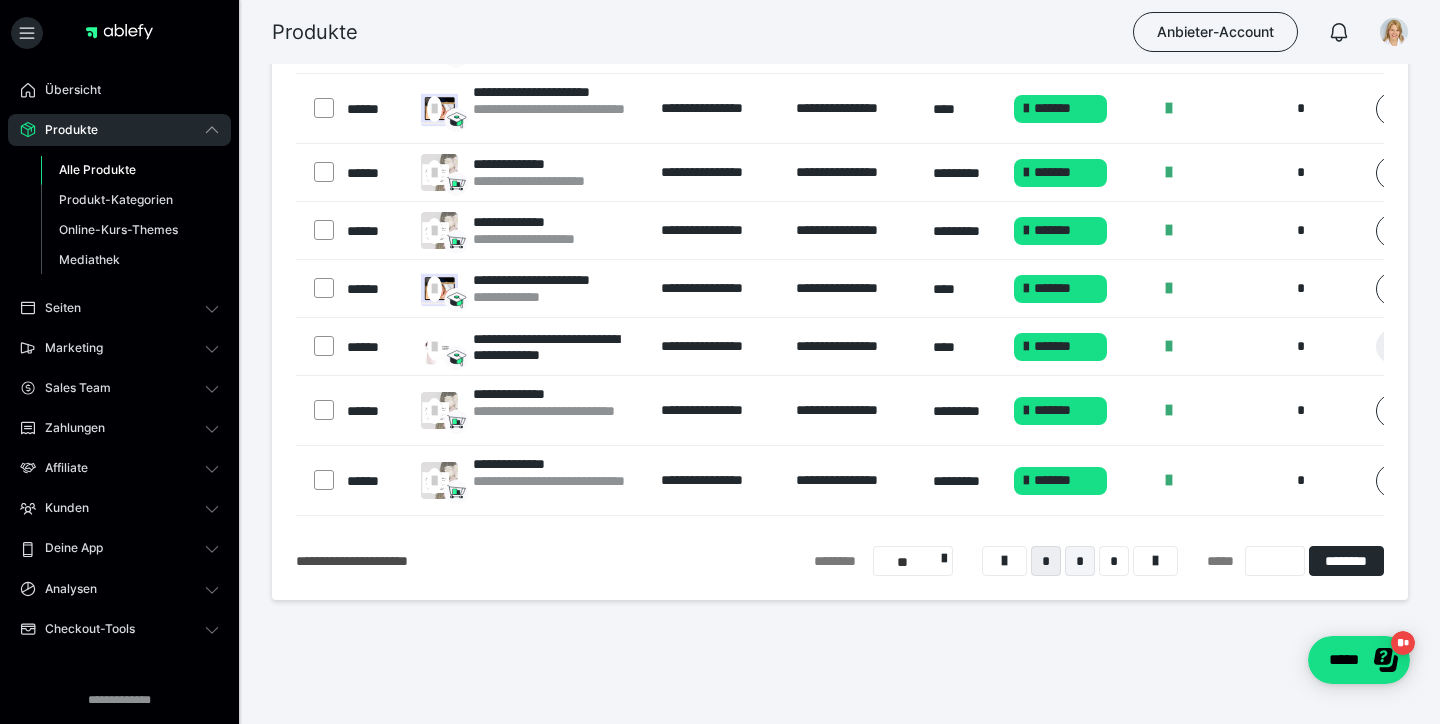 click on "*" at bounding box center [1080, 561] 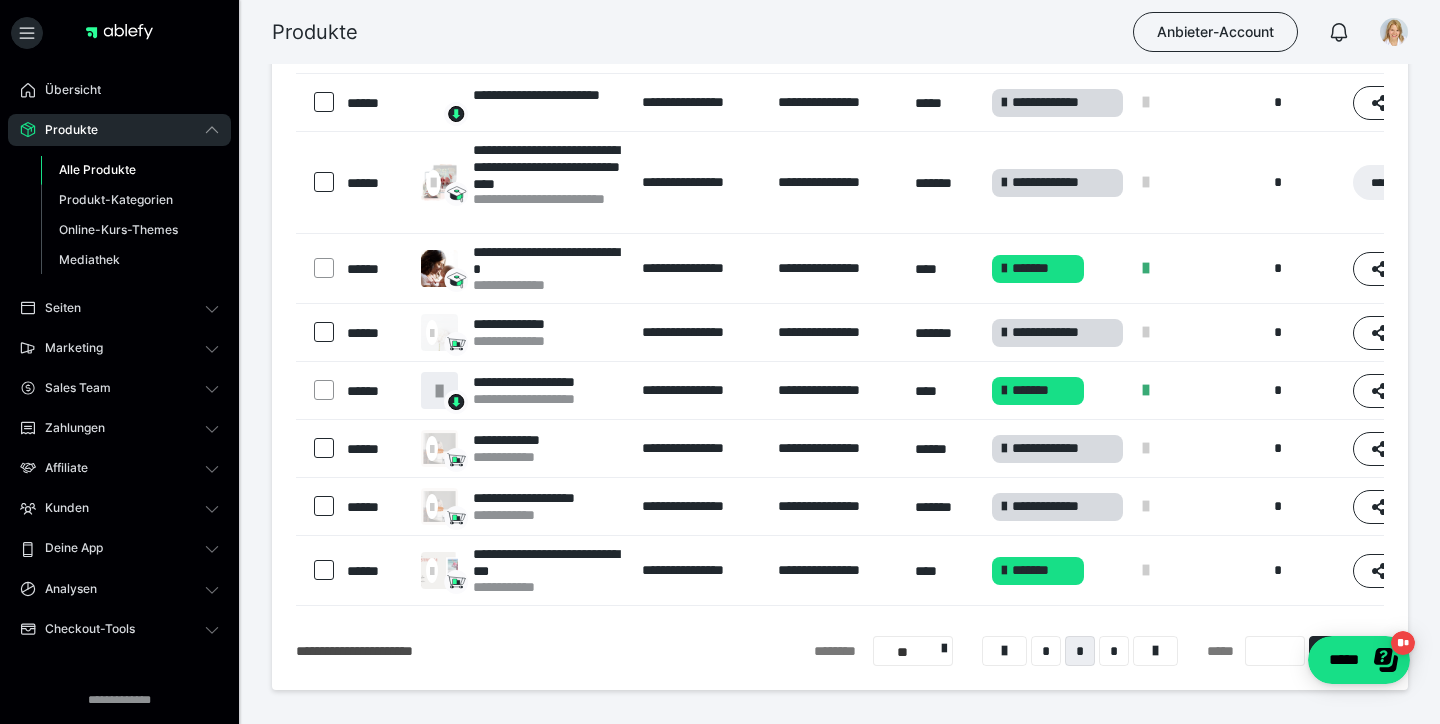 scroll, scrollTop: 350, scrollLeft: 0, axis: vertical 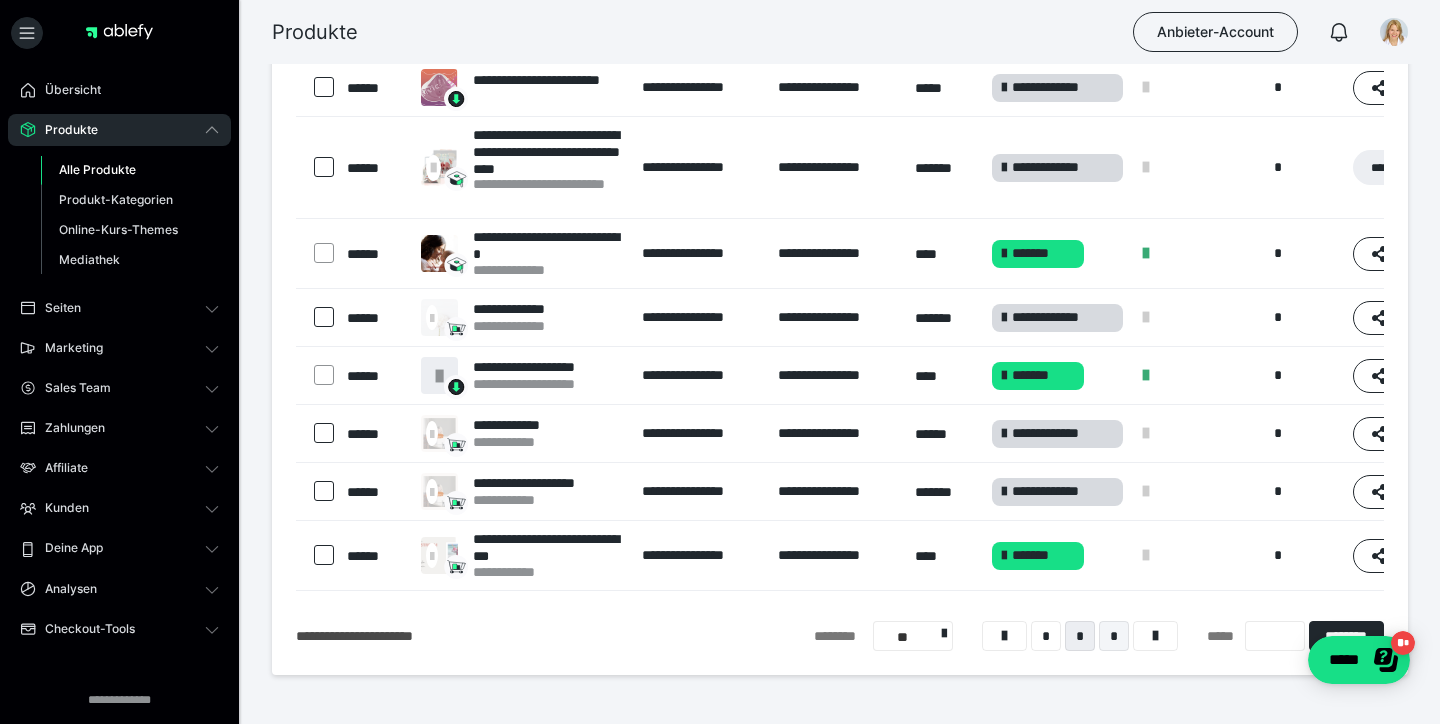 click on "*" at bounding box center (1114, 636) 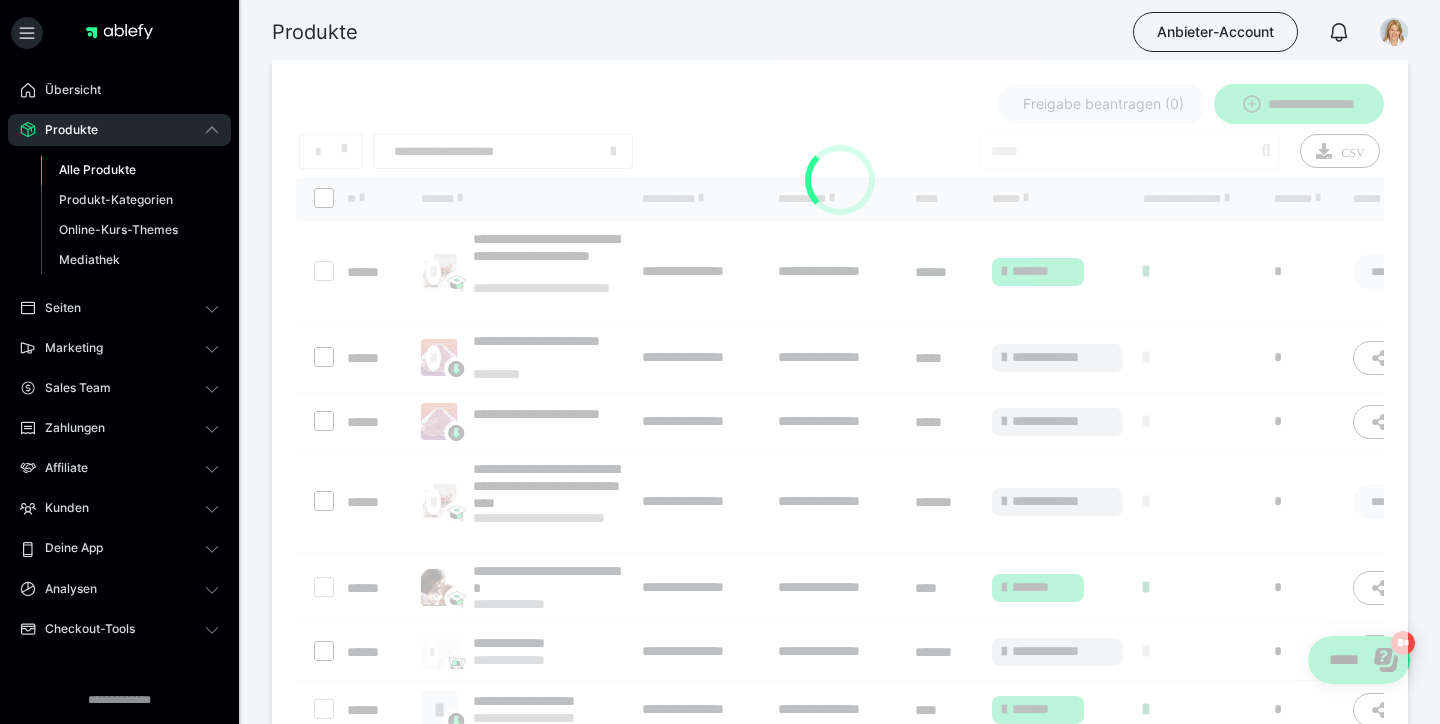 scroll, scrollTop: 0, scrollLeft: 0, axis: both 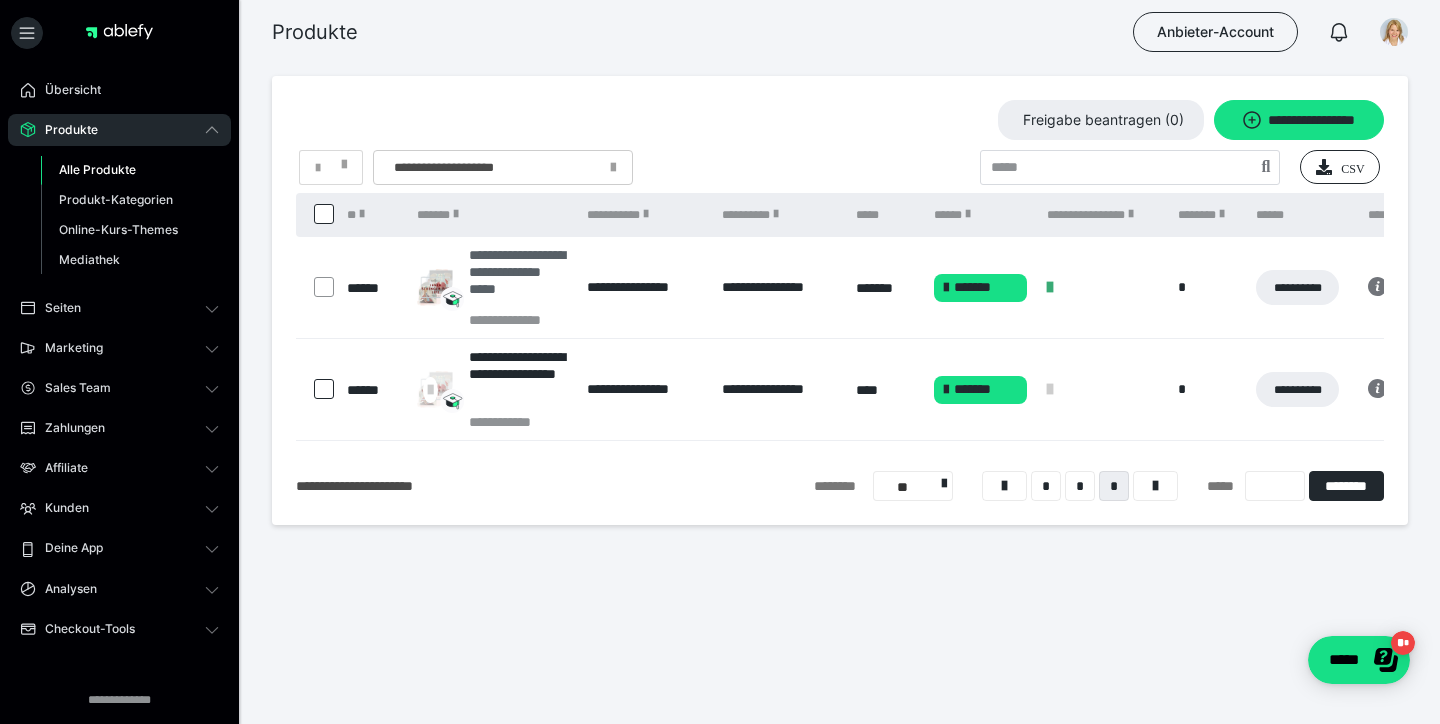 click on "**********" at bounding box center [518, 279] 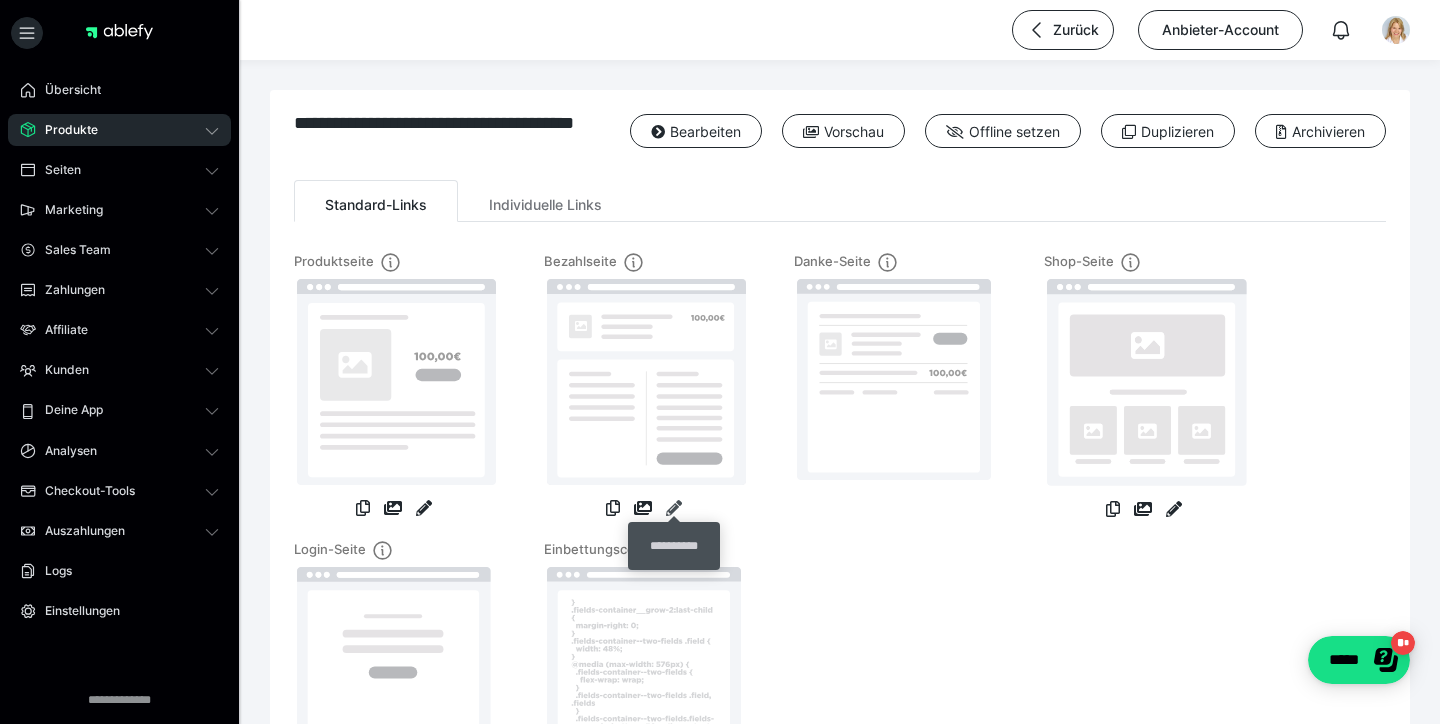 click at bounding box center [674, 508] 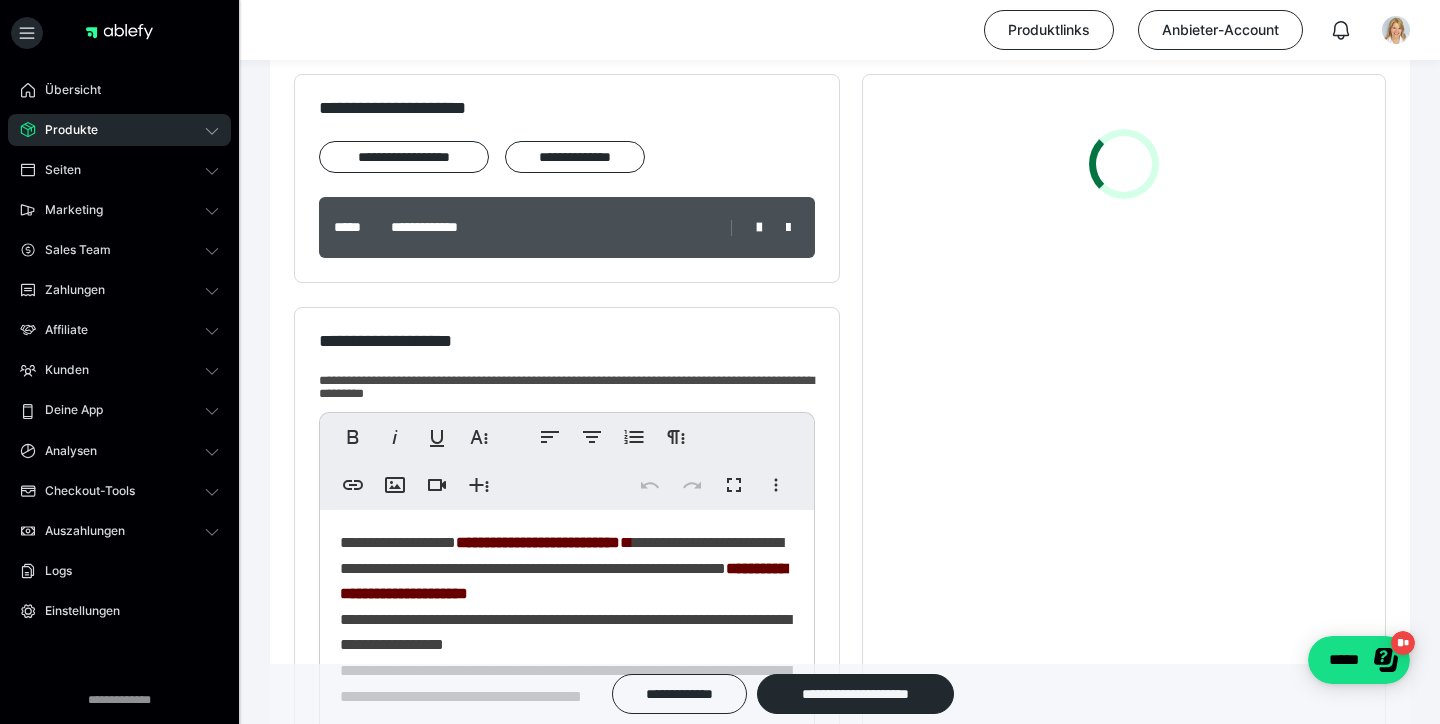 scroll, scrollTop: 332, scrollLeft: 0, axis: vertical 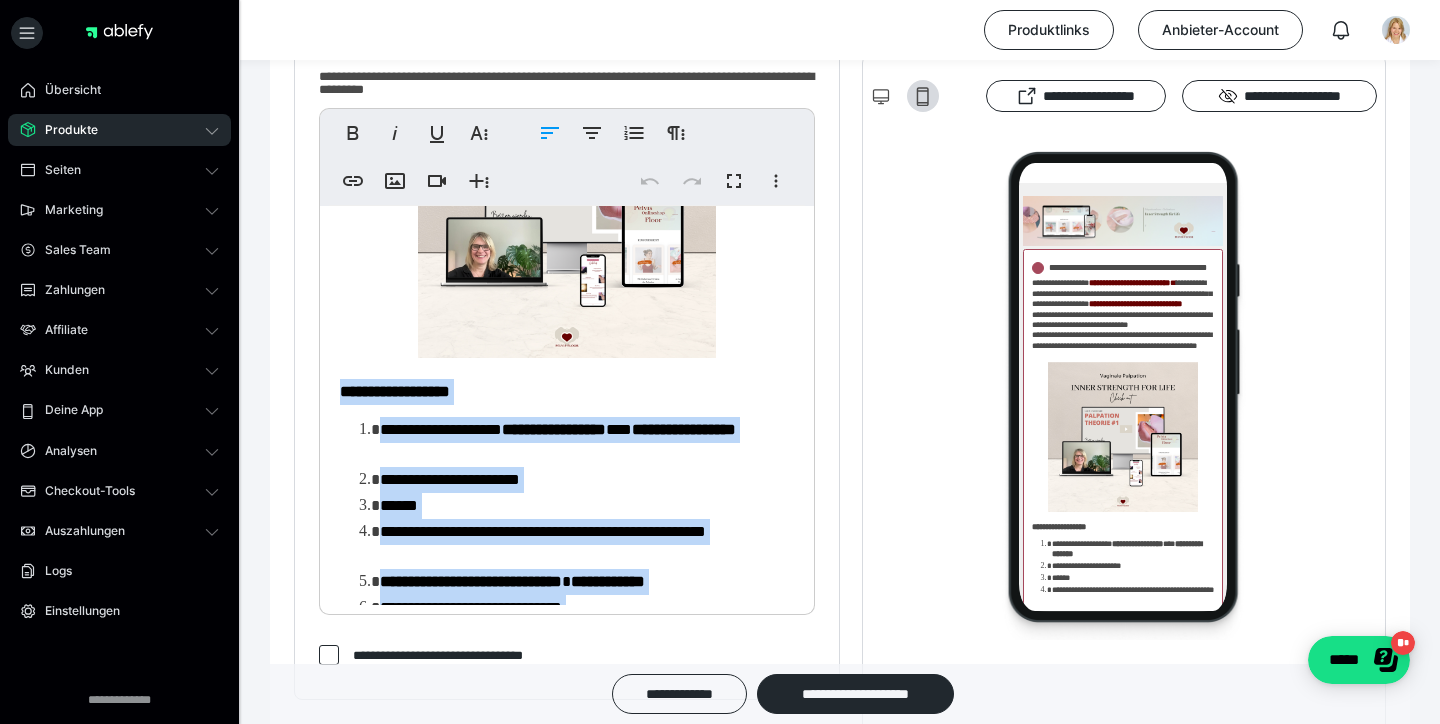 drag, startPoint x: 590, startPoint y: 557, endPoint x: 342, endPoint y: 243, distance: 400.12497 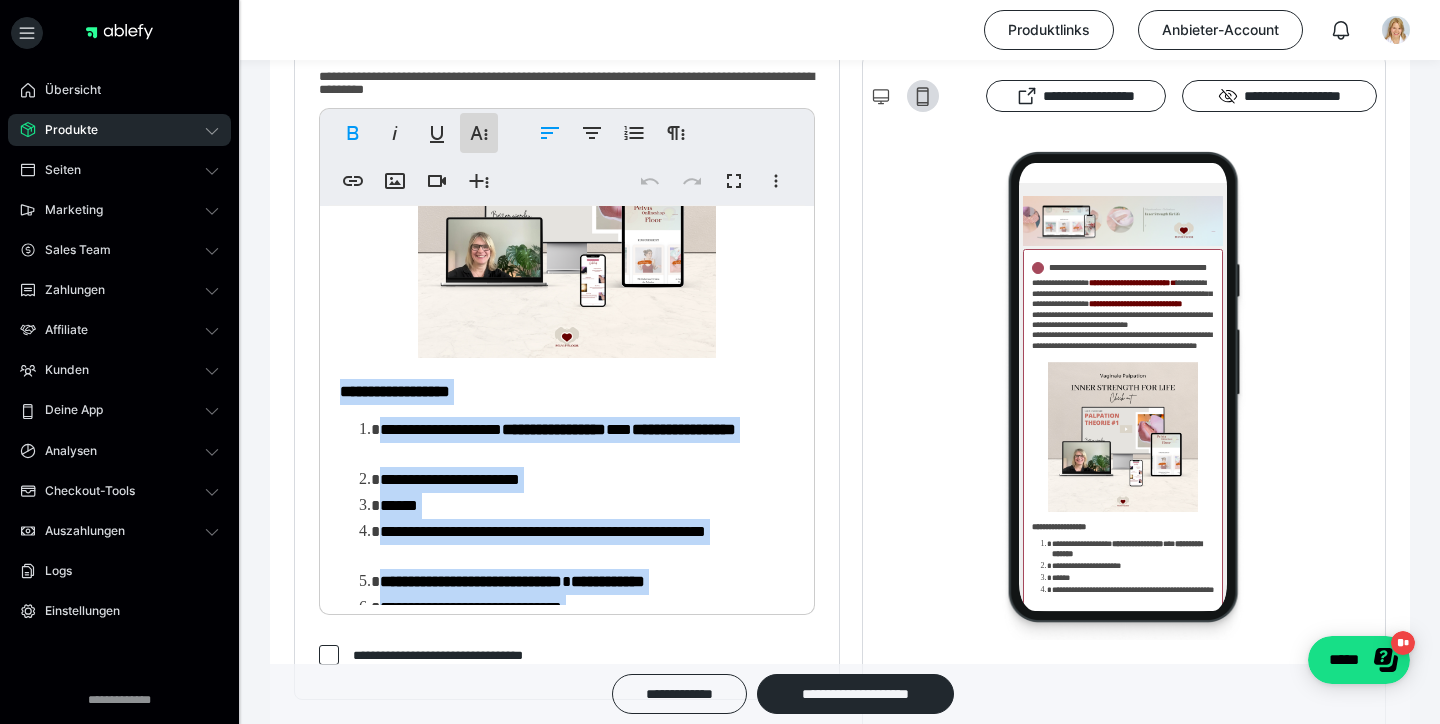 click 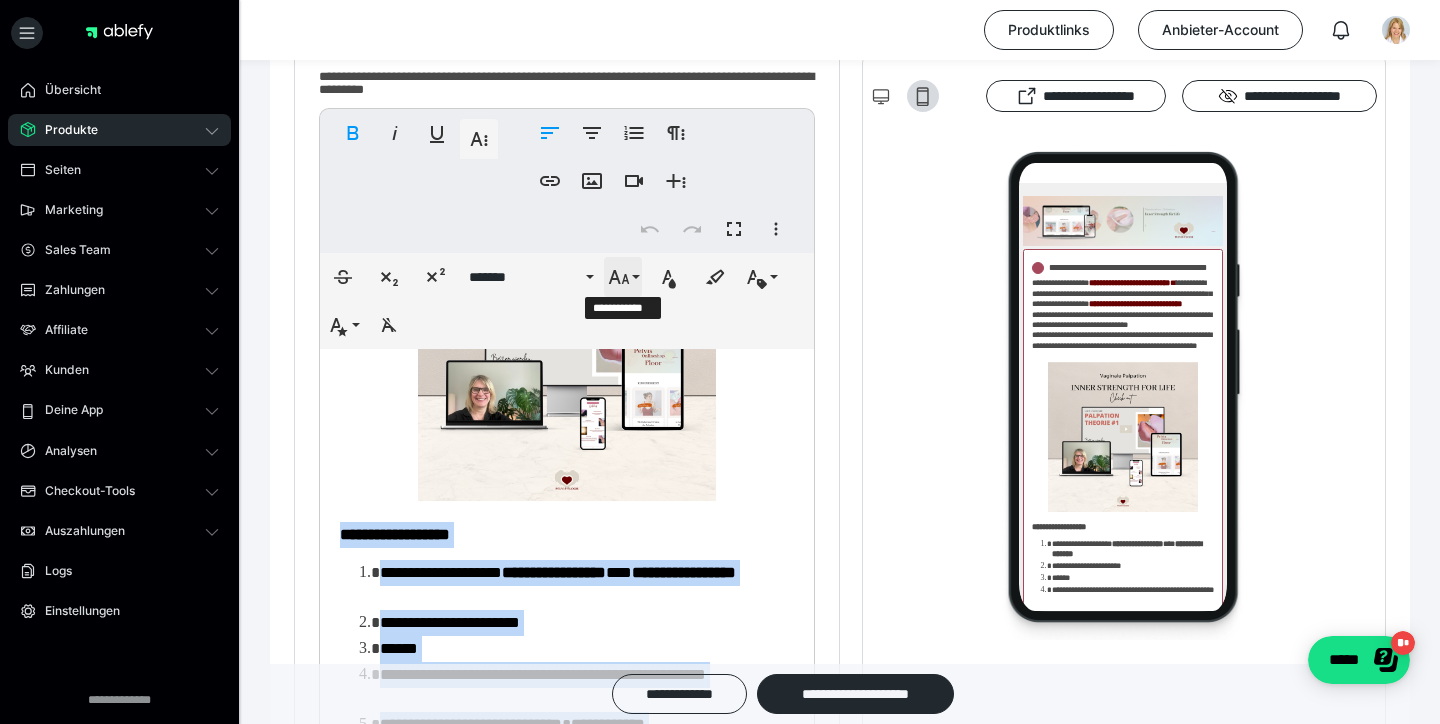 click on "**********" at bounding box center [623, 277] 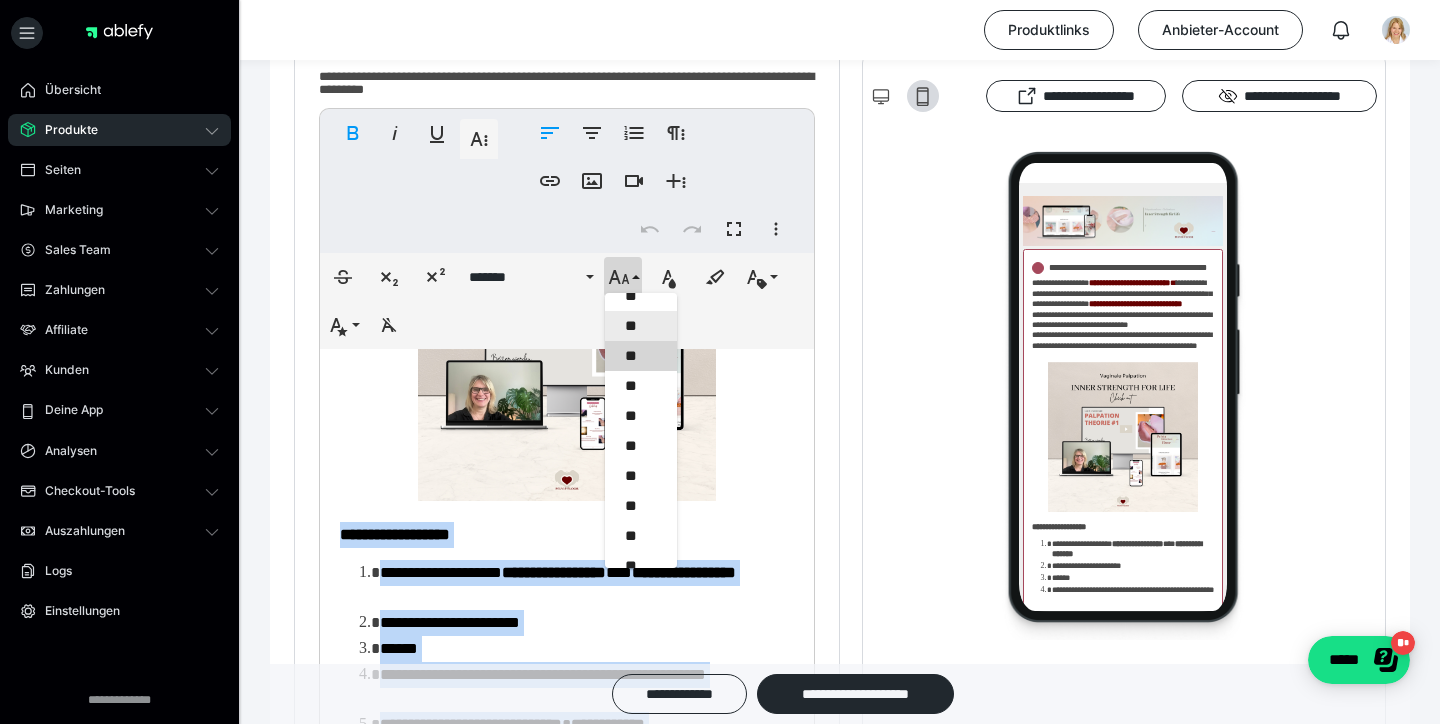 scroll, scrollTop: 402, scrollLeft: 0, axis: vertical 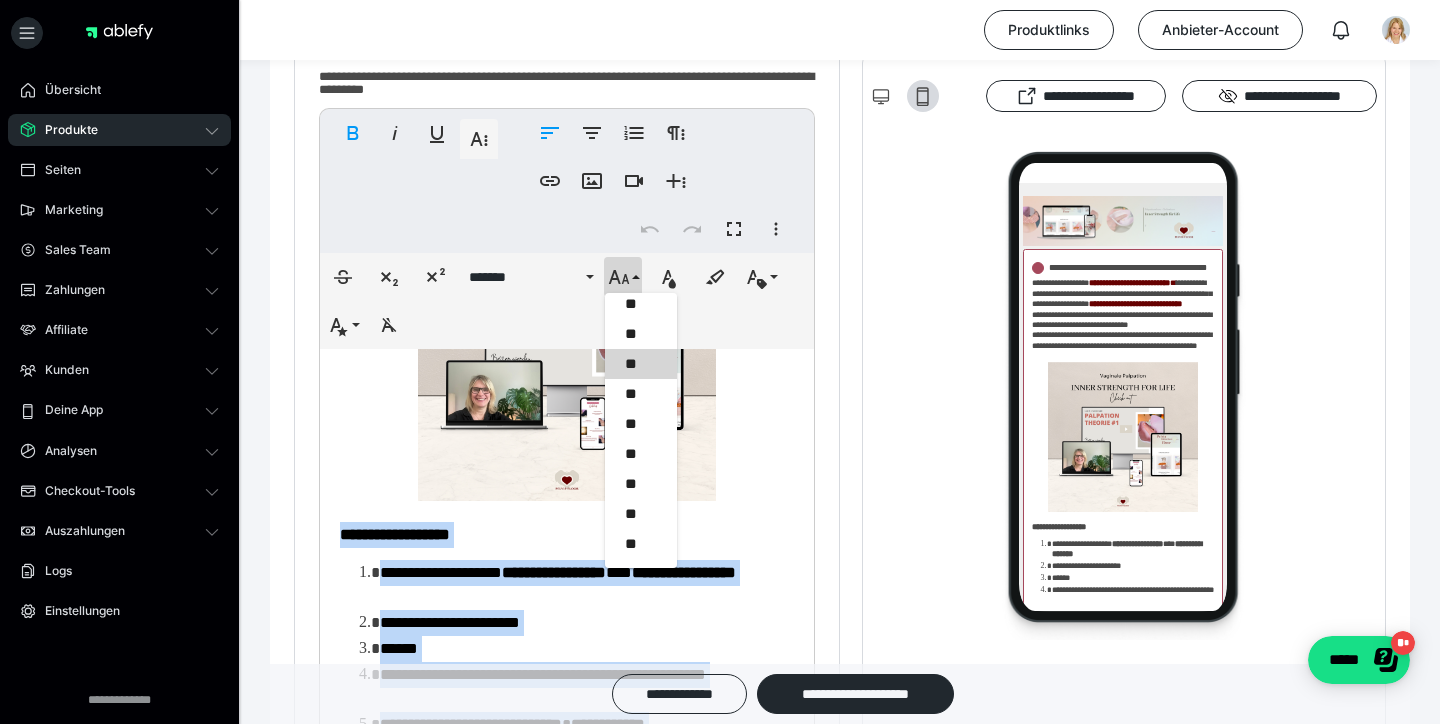 click on "**" at bounding box center (641, 364) 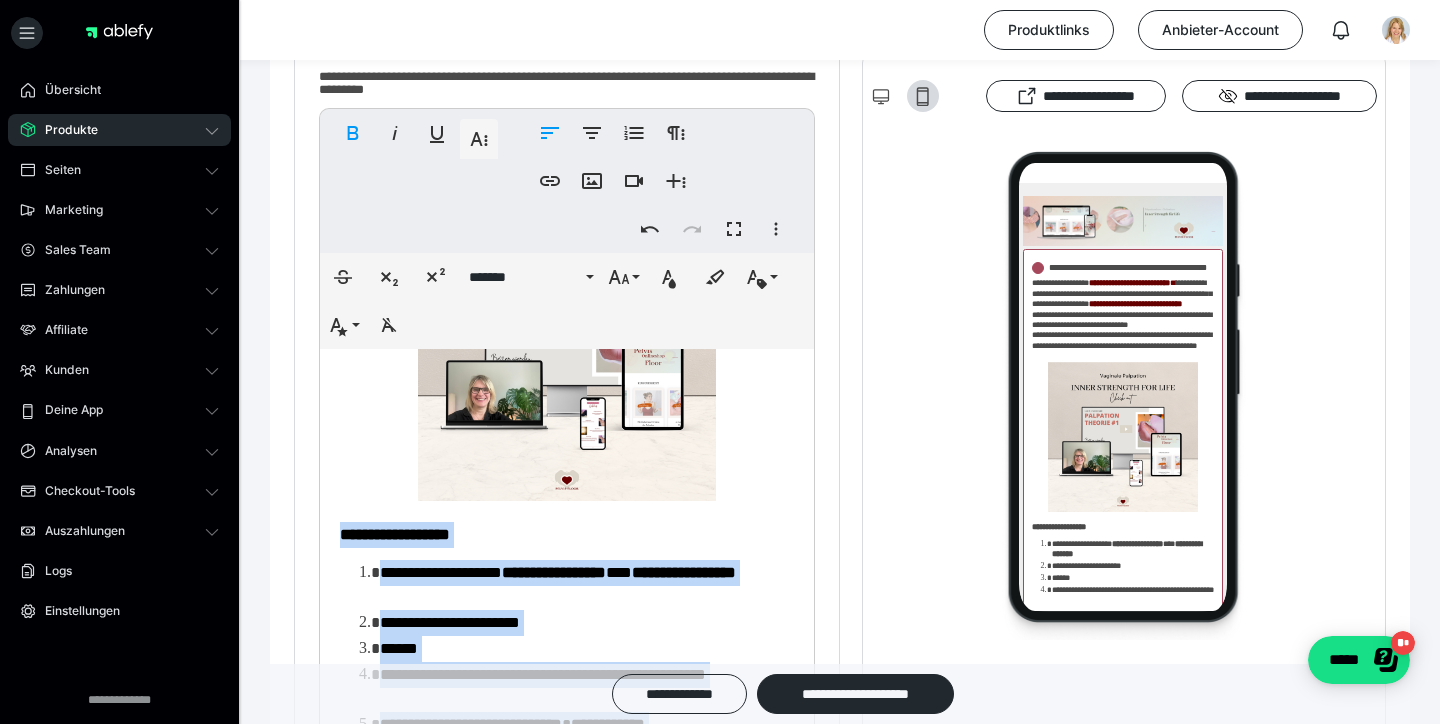 click on "**********" at bounding box center (567, 275) 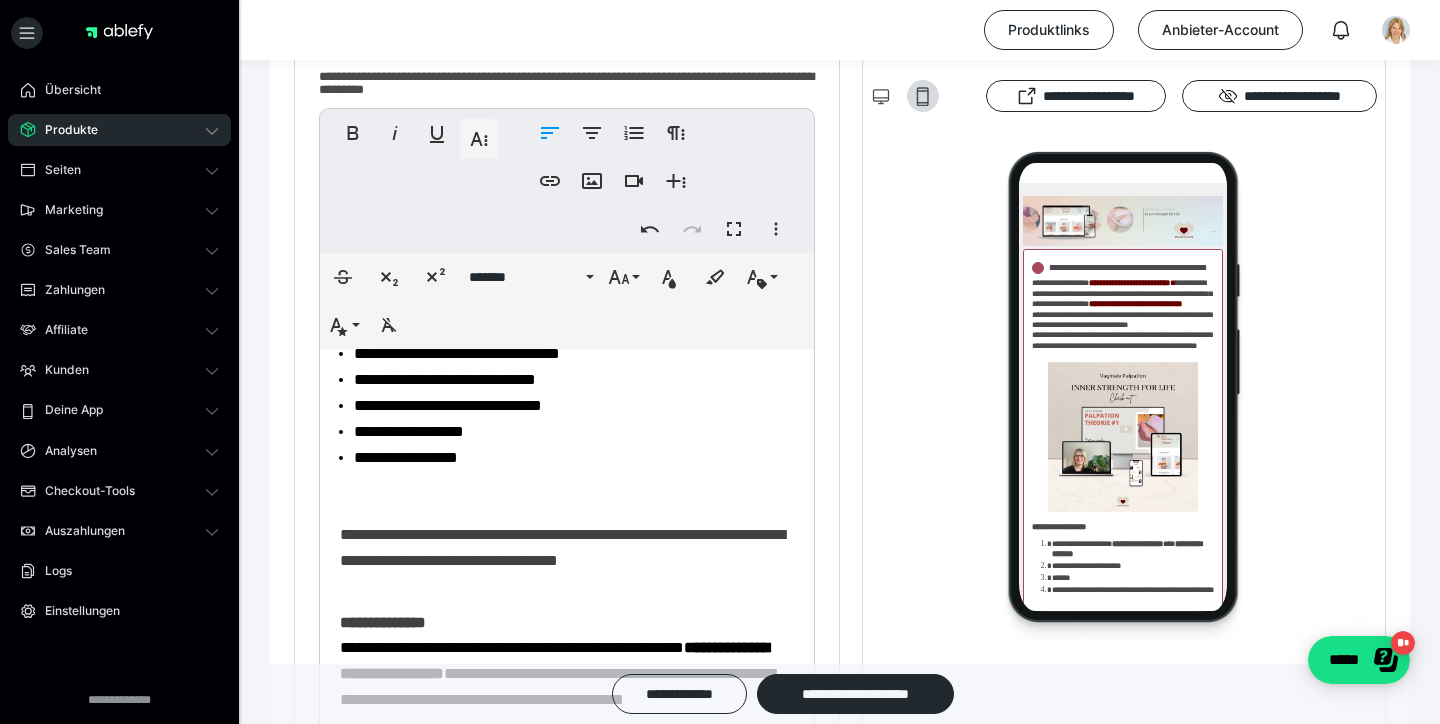 scroll, scrollTop: 1191, scrollLeft: 0, axis: vertical 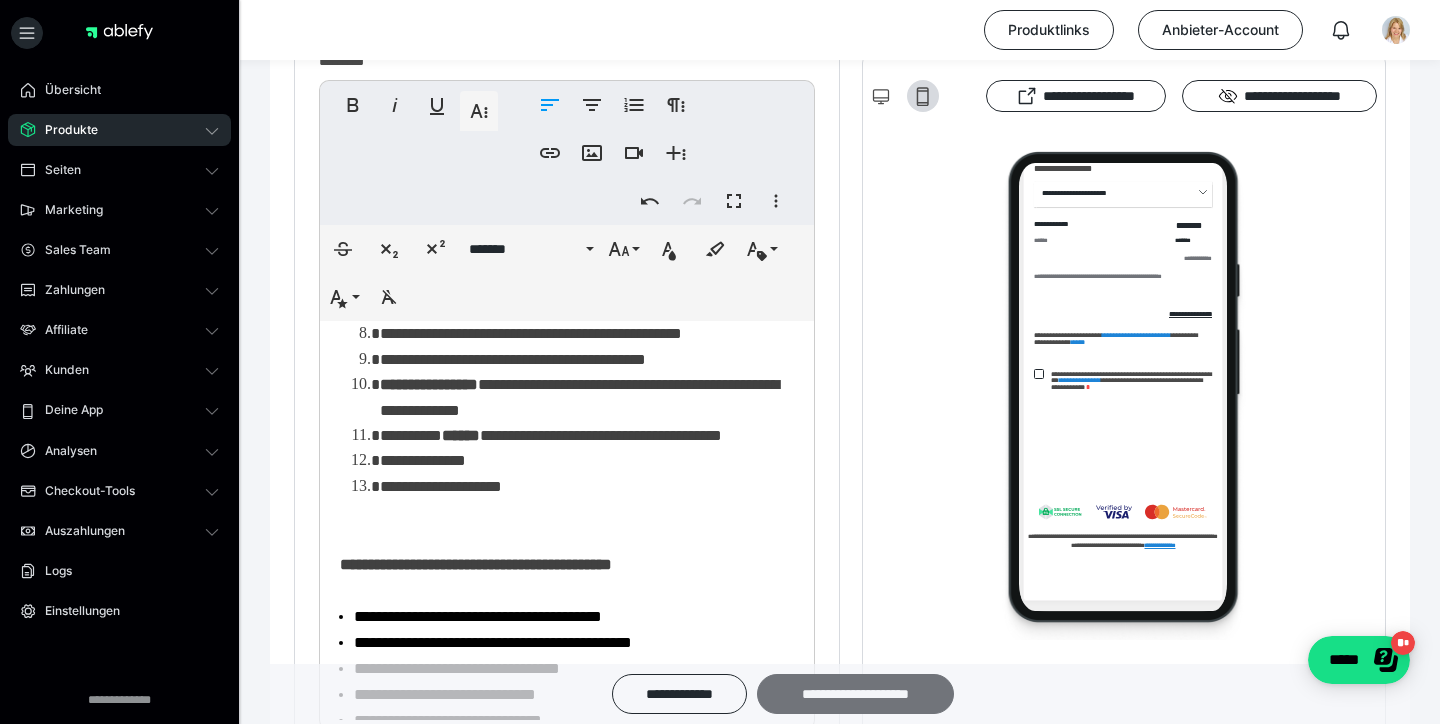 click on "**********" at bounding box center (855, 694) 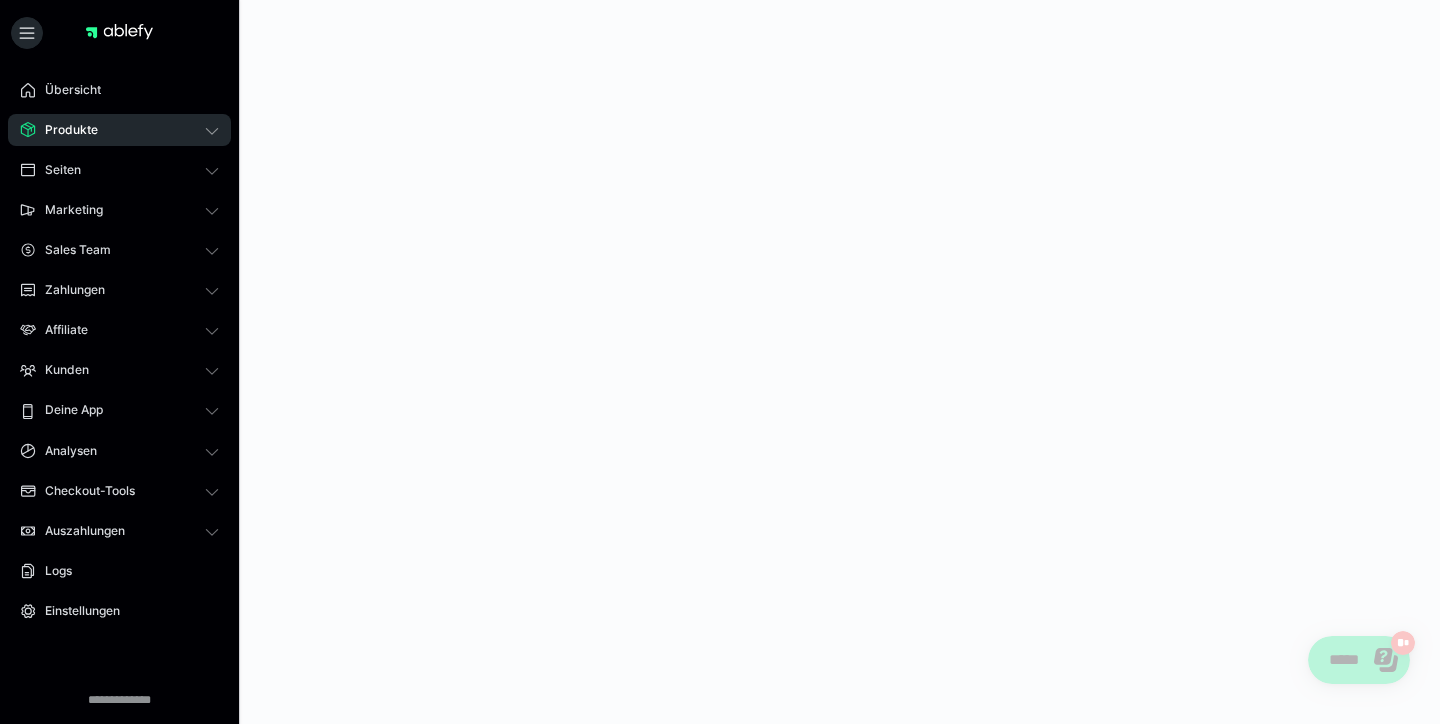 scroll, scrollTop: 0, scrollLeft: 0, axis: both 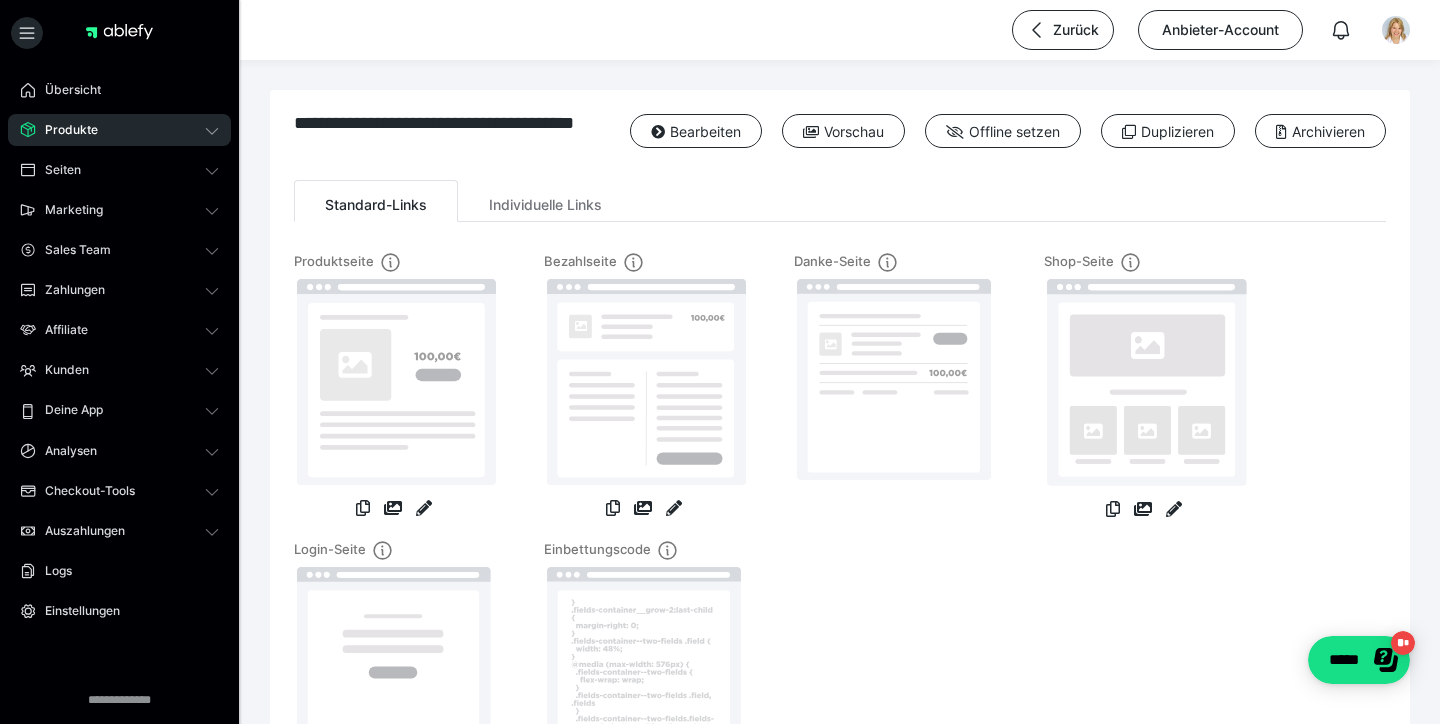 click on "Produkte" at bounding box center (119, 130) 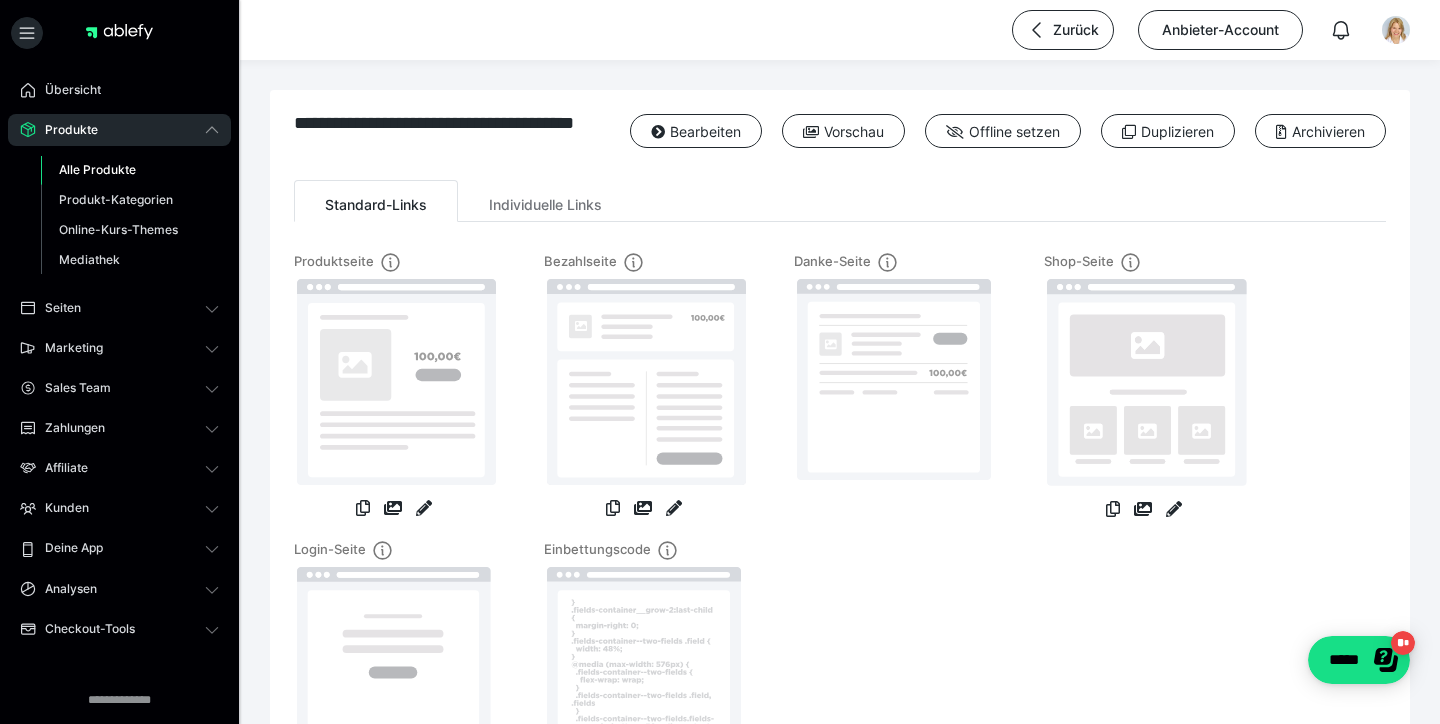 click on "Alle Produkte" at bounding box center (97, 169) 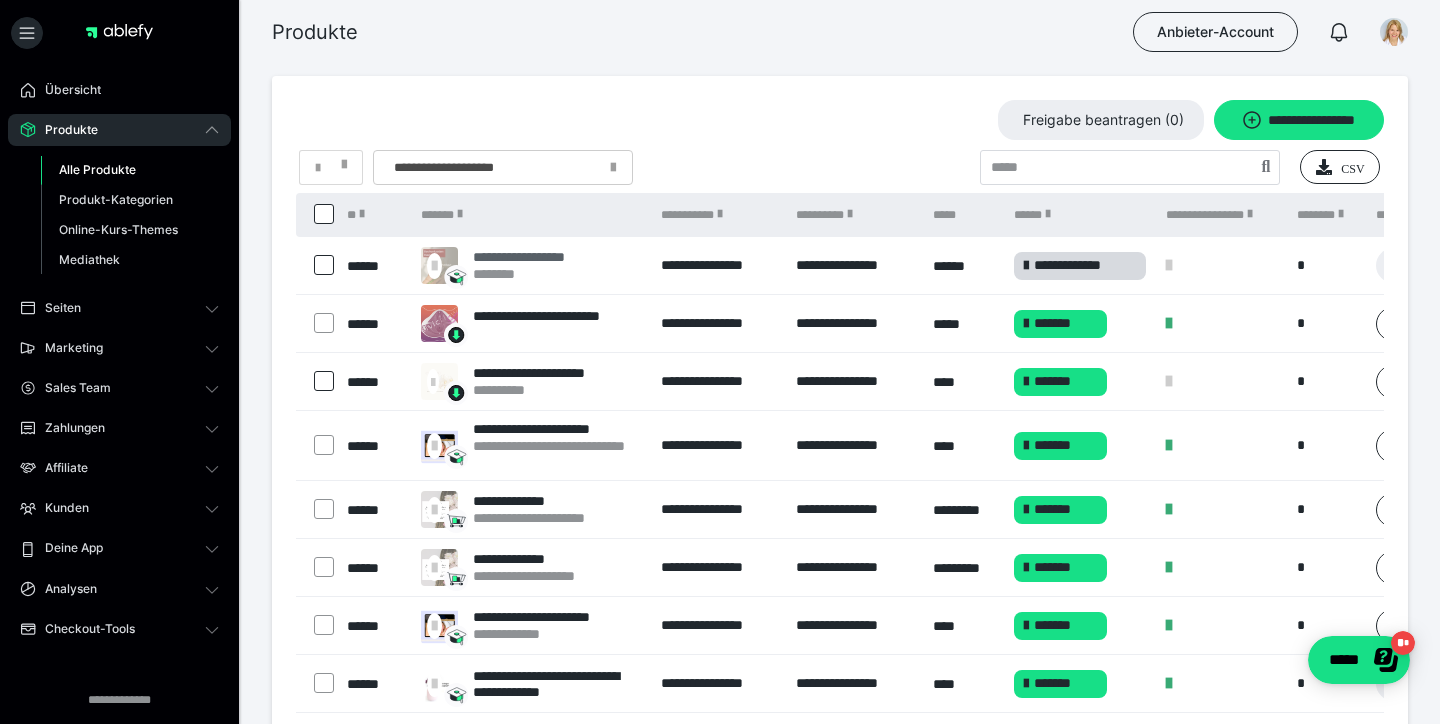 click on "**********" at bounding box center (542, 257) 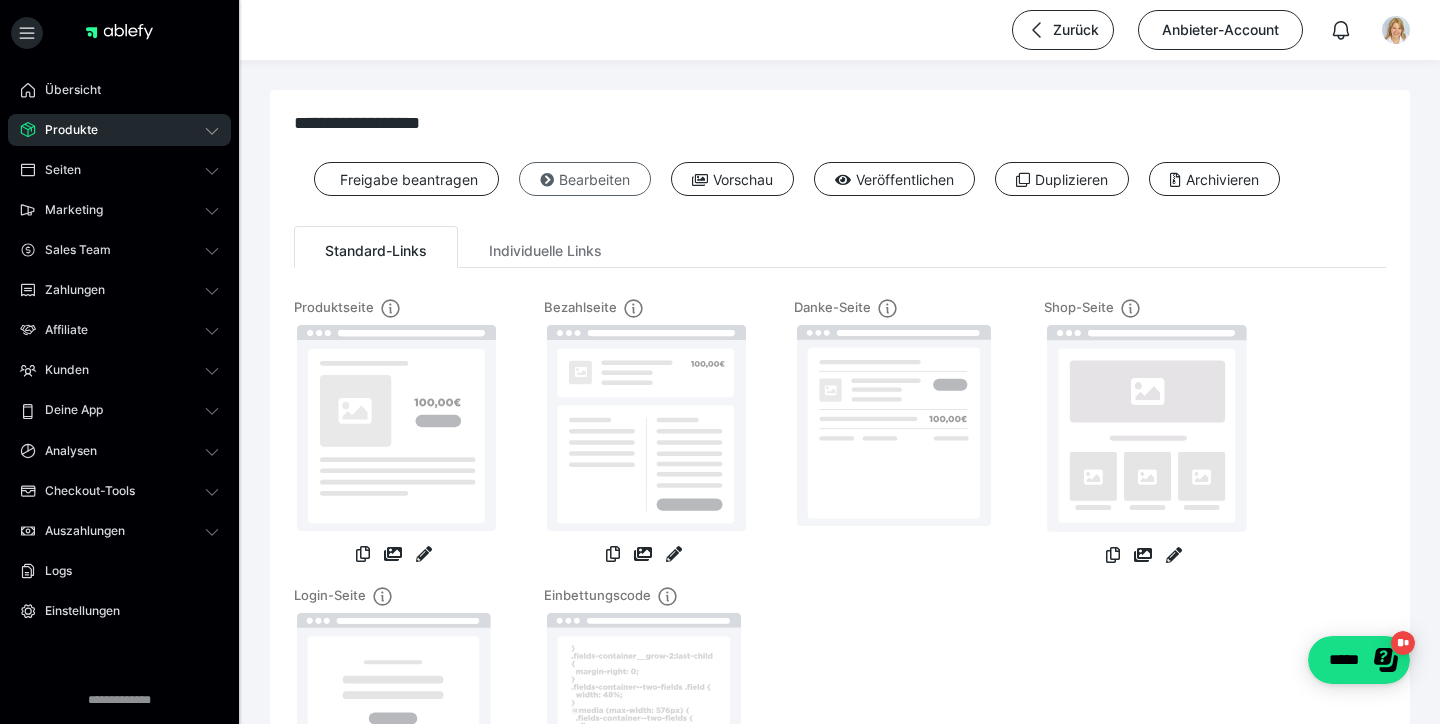 click on "Bearbeiten" at bounding box center (585, 179) 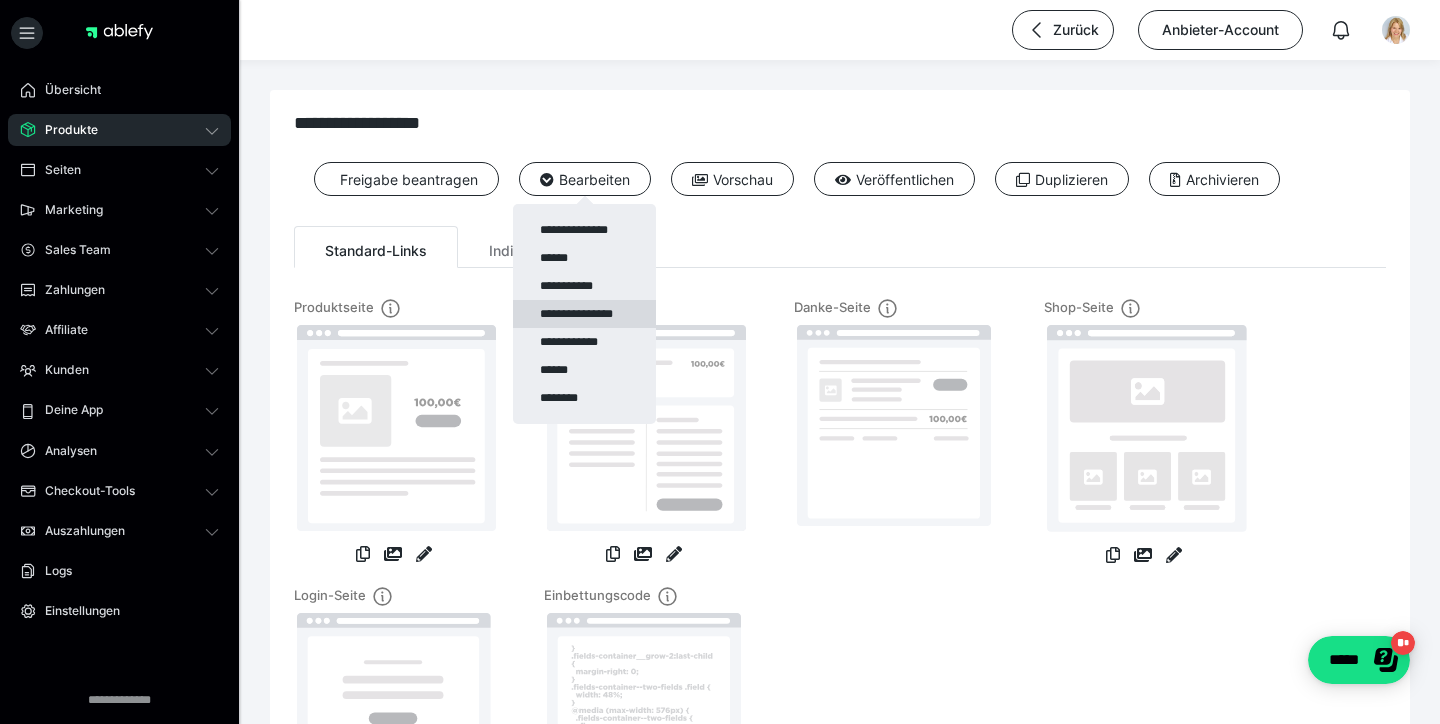 click on "**********" at bounding box center (584, 314) 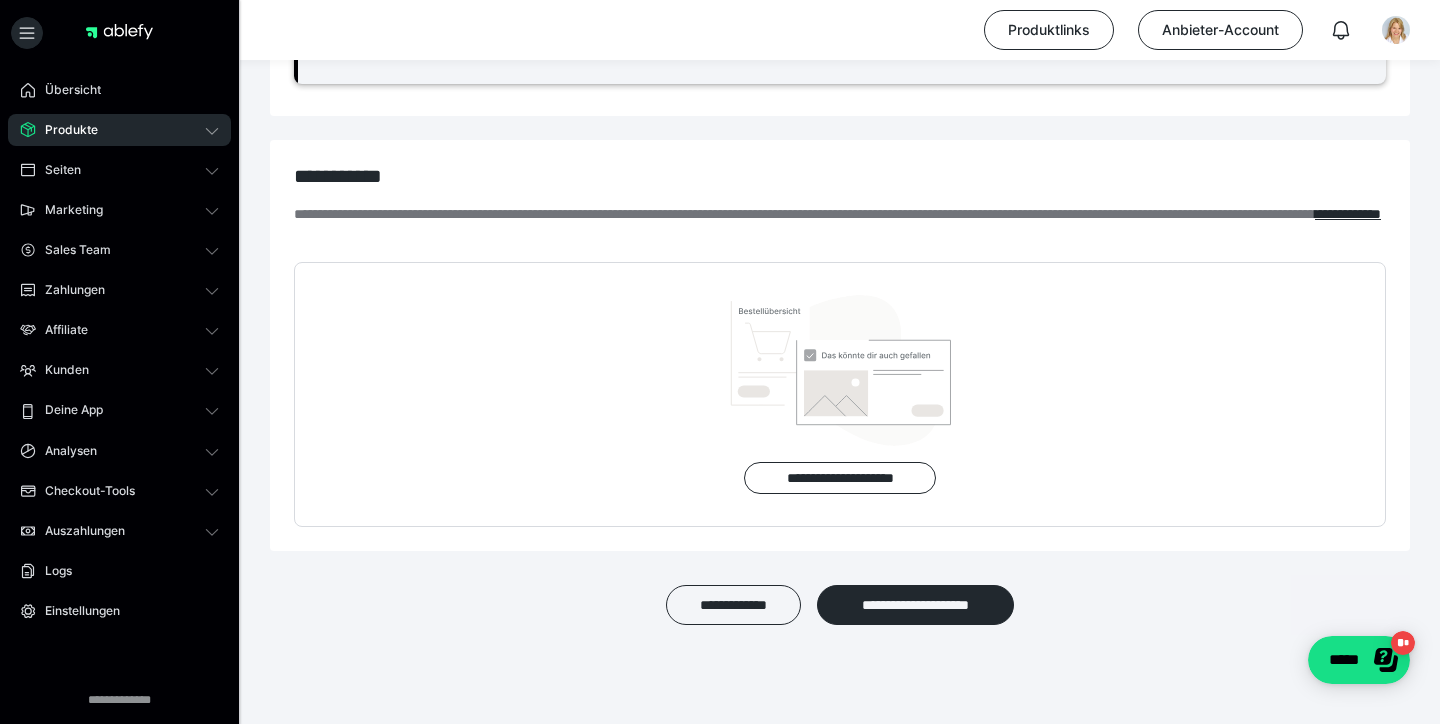 scroll, scrollTop: 748, scrollLeft: 0, axis: vertical 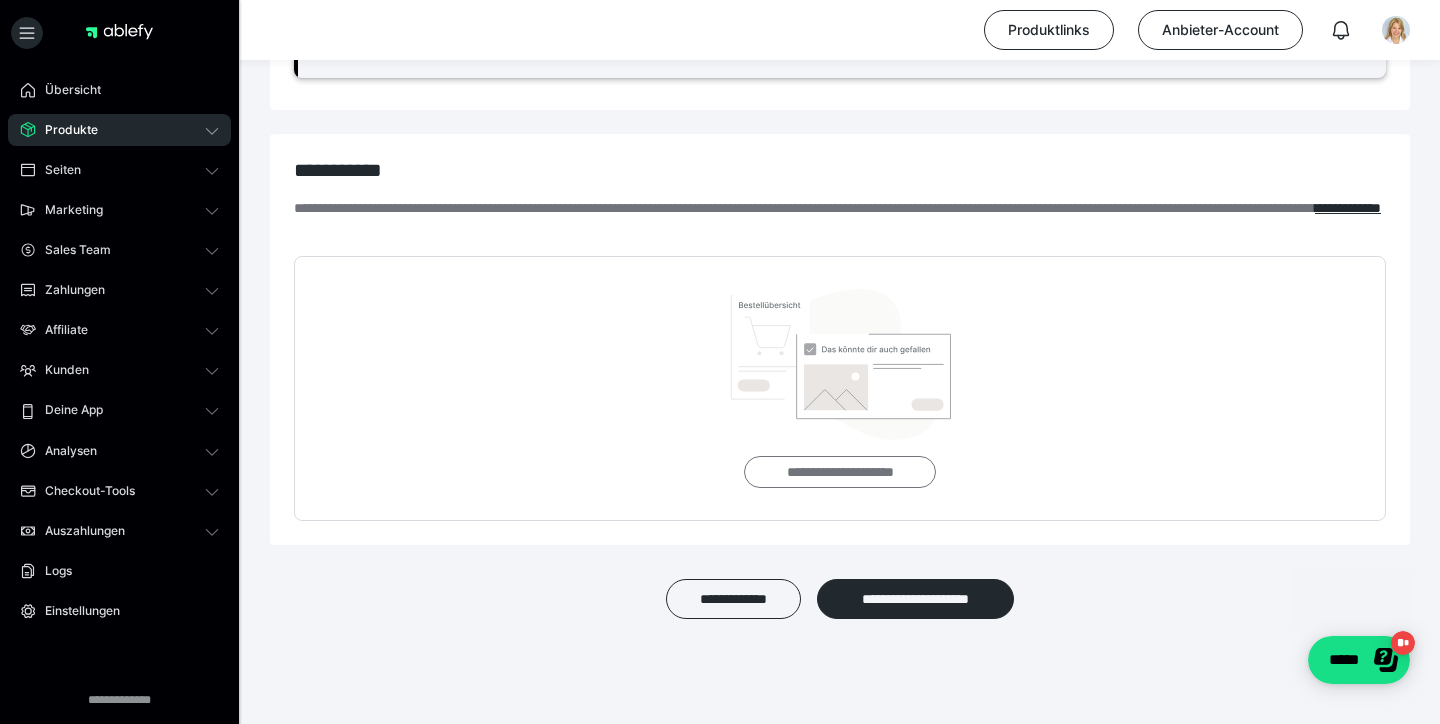 click on "**********" at bounding box center (839, 472) 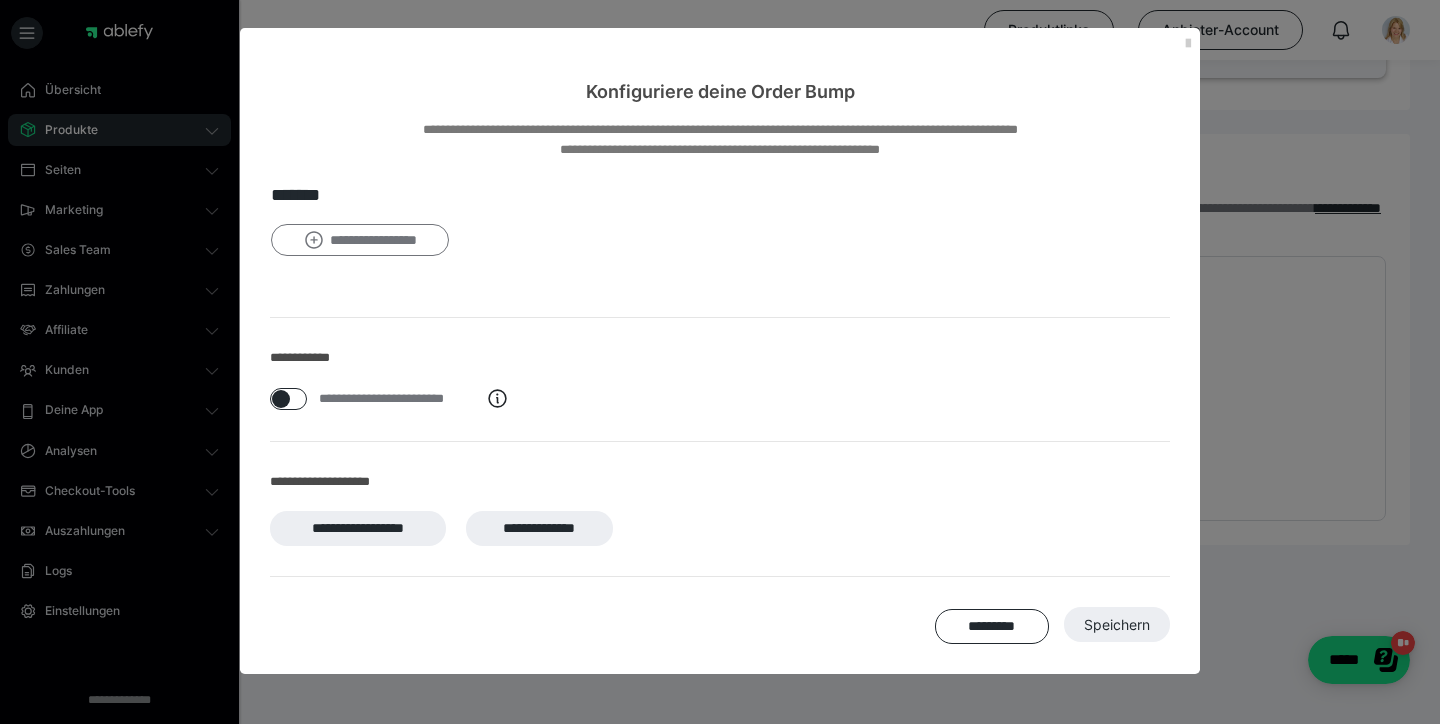 click on "**********" at bounding box center [360, 240] 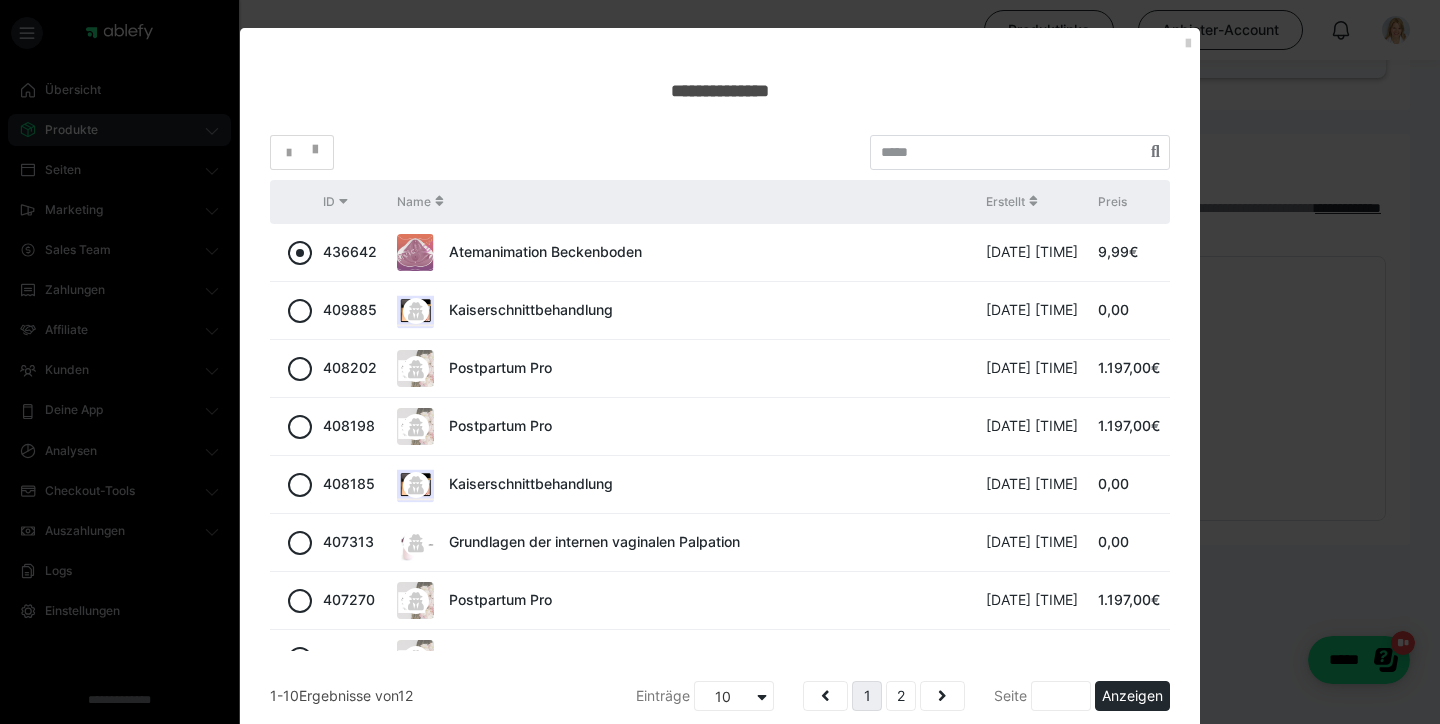 click at bounding box center (300, 253) 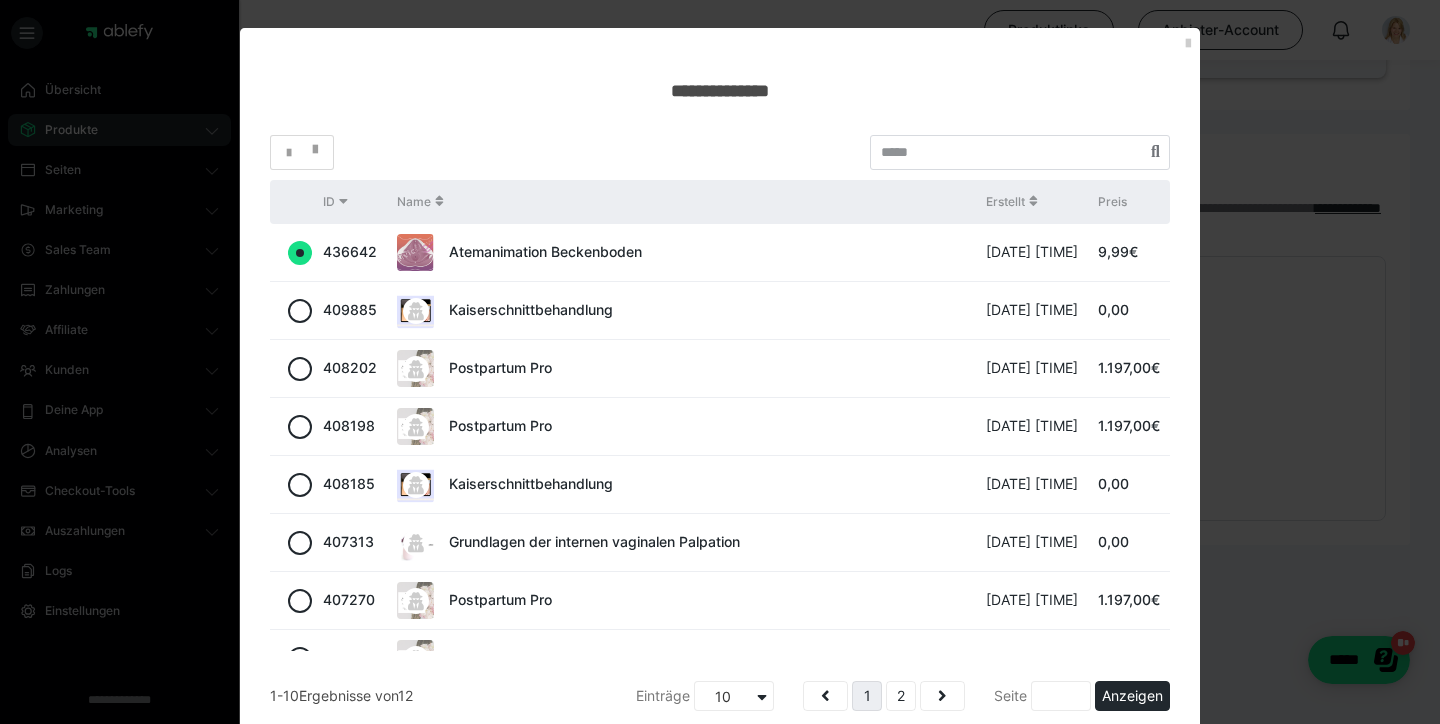 radio on "true" 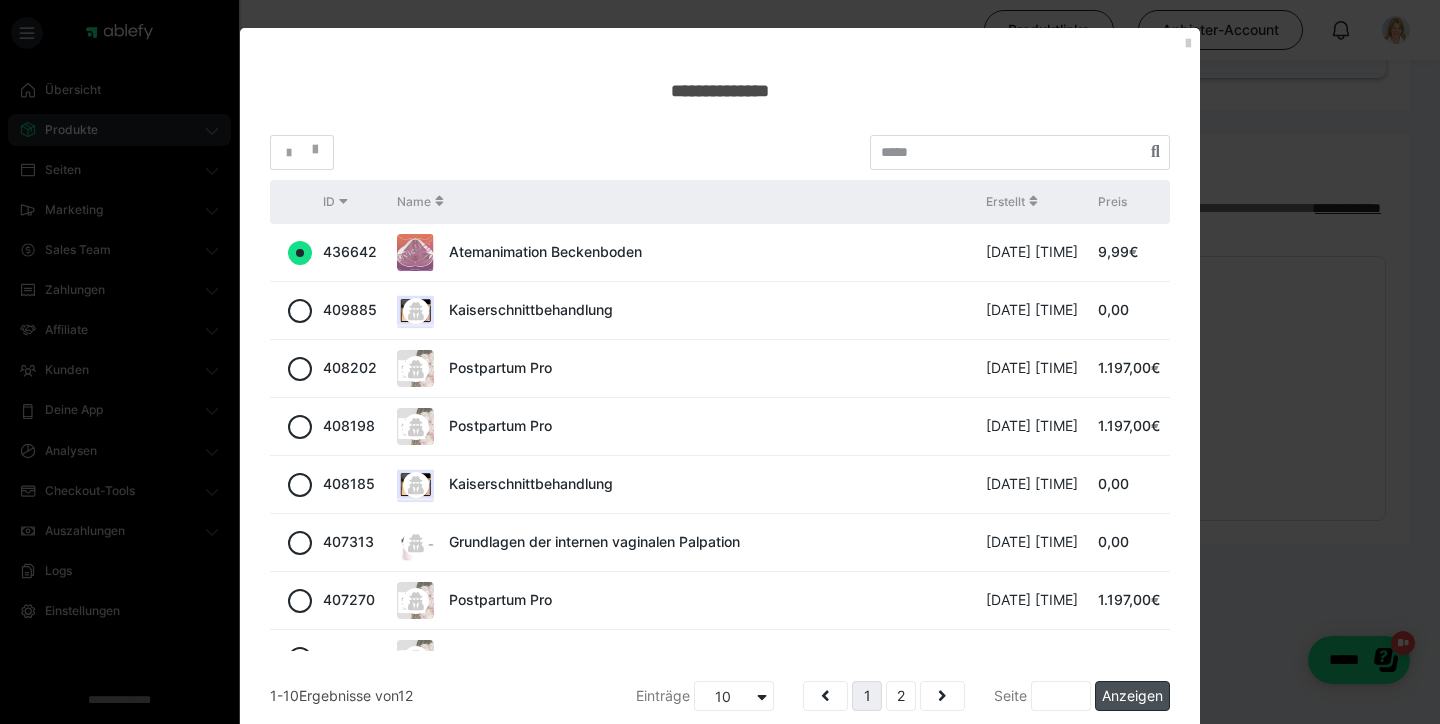 click on "Anzeigen" at bounding box center [1132, 696] 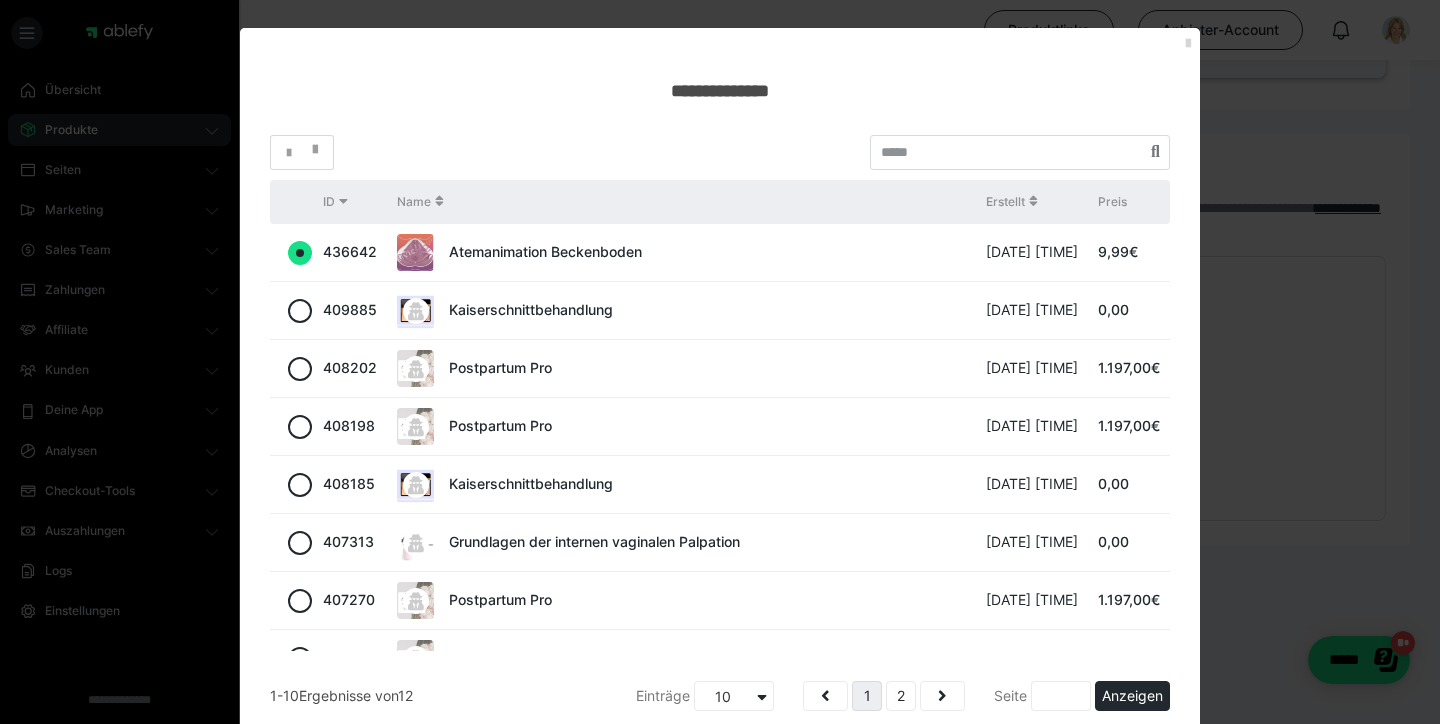 click at bounding box center (1188, 44) 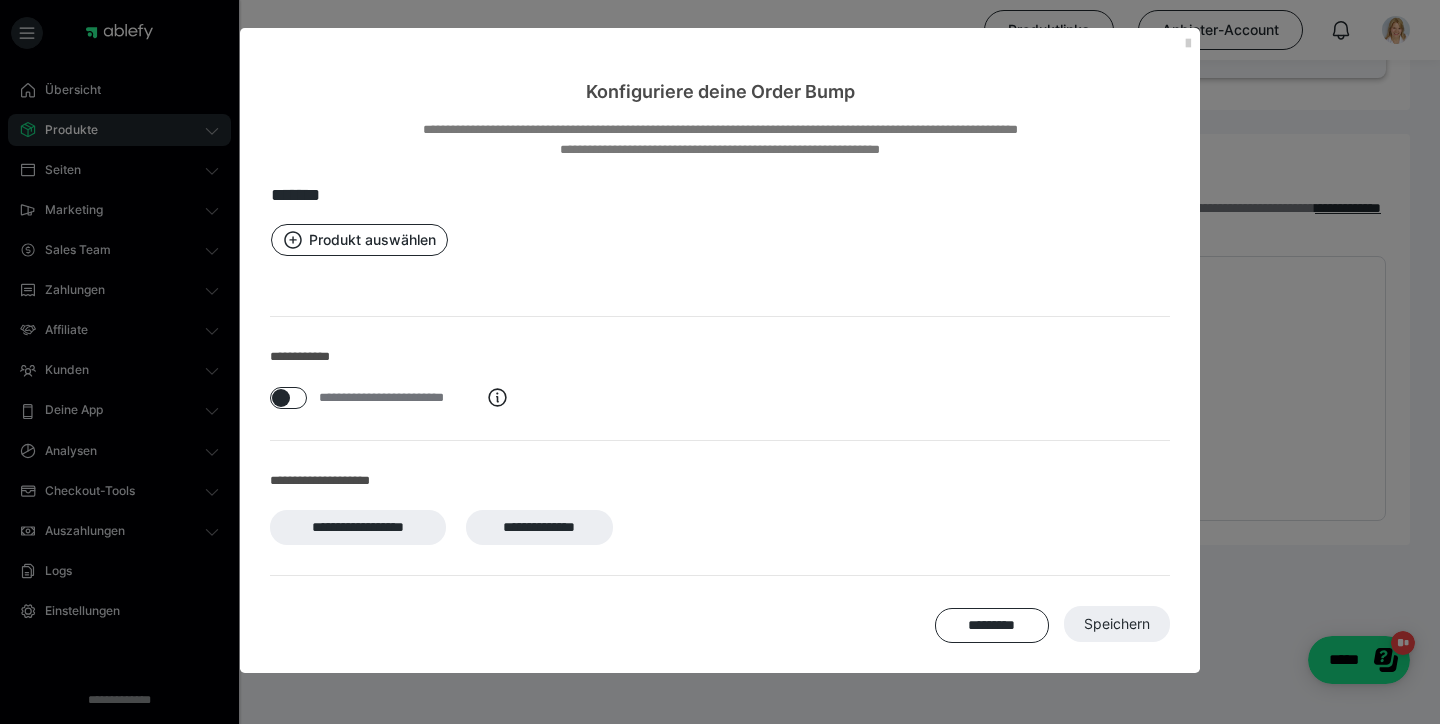 click at bounding box center (1188, 44) 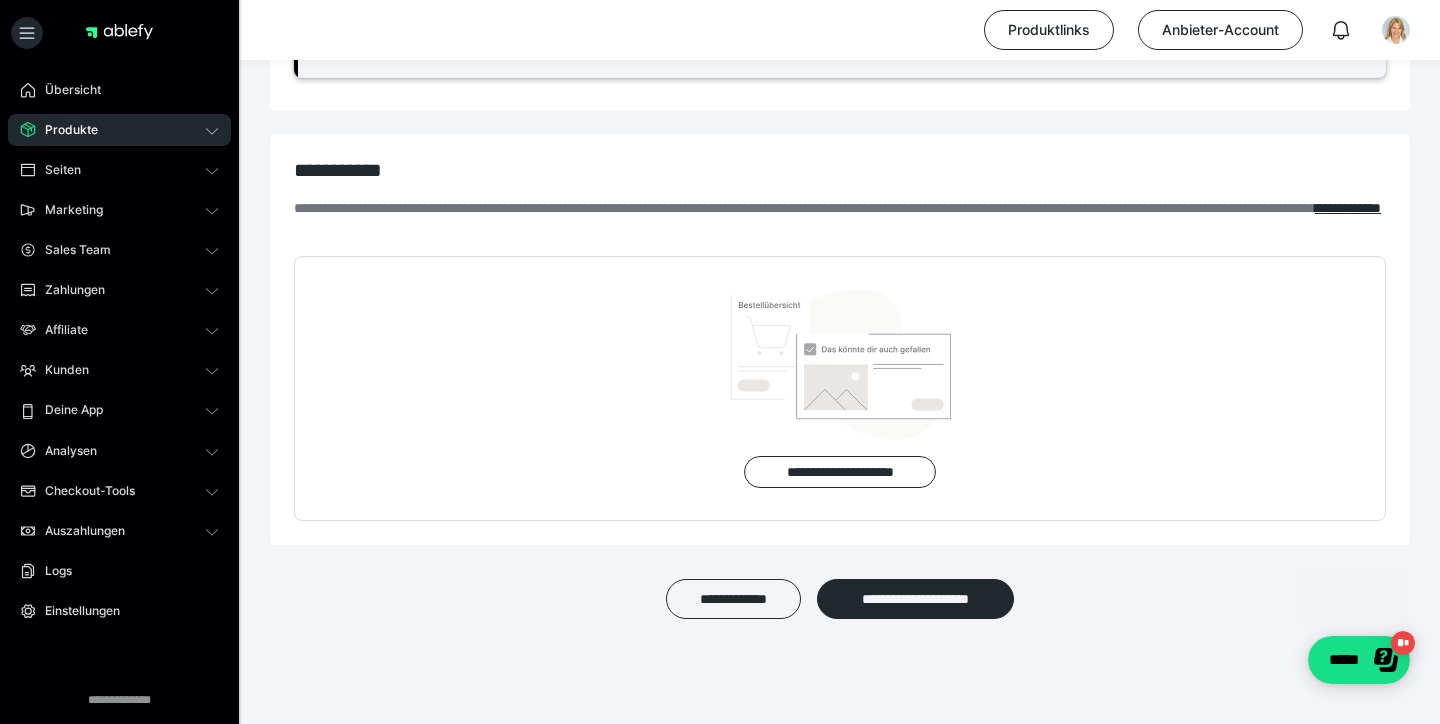 click on "Produkte" at bounding box center (64, 130) 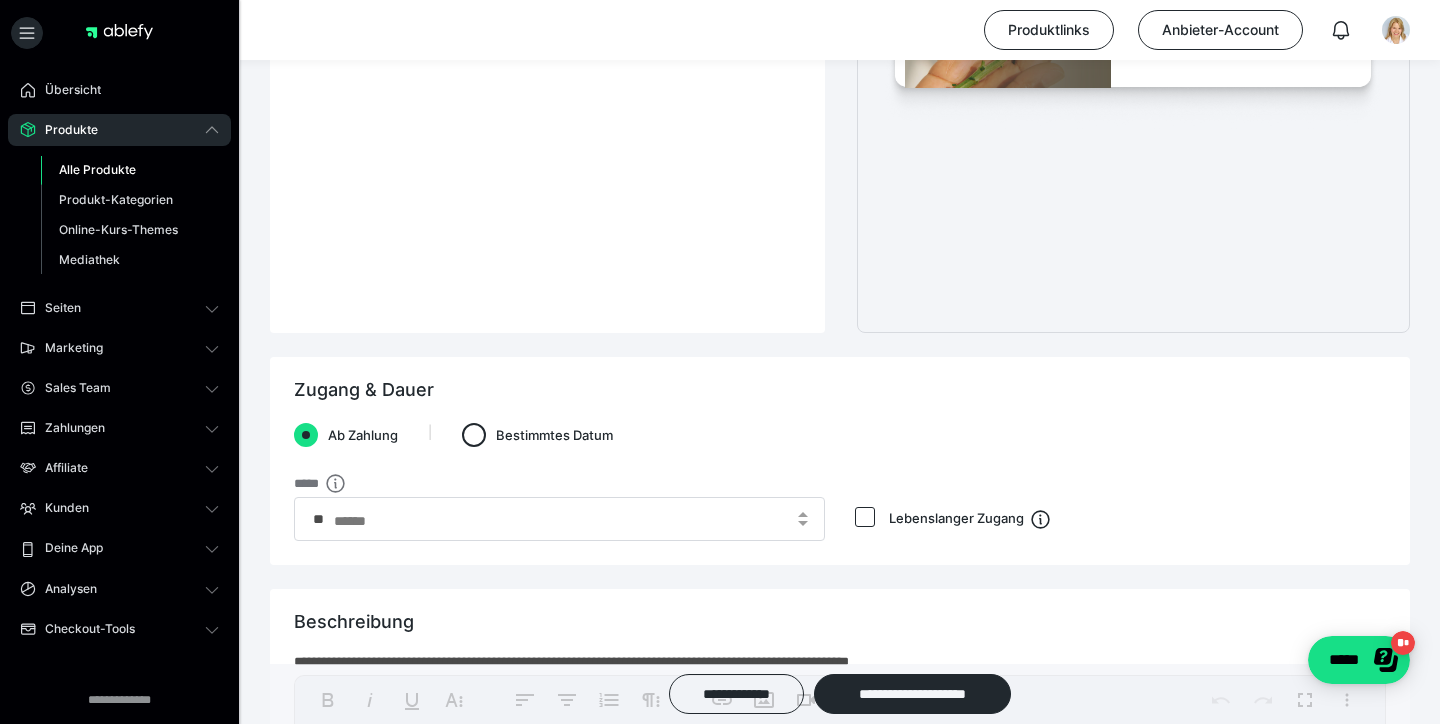 click on "Alle Produkte" at bounding box center (97, 169) 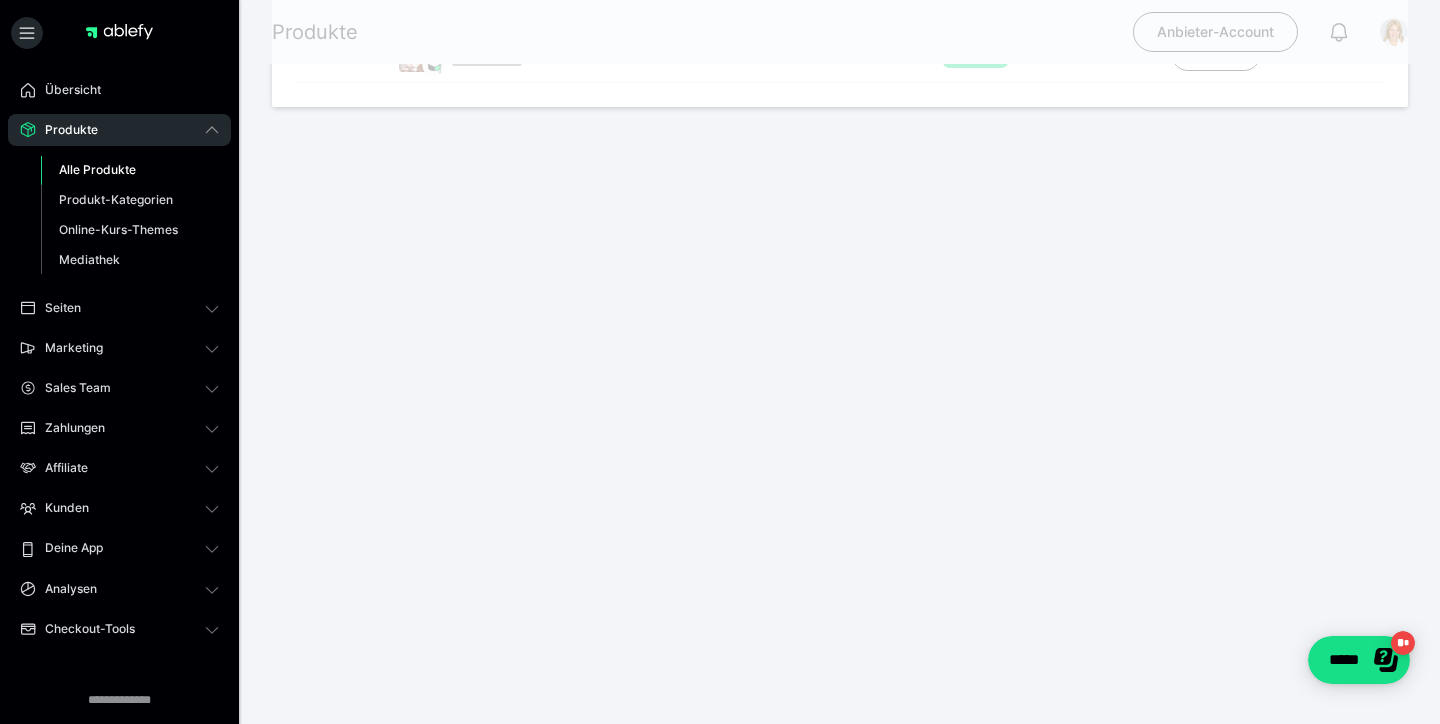 scroll, scrollTop: 0, scrollLeft: 0, axis: both 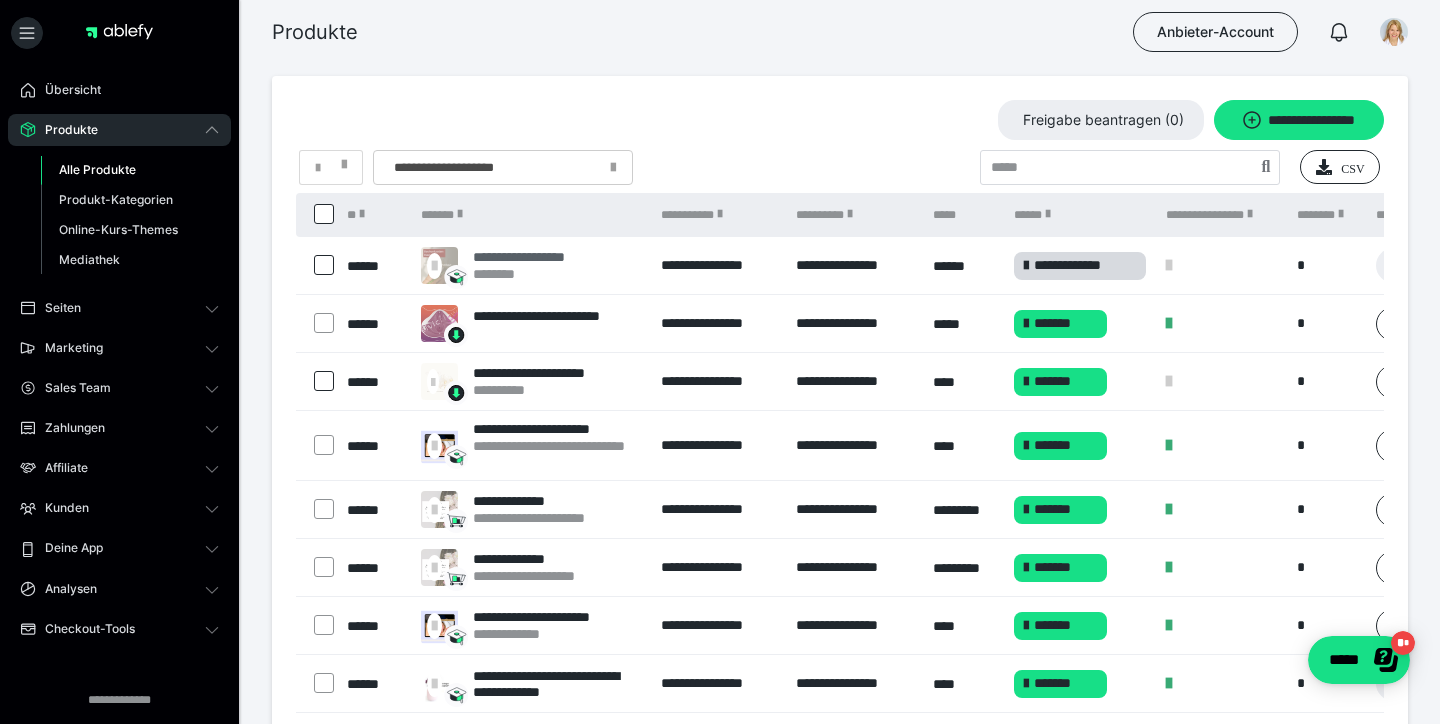 click on "**********" at bounding box center (542, 257) 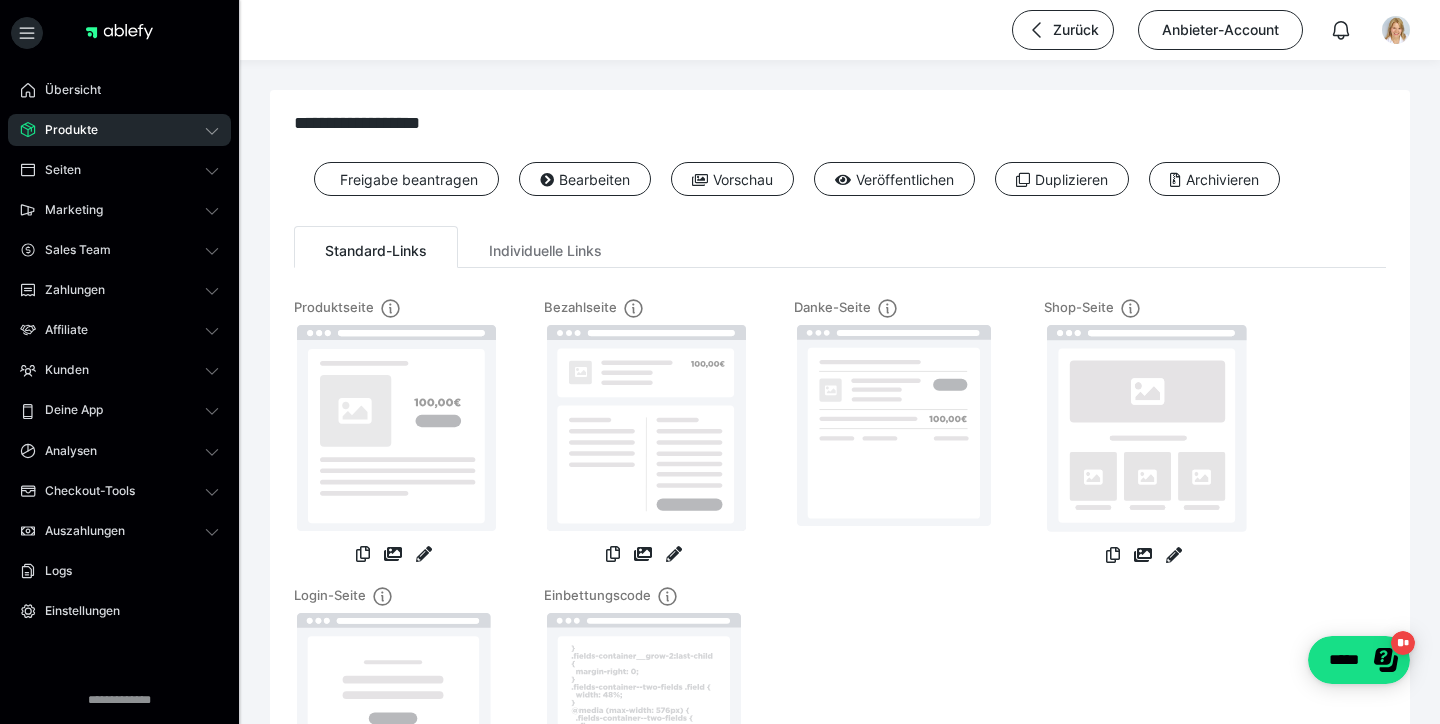 scroll, scrollTop: 0, scrollLeft: 0, axis: both 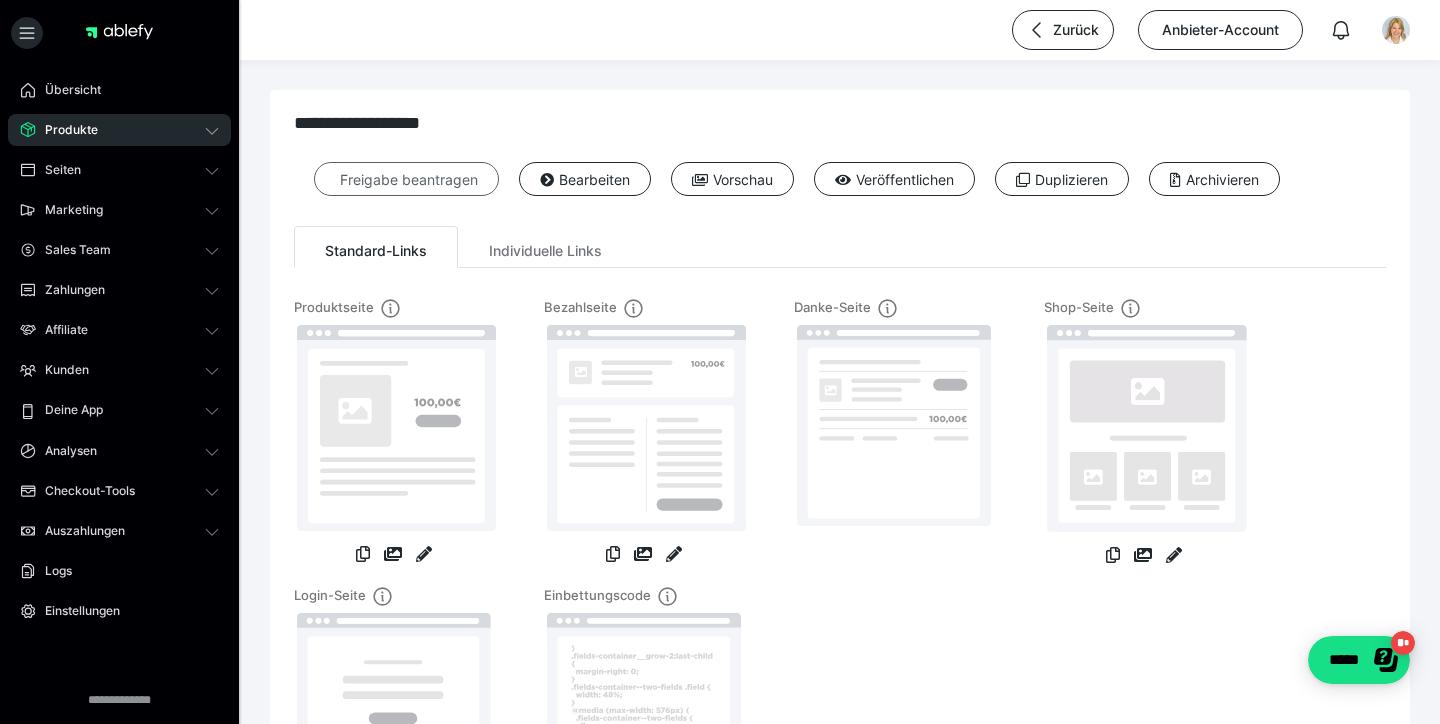 click on "Freigabe beantragen" at bounding box center (406, 179) 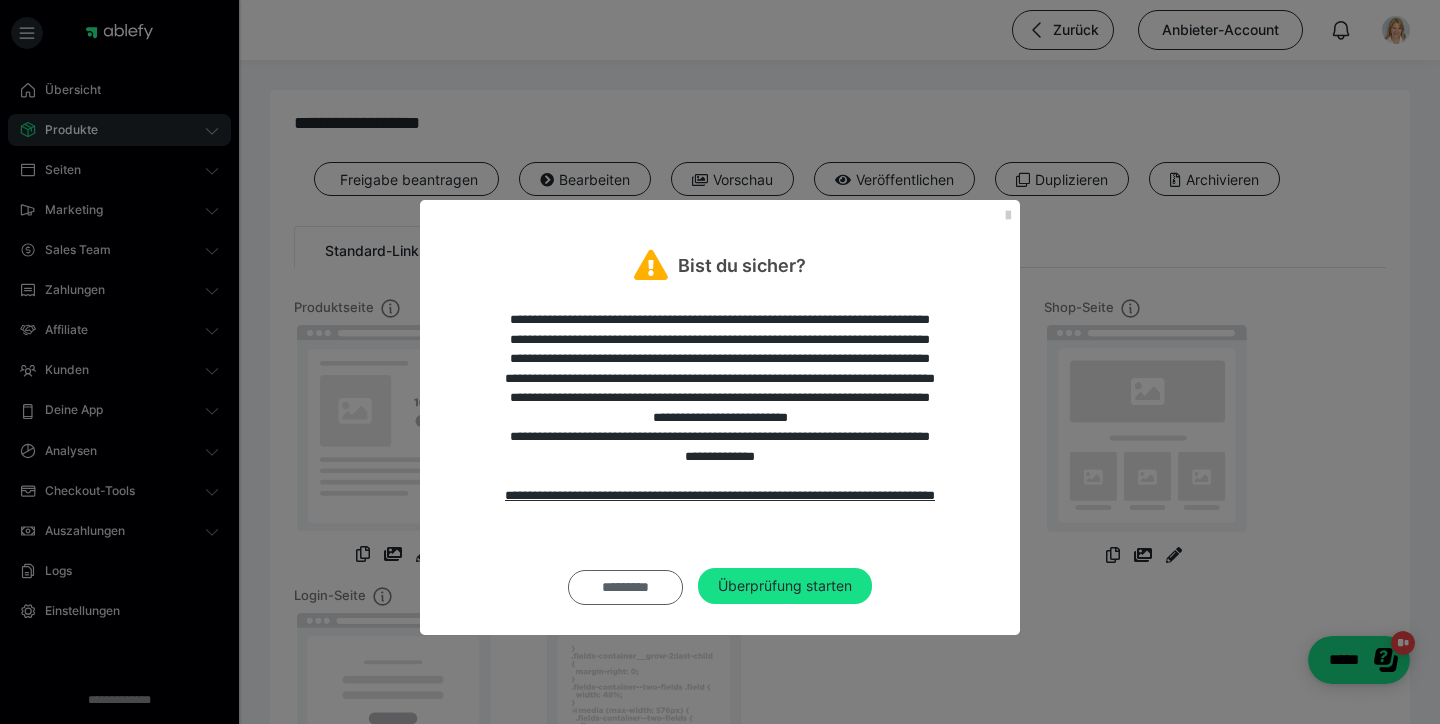 click on "*********" at bounding box center (625, 587) 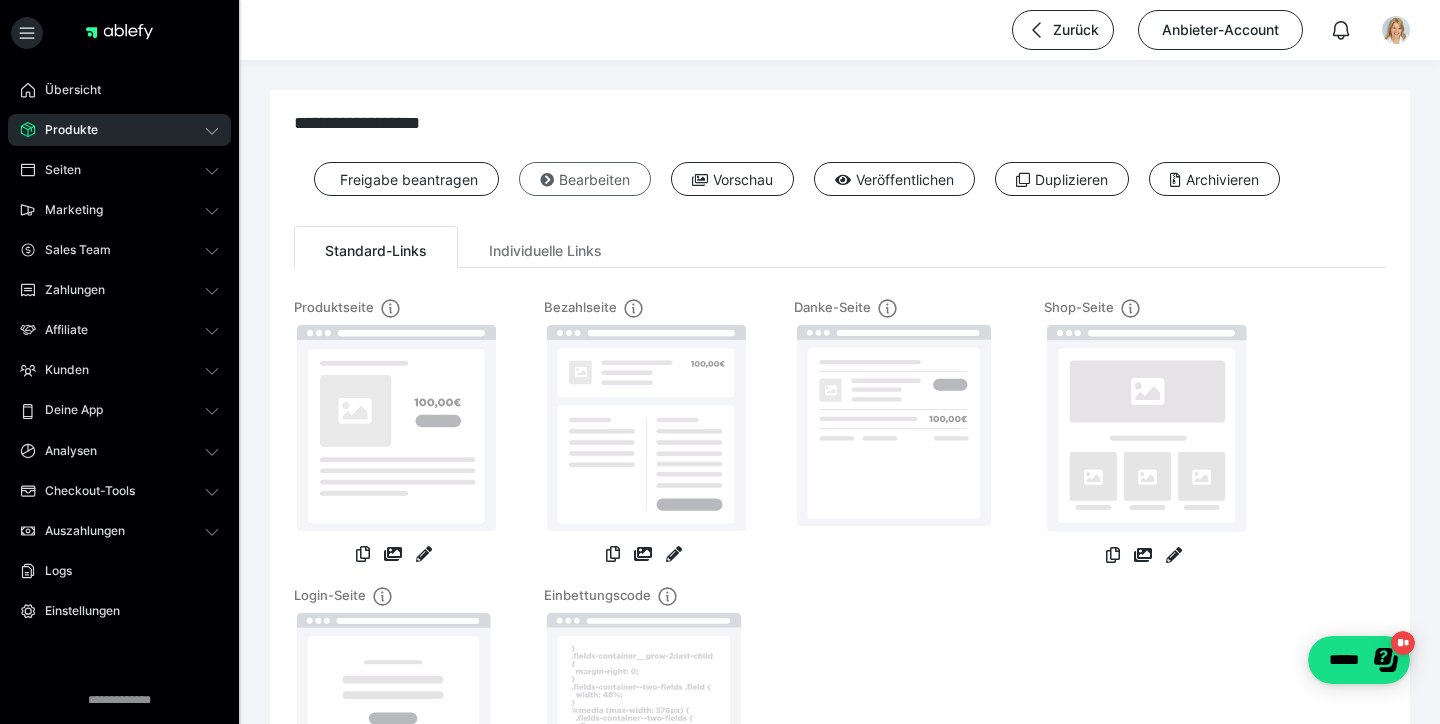 click on "Bearbeiten" at bounding box center (585, 179) 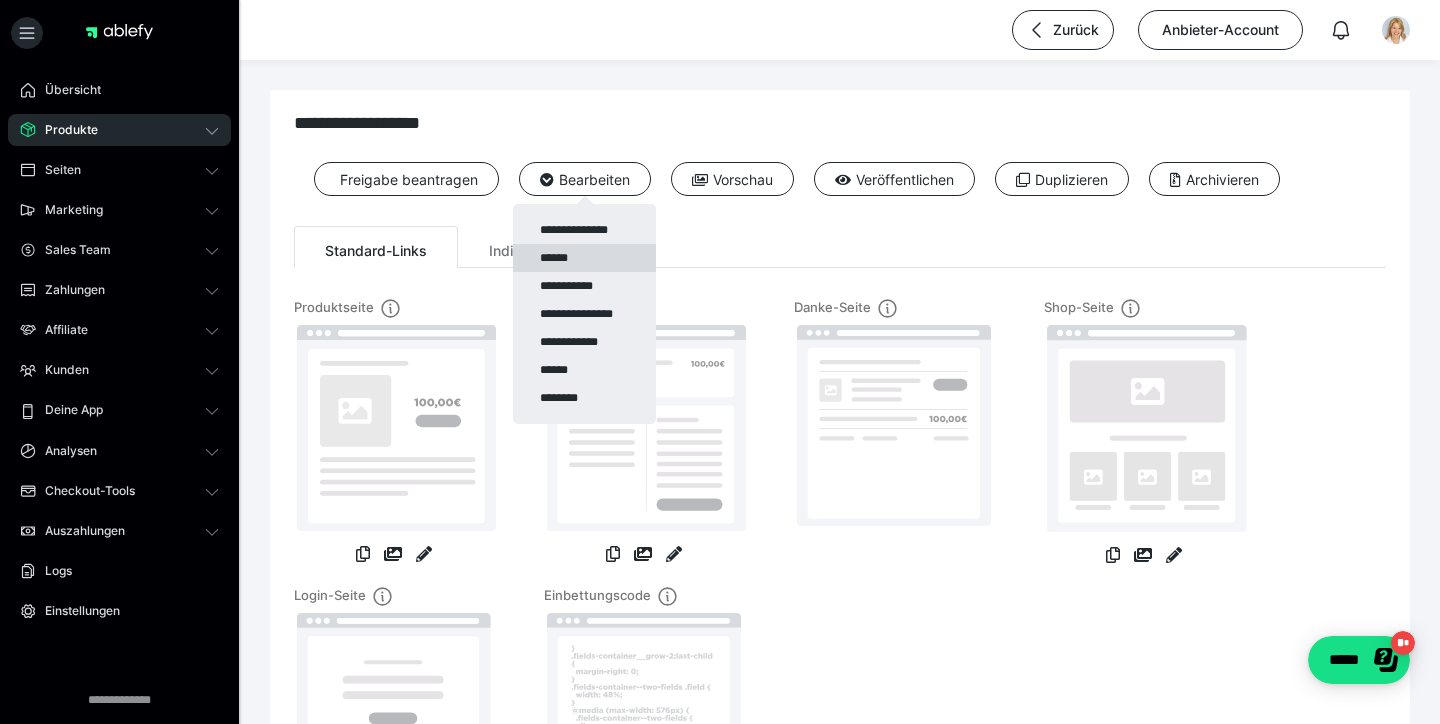 click on "******" at bounding box center (584, 258) 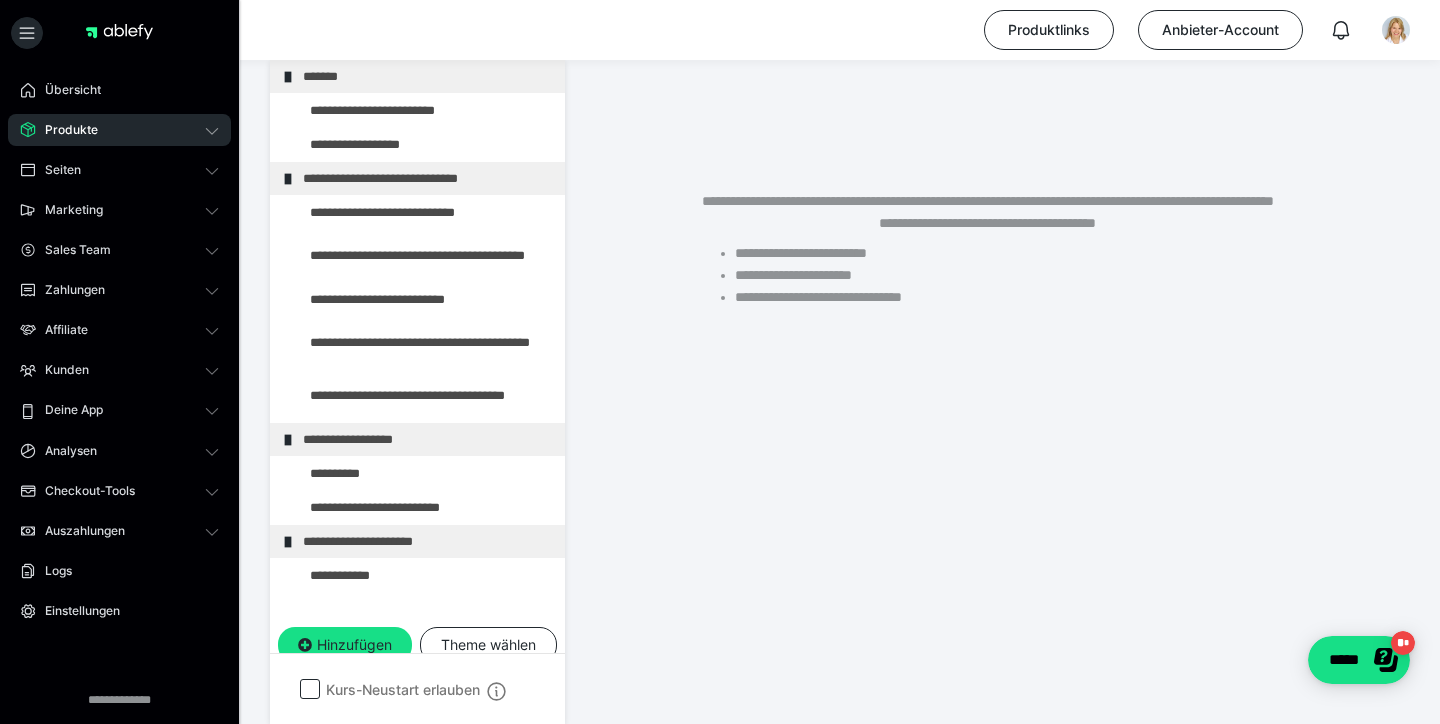 scroll, scrollTop: 374, scrollLeft: 0, axis: vertical 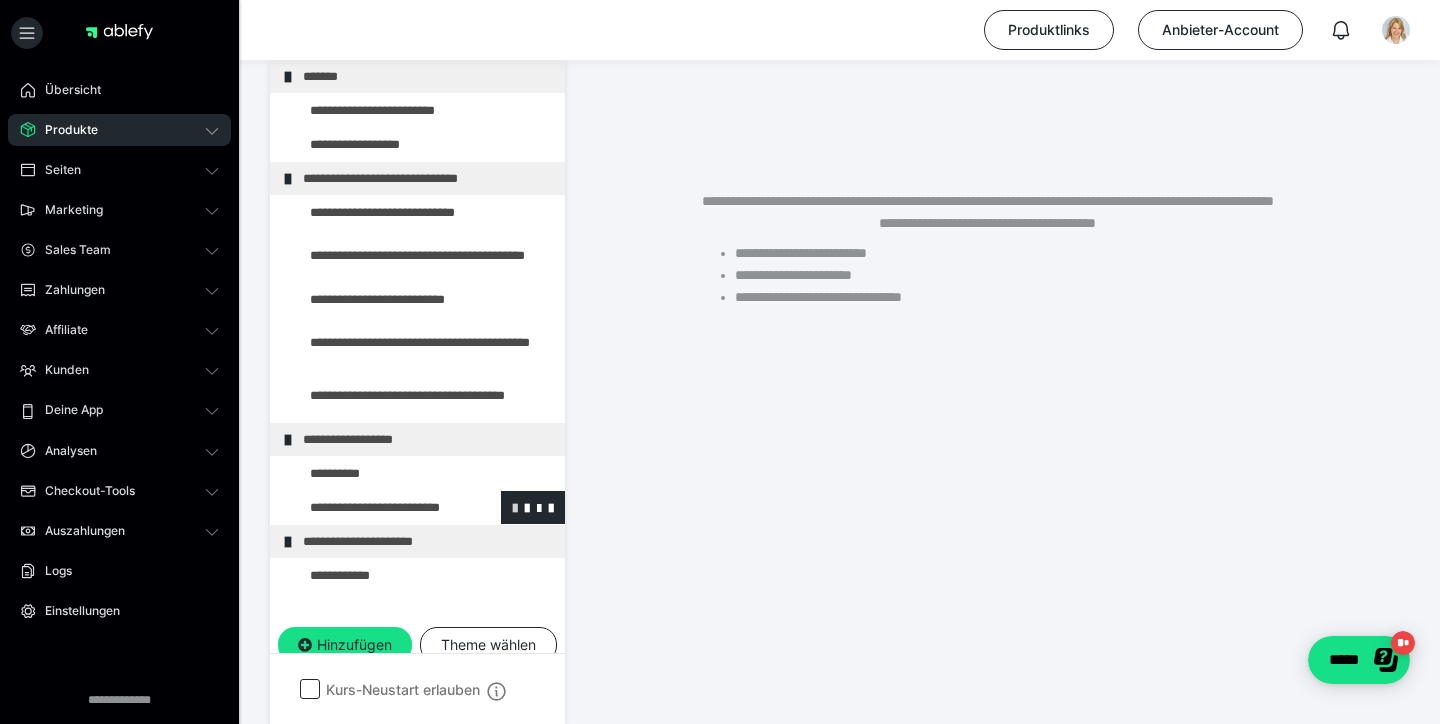 click at bounding box center [515, 507] 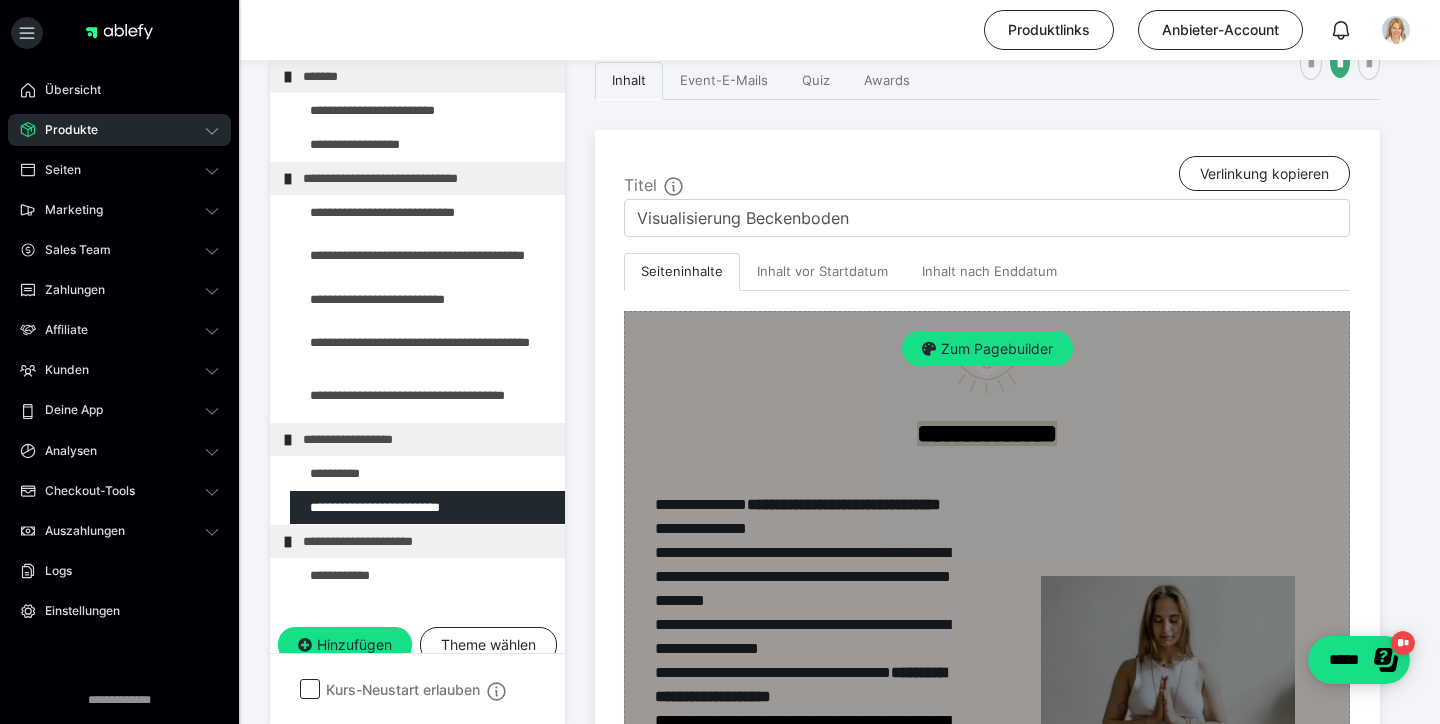scroll, scrollTop: 404, scrollLeft: 0, axis: vertical 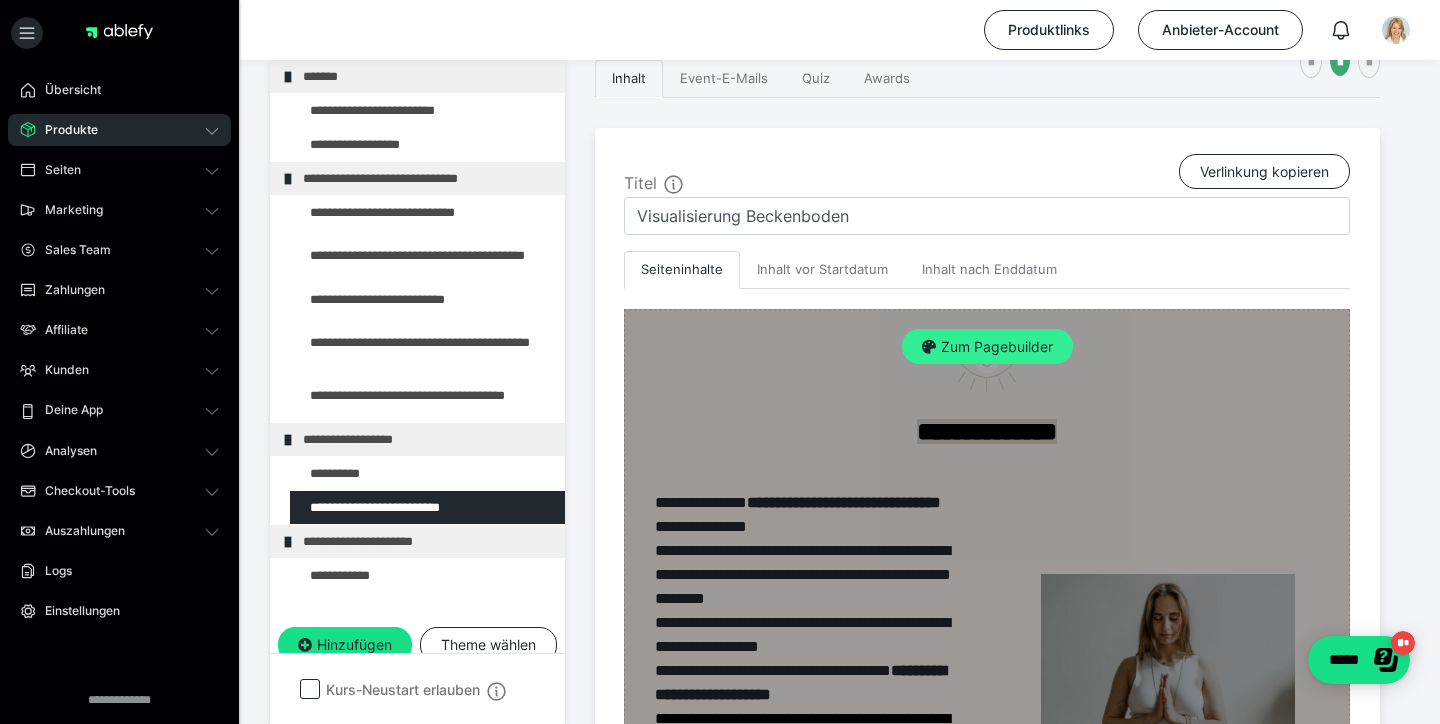 click on "Zum Pagebuilder" at bounding box center [987, 347] 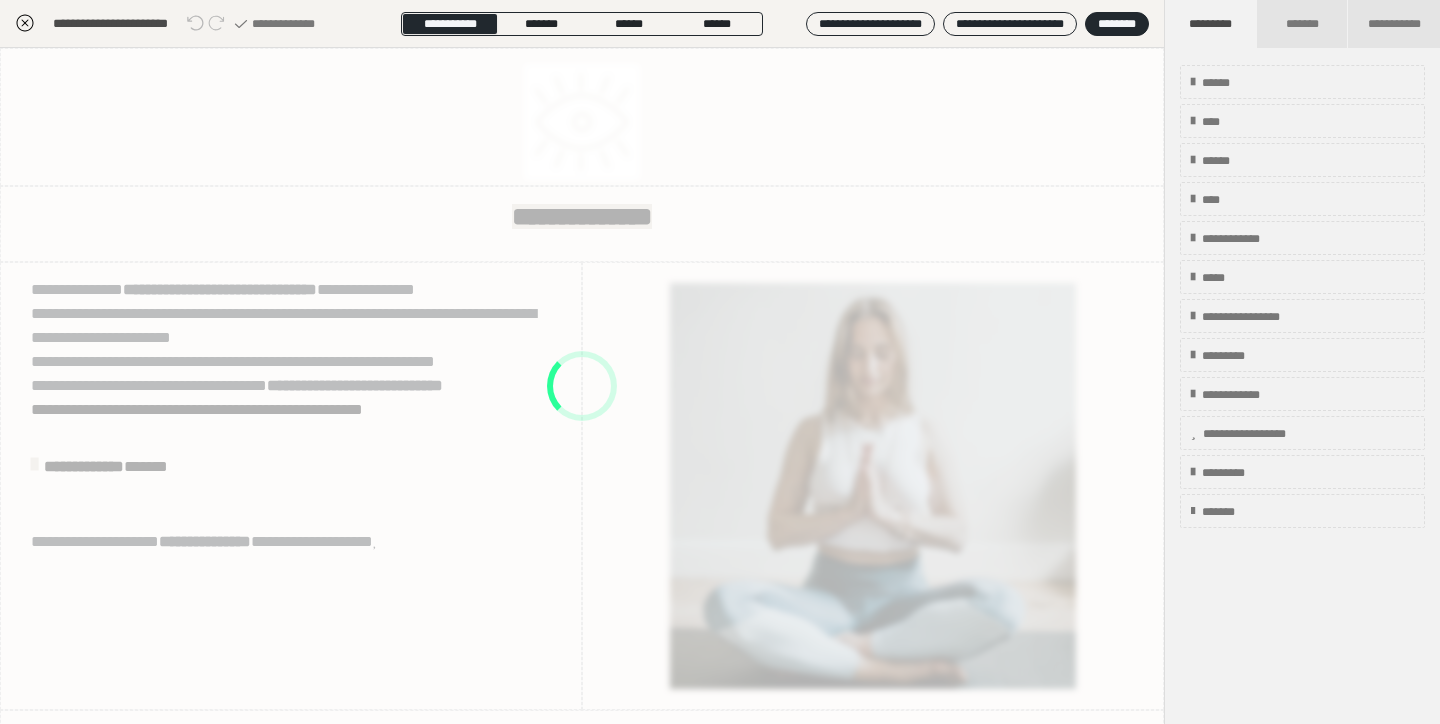 scroll, scrollTop: 374, scrollLeft: 0, axis: vertical 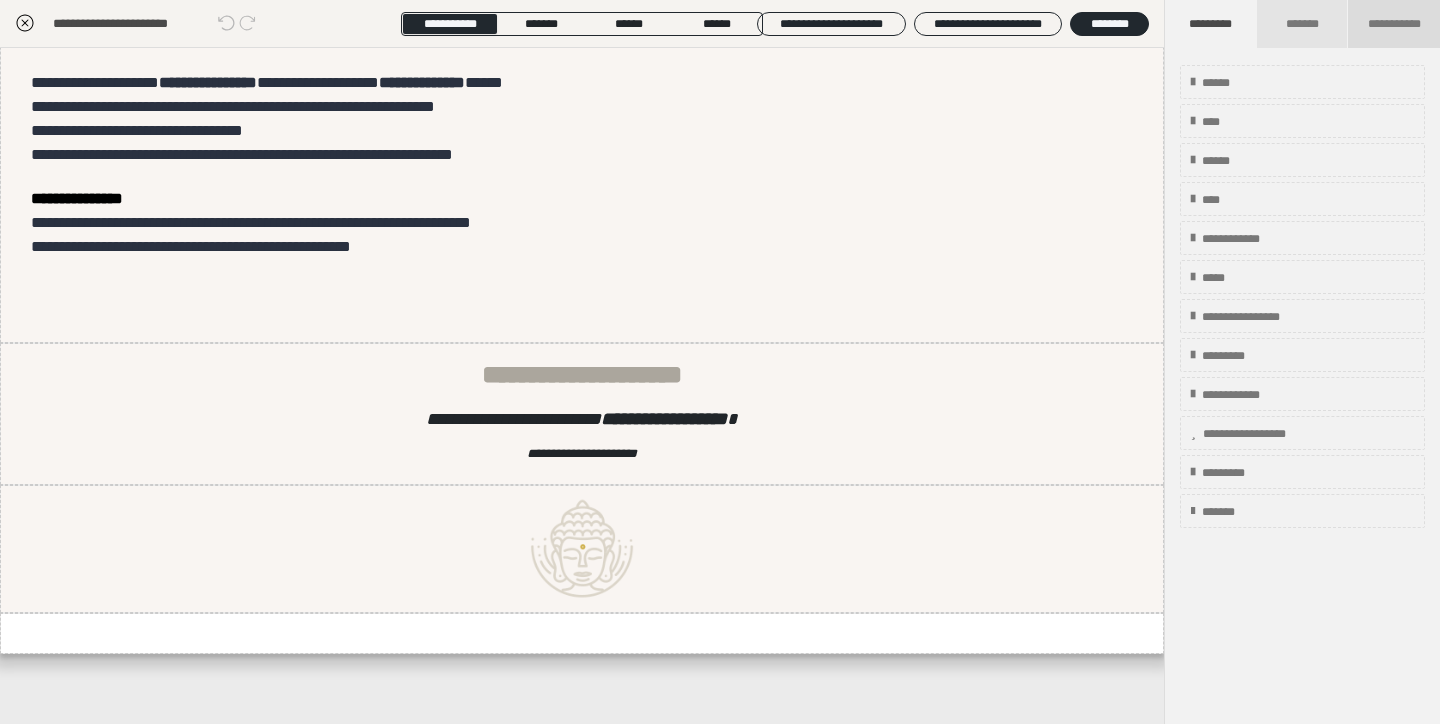 click on "**********" at bounding box center (1394, 24) 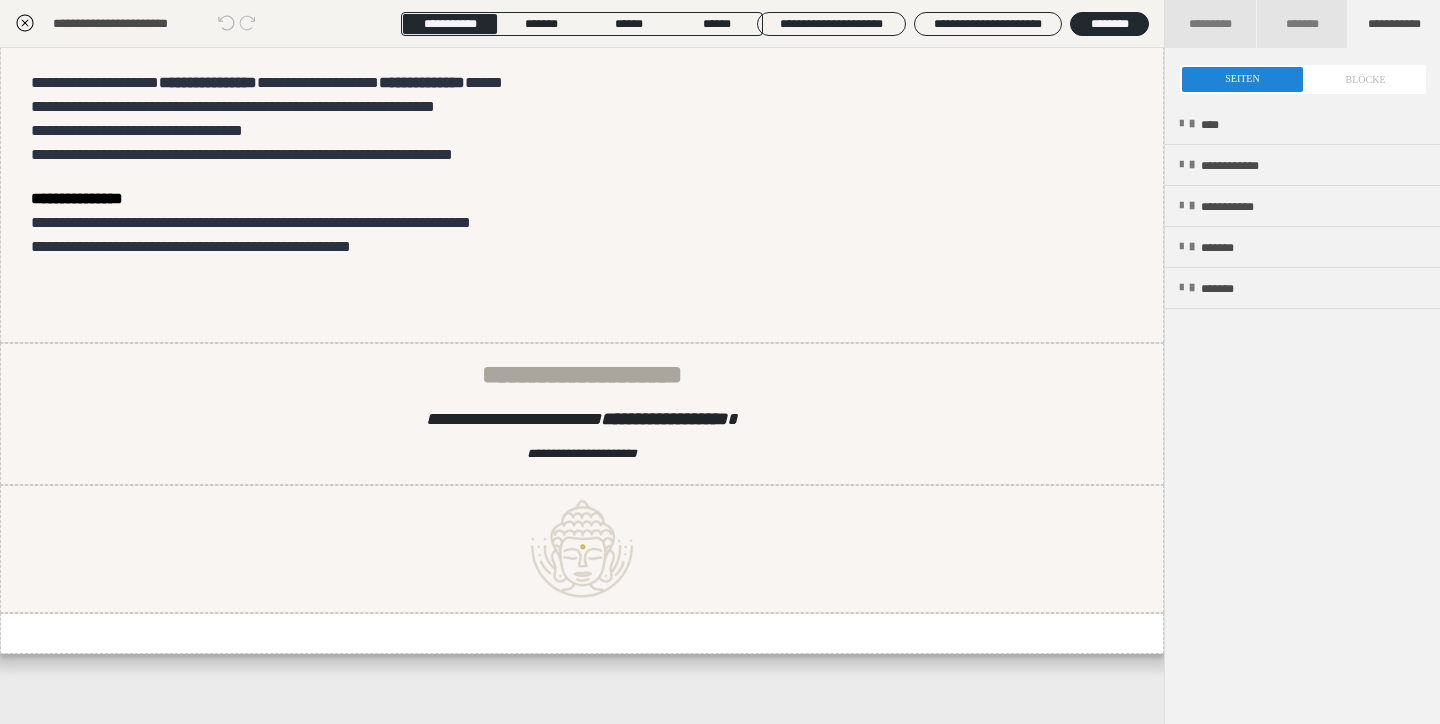 click at bounding box center [1303, 79] 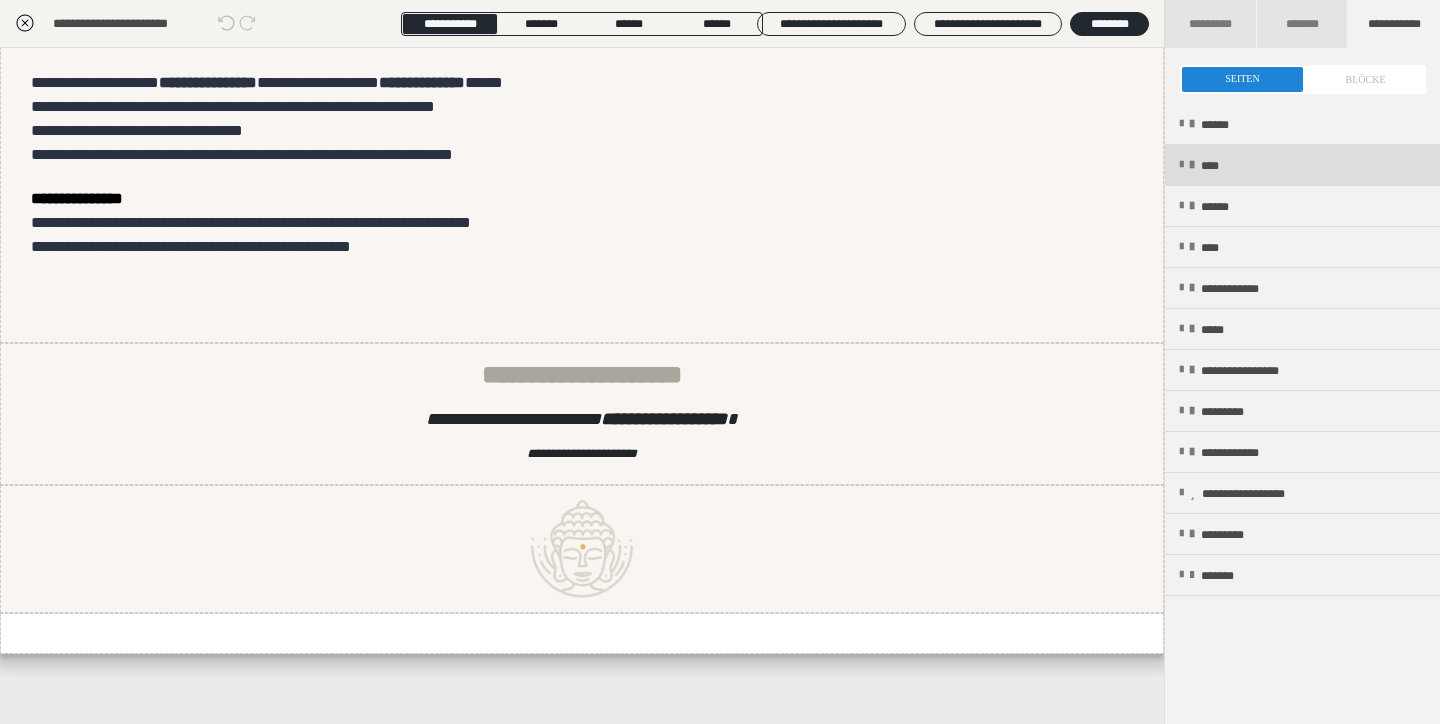 click on "****" at bounding box center (1302, 165) 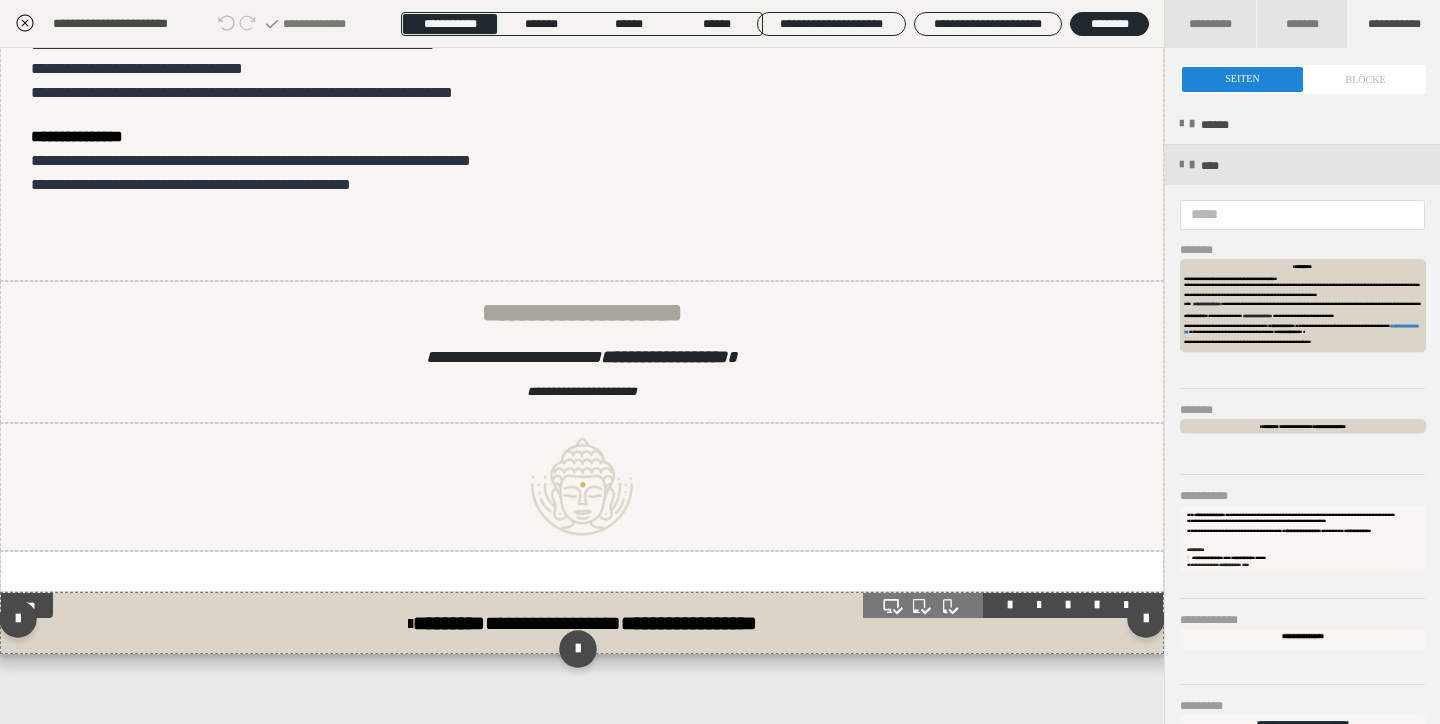 scroll, scrollTop: 881, scrollLeft: 0, axis: vertical 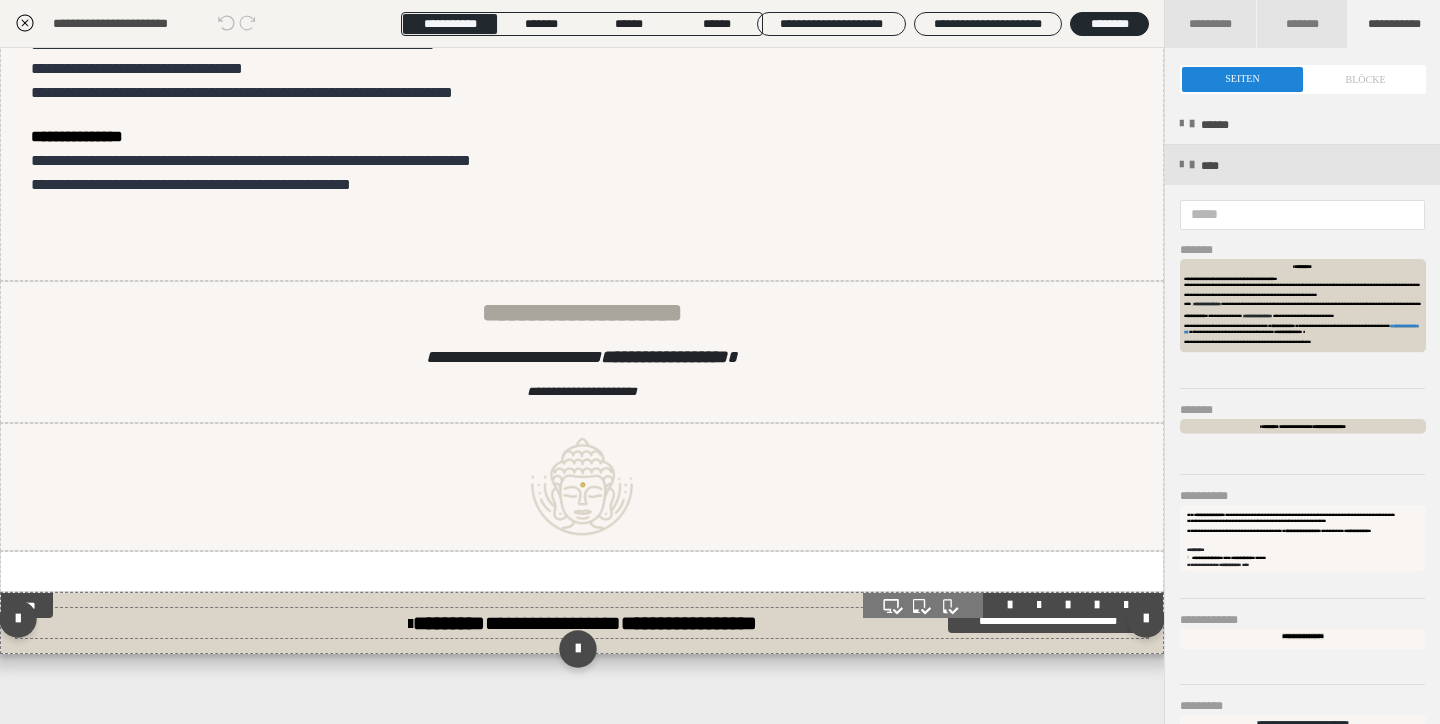 click on "**********" at bounding box center (689, 623) 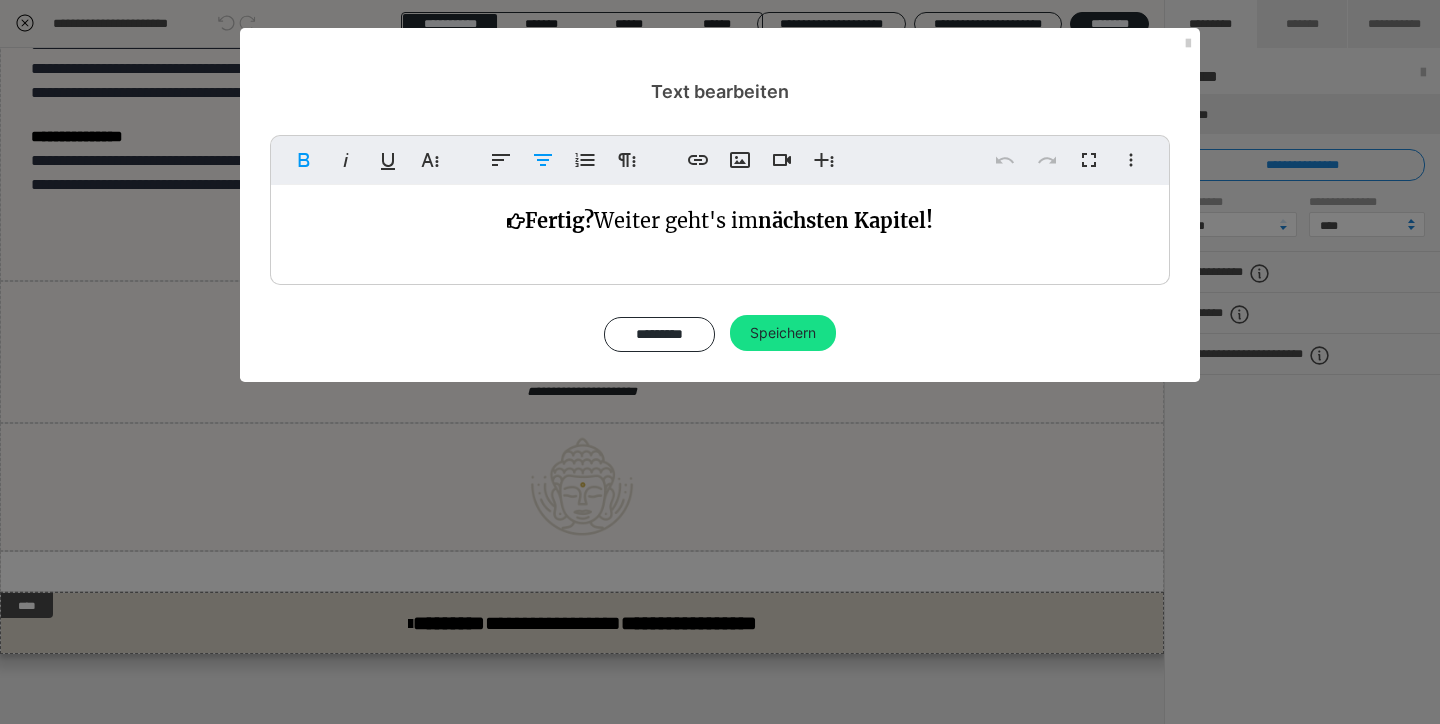 click on "nächsten Kapitel!" at bounding box center (845, 220) 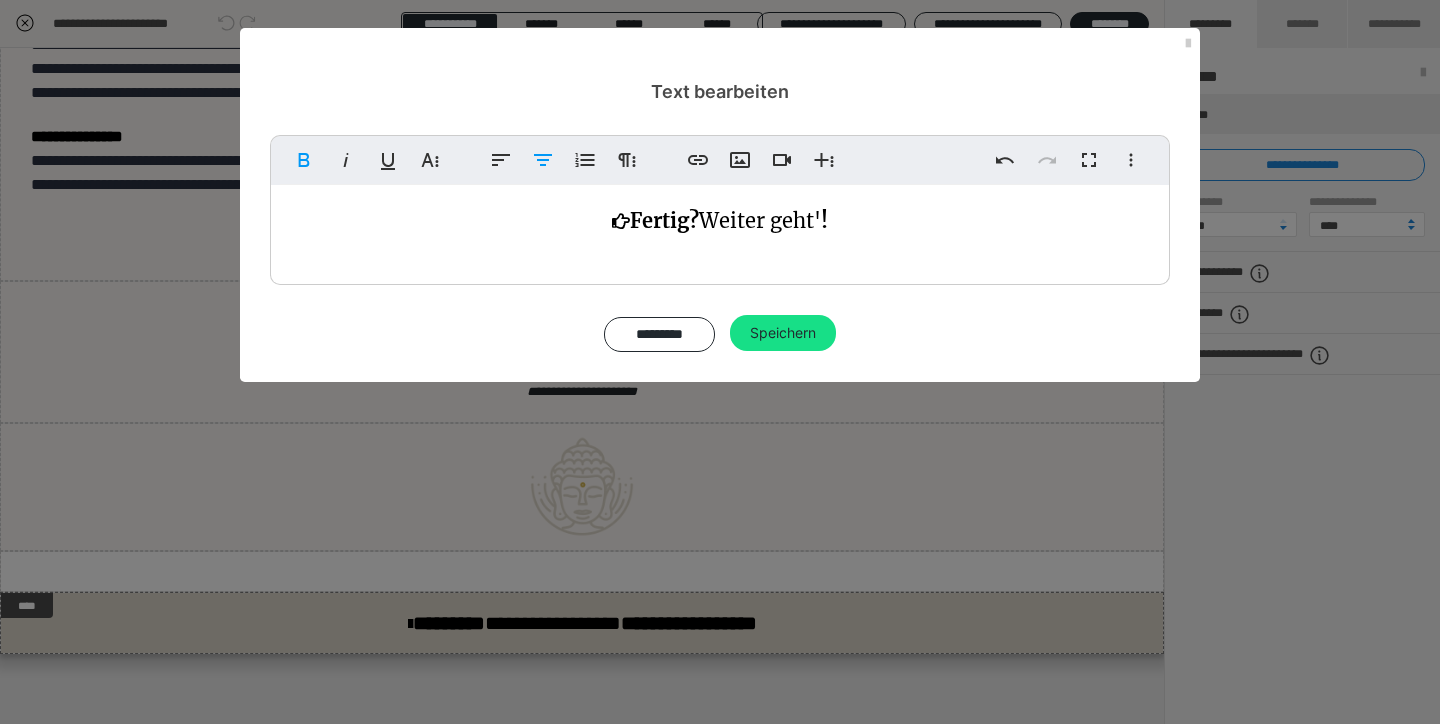 type 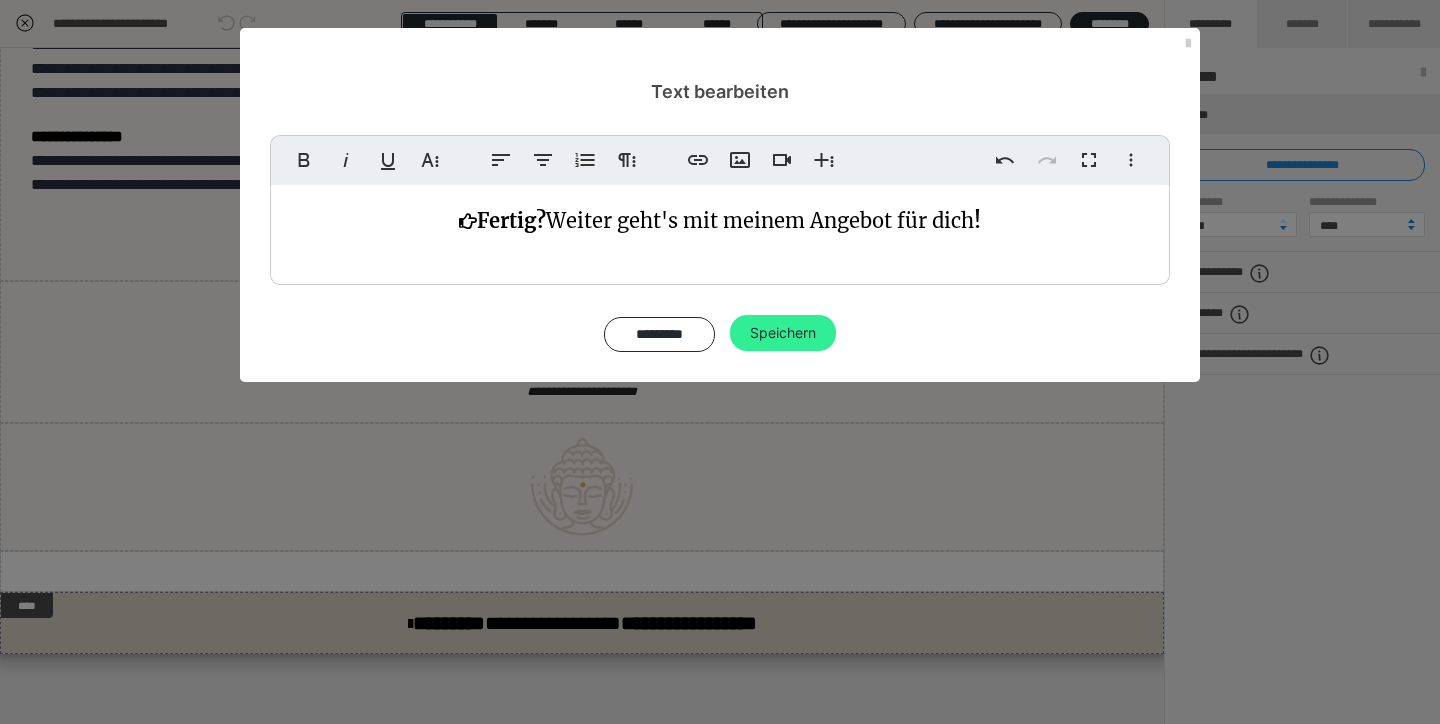 click on "Speichern" at bounding box center (783, 333) 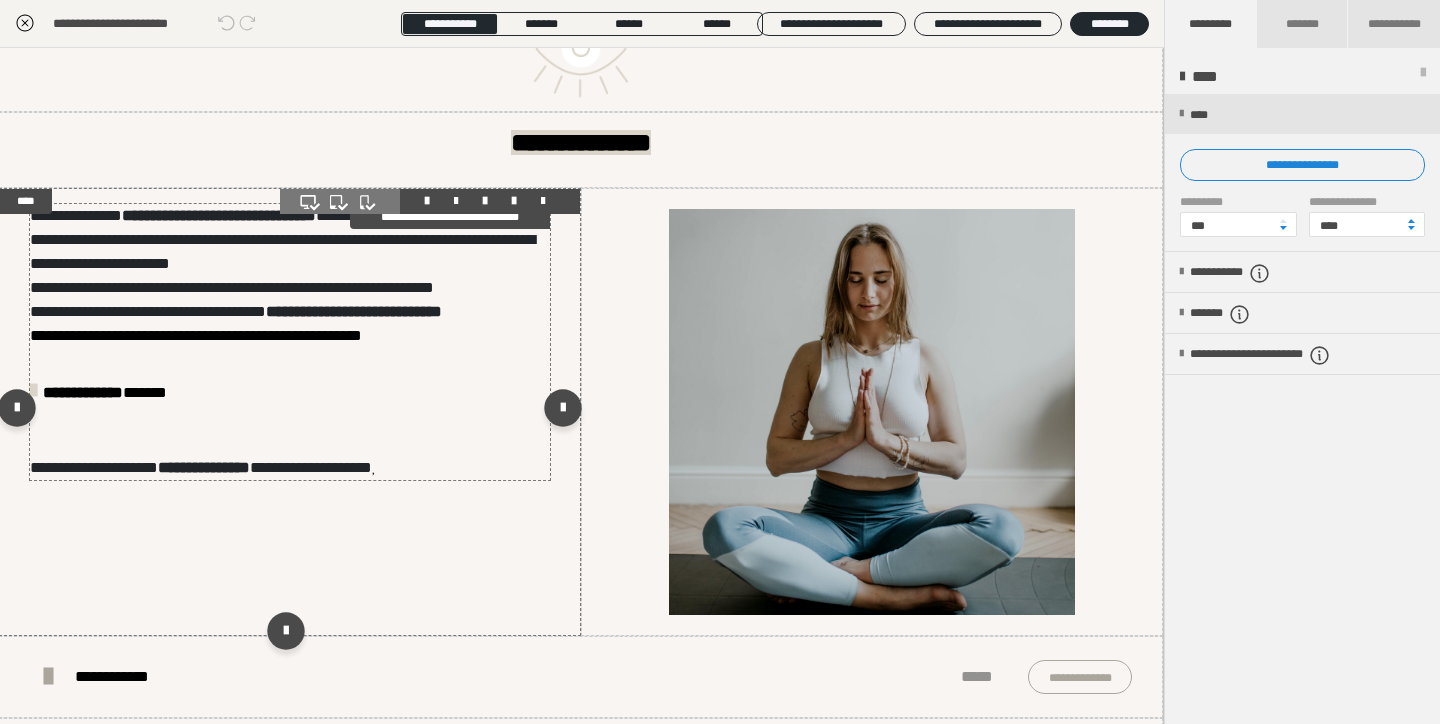 scroll, scrollTop: 72, scrollLeft: 1, axis: both 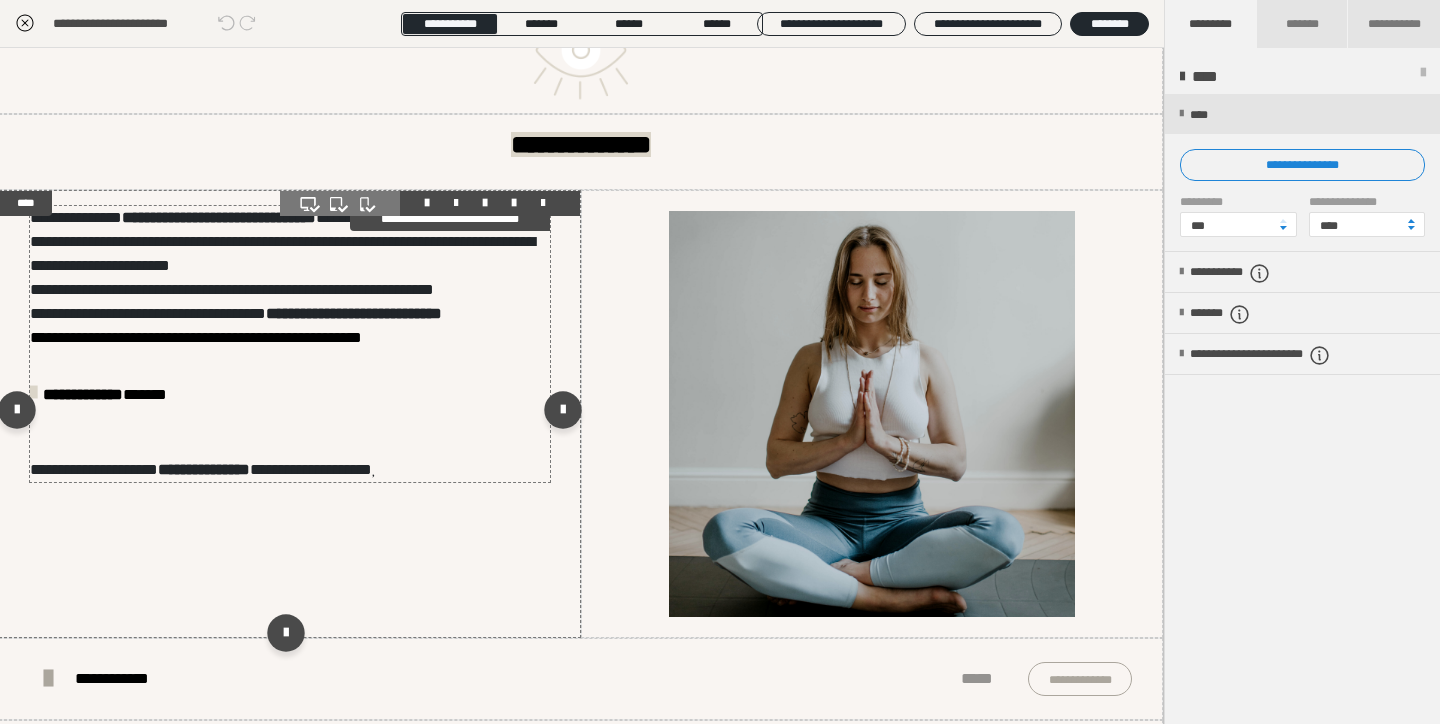 click on "**********" at bounding box center (290, 344) 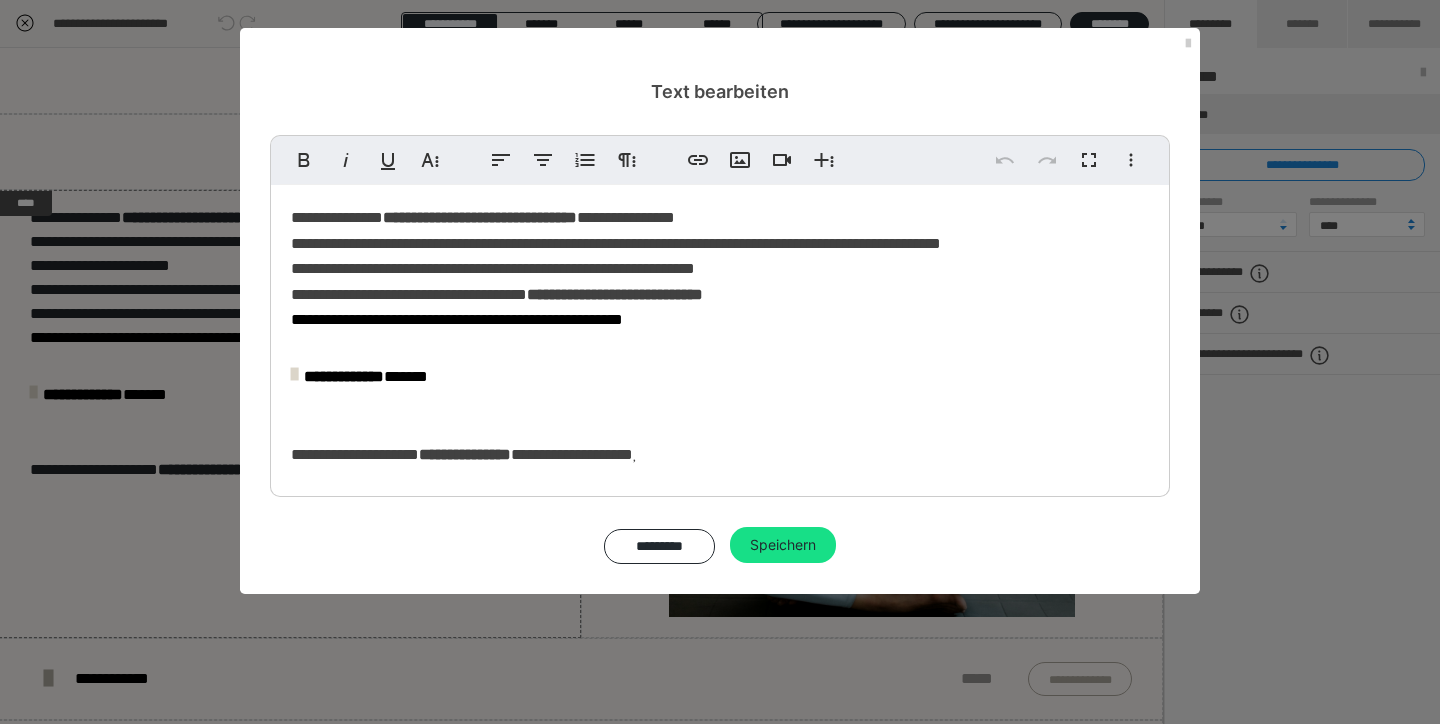 click on "**********" at bounding box center [616, 243] 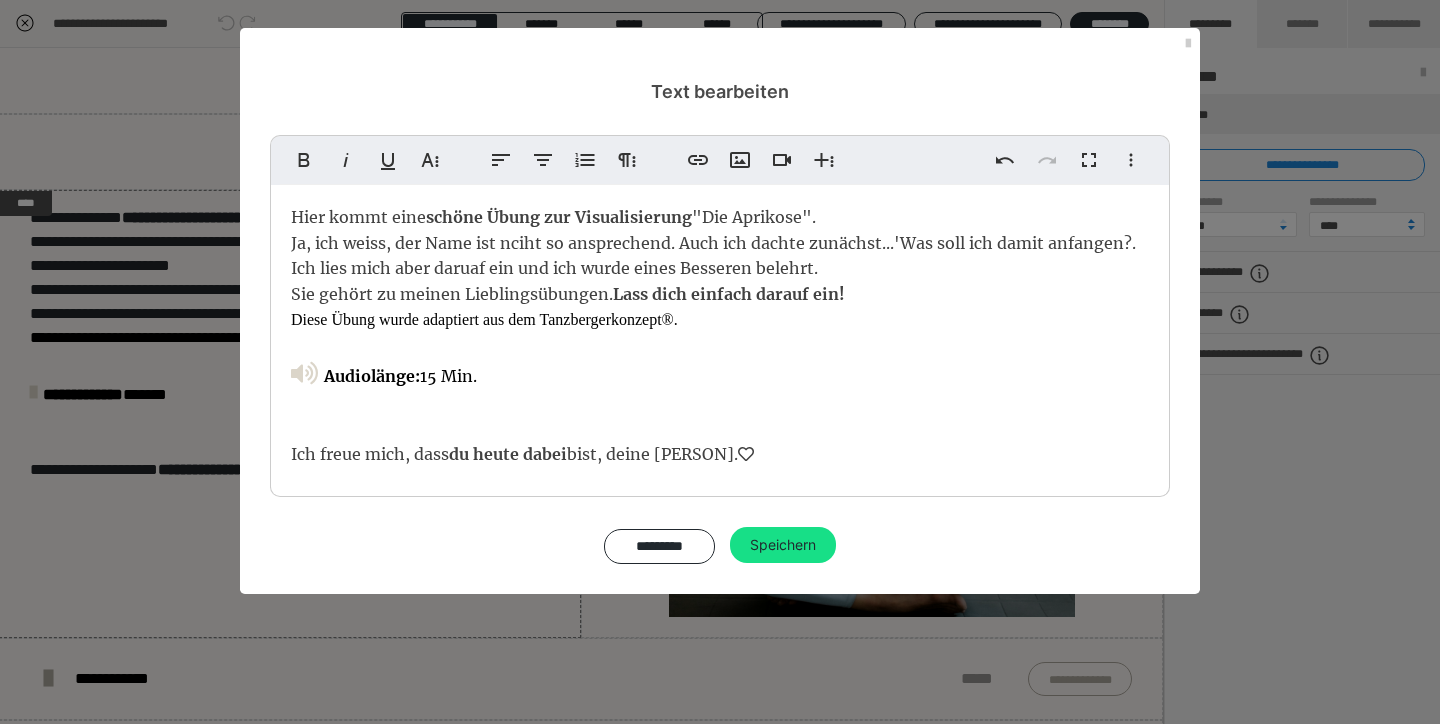 click on "Hier kommt eine  schöne Übung zur Visualisierung  "Die Aprikose".  Ja, ich weiss, der Name ist nciht so ansprechend. Auch ich dachte zunächst...'Was soll ich damit anfangen?. Ich lies mich aber daruaf ein und ich wurde eines Besseren belehrt.  Sie gehört zu meinen Lieblingsübungen.  Lass dich einfach darauf ein! Diese Übung wurde adaptiert aus dem Tanzbergerkonzept®.    Audiolänge:  15 Min. Ich freue mich, dass  du heute dabei  bist, deine [PERSON]." at bounding box center (720, 336) 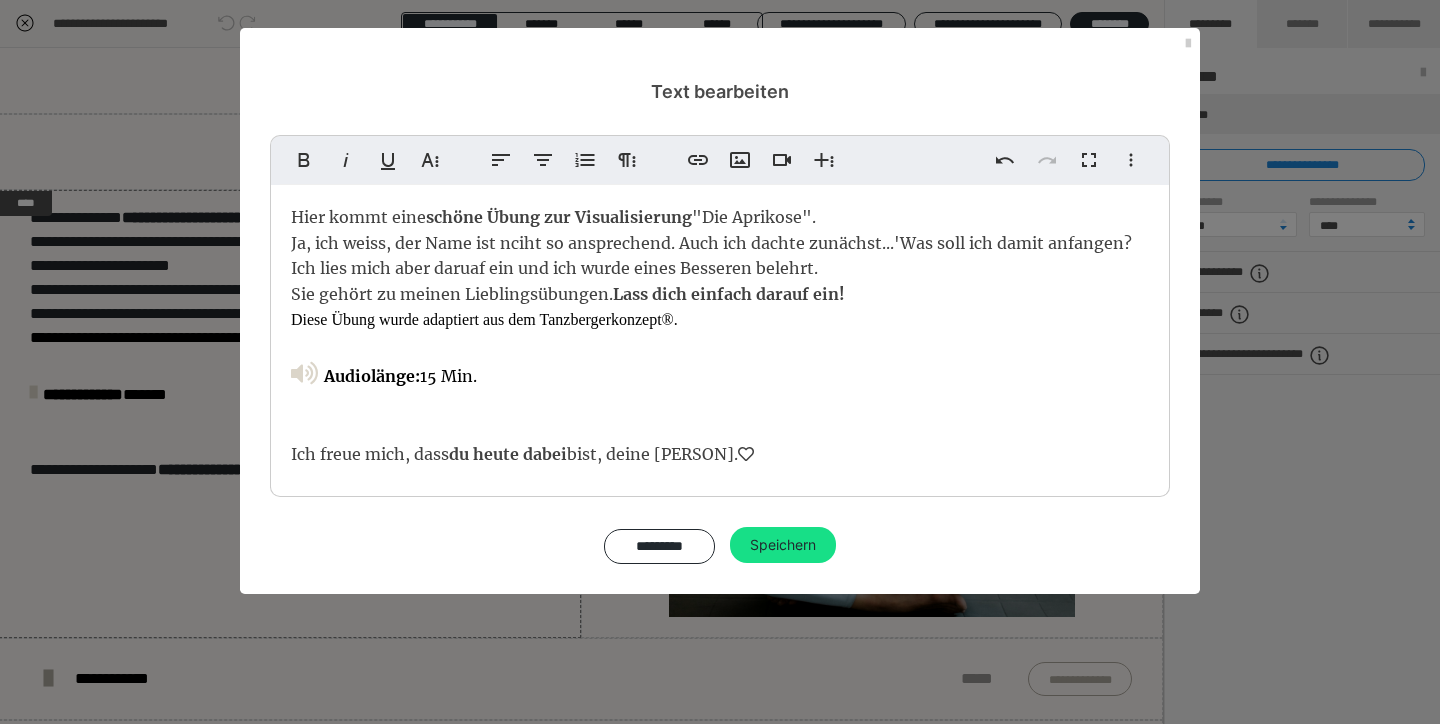 type 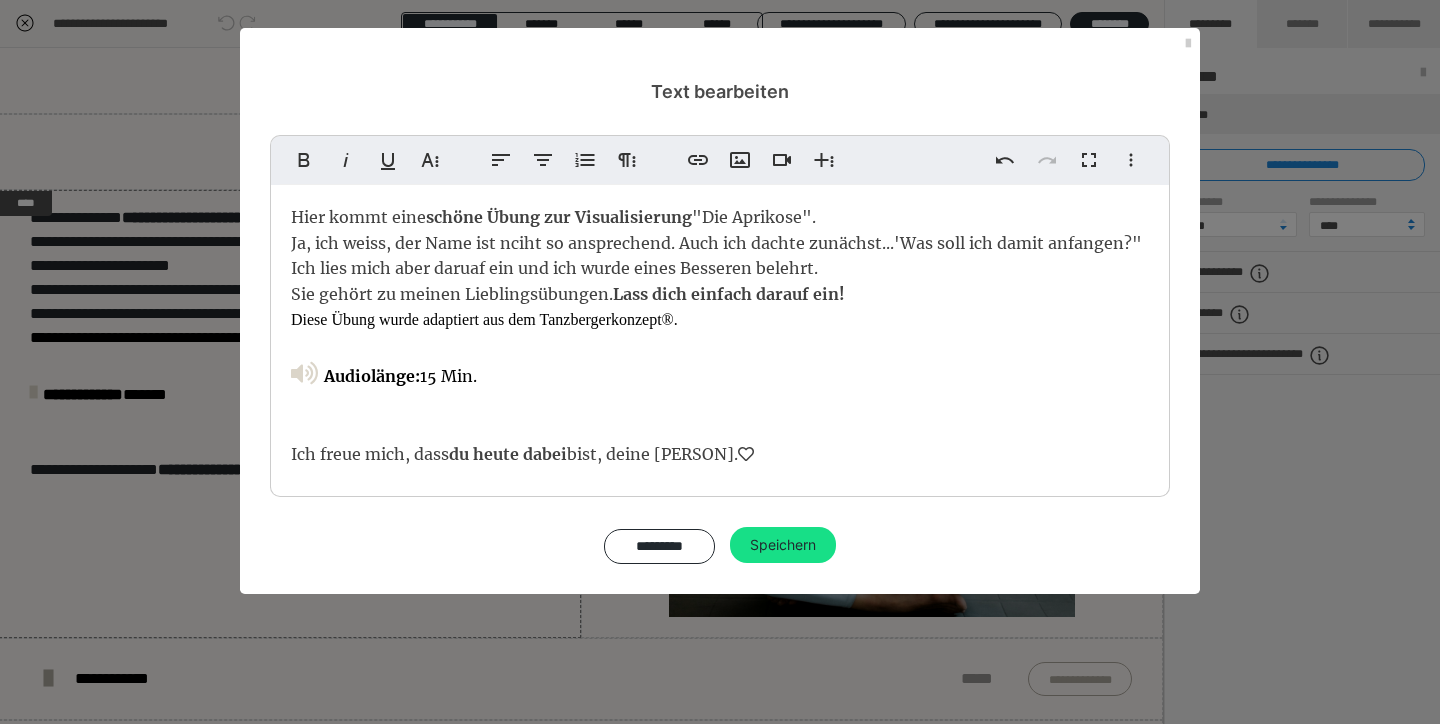 click on "Ja, ich weiss, der Name ist nciht so ansprechend. Auch ich dachte zunächst...'Was soll ich damit anfangen?"" at bounding box center (716, 243) 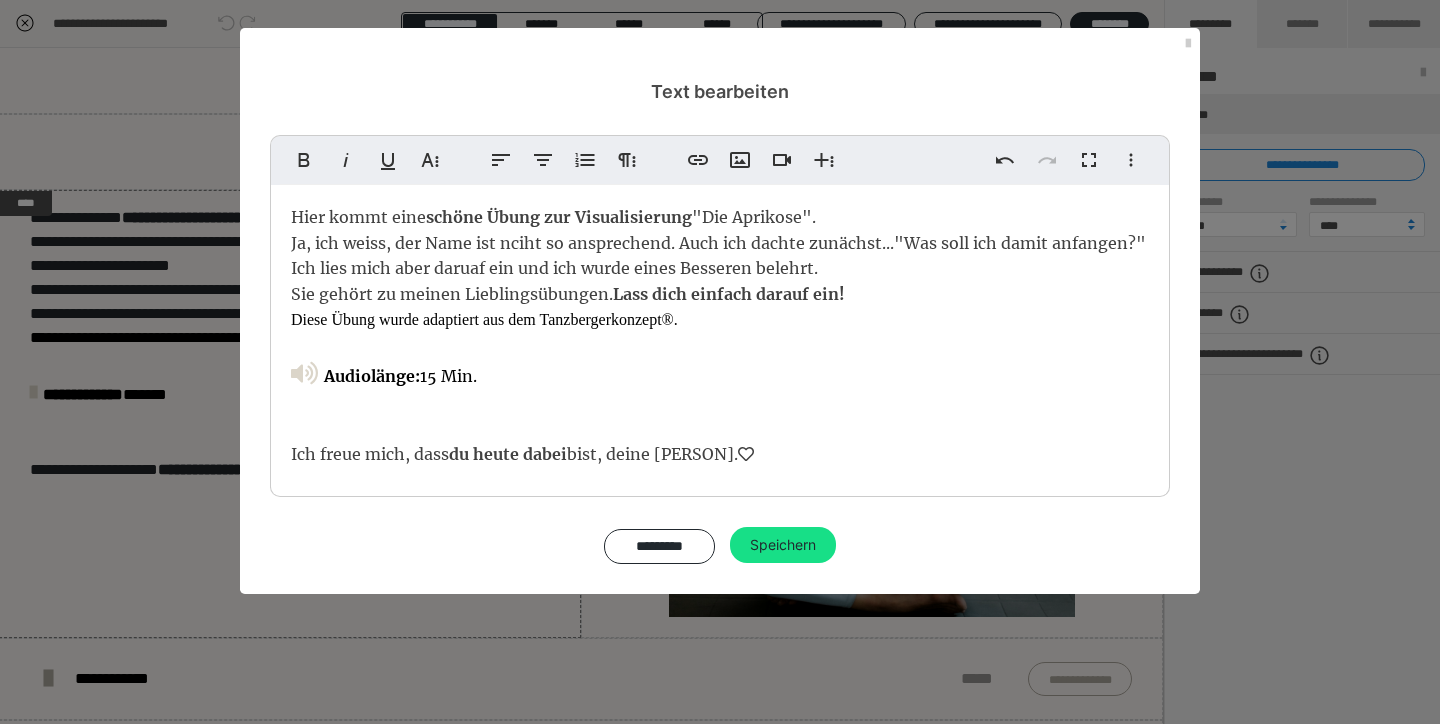 click on "Hier kommt eine  schöne Übung zur Visualisierung  "Die Aprikose".  Ja, ich weiss, der Name ist nciht so ansprechend. Auch ich dachte zunächst..."Was soll ich damit anfangen?" Ich lies mich aber daruaf ein und ich wurde eines Besseren belehrt.  Sie gehört zu meinen Lieblingsübungen.  Lass dich einfach darauf ein! Diese Übung wurde adaptiert aus dem Tanzbergerkonzept®.    Audiolänge:  15 Min. Ich freue mich, dass  du heute dabei  bist, deine [PERSON]." at bounding box center (720, 336) 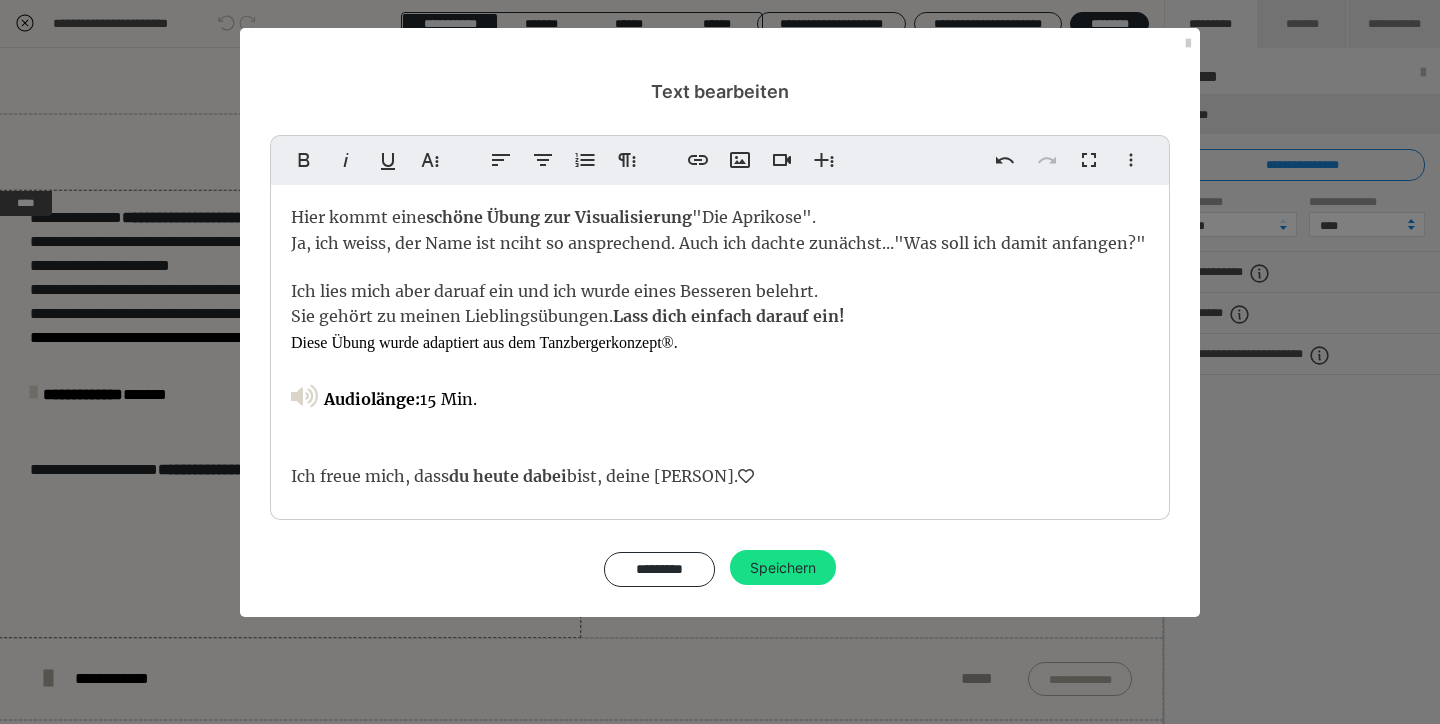 click on "Ich lies mich aber daruaf ein und ich wurde eines Besseren belehrt." at bounding box center [554, 291] 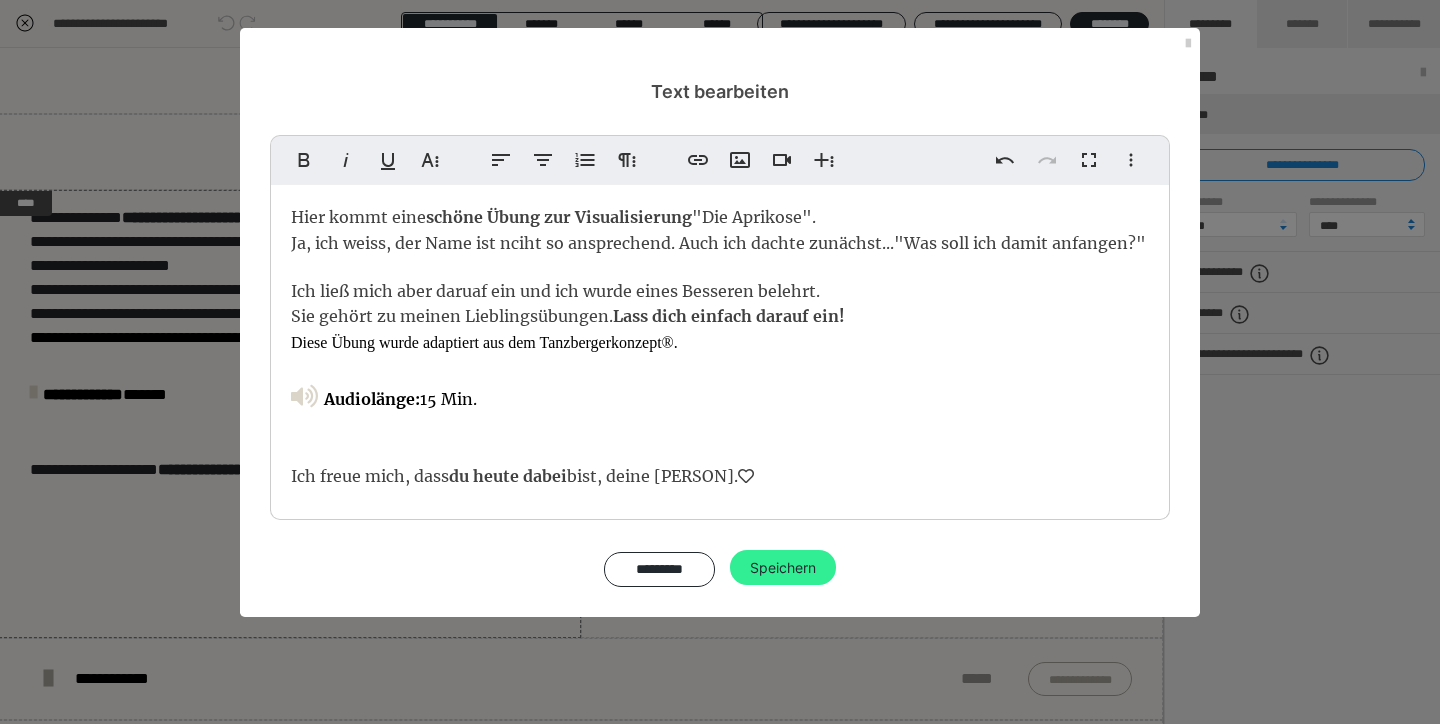 click on "Speichern" at bounding box center [783, 568] 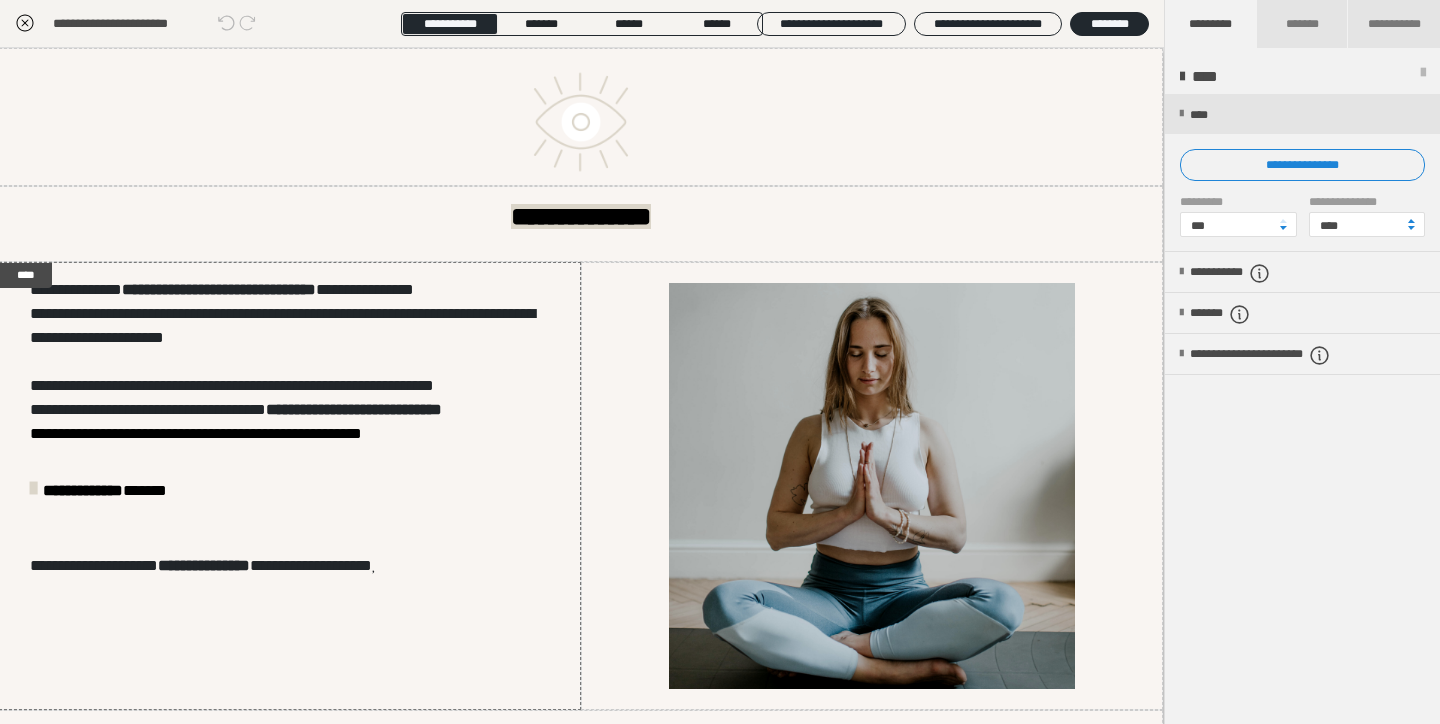 scroll, scrollTop: 0, scrollLeft: 1, axis: horizontal 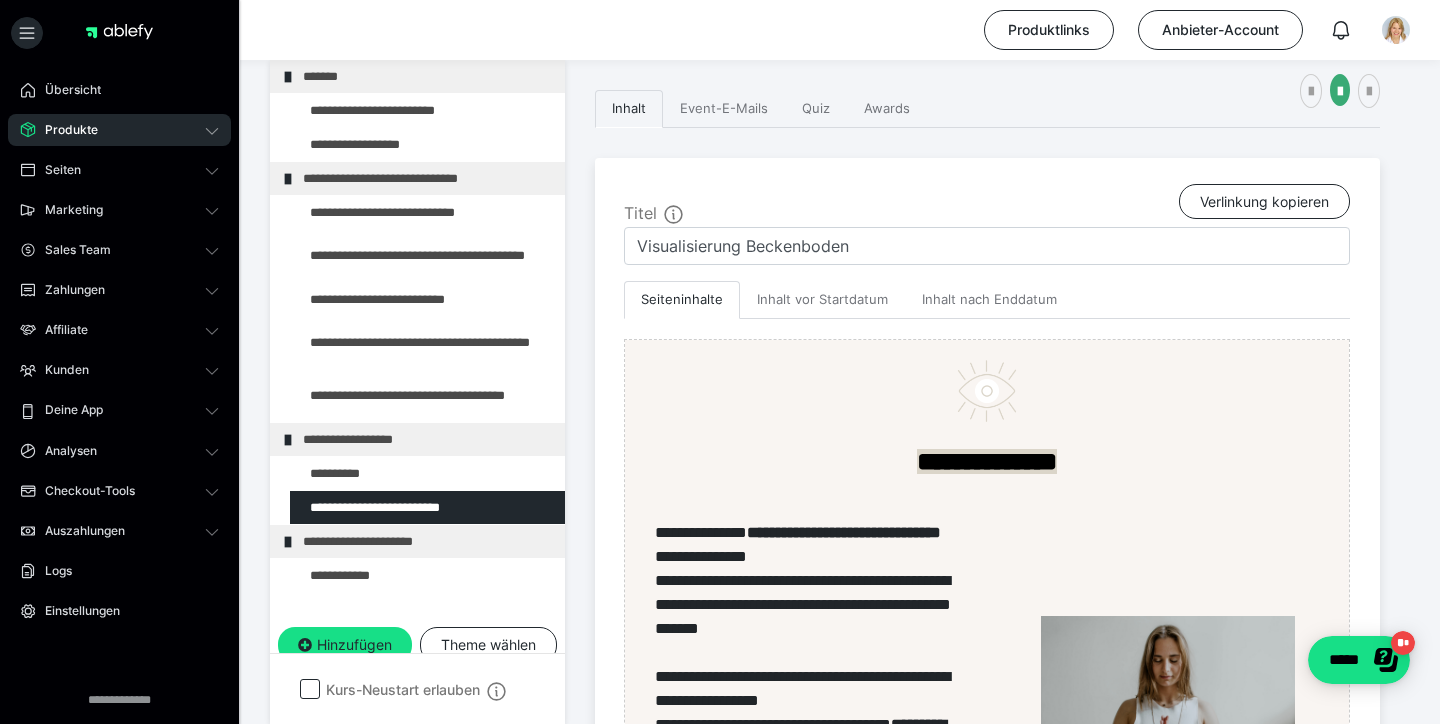 click on "Produkte" at bounding box center (64, 130) 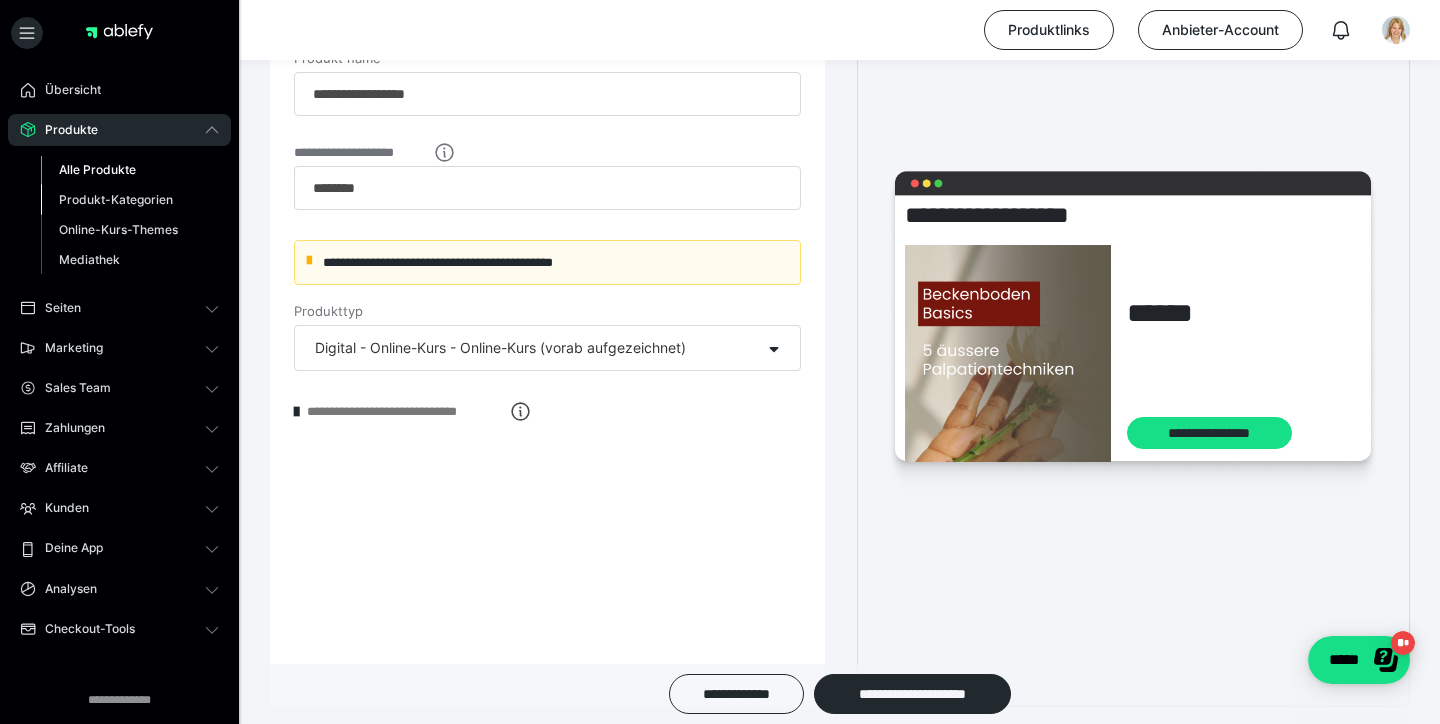 click on "Produkt-Kategorien" at bounding box center (116, 199) 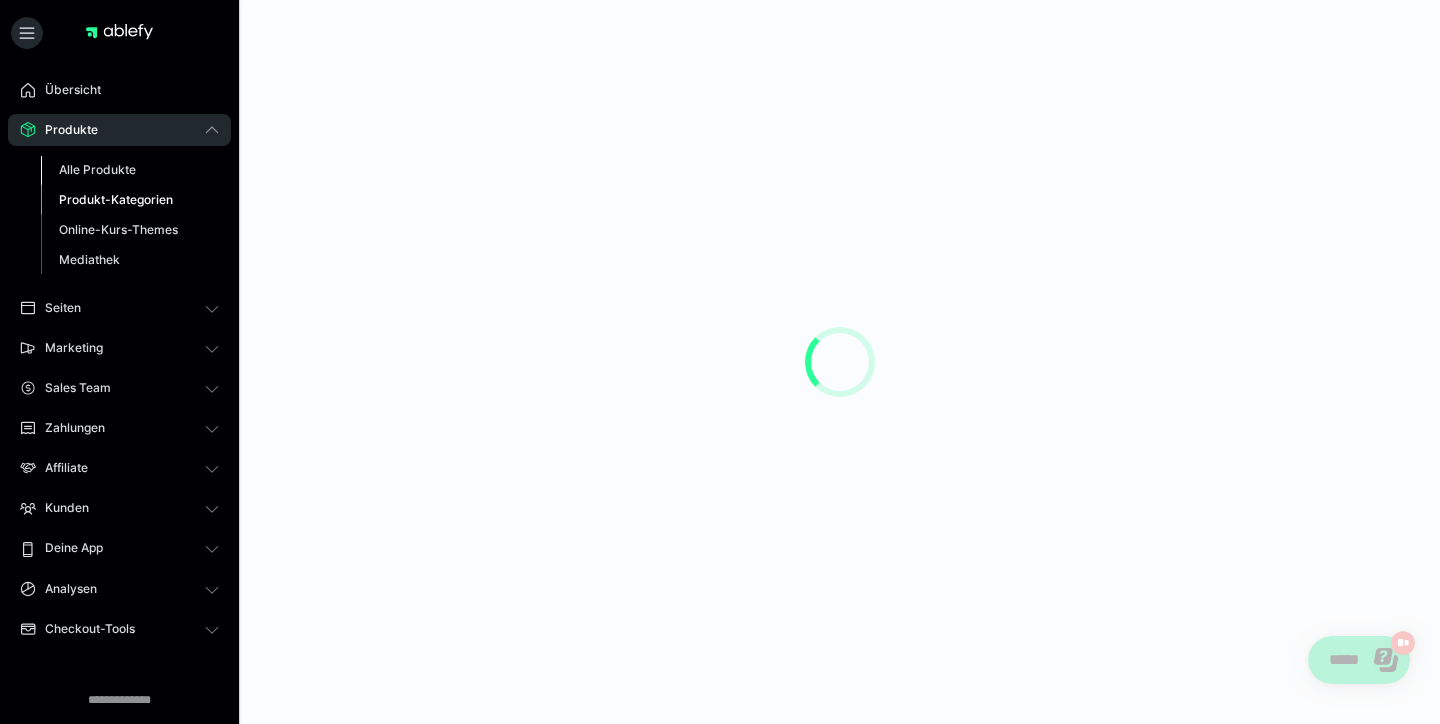 scroll, scrollTop: 0, scrollLeft: 0, axis: both 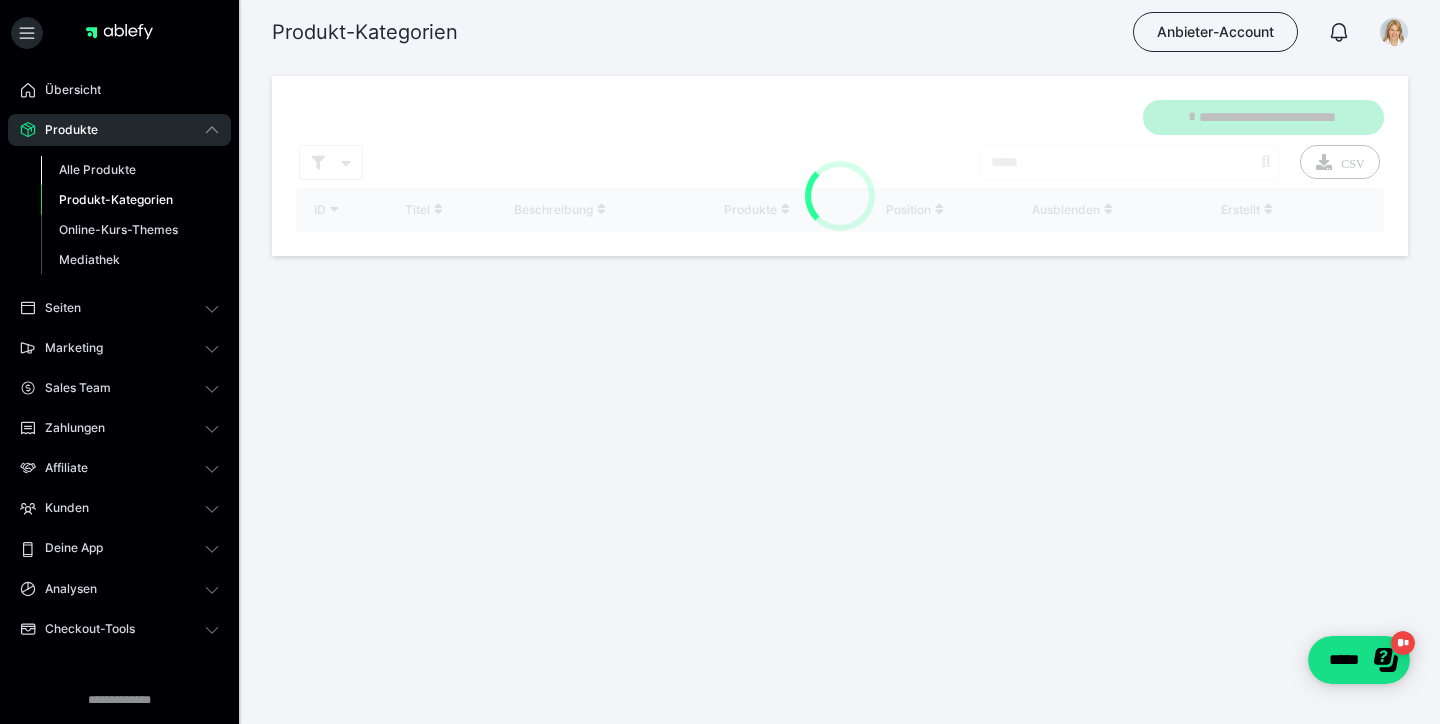 click on "Alle Produkte" at bounding box center [97, 169] 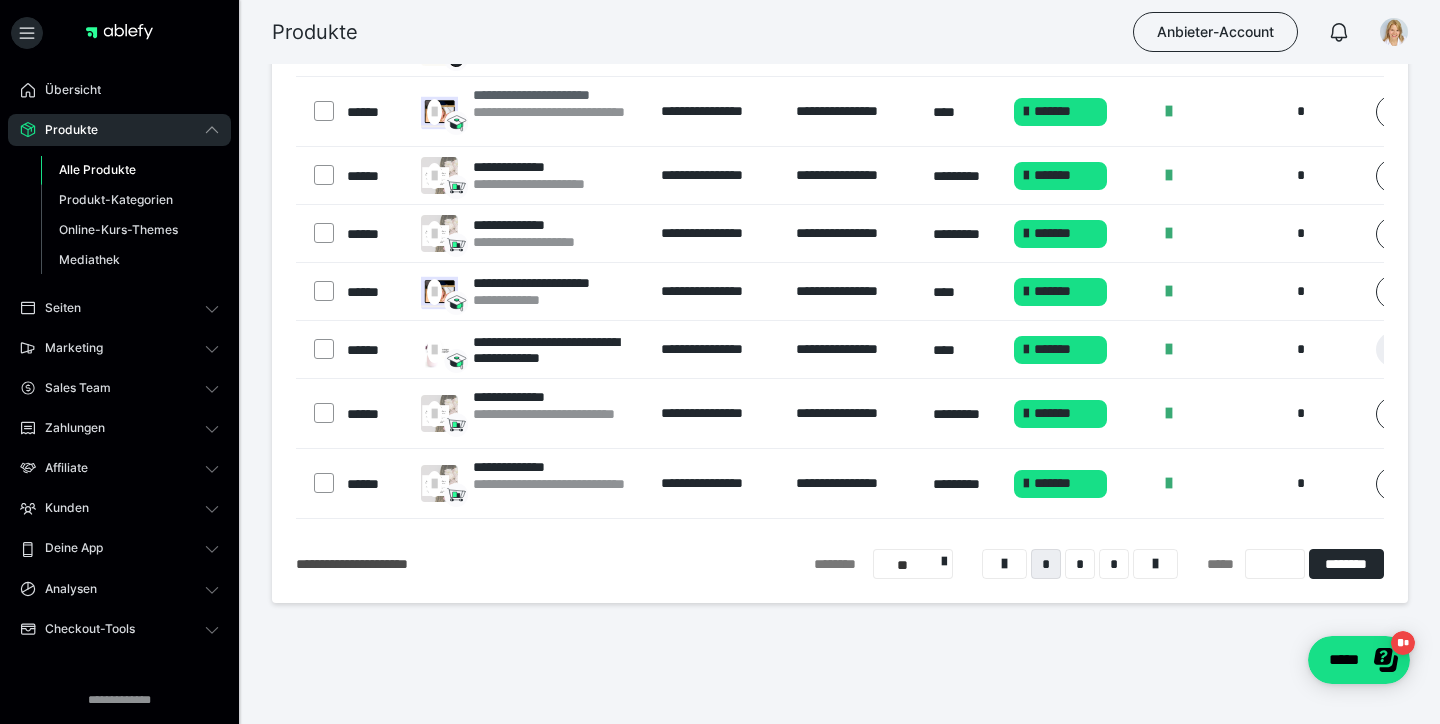 scroll, scrollTop: 318, scrollLeft: 0, axis: vertical 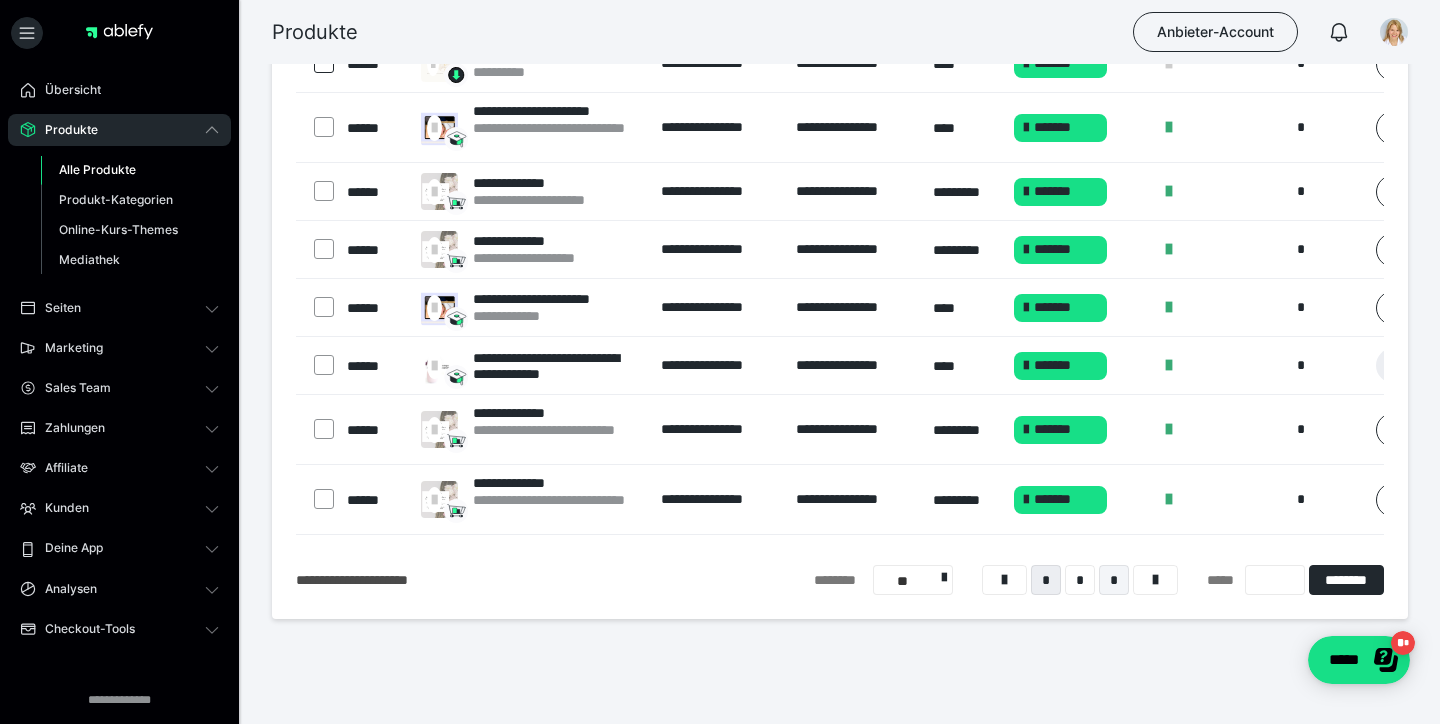 click on "*" at bounding box center (1114, 580) 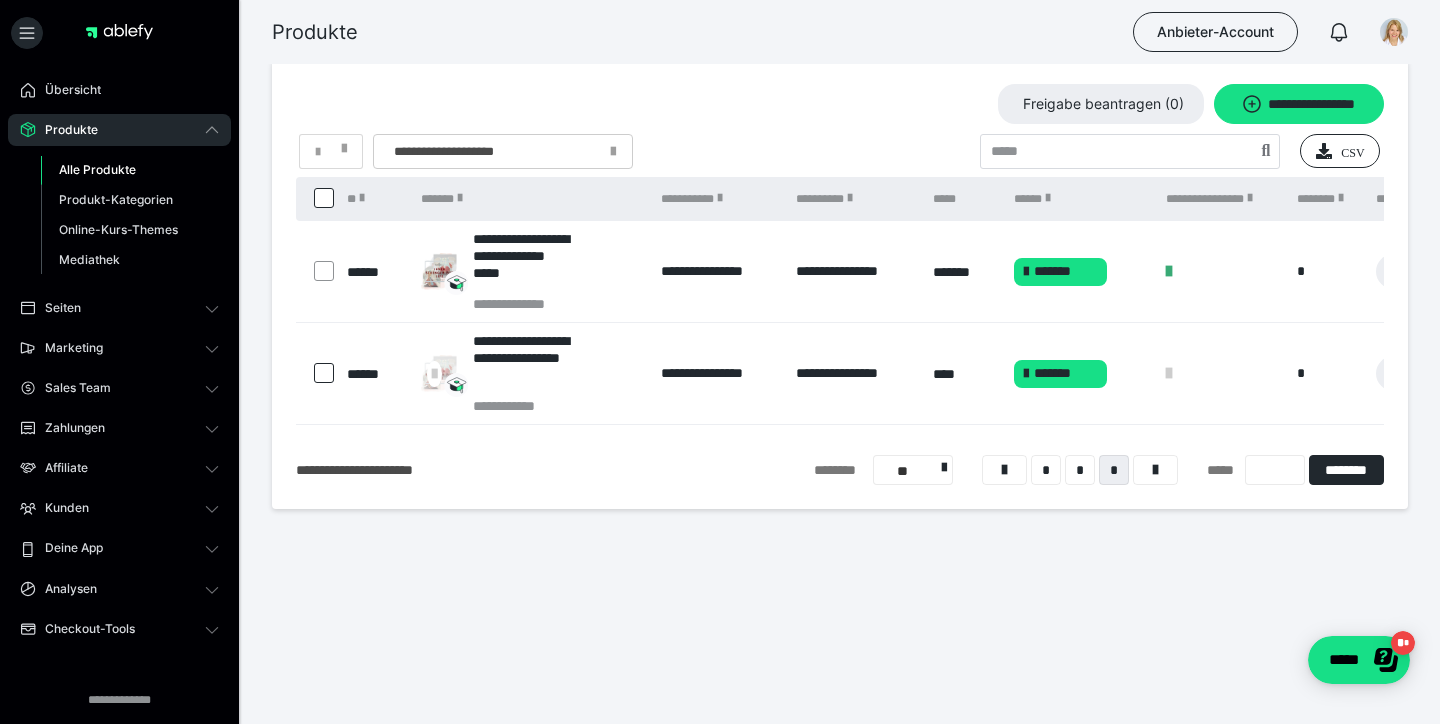 scroll, scrollTop: 0, scrollLeft: 0, axis: both 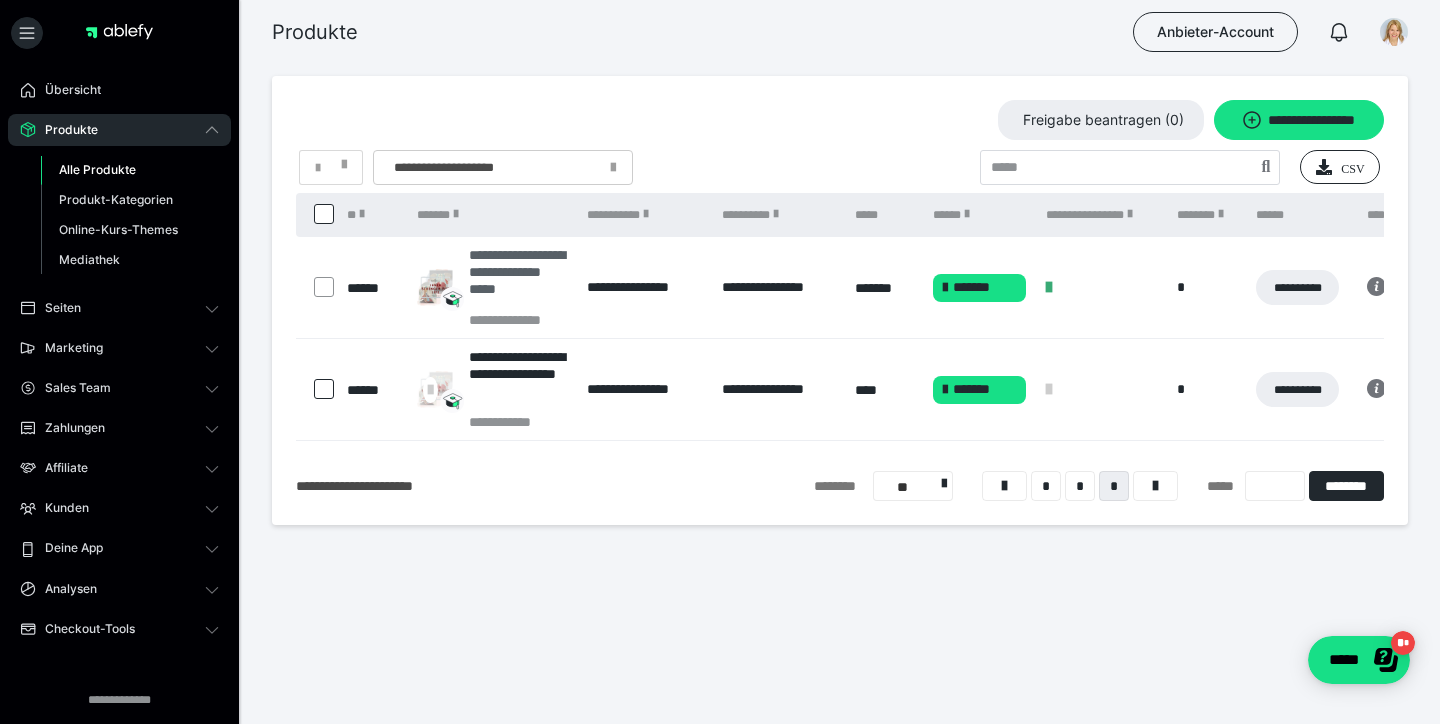 click on "**********" at bounding box center (518, 279) 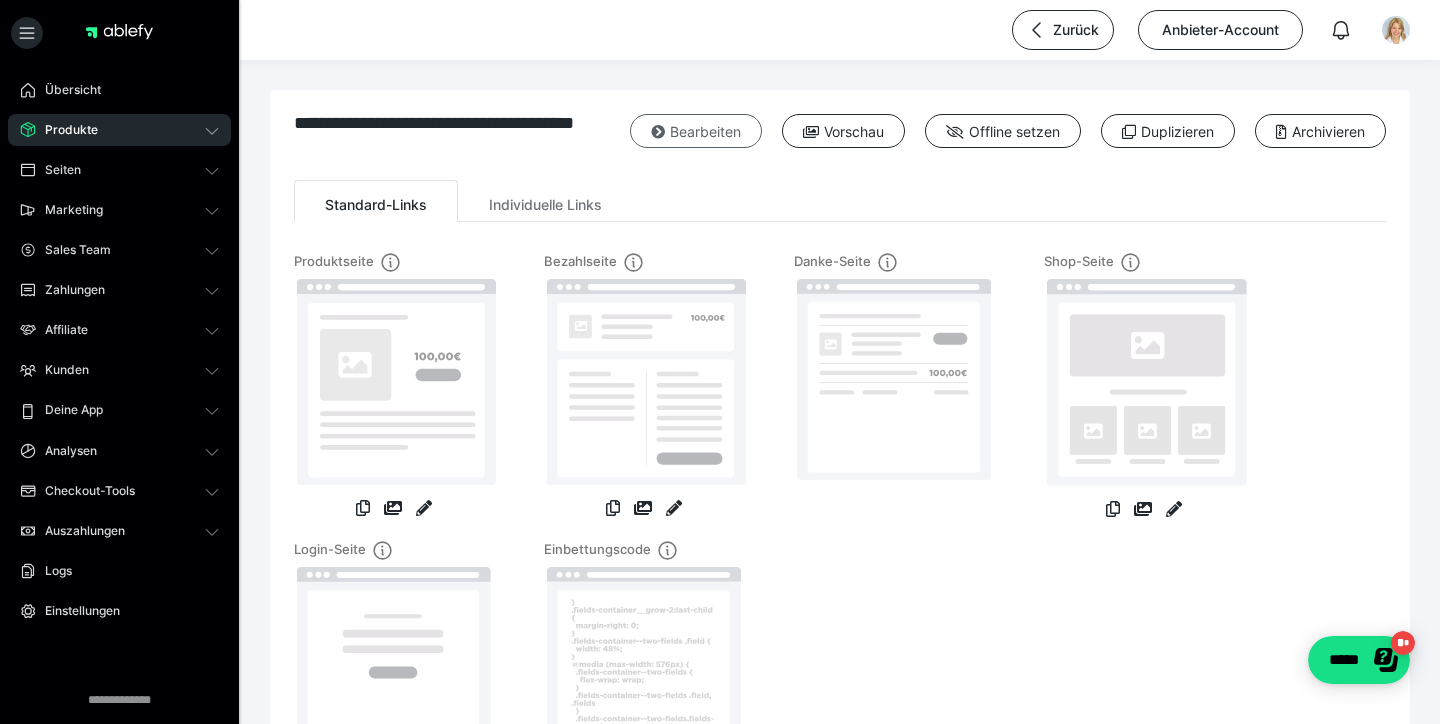 click on "Bearbeiten" at bounding box center [696, 131] 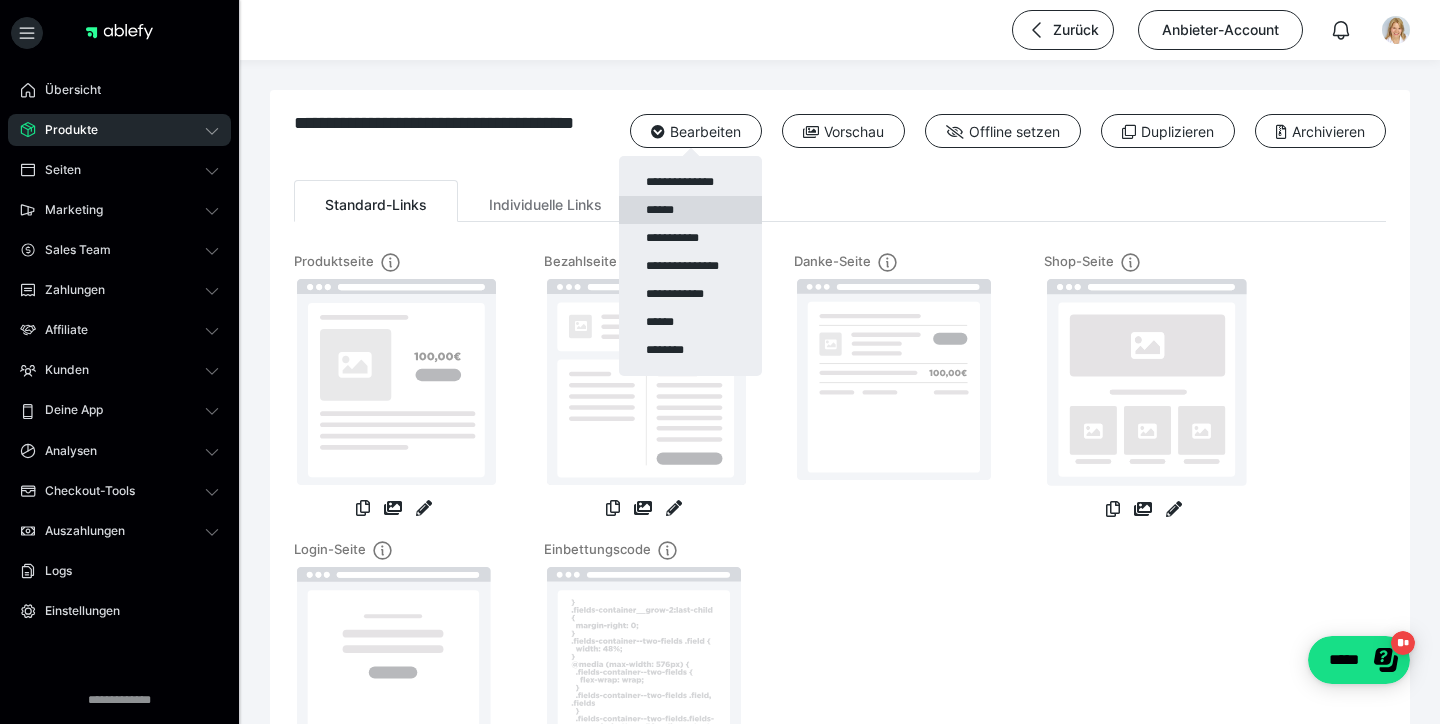 click on "******" at bounding box center [690, 210] 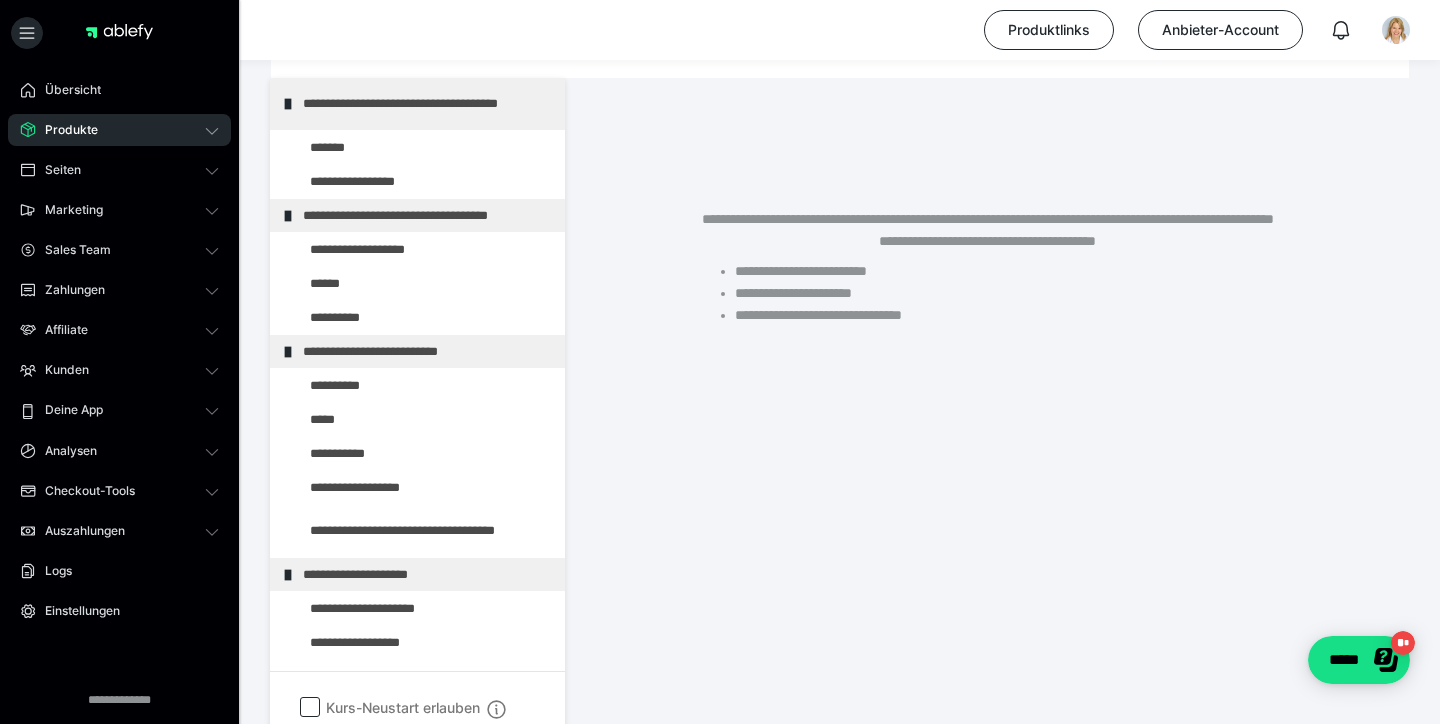 scroll, scrollTop: 364, scrollLeft: 0, axis: vertical 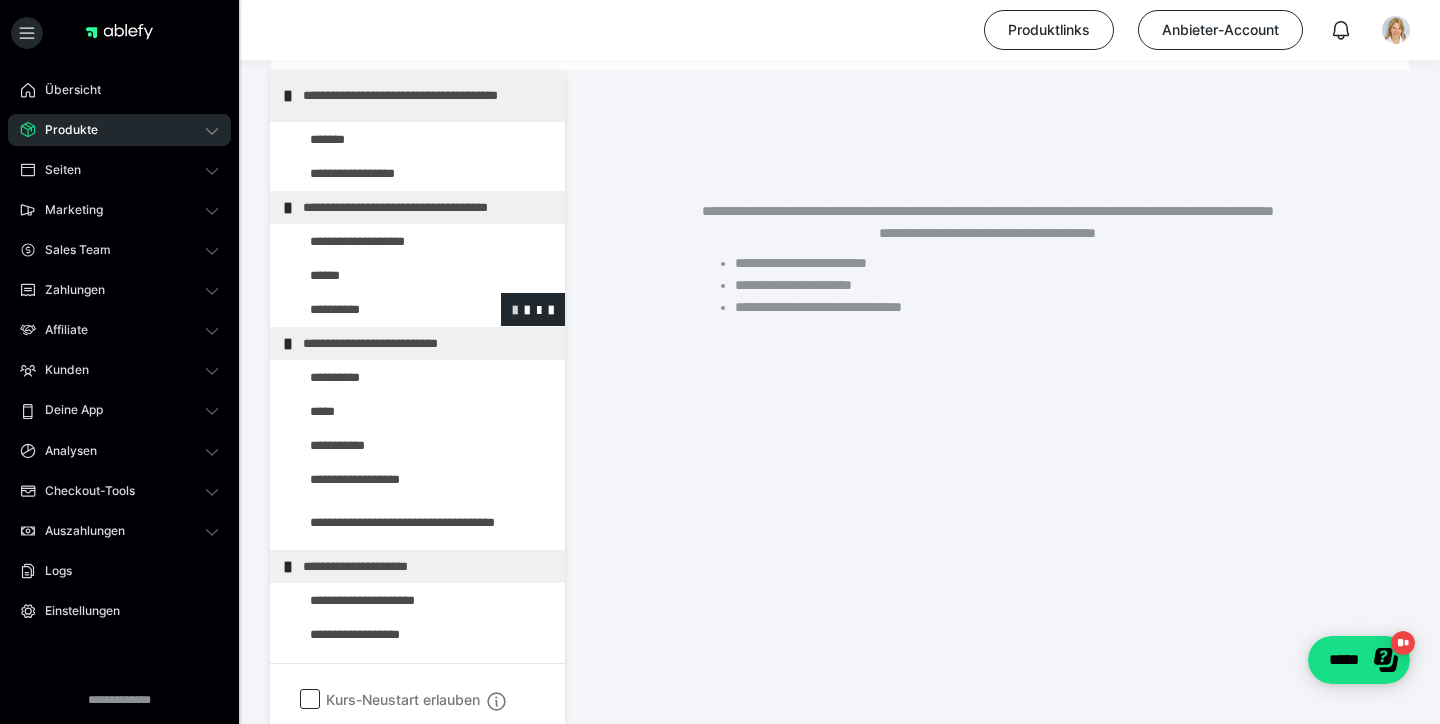 click at bounding box center [515, 309] 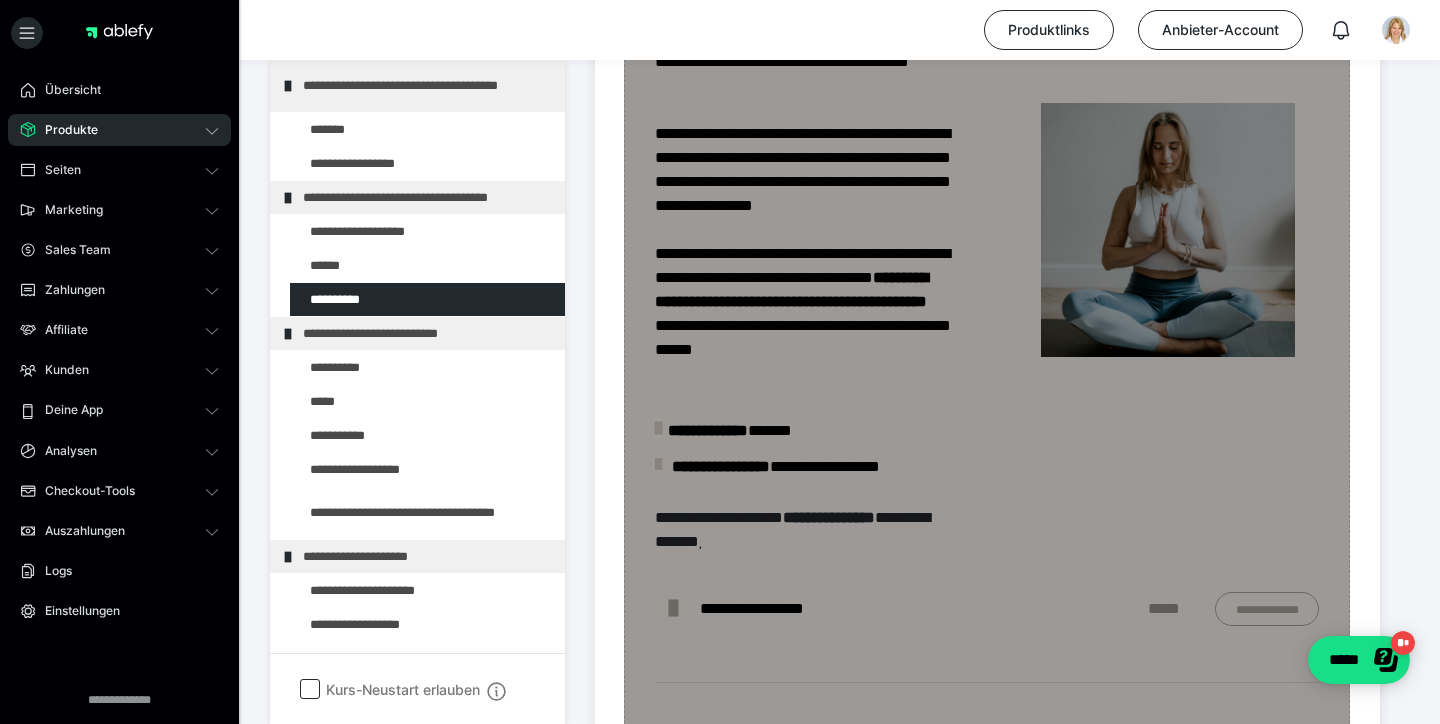 scroll, scrollTop: 1089, scrollLeft: 0, axis: vertical 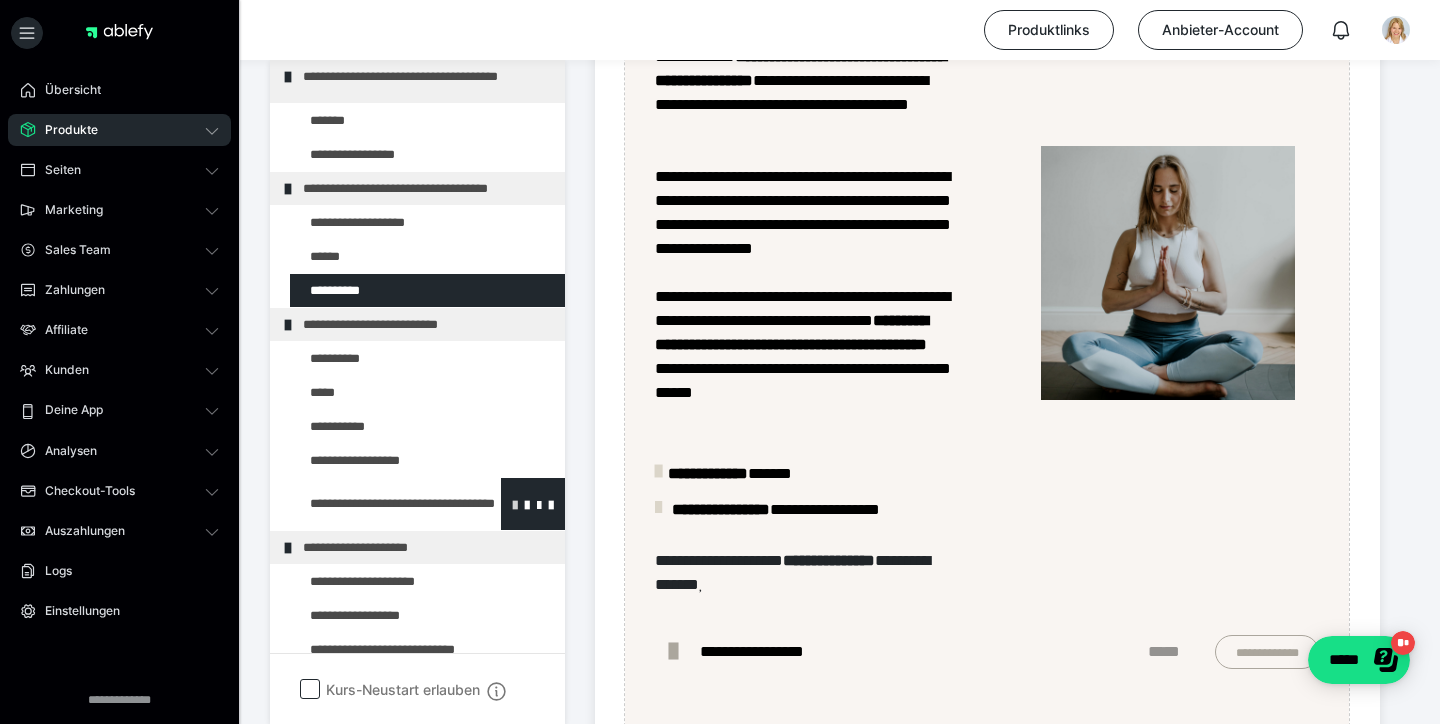 click at bounding box center [515, 504] 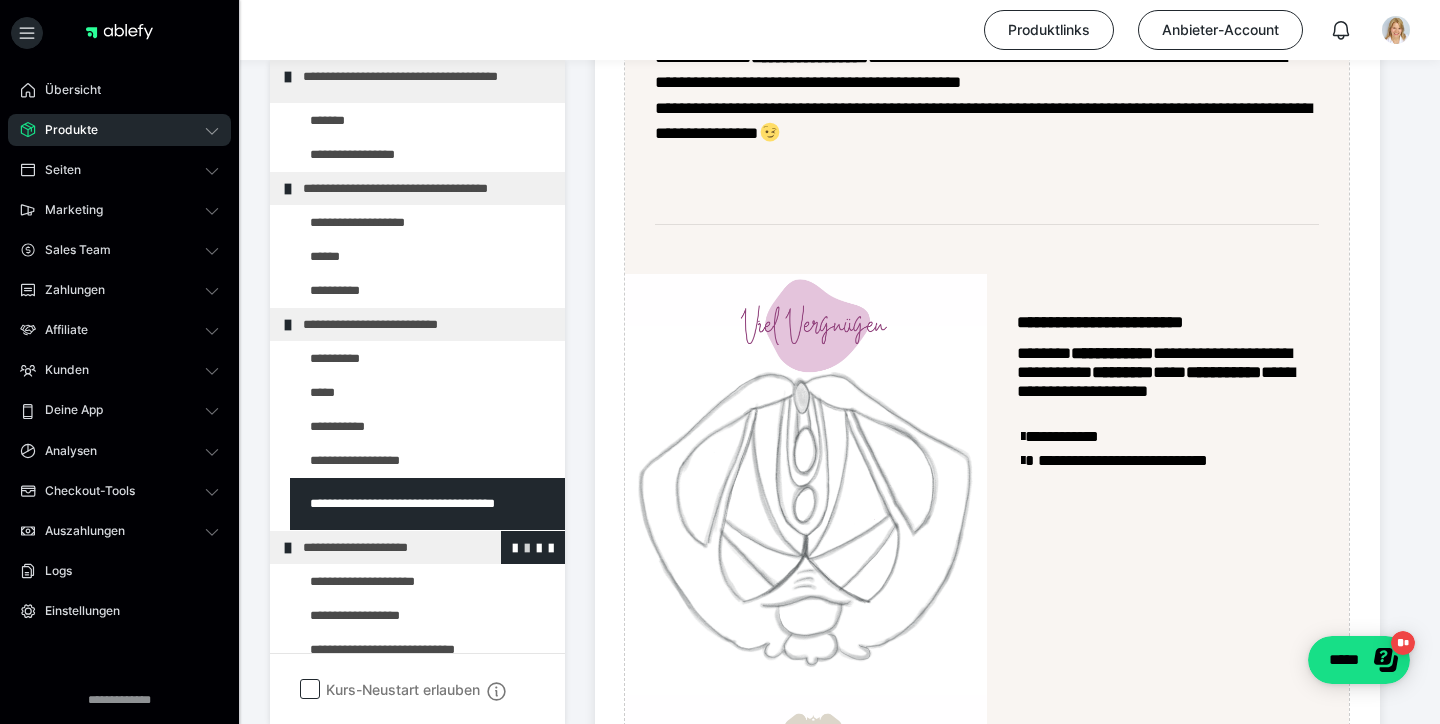 scroll, scrollTop: 1142, scrollLeft: 0, axis: vertical 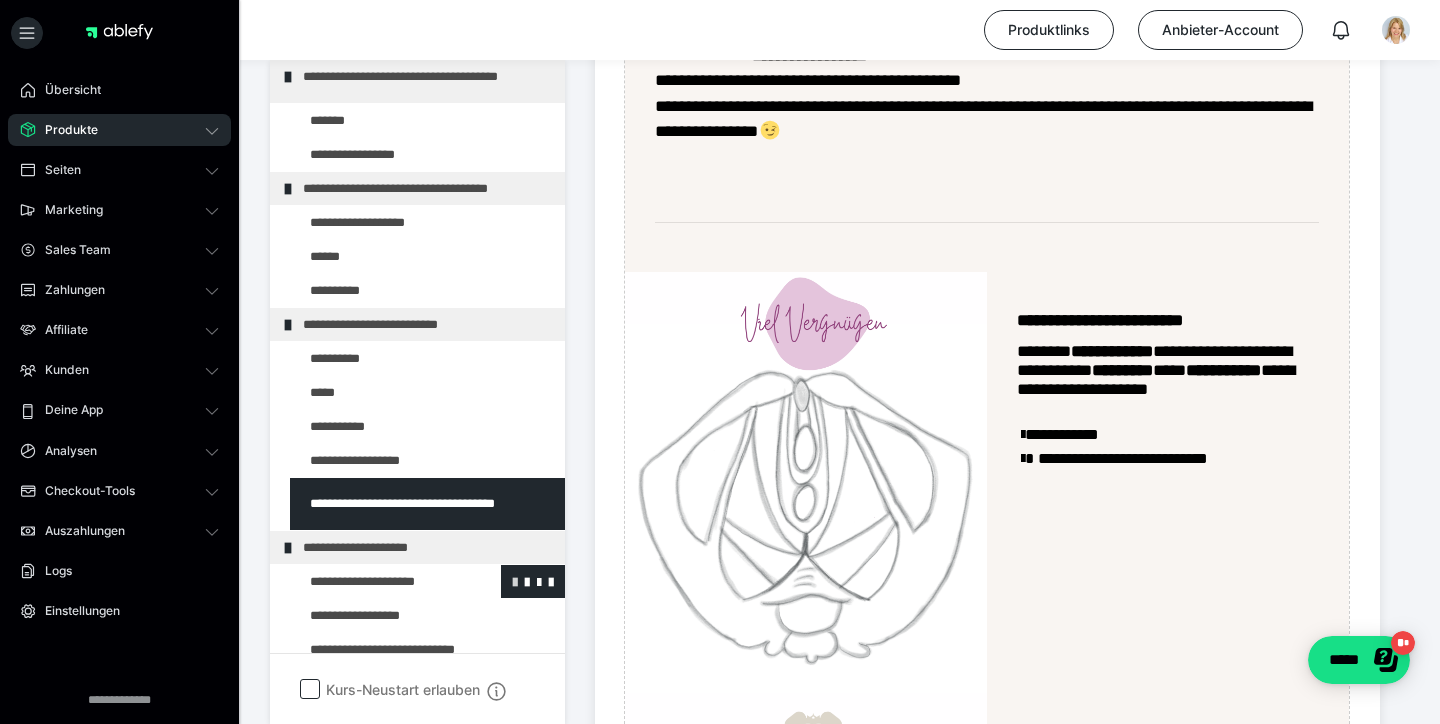 click at bounding box center [515, 581] 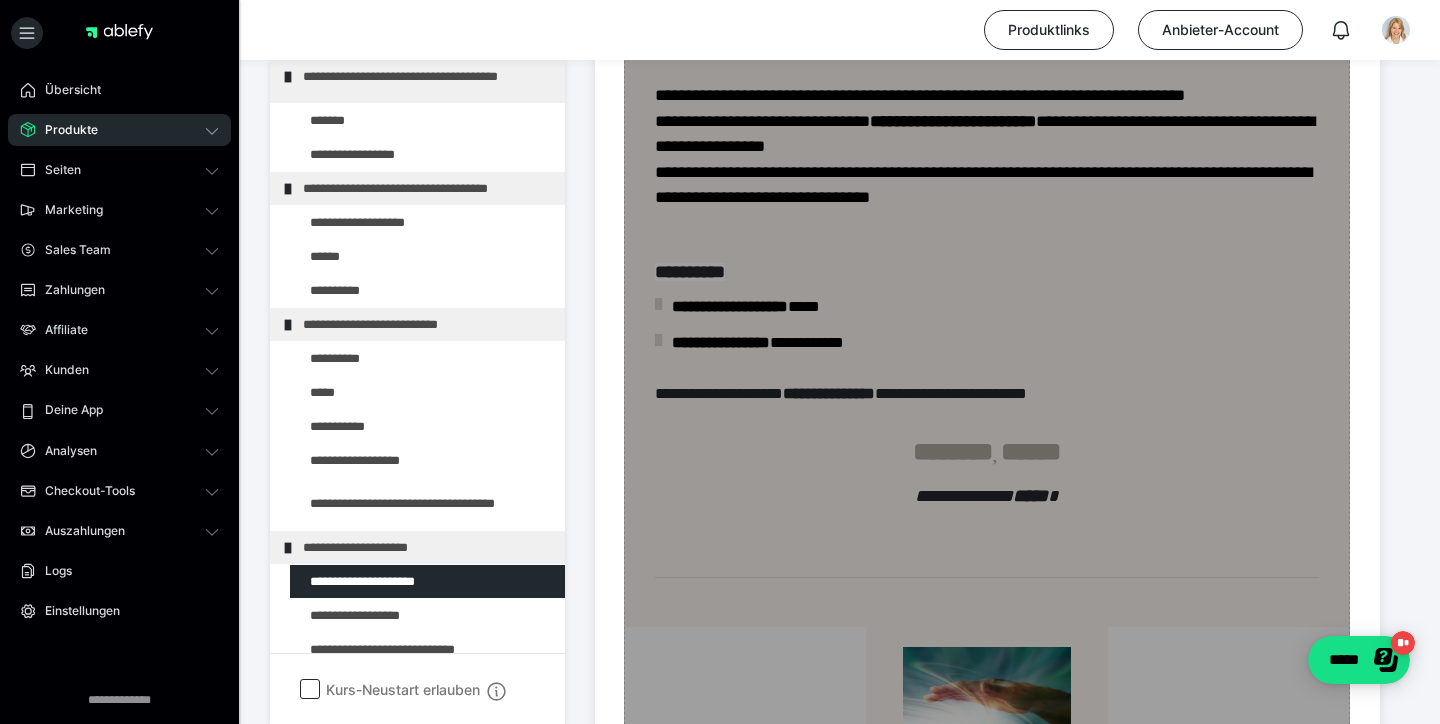 scroll, scrollTop: 1334, scrollLeft: 0, axis: vertical 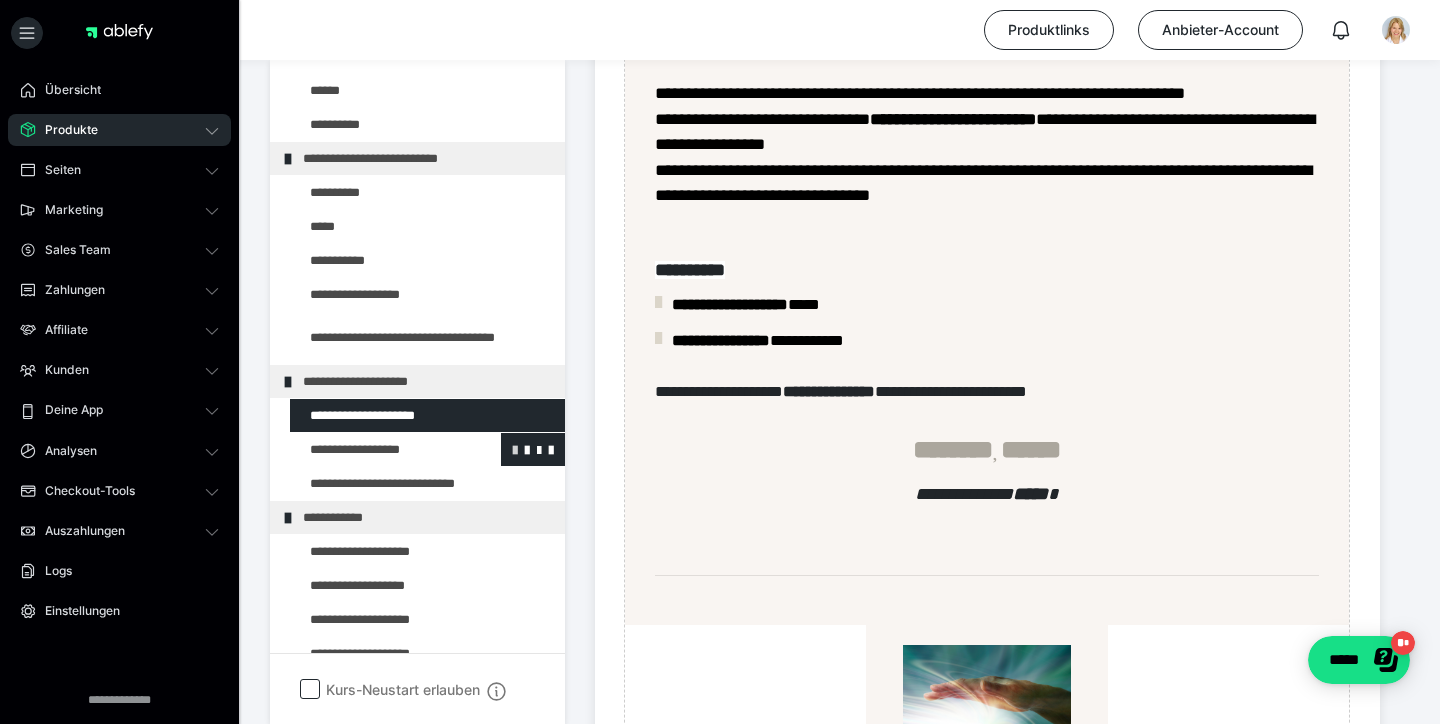 click at bounding box center [515, 449] 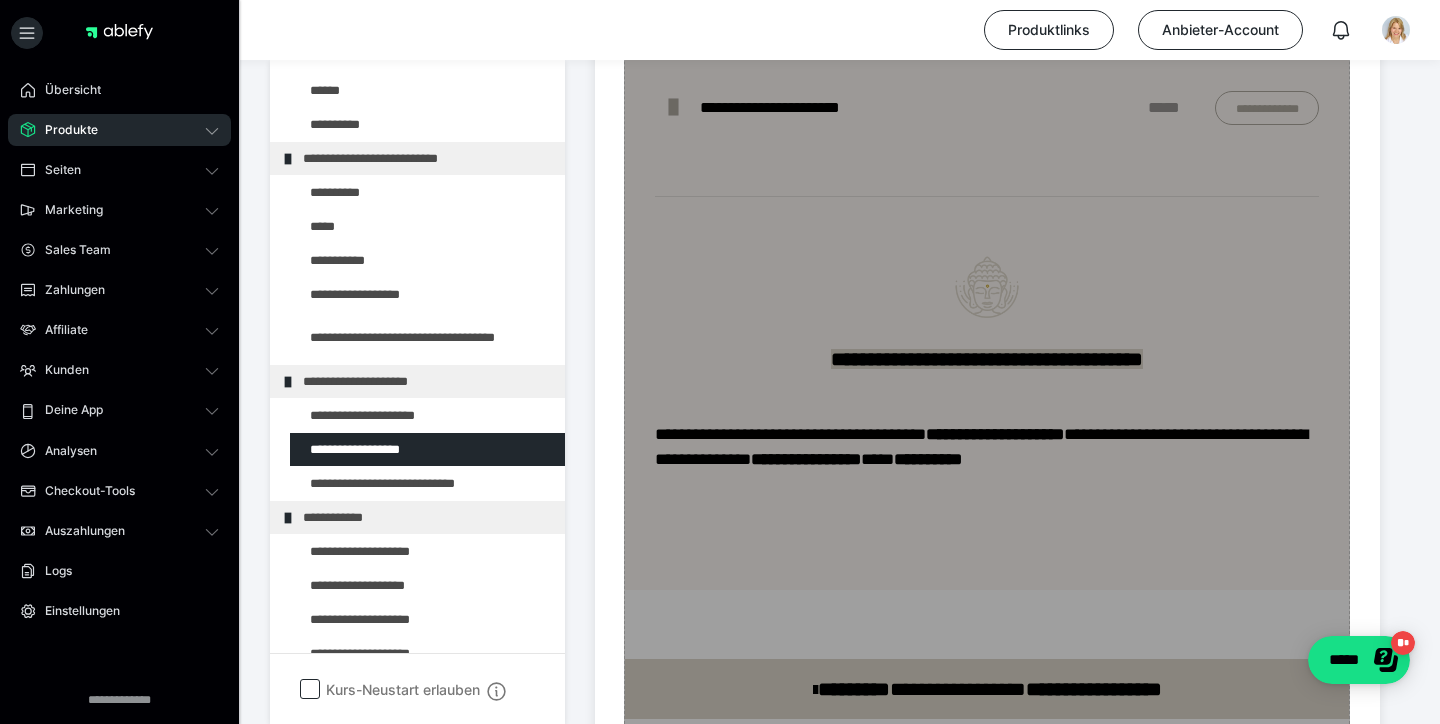 scroll, scrollTop: 1905, scrollLeft: 0, axis: vertical 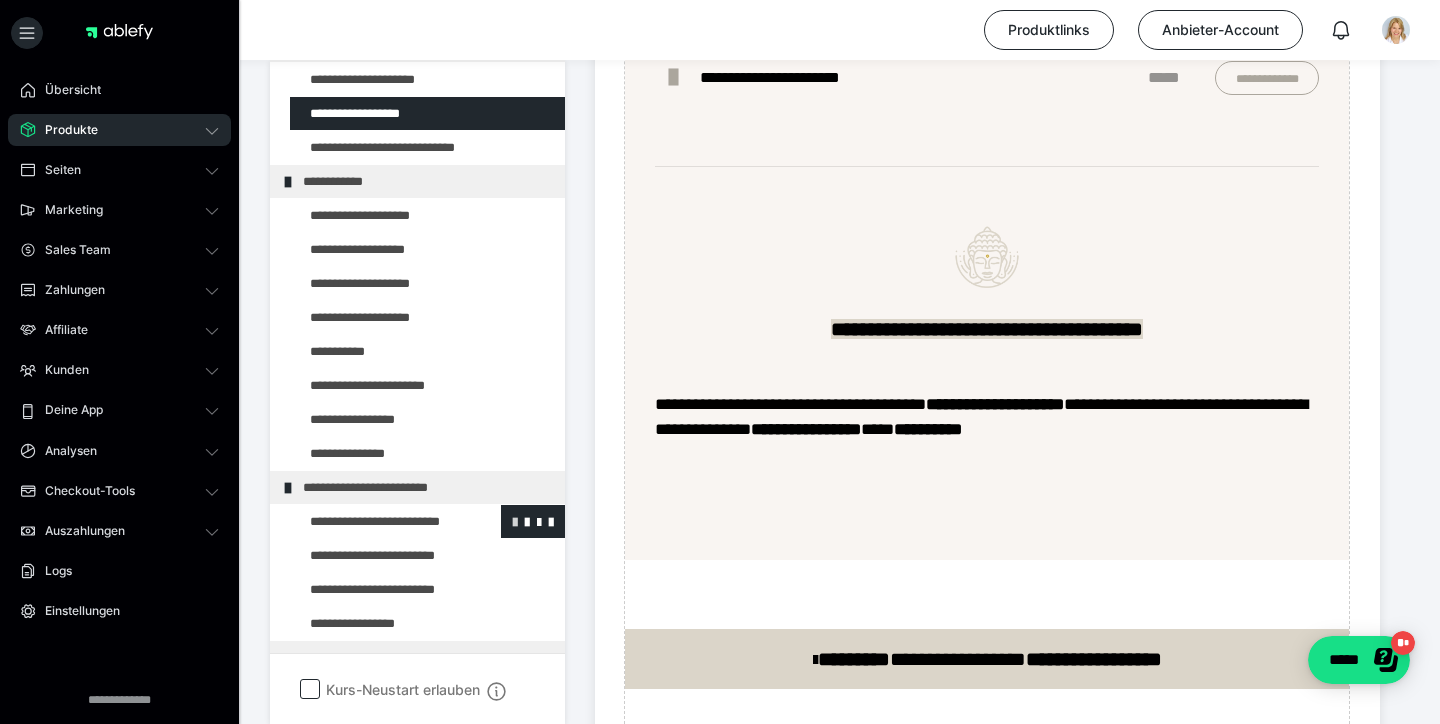 click at bounding box center (515, 521) 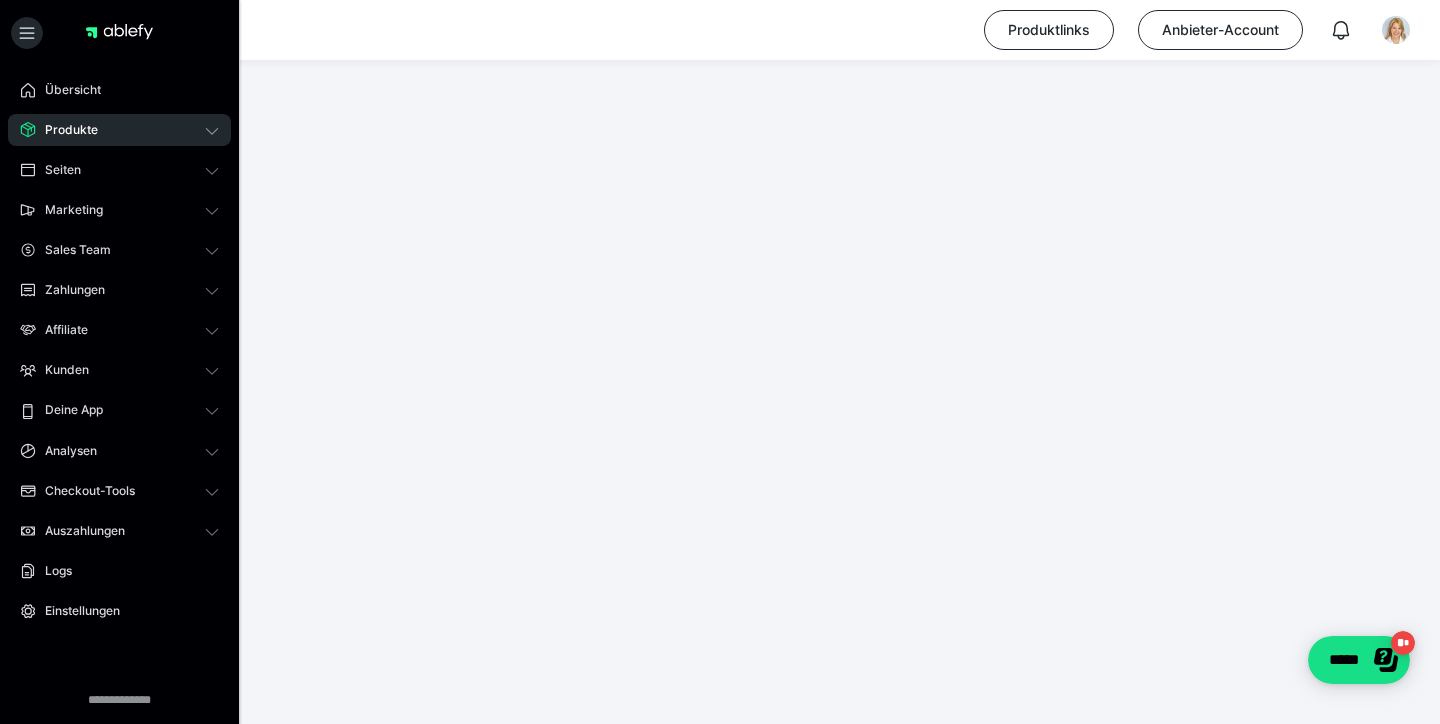 scroll, scrollTop: 374, scrollLeft: 0, axis: vertical 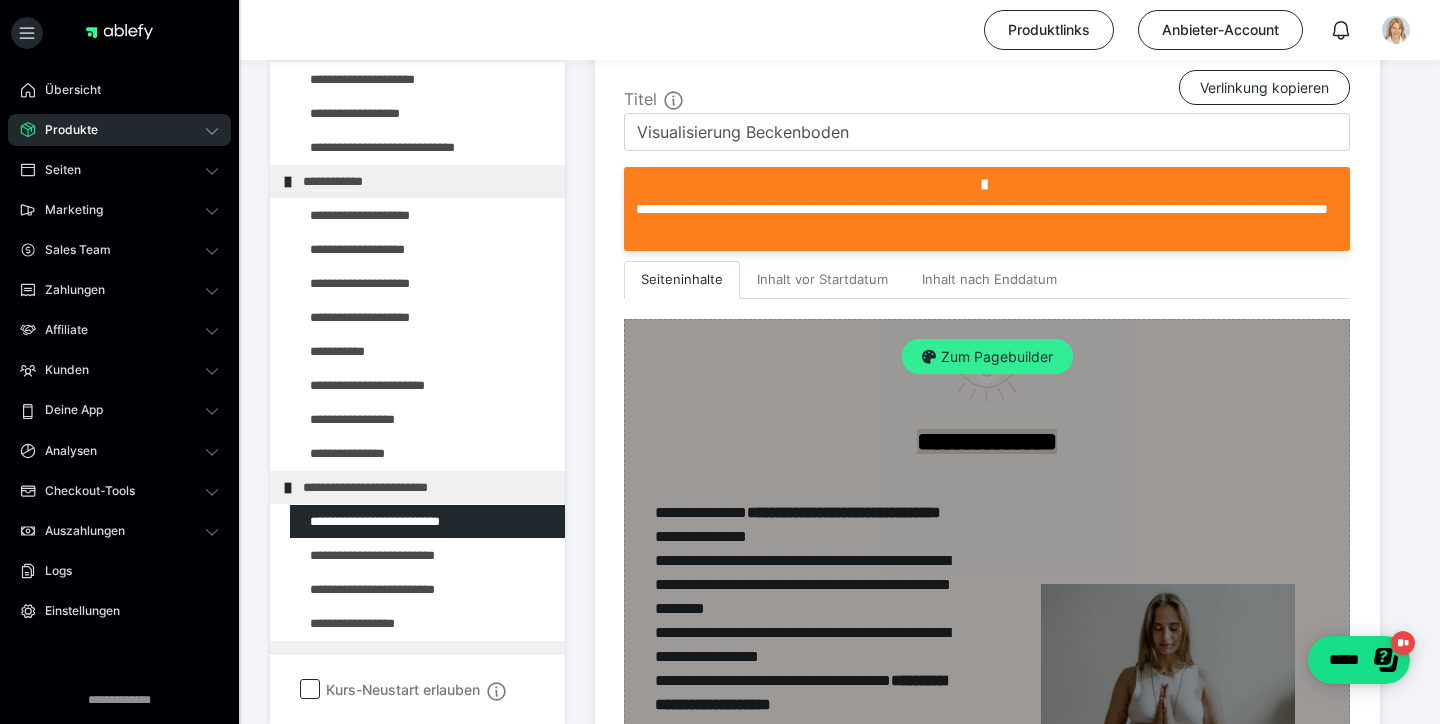 click on "Zum Pagebuilder" at bounding box center [987, 357] 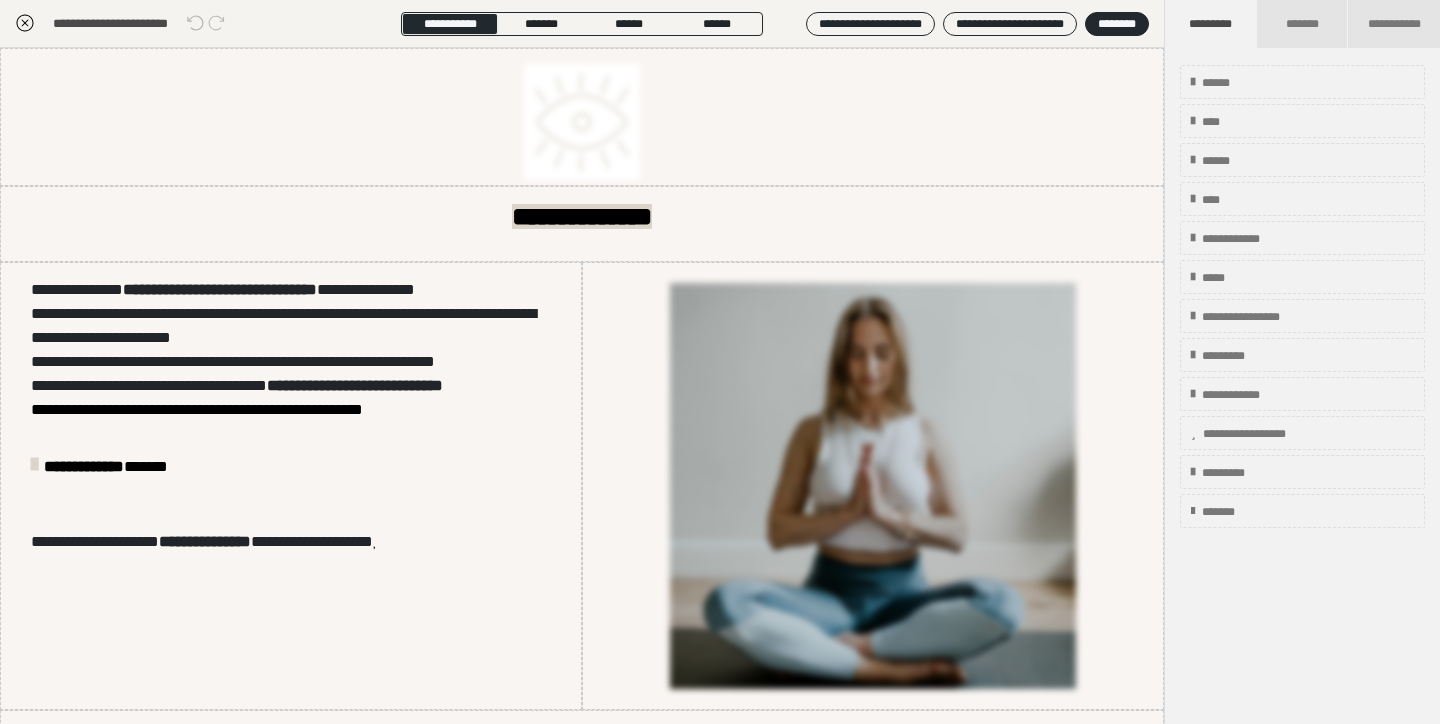 scroll, scrollTop: 374, scrollLeft: 0, axis: vertical 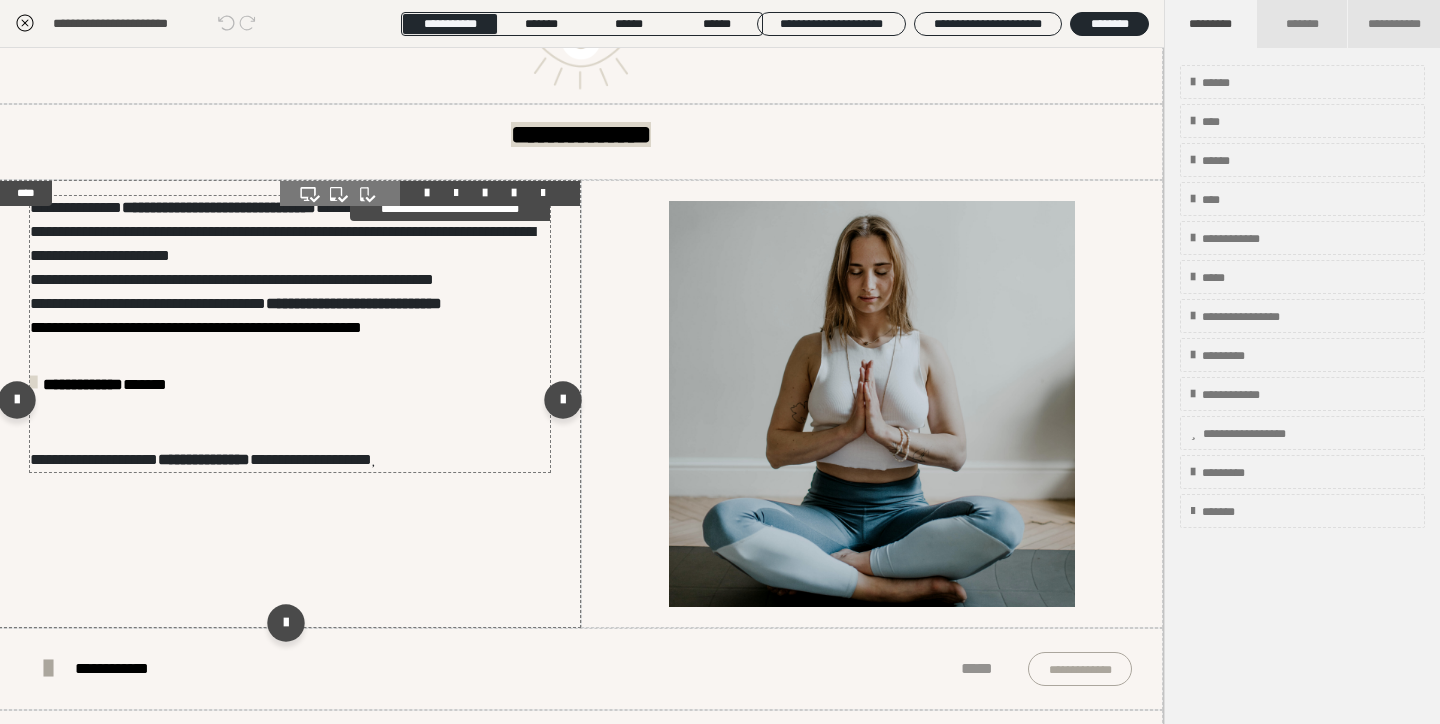 click on "**********" at bounding box center [236, 303] 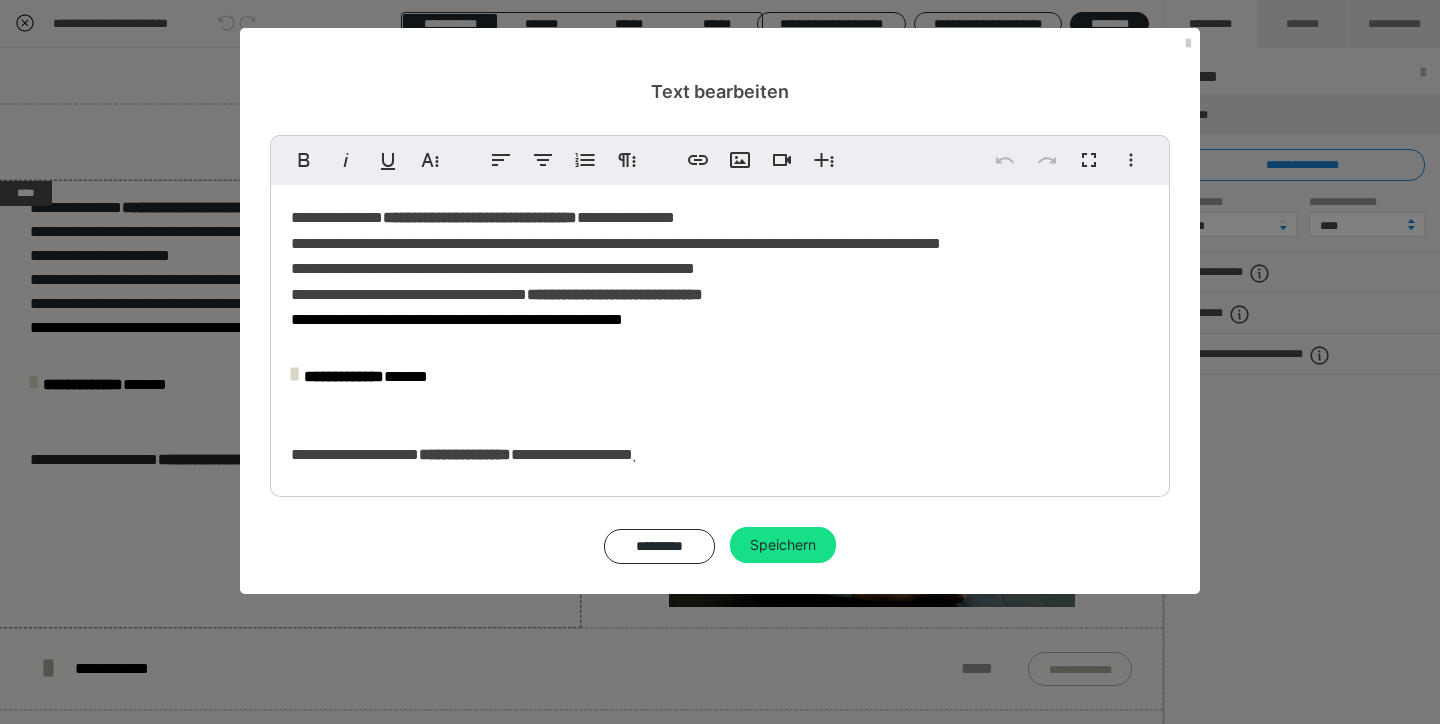 click on "**********" at bounding box center [493, 268] 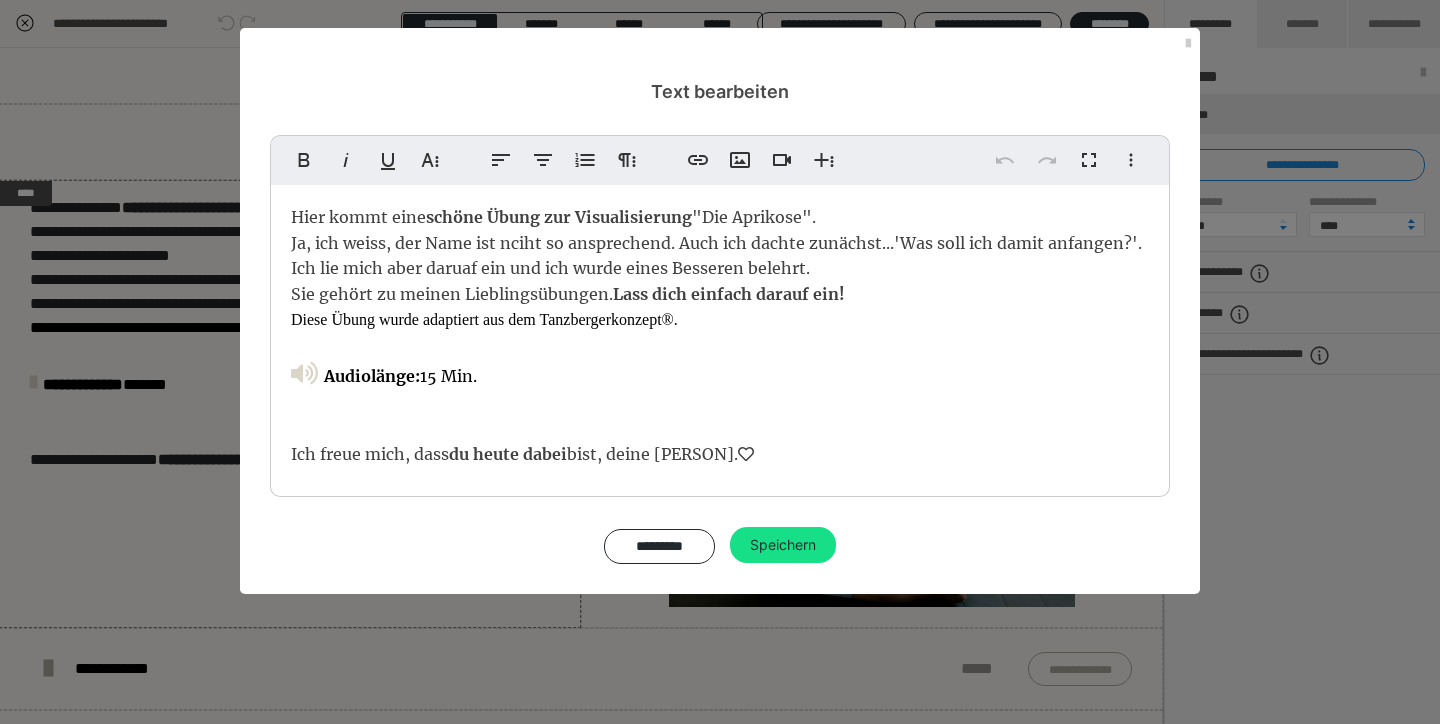 type 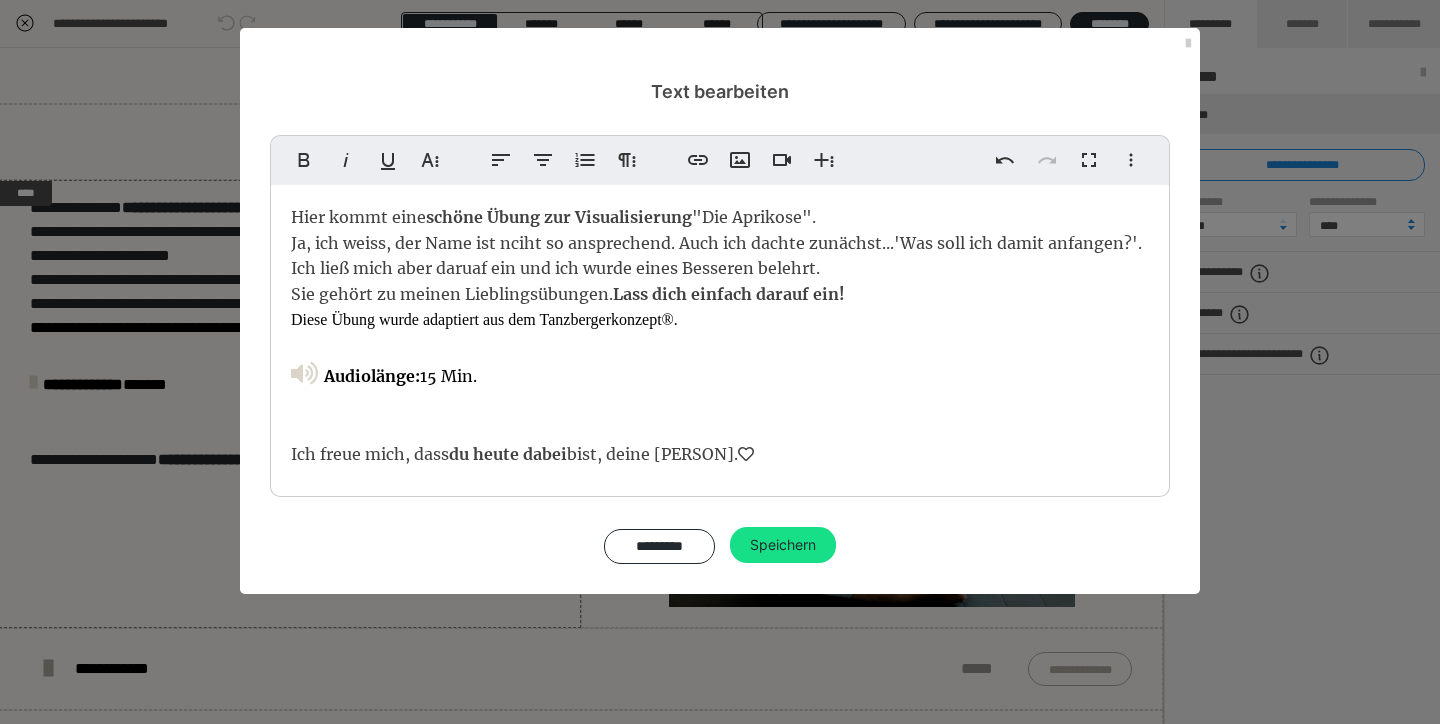 click on "Ich ließ mich aber daruaf ein und ich wurde eines Besseren belehrt." at bounding box center [555, 268] 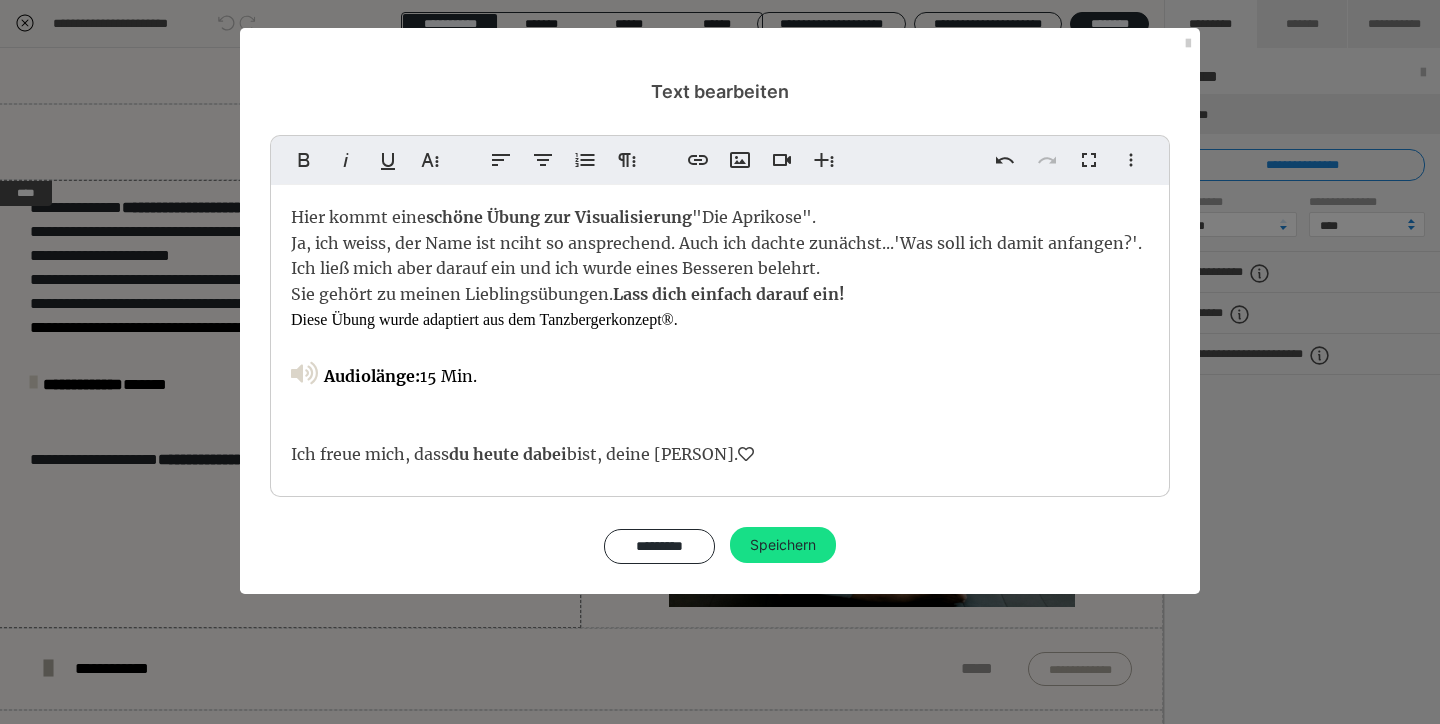 click on "Hier kommt eine  schöne Übung zur Visualisierung  "Die Aprikose".  Ja, ich weiss, der Name ist nciht so ansprechend. Auch ich dachte zunächst...'Was soll ich damit anfangen?'. Ich ließ mich aber darauf ein und ich wurde eines Besseren belehrt.  Sie gehört zu meinen Lieblingsübungen.  Lass dich einfach darauf ein! Diese Übung wurde adaptiert aus dem Tanzbergerkonzept®.    Audiolänge:  15 Min. Ich freue mich, dass  du heute dabei  bist, deine [PERSON]." at bounding box center [720, 336] 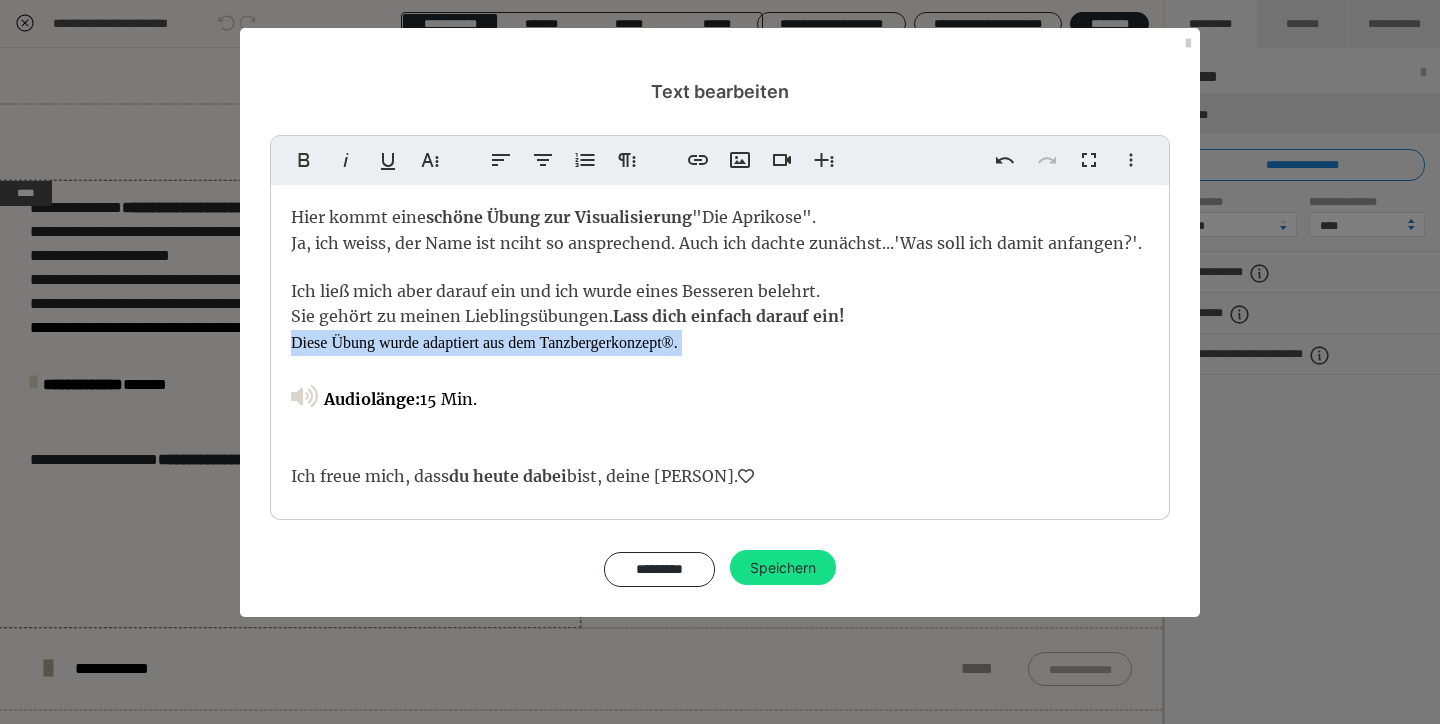 drag, startPoint x: 285, startPoint y: 335, endPoint x: 760, endPoint y: 353, distance: 475.34094 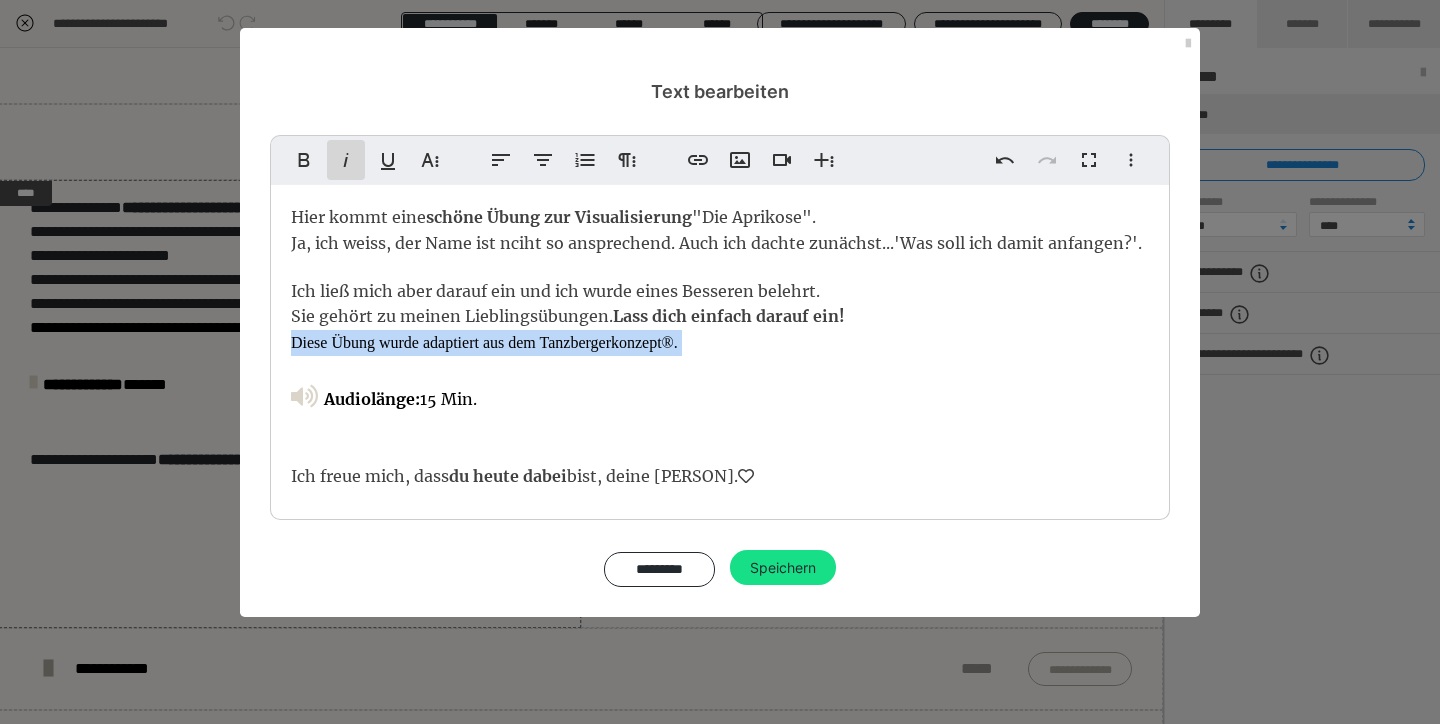 click 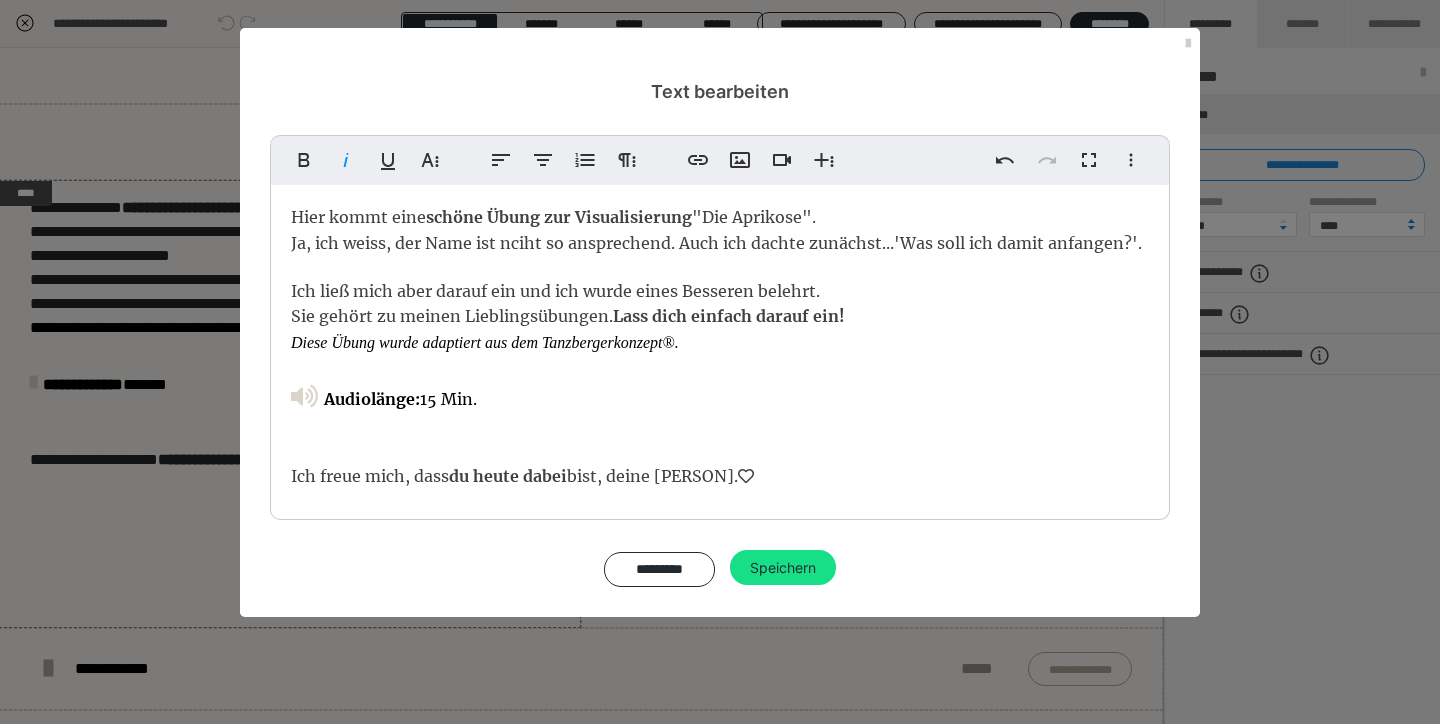 click on "Hier kommt eine  schöne Übung zur Visualisierung  "Die Aprikose".  Ja, ich weiss, der Name ist nciht so ansprechend. Auch ich dachte zunächst...'Was soll ich damit anfangen?'. Ich ließ mich aber darauf ein und ich wurde eines Besseren belehrt.  Sie gehört zu meinen Lieblingsübungen.  Lass dich einfach darauf ein! Diese Übung wurde adaptiert aus dem Tanzbergerkonzept®.    Audiolänge:  15 Min. Ich freue mich, dass  du heute dabei  bist, deine [PERSON]." at bounding box center [720, 347] 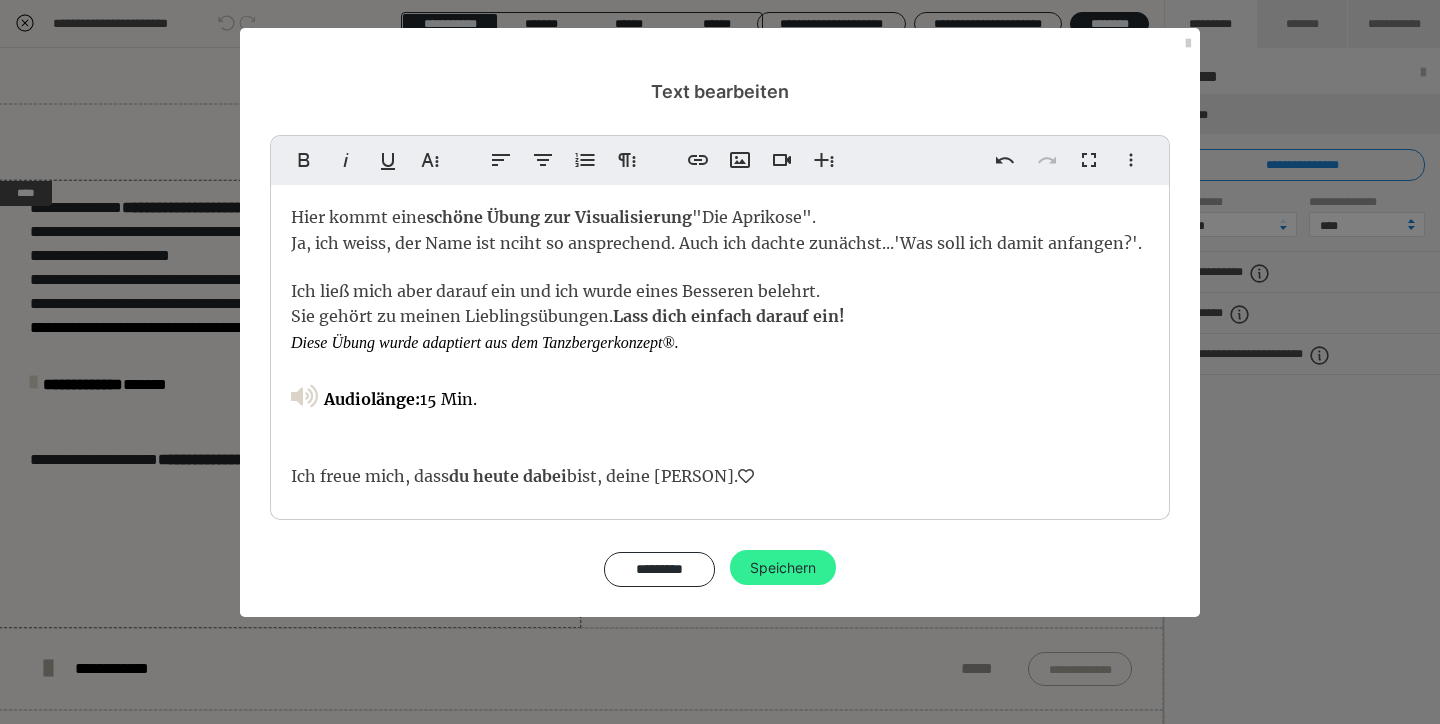 click on "Speichern" at bounding box center [783, 568] 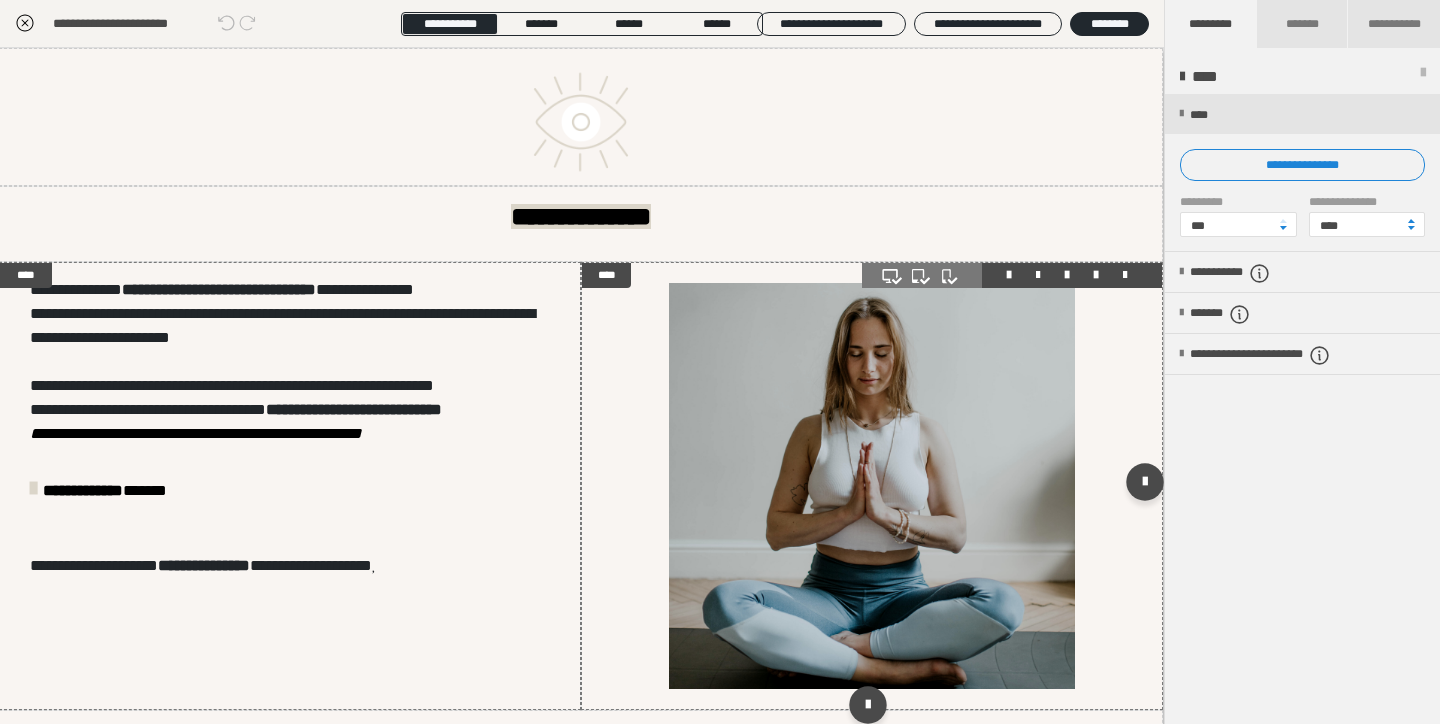 scroll, scrollTop: 0, scrollLeft: 1, axis: horizontal 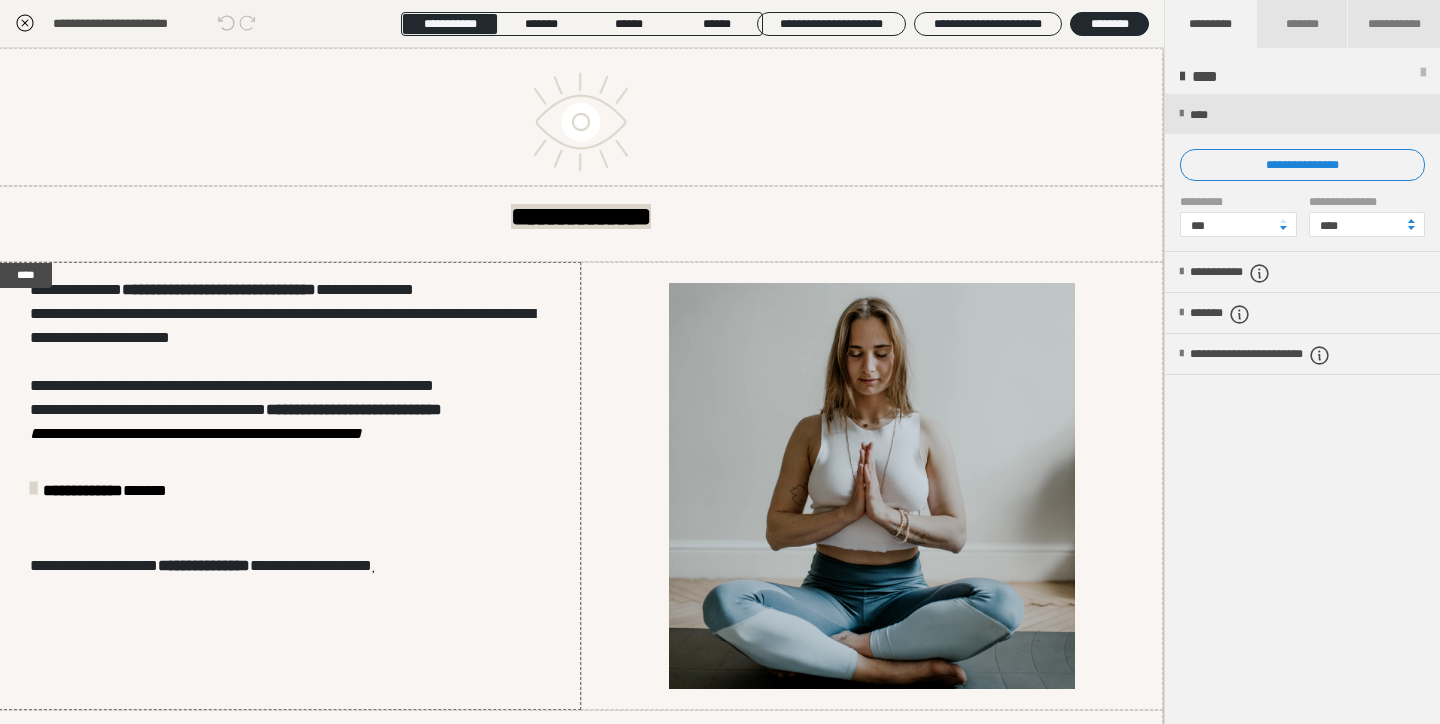 click 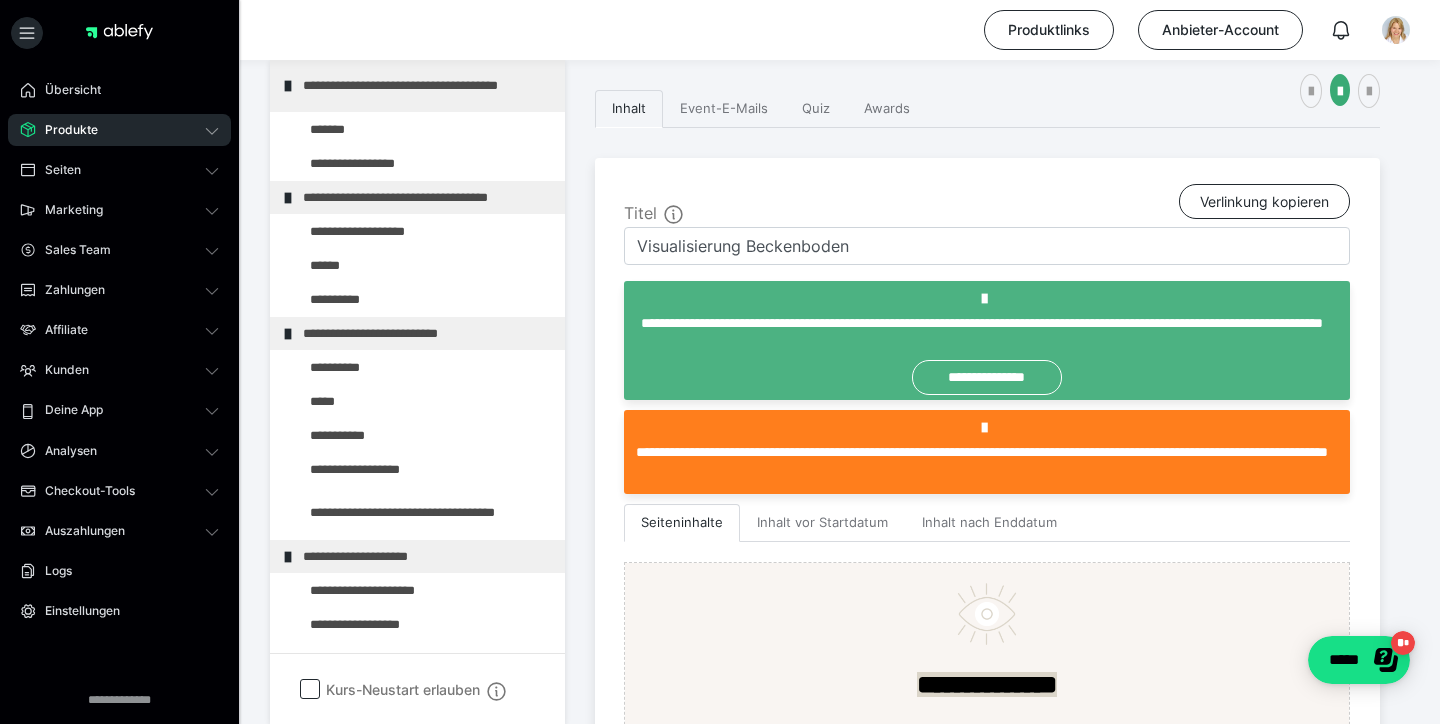scroll, scrollTop: 0, scrollLeft: 0, axis: both 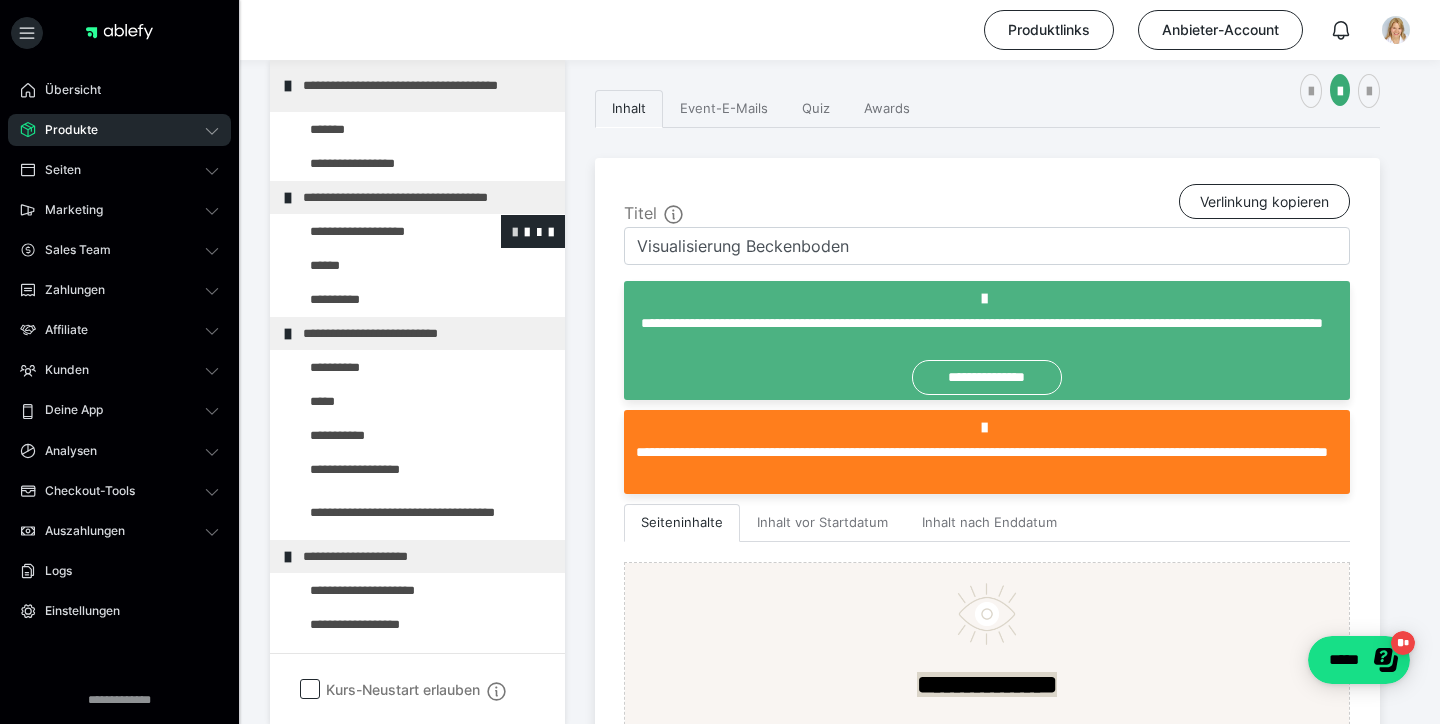 click at bounding box center [515, 231] 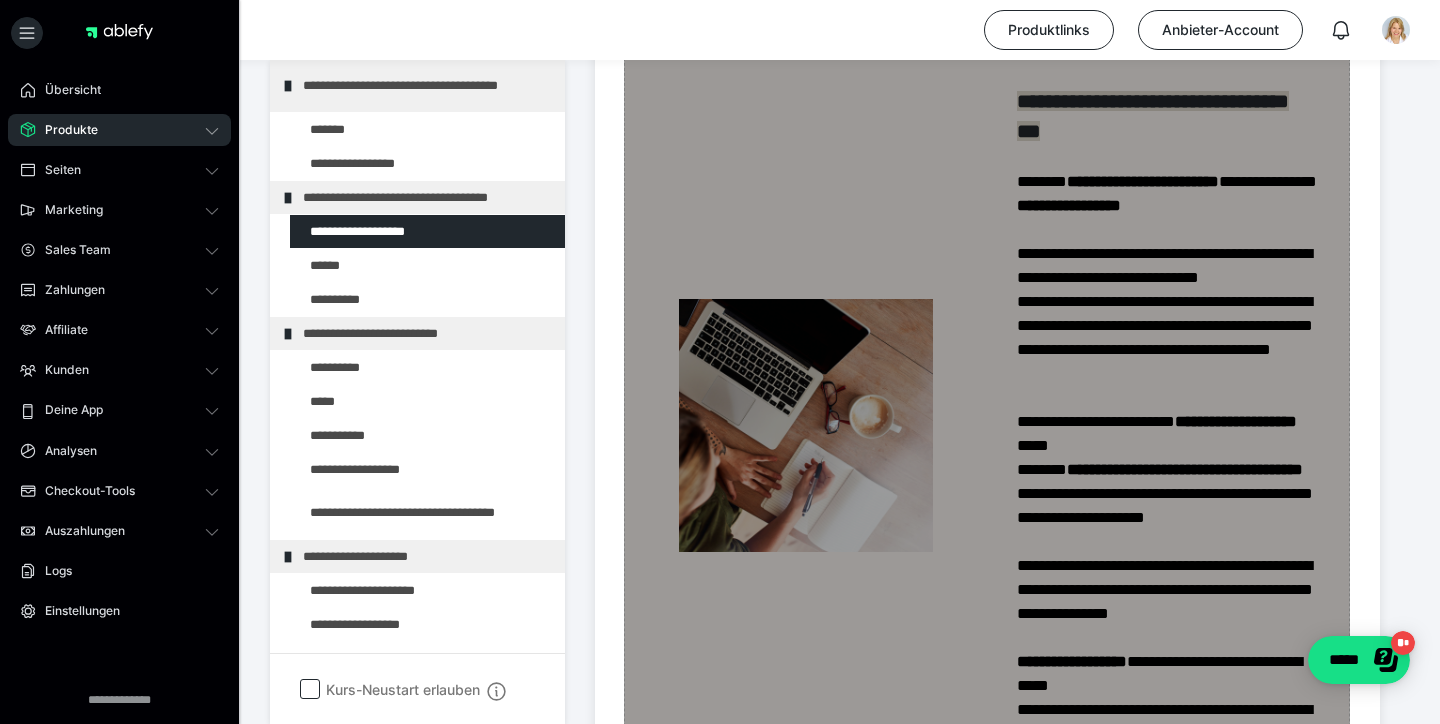 scroll, scrollTop: 1353, scrollLeft: 0, axis: vertical 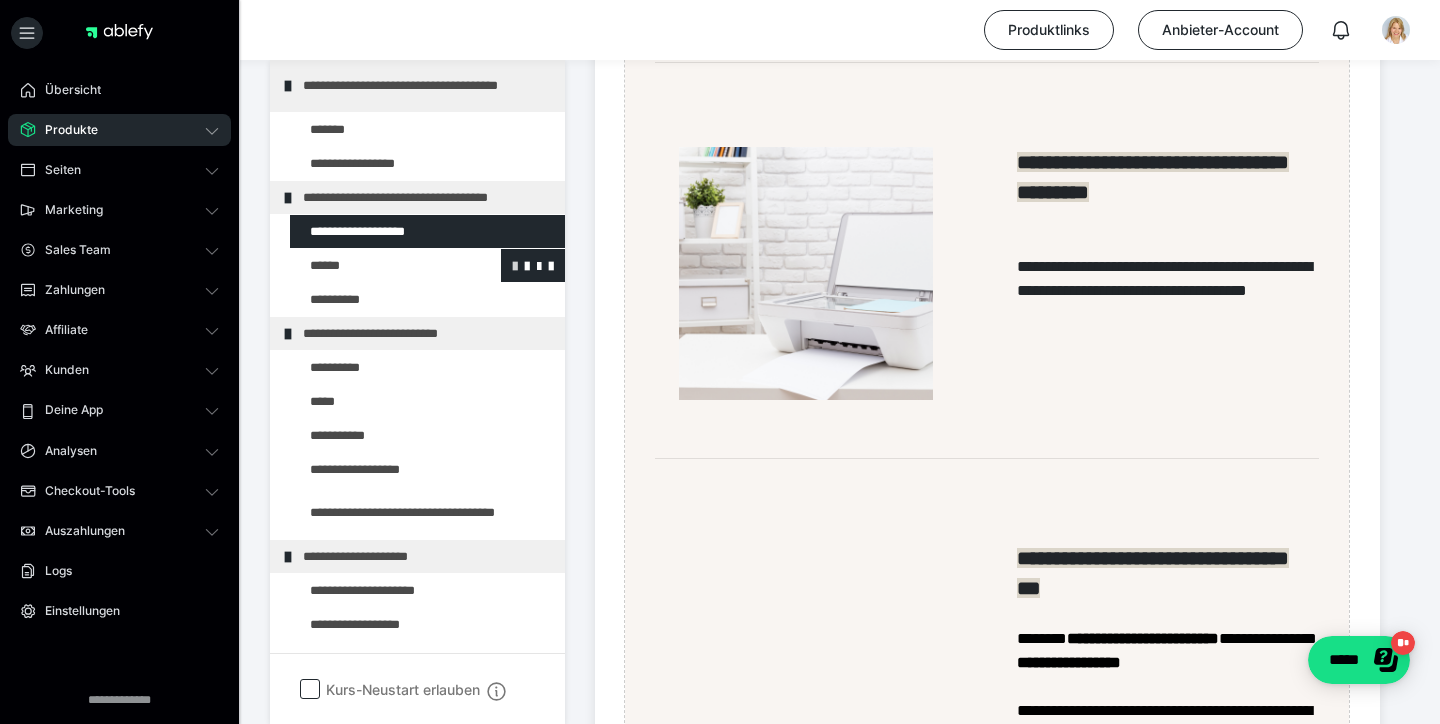 click at bounding box center [515, 265] 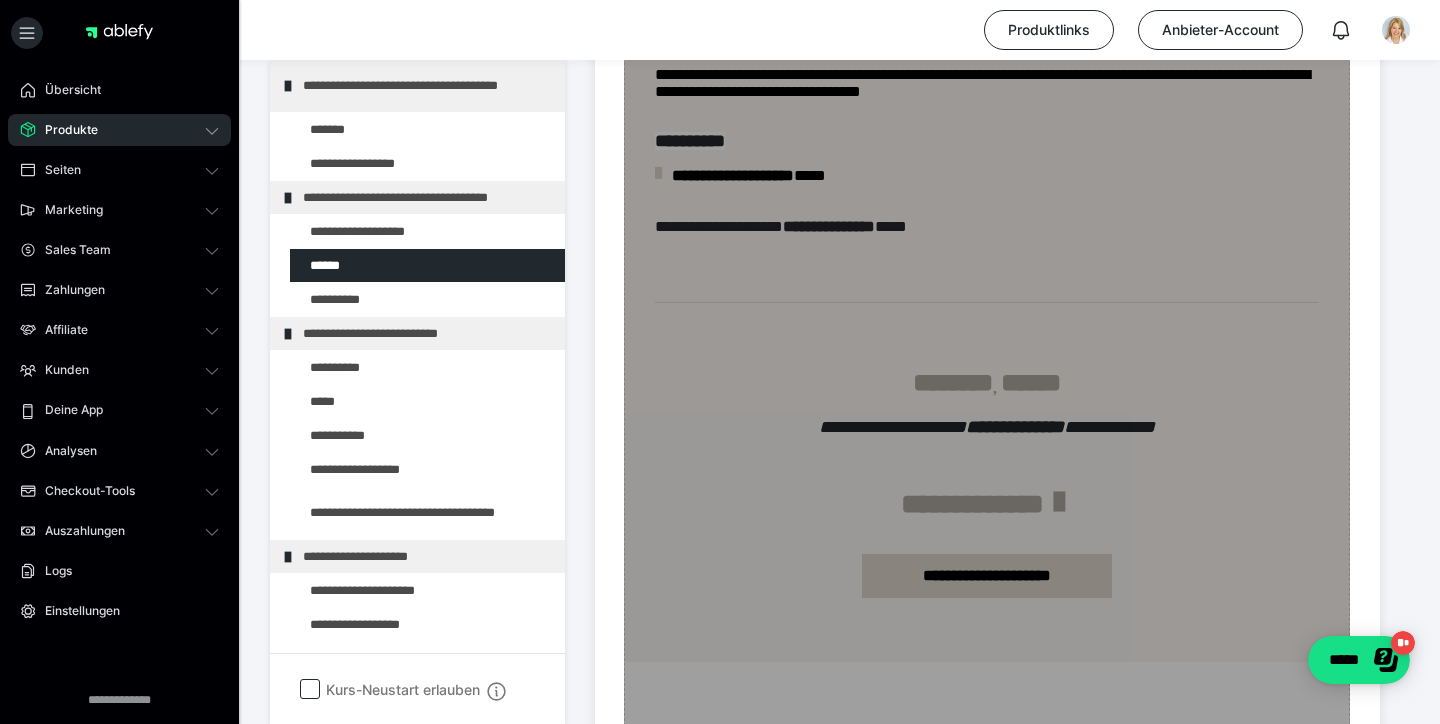 scroll, scrollTop: 1408, scrollLeft: 0, axis: vertical 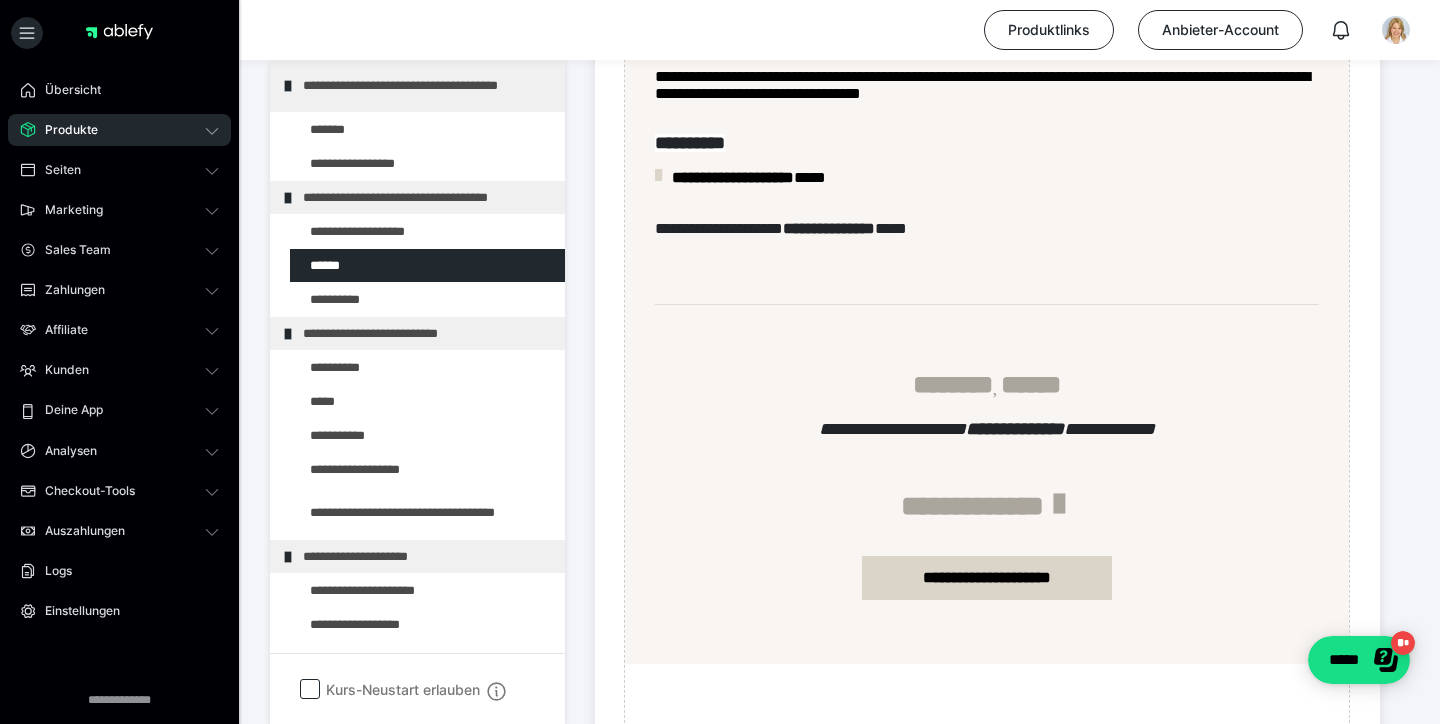 click on "Produkte" at bounding box center [64, 130] 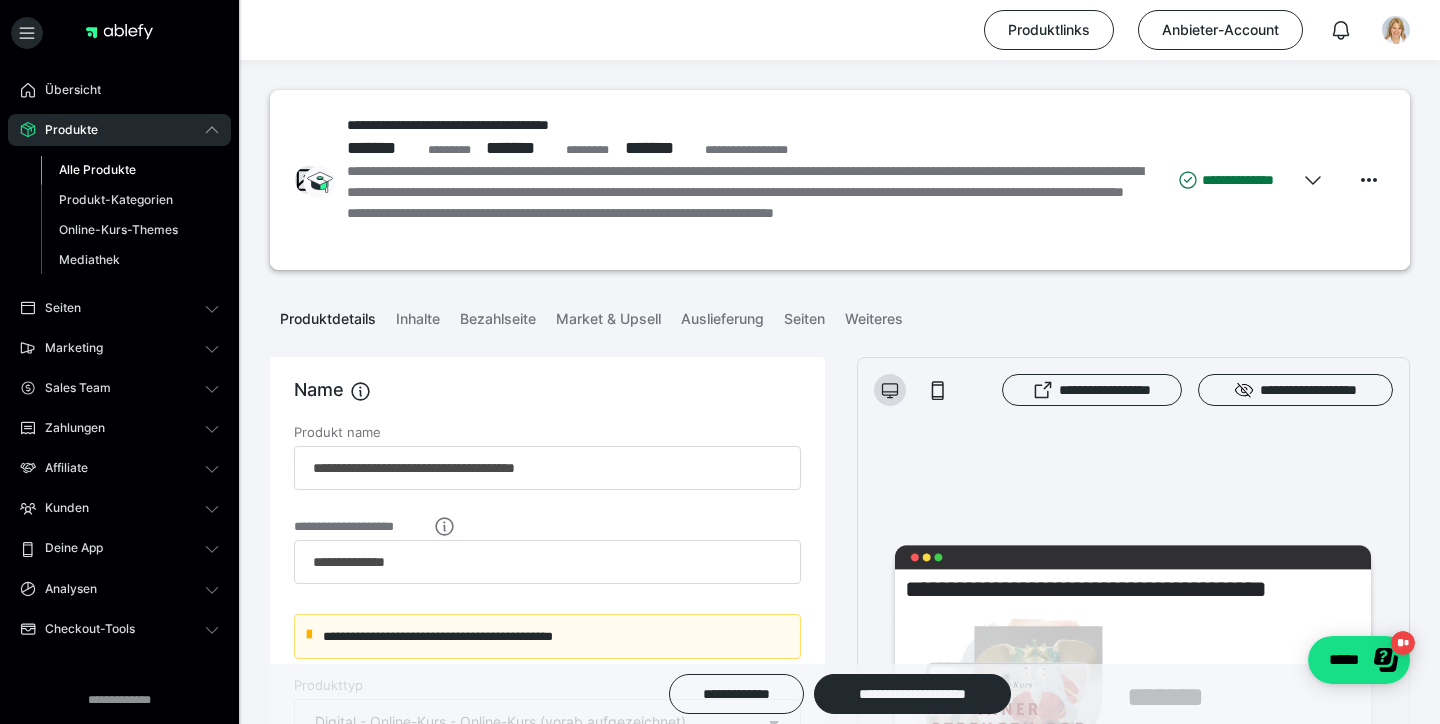 scroll, scrollTop: 0, scrollLeft: 0, axis: both 